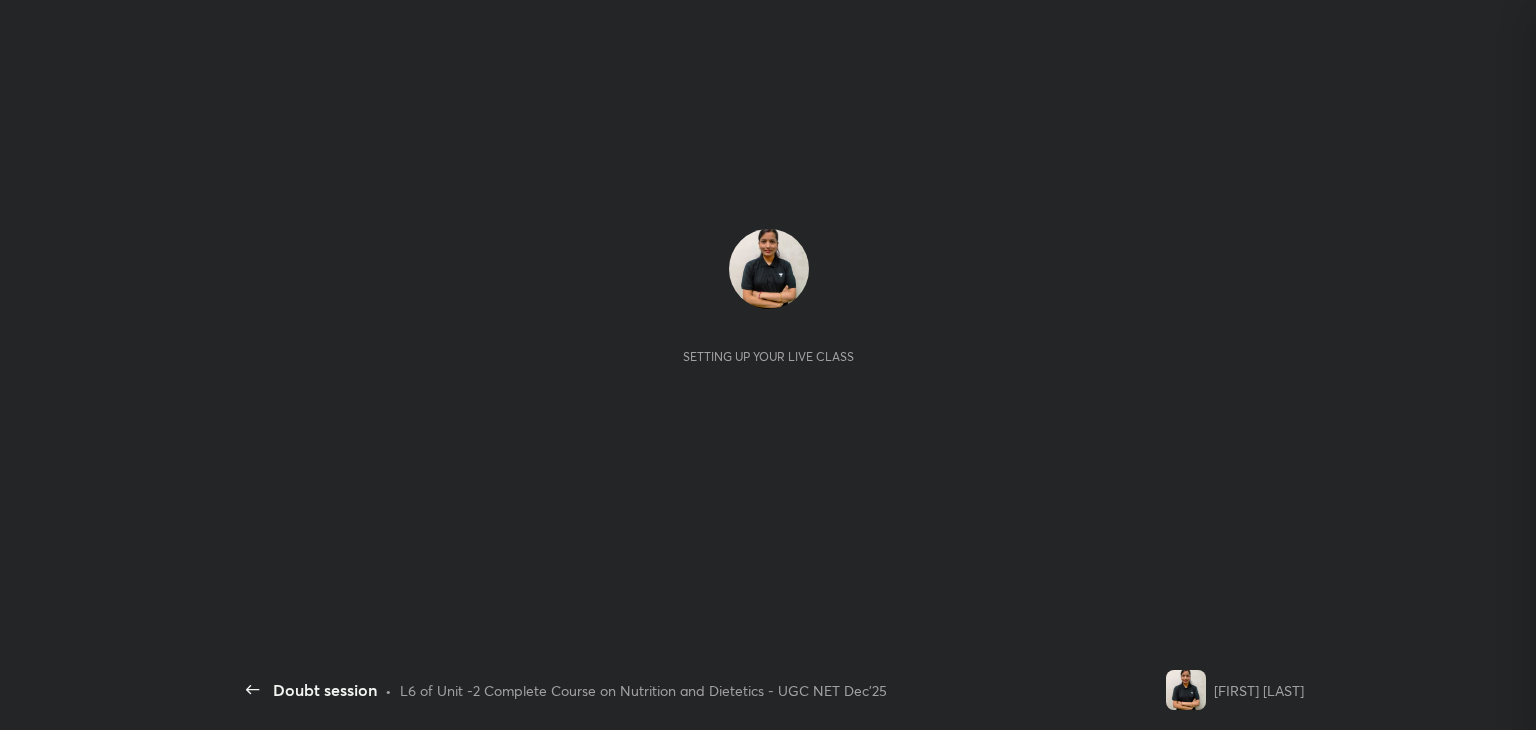 scroll, scrollTop: 0, scrollLeft: 0, axis: both 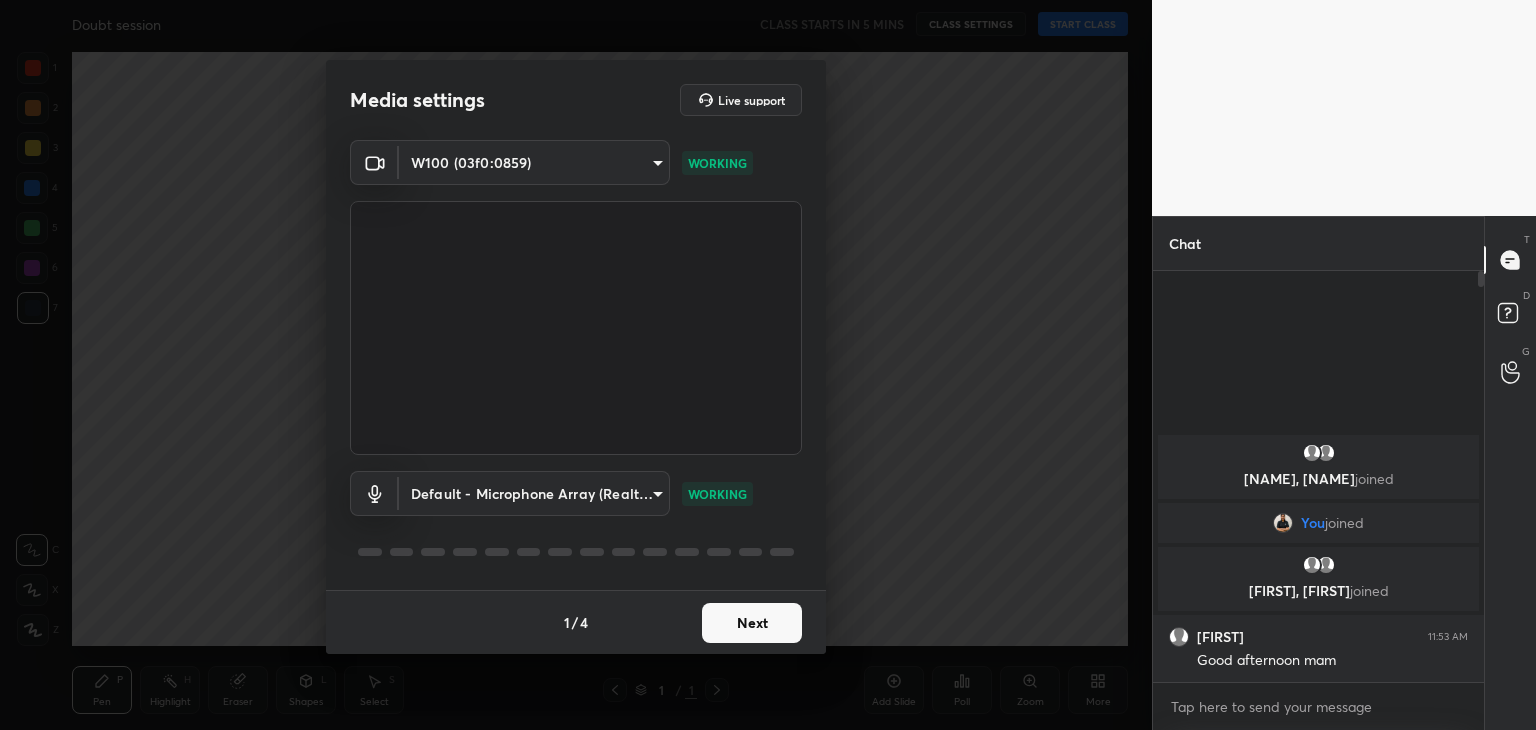 click on "Next" at bounding box center [752, 623] 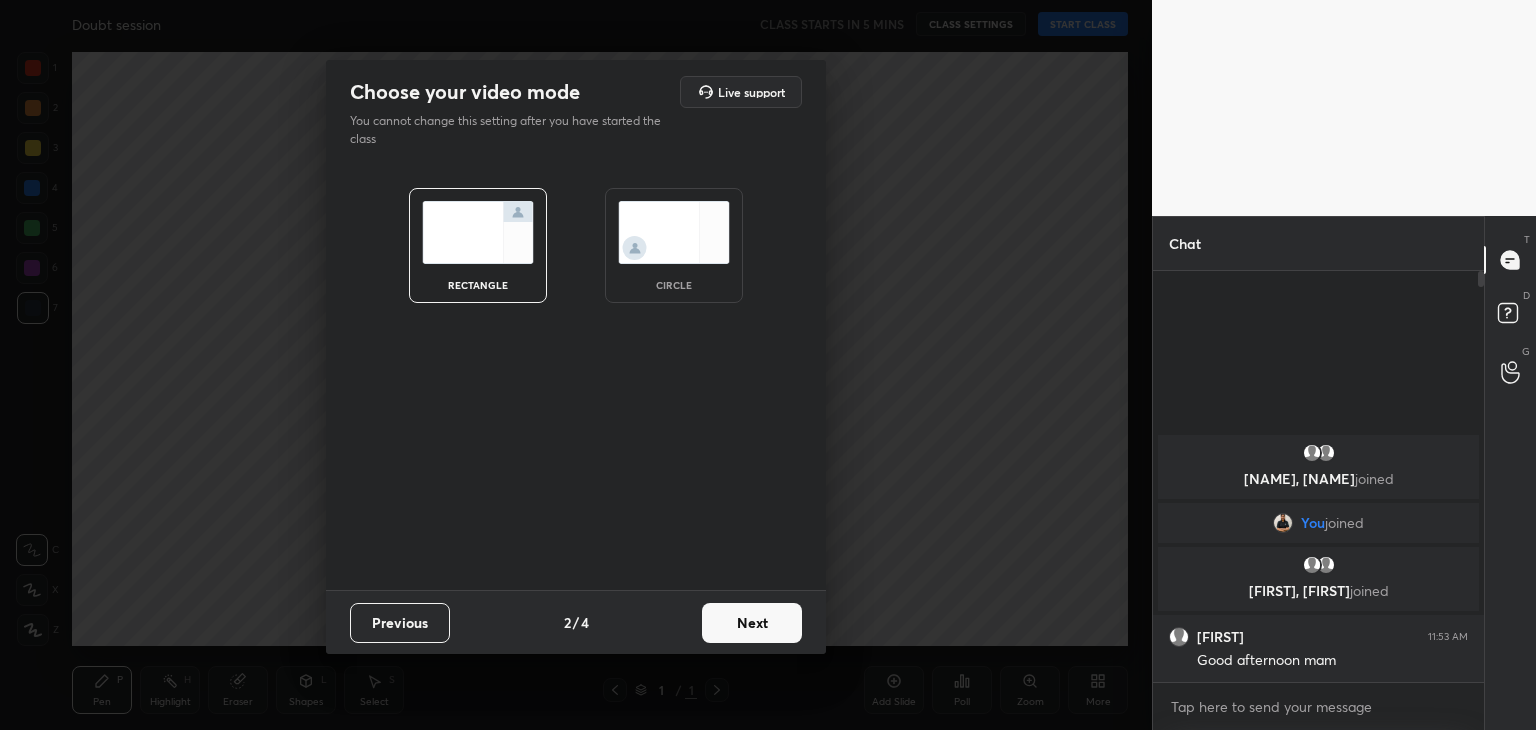 click at bounding box center [674, 232] 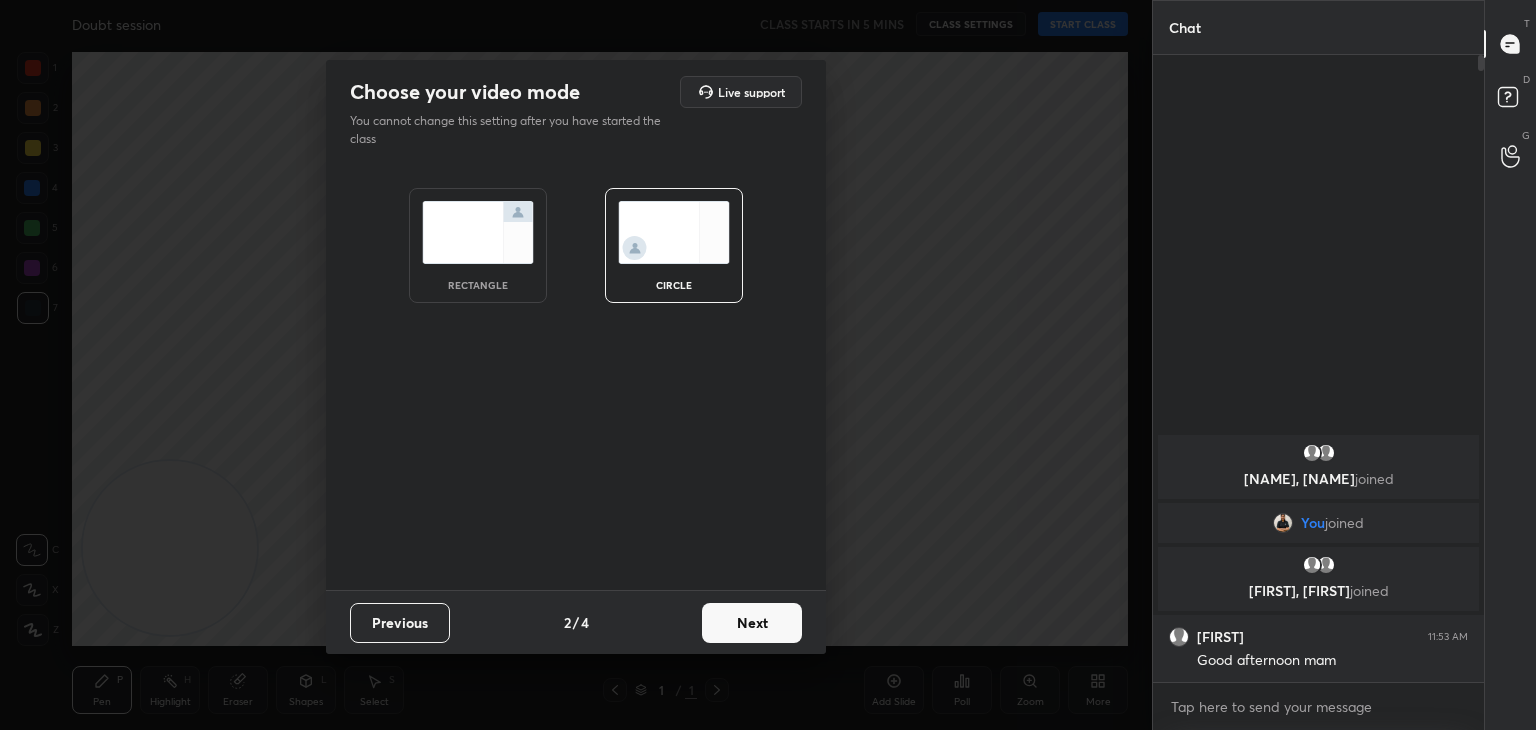 scroll, scrollTop: 6, scrollLeft: 6, axis: both 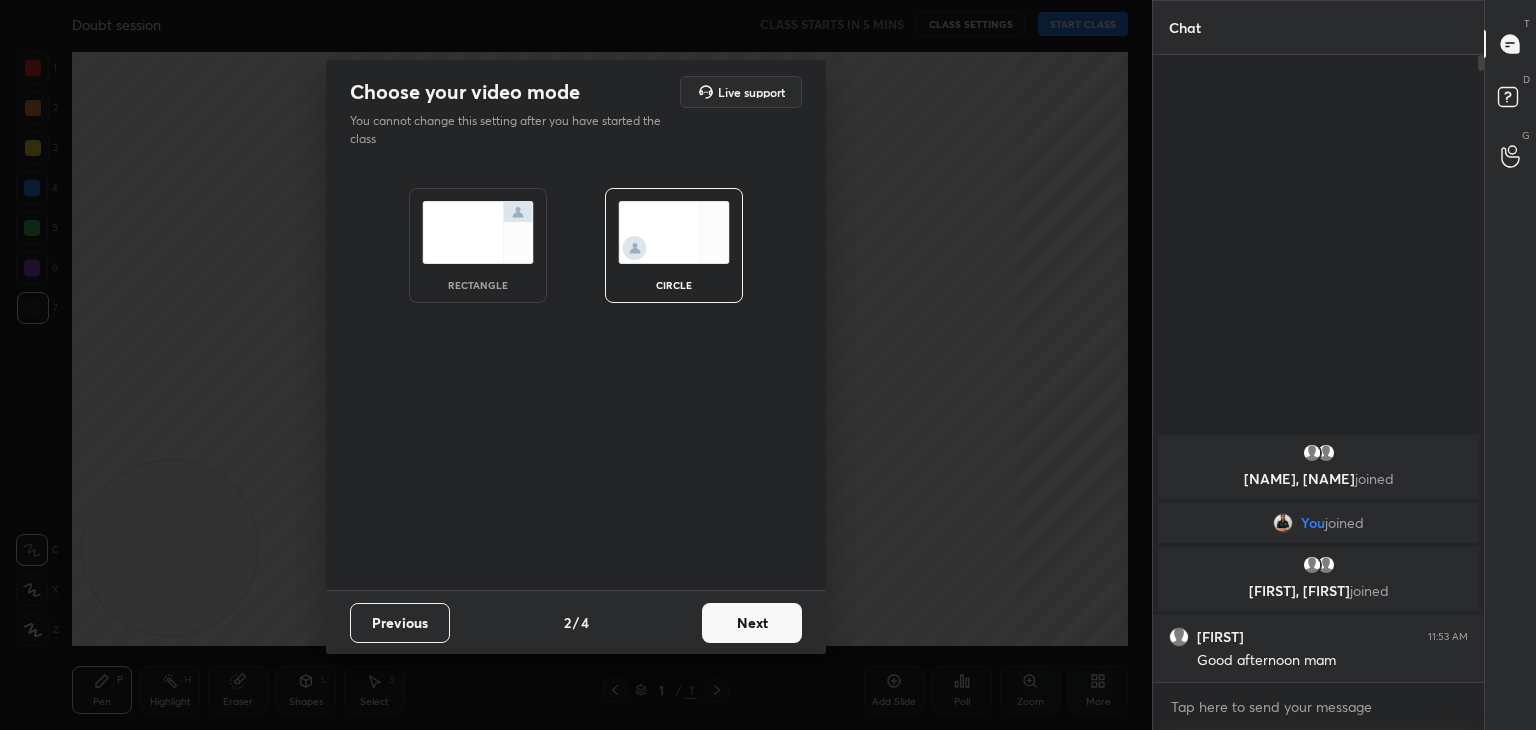 click on "Next" at bounding box center (752, 623) 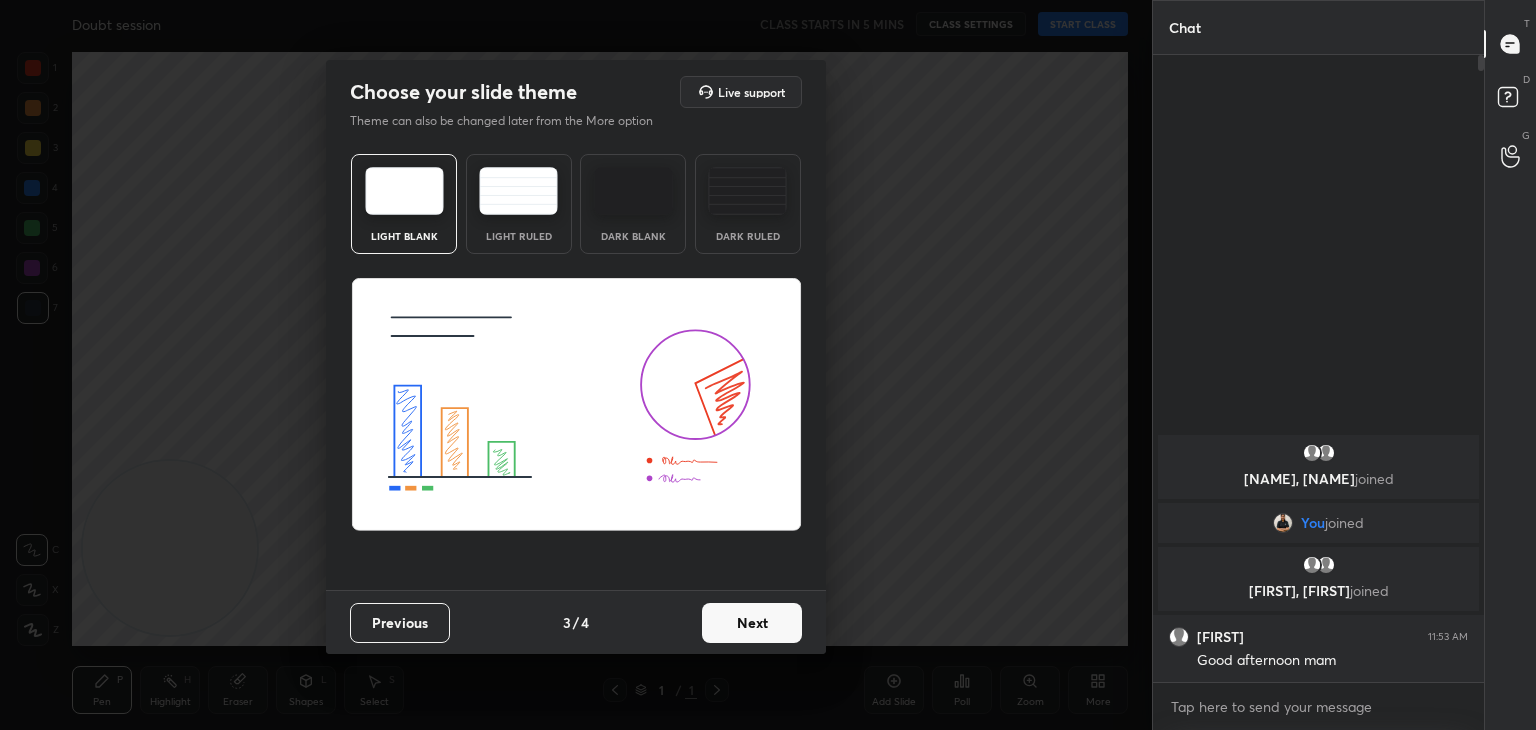 click on "Next" at bounding box center (752, 623) 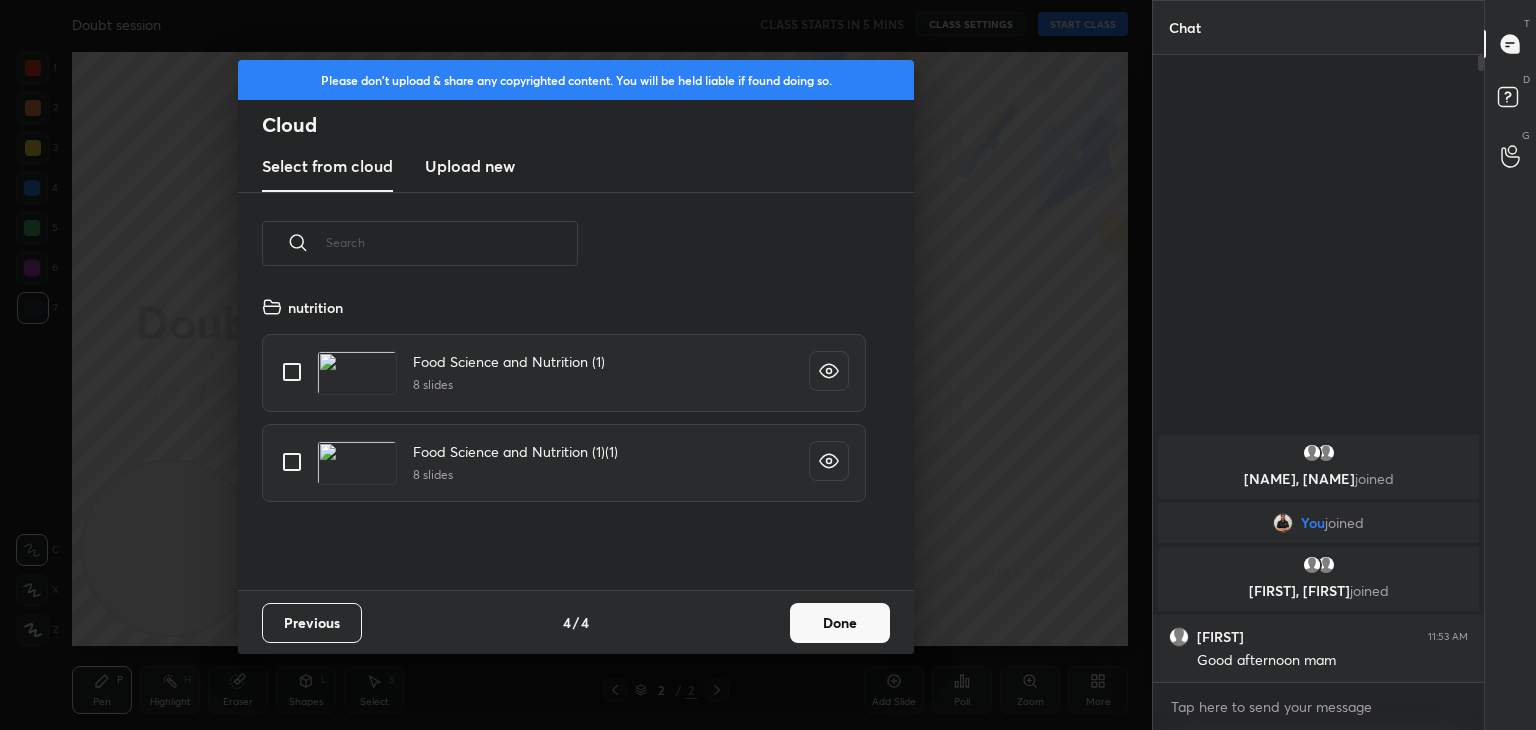 scroll, scrollTop: 6, scrollLeft: 10, axis: both 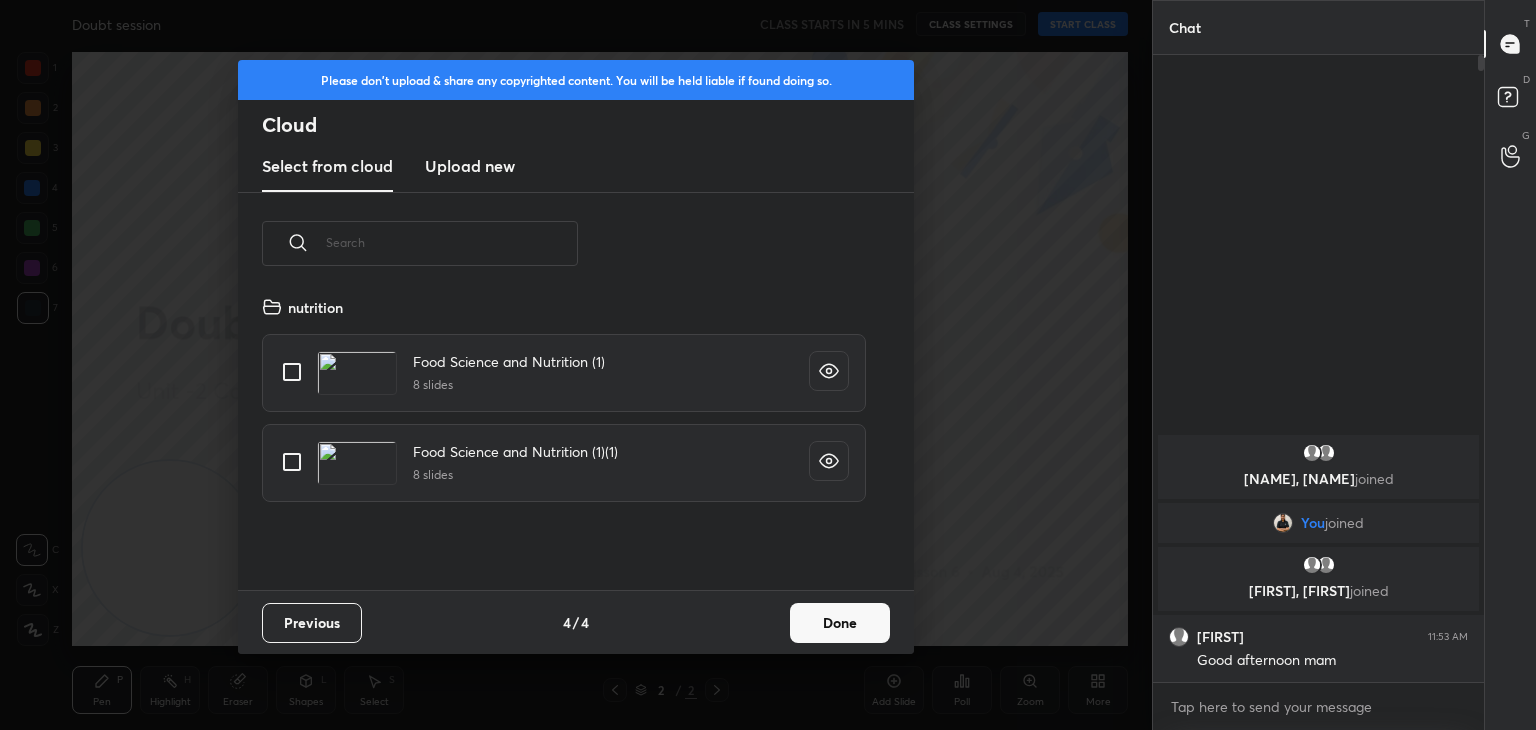 click on "Upload new" at bounding box center (470, 166) 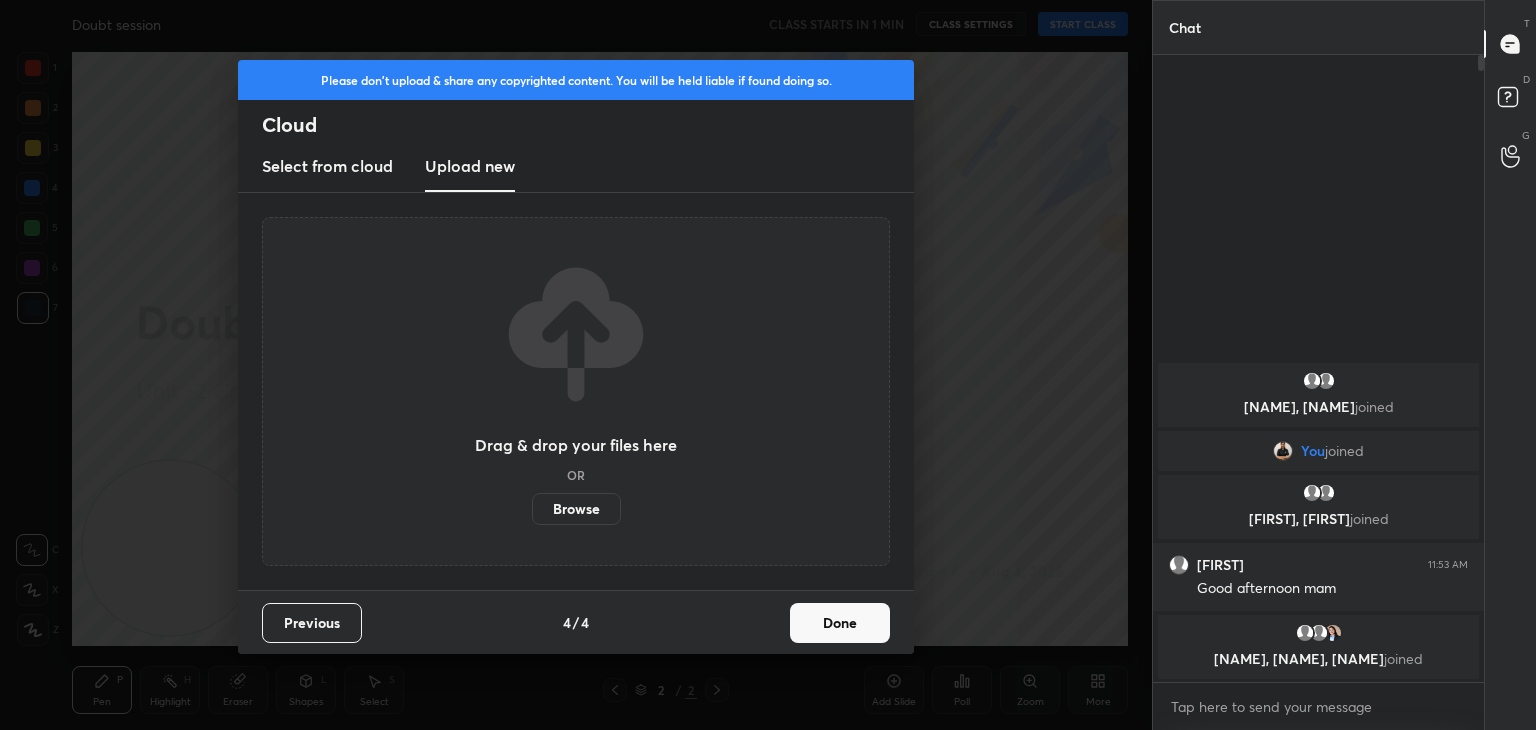 click on "Browse" at bounding box center [576, 509] 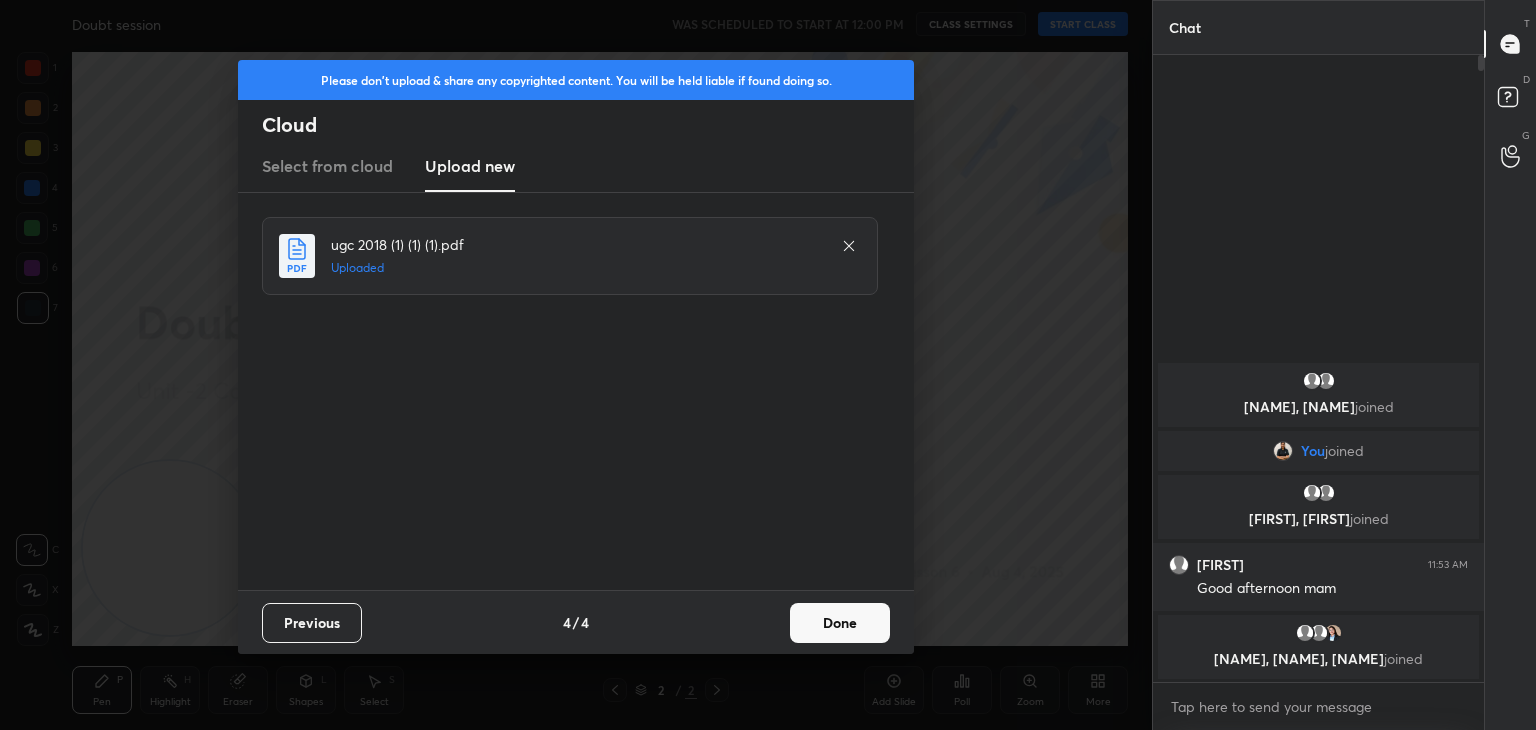 click on "Done" at bounding box center [840, 623] 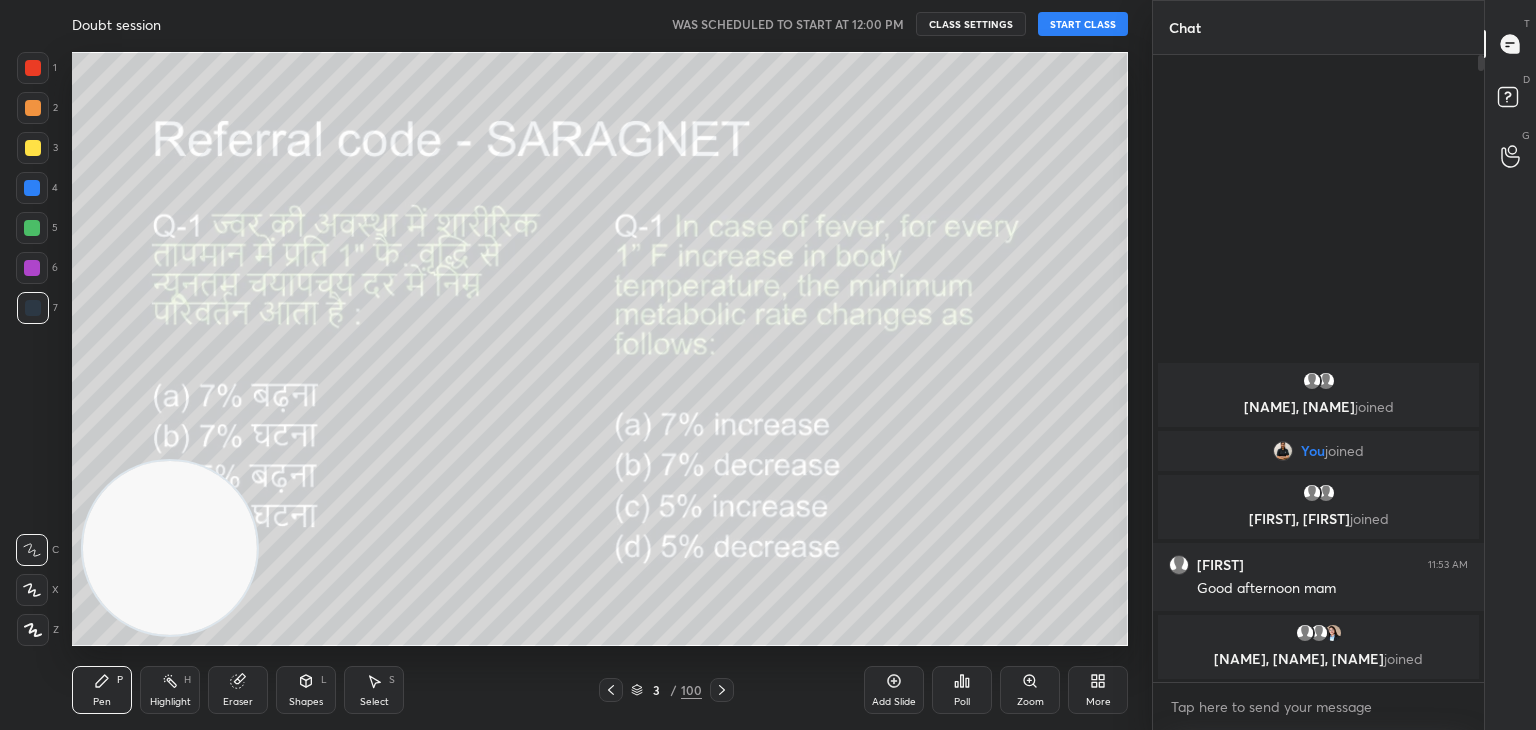 drag, startPoint x: 120, startPoint y: 514, endPoint x: 500, endPoint y: 411, distance: 393.71182 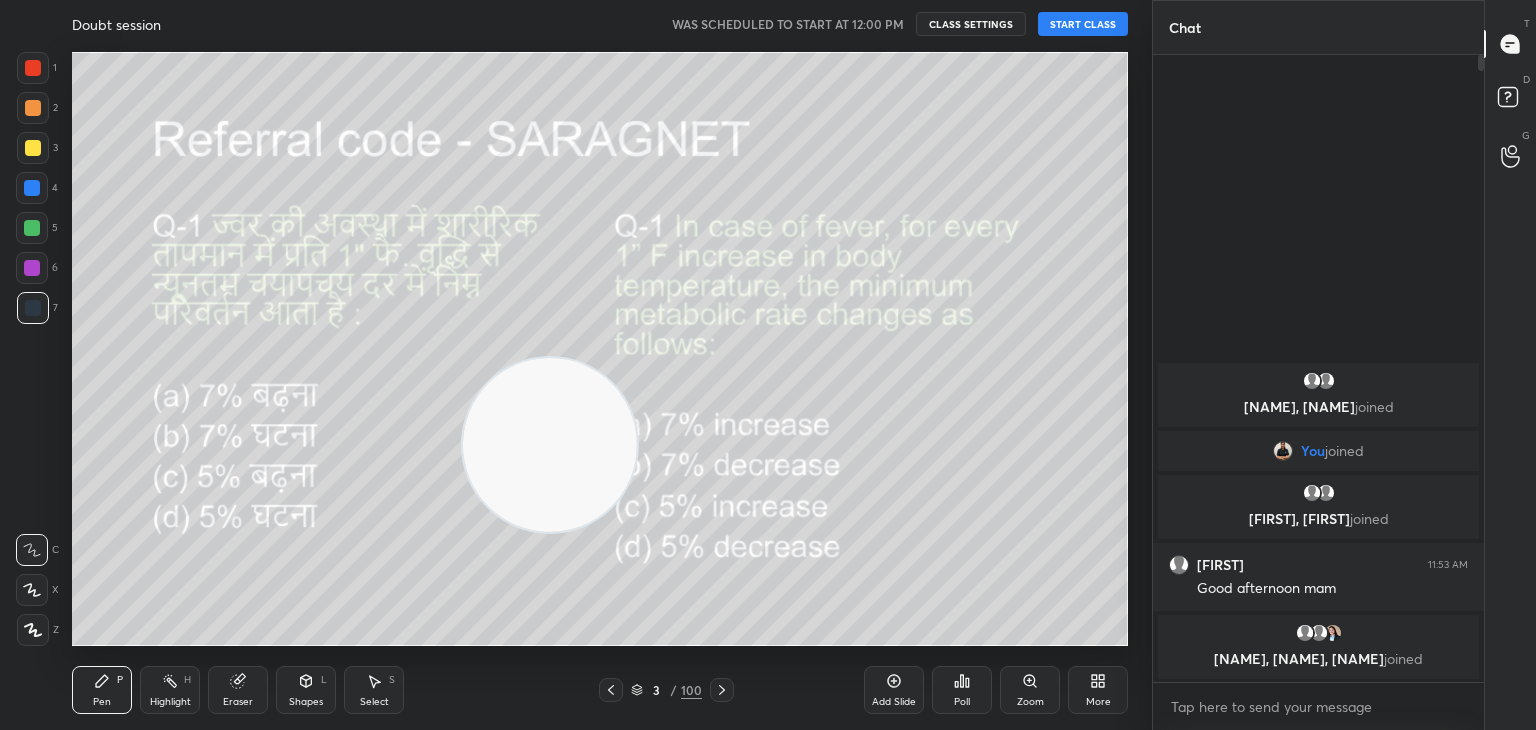drag, startPoint x: 500, startPoint y: 411, endPoint x: 891, endPoint y: 649, distance: 457.739 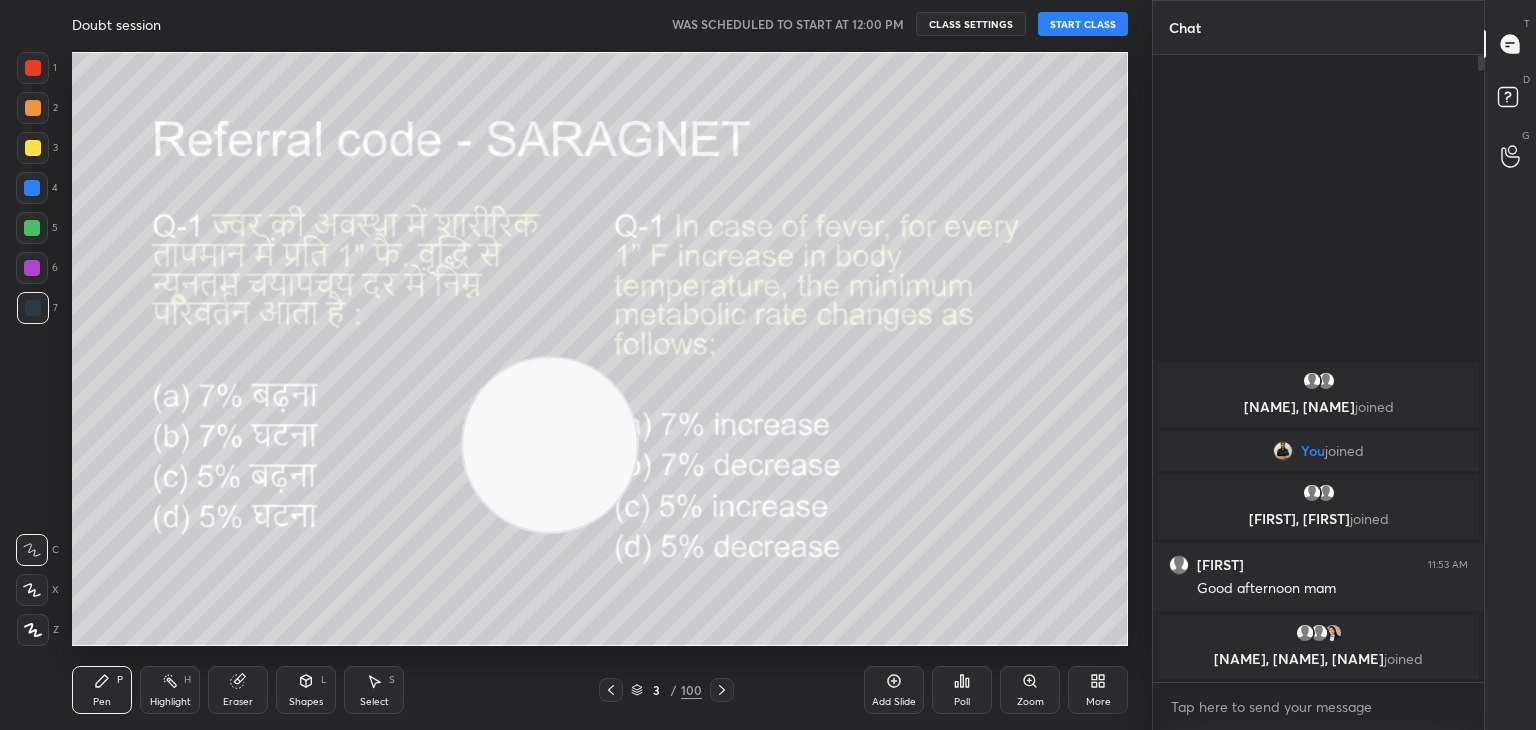 click on "Doubt session WAS SCHEDULED TO START AT  12:00 PM CLASS SETTINGS START CLASS Setting up your live class Back Doubt session • L6 of Unit -2 Complete Course on Nutrition and Dietetics - UGC NET Dec'25 Sarita Agrahari Pen P Highlight H Eraser Shapes L Select S 3 / 100 Add Slide Poll Zoom More" at bounding box center (600, 365) 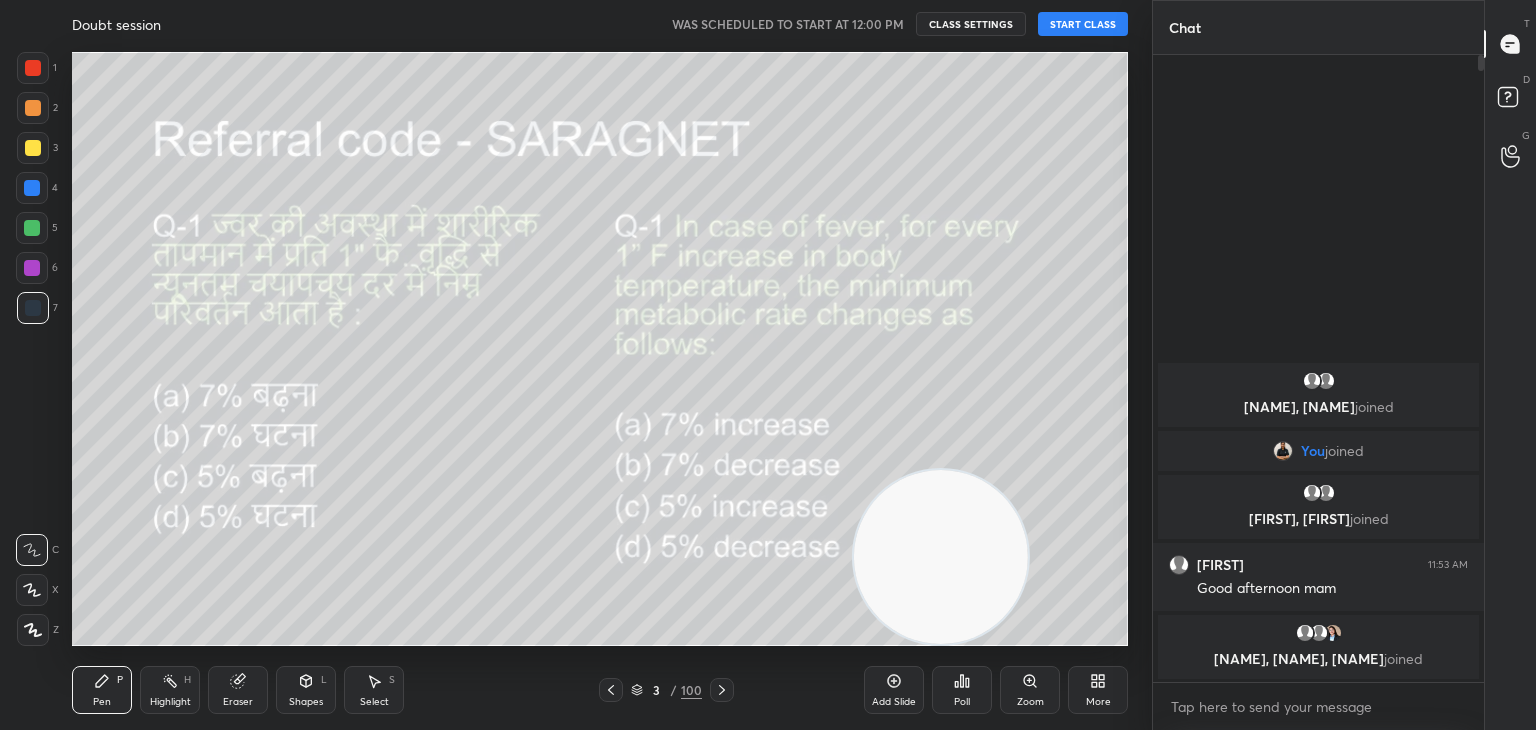 drag, startPoint x: 891, startPoint y: 649, endPoint x: 1151, endPoint y: 667, distance: 260.62234 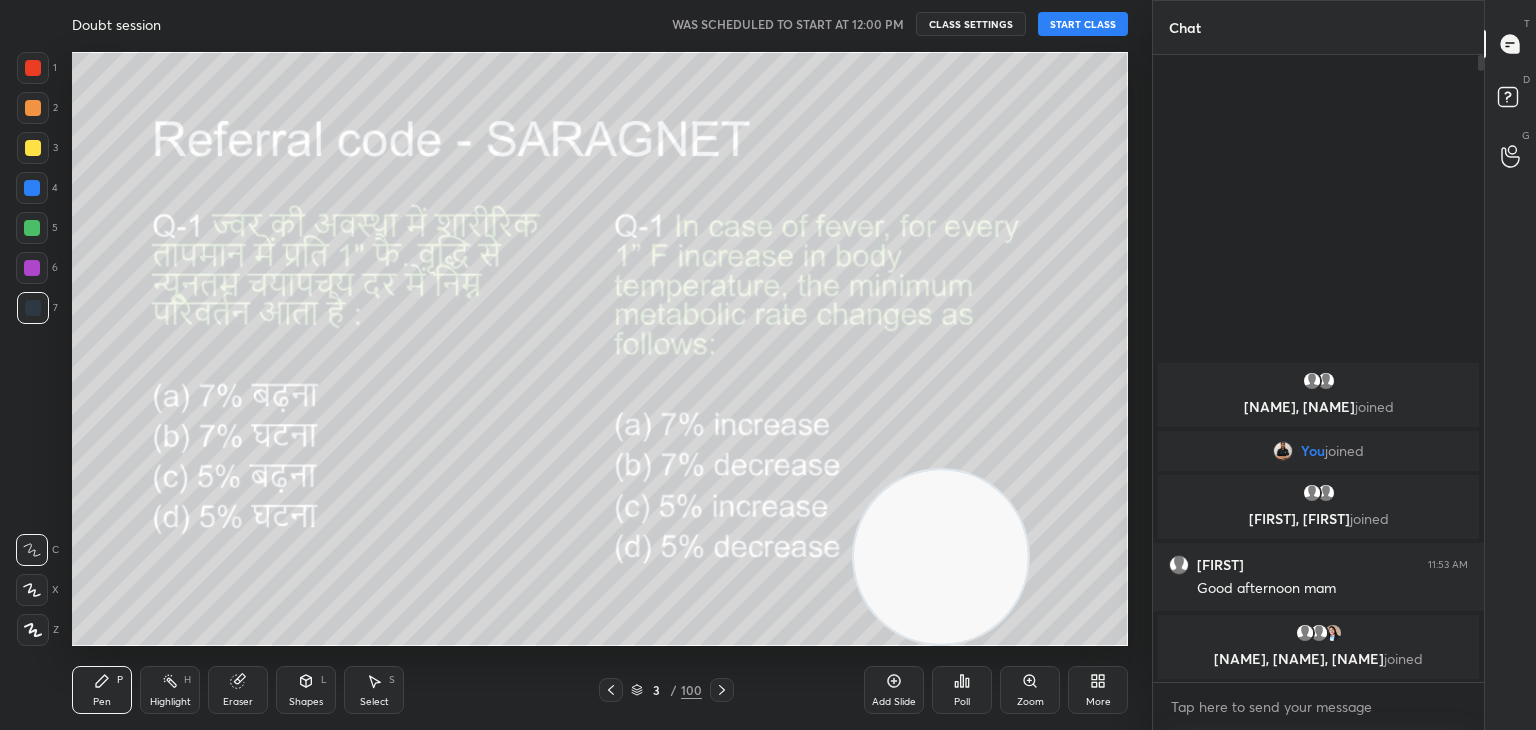 drag, startPoint x: 966, startPoint y: 539, endPoint x: 1089, endPoint y: 558, distance: 124.45883 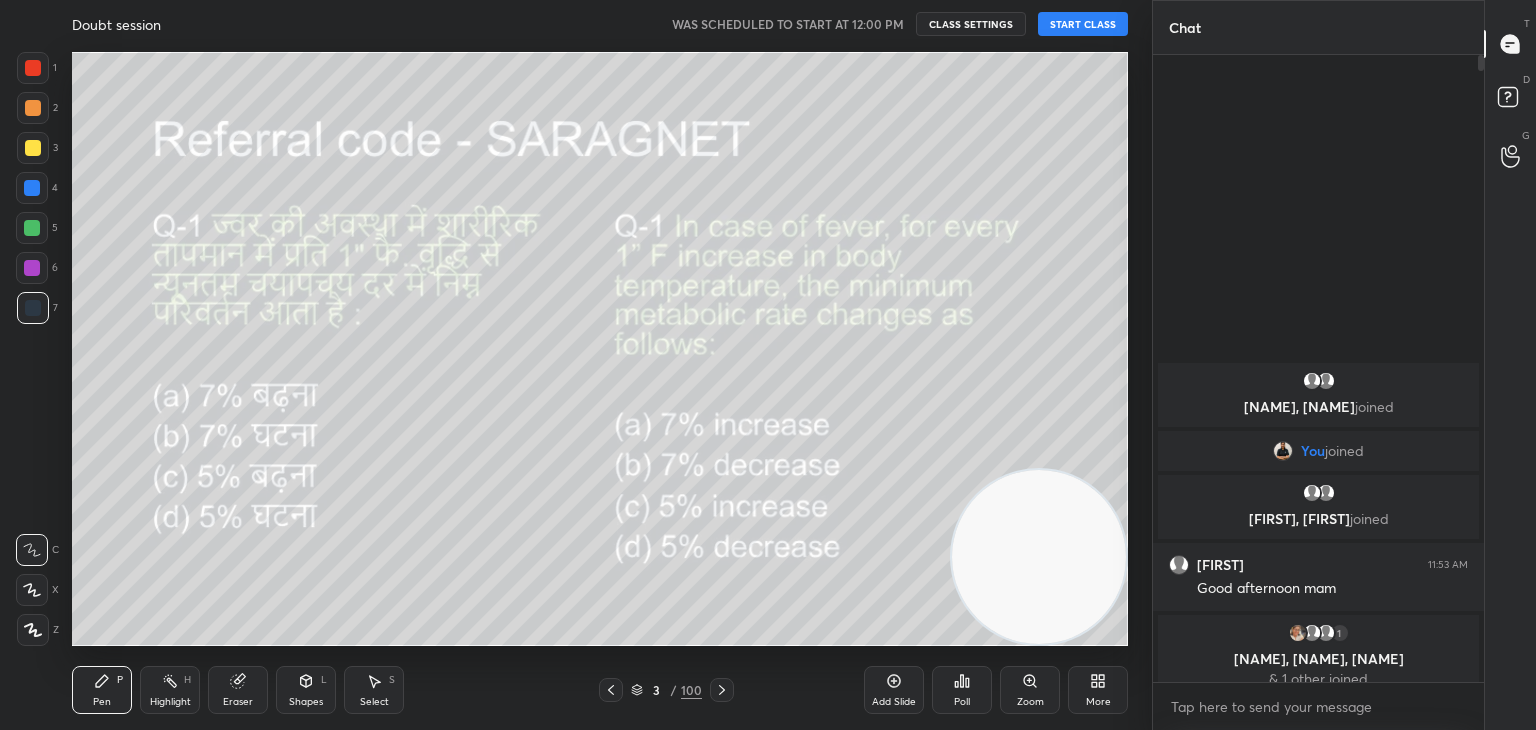 click 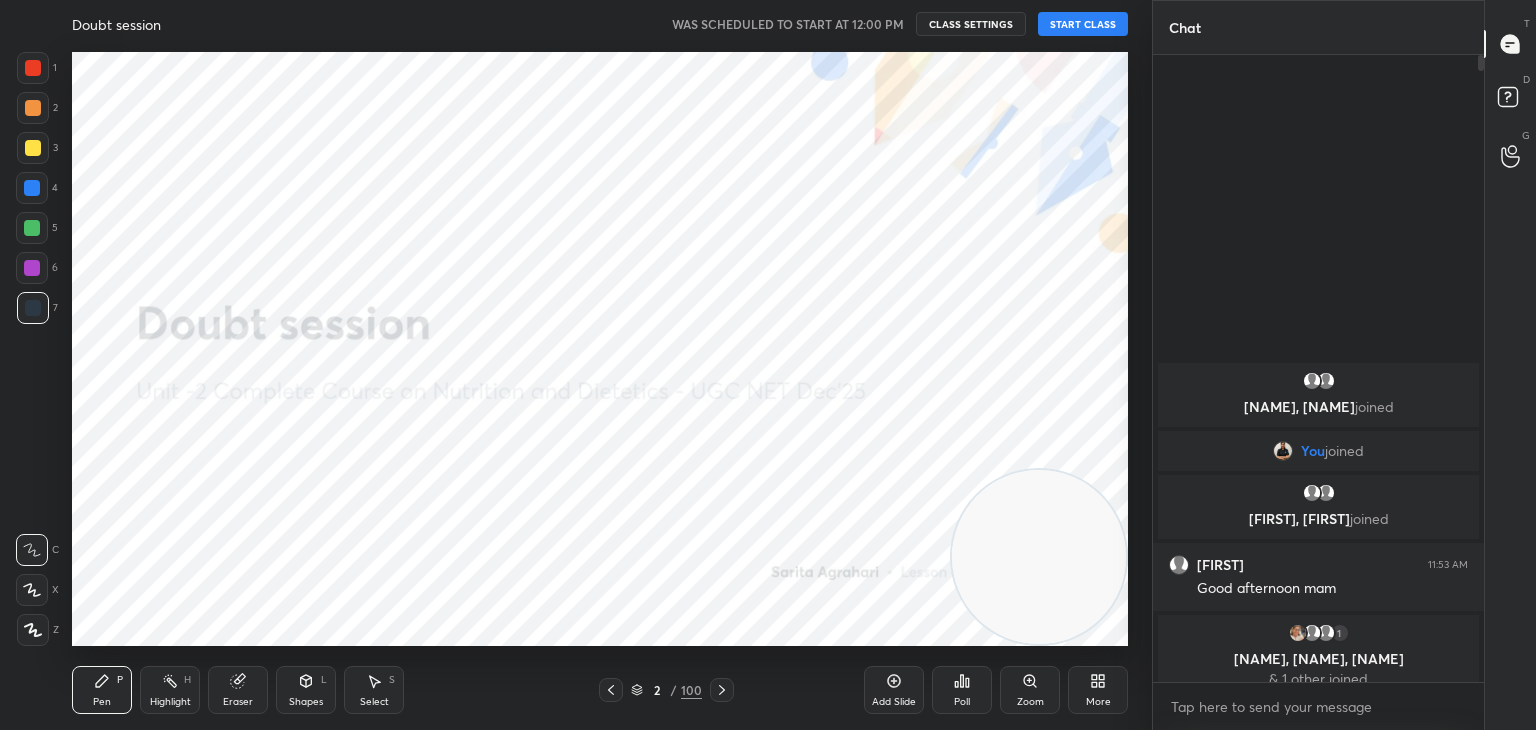 click on "START CLASS" at bounding box center [1083, 24] 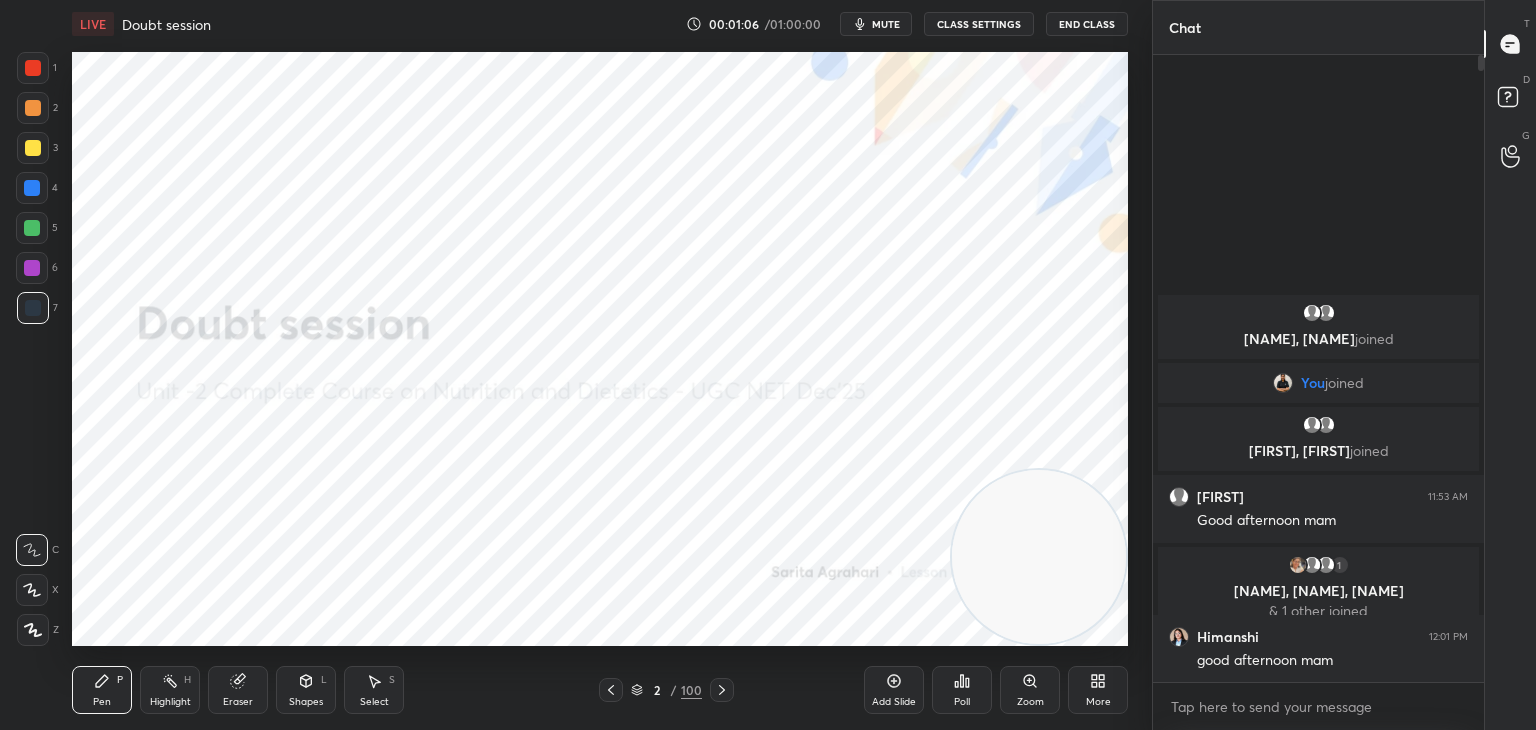 click at bounding box center (33, 630) 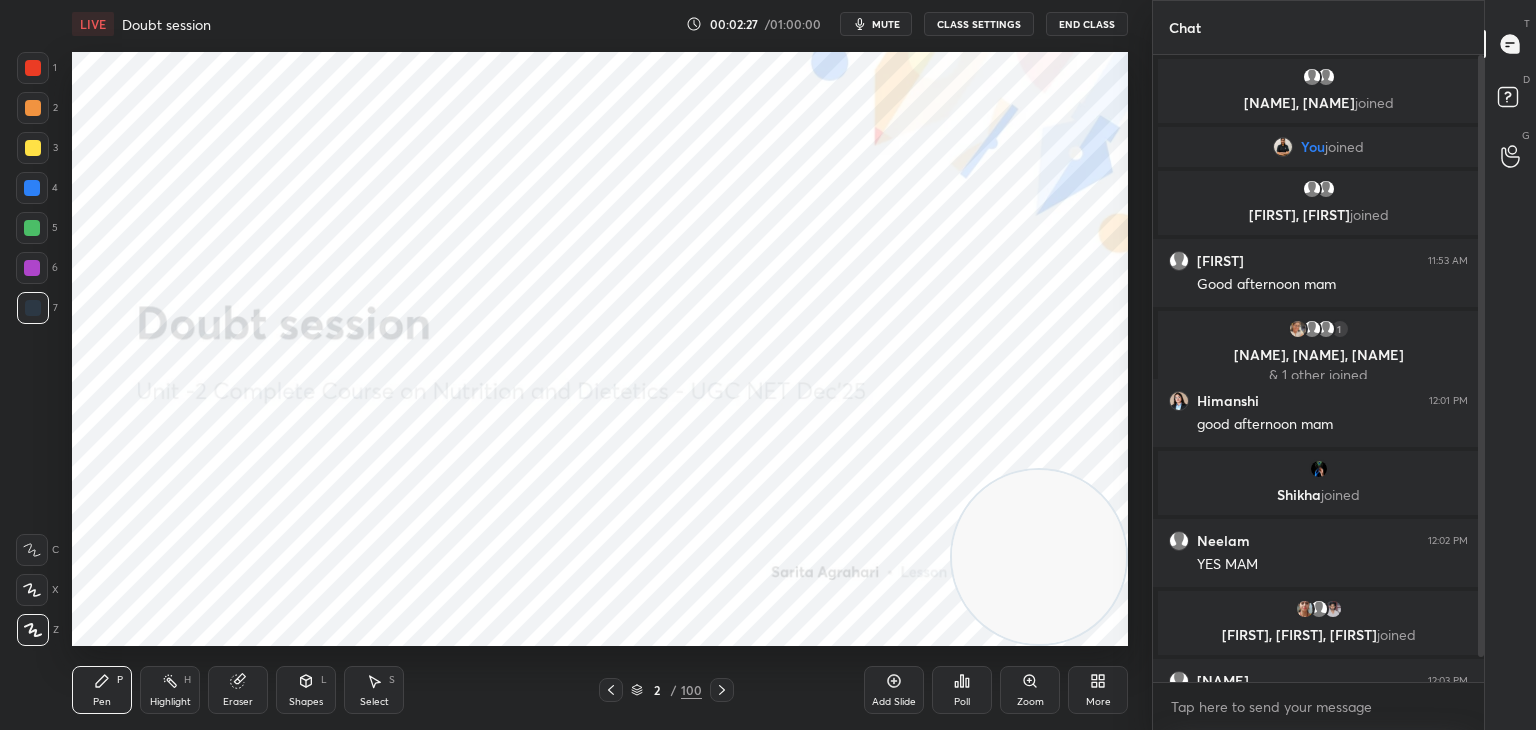 scroll, scrollTop: 44, scrollLeft: 0, axis: vertical 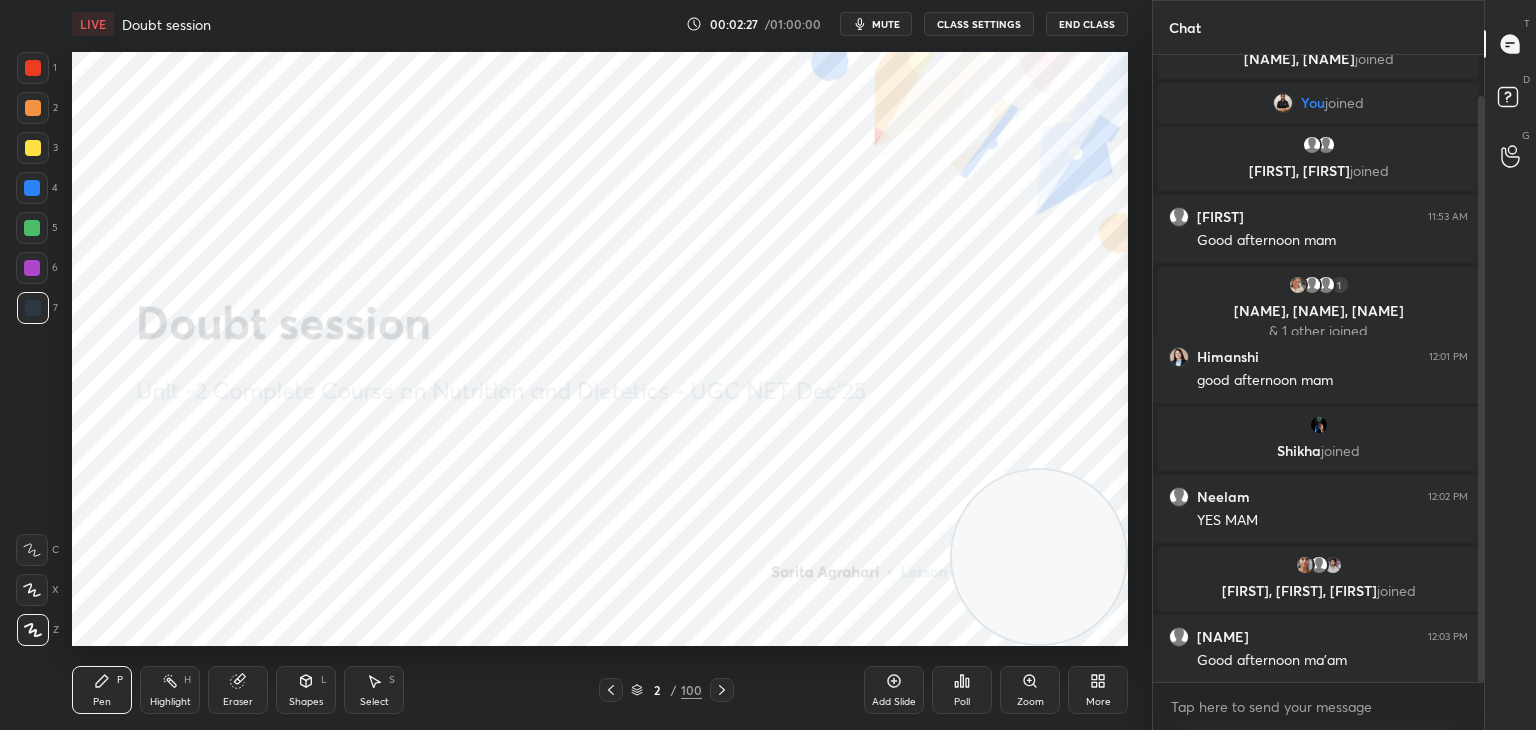 drag, startPoint x: 1483, startPoint y: 517, endPoint x: 1501, endPoint y: 697, distance: 180.89777 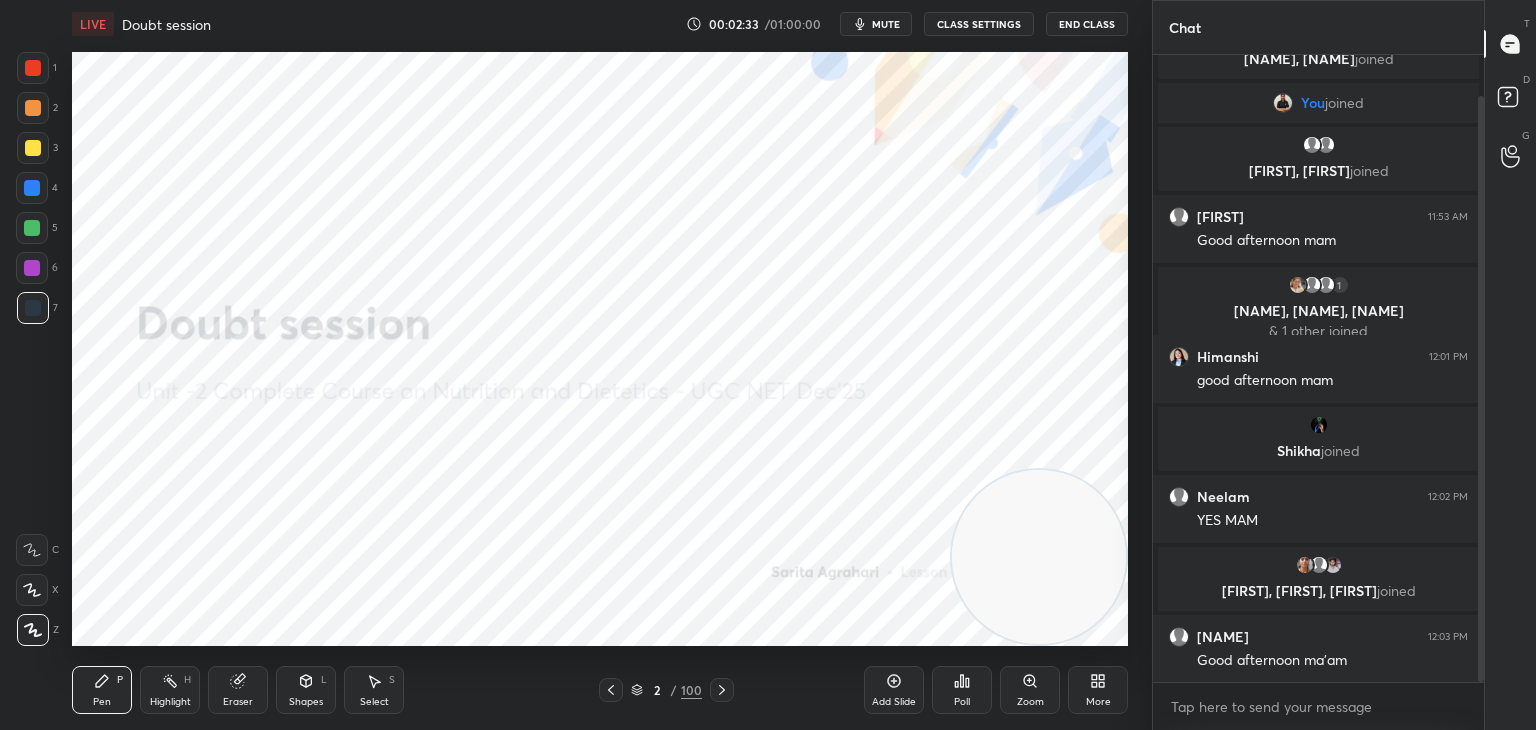 scroll, scrollTop: 112, scrollLeft: 0, axis: vertical 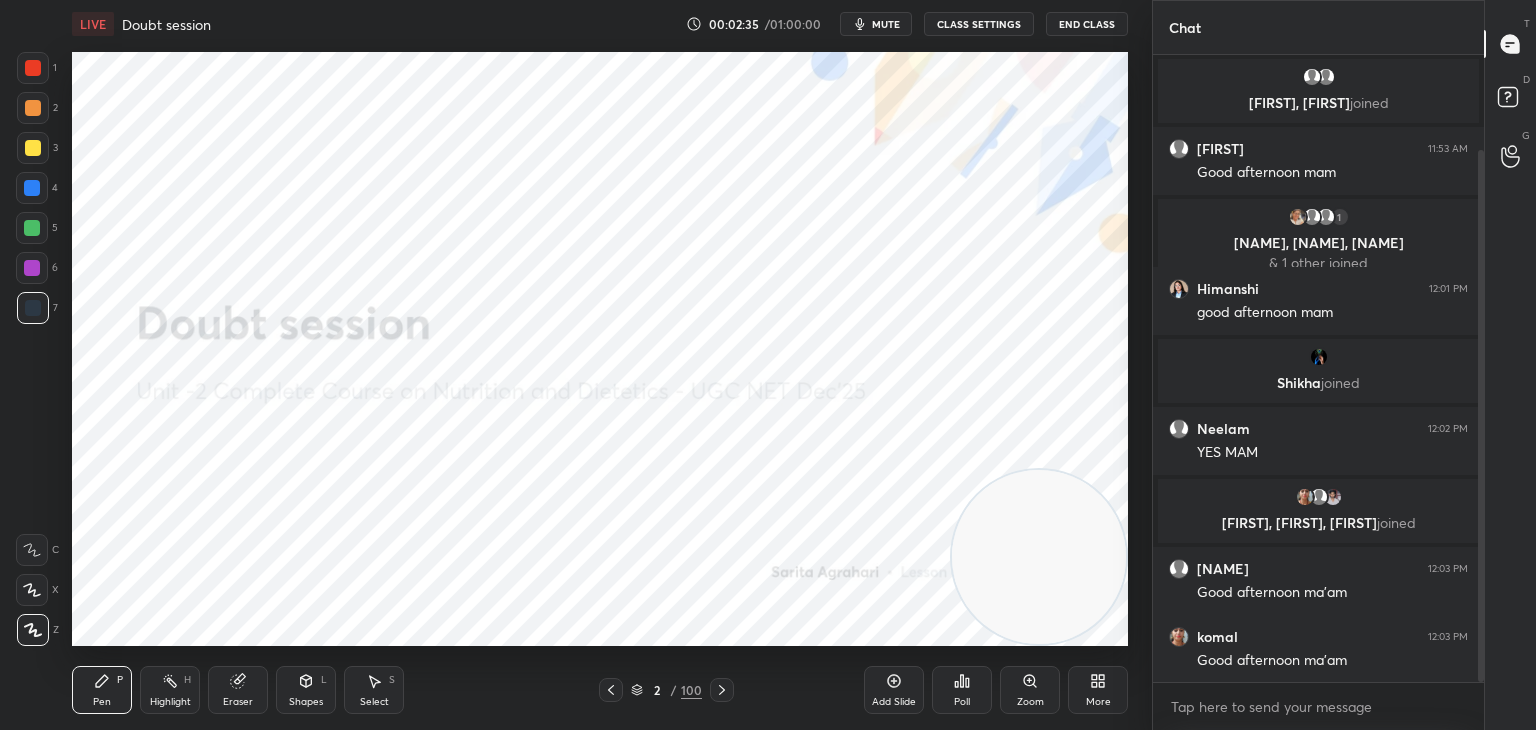 click 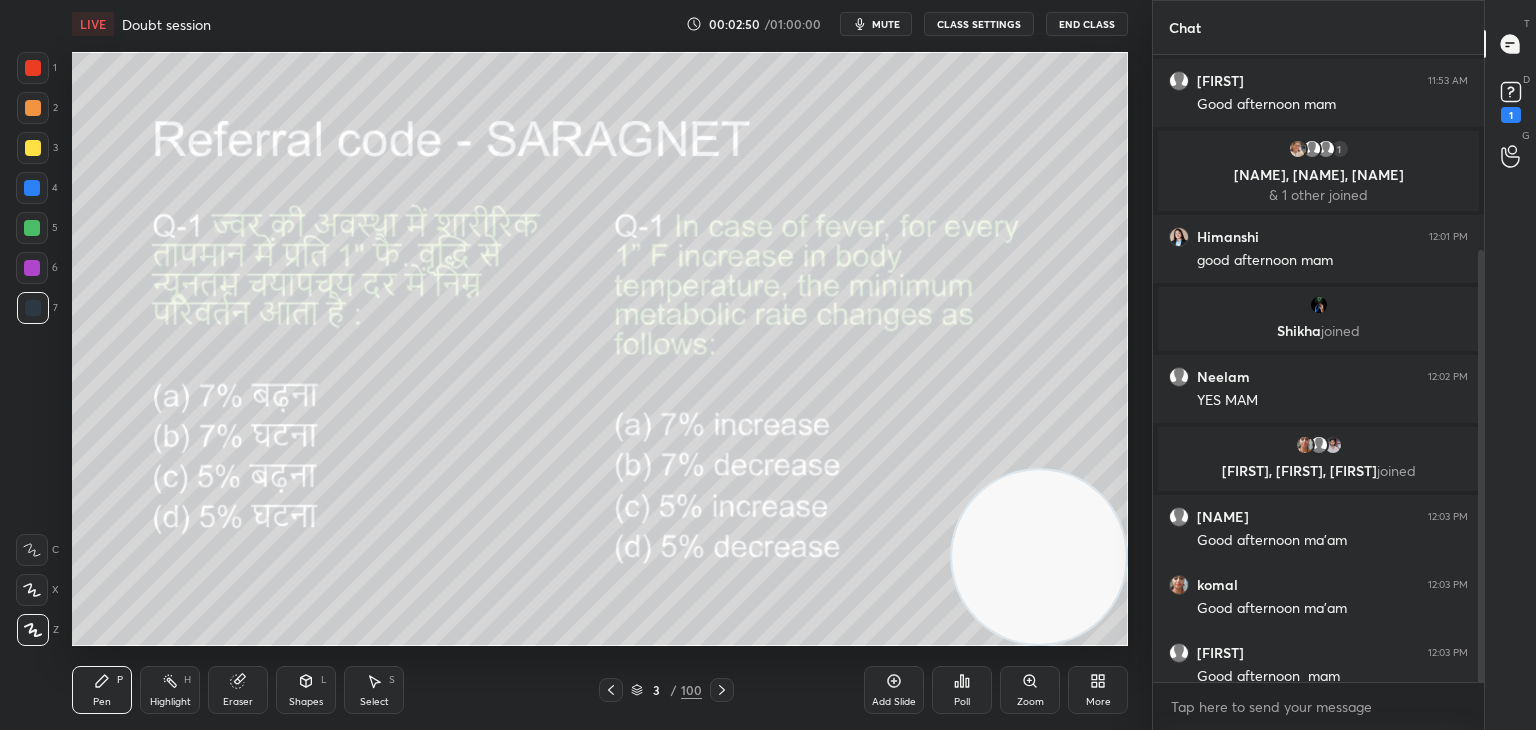scroll, scrollTop: 282, scrollLeft: 0, axis: vertical 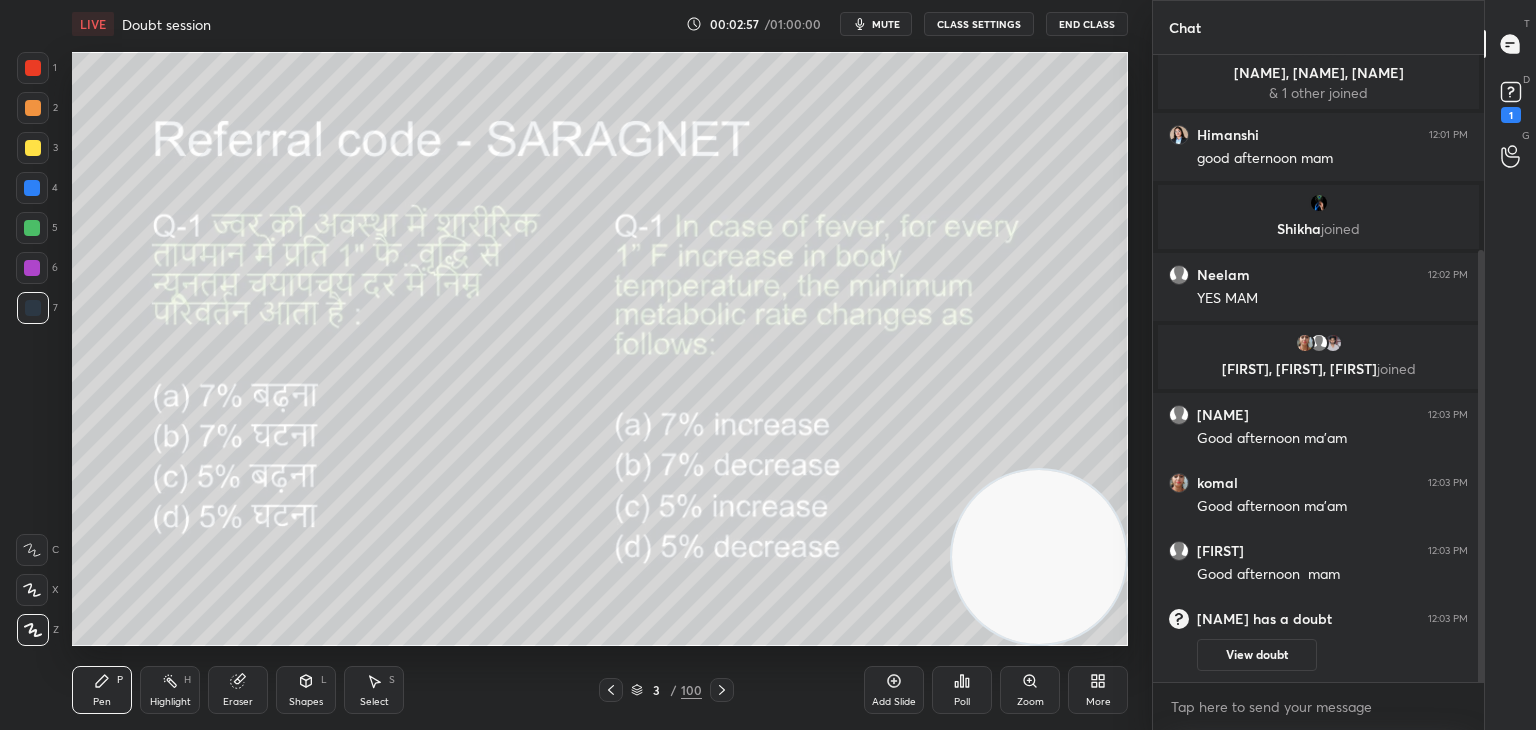 click on "View doubt" at bounding box center [1257, 655] 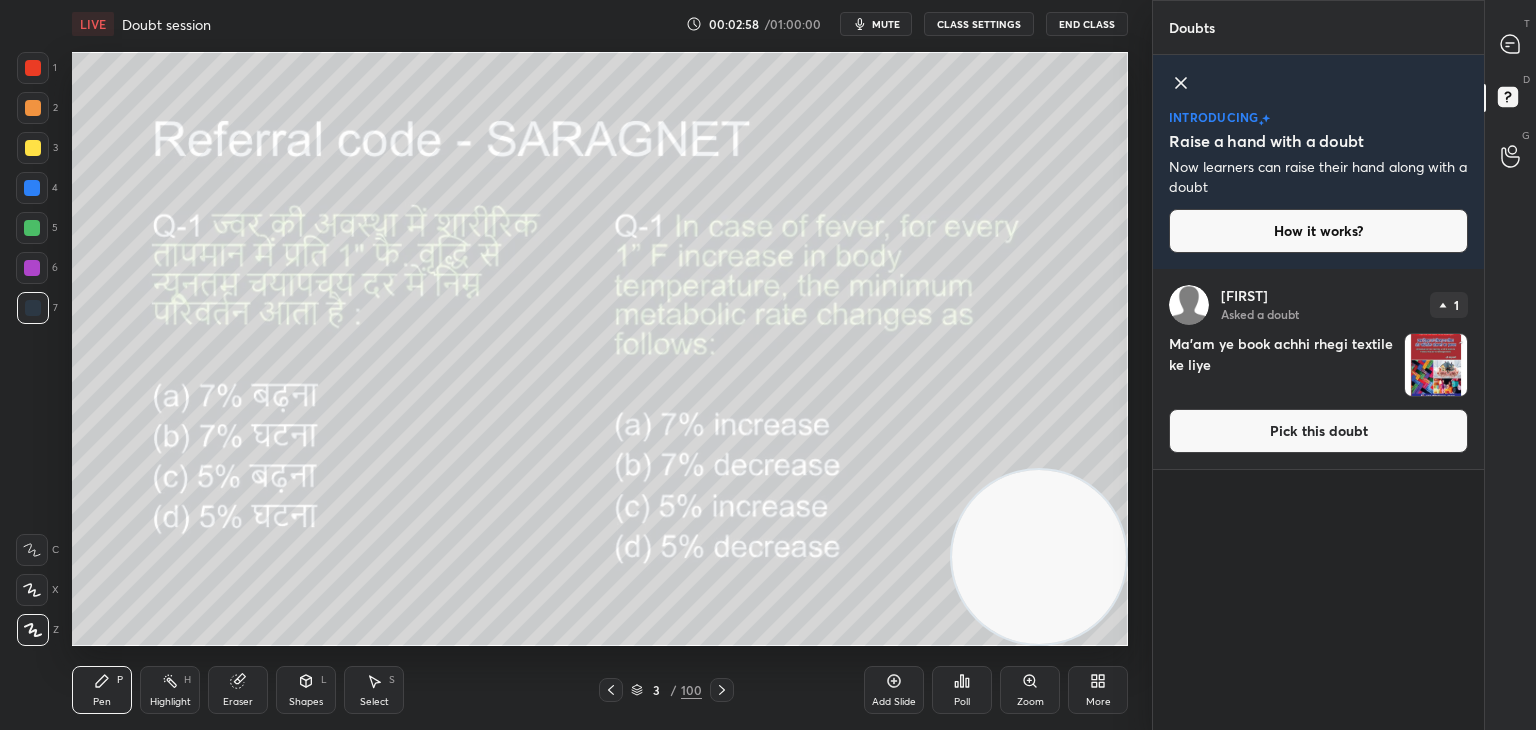 click on "Pick this doubt" at bounding box center [1318, 431] 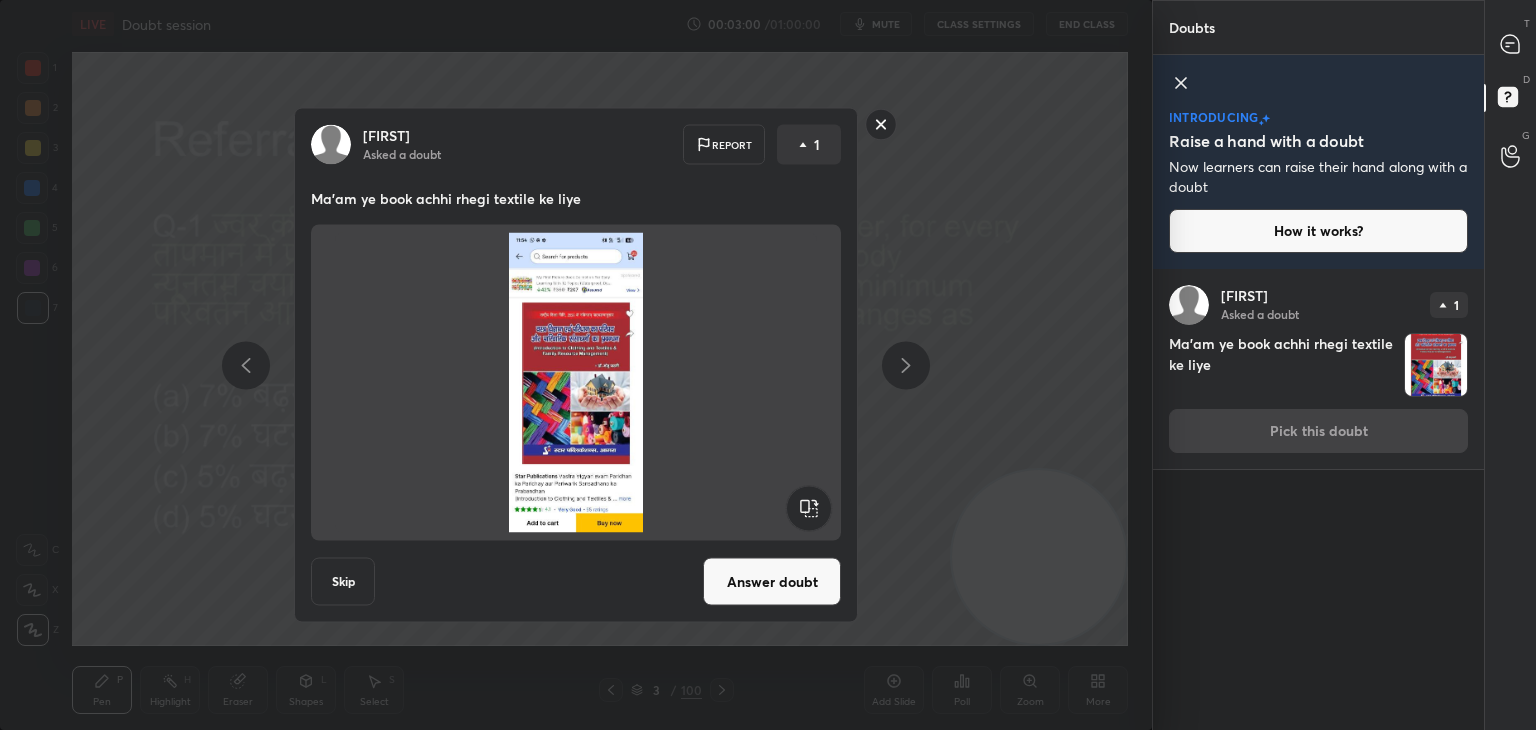 click on "Answer doubt" at bounding box center [772, 582] 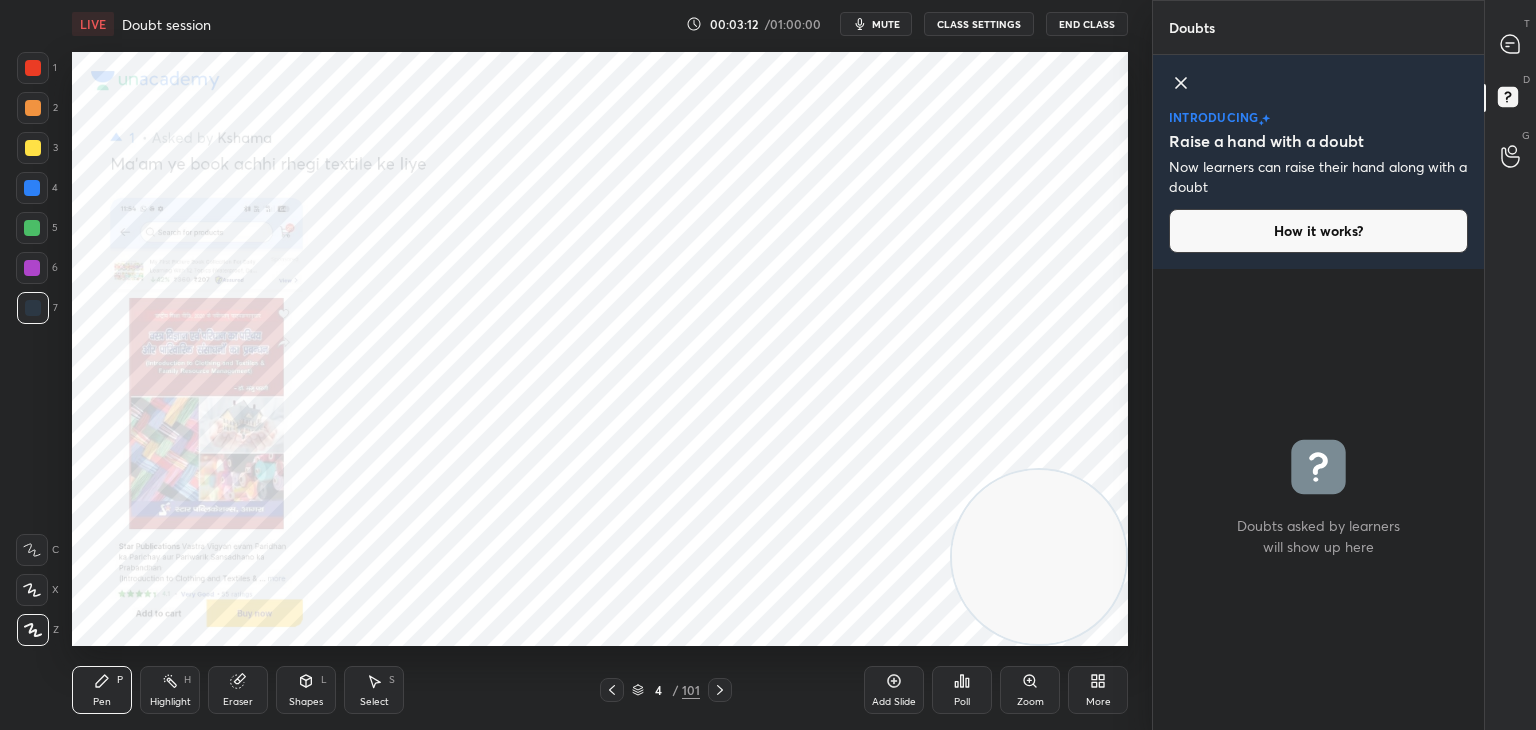 click 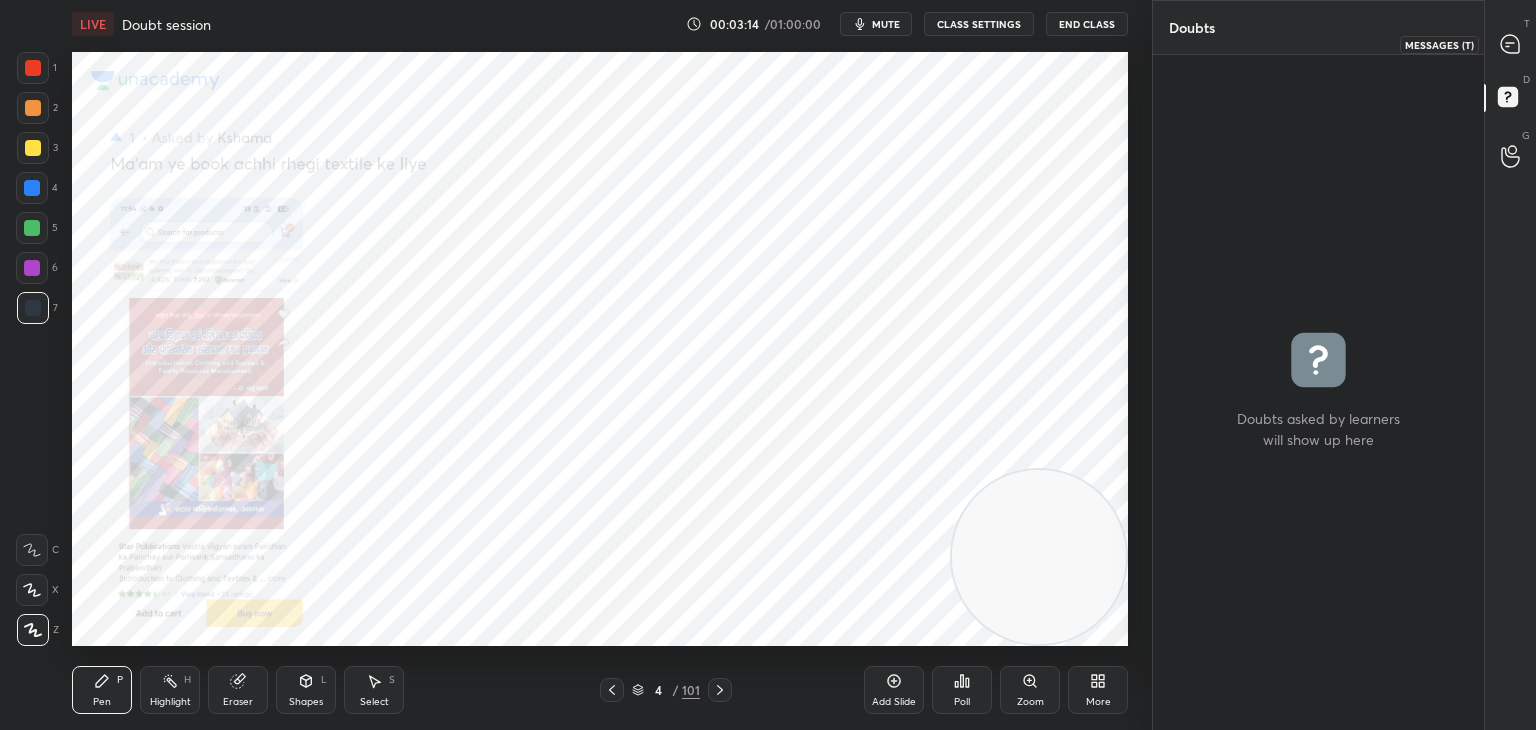 click at bounding box center [1511, 44] 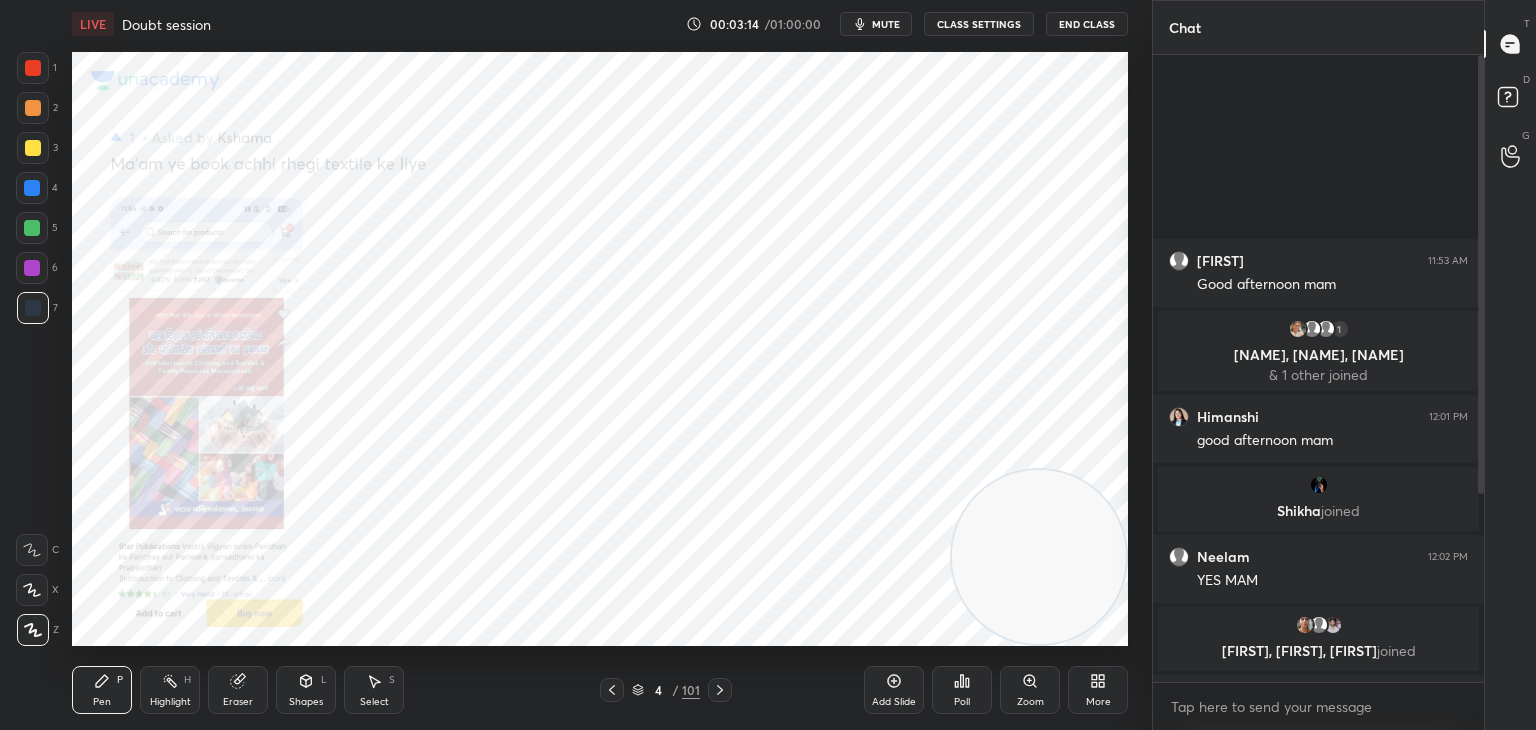 scroll, scrollTop: 268, scrollLeft: 0, axis: vertical 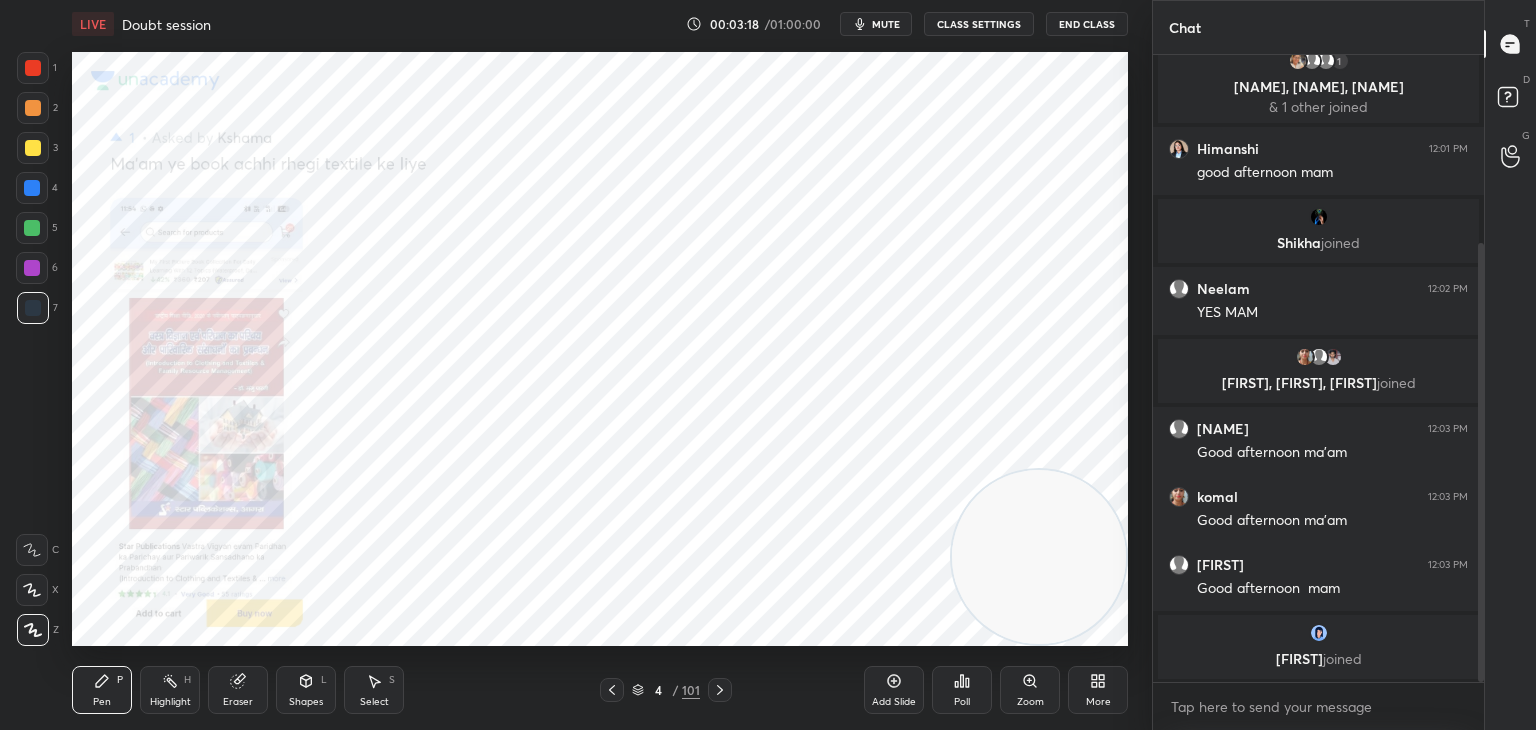 click on "Zoom" at bounding box center [1030, 690] 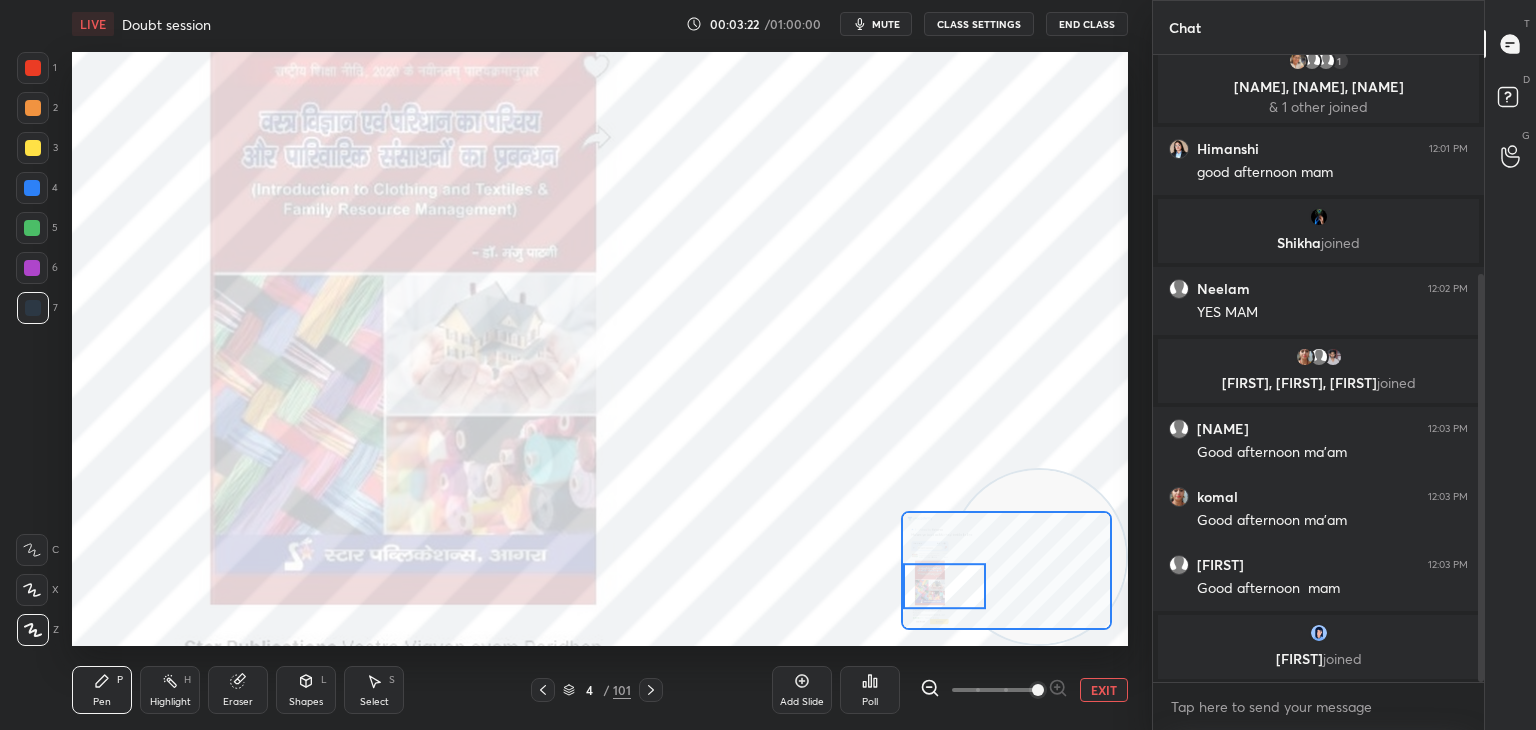 scroll, scrollTop: 336, scrollLeft: 0, axis: vertical 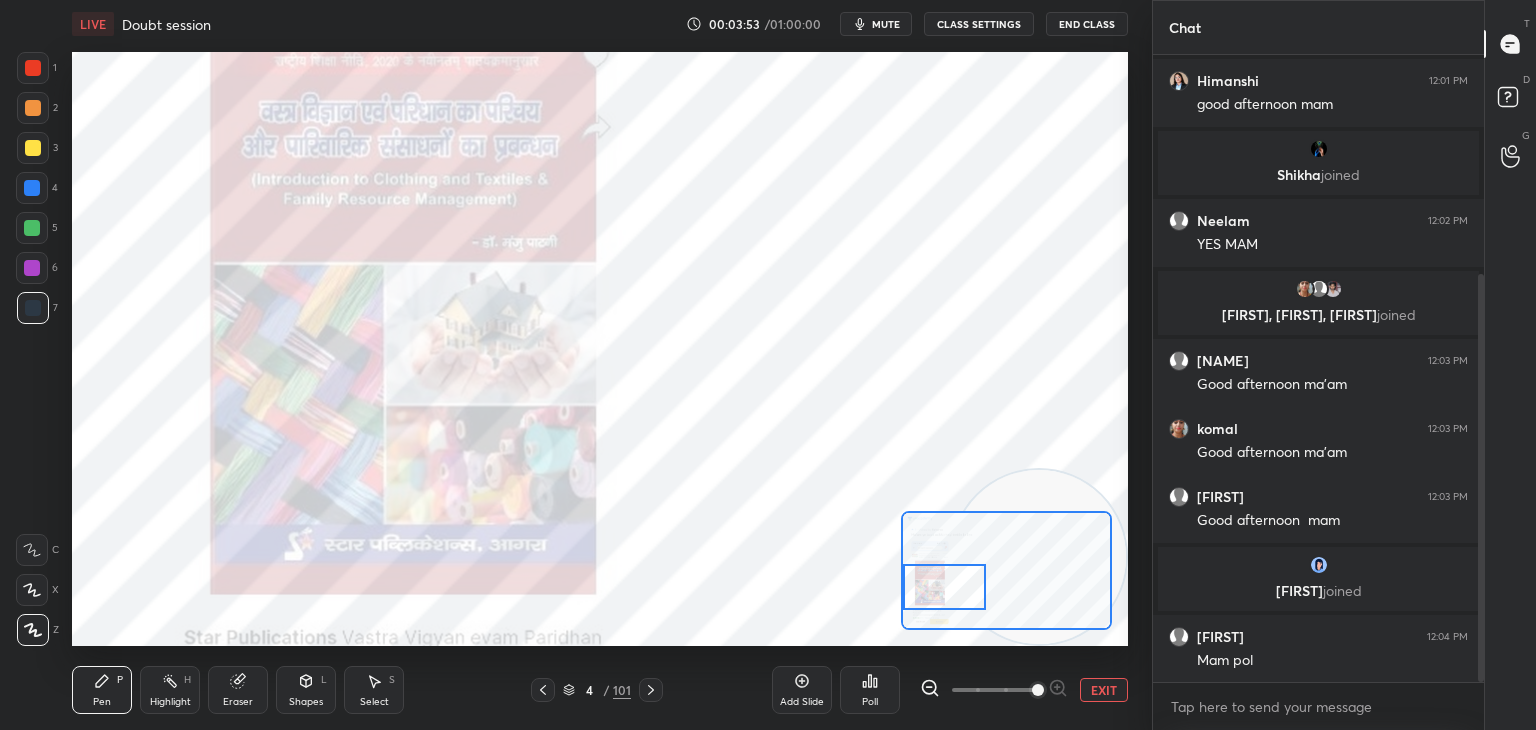 click 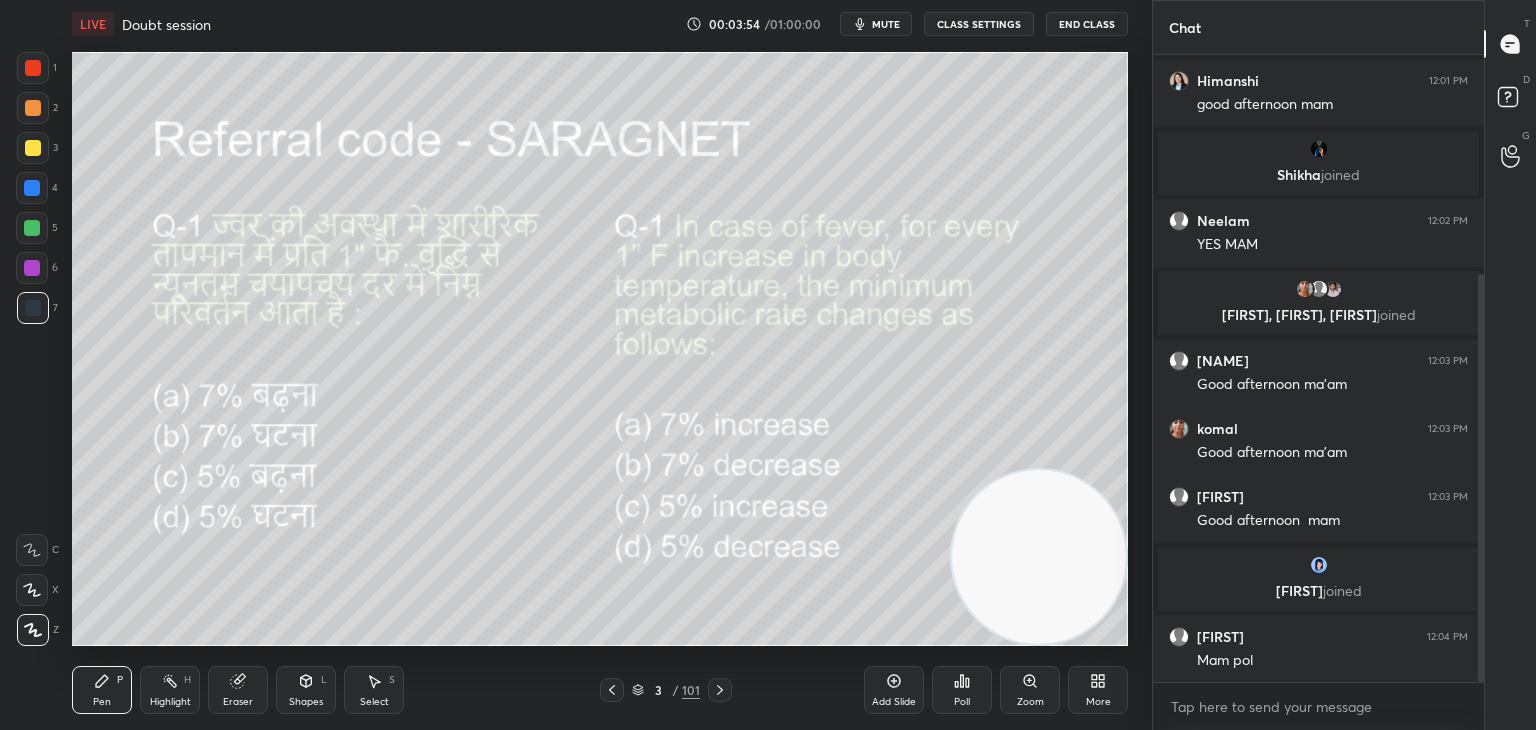 scroll, scrollTop: 408, scrollLeft: 0, axis: vertical 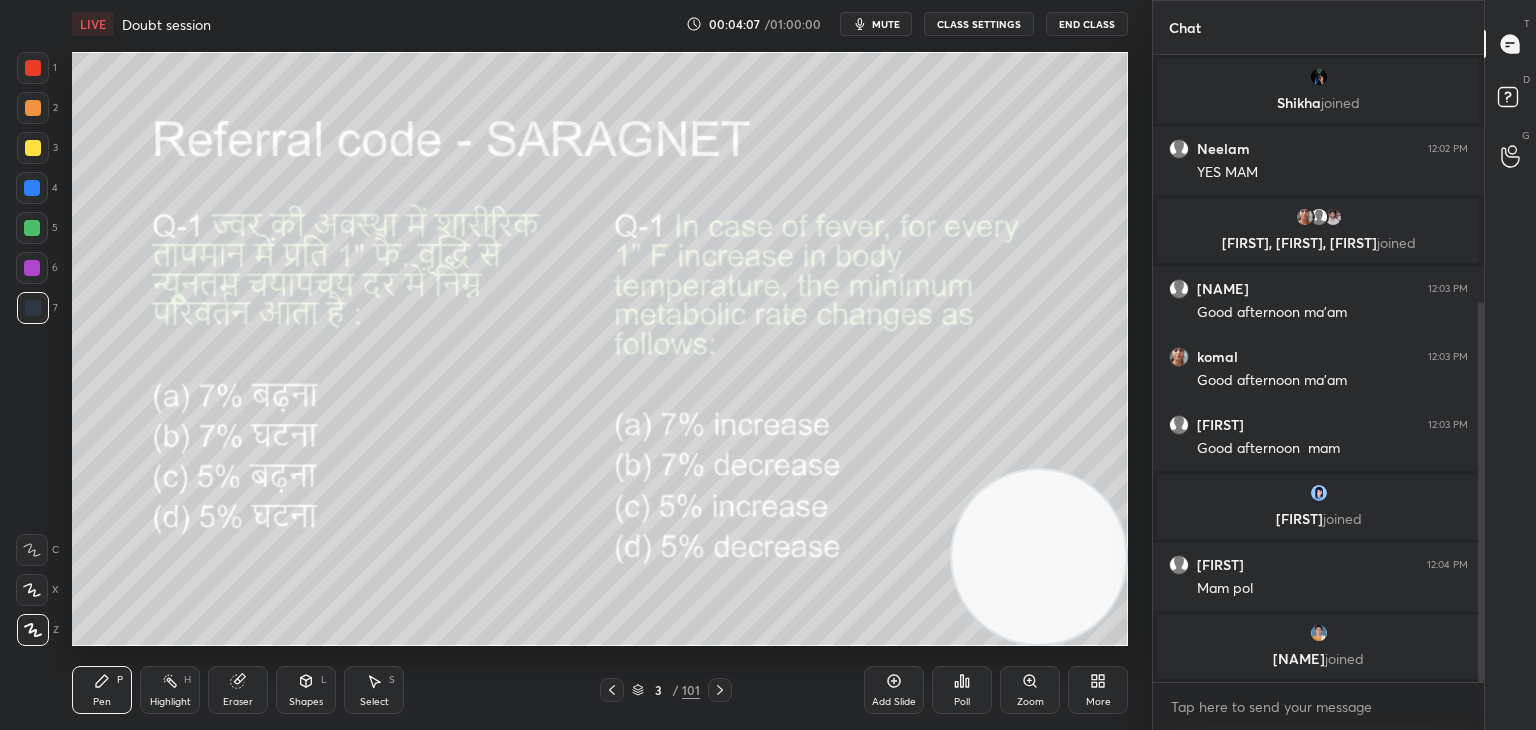 click on "Poll" at bounding box center (962, 702) 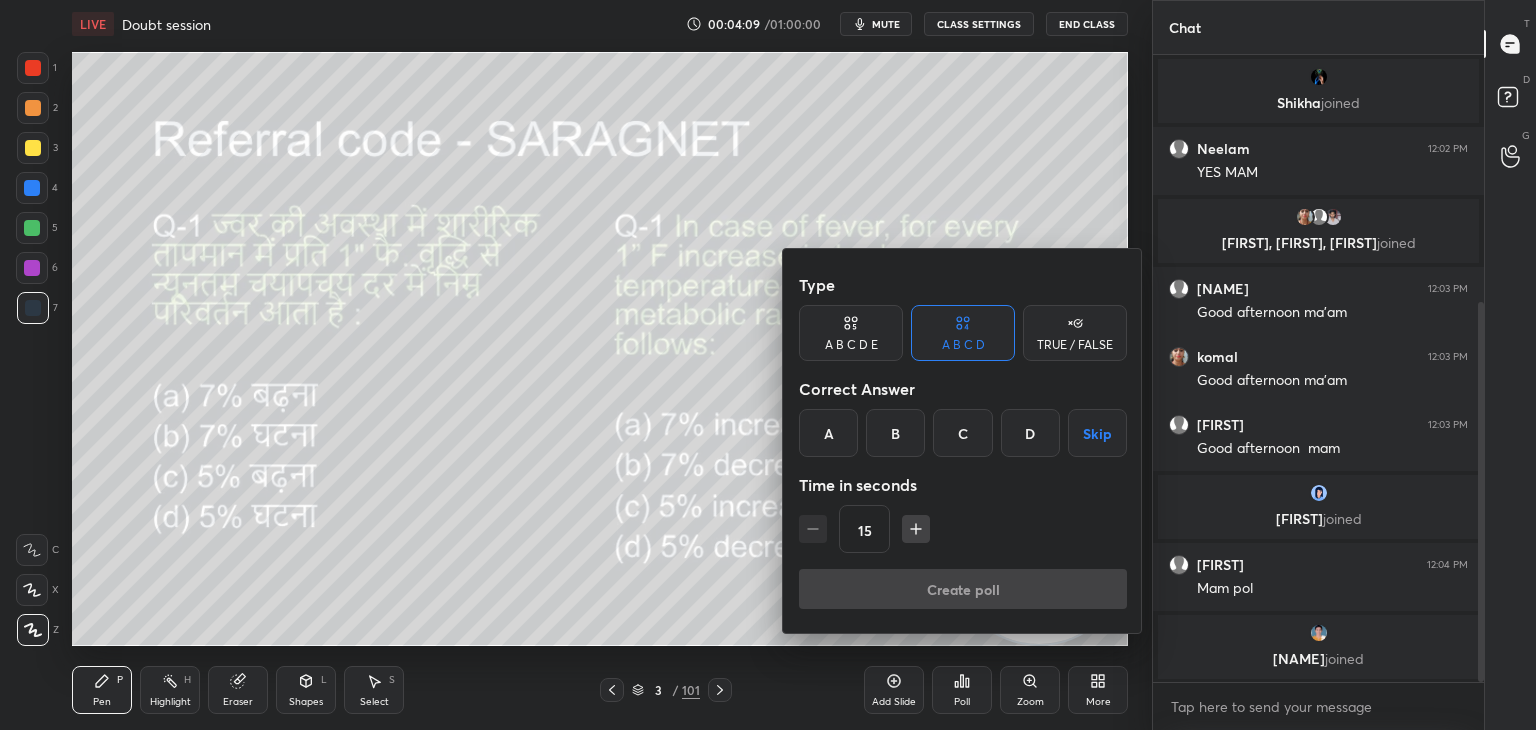 click on "A" at bounding box center [828, 433] 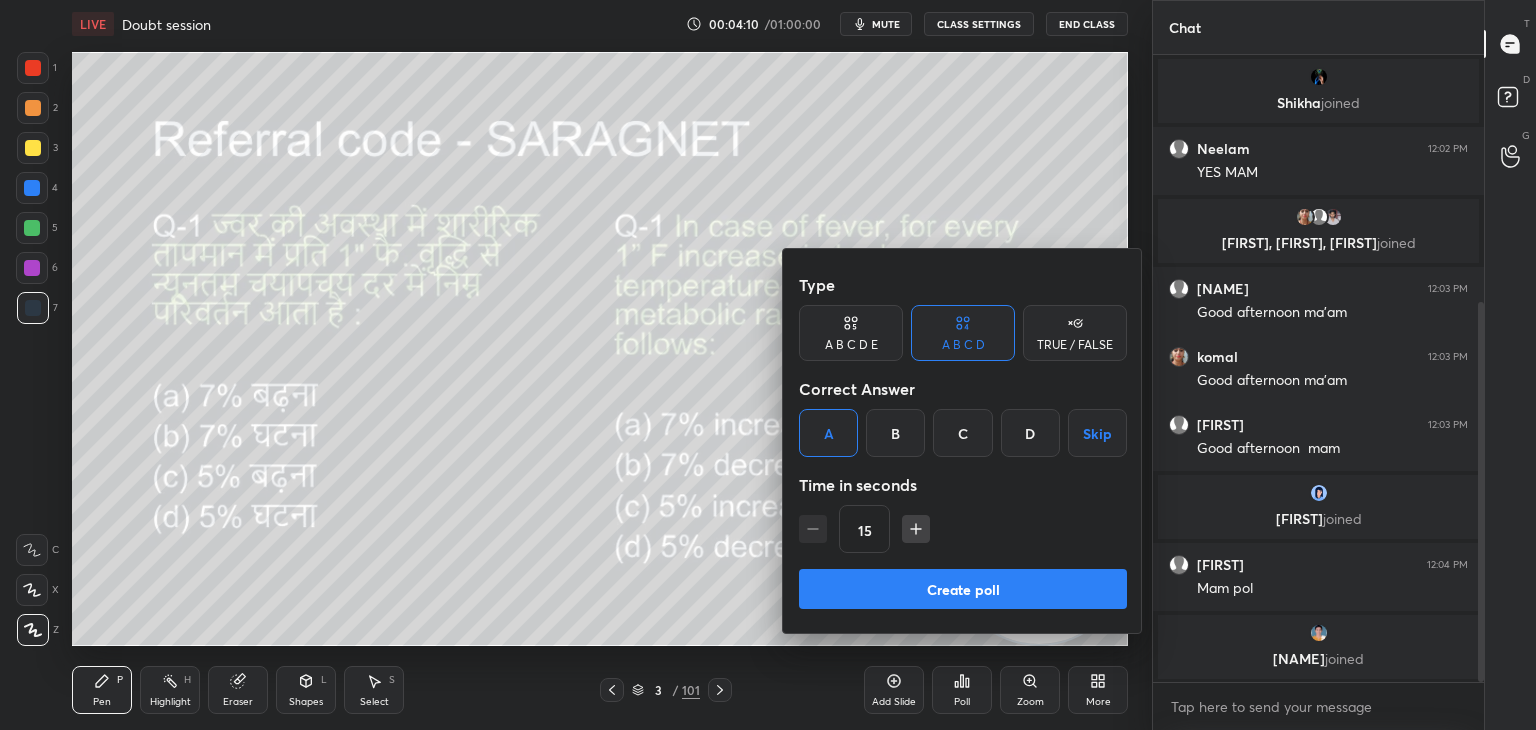 click on "Create poll" at bounding box center [963, 589] 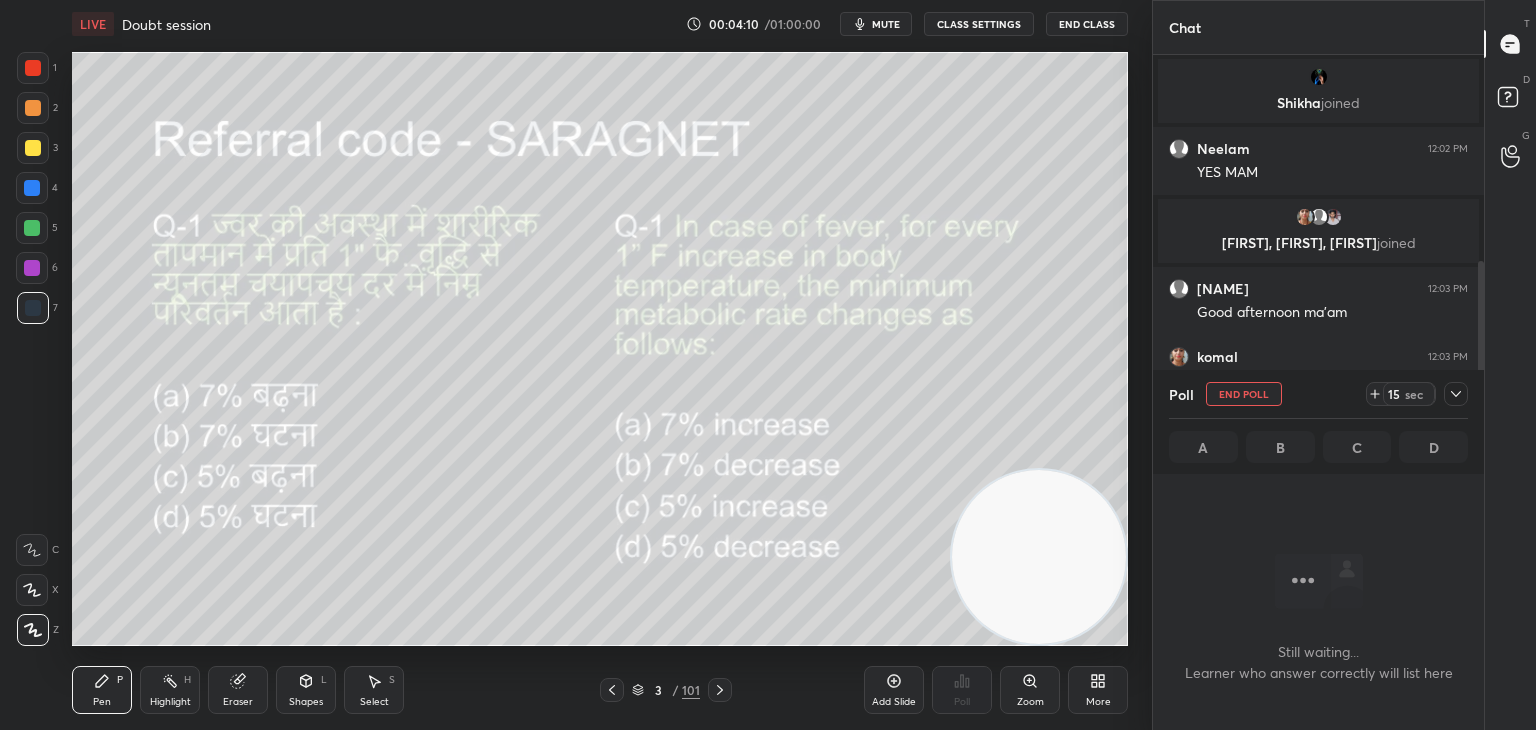 scroll, scrollTop: 520, scrollLeft: 325, axis: both 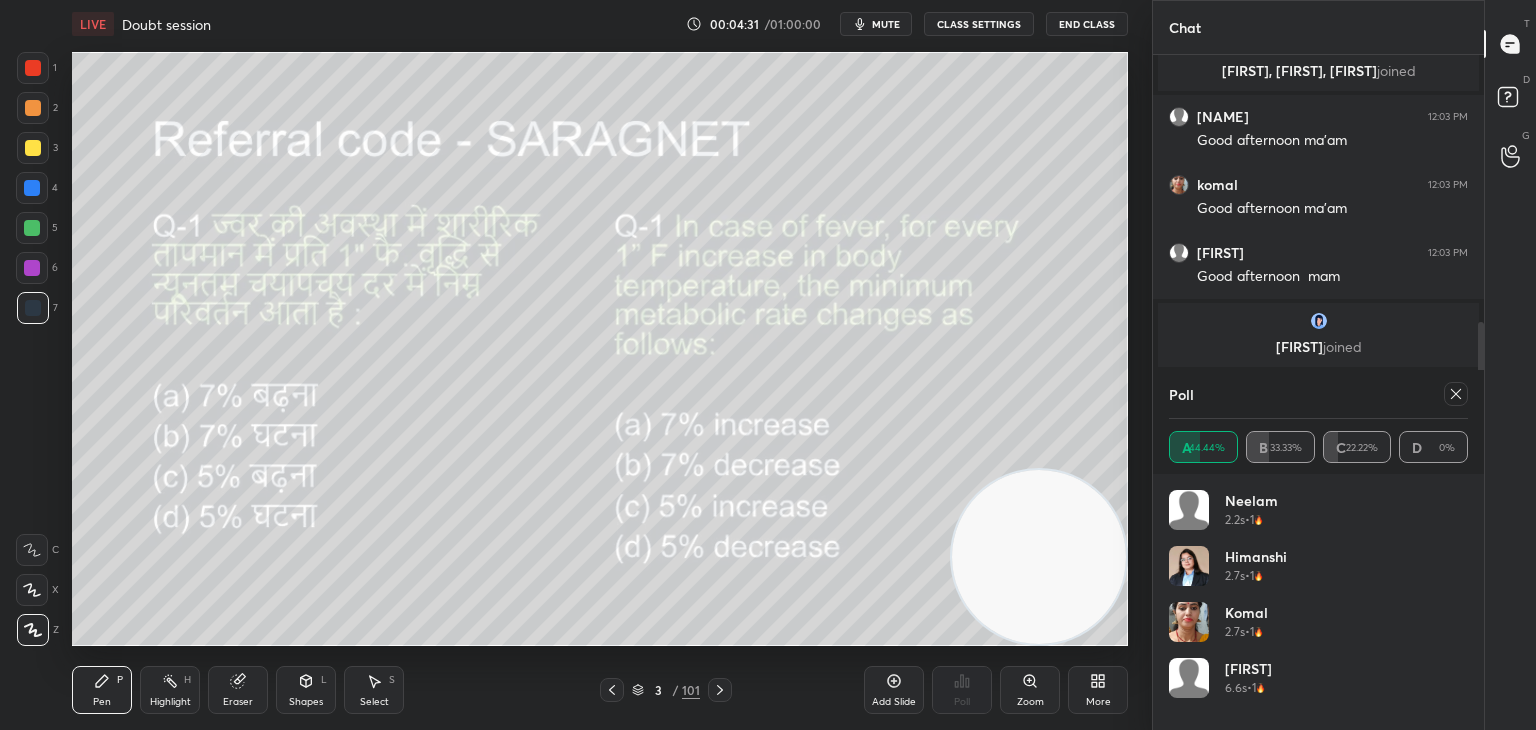 click at bounding box center (33, 68) 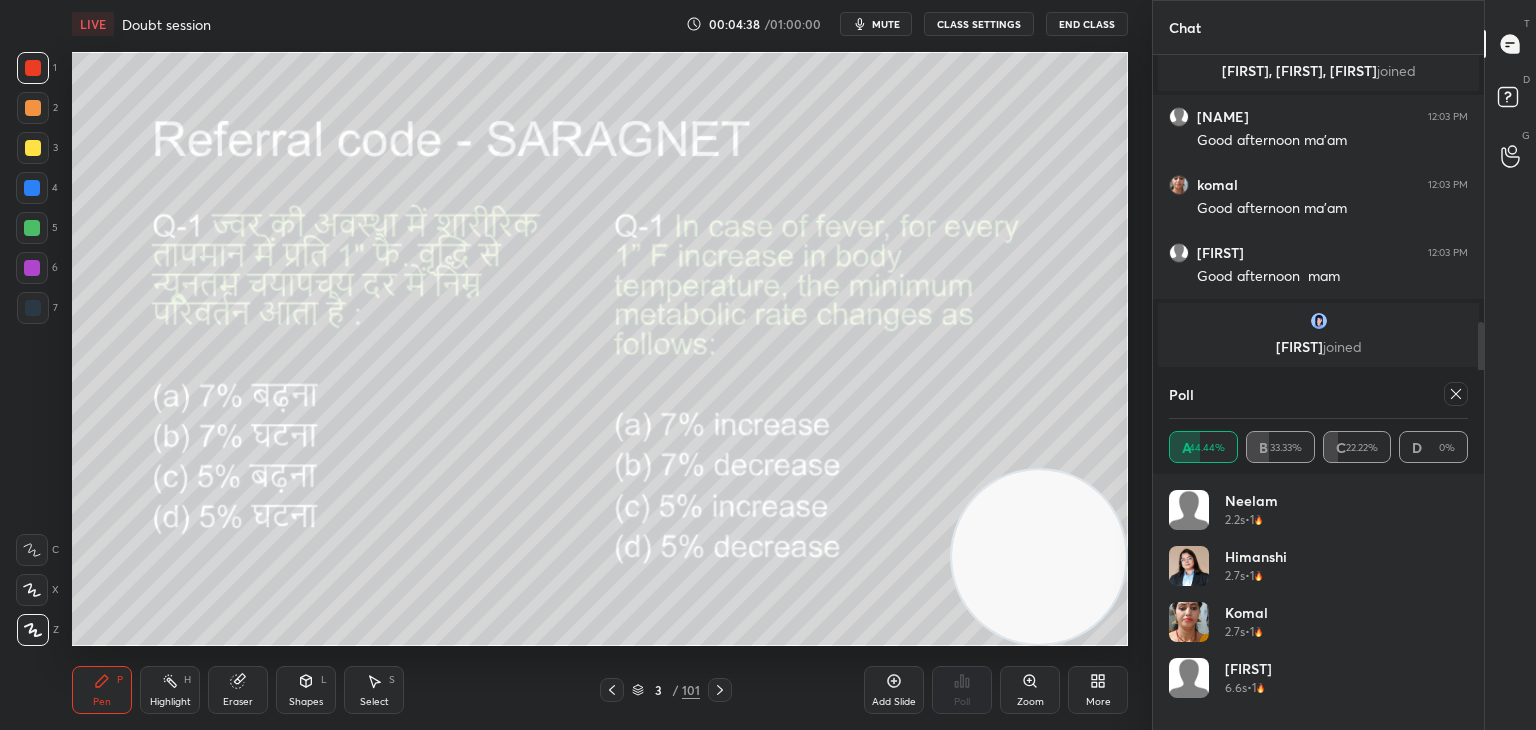 click on "Poll" at bounding box center [1318, 394] 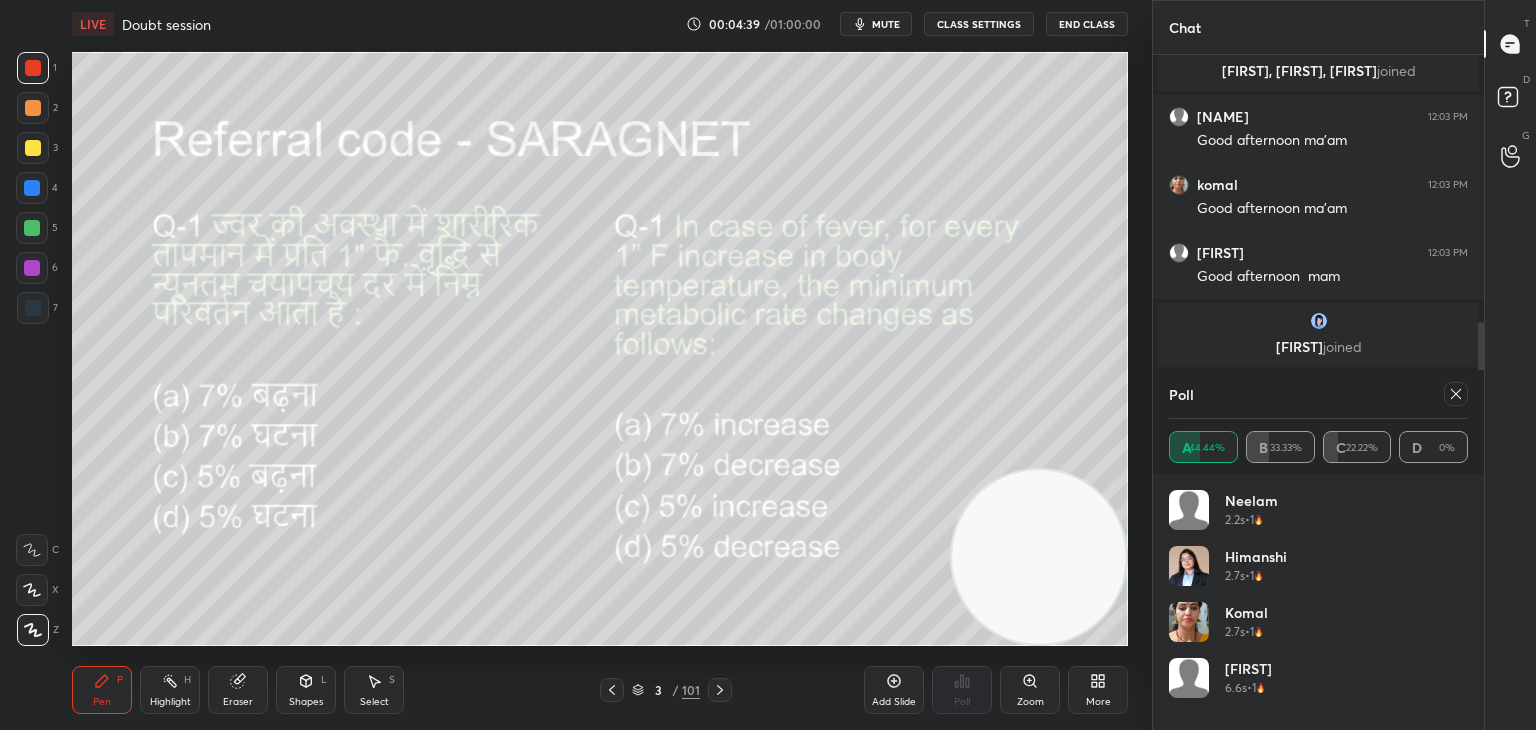 click on "Poll" at bounding box center [1318, 394] 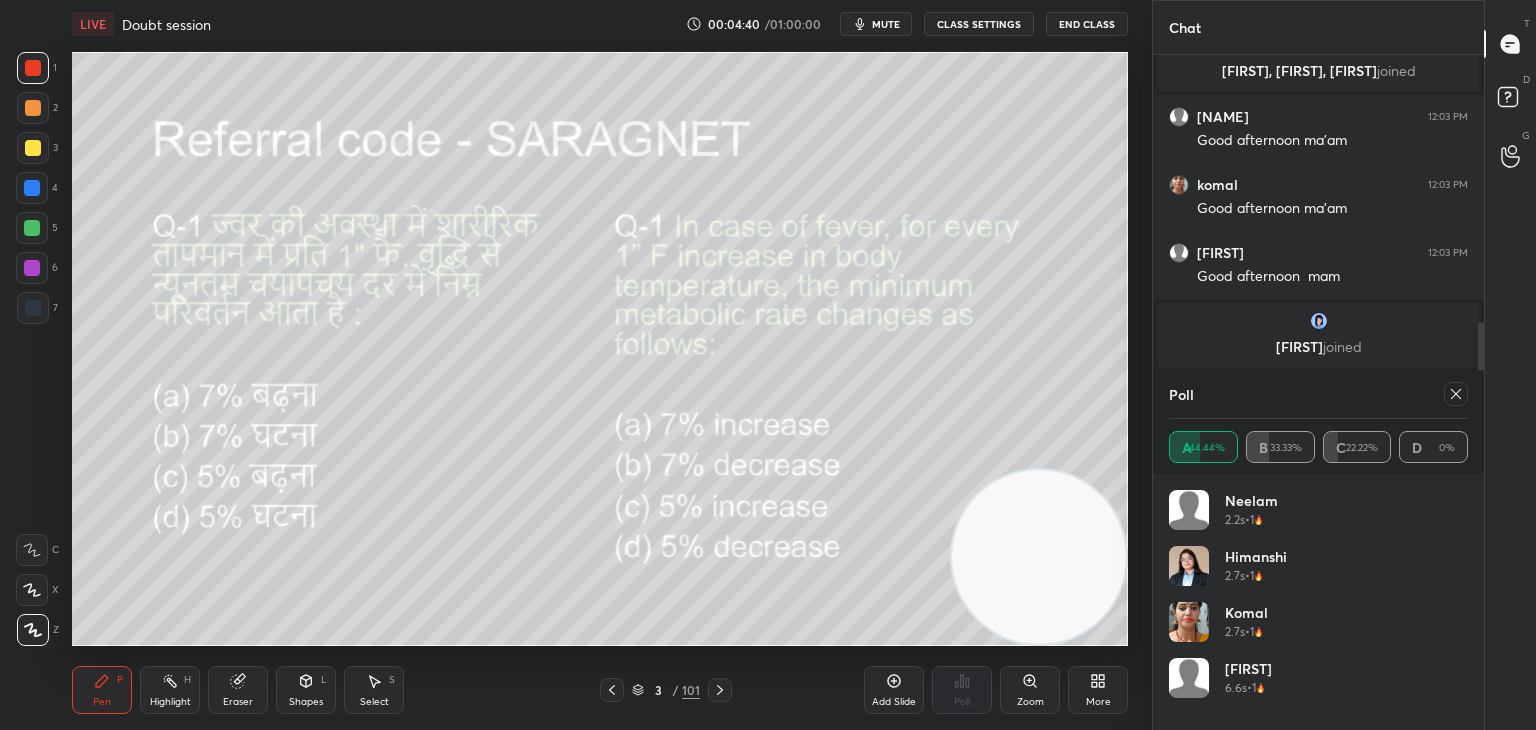 click at bounding box center [1452, 394] 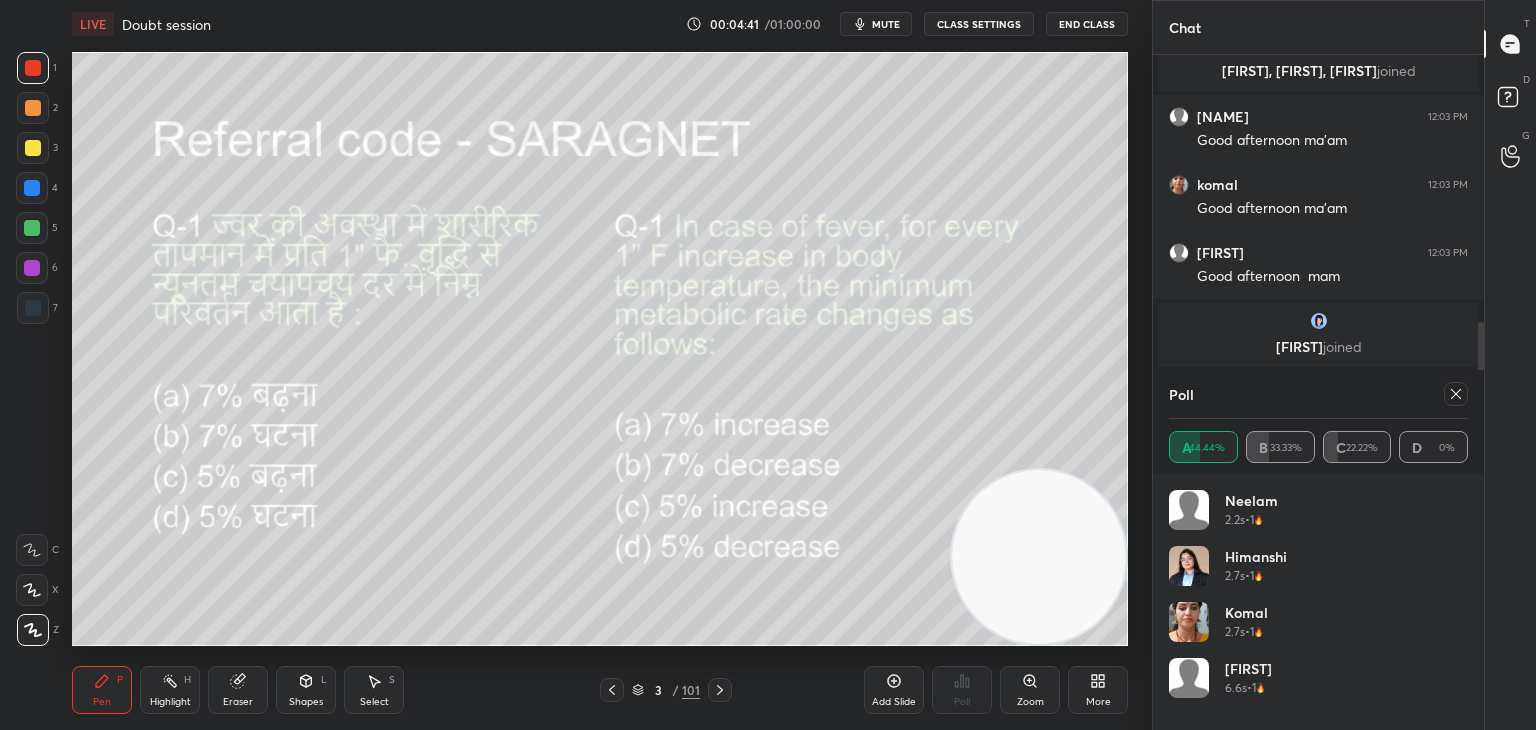 click 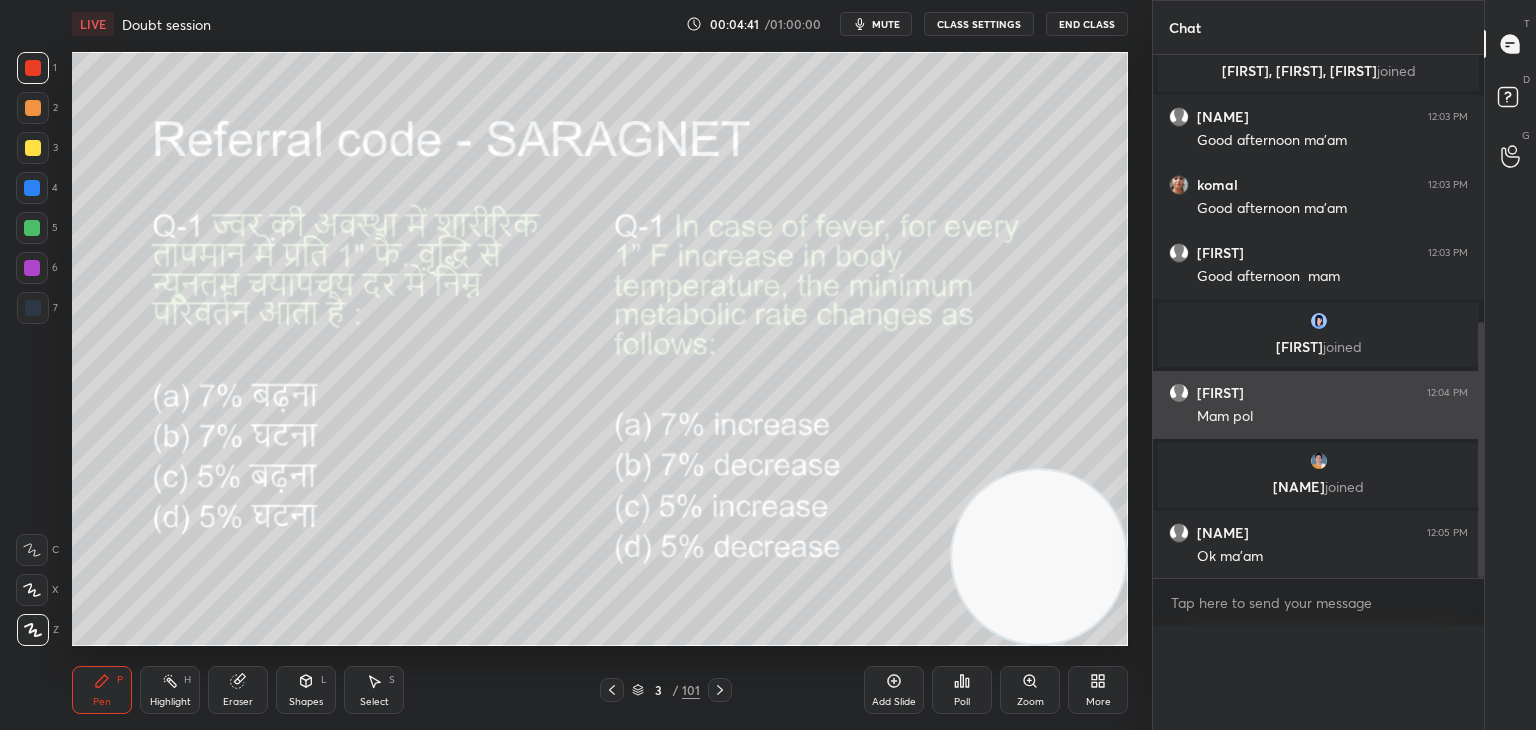 scroll, scrollTop: 0, scrollLeft: 0, axis: both 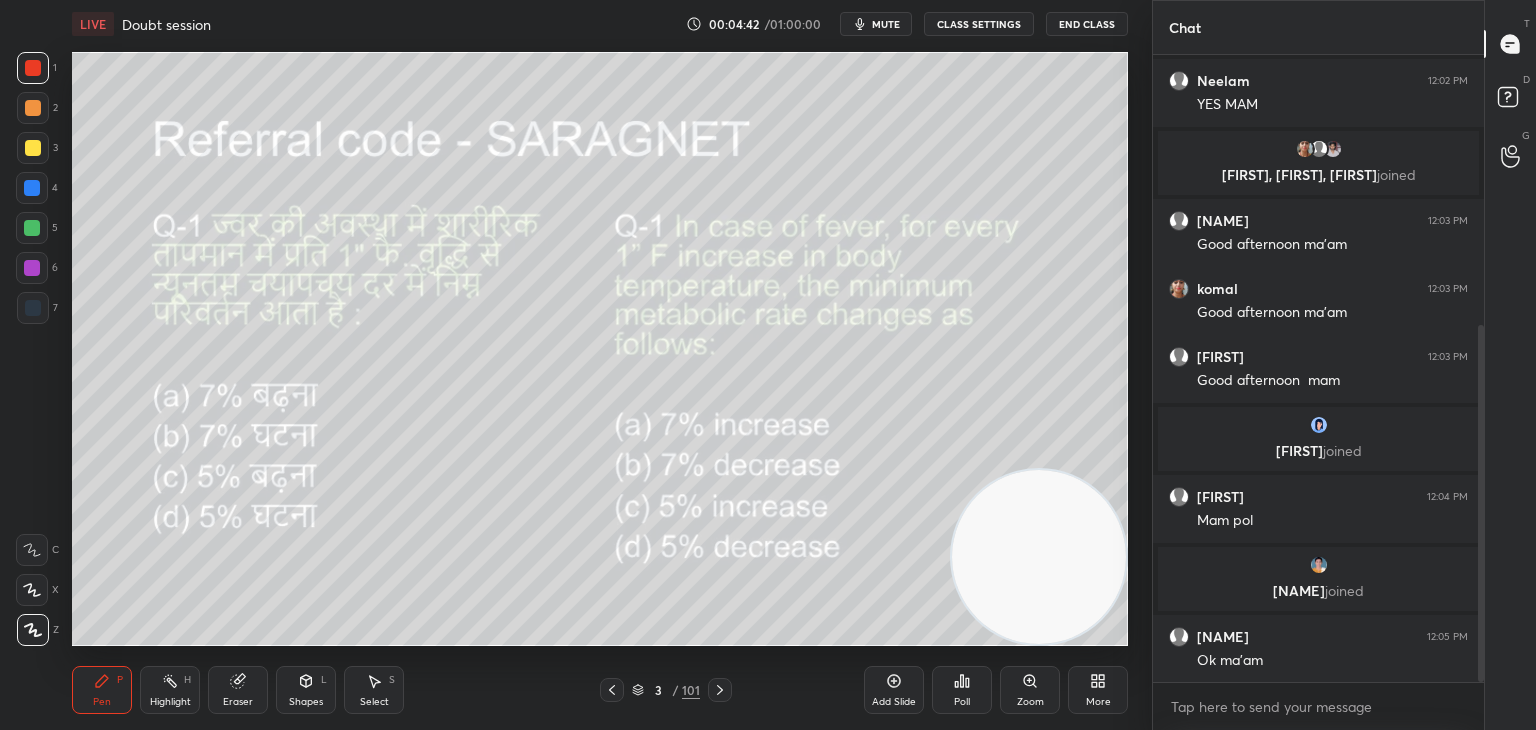 click 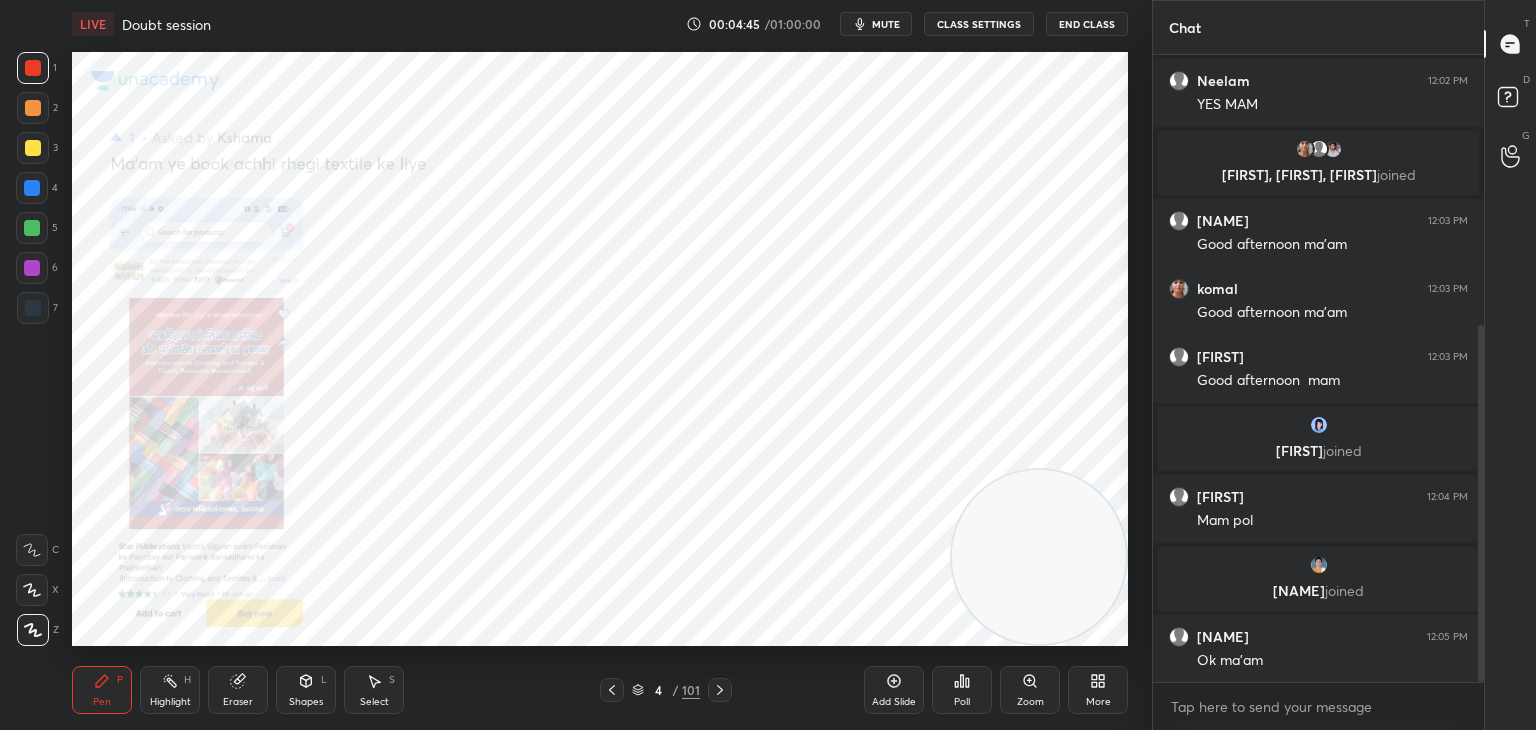 click 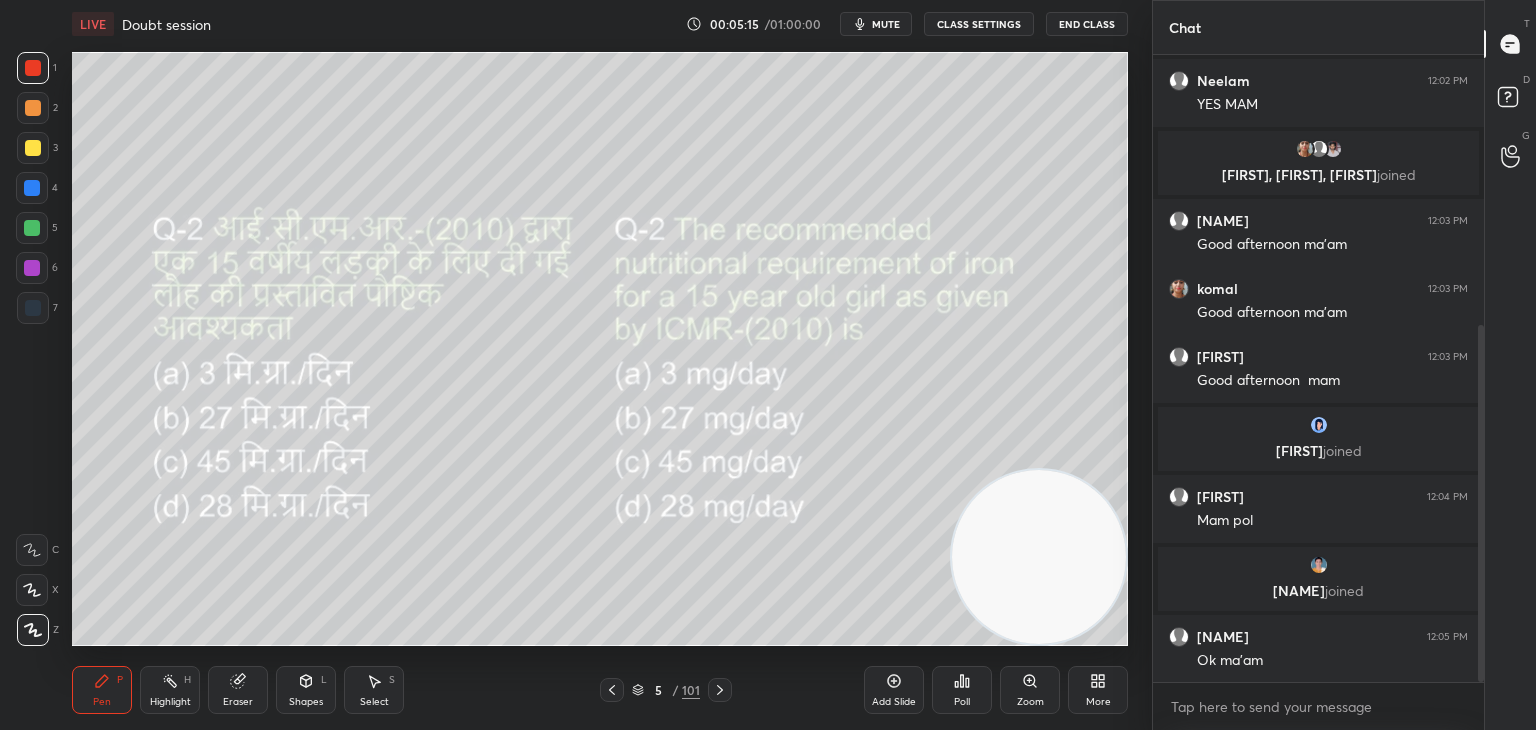 click on "Poll" at bounding box center (962, 690) 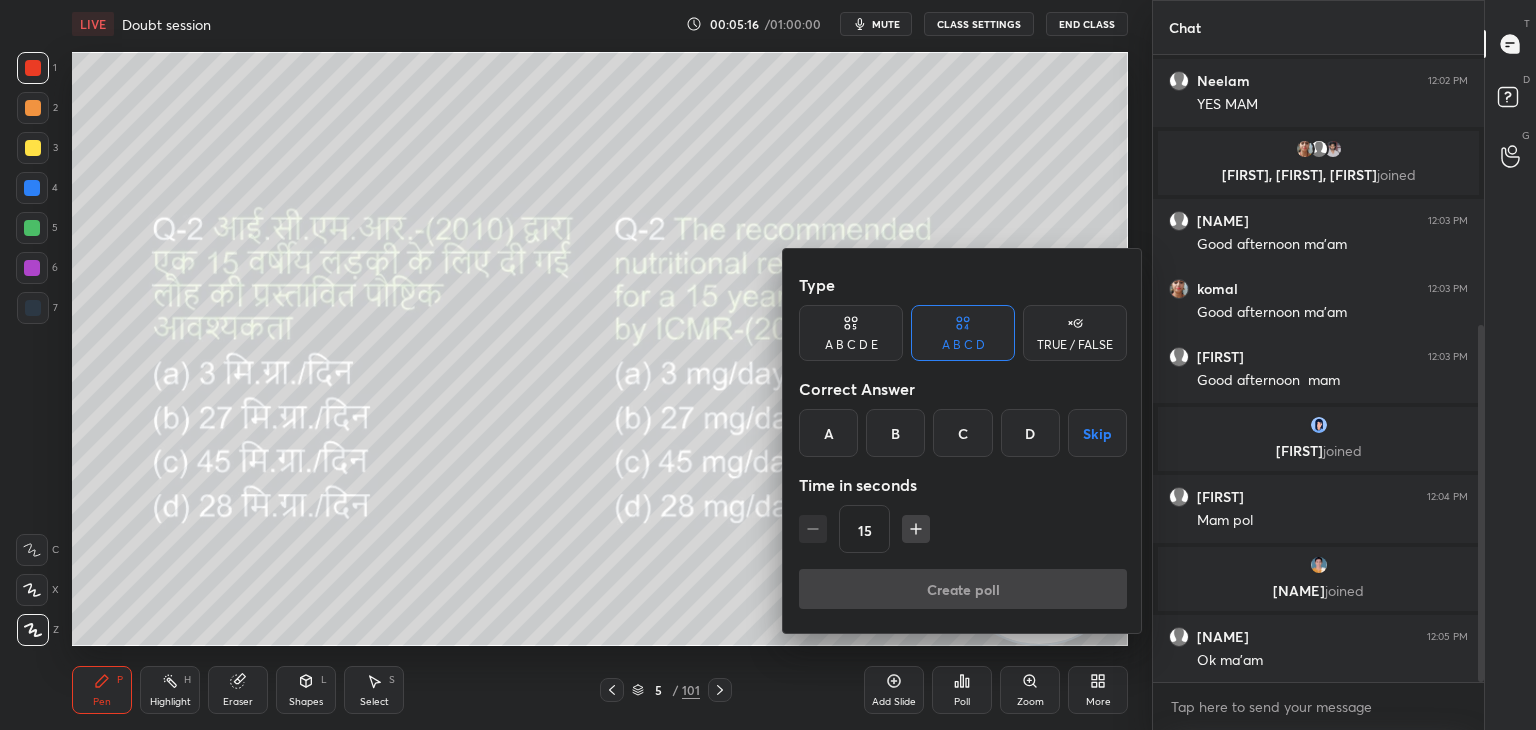 click on "D" at bounding box center [1030, 433] 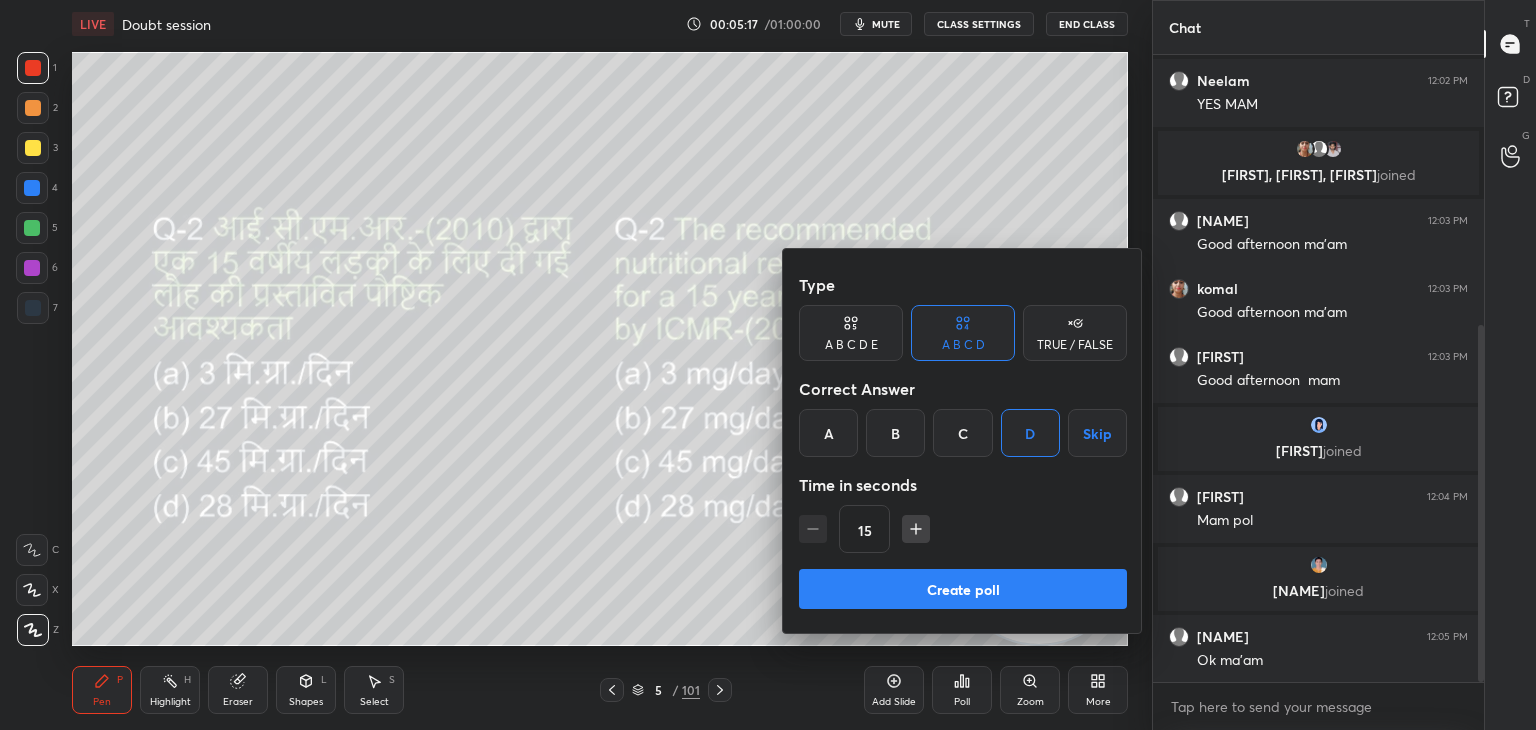 click on "Create poll" at bounding box center (963, 589) 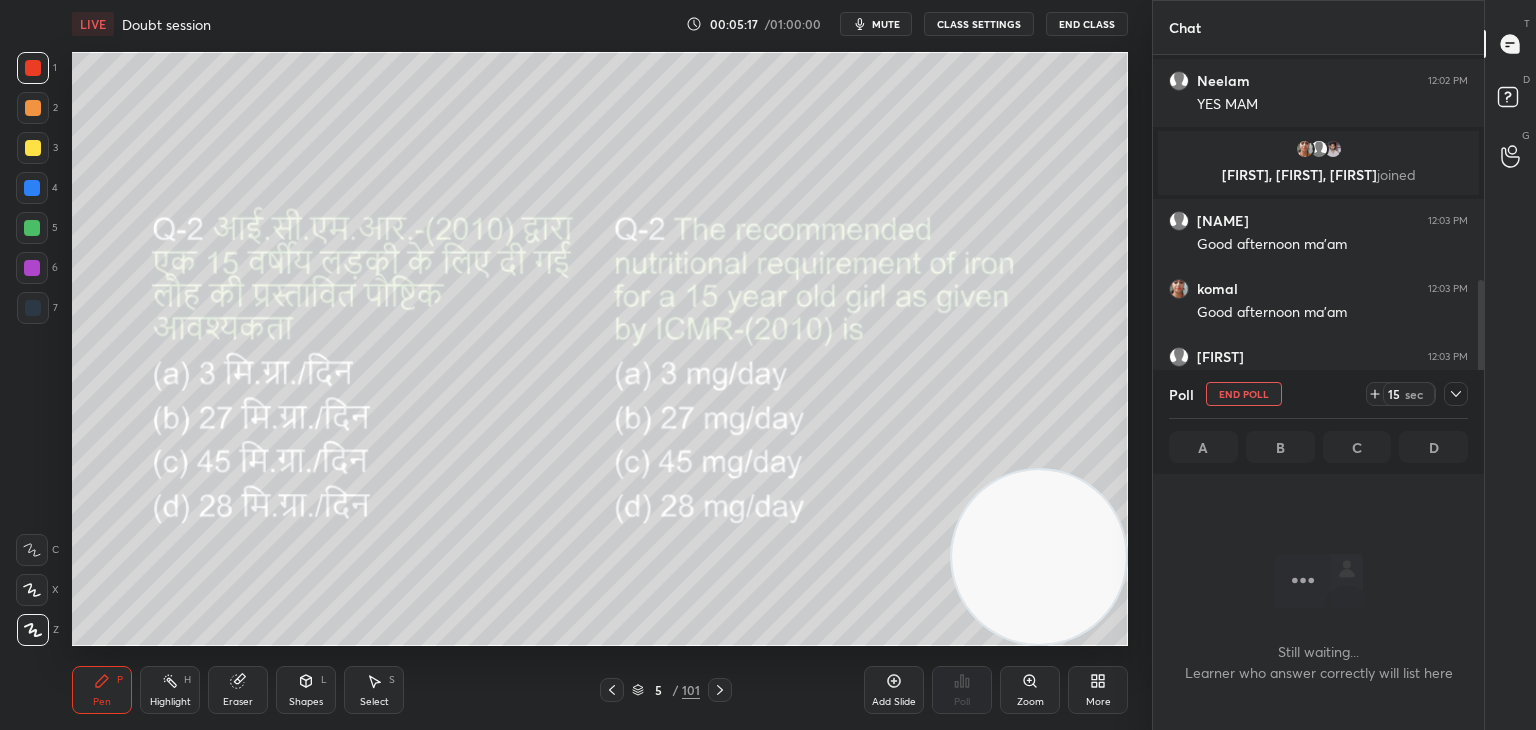 scroll, scrollTop: 524, scrollLeft: 325, axis: both 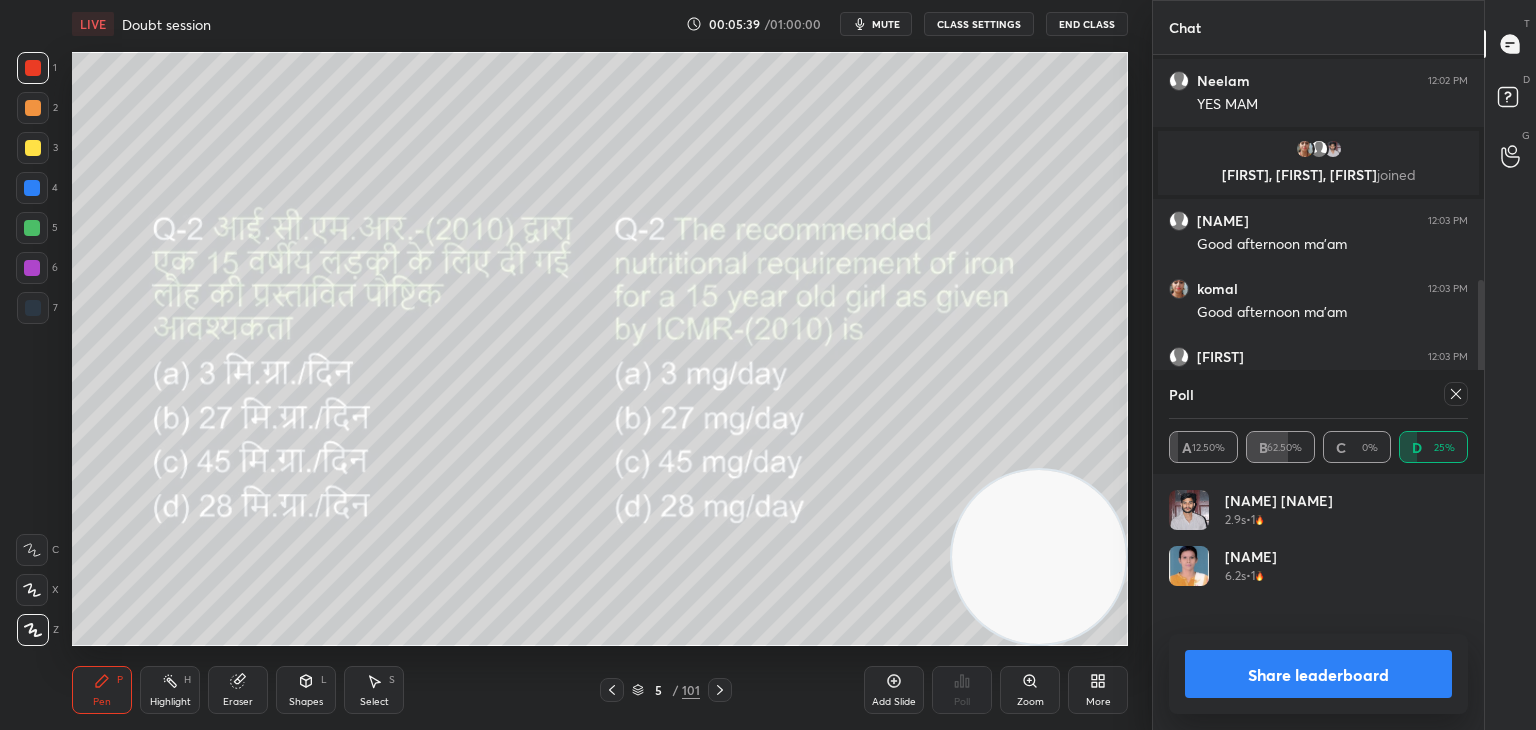 click 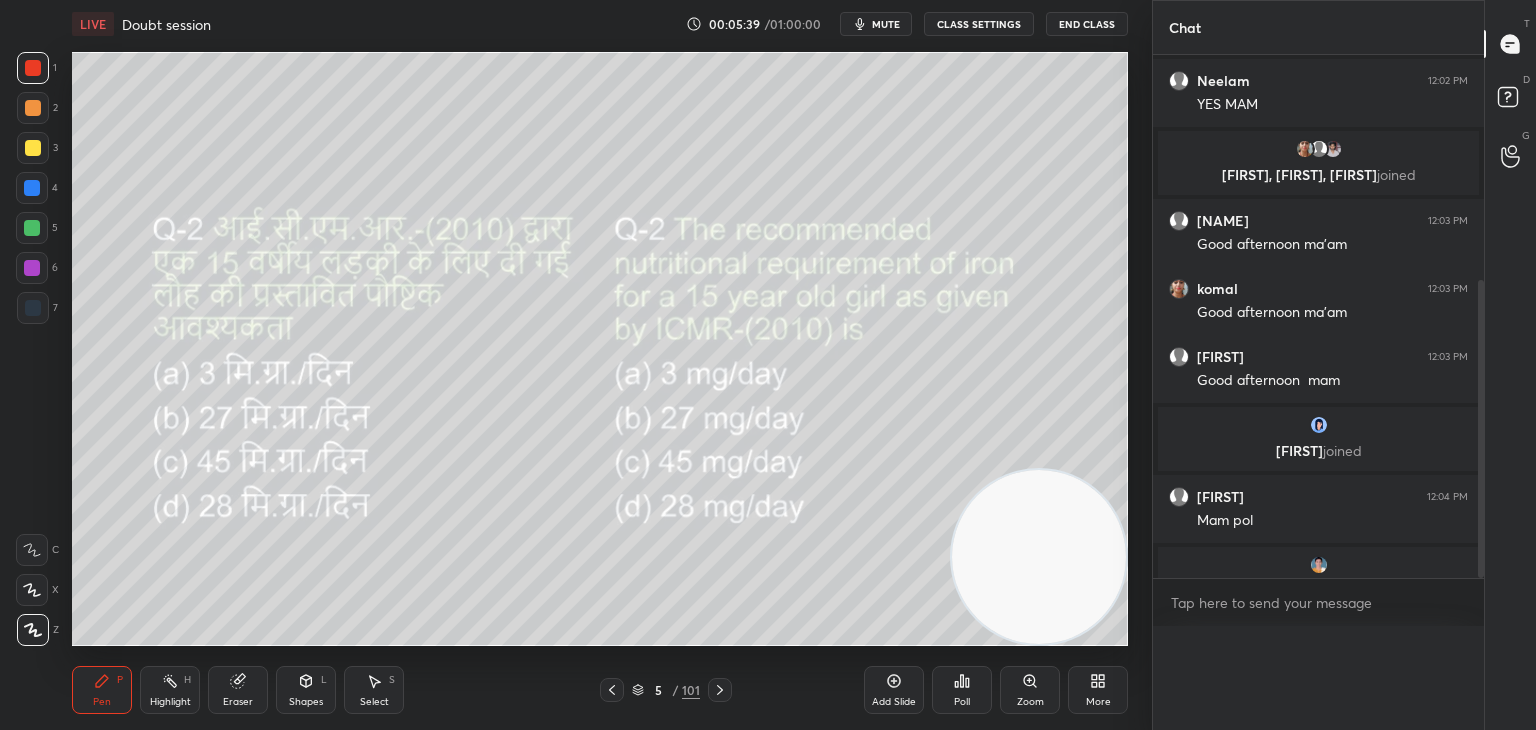scroll, scrollTop: 560, scrollLeft: 325, axis: both 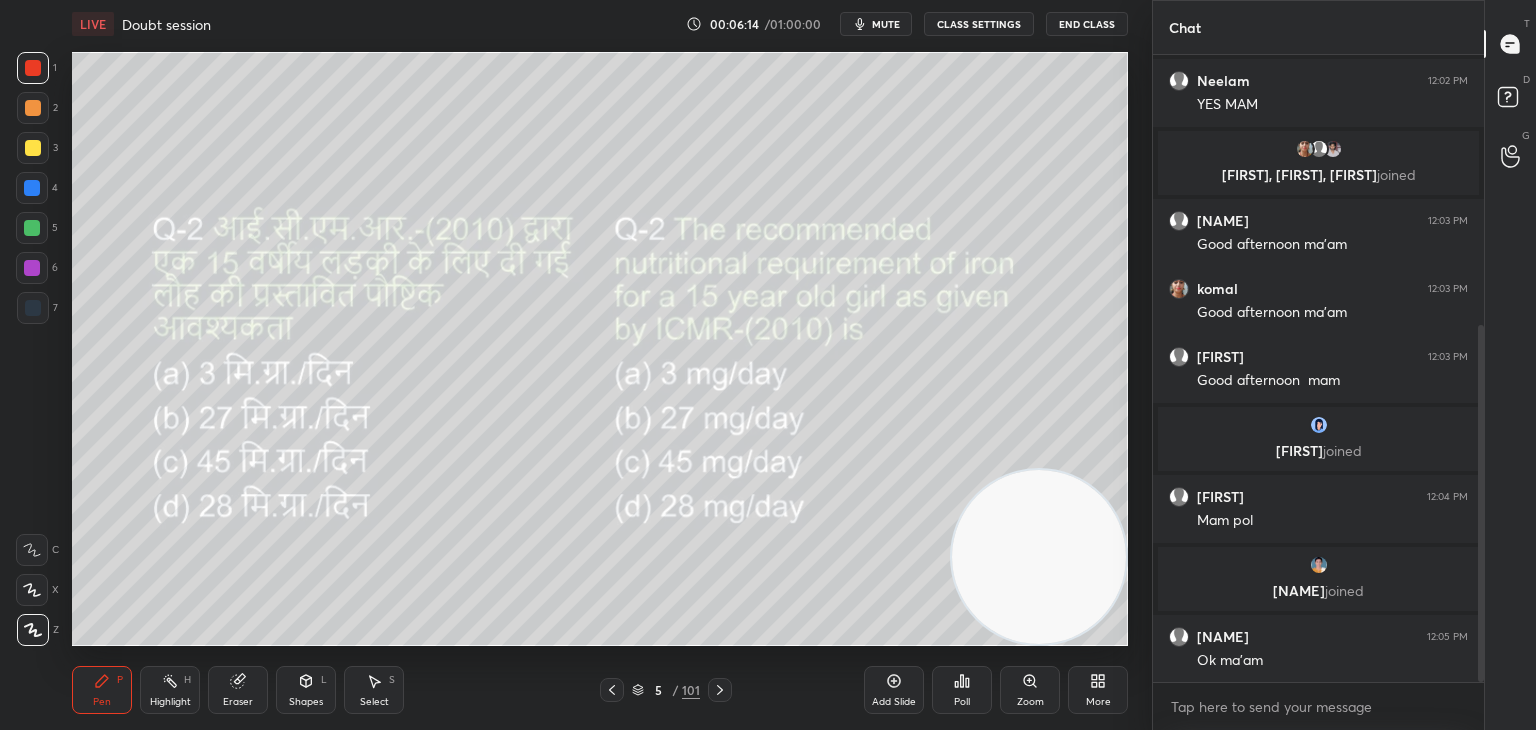 click on "Poll" at bounding box center [962, 690] 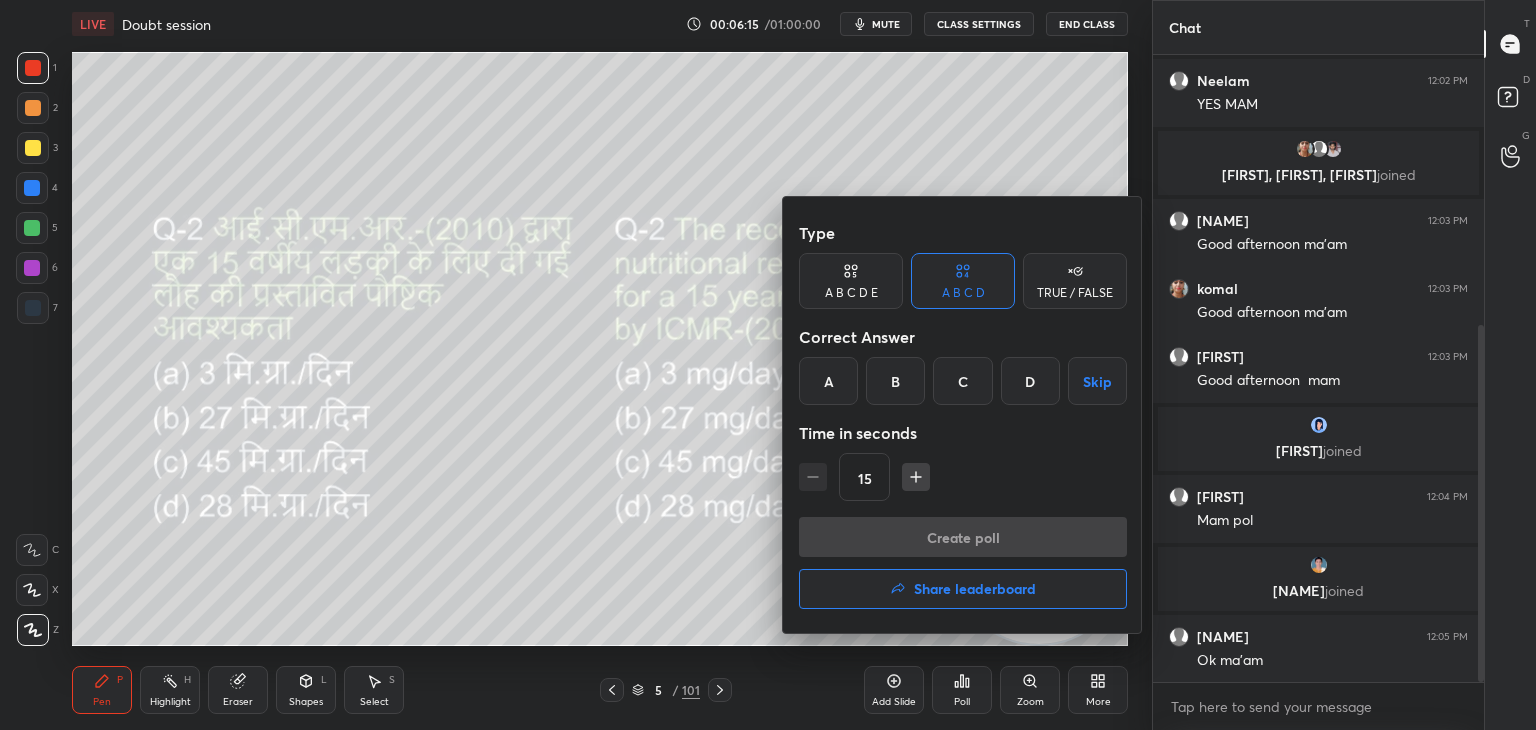 click at bounding box center (768, 365) 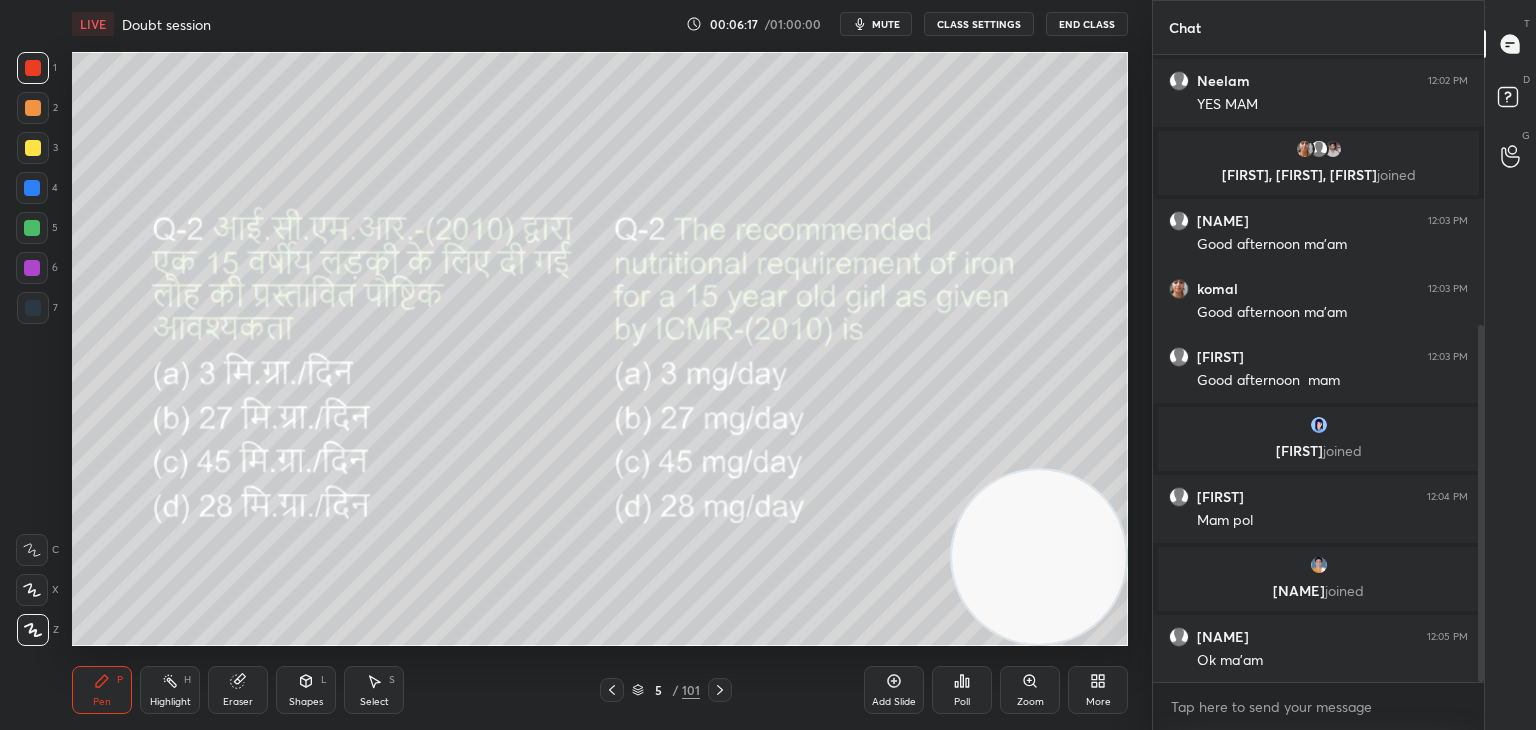 click on "Add Slide" at bounding box center [894, 690] 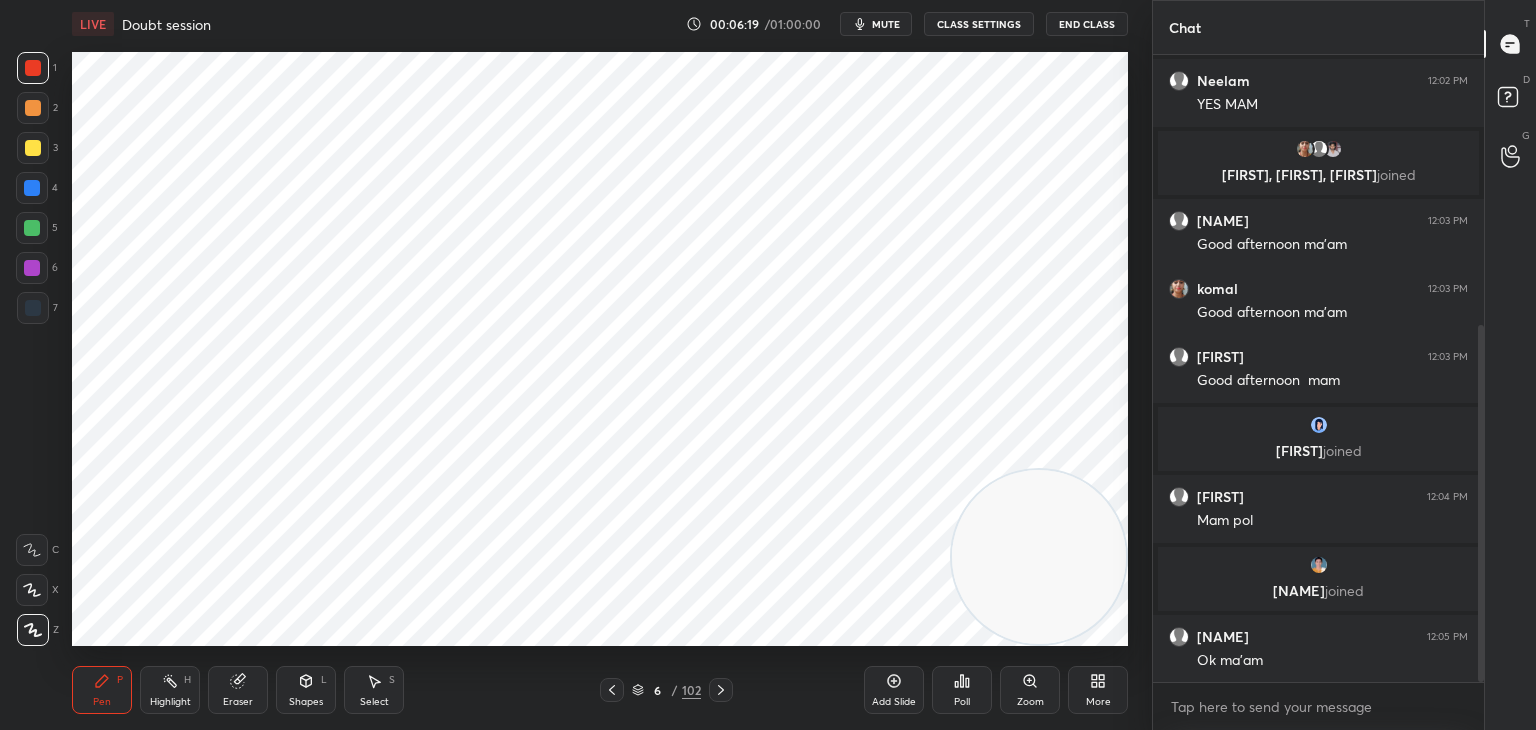 click on "Pen P" at bounding box center [102, 690] 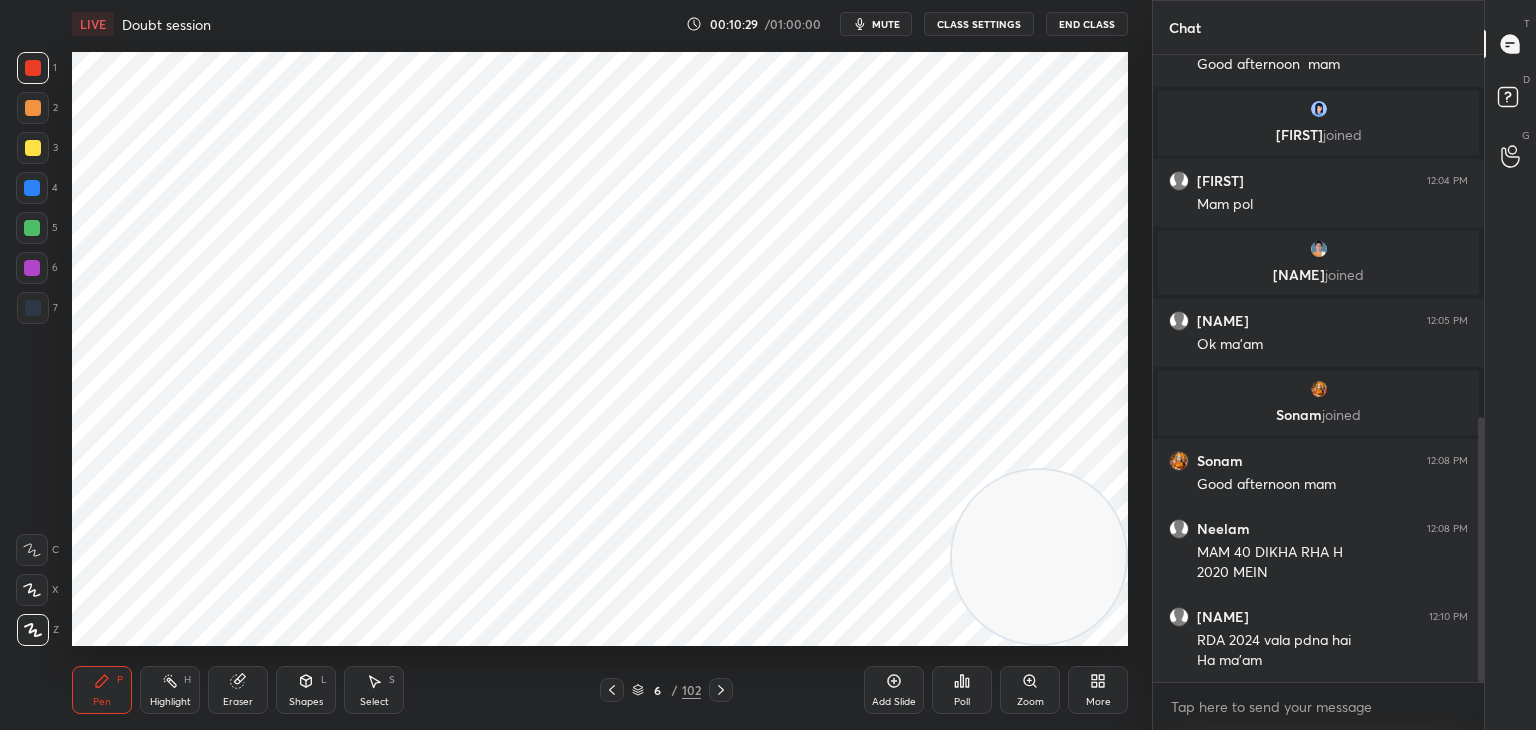 scroll, scrollTop: 860, scrollLeft: 0, axis: vertical 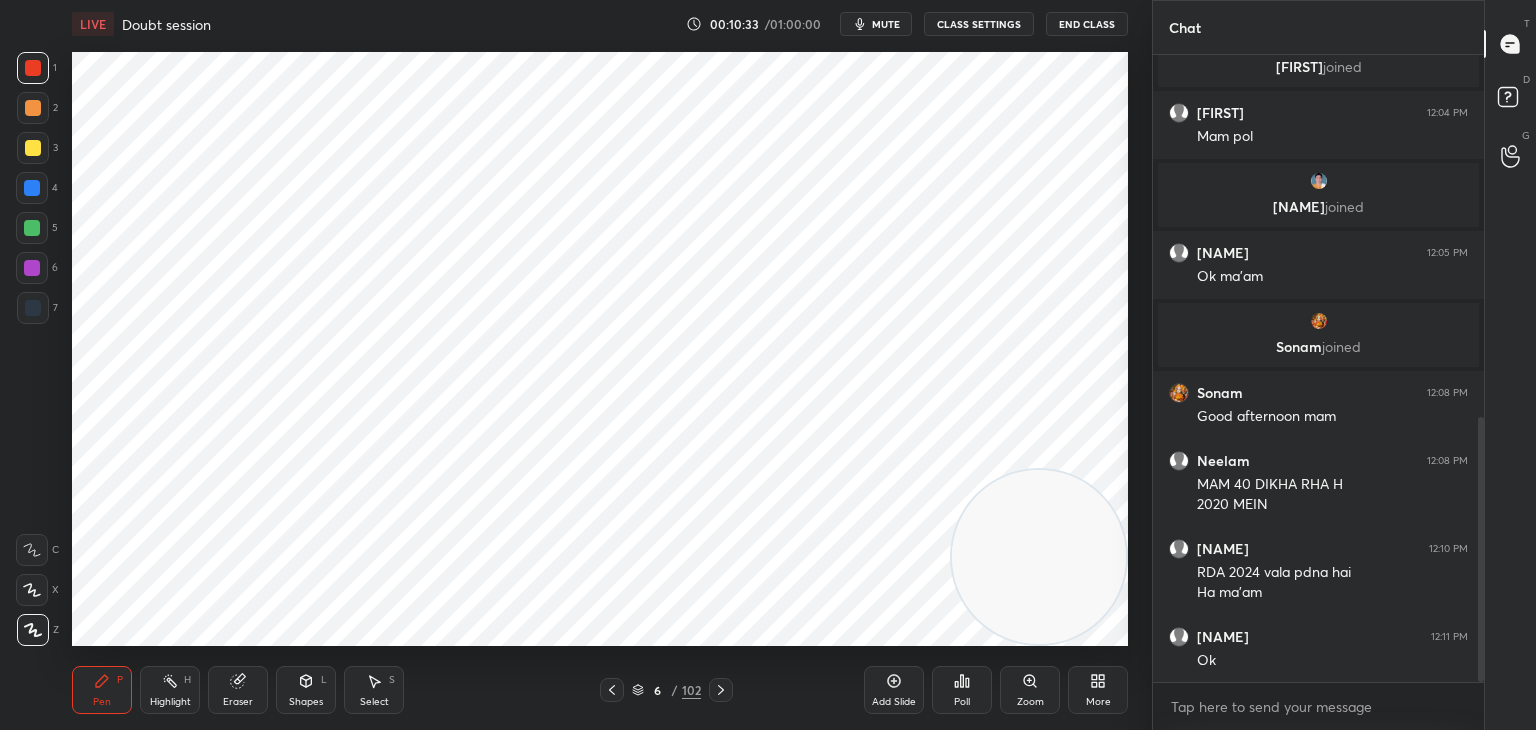 click 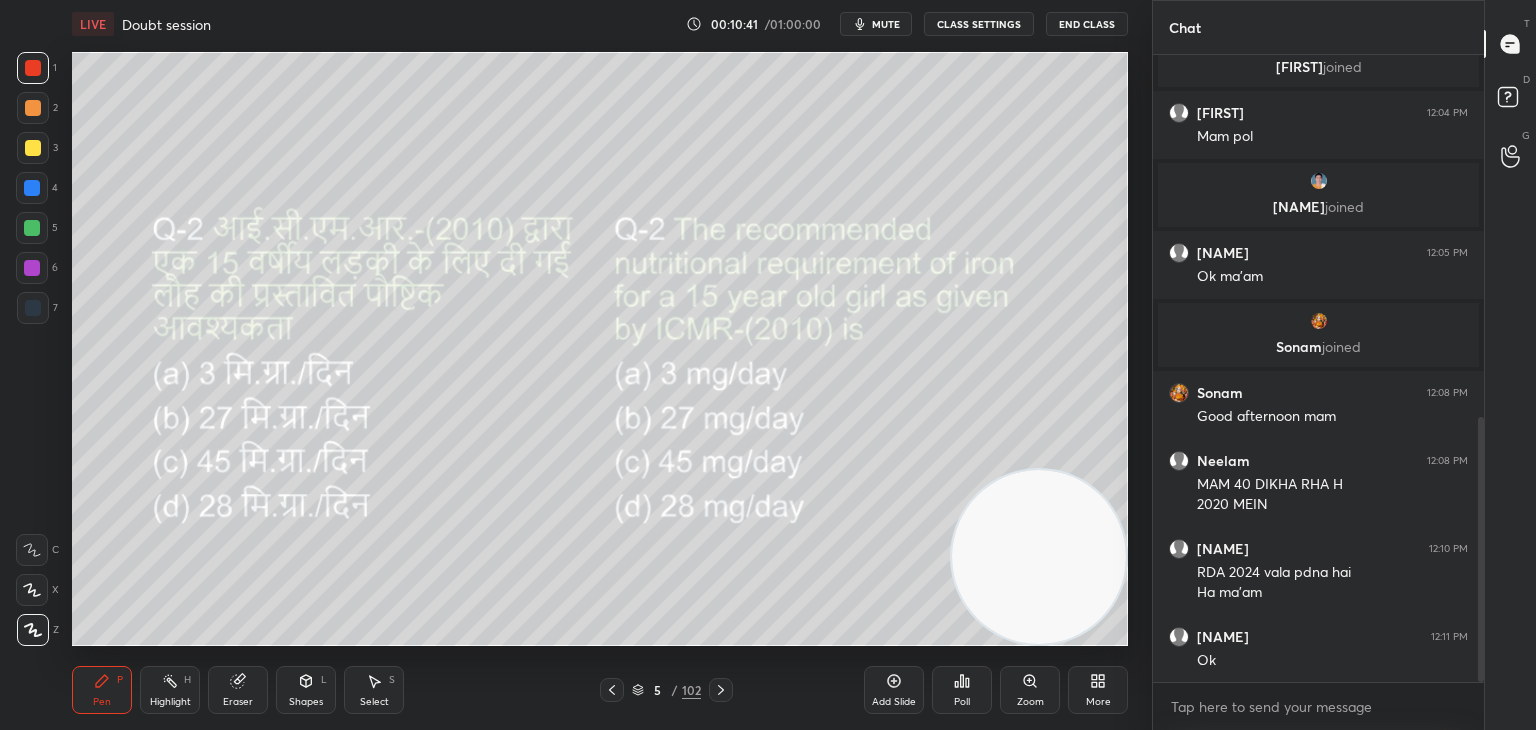 click 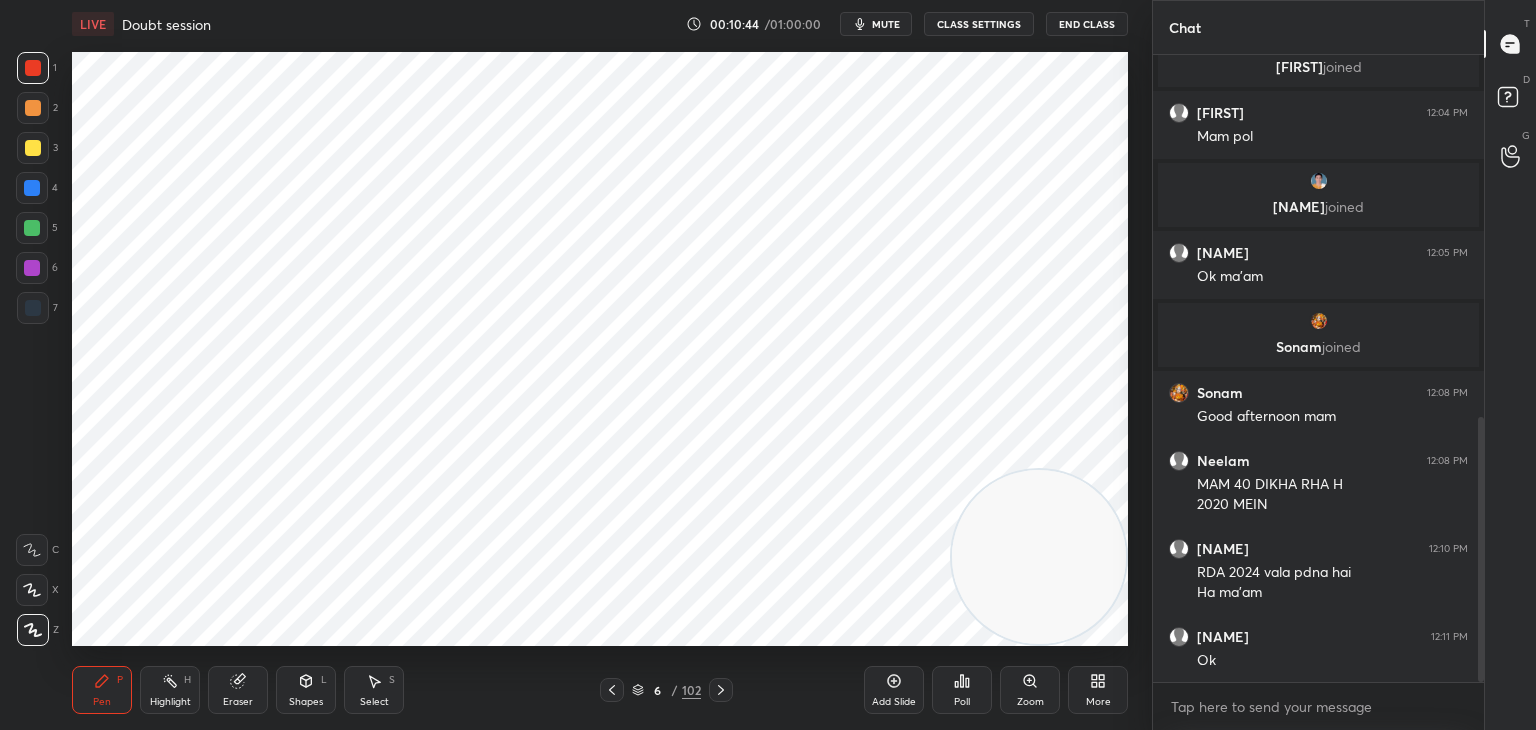 click 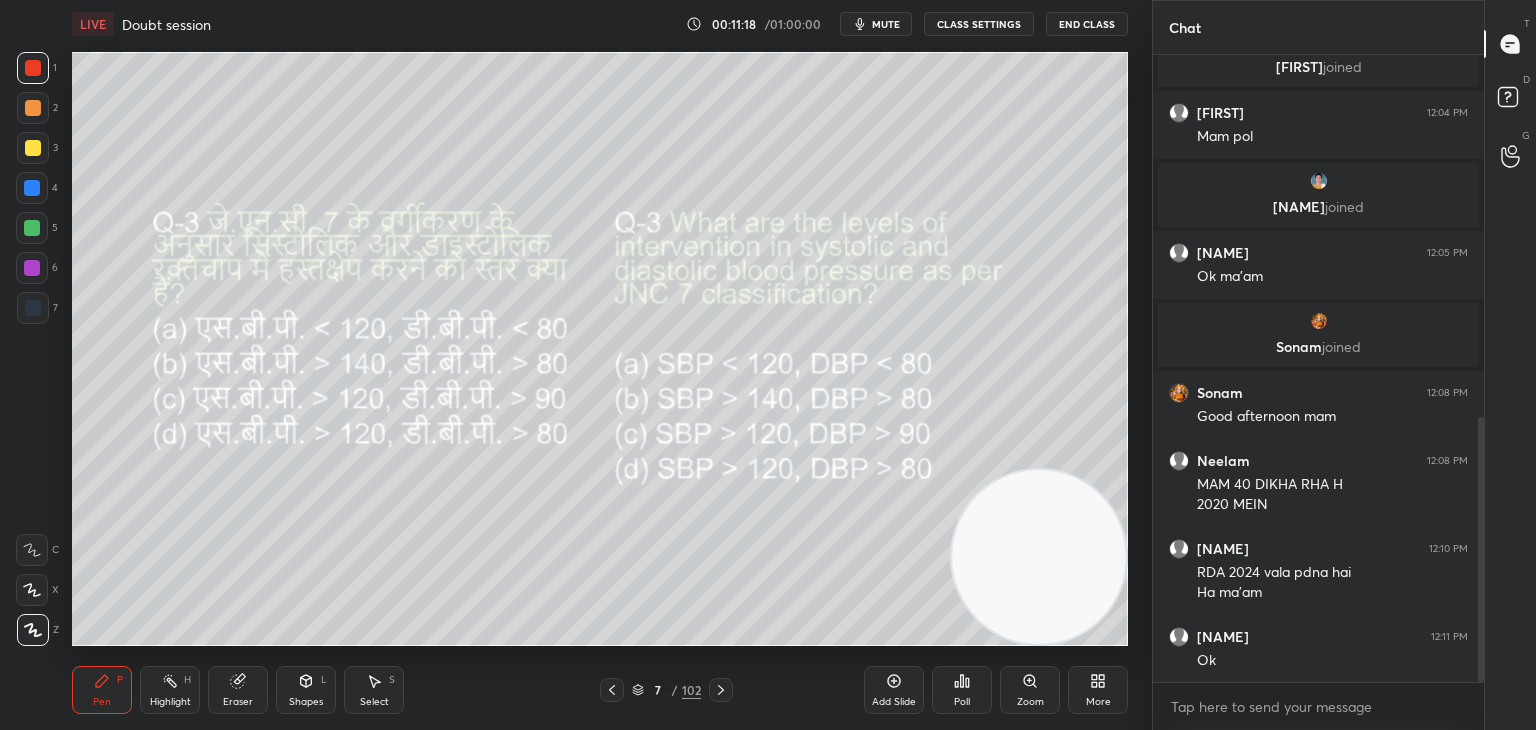 click on "Poll" at bounding box center (962, 702) 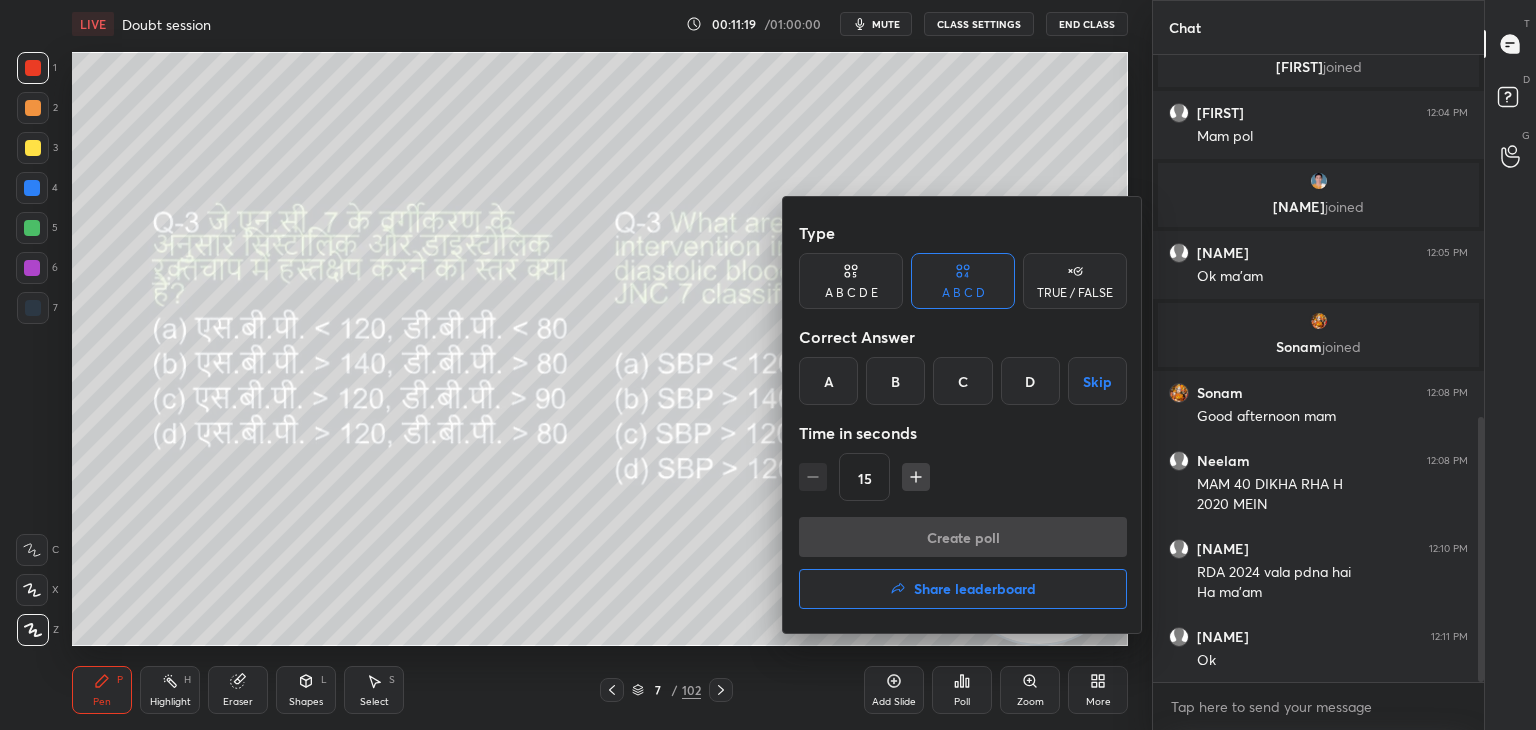 click on "C" at bounding box center (962, 381) 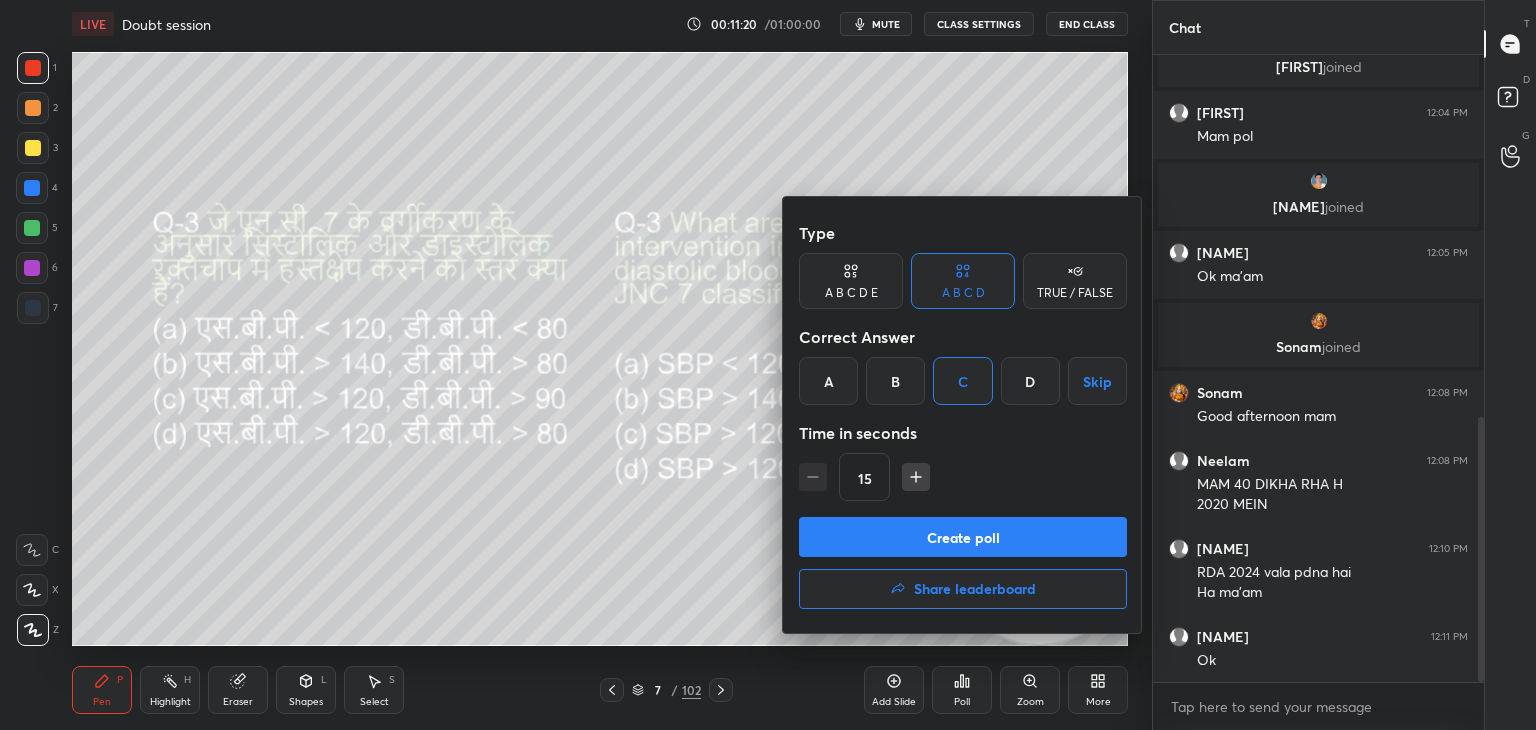 click on "Create poll" at bounding box center [963, 537] 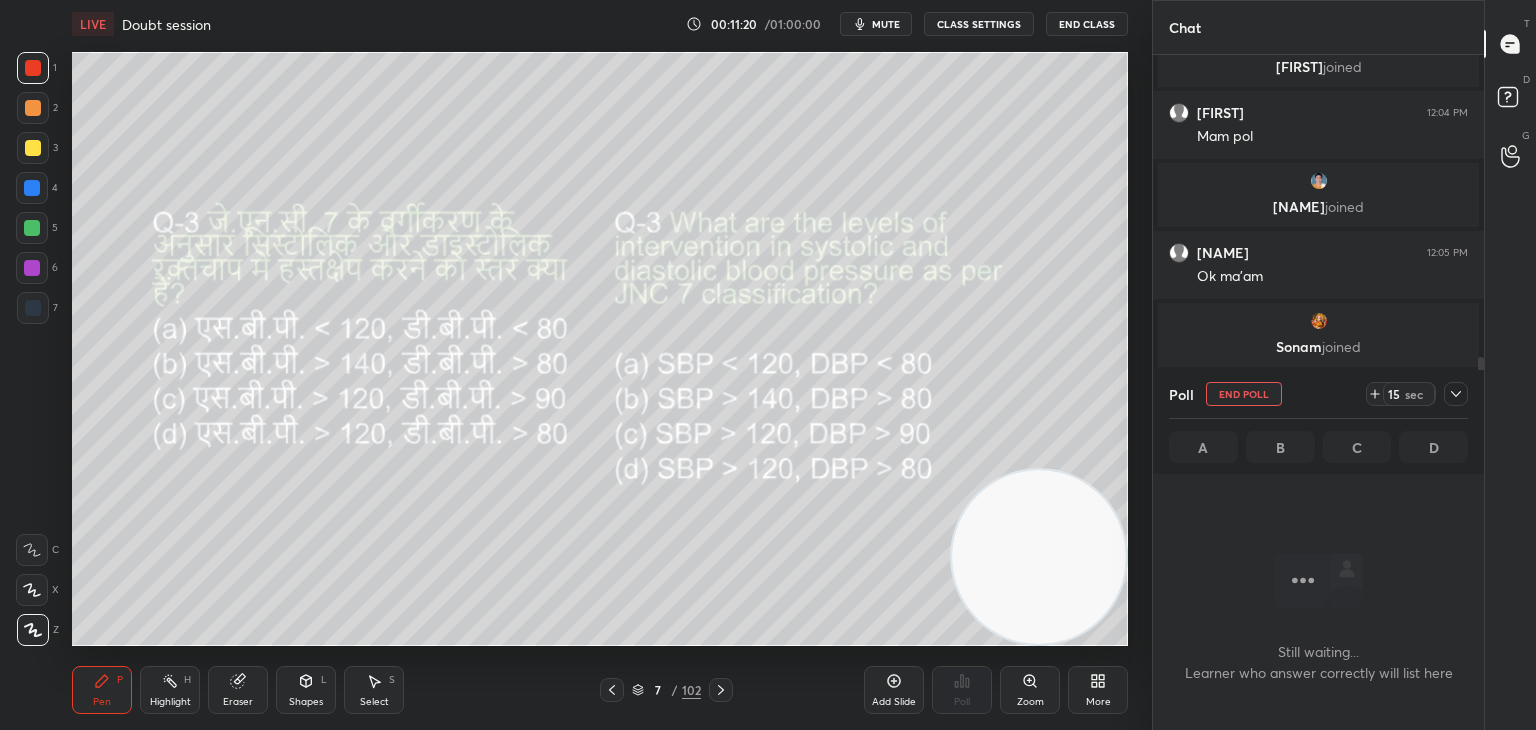 scroll, scrollTop: 560, scrollLeft: 325, axis: both 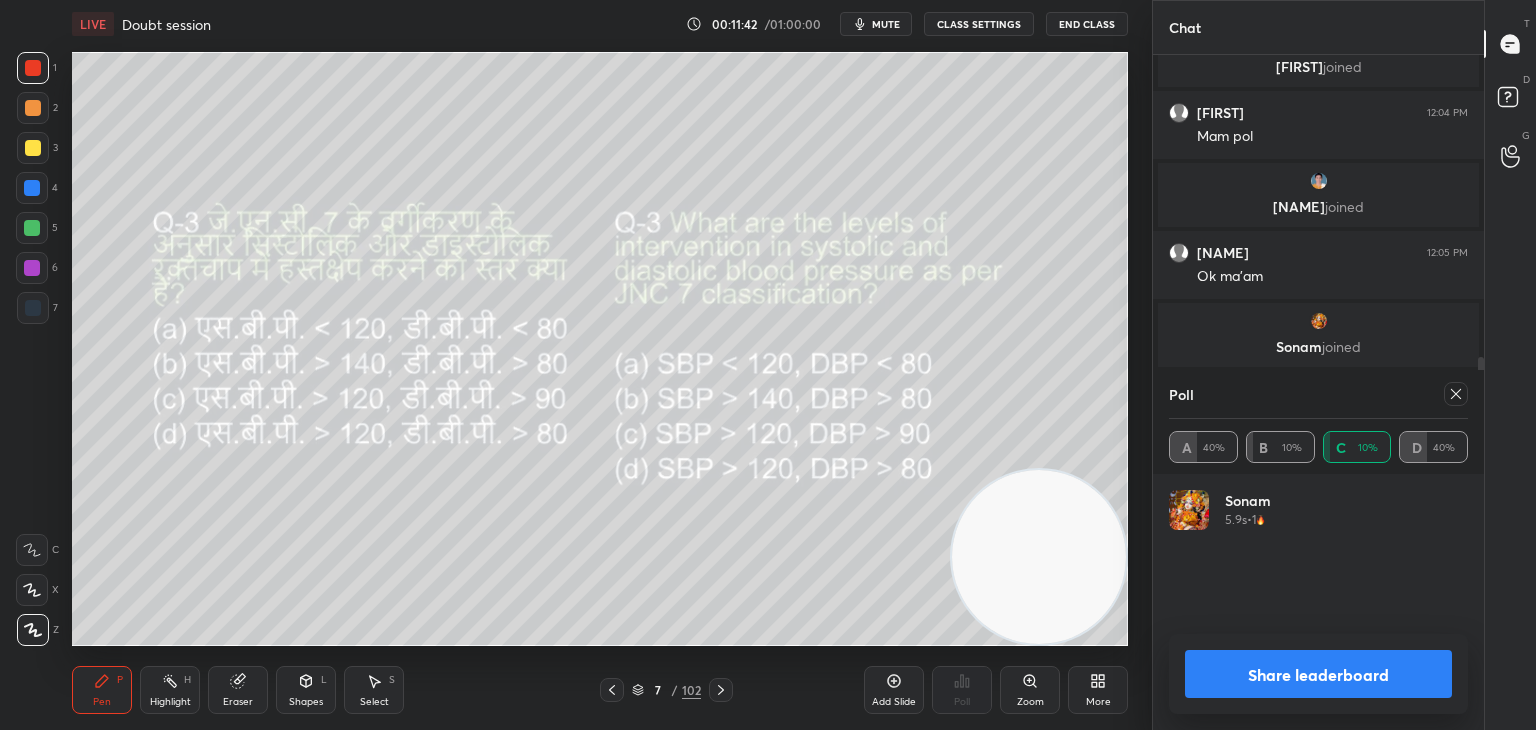 click 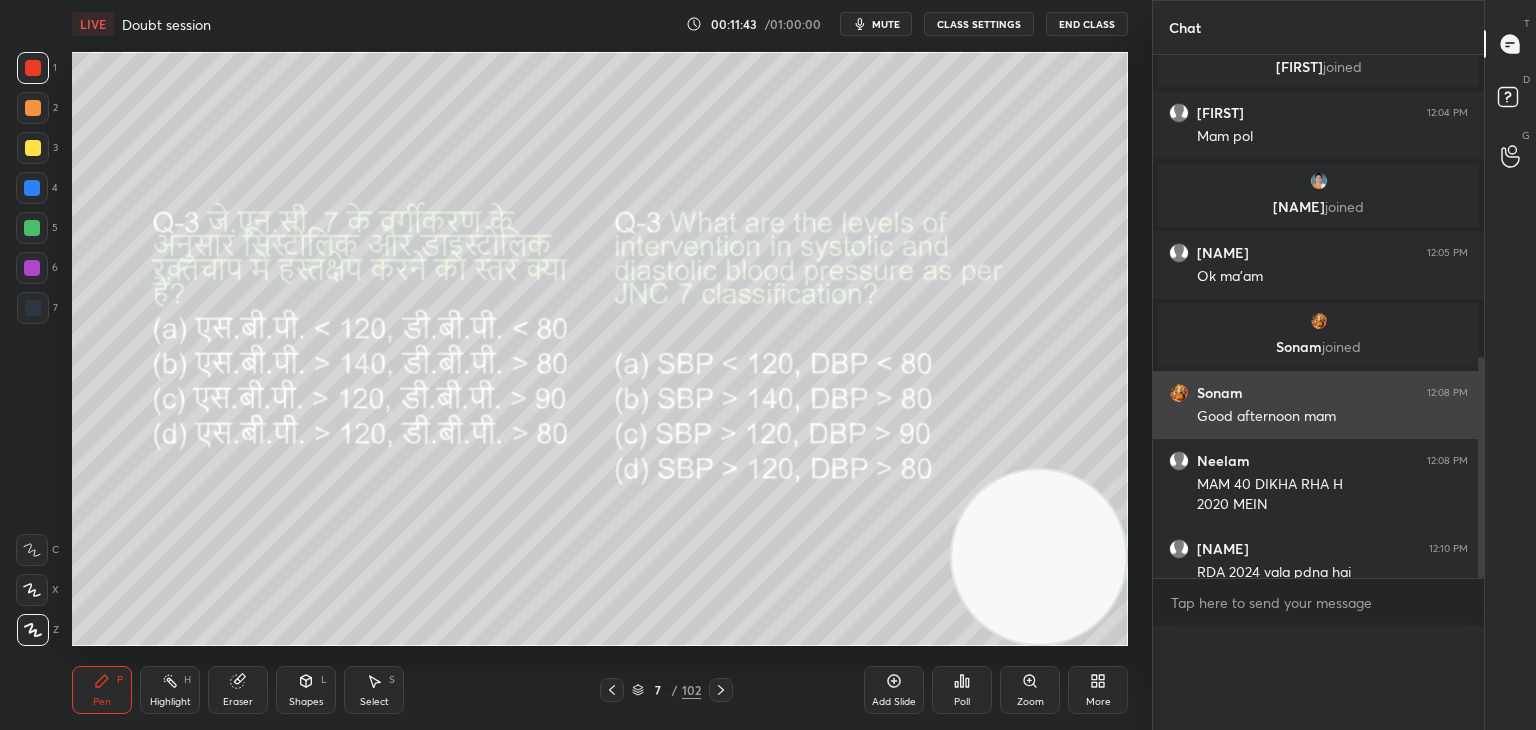 scroll, scrollTop: 151, scrollLeft: 293, axis: both 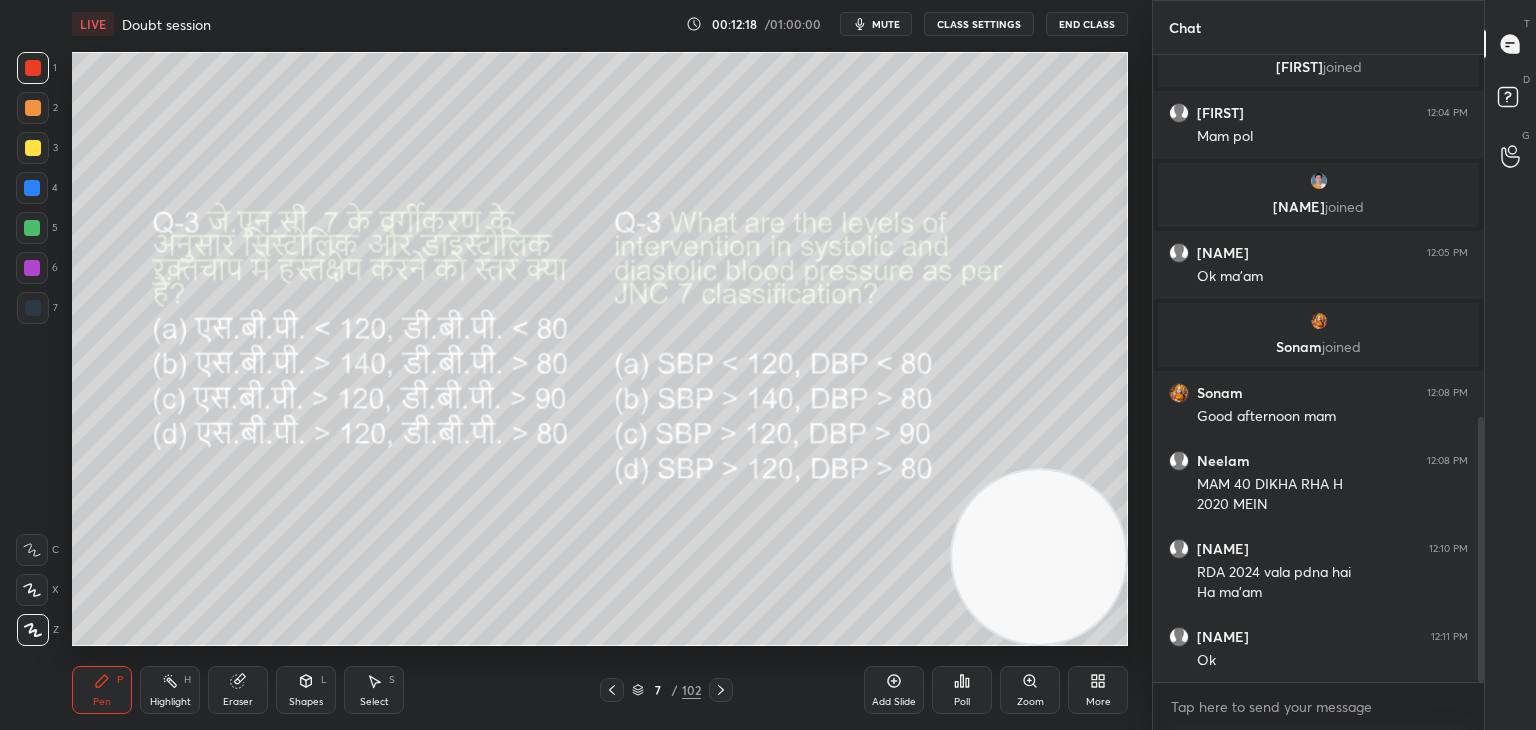 click on "Add Slide" at bounding box center [894, 690] 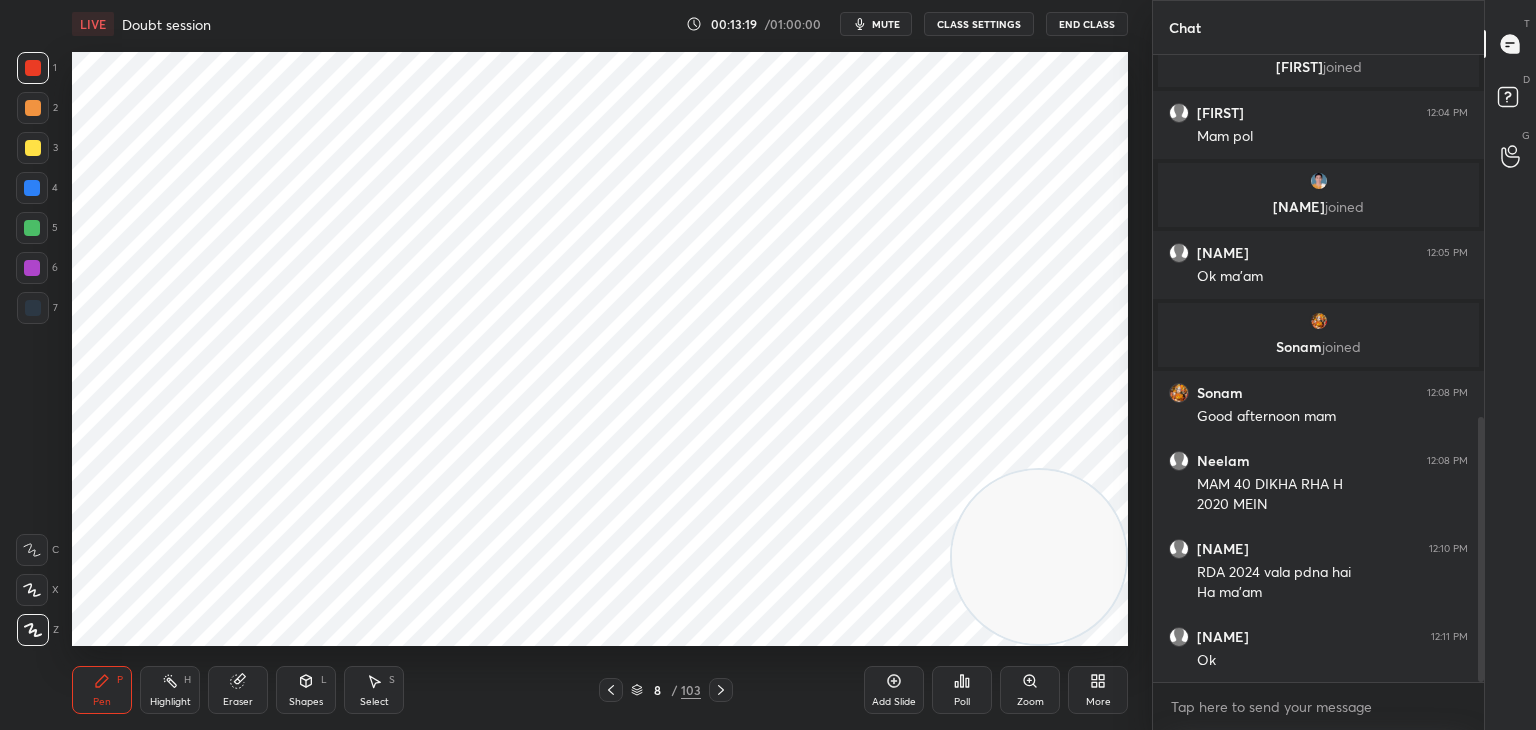 click 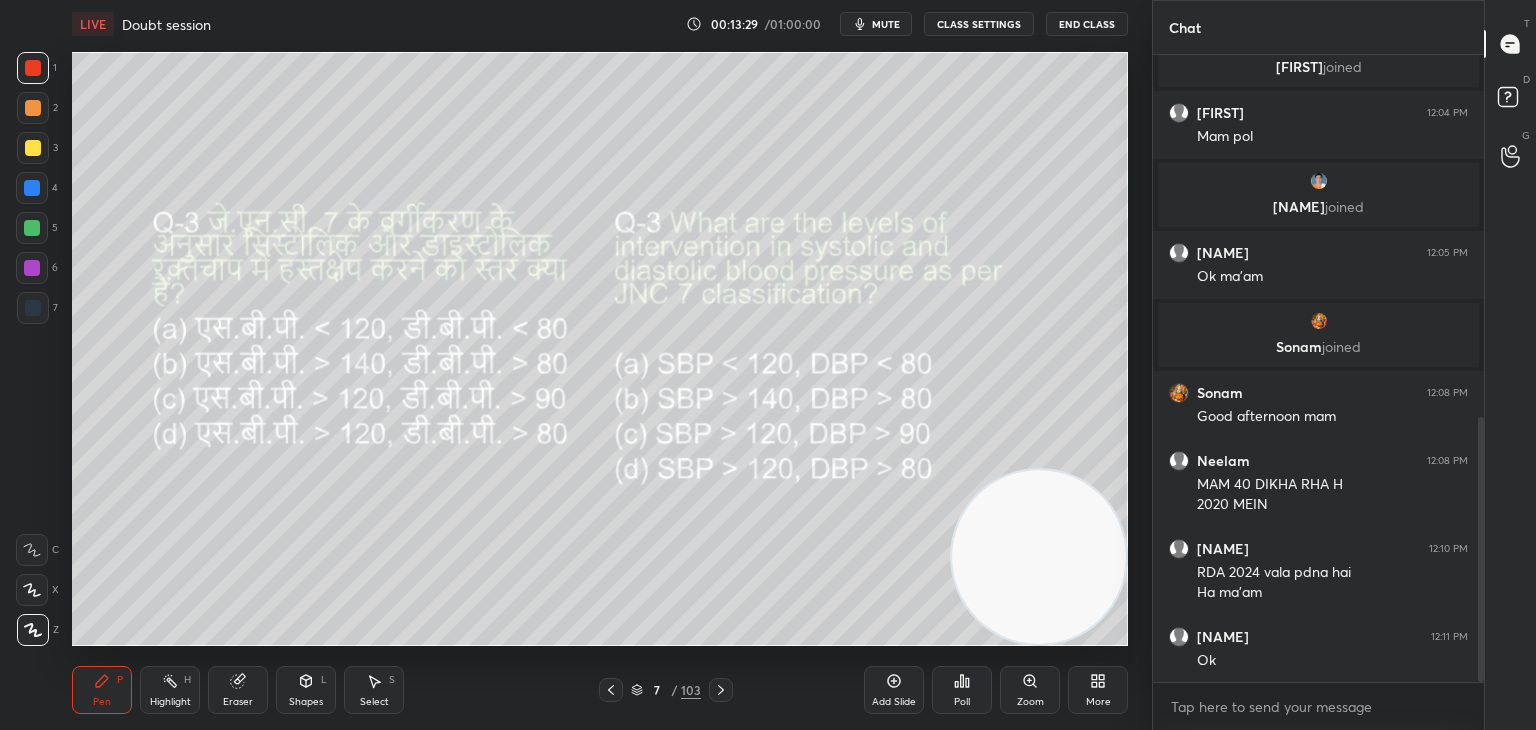click 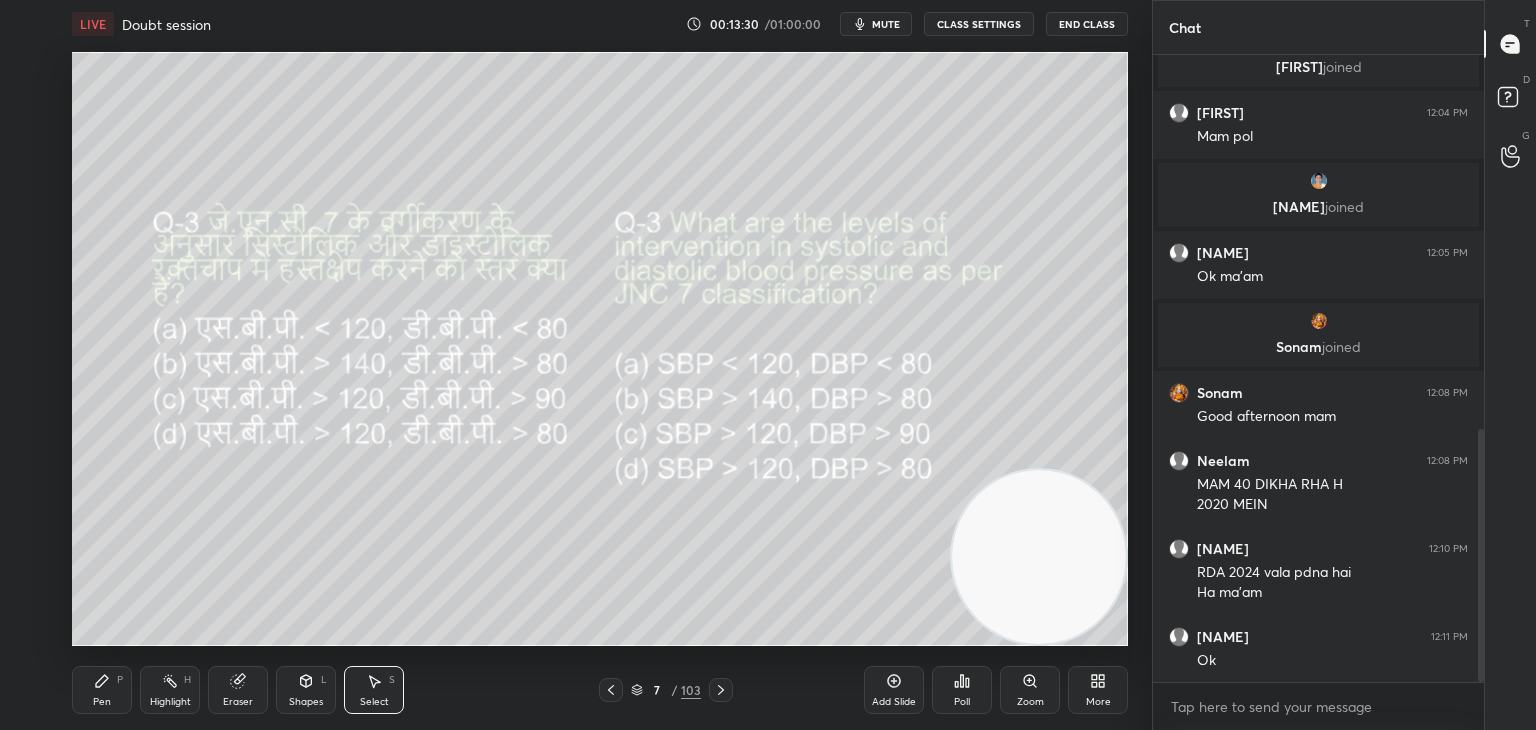 scroll, scrollTop: 928, scrollLeft: 0, axis: vertical 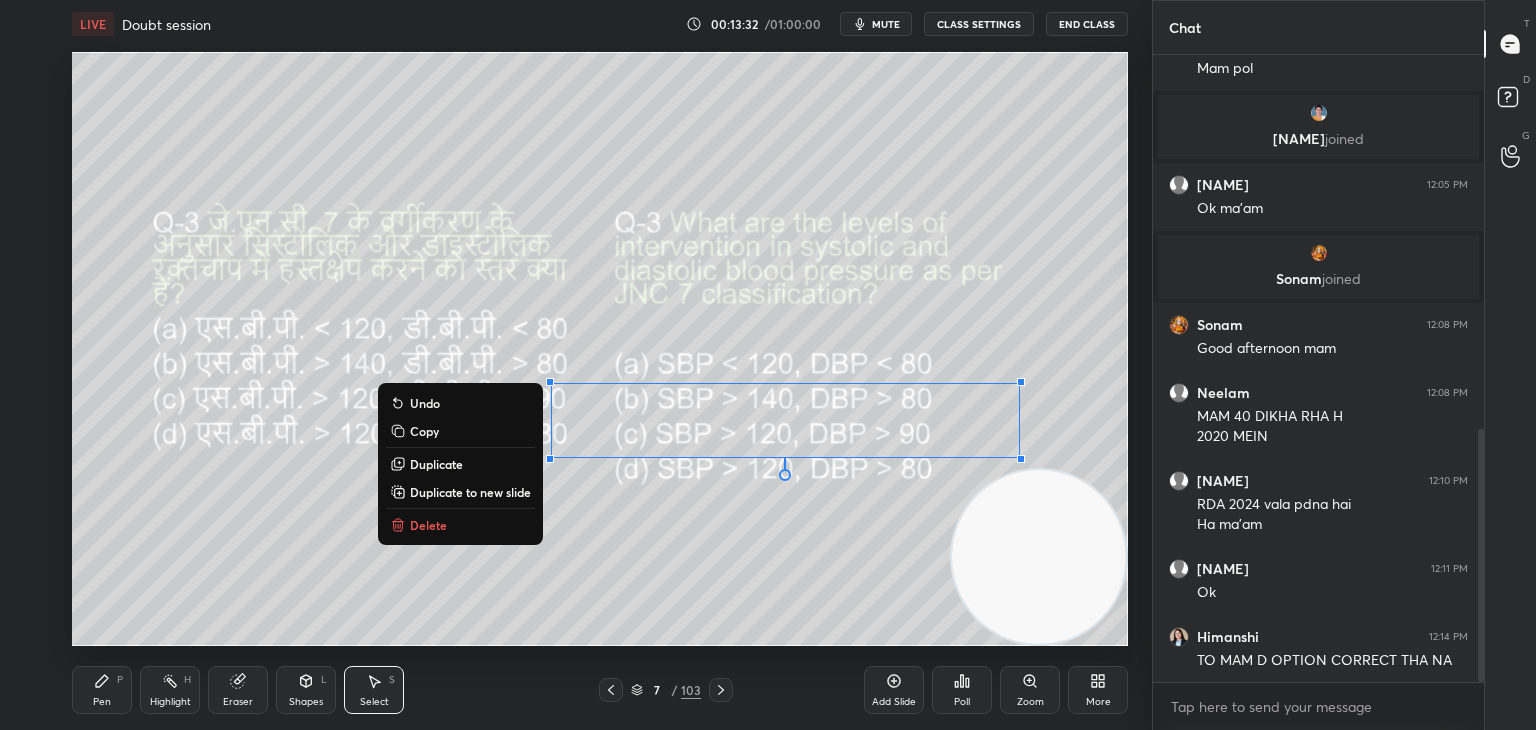 click on "Delete" at bounding box center (460, 525) 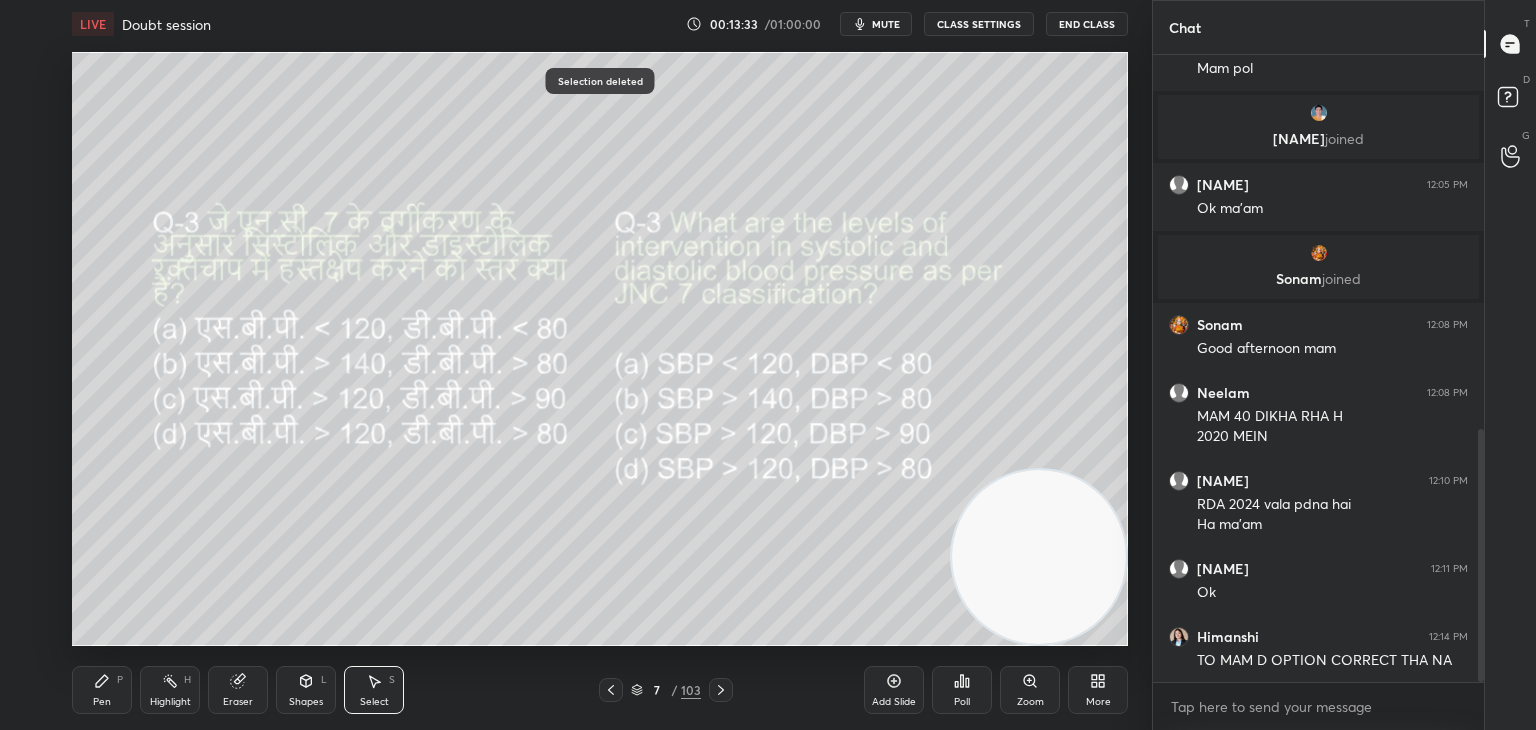 click on "Pen P" at bounding box center [102, 690] 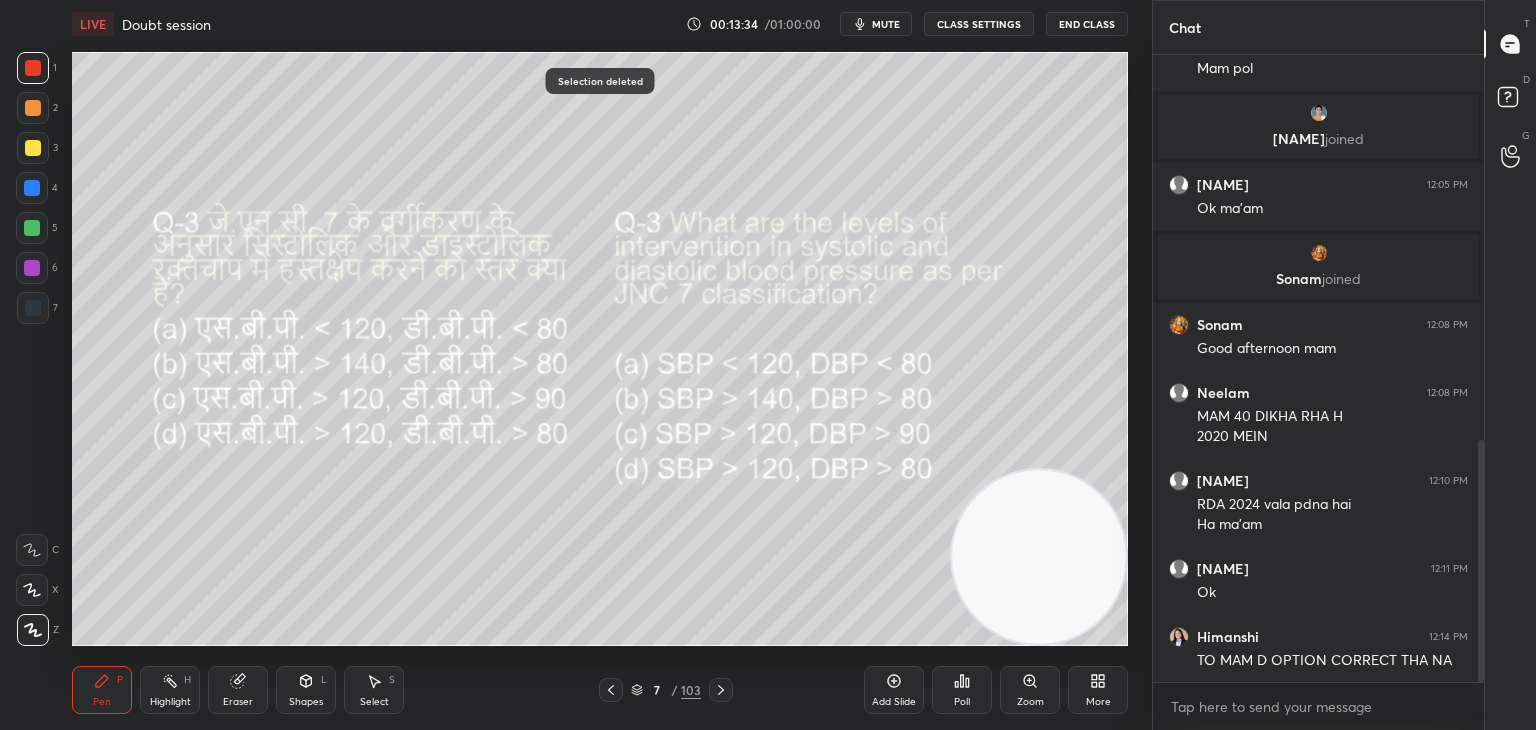 scroll, scrollTop: 996, scrollLeft: 0, axis: vertical 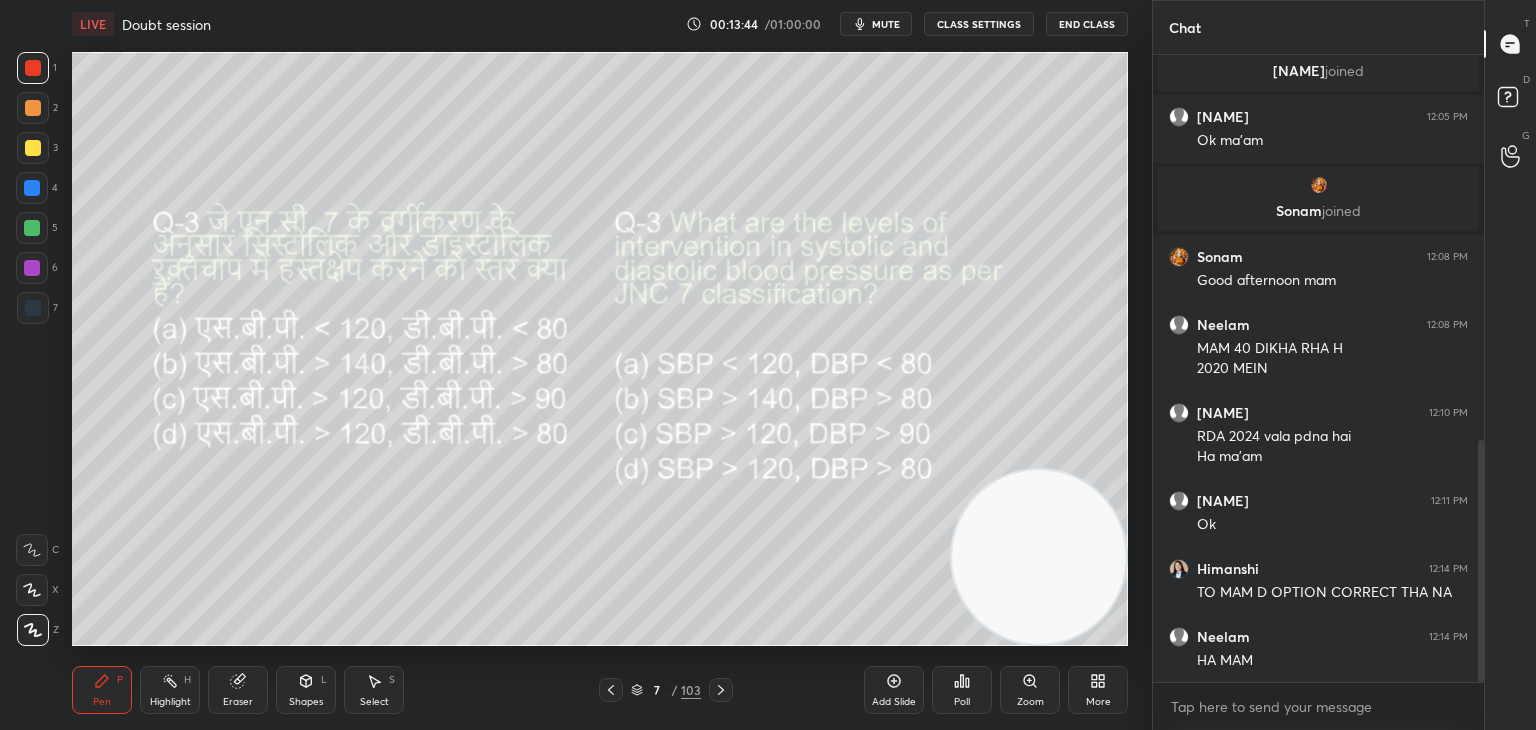 click on "Poll" at bounding box center (962, 690) 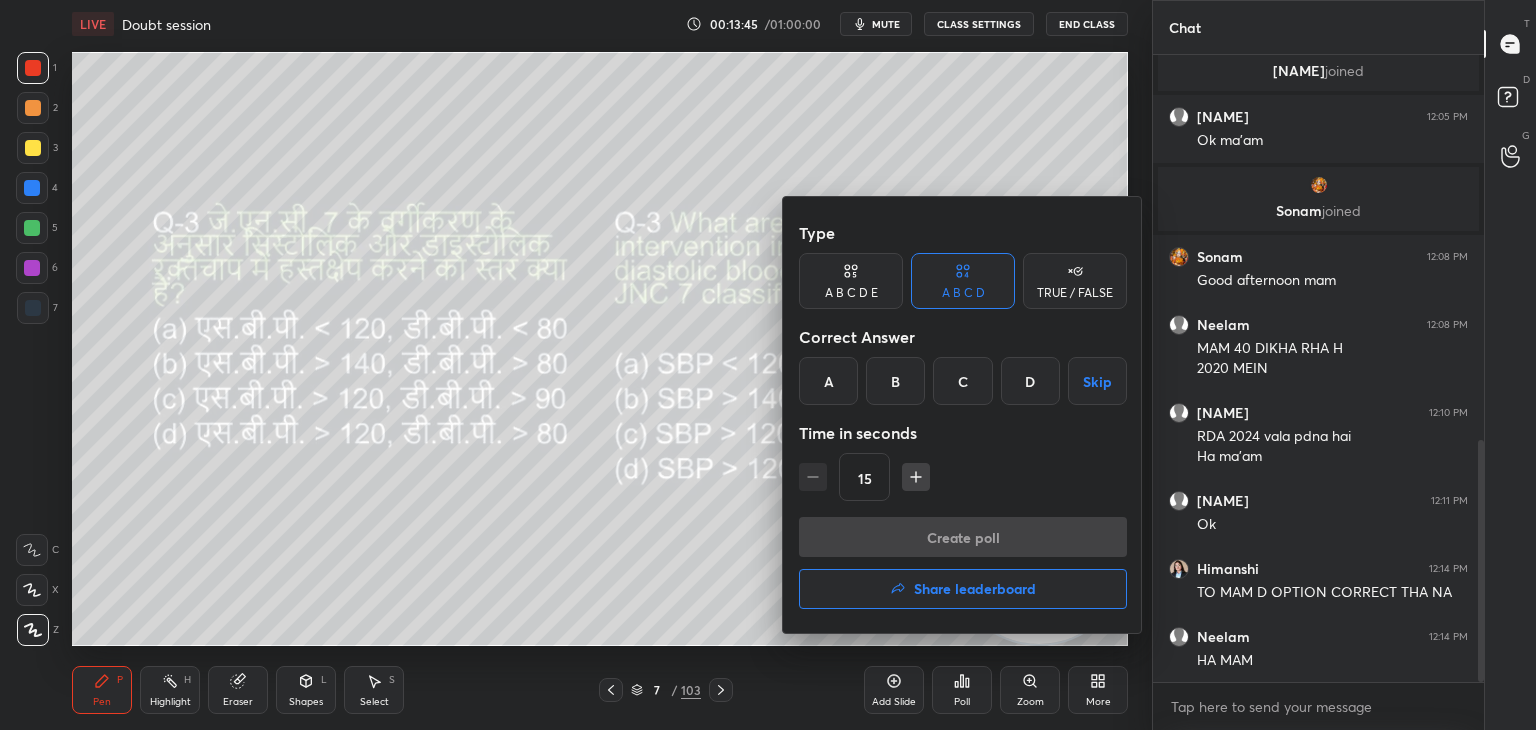 click on "D" at bounding box center (1030, 381) 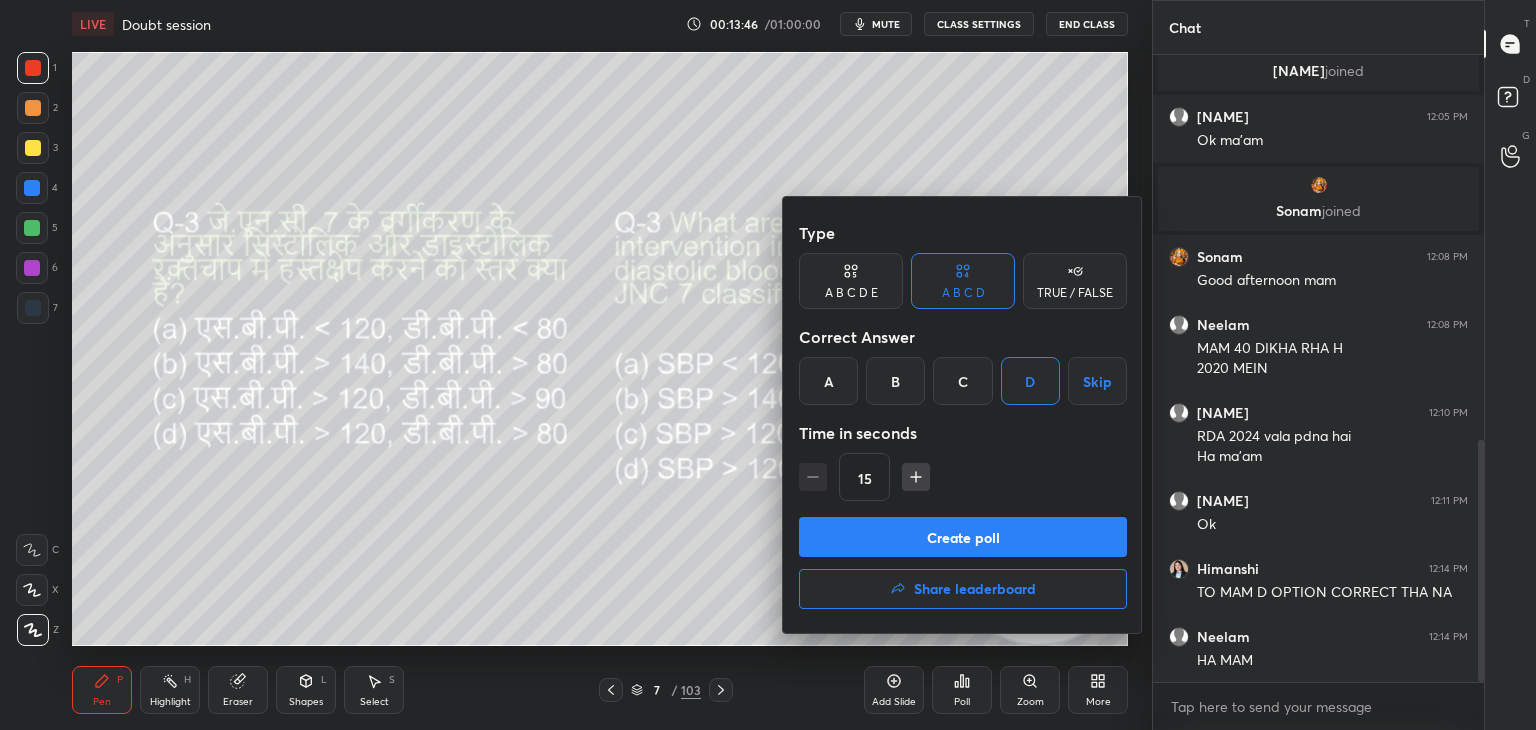 click on "Create poll" at bounding box center (963, 537) 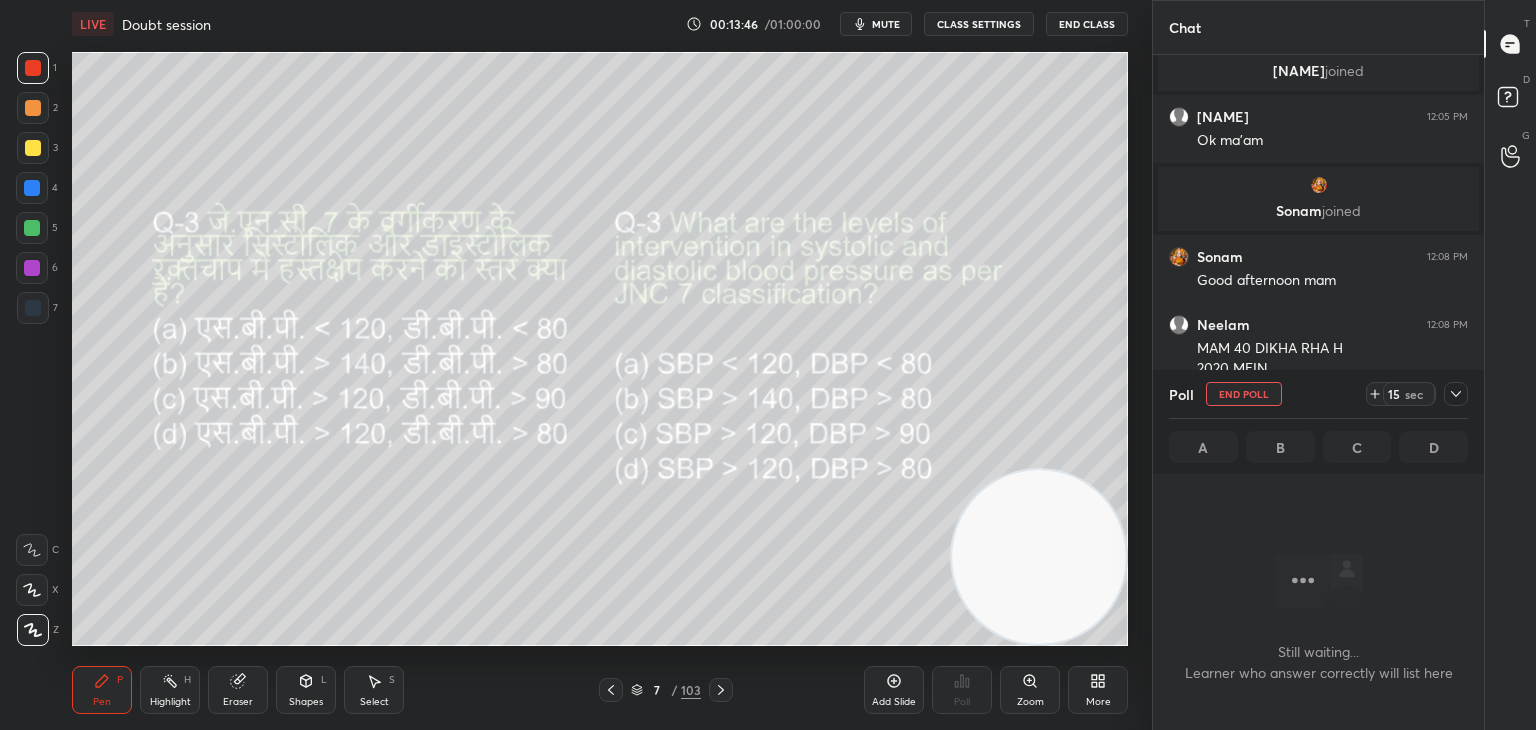 scroll, scrollTop: 541, scrollLeft: 325, axis: both 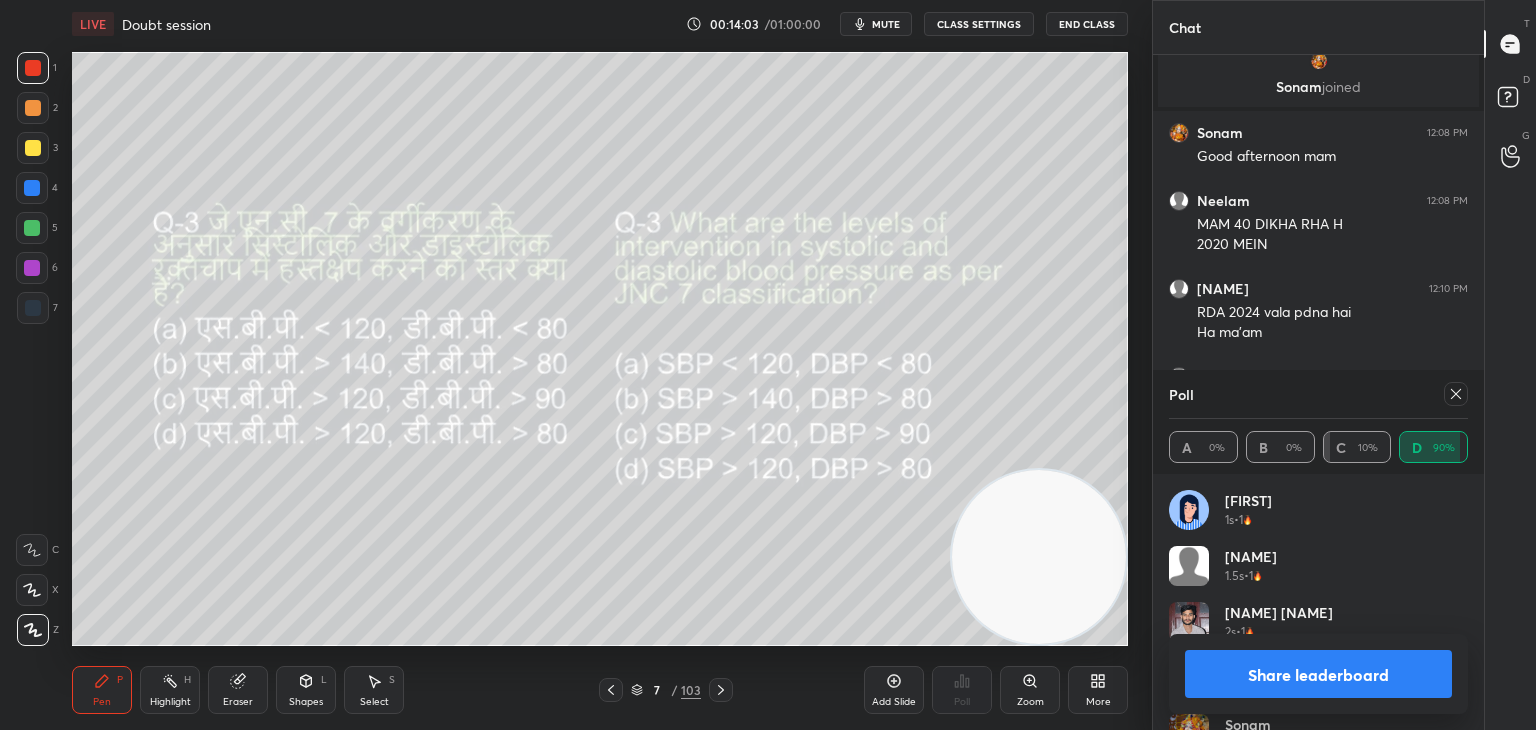 click 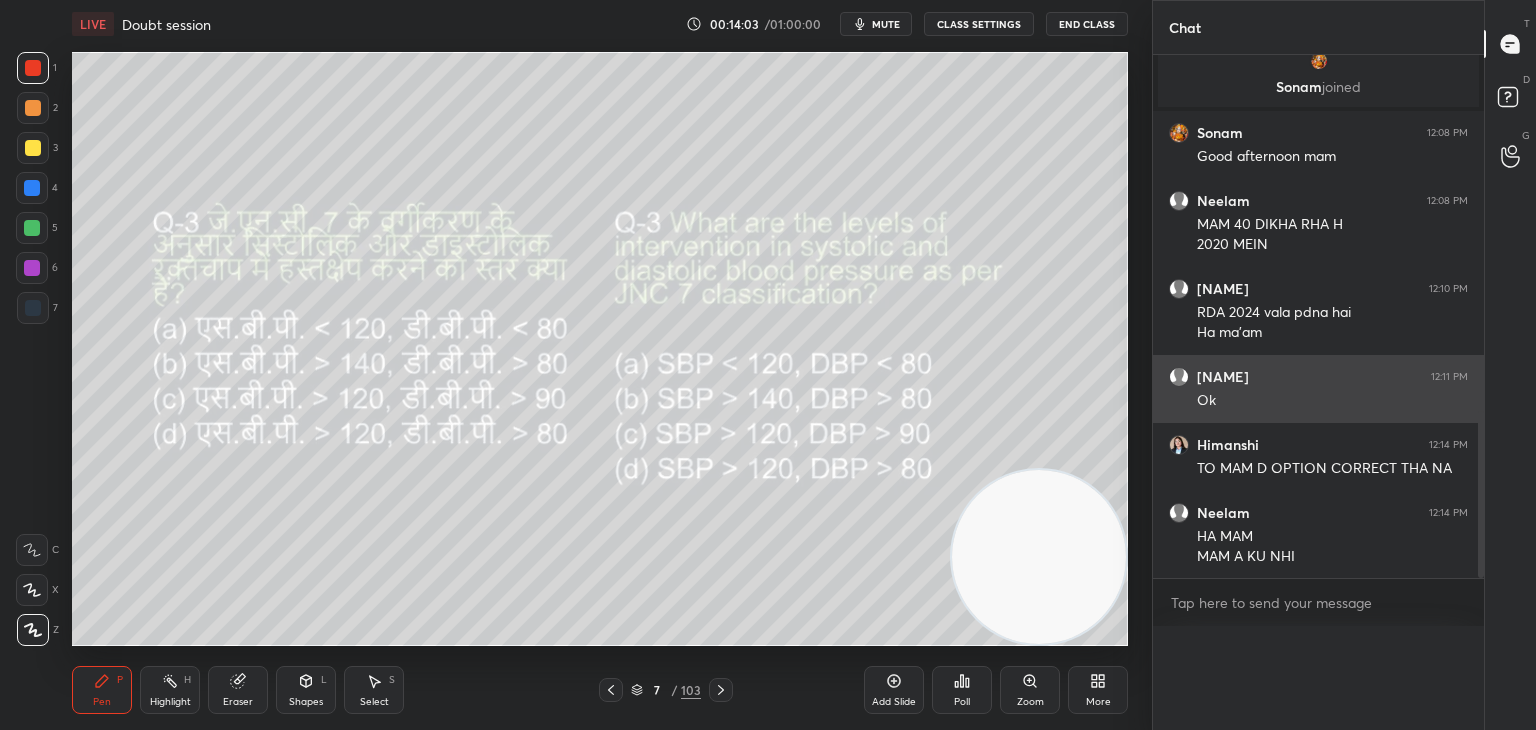 scroll, scrollTop: 176, scrollLeft: 293, axis: both 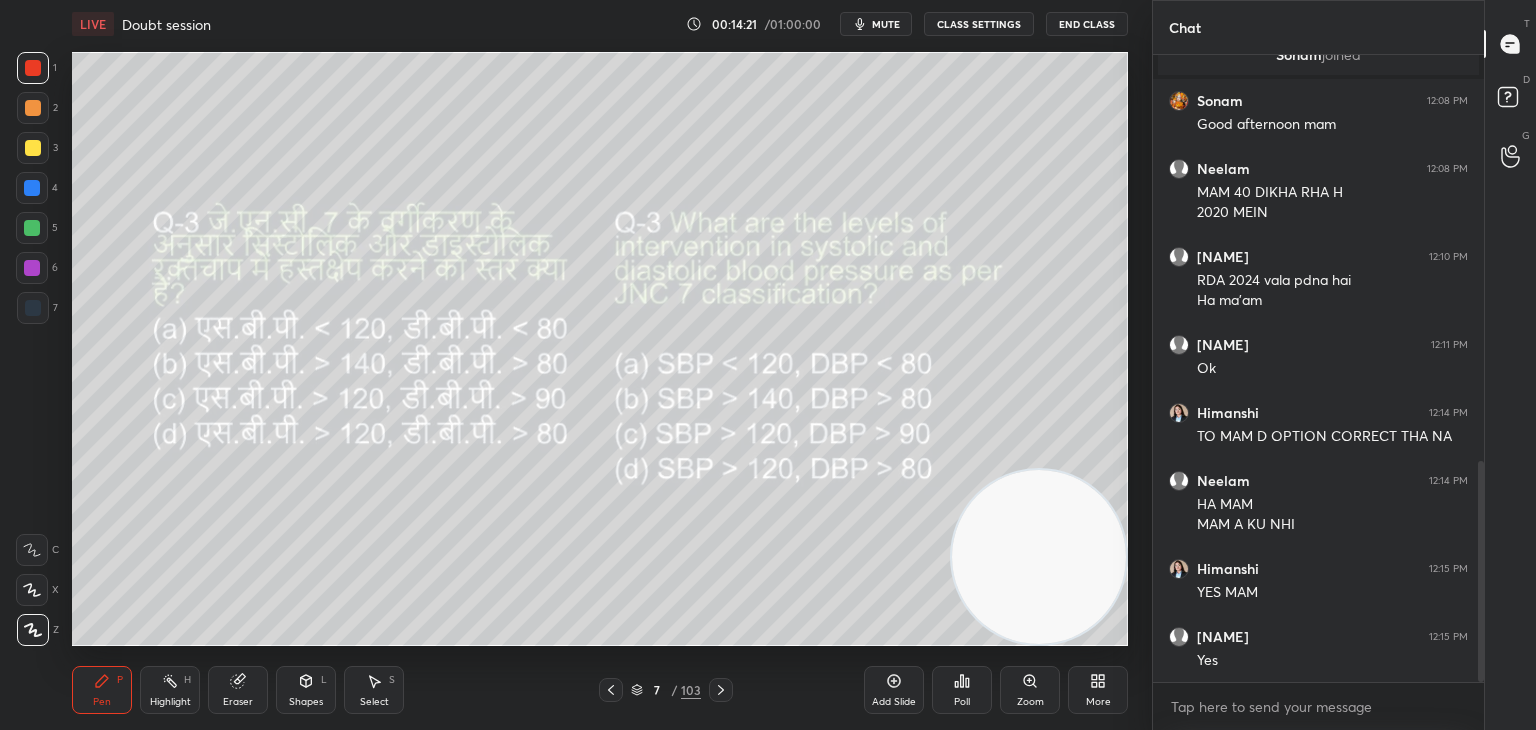 click 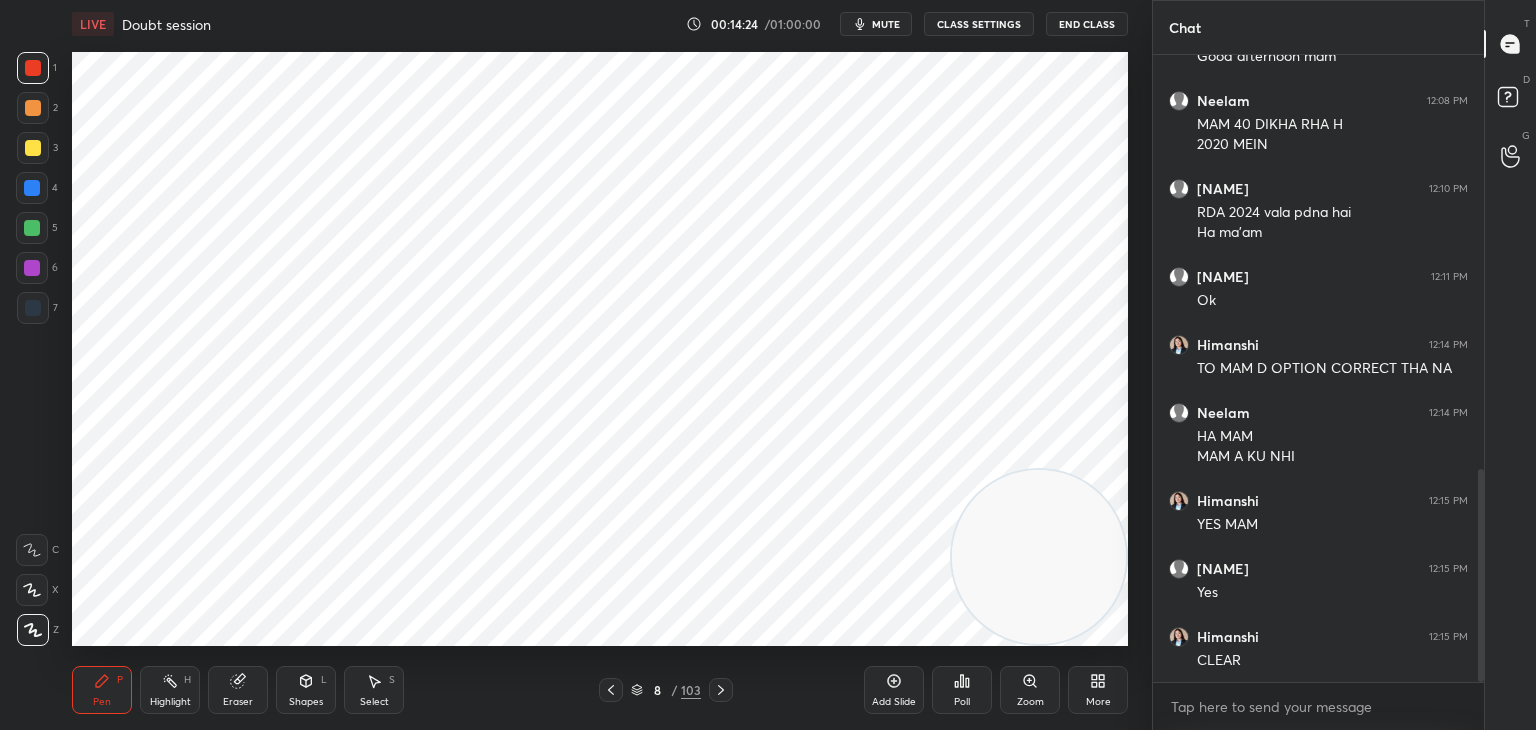click 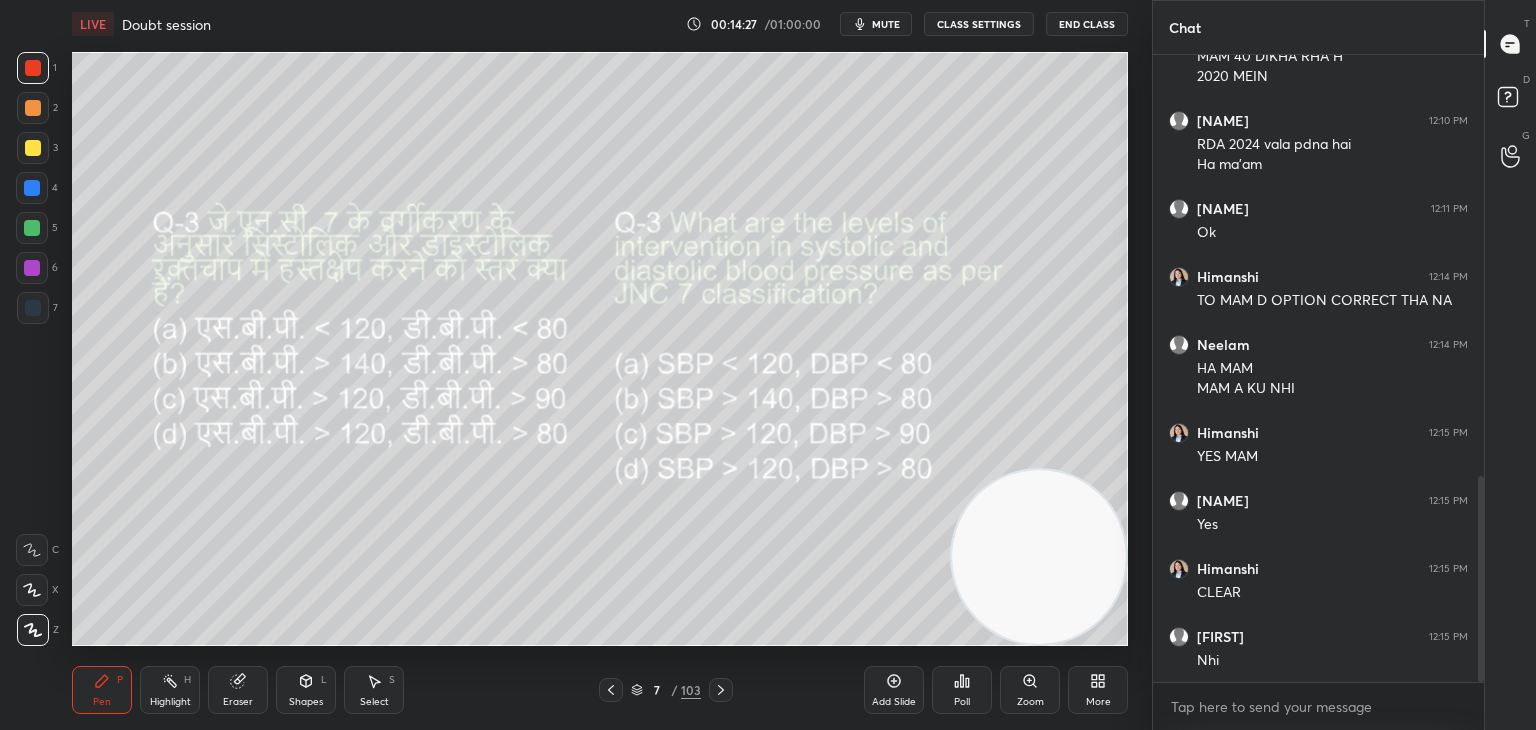 click 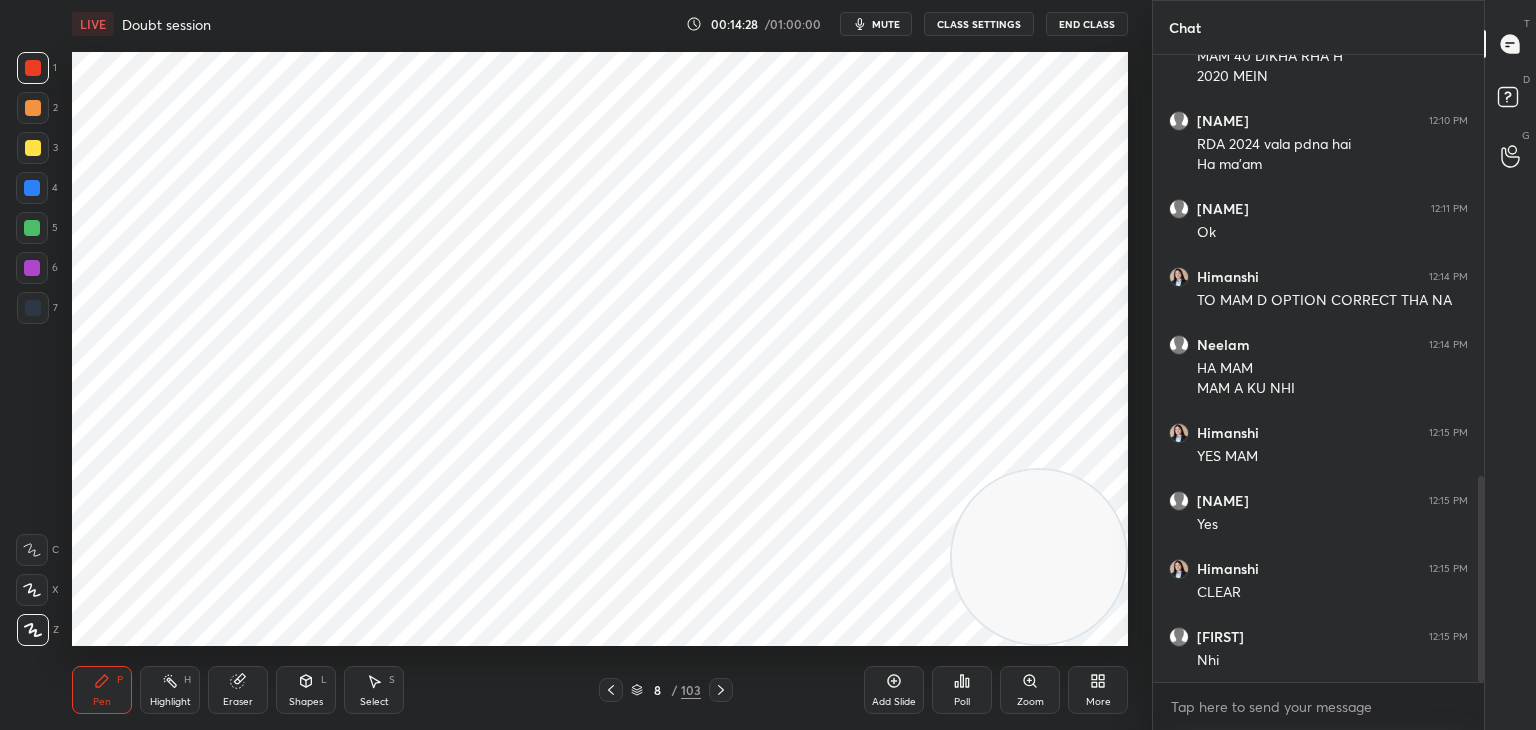 click 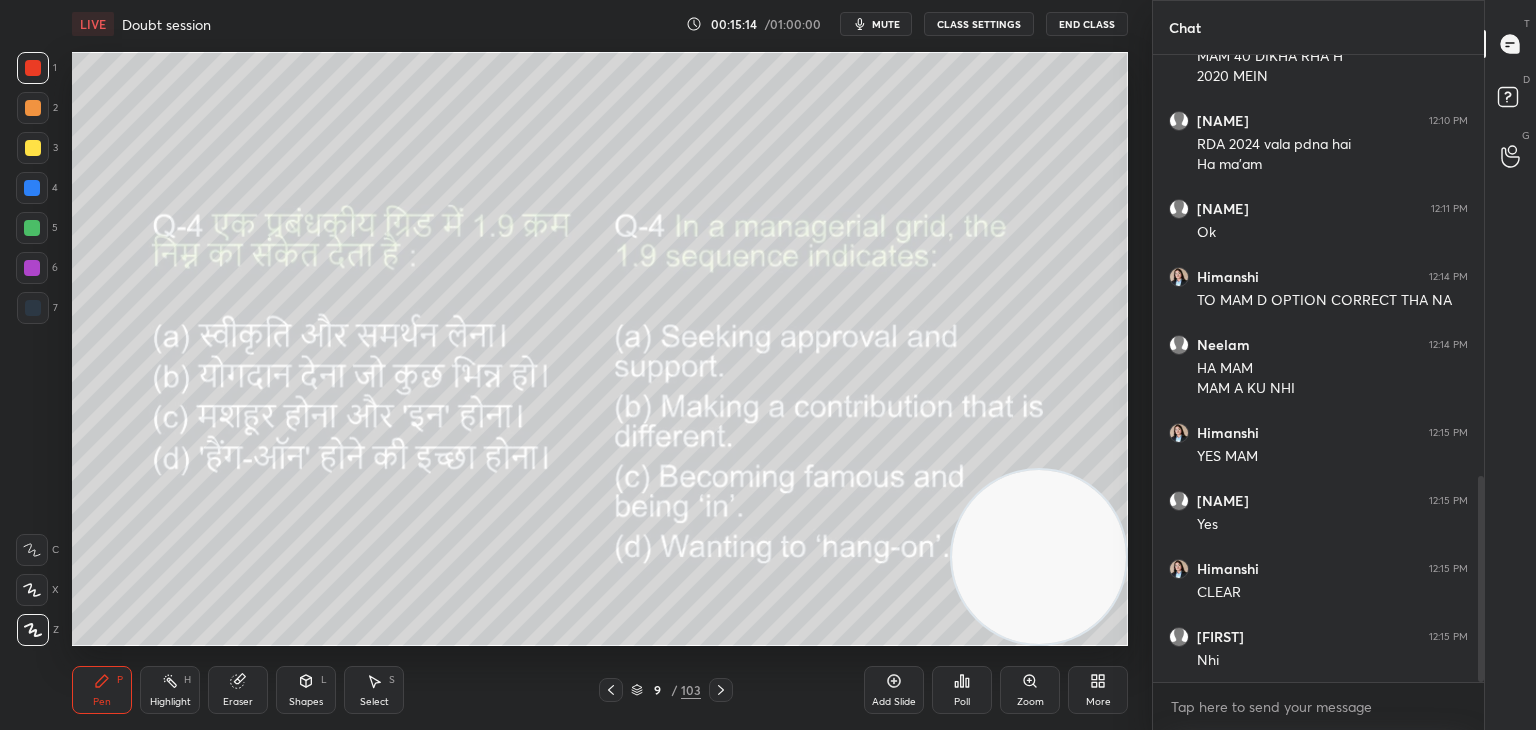 click 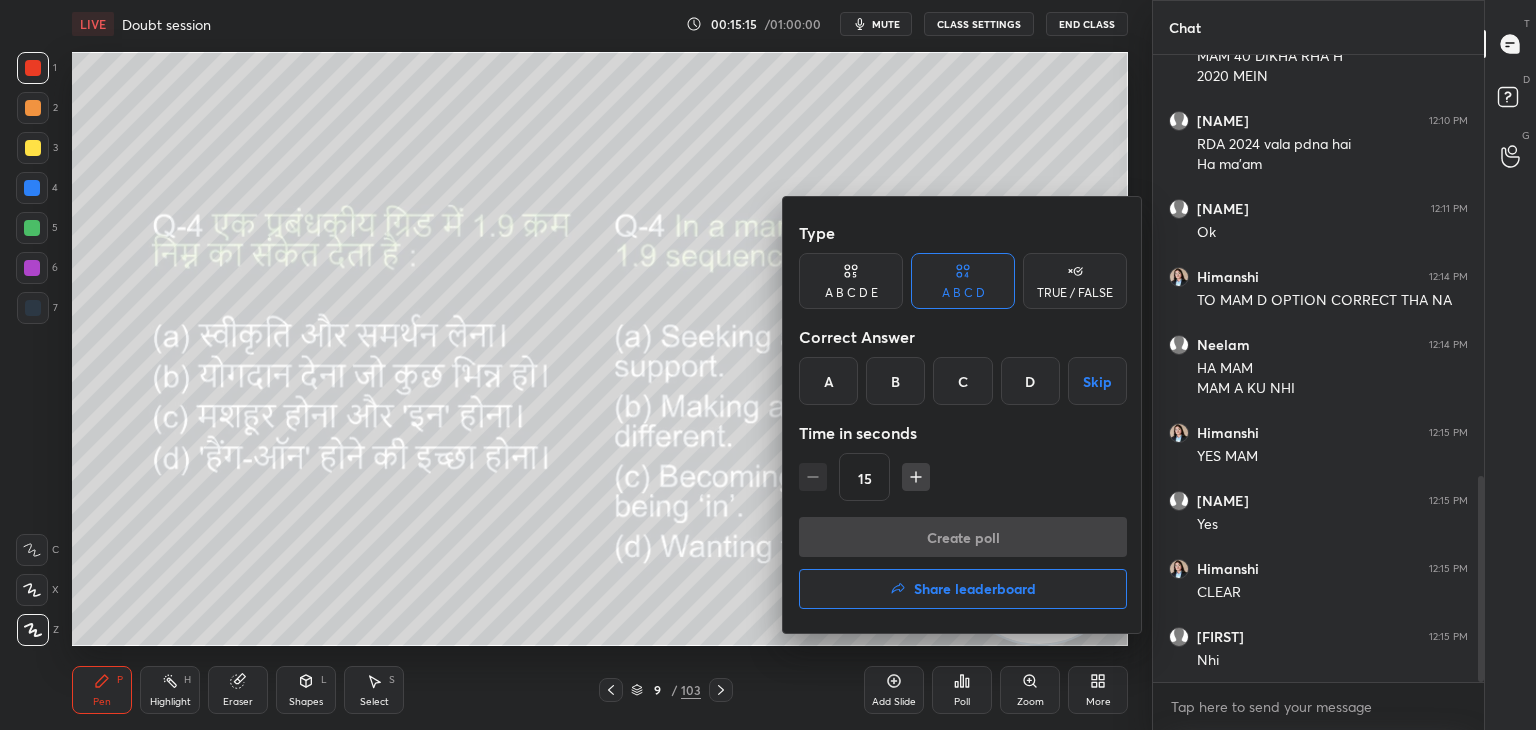 click on "A" at bounding box center [828, 381] 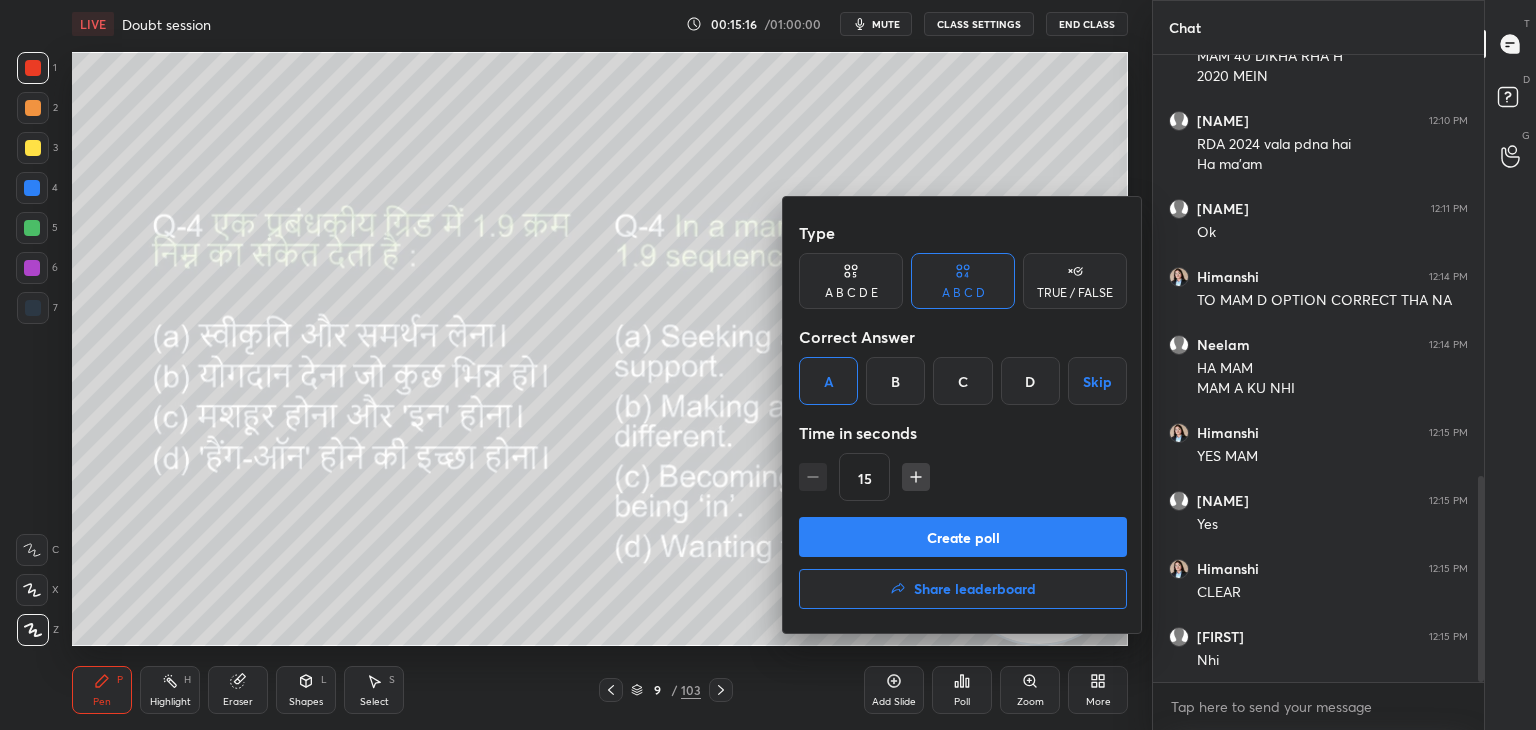 click on "Create poll" at bounding box center [963, 537] 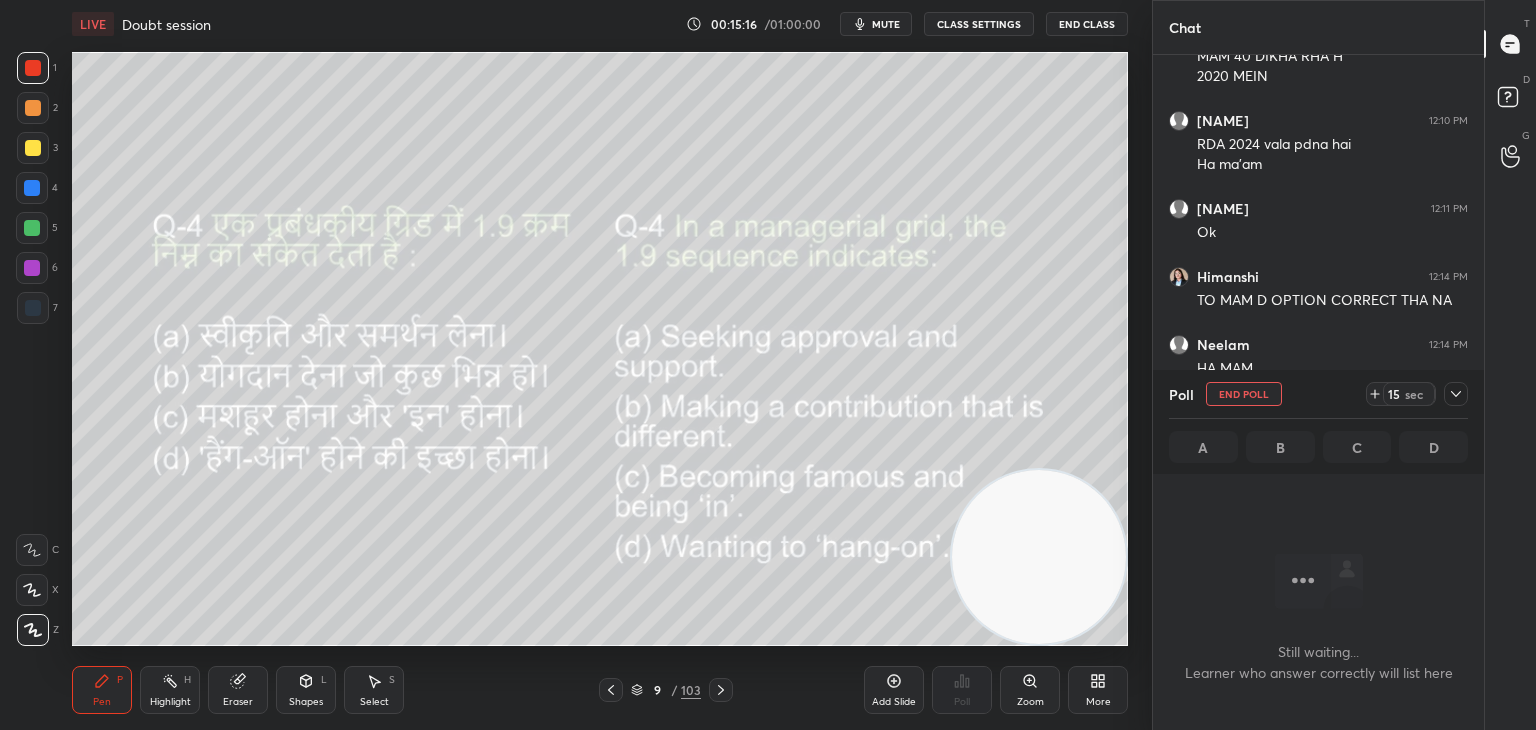 scroll, scrollTop: 520, scrollLeft: 325, axis: both 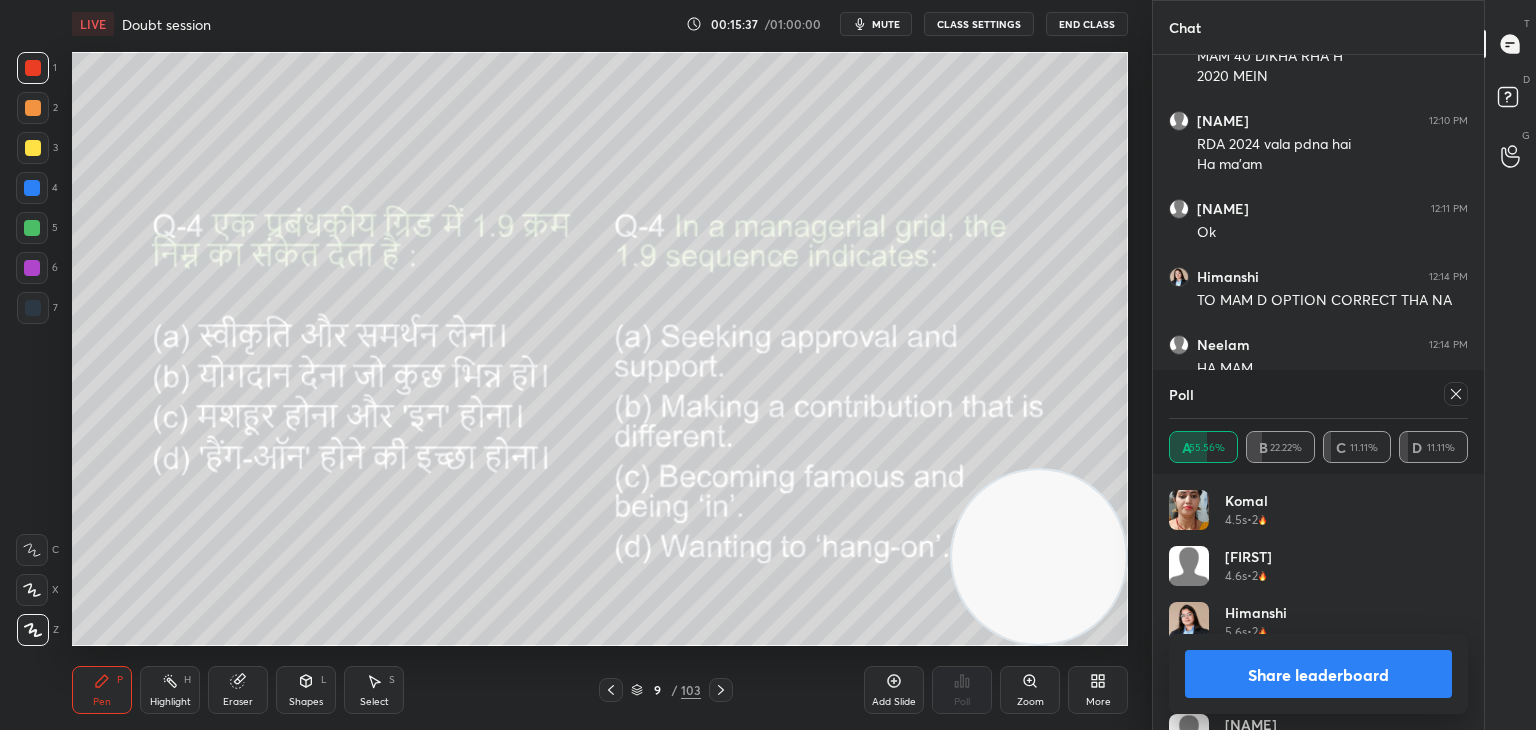 click 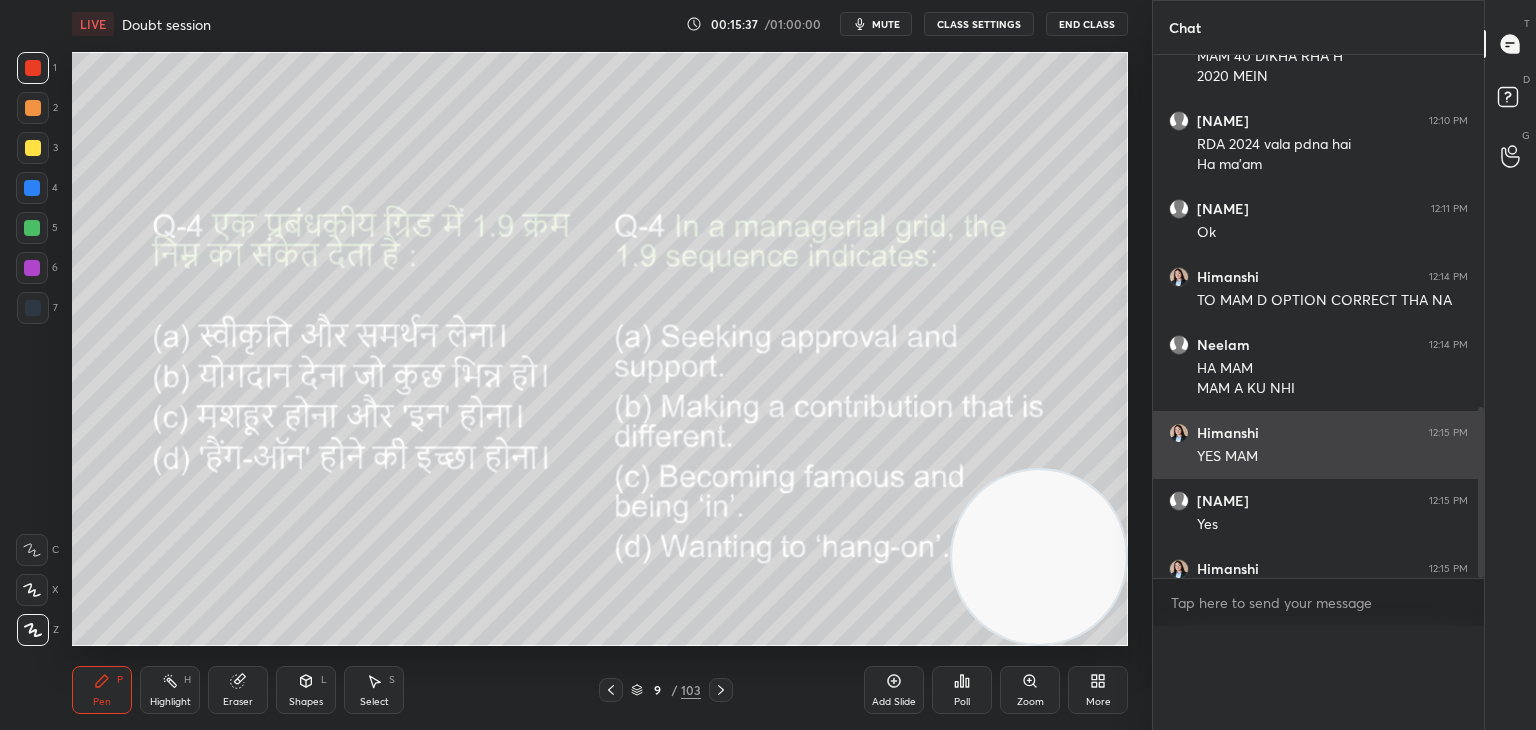 scroll, scrollTop: 0, scrollLeft: 0, axis: both 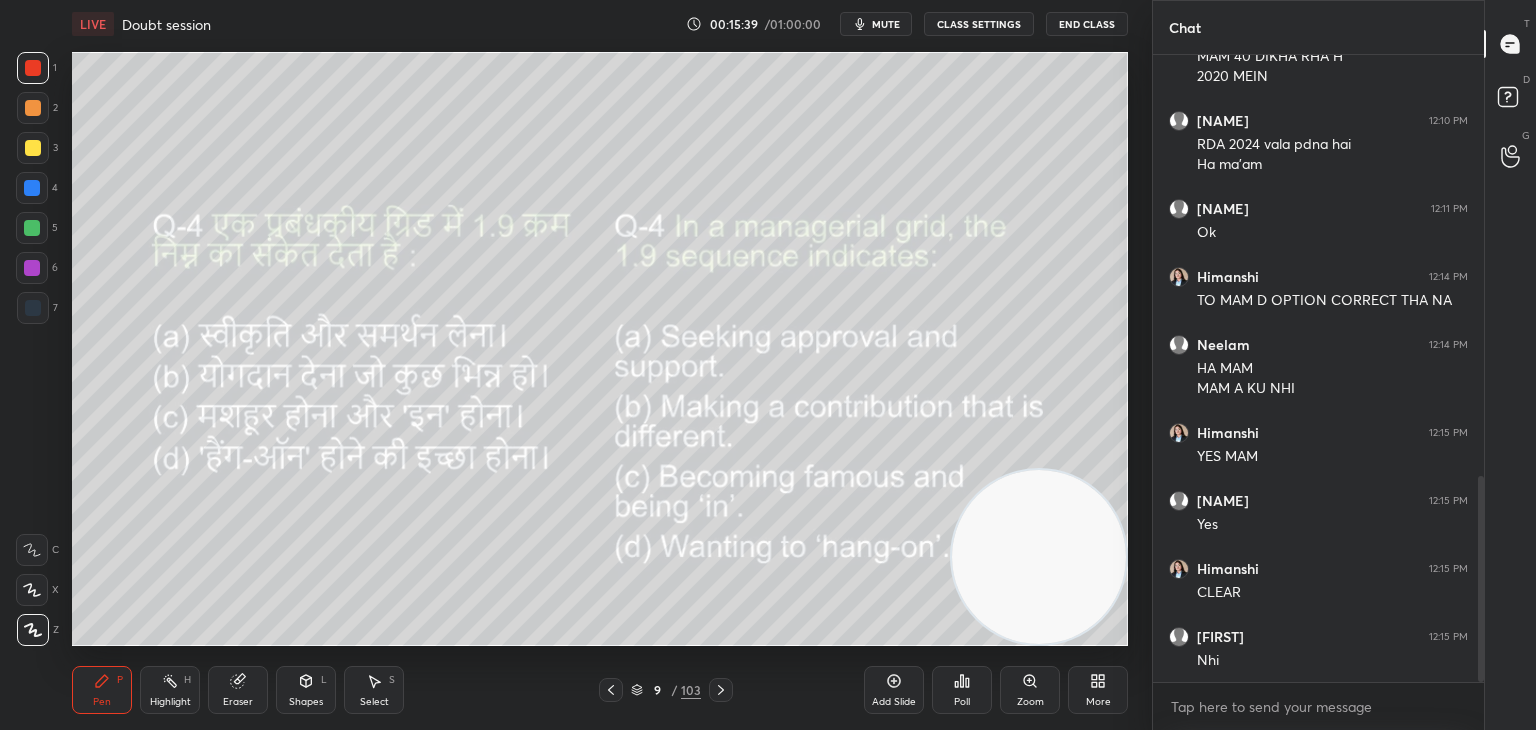 click 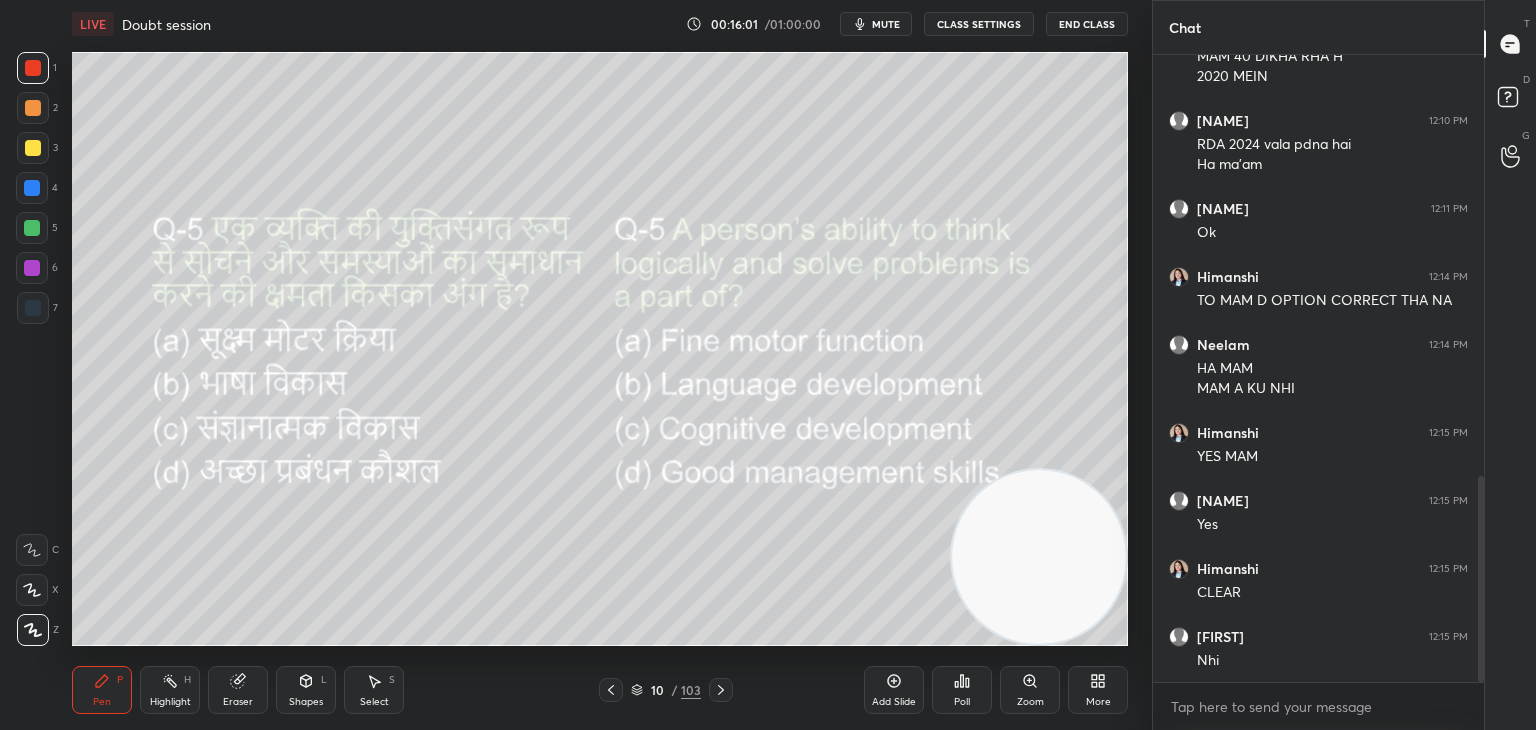 click on "Poll" at bounding box center [962, 690] 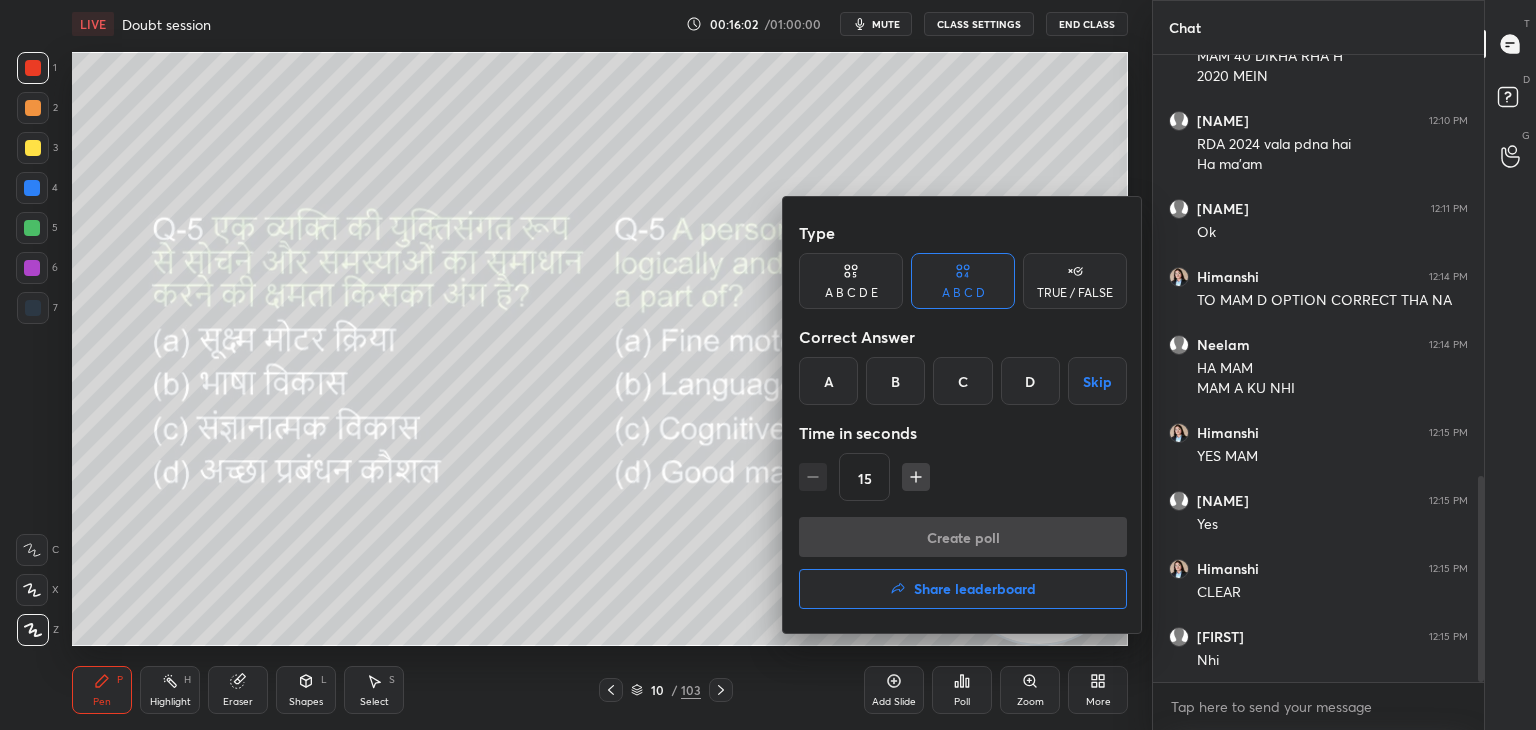 click on "C" at bounding box center [962, 381] 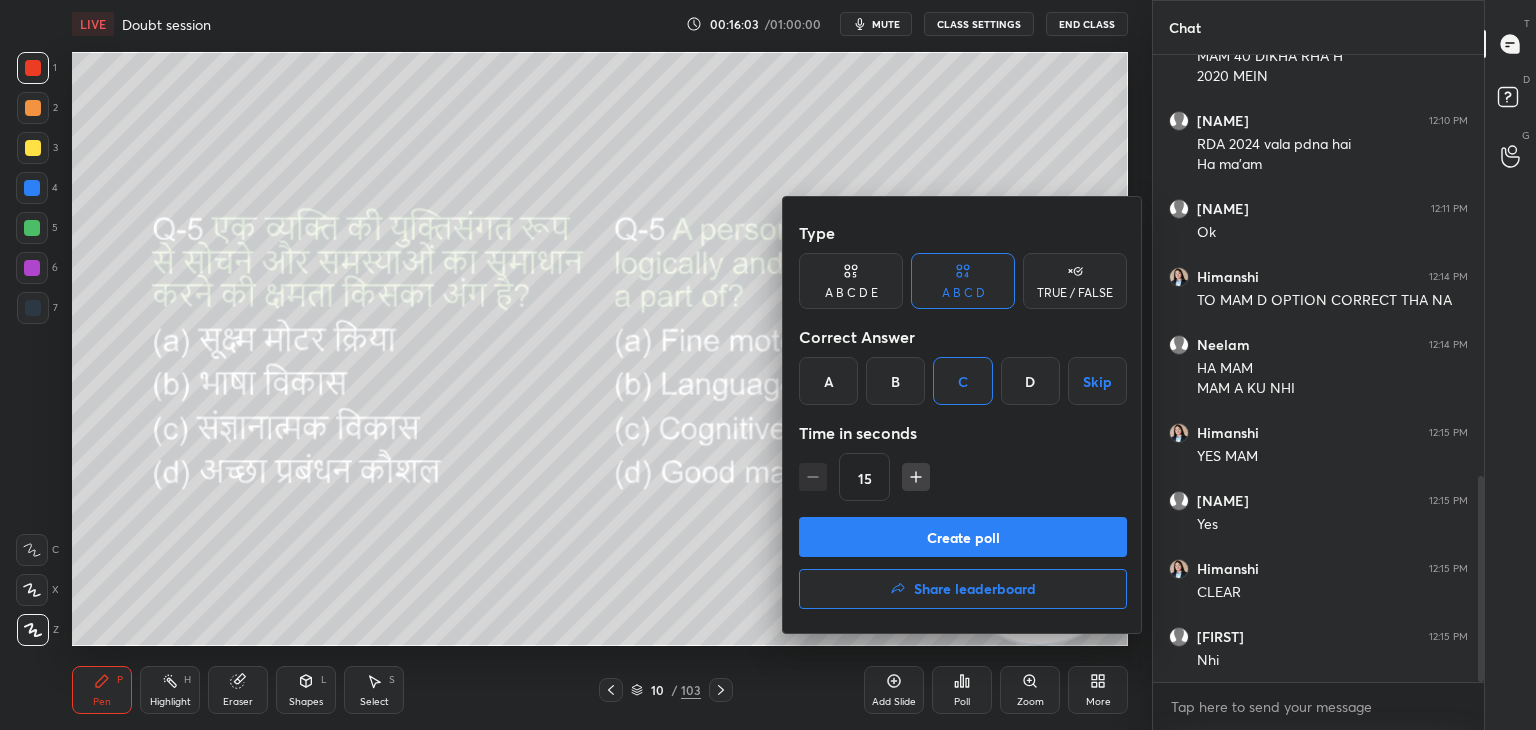 click on "Create poll" at bounding box center (963, 537) 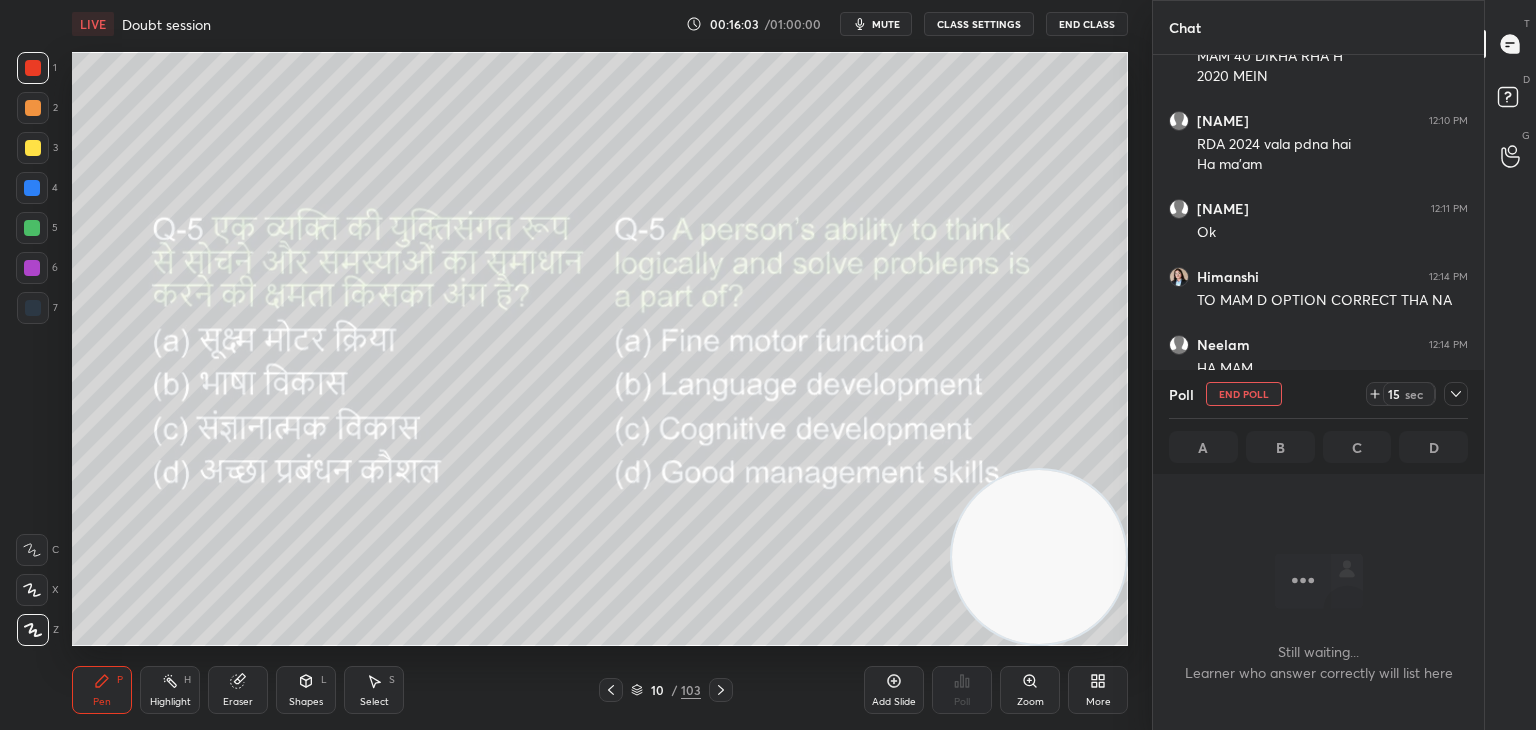 scroll, scrollTop: 517, scrollLeft: 325, axis: both 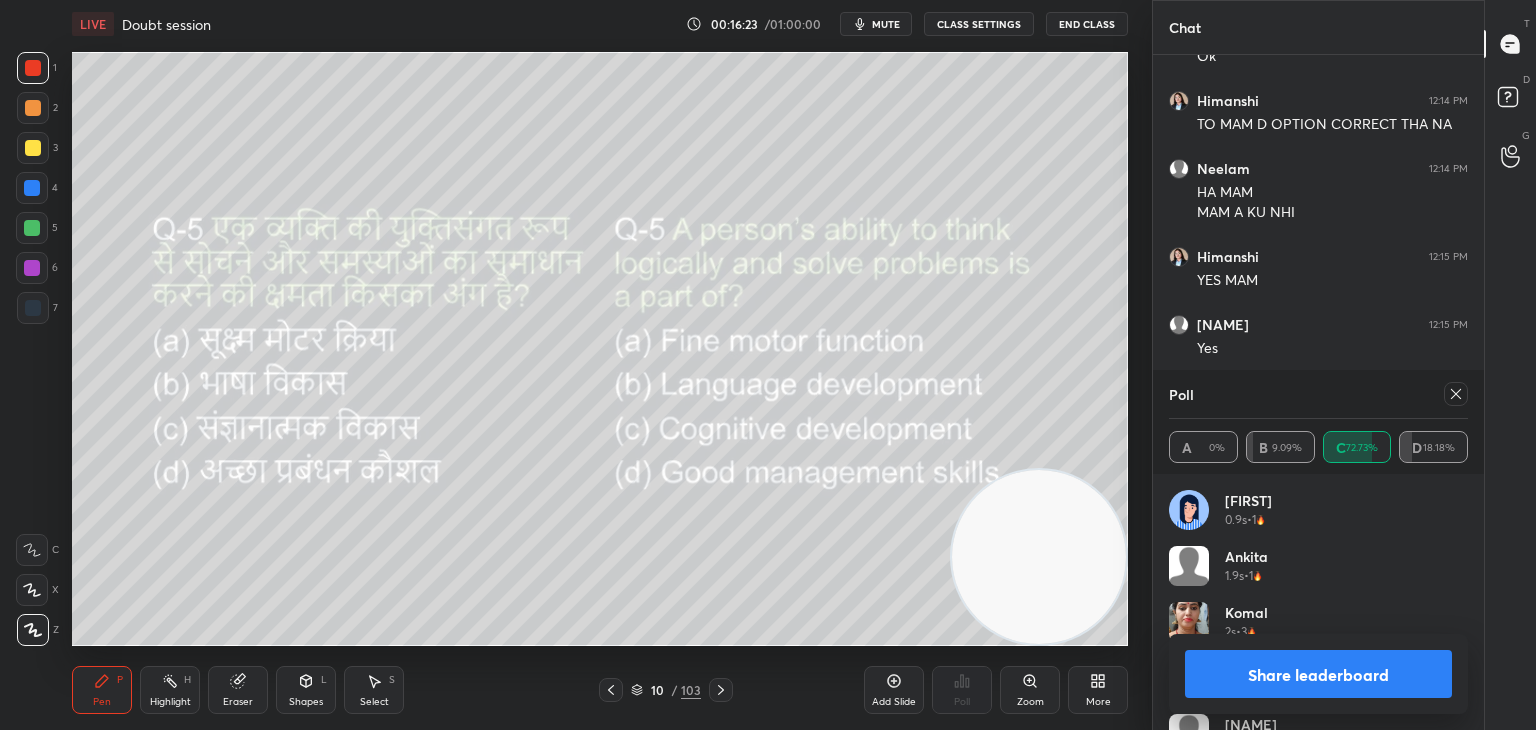 click 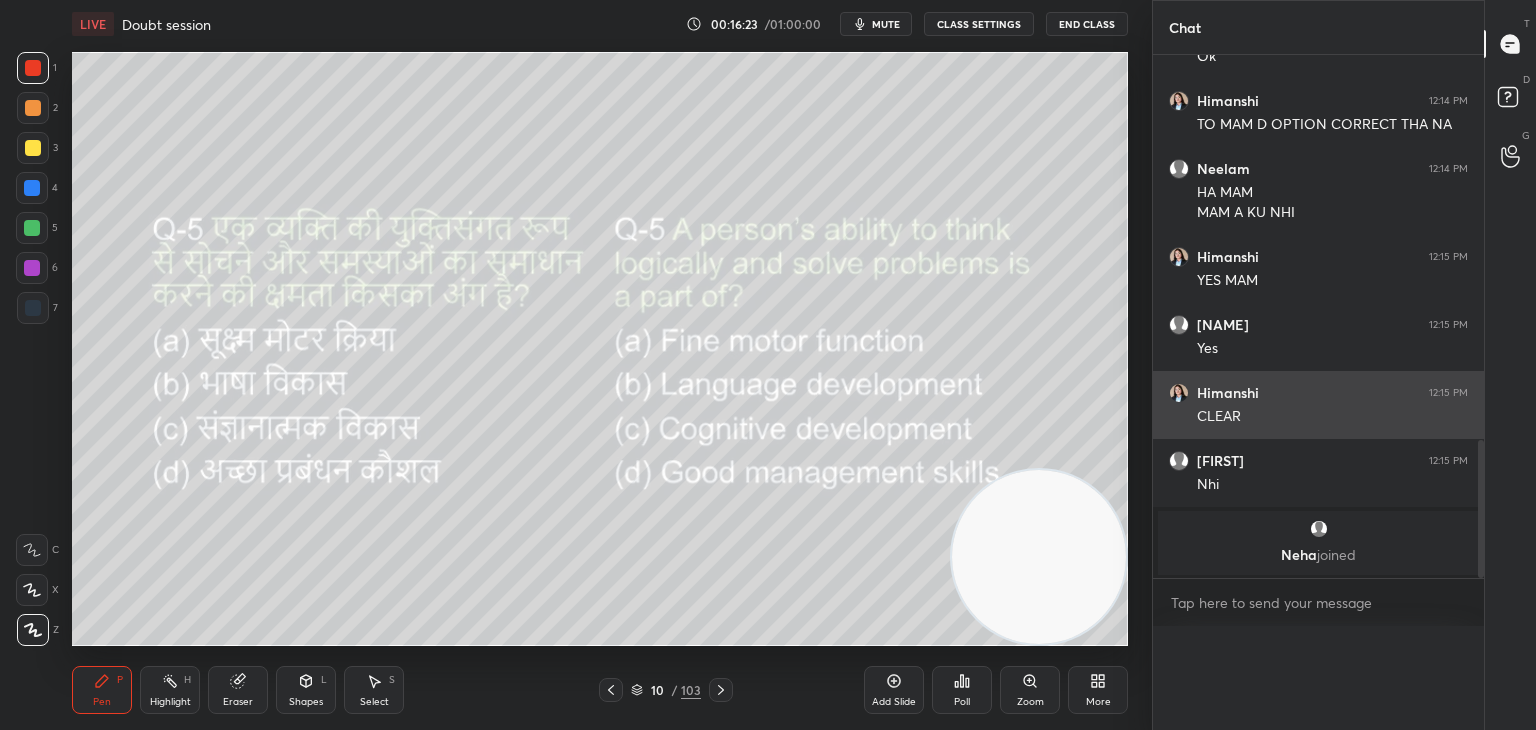 scroll, scrollTop: 0, scrollLeft: 6, axis: horizontal 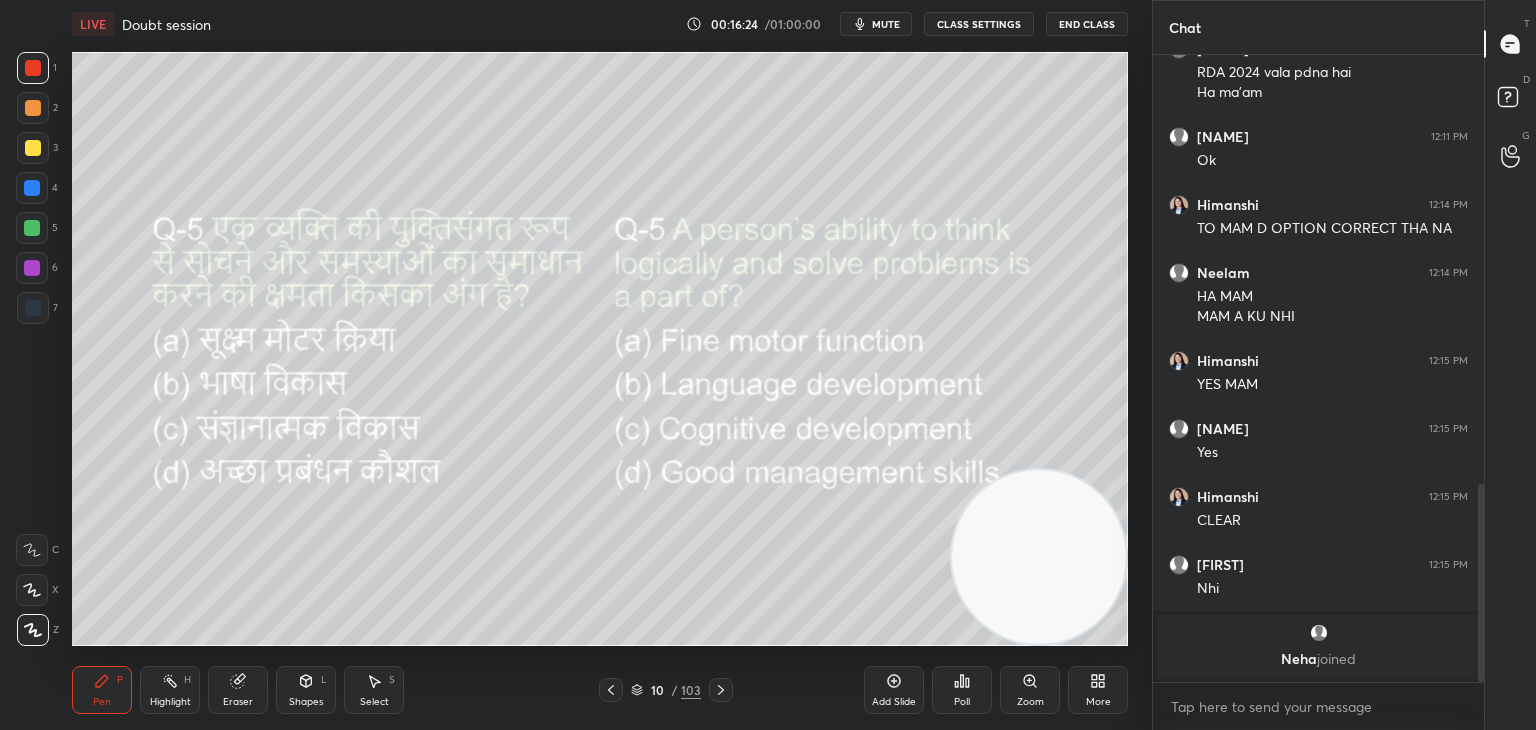 click 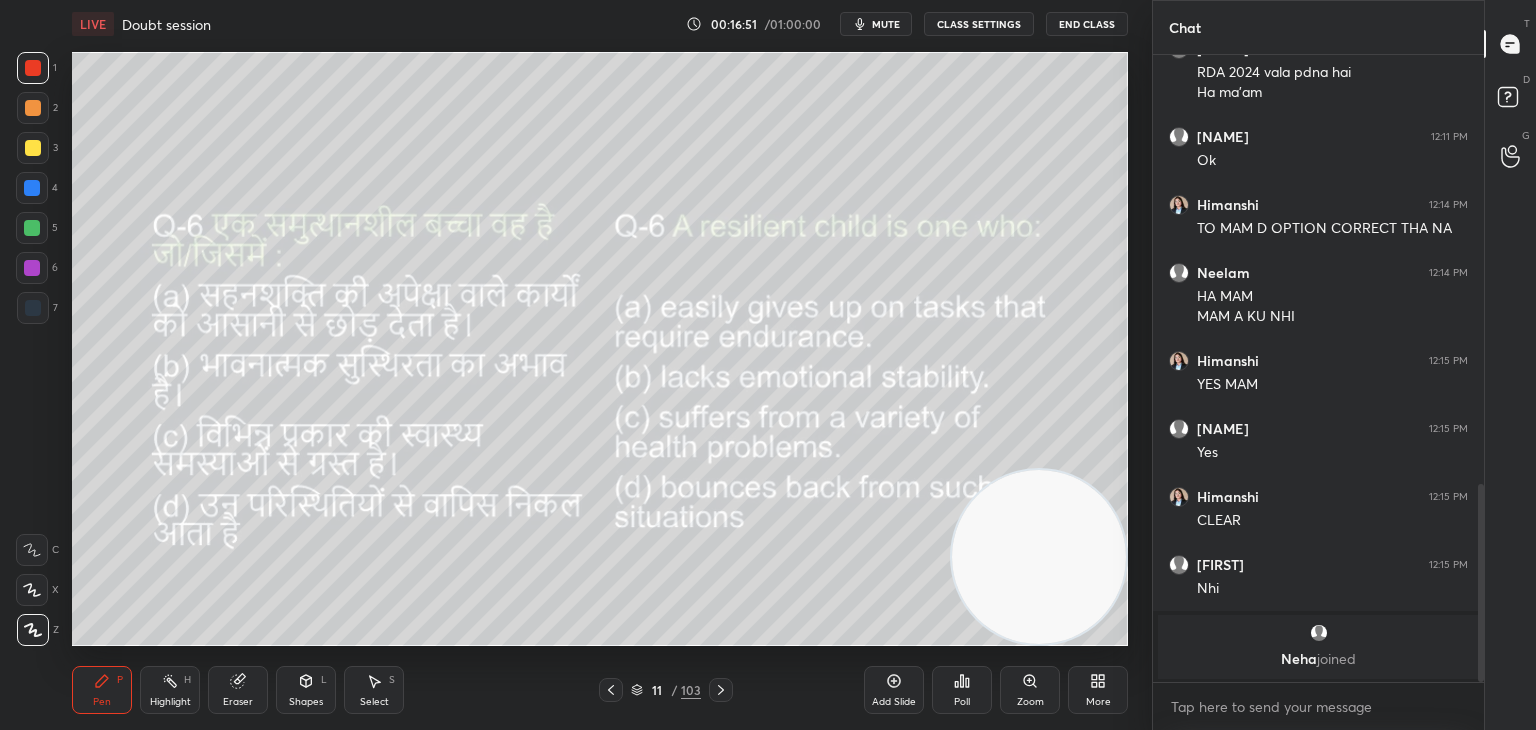 click on "Poll" at bounding box center (962, 702) 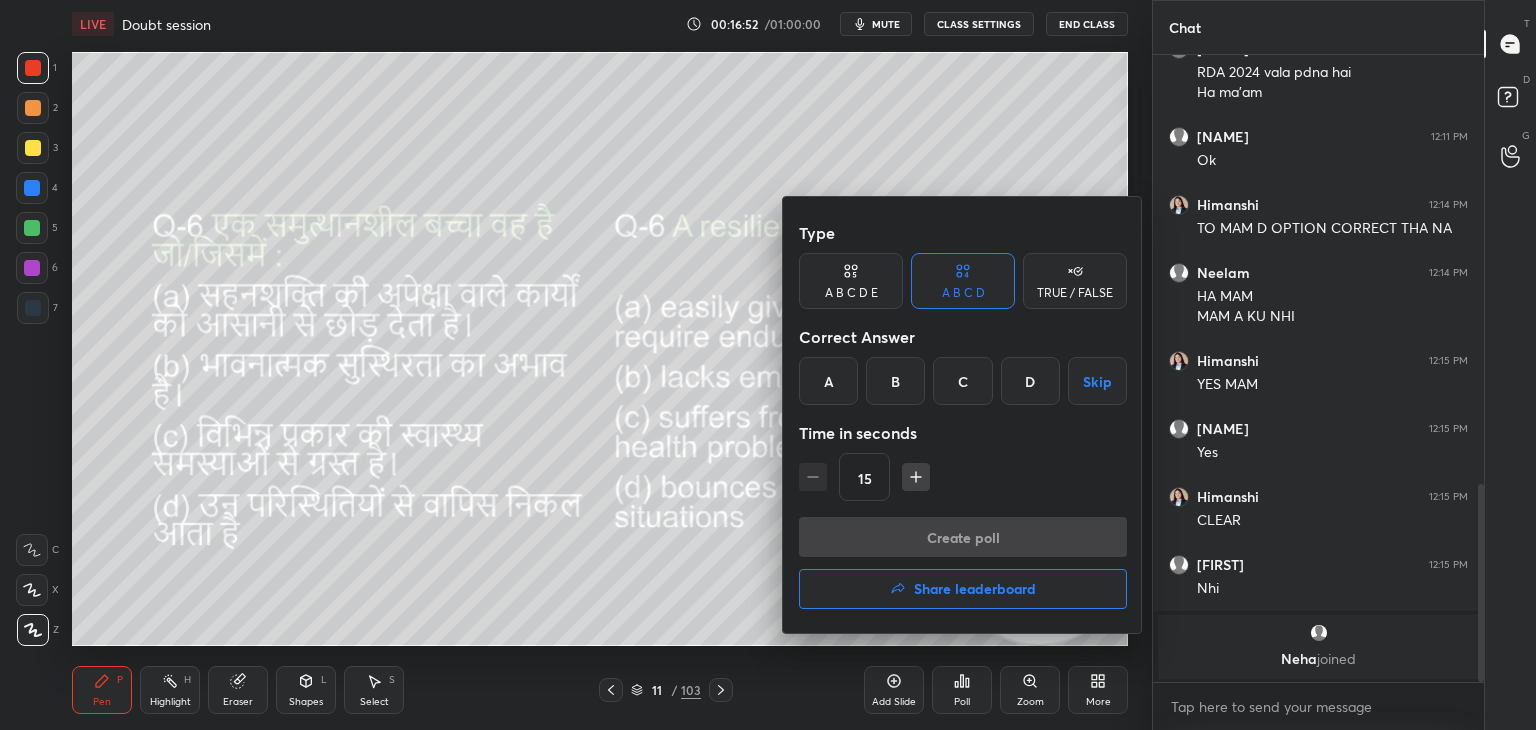 click on "D" at bounding box center [1030, 381] 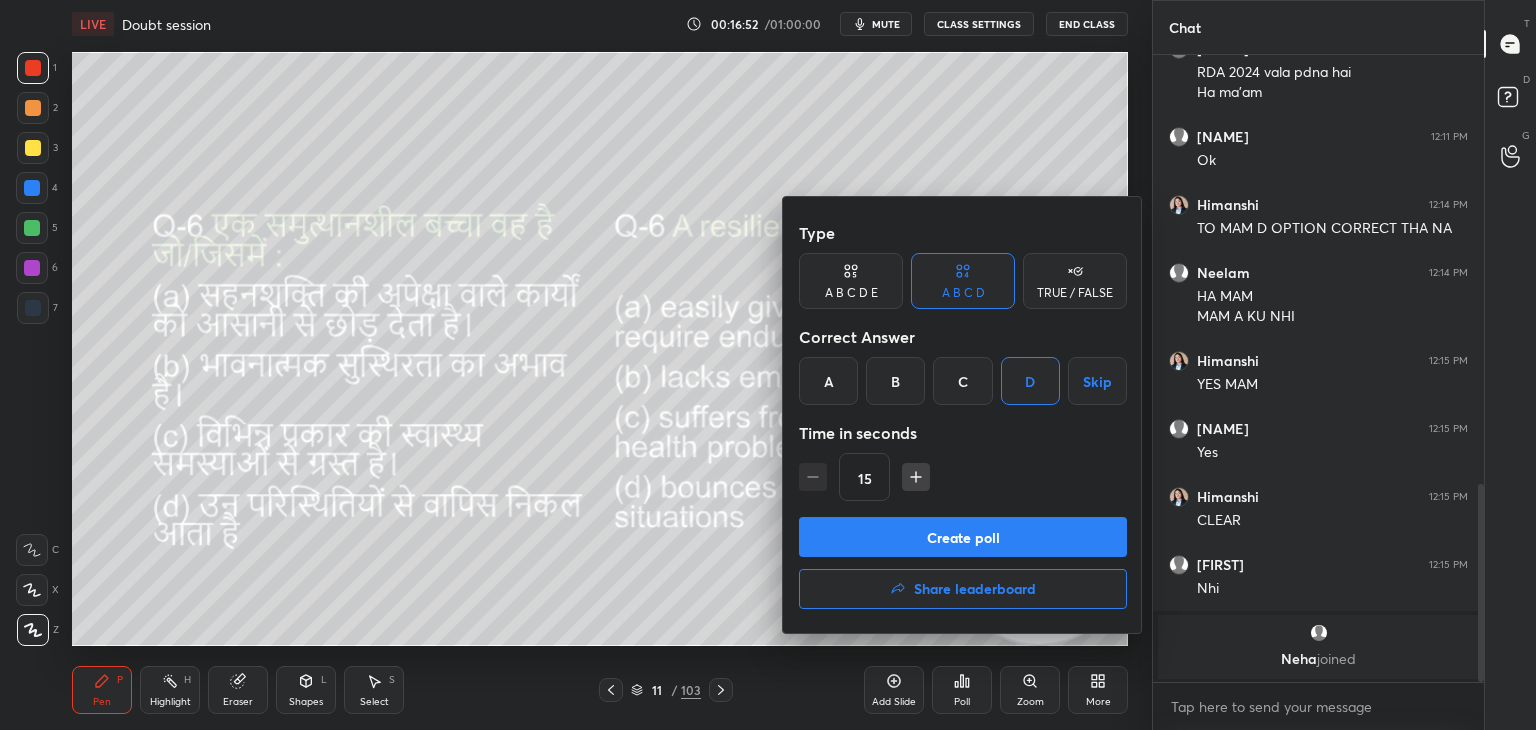 click on "Create poll" at bounding box center [963, 537] 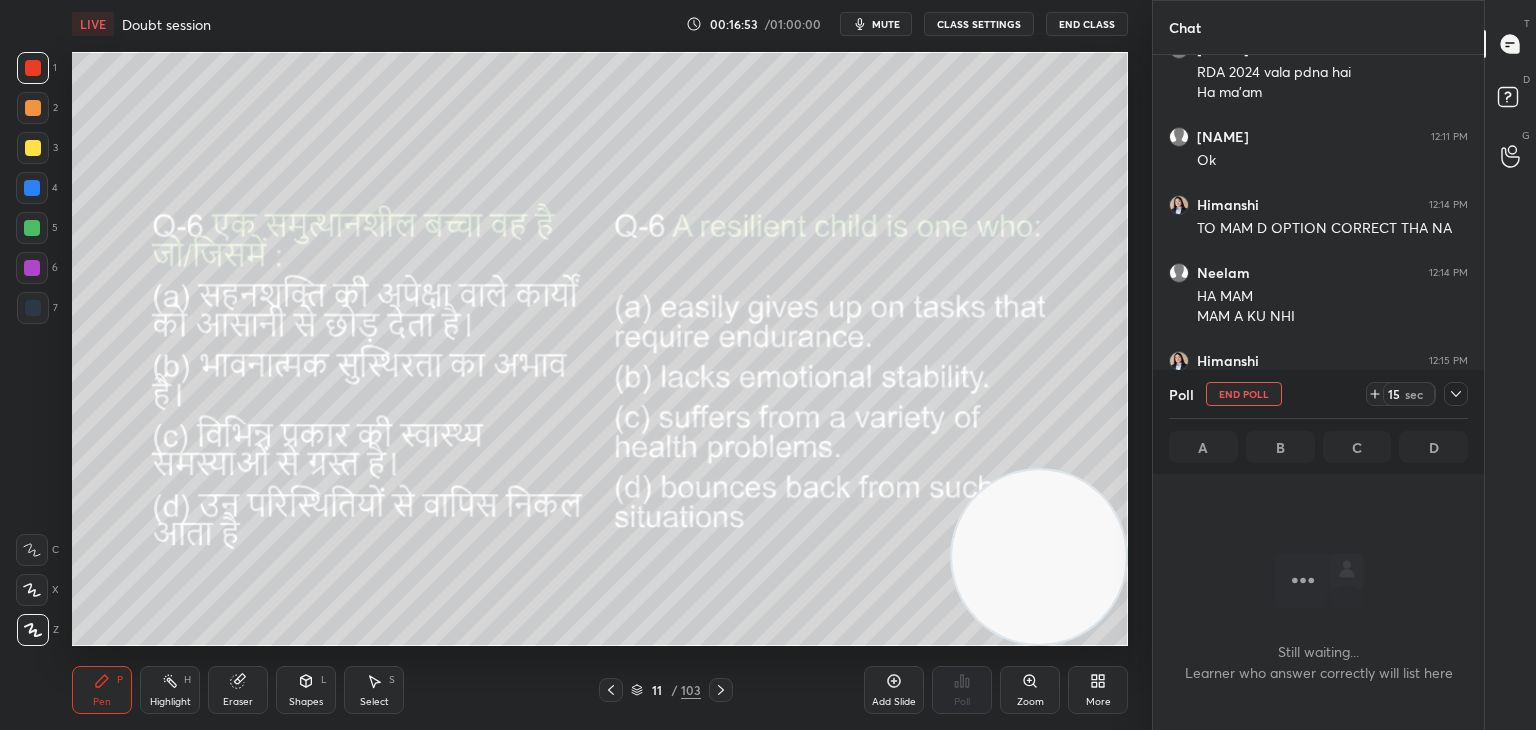 scroll, scrollTop: 524, scrollLeft: 325, axis: both 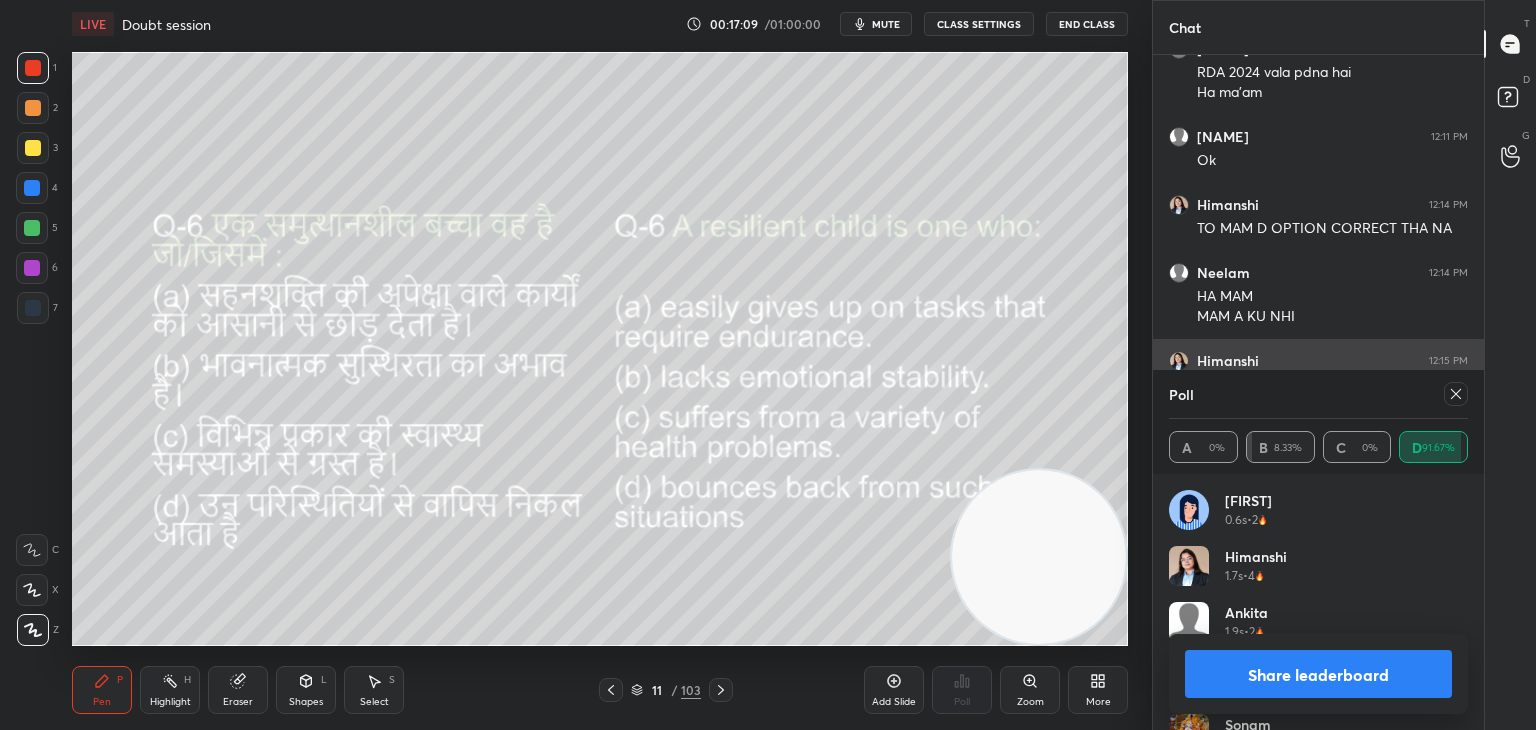 click 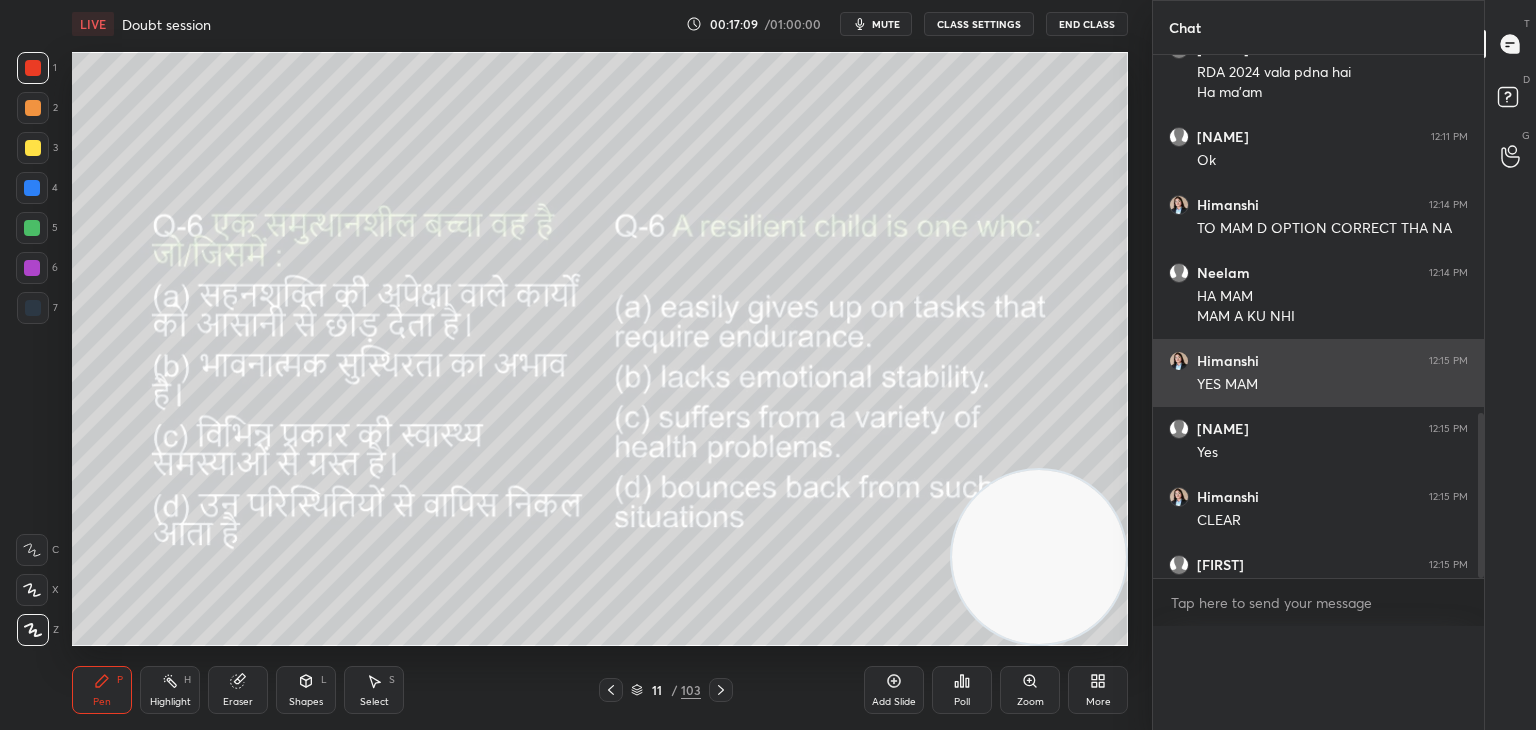 scroll, scrollTop: 0, scrollLeft: 0, axis: both 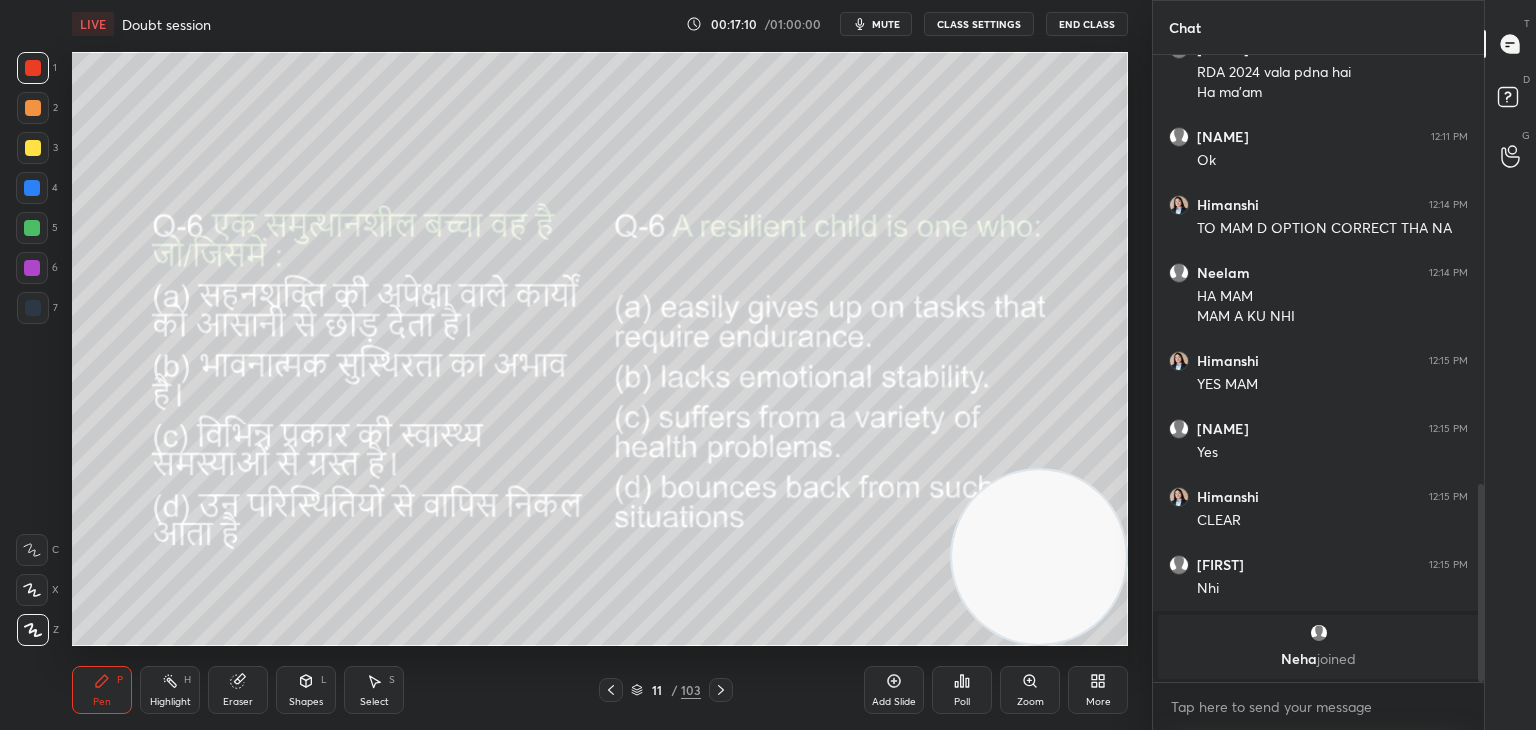 click 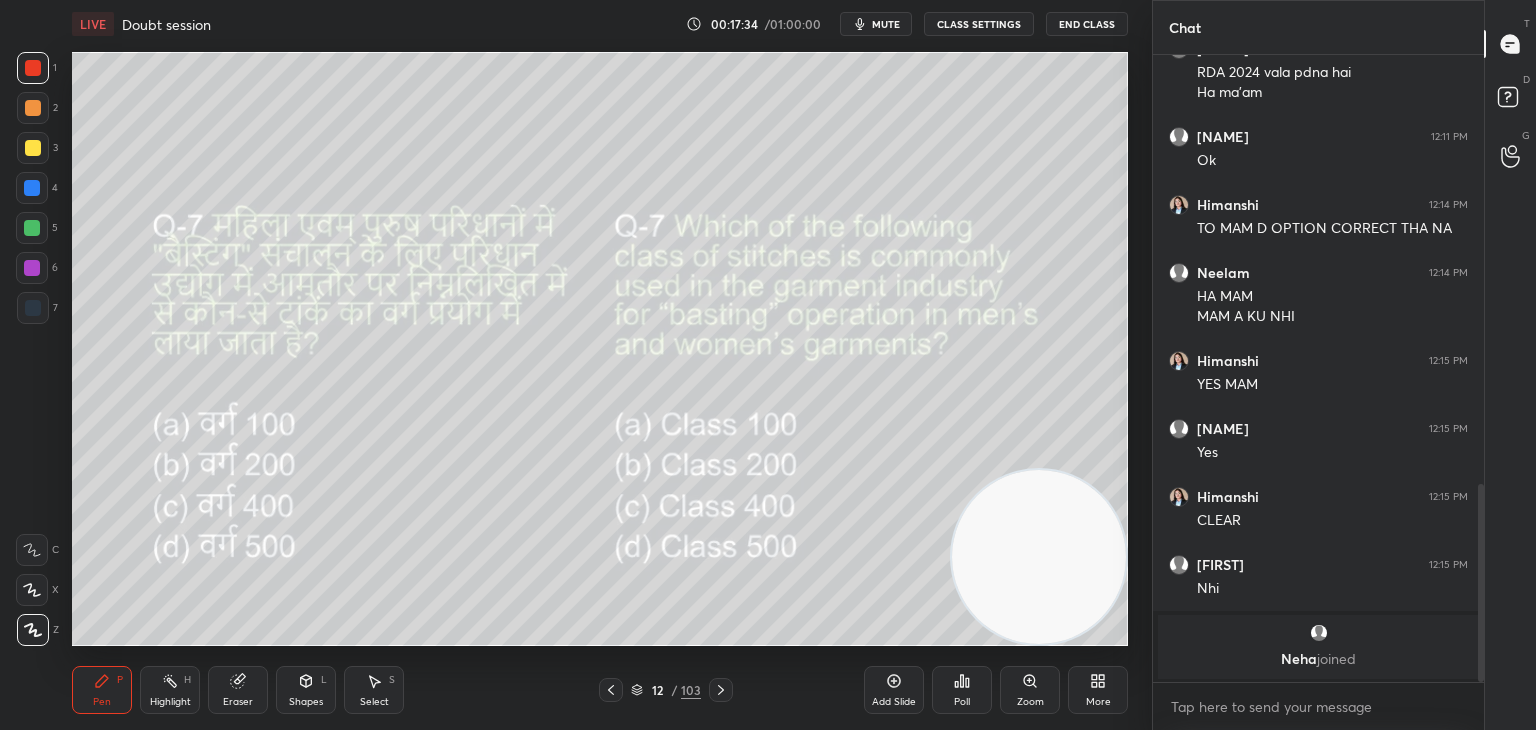 click on "Poll" at bounding box center (962, 690) 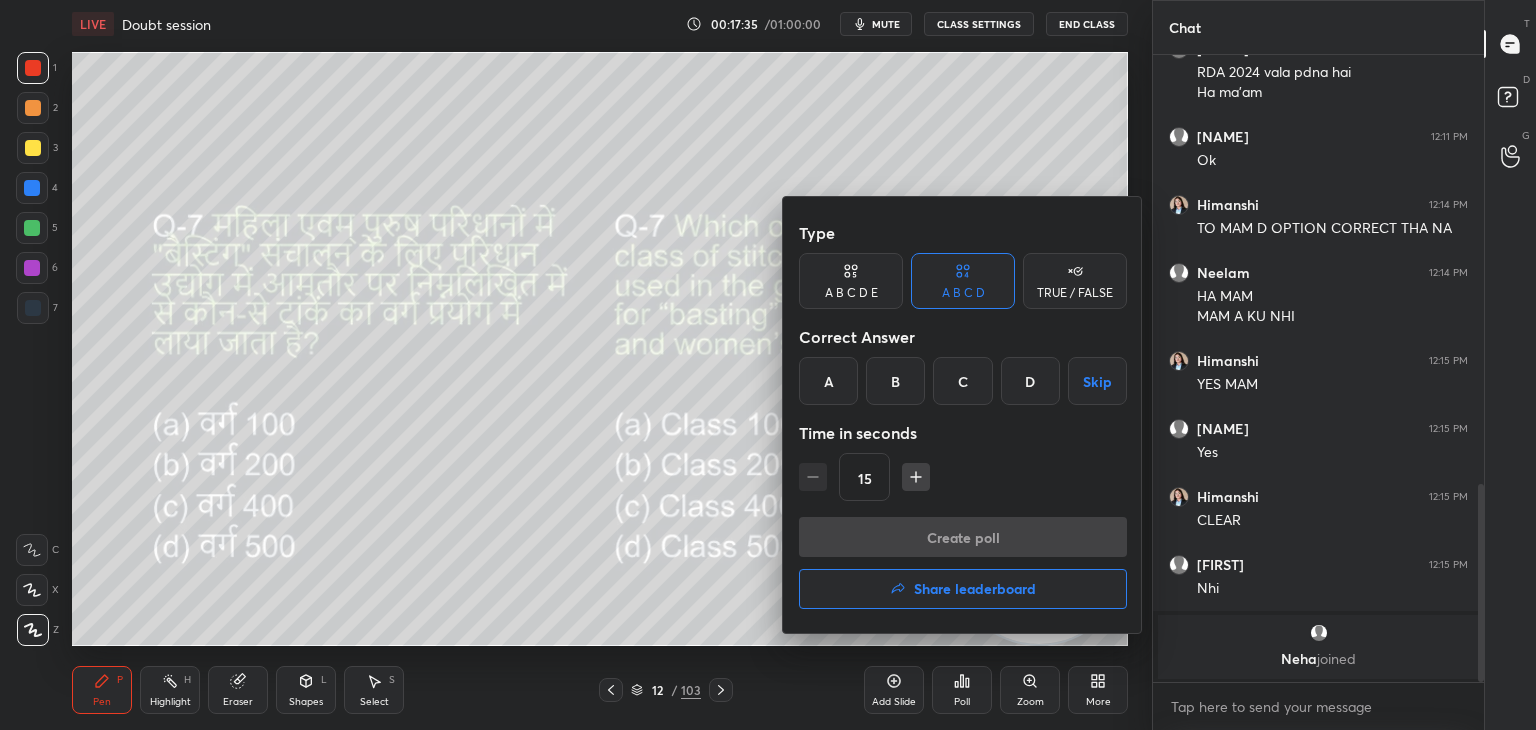 click on "A" at bounding box center [828, 381] 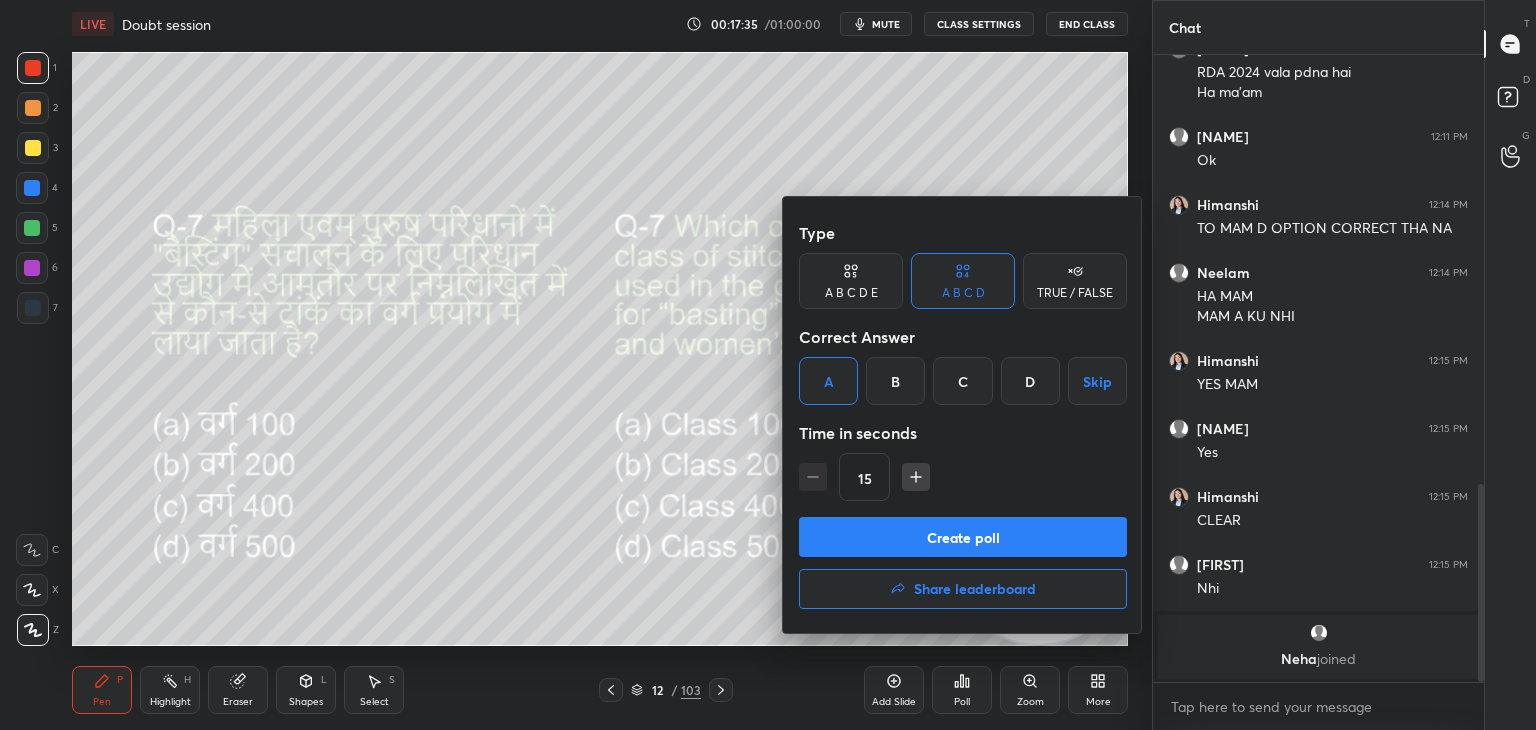 click on "Create poll" at bounding box center (963, 537) 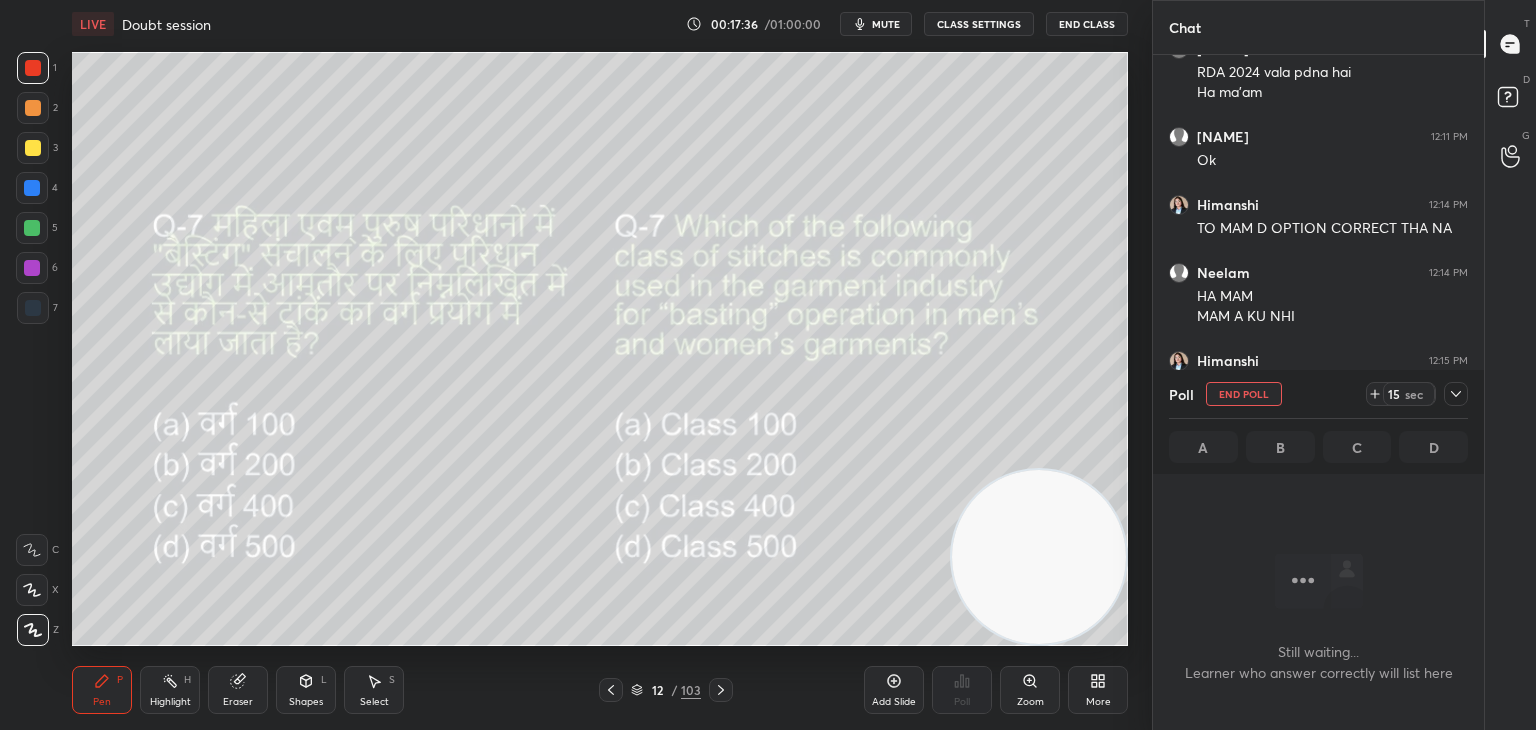 scroll, scrollTop: 520, scrollLeft: 325, axis: both 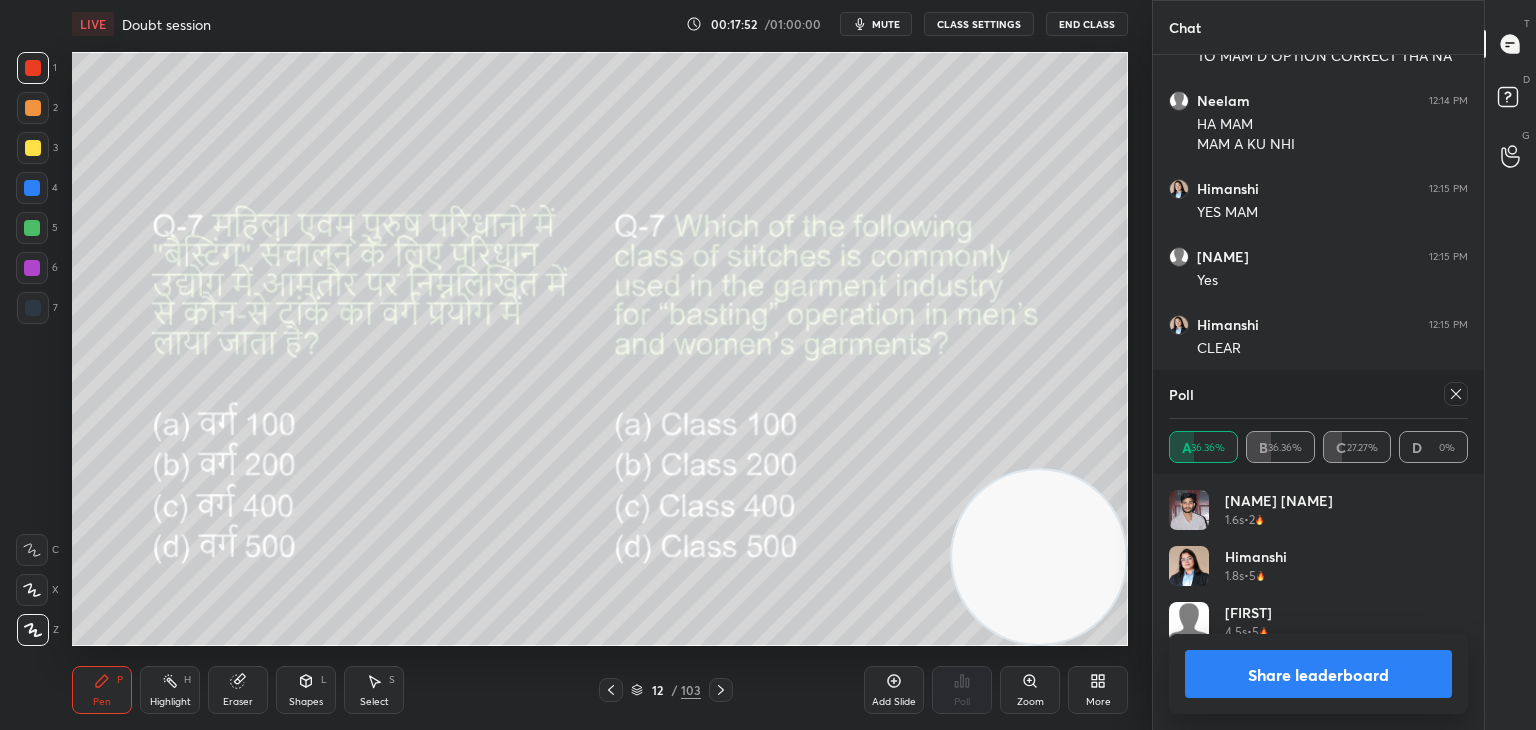 click 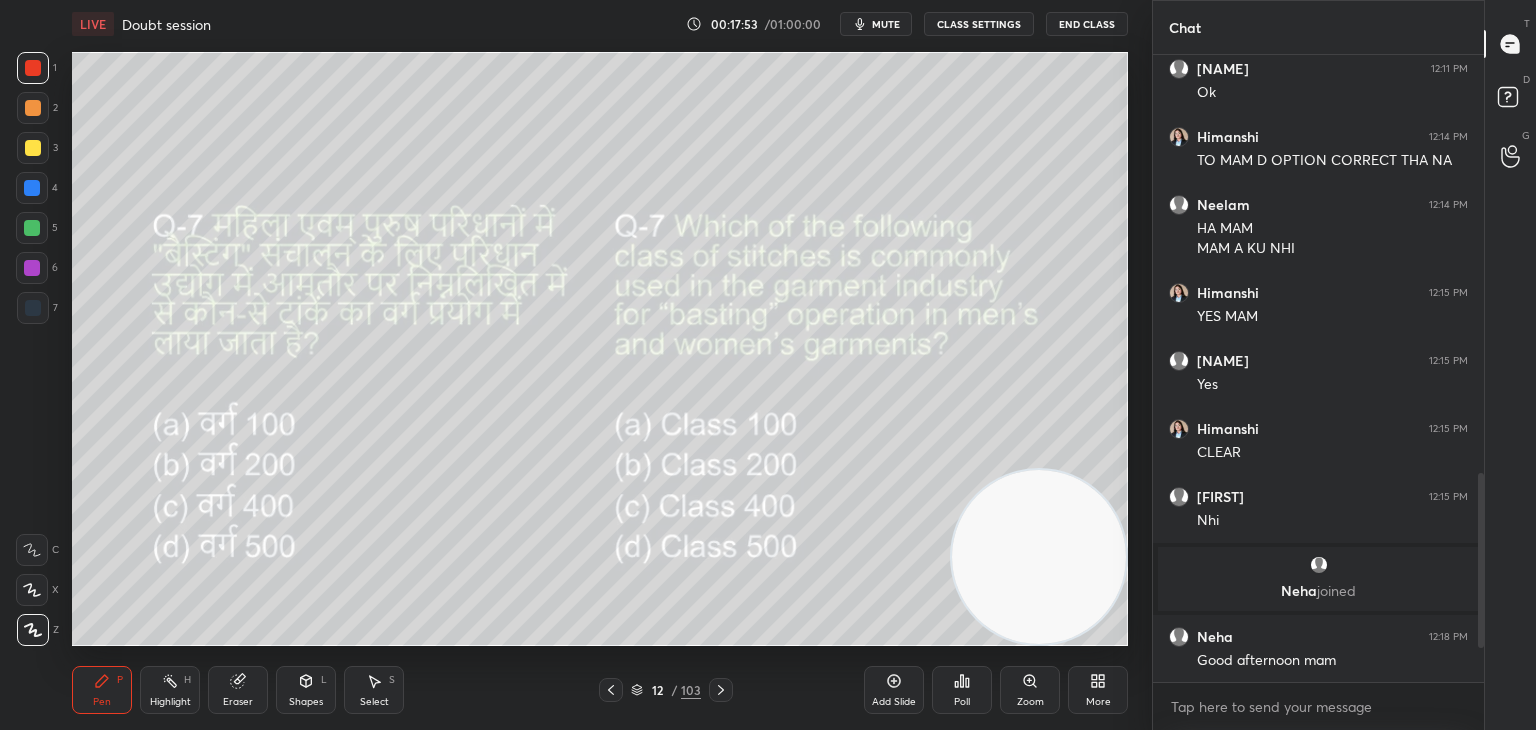 click 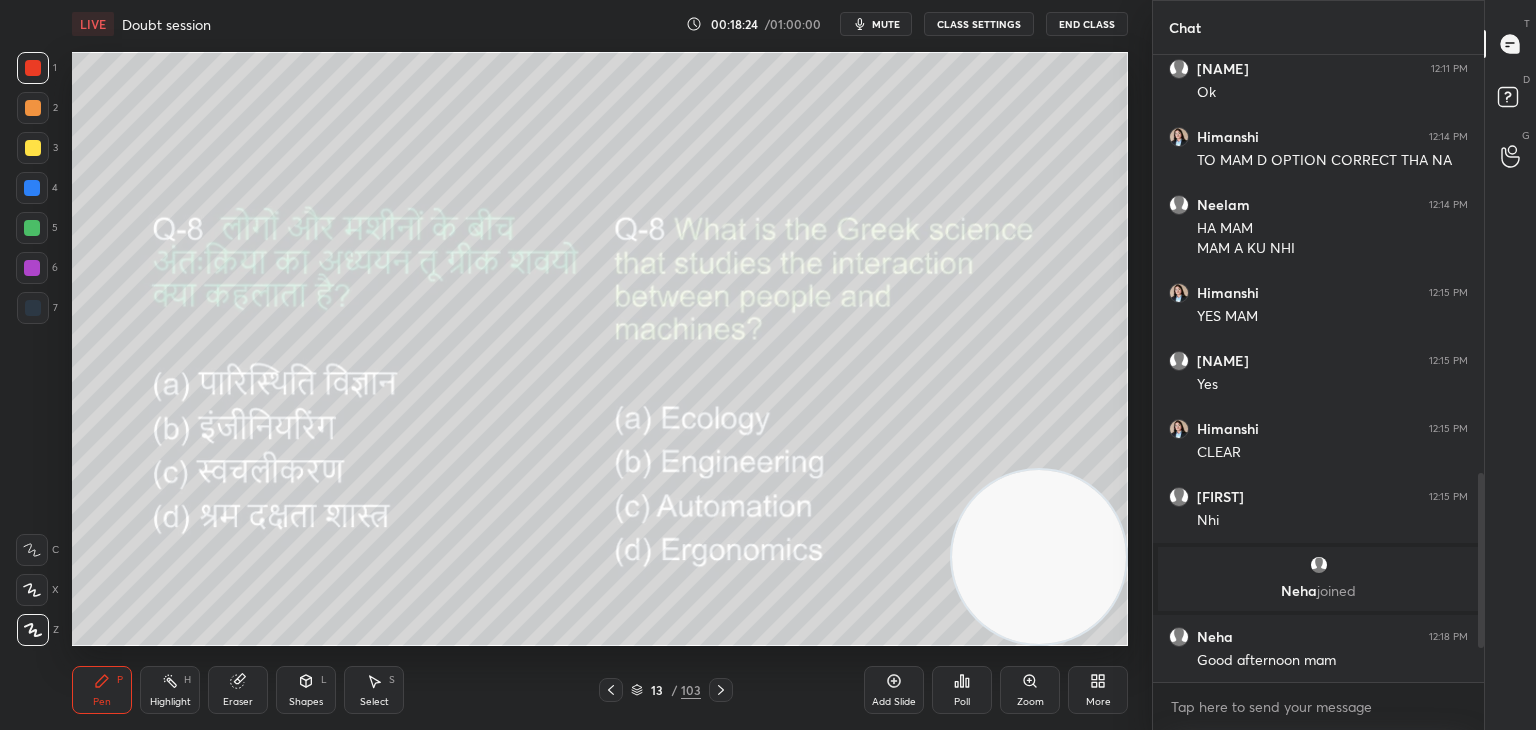 click on "Poll" at bounding box center (962, 690) 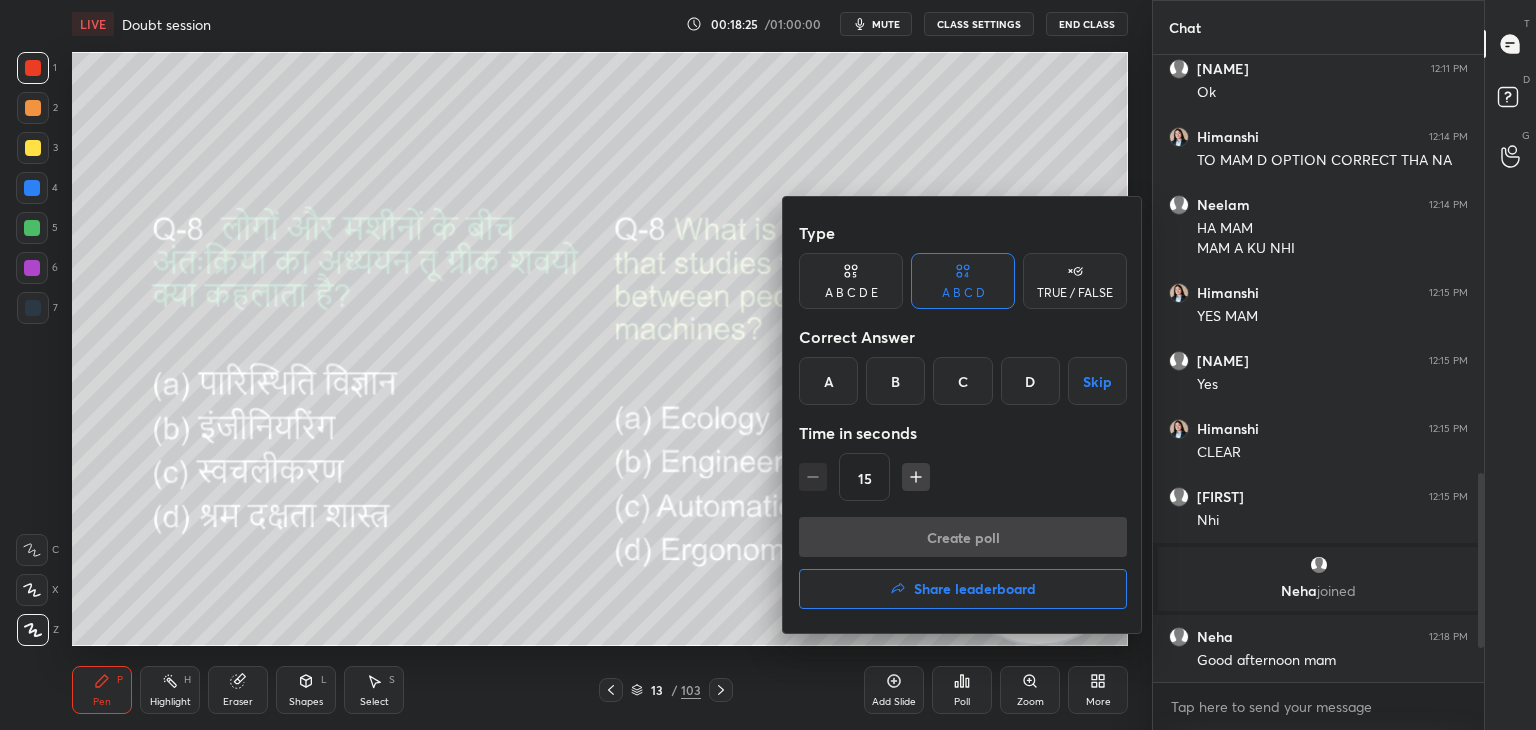 click on "D" at bounding box center (1030, 381) 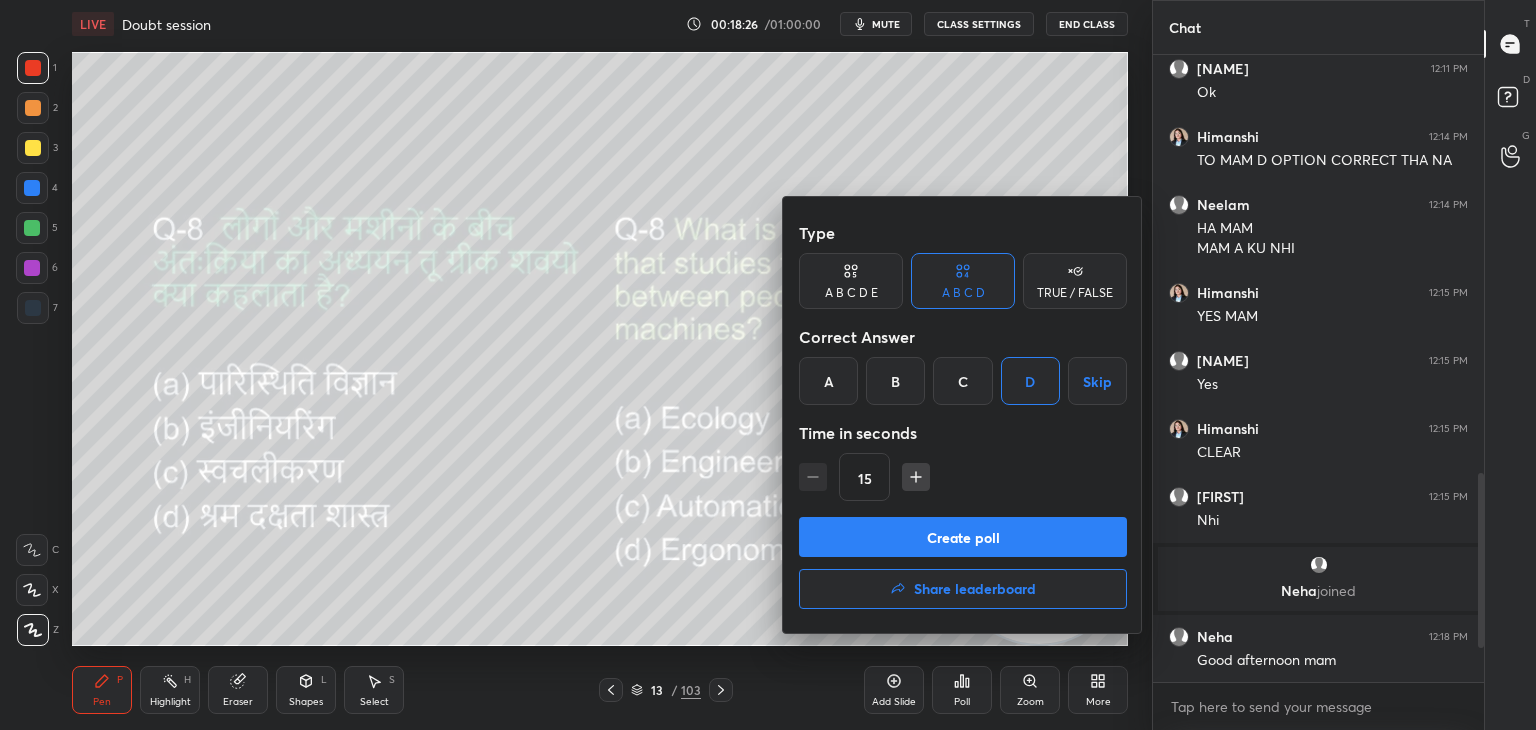 click on "Create poll" at bounding box center (963, 537) 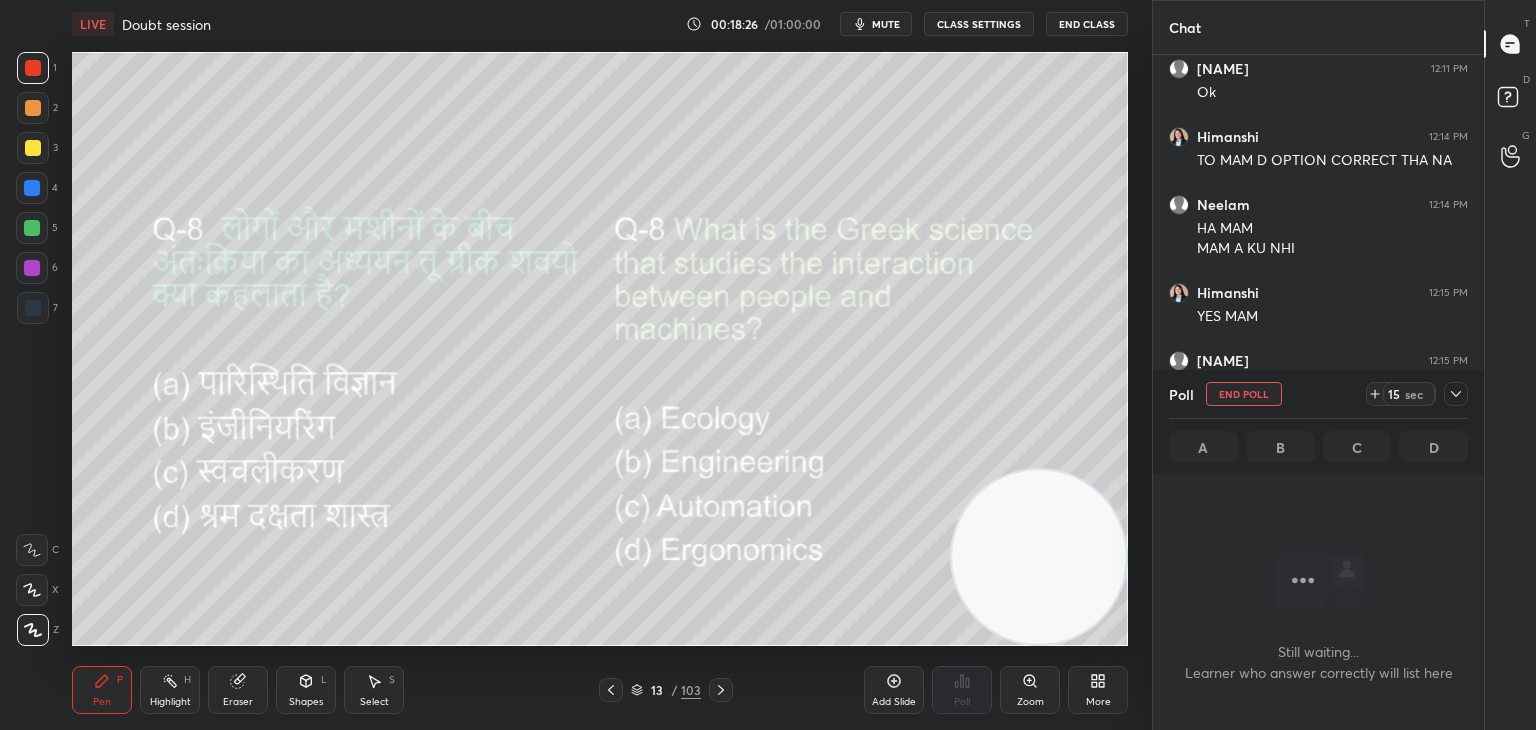 scroll, scrollTop: 570, scrollLeft: 325, axis: both 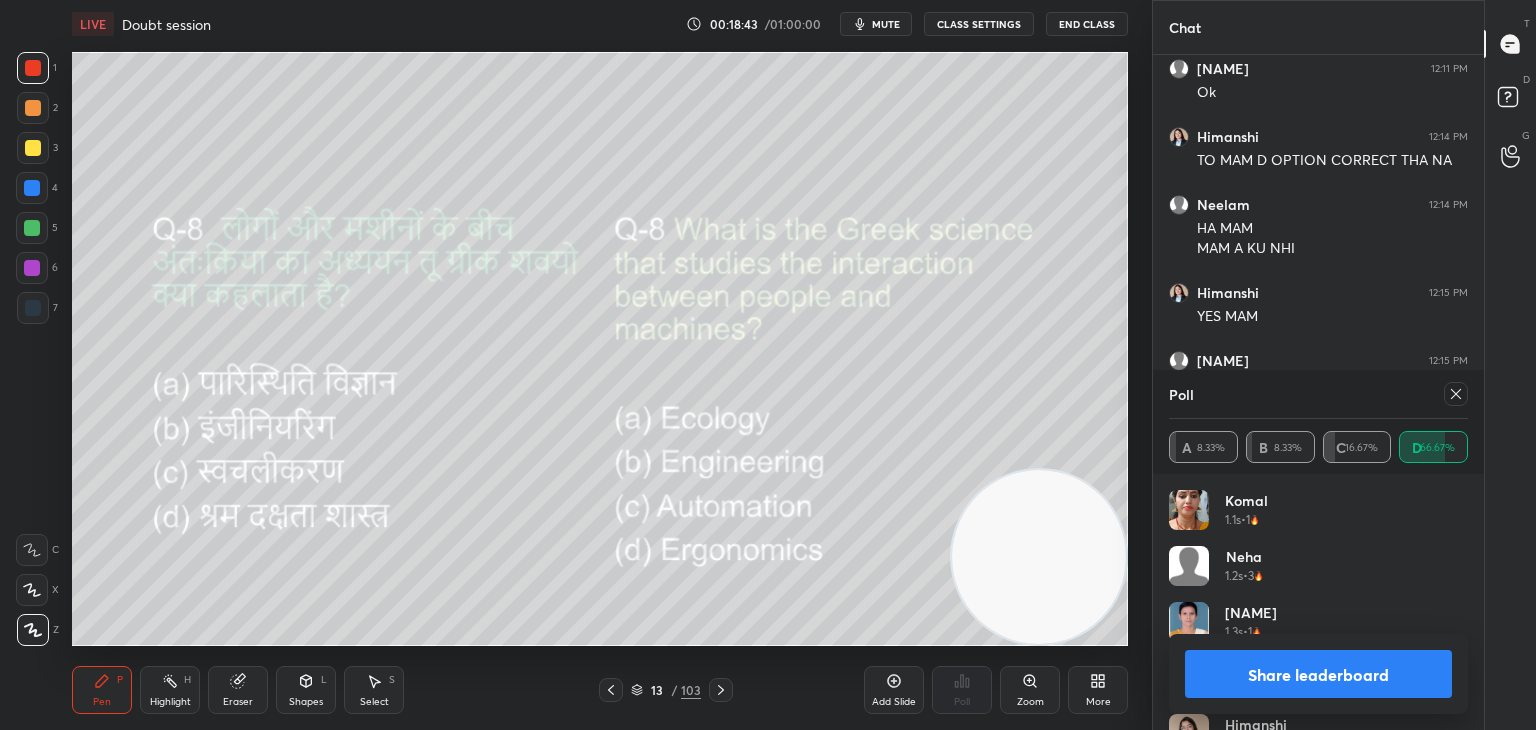 click 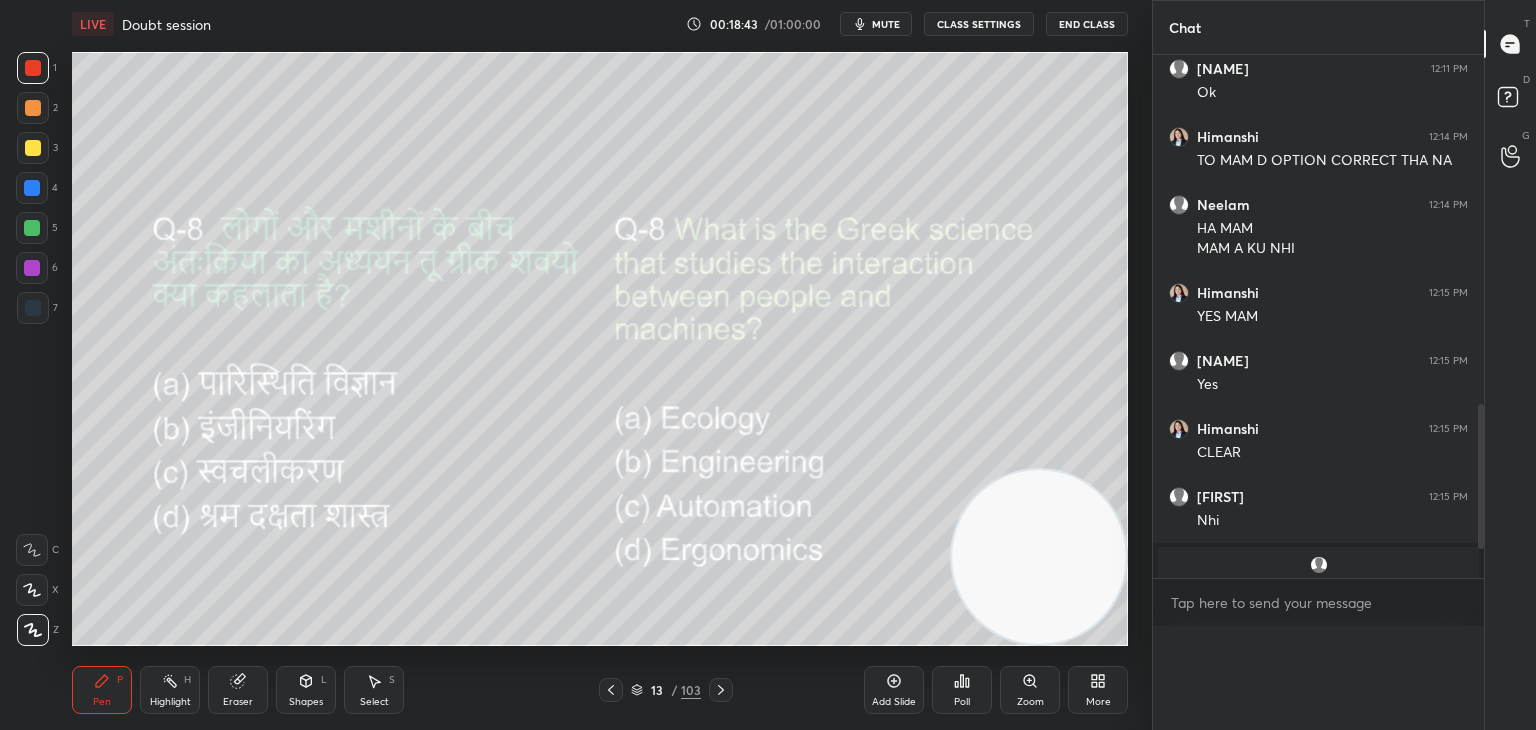 scroll, scrollTop: 197, scrollLeft: 293, axis: both 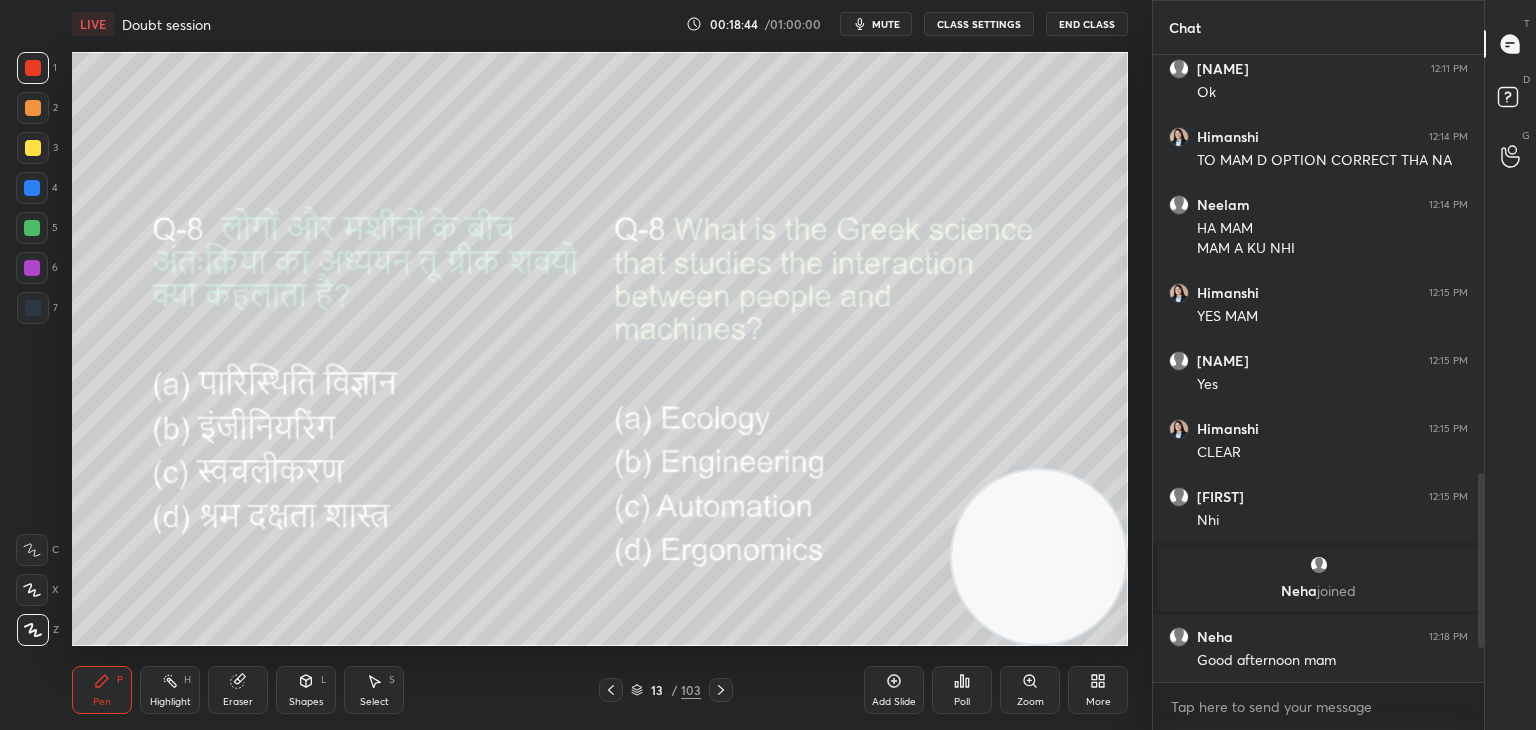 click 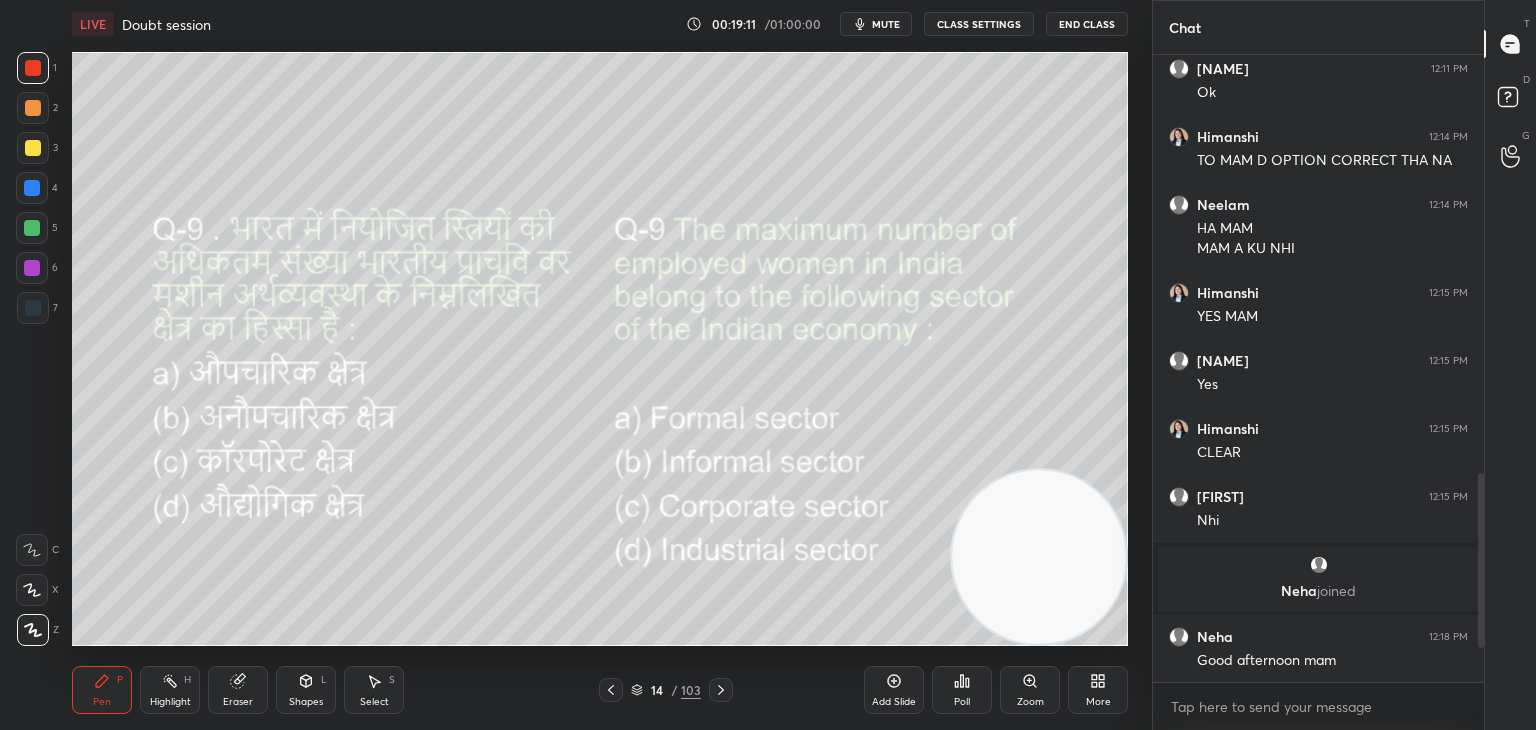 click on "Poll" at bounding box center [962, 702] 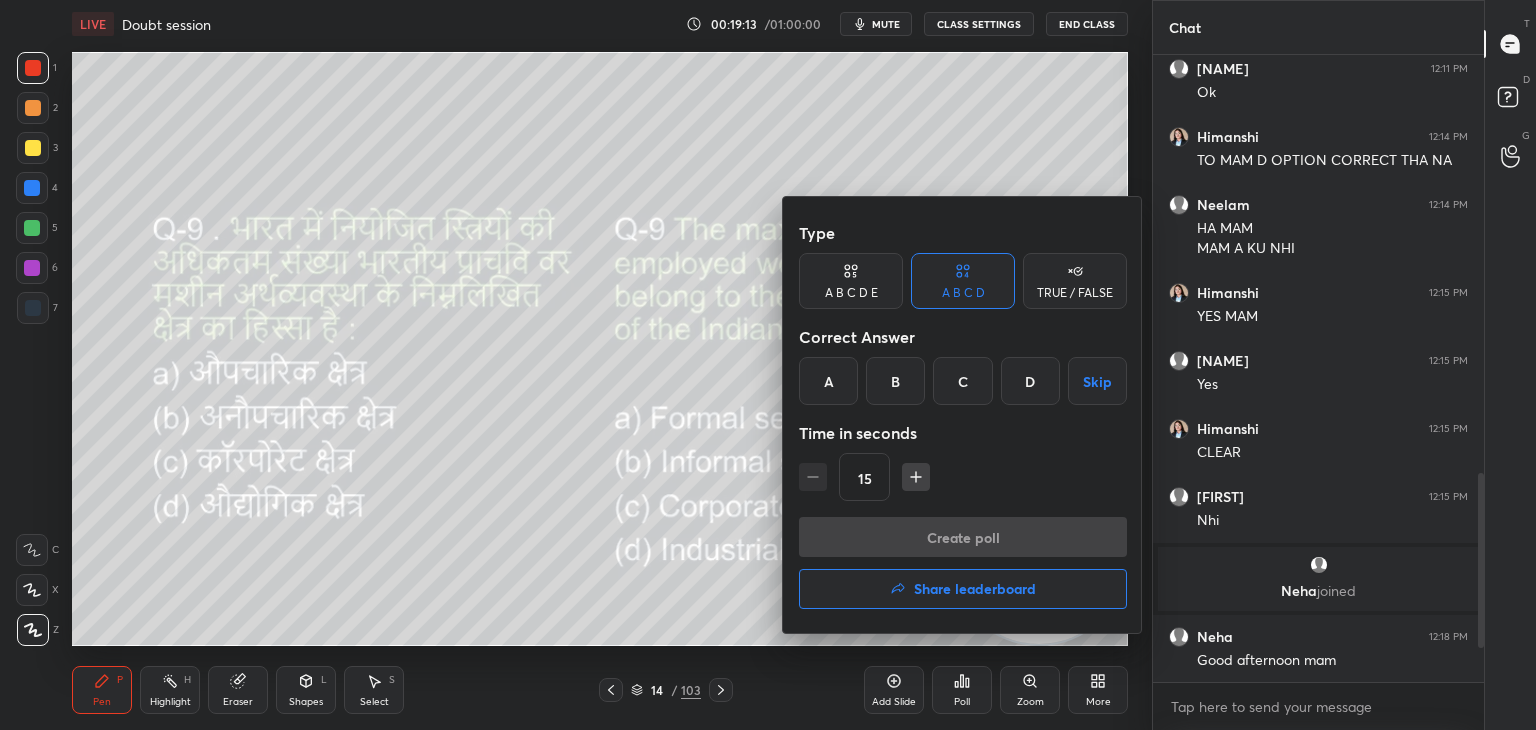 click on "B" at bounding box center (895, 381) 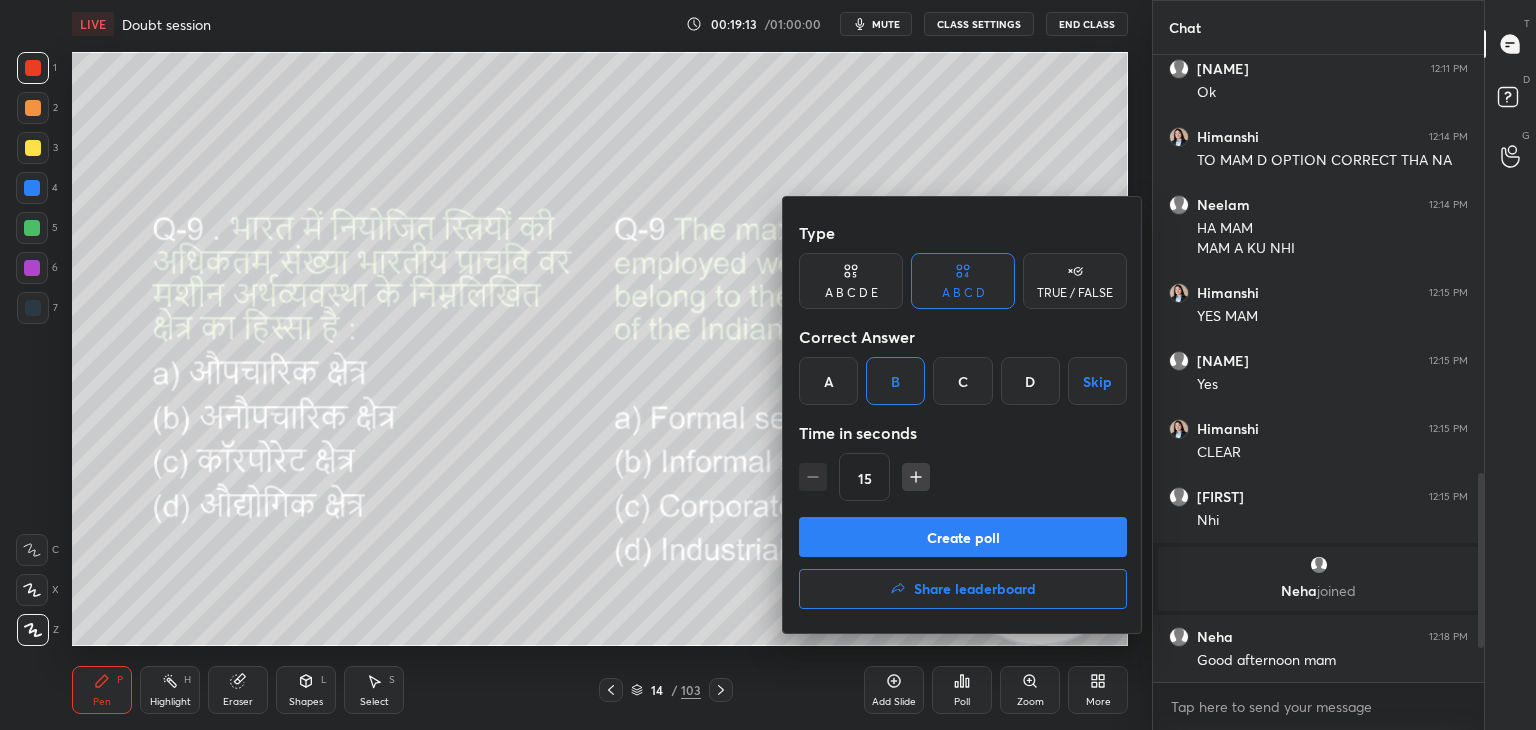 click on "Create poll" at bounding box center [963, 537] 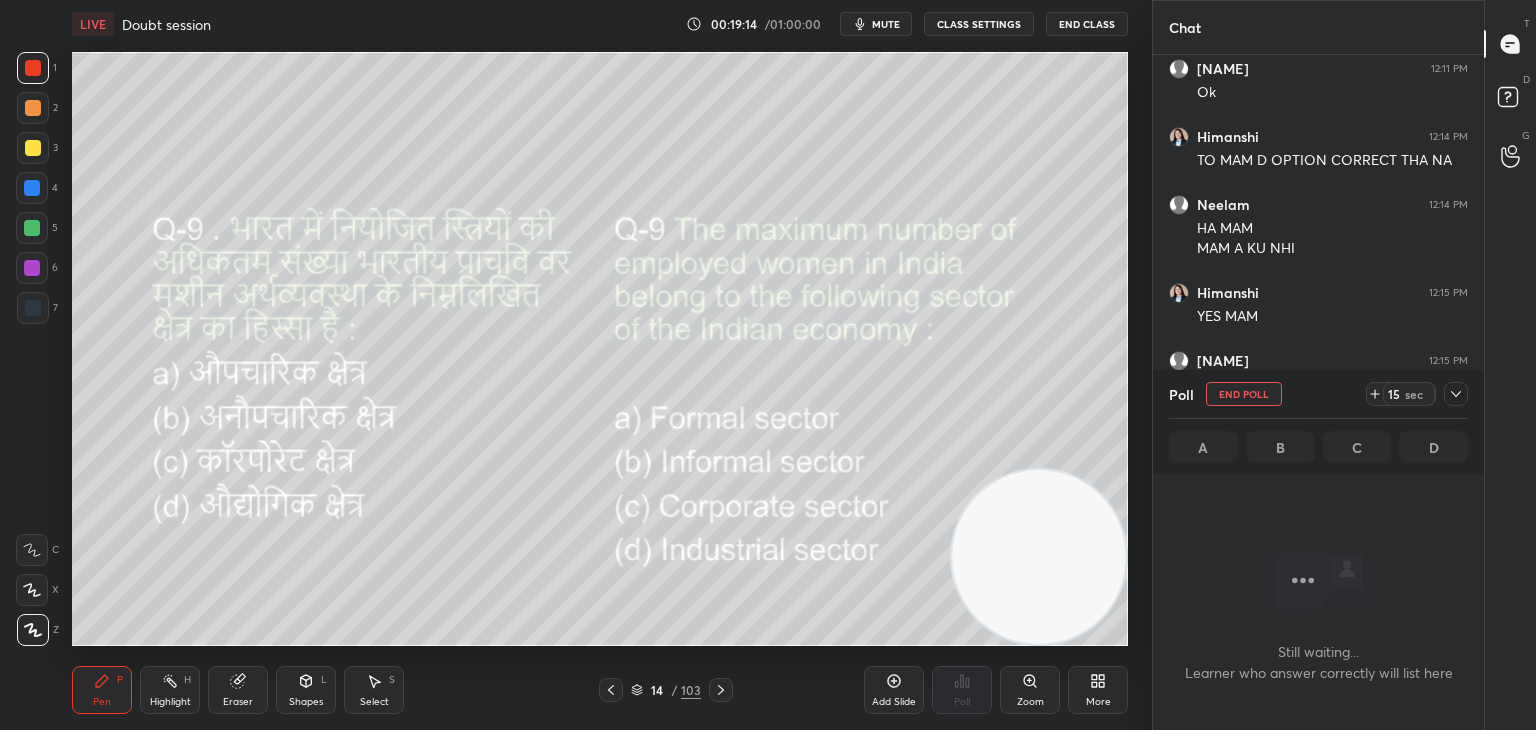 scroll, scrollTop: 517, scrollLeft: 325, axis: both 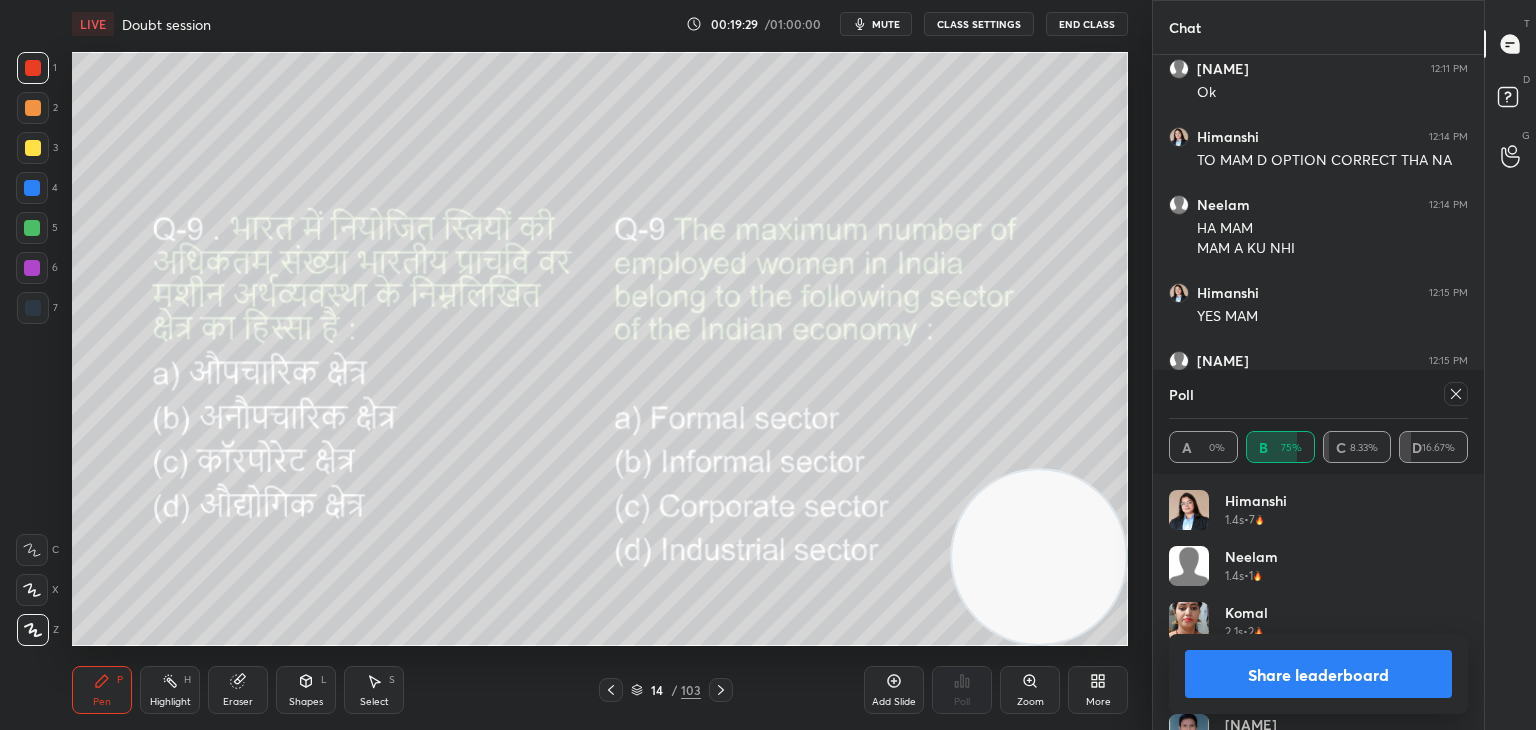 click 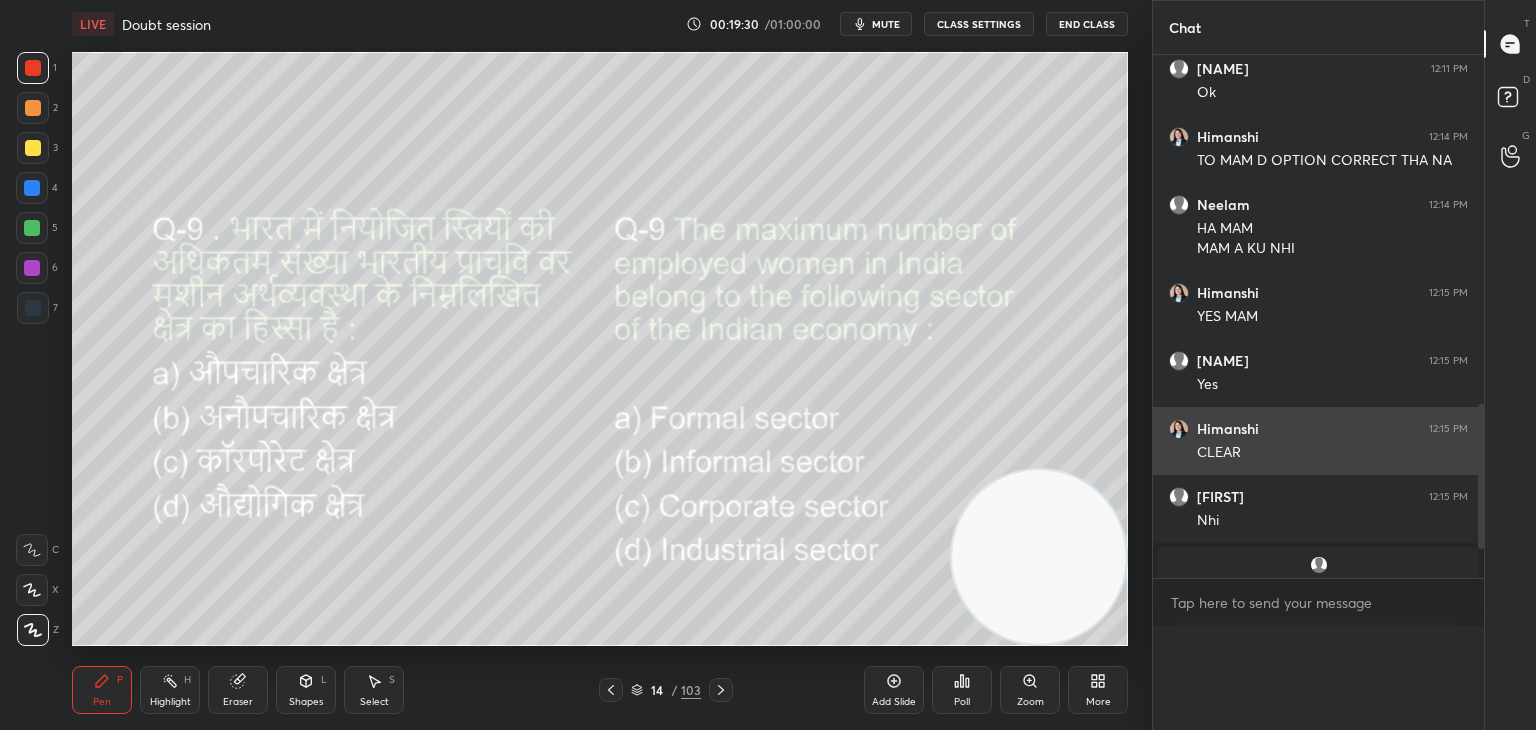 scroll, scrollTop: 0, scrollLeft: 0, axis: both 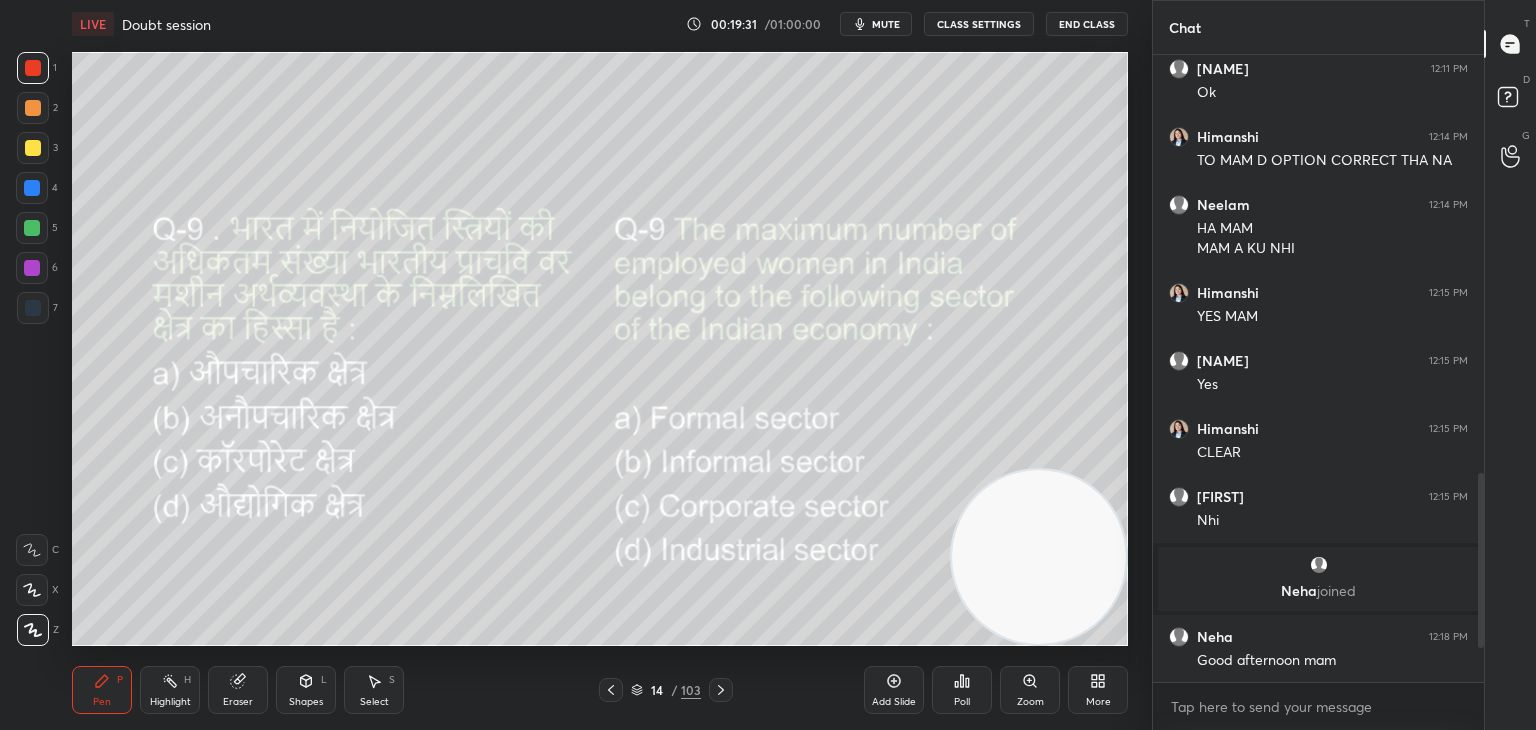 click 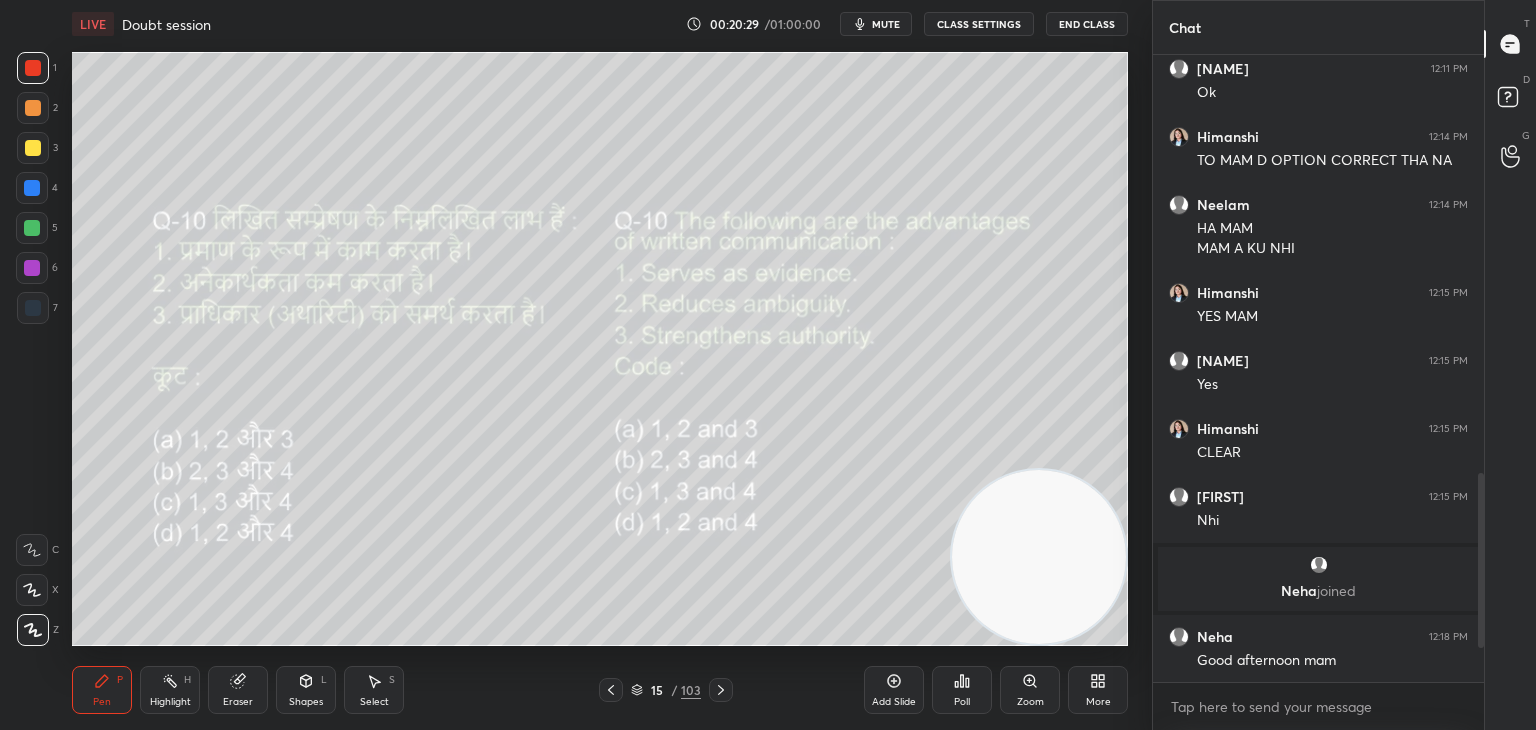 click on "Poll" at bounding box center [962, 690] 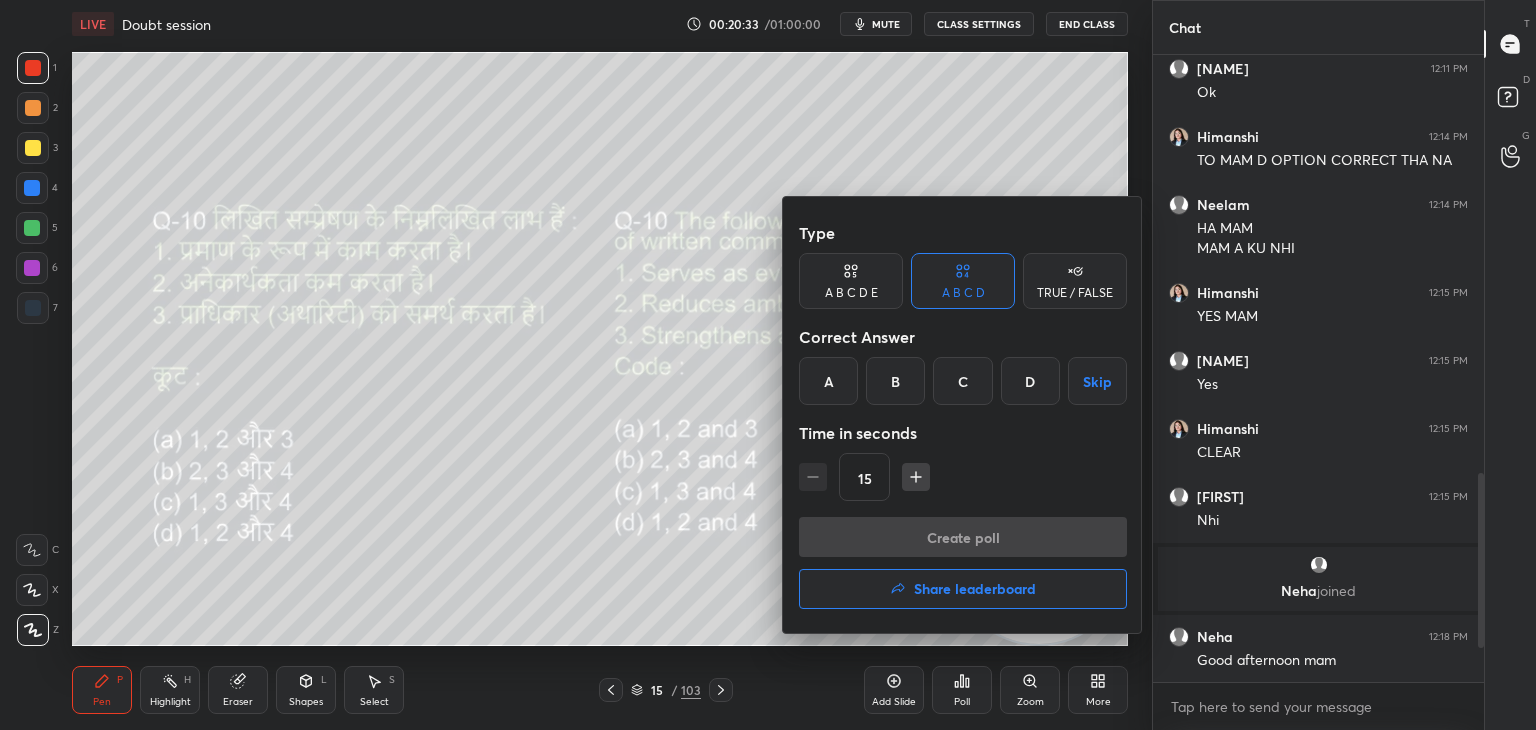 click on "D" at bounding box center [1030, 381] 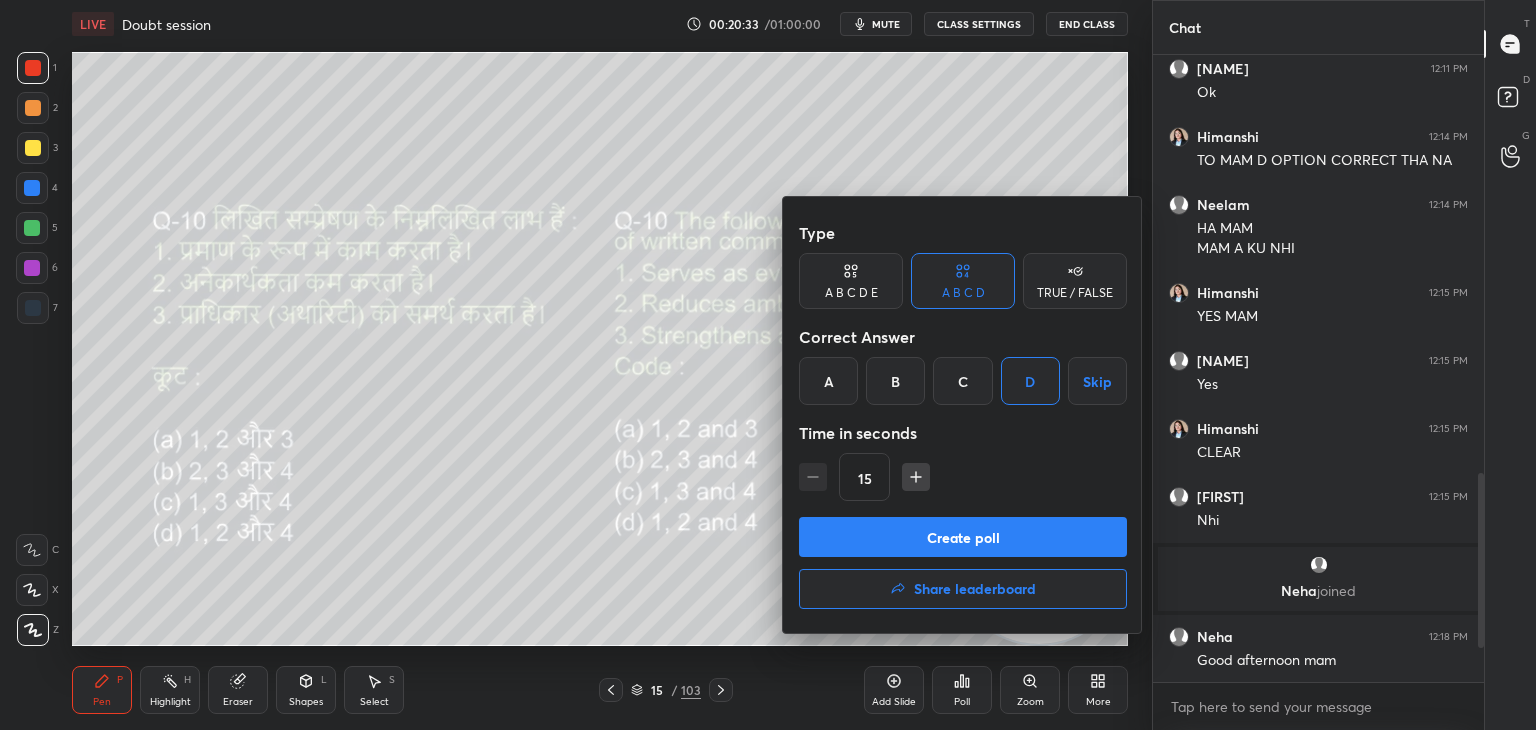 click on "Create poll" at bounding box center (963, 537) 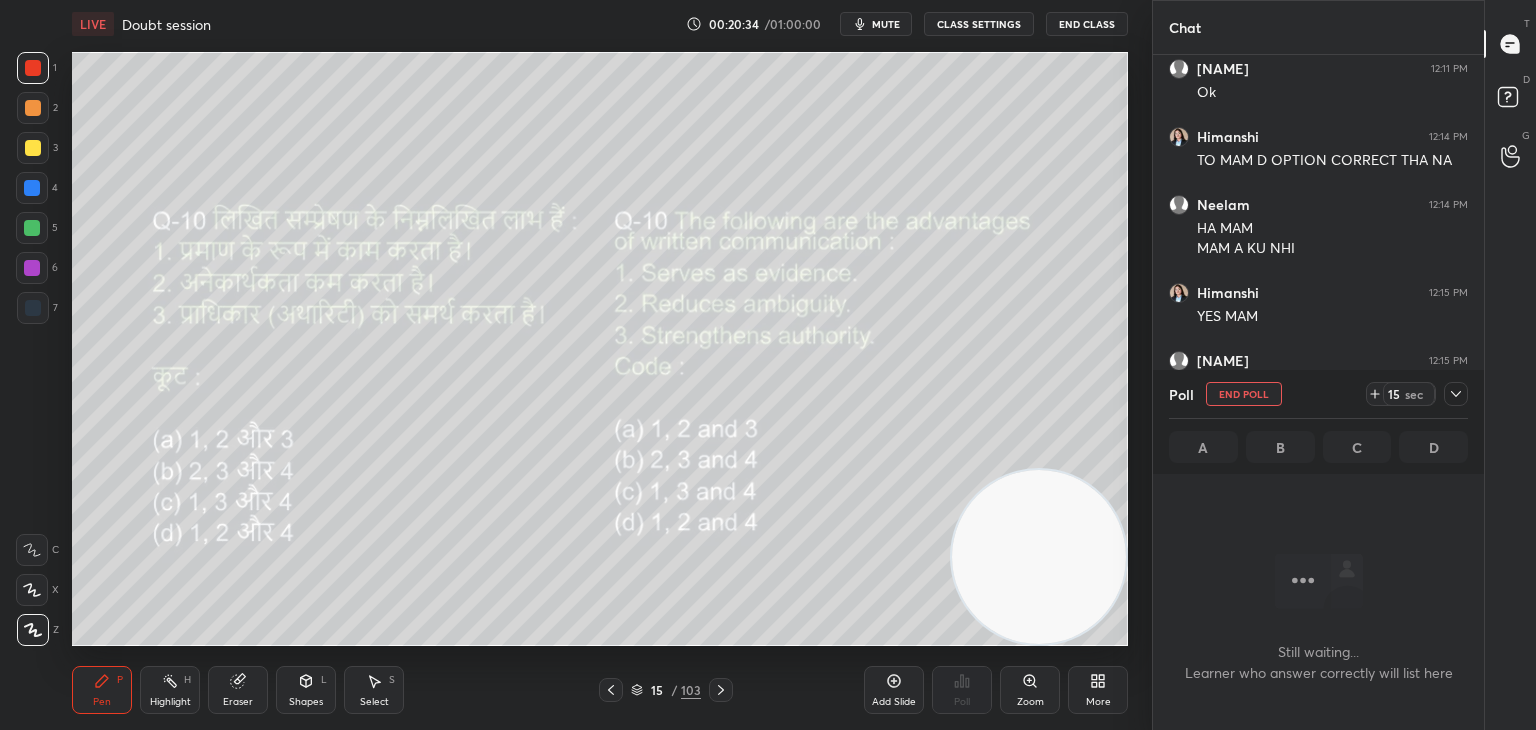 scroll, scrollTop: 517, scrollLeft: 325, axis: both 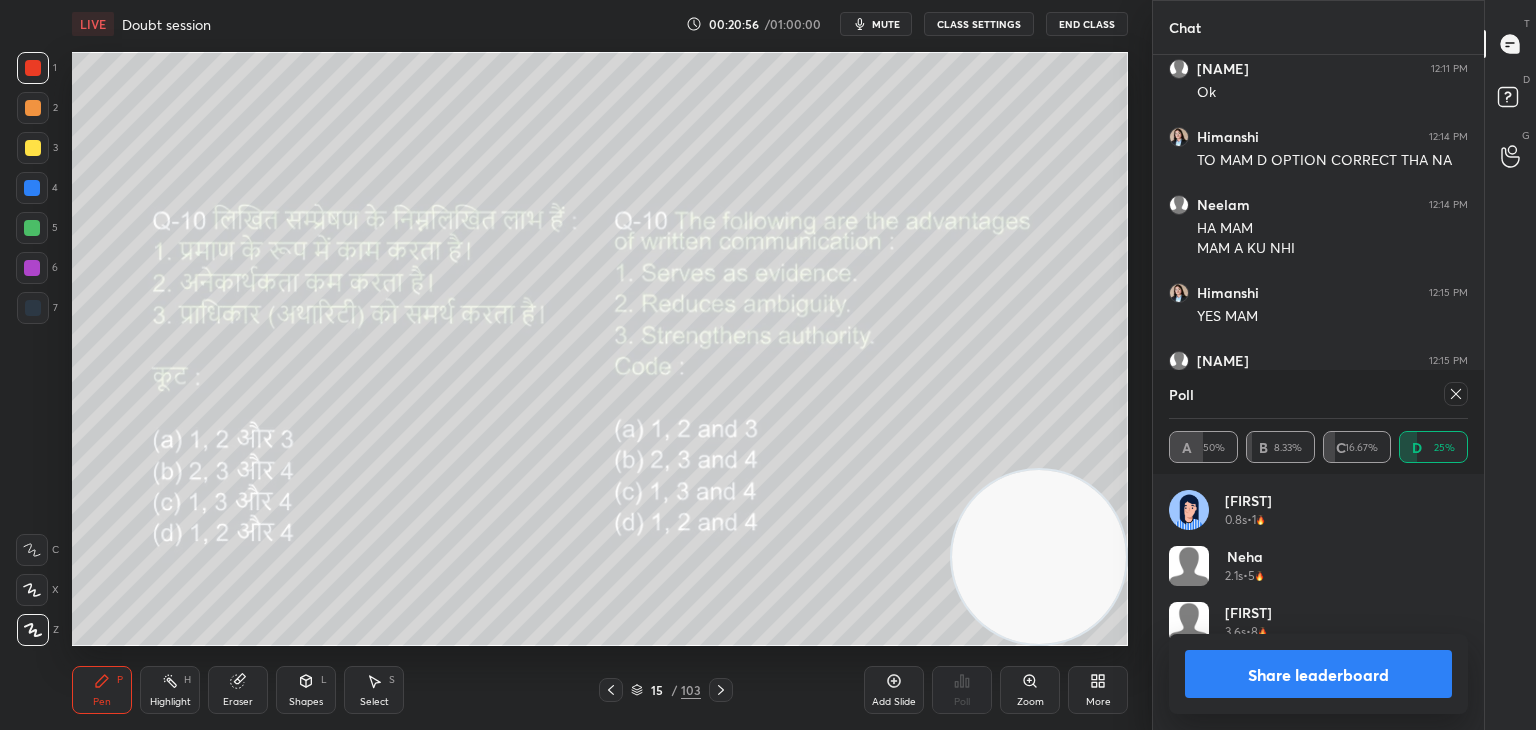 click 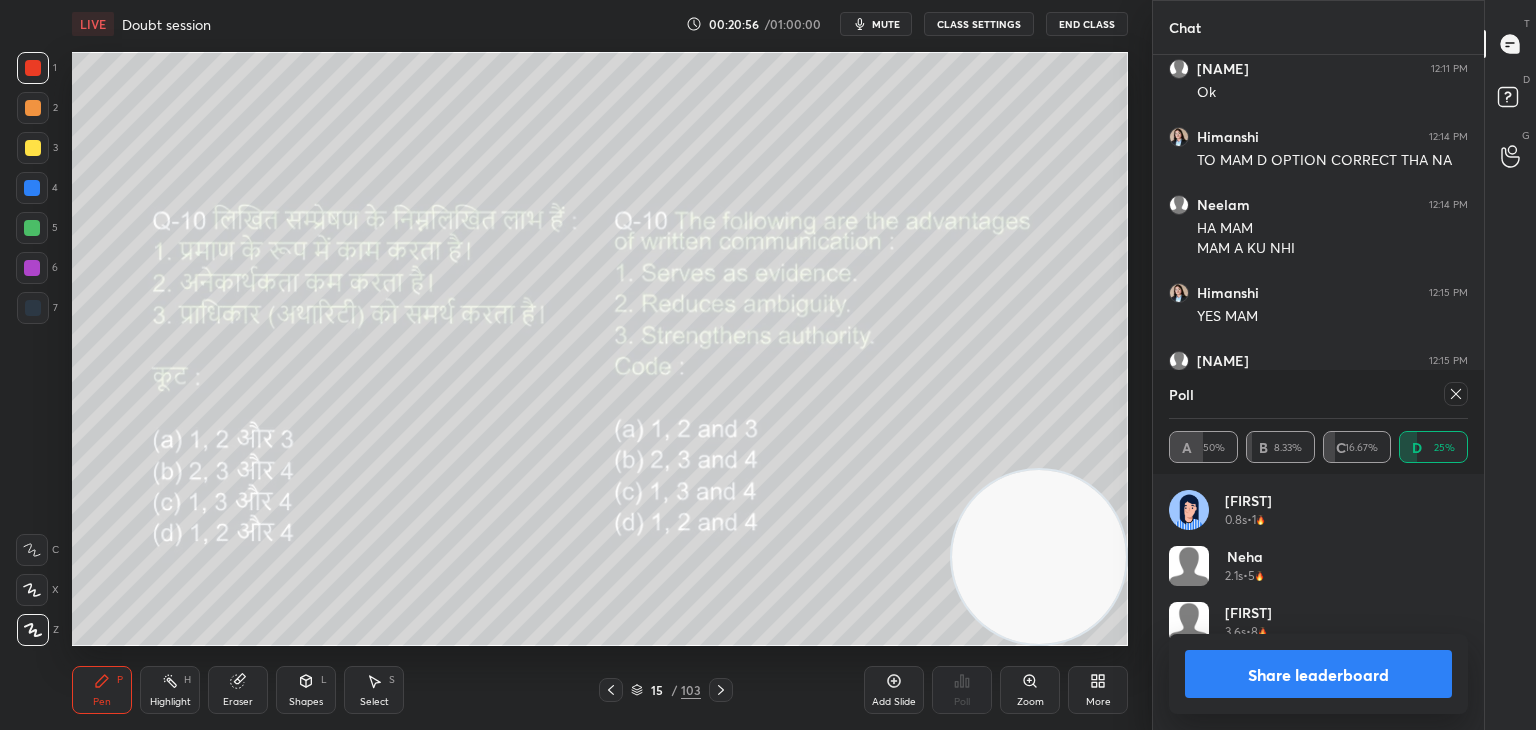 scroll, scrollTop: 88, scrollLeft: 293, axis: both 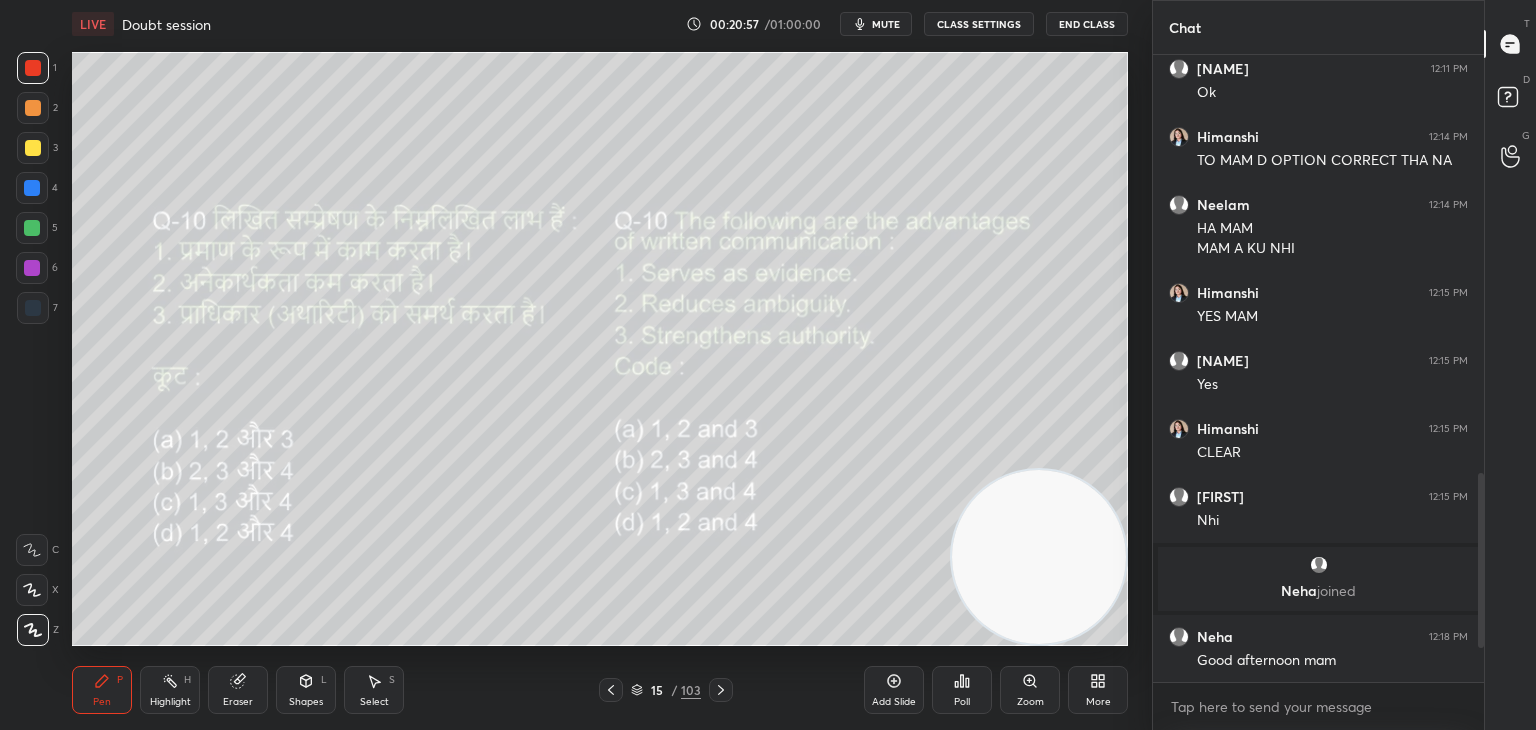click 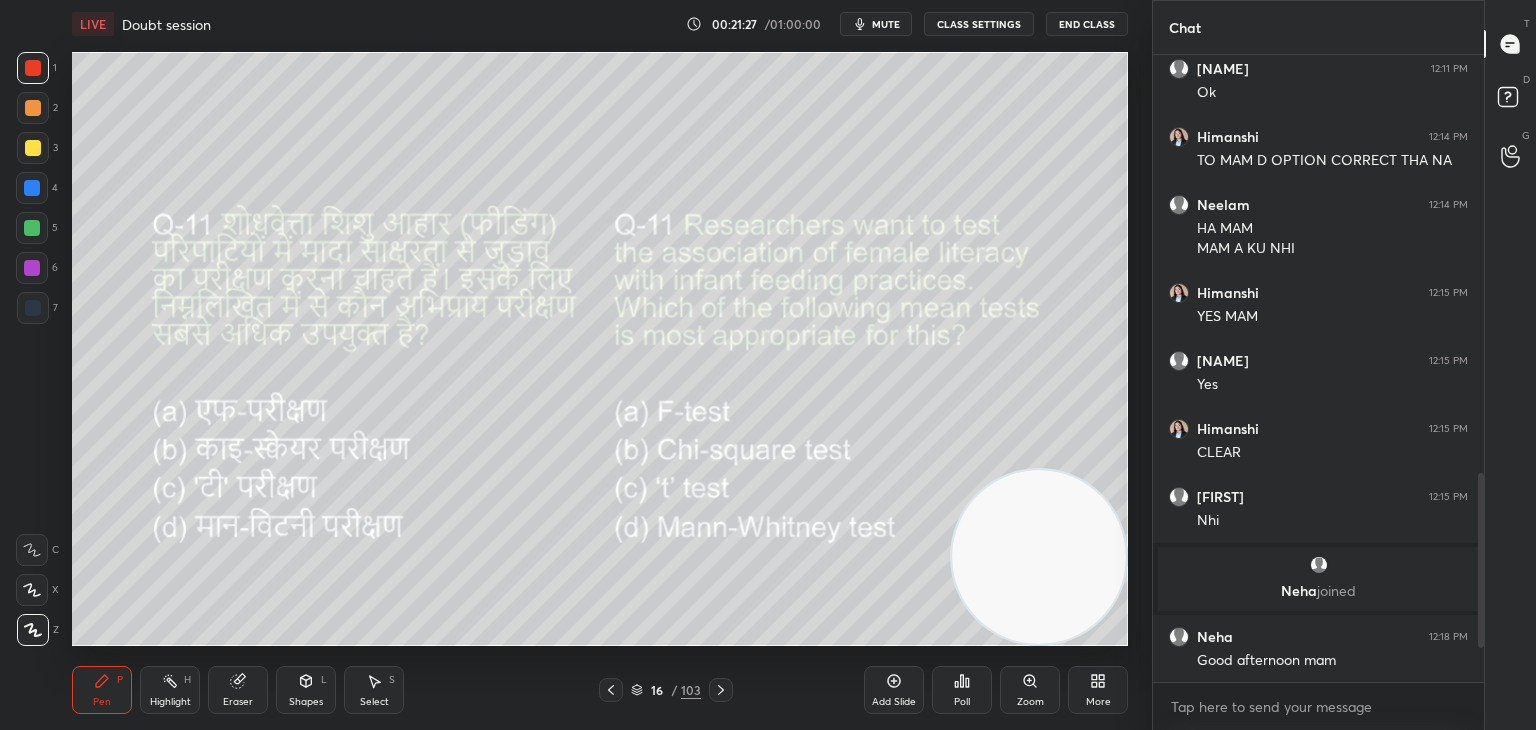 click on "Poll" at bounding box center [962, 702] 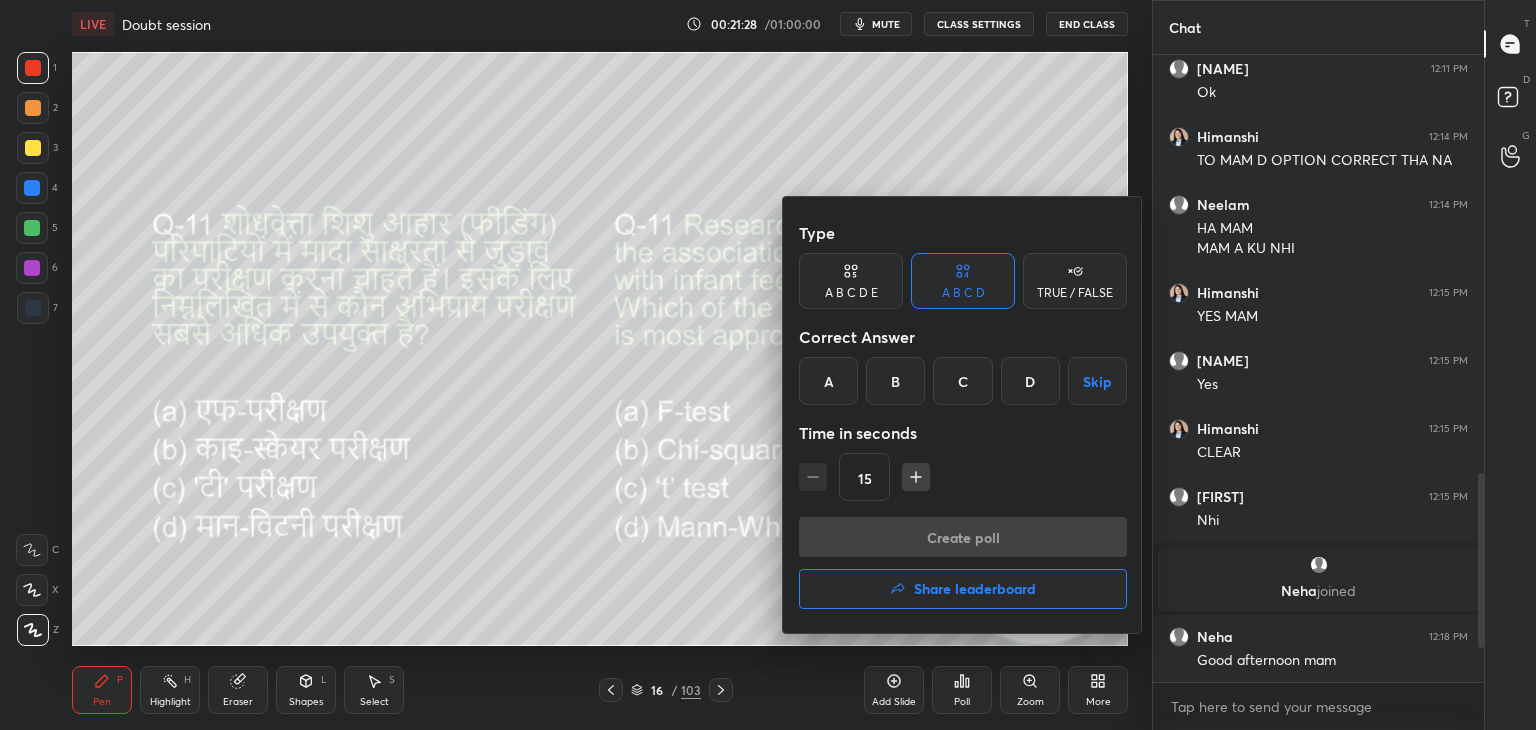click on "B" at bounding box center (895, 381) 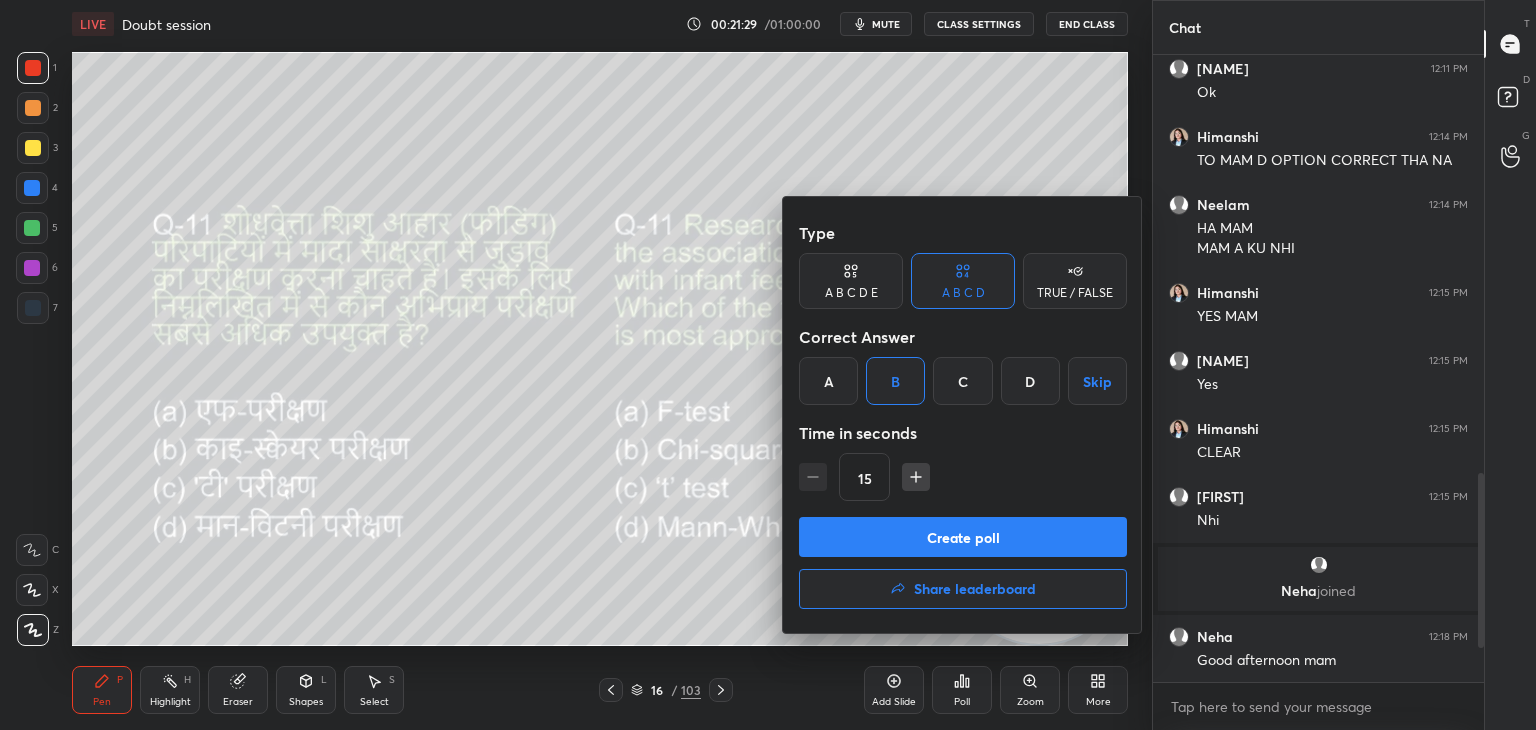 click on "Create poll" at bounding box center (963, 537) 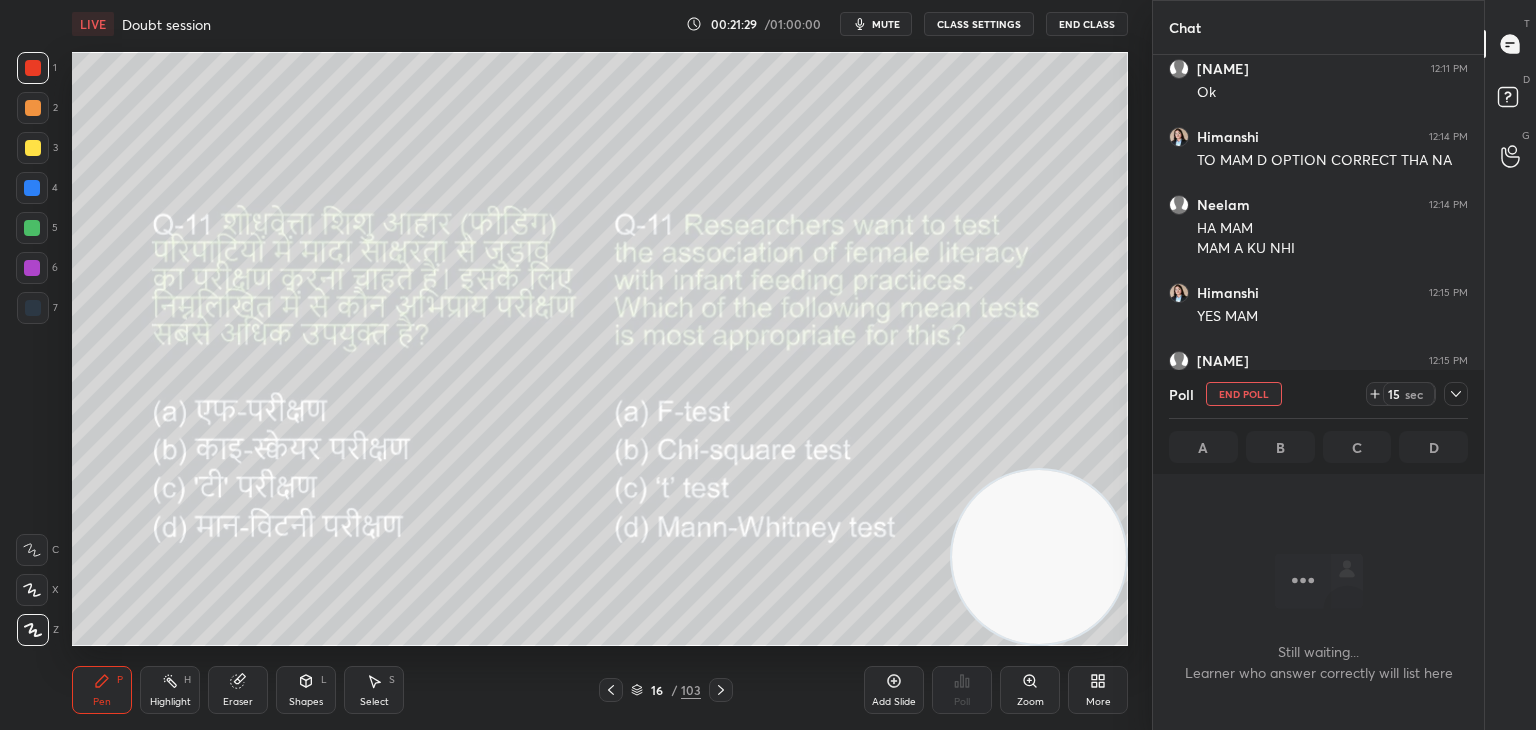 scroll, scrollTop: 517, scrollLeft: 325, axis: both 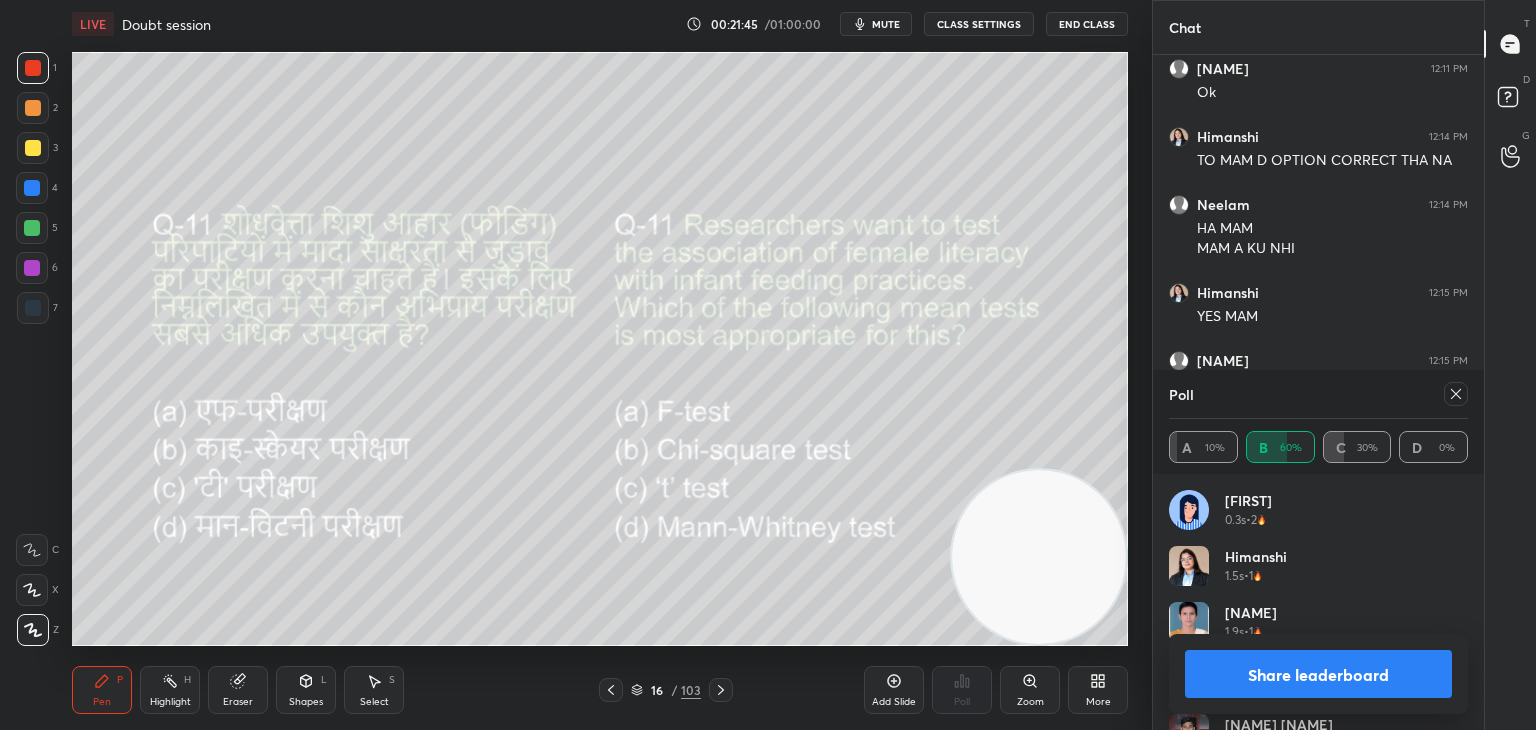 click 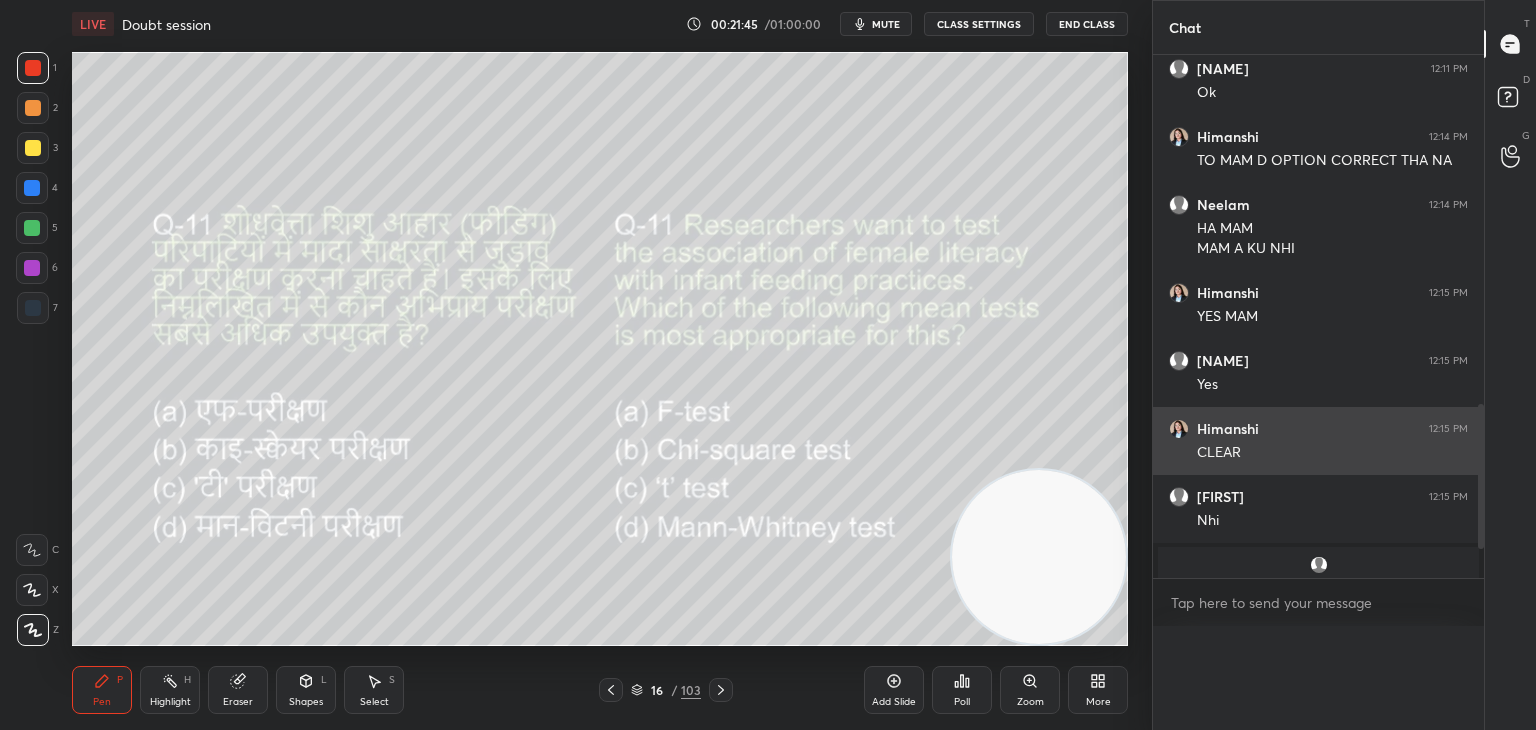 scroll, scrollTop: 0, scrollLeft: 0, axis: both 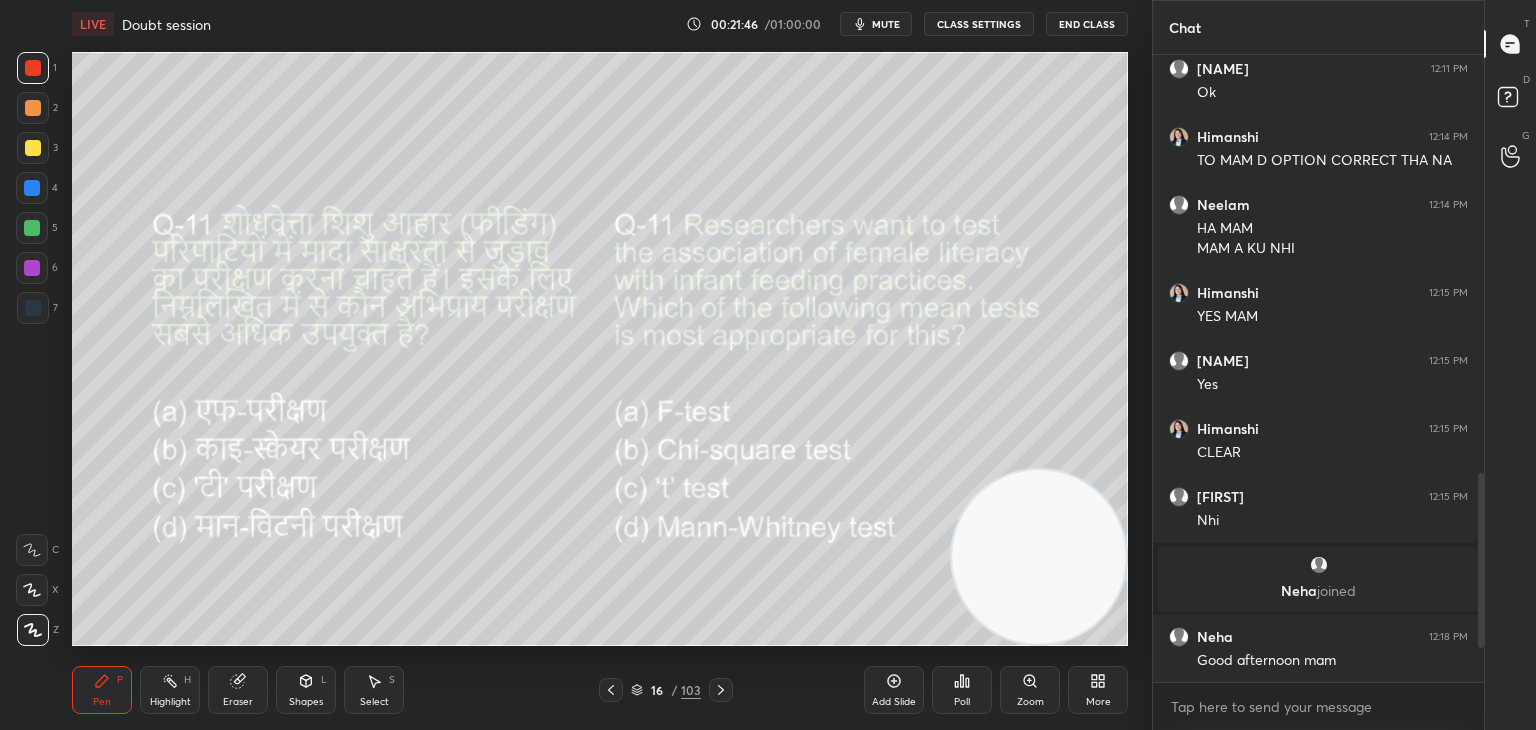click 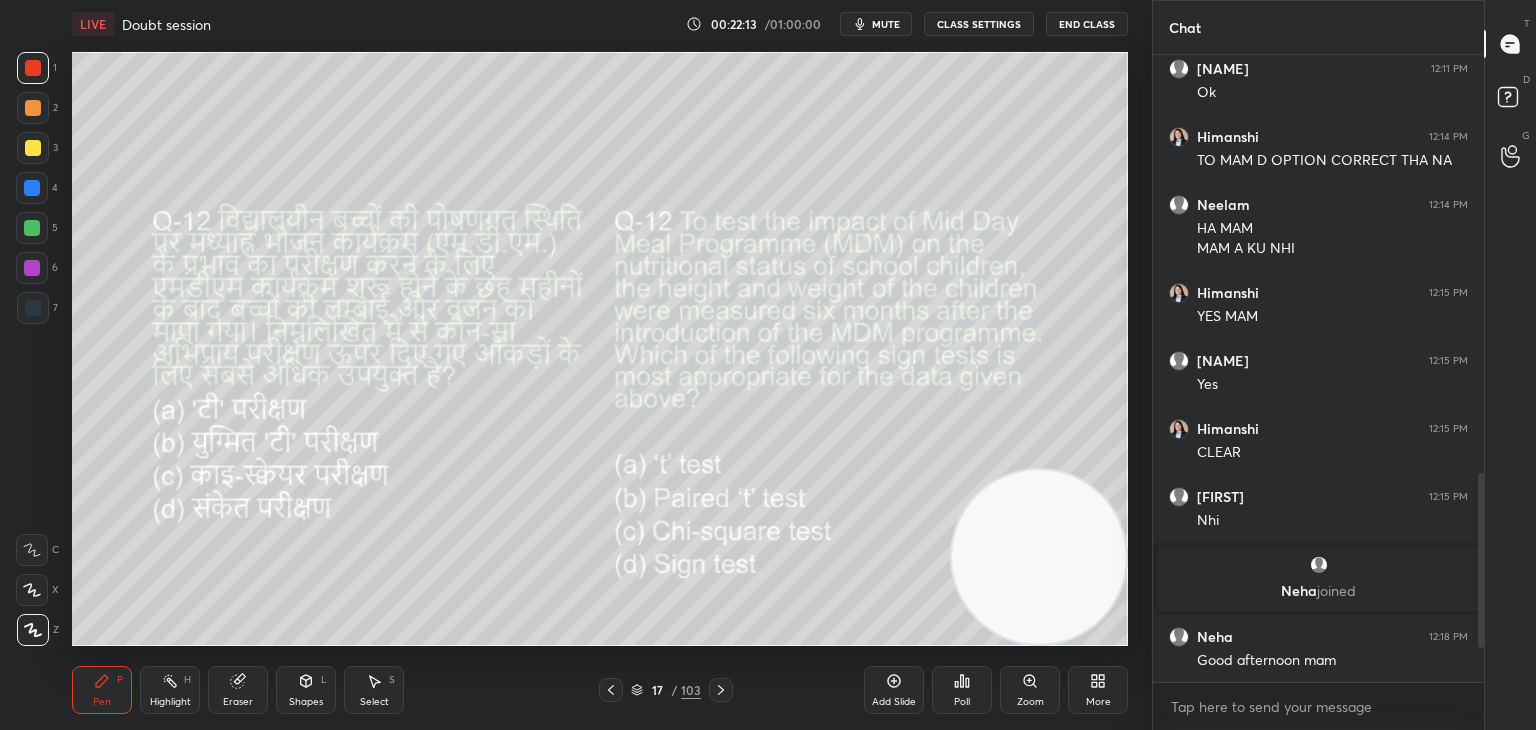 click on "Poll" at bounding box center (962, 690) 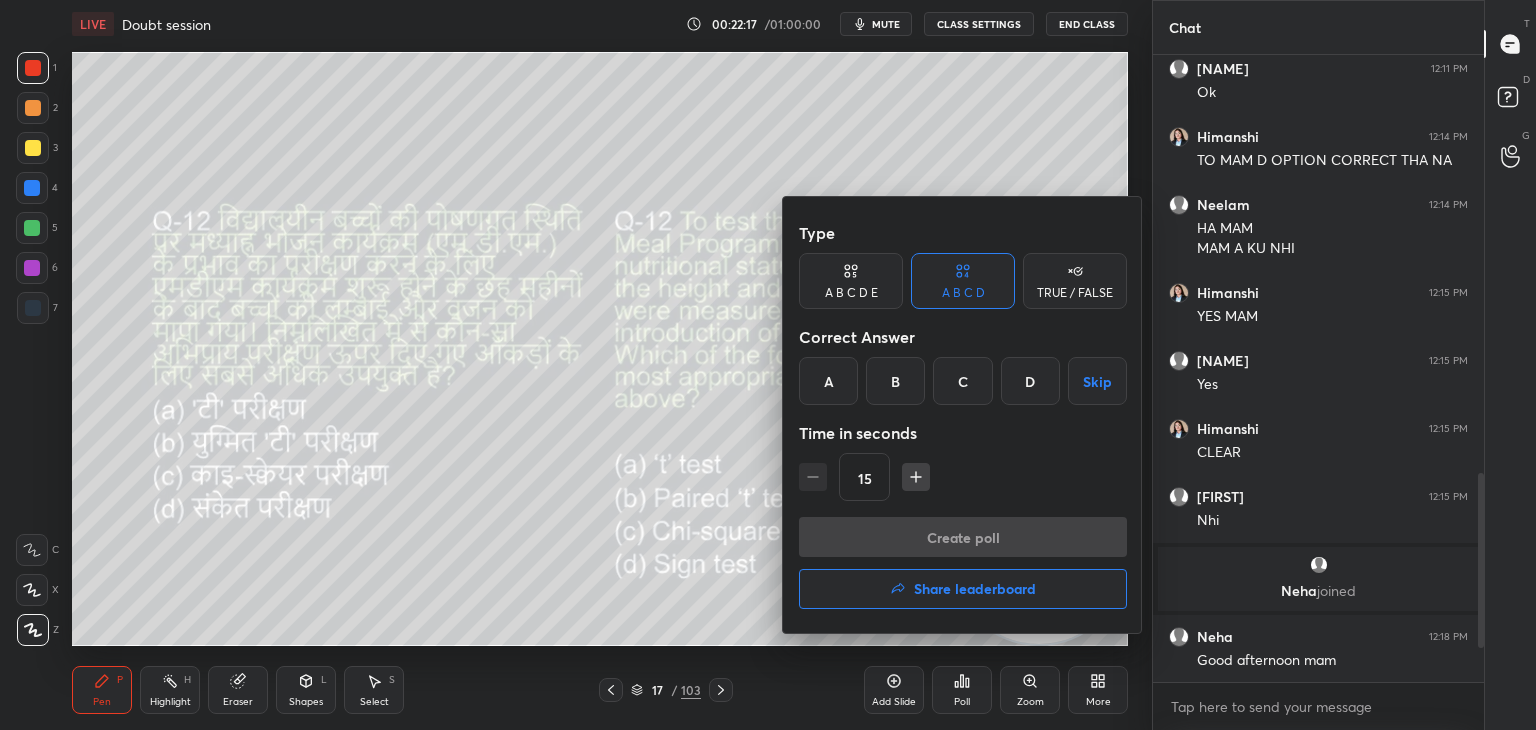 click on "B" at bounding box center (895, 381) 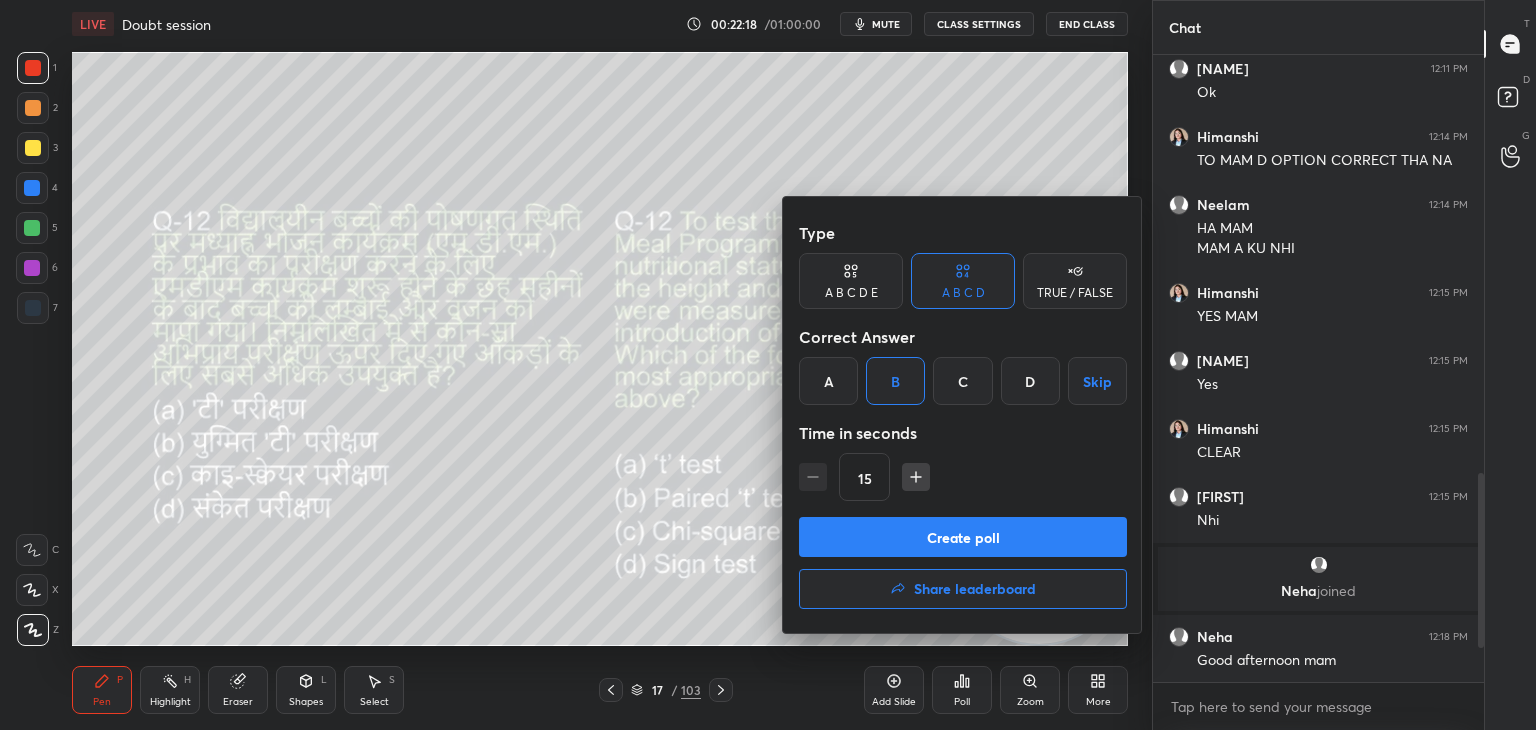 click on "Create poll" at bounding box center [963, 537] 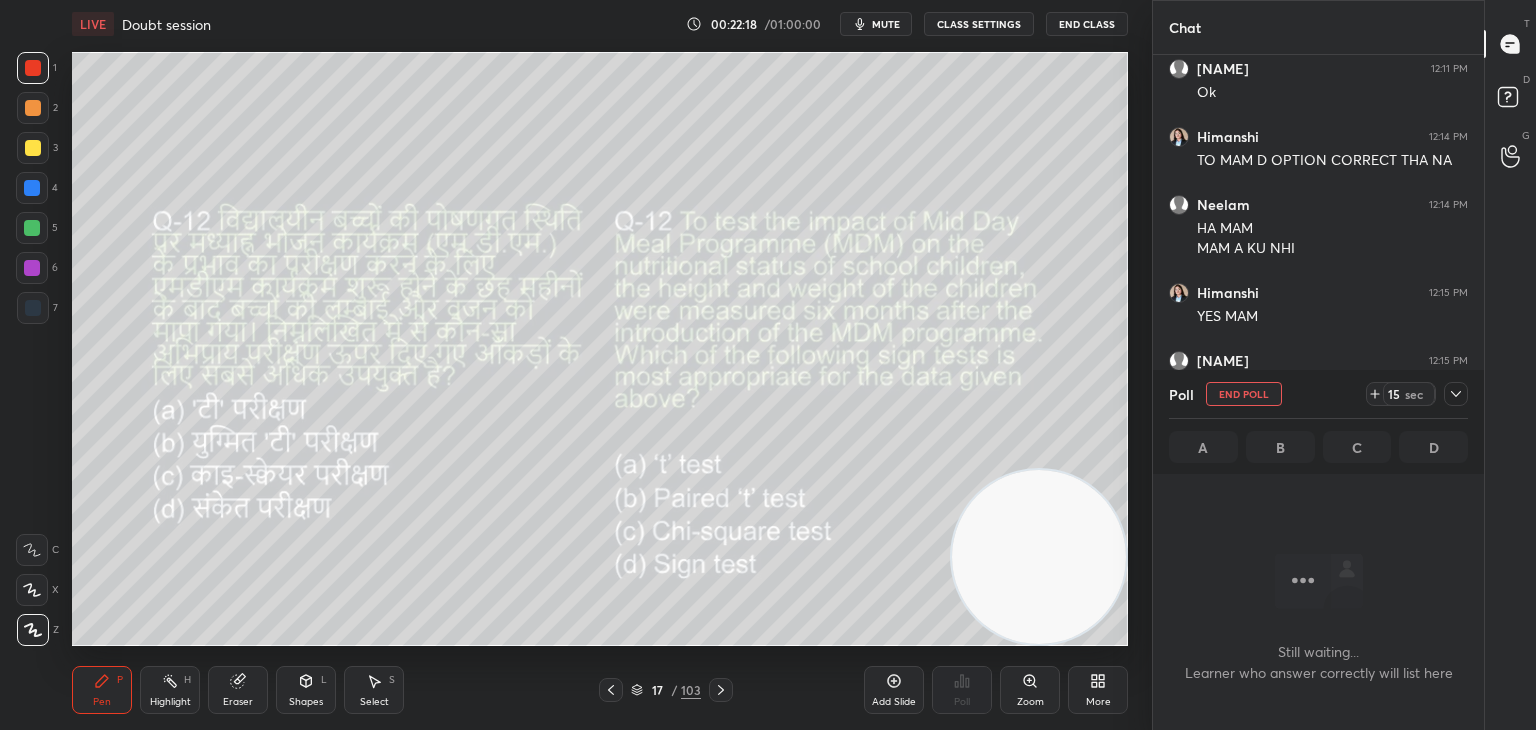 scroll, scrollTop: 551, scrollLeft: 325, axis: both 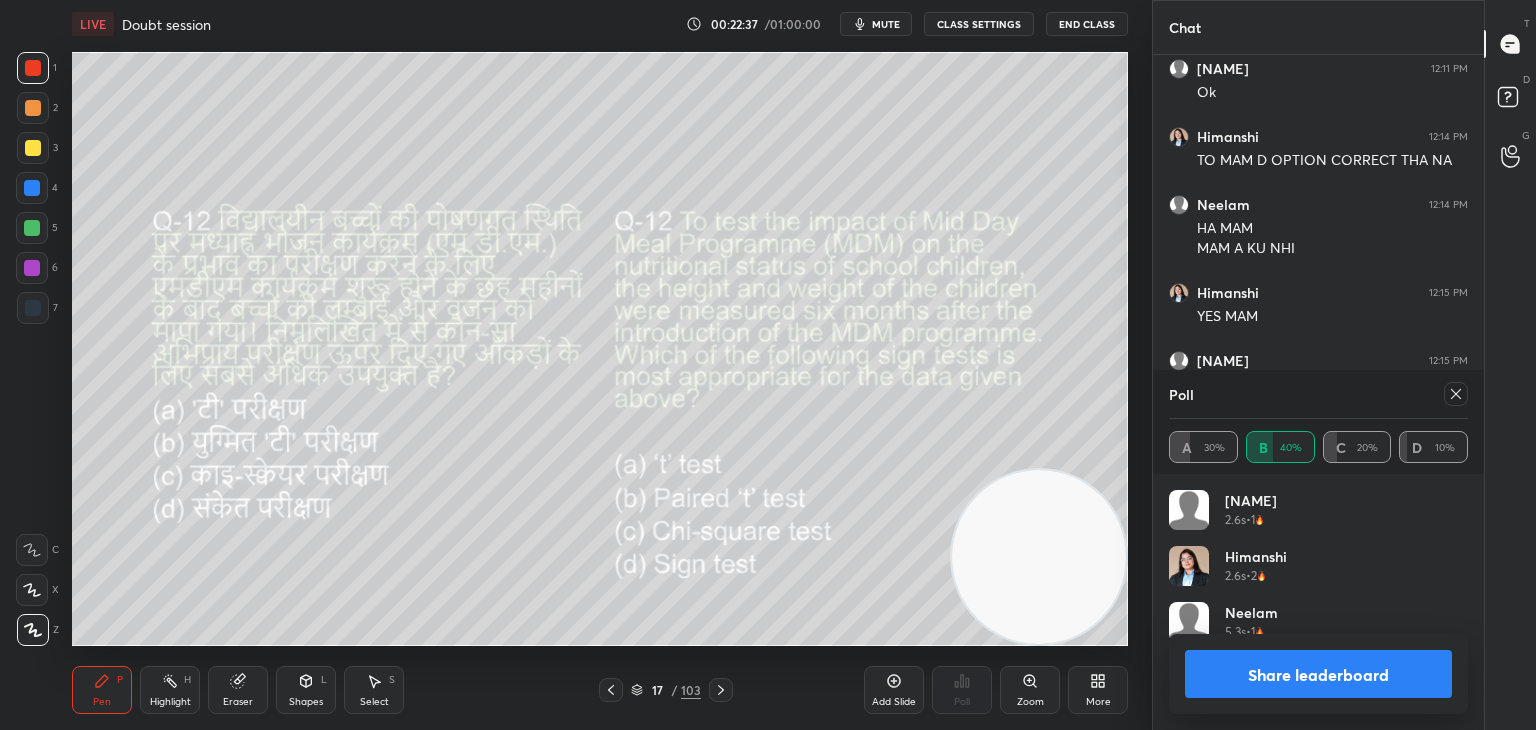 click 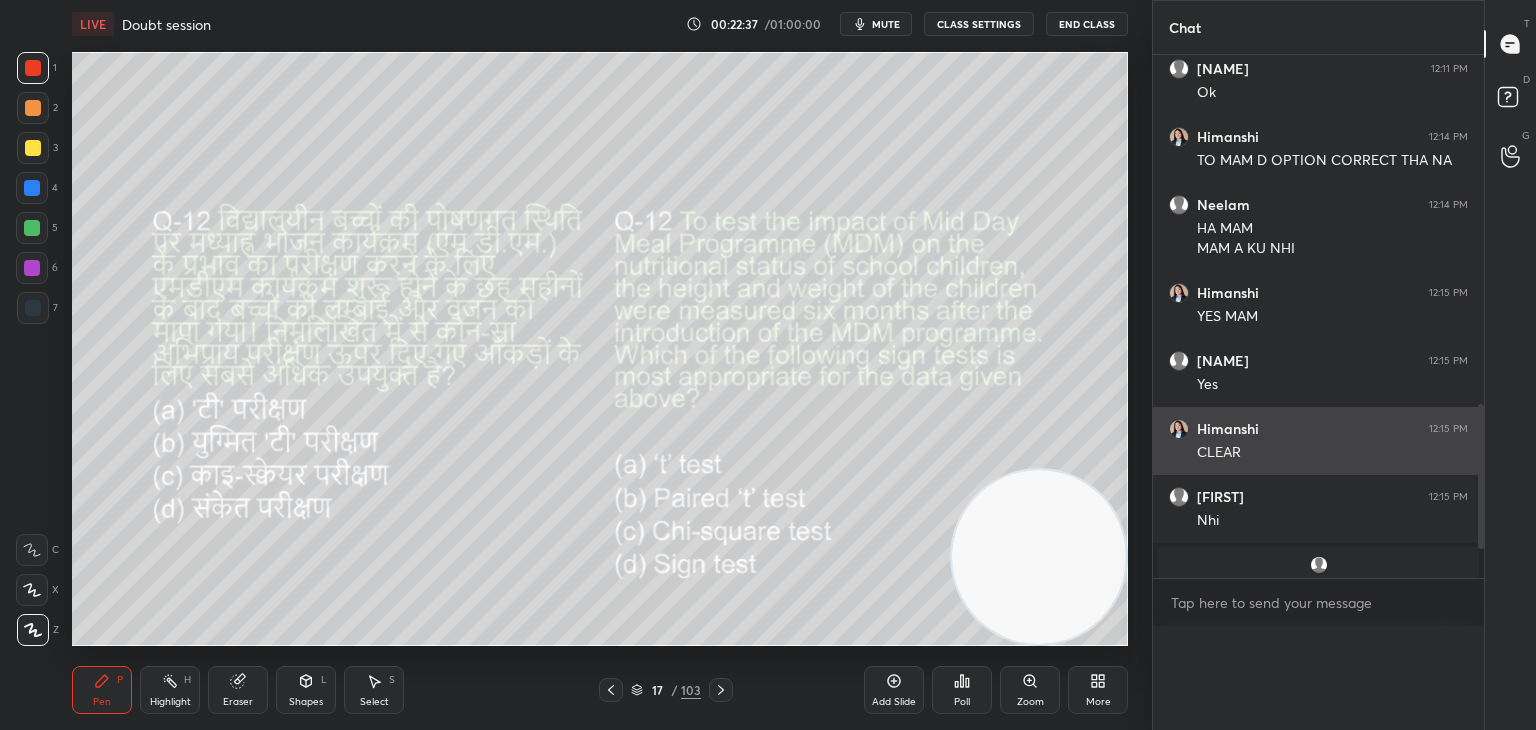 scroll, scrollTop: 88, scrollLeft: 293, axis: both 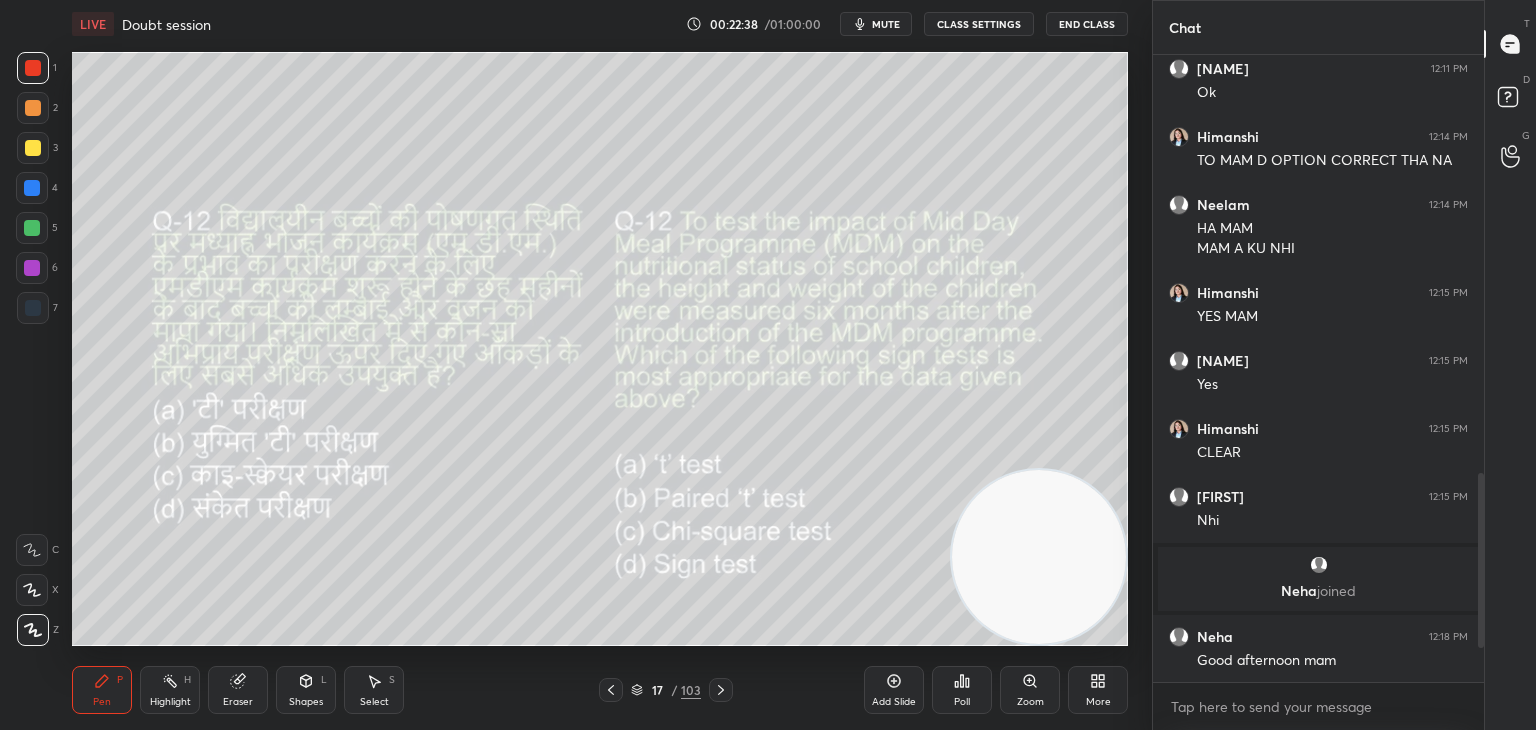 click 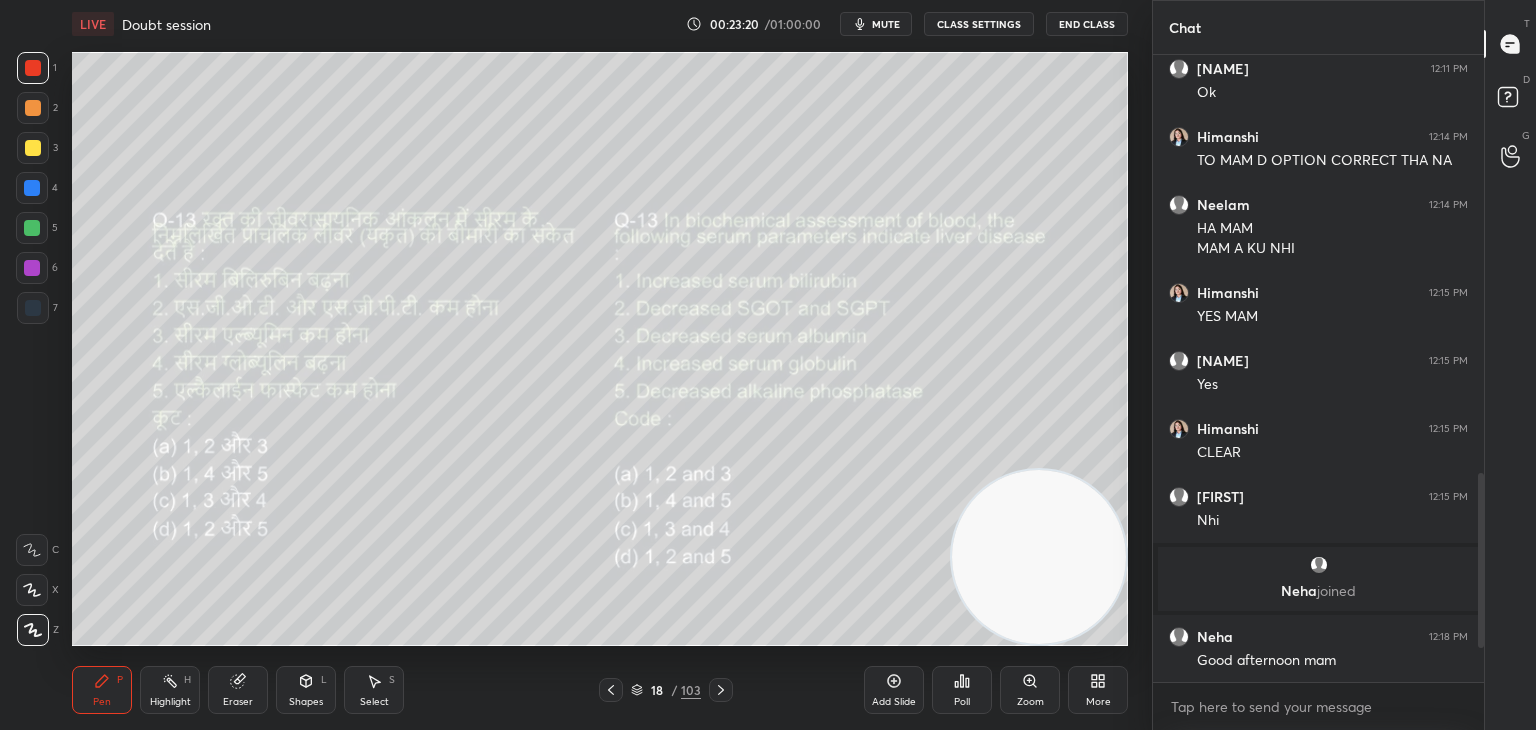 click on "Poll" at bounding box center (962, 702) 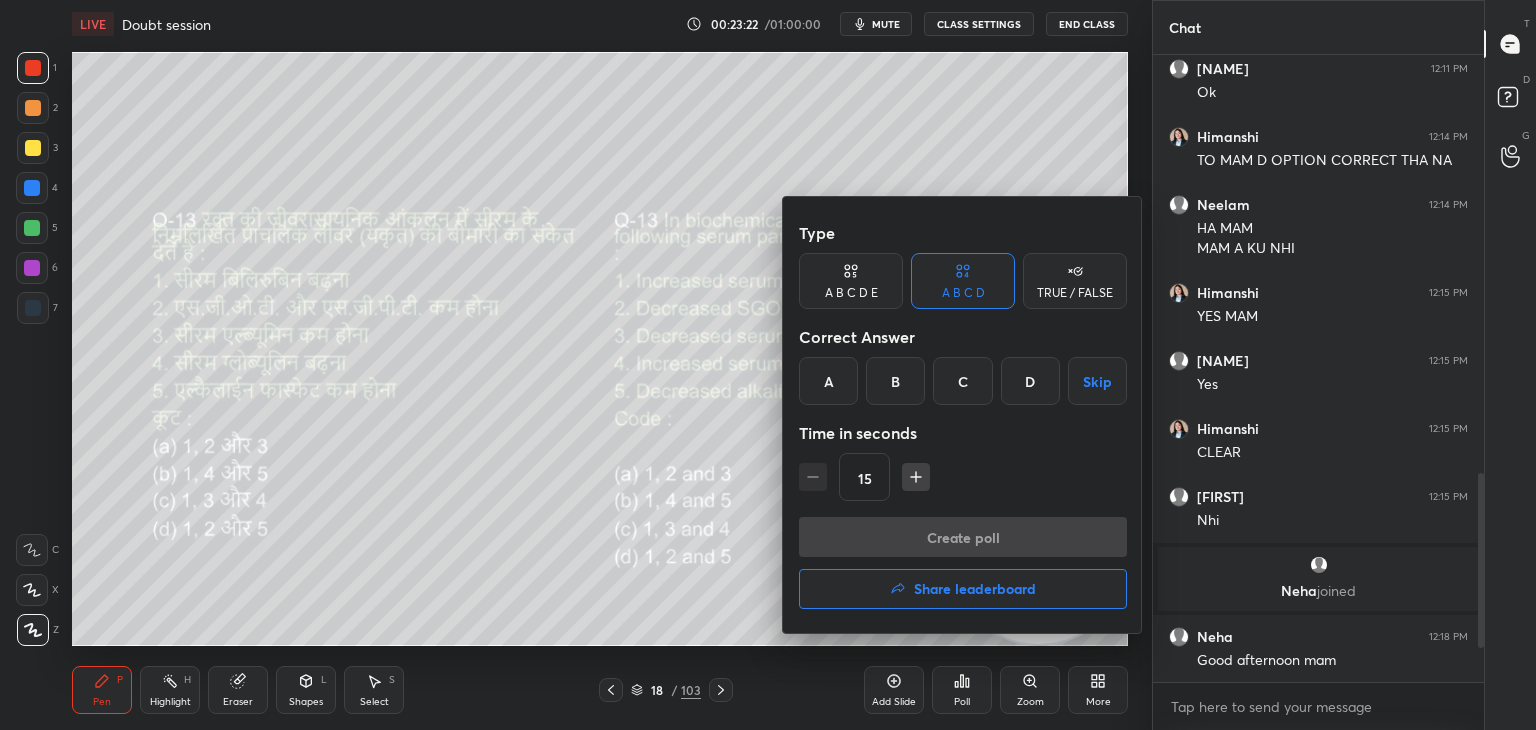 click on "C" at bounding box center (962, 381) 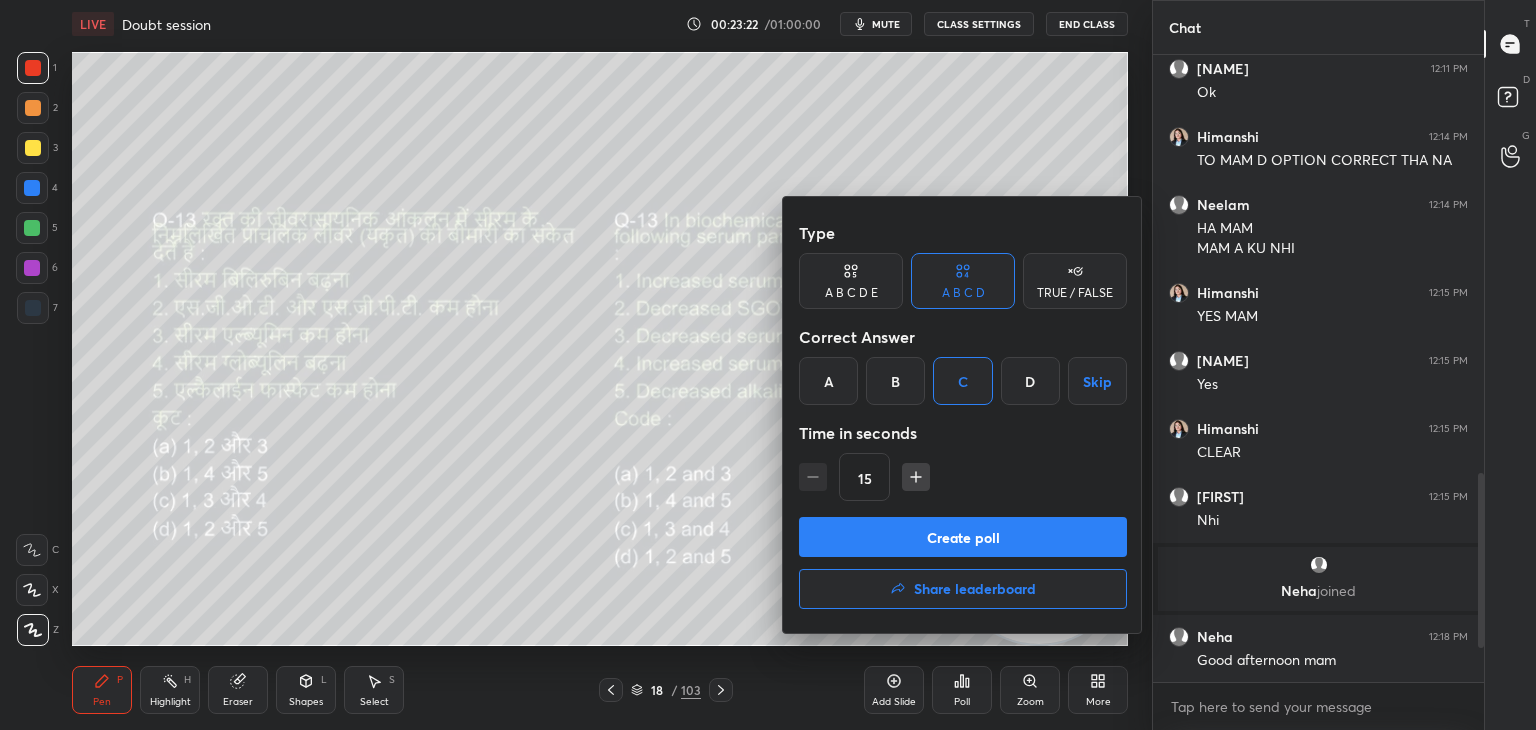 click on "Create poll" at bounding box center (963, 537) 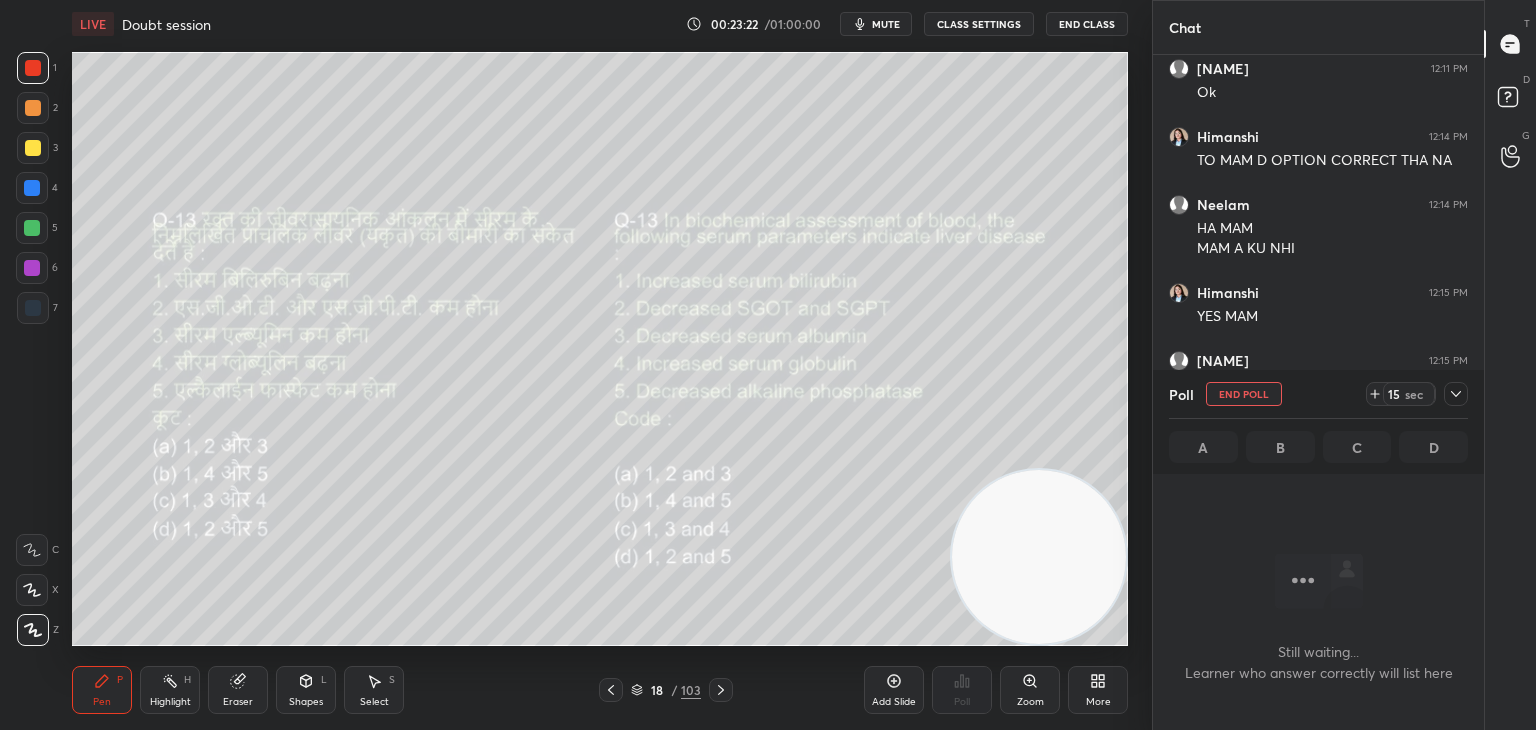 scroll, scrollTop: 535, scrollLeft: 325, axis: both 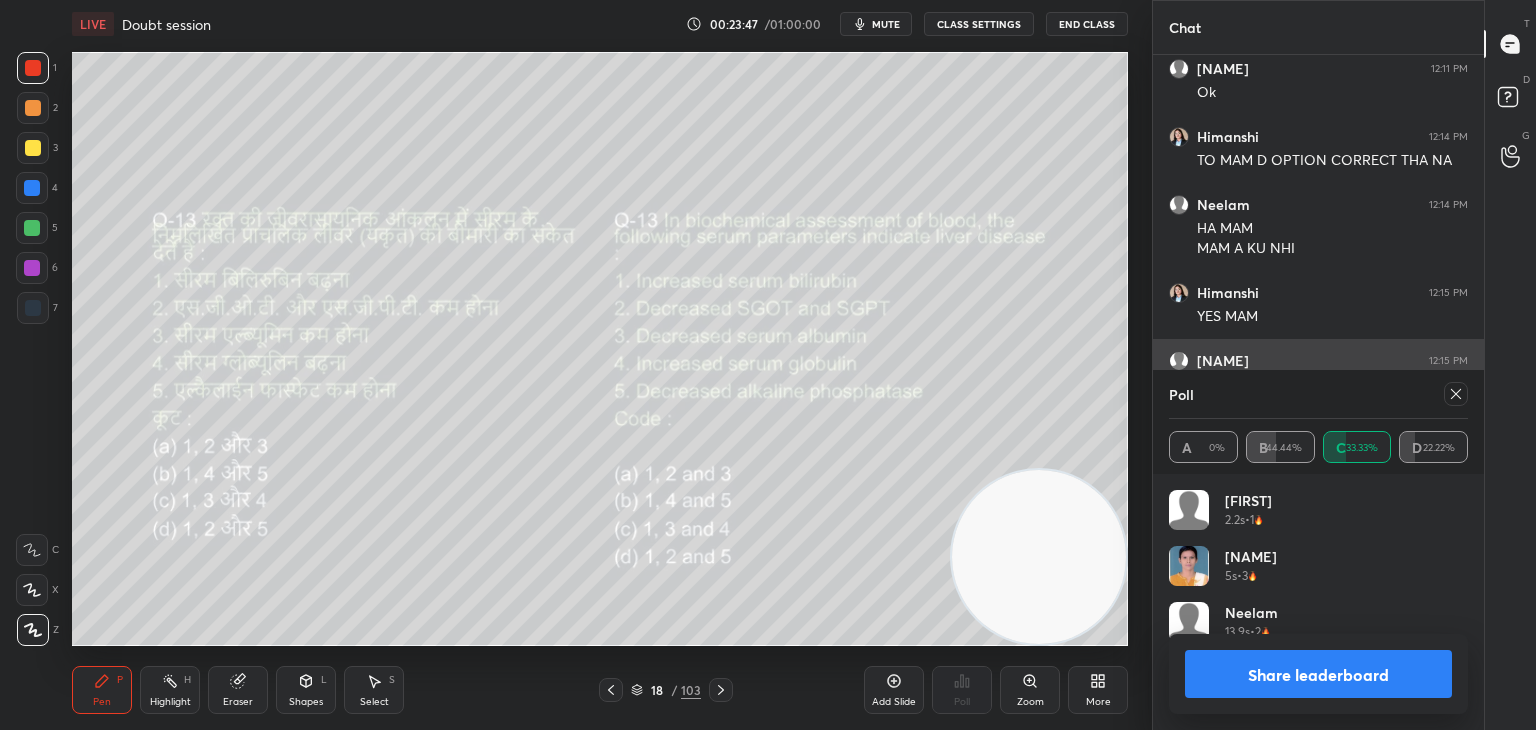 click 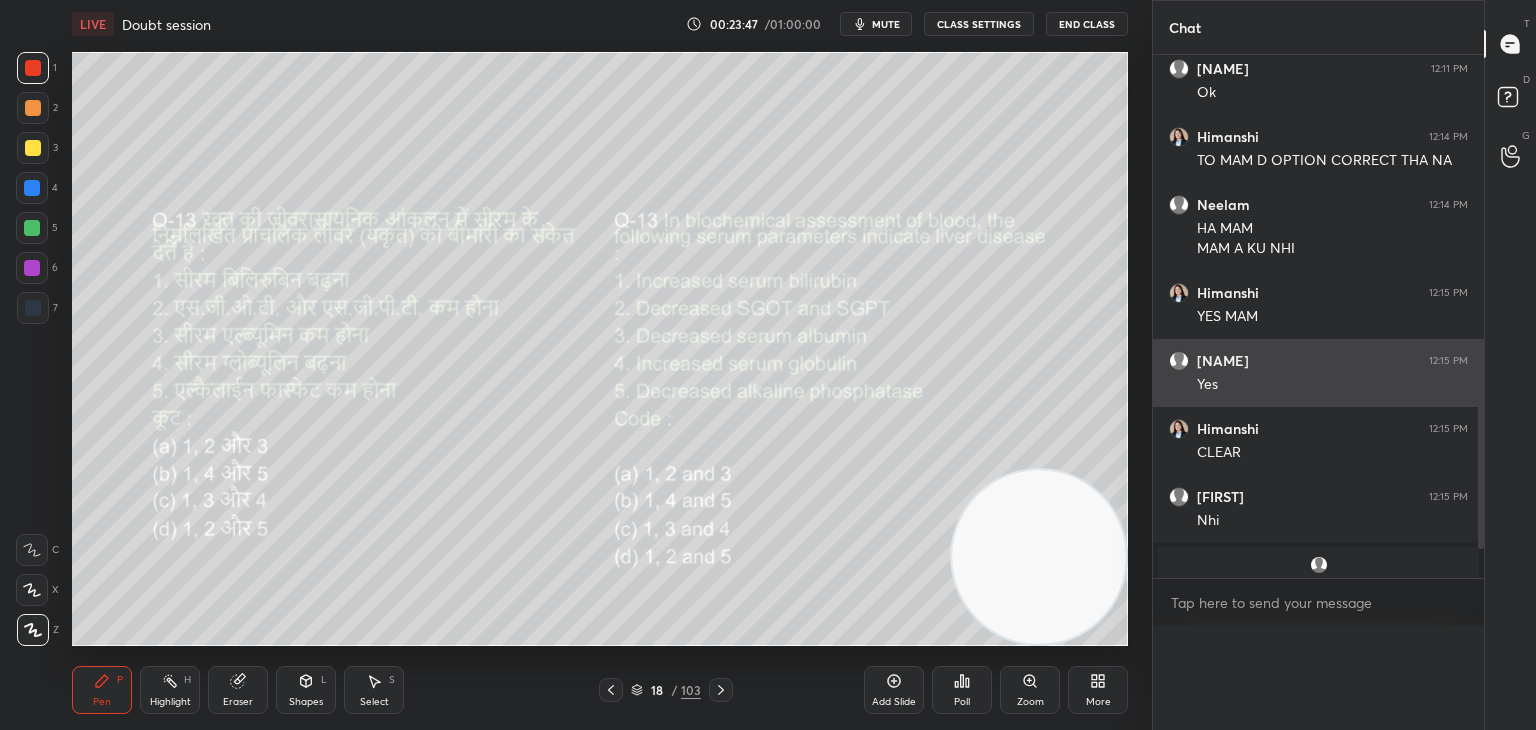 scroll, scrollTop: 0, scrollLeft: 0, axis: both 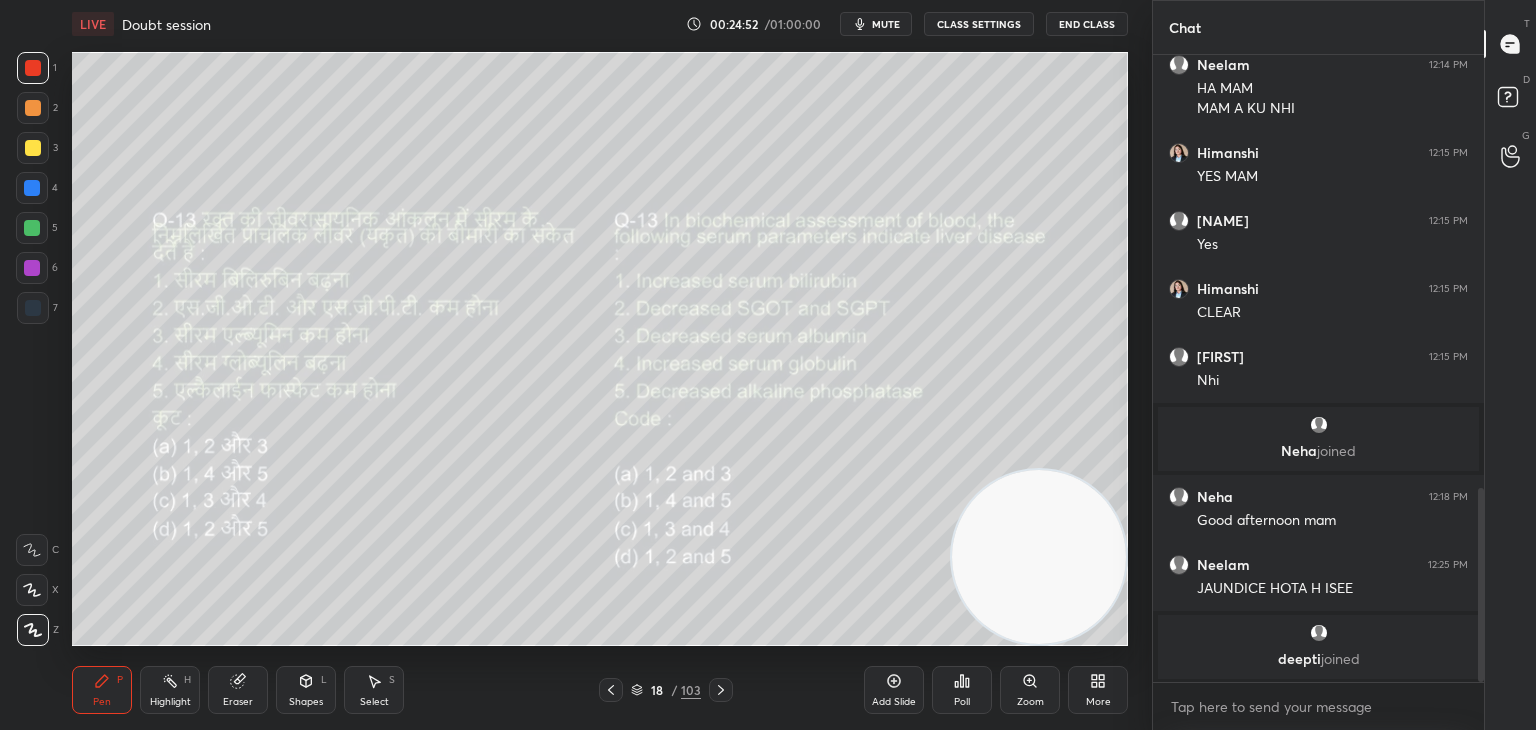 click 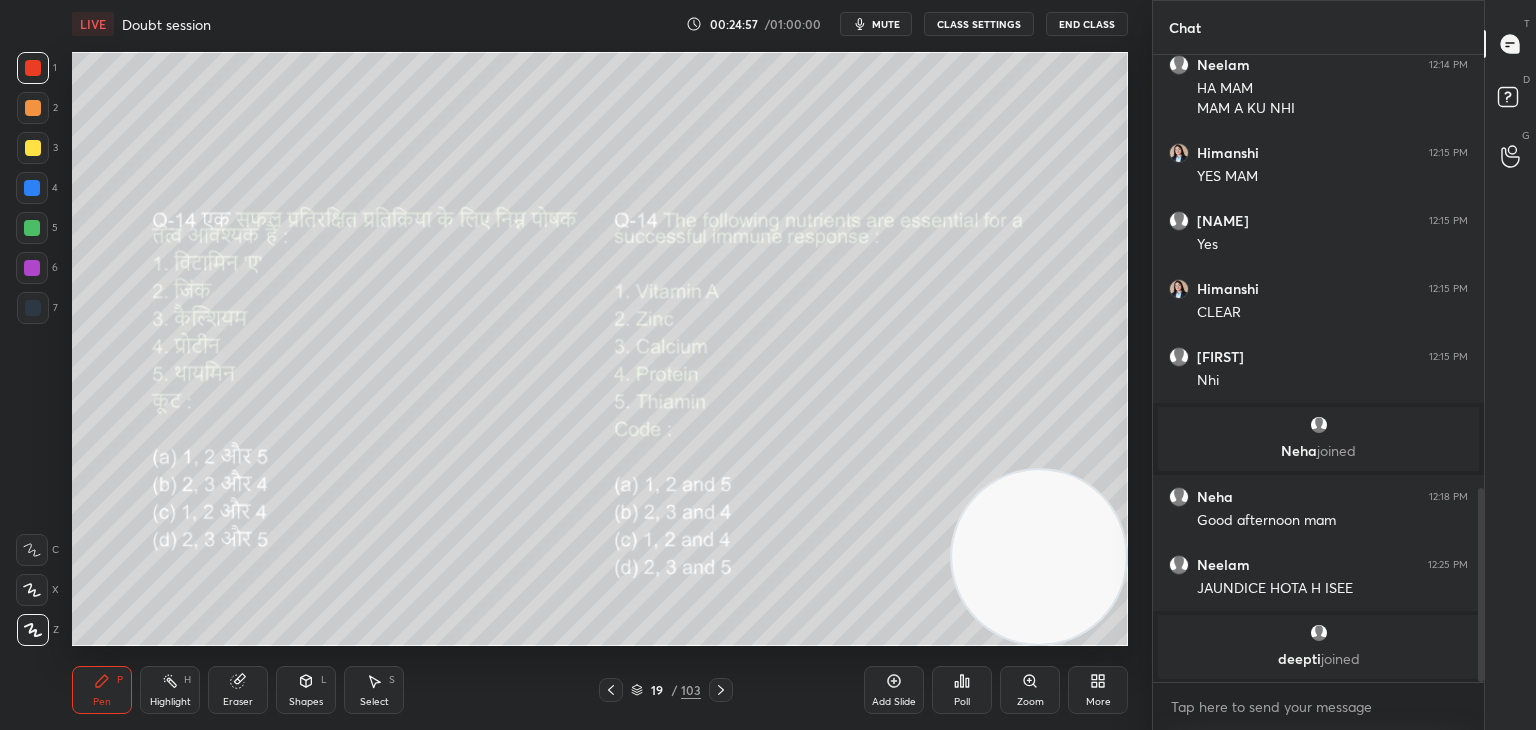 scroll, scrollTop: 1412, scrollLeft: 0, axis: vertical 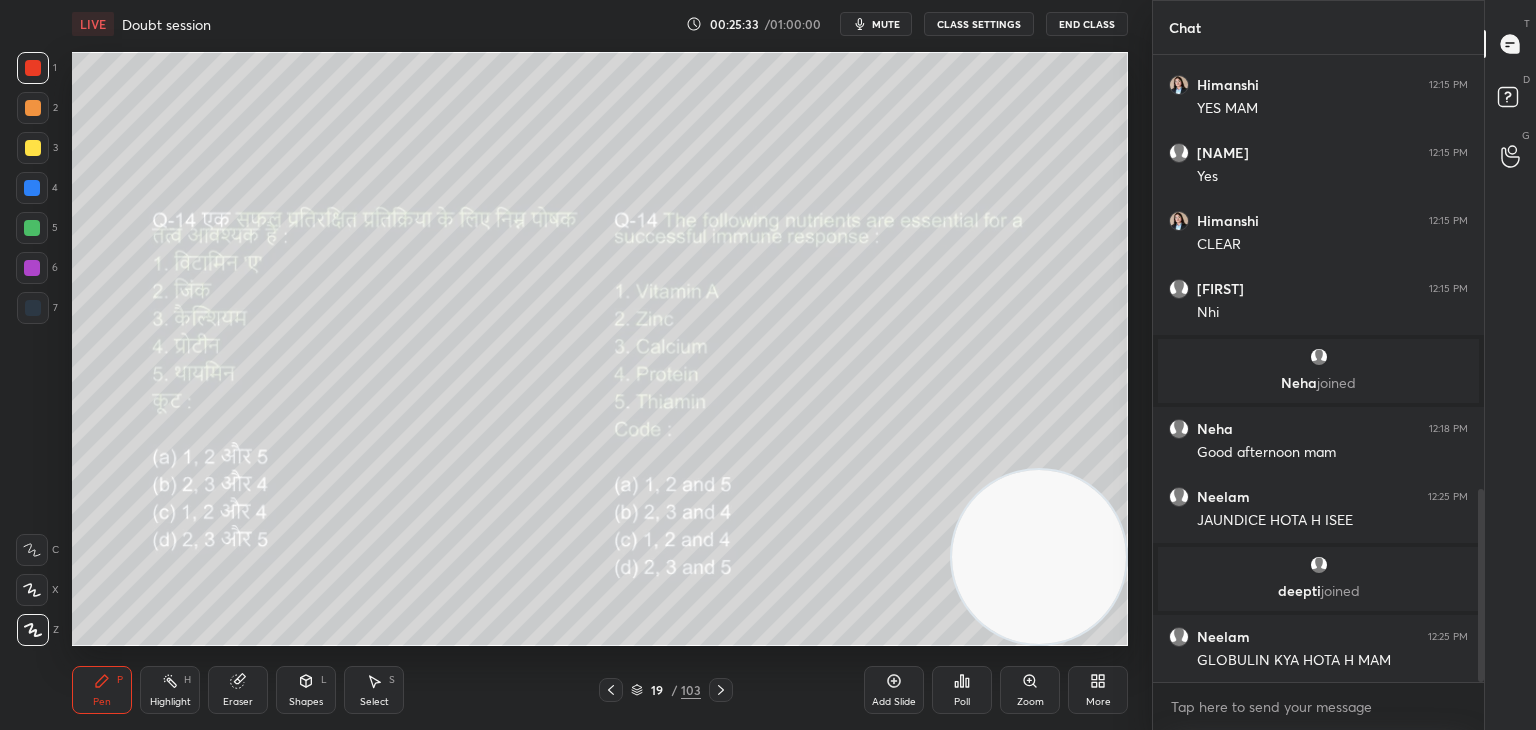 click on "Poll" at bounding box center (962, 702) 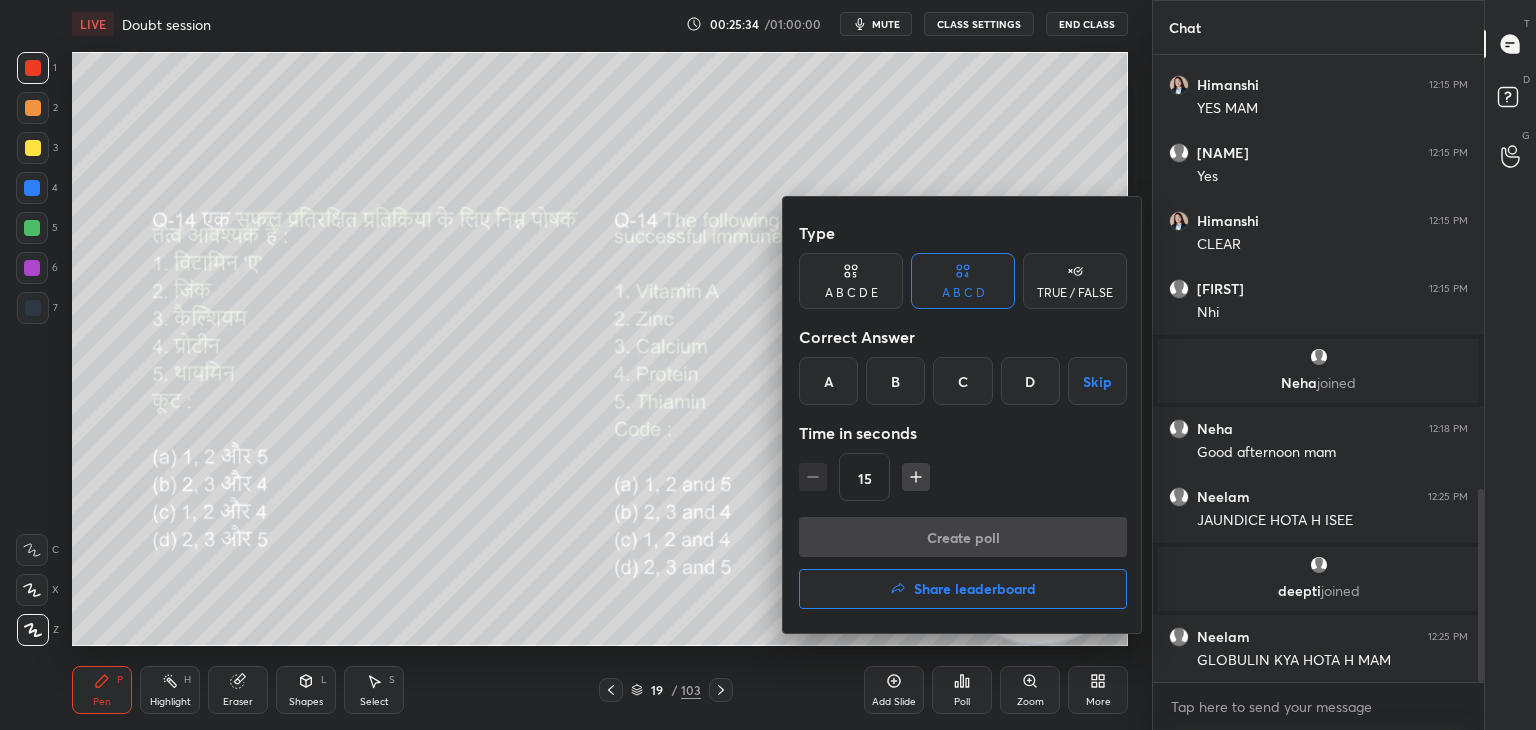click on "C" at bounding box center (962, 381) 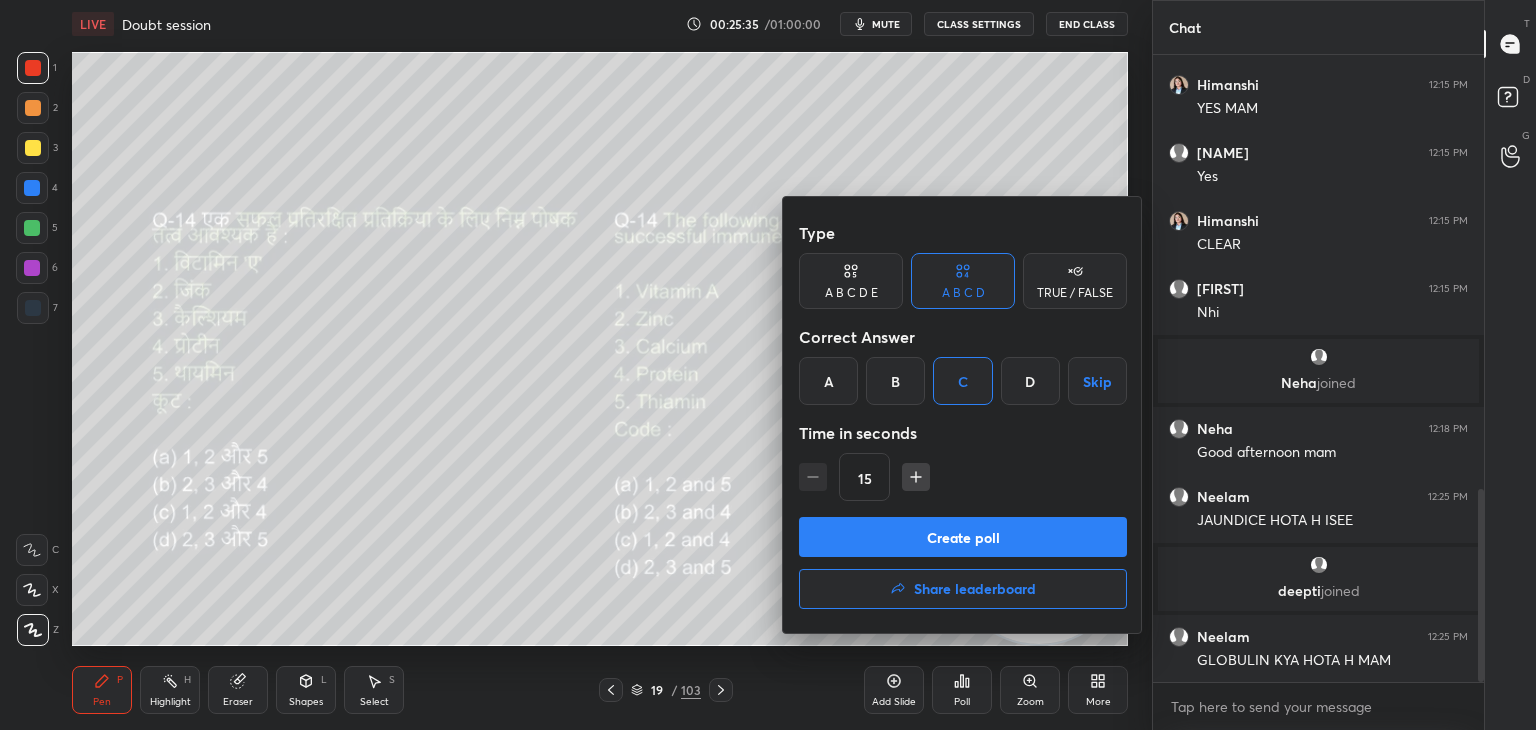 click on "Create poll" at bounding box center (963, 537) 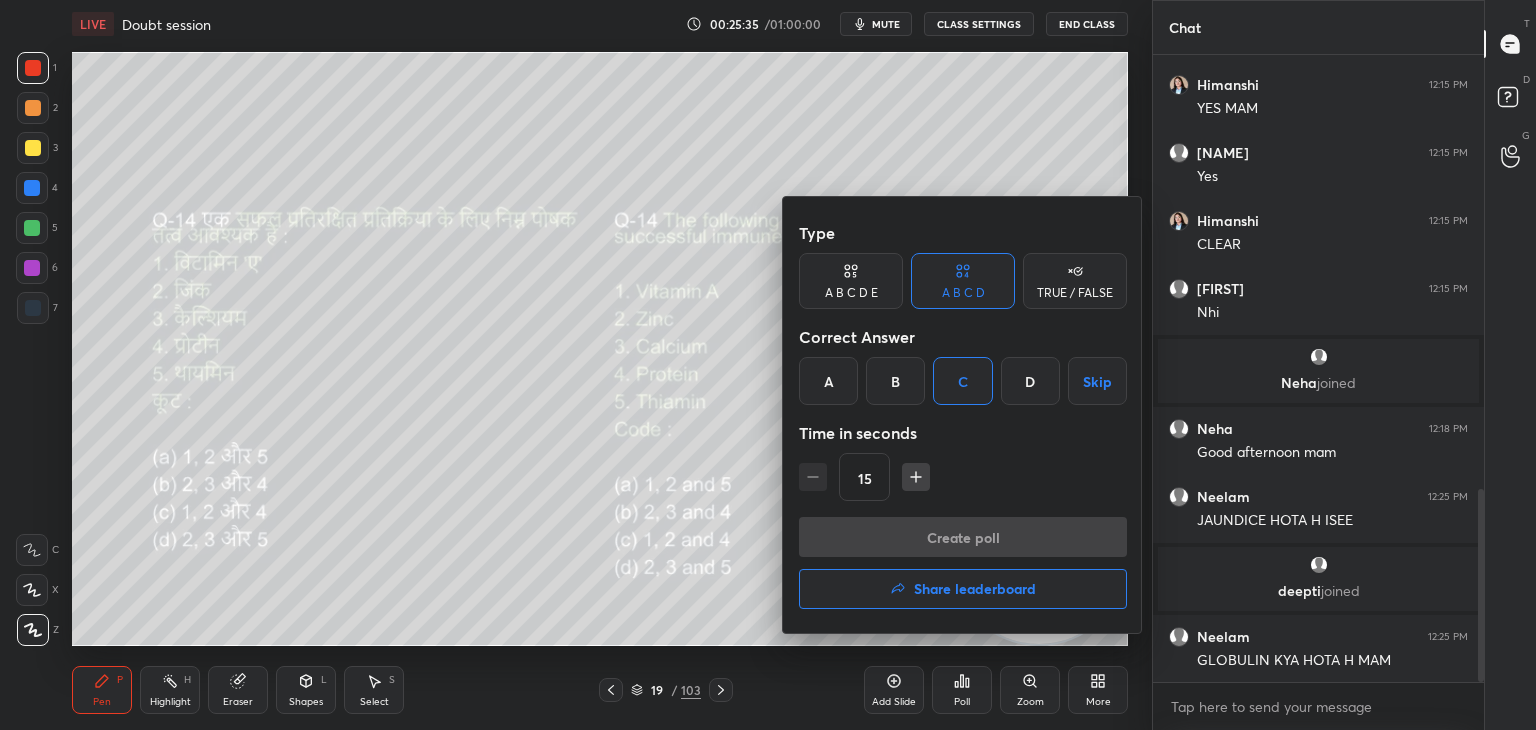 scroll, scrollTop: 570, scrollLeft: 325, axis: both 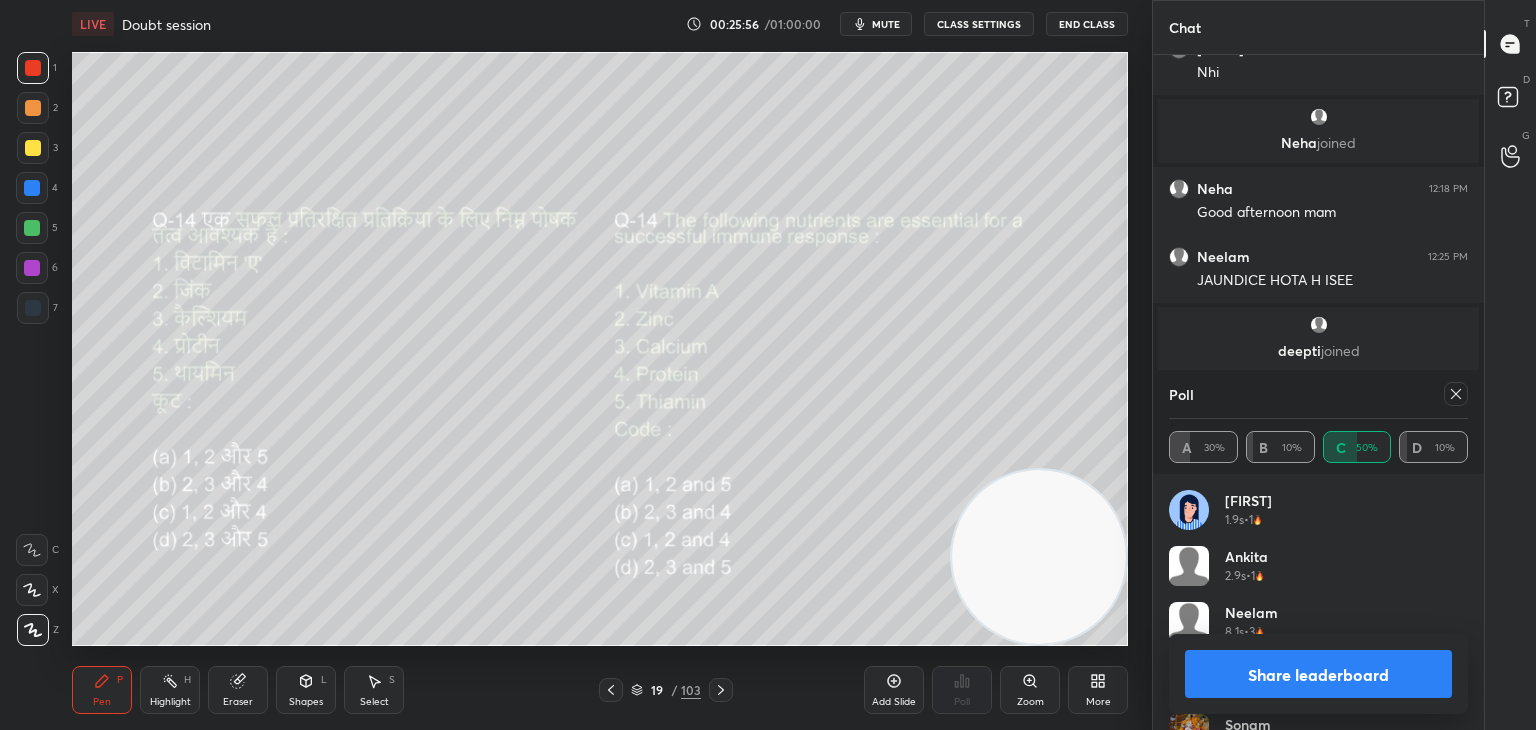 click 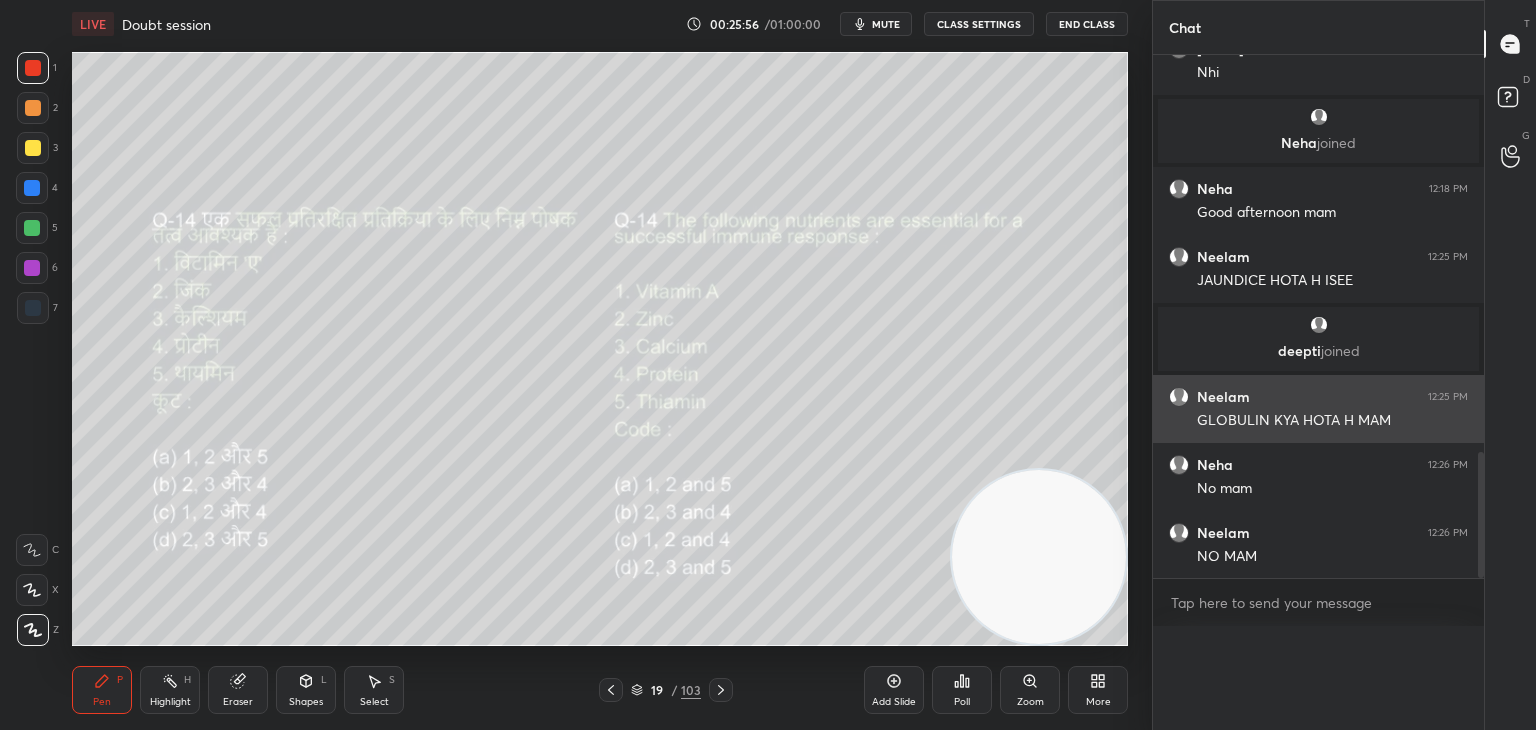 scroll, scrollTop: 0, scrollLeft: 0, axis: both 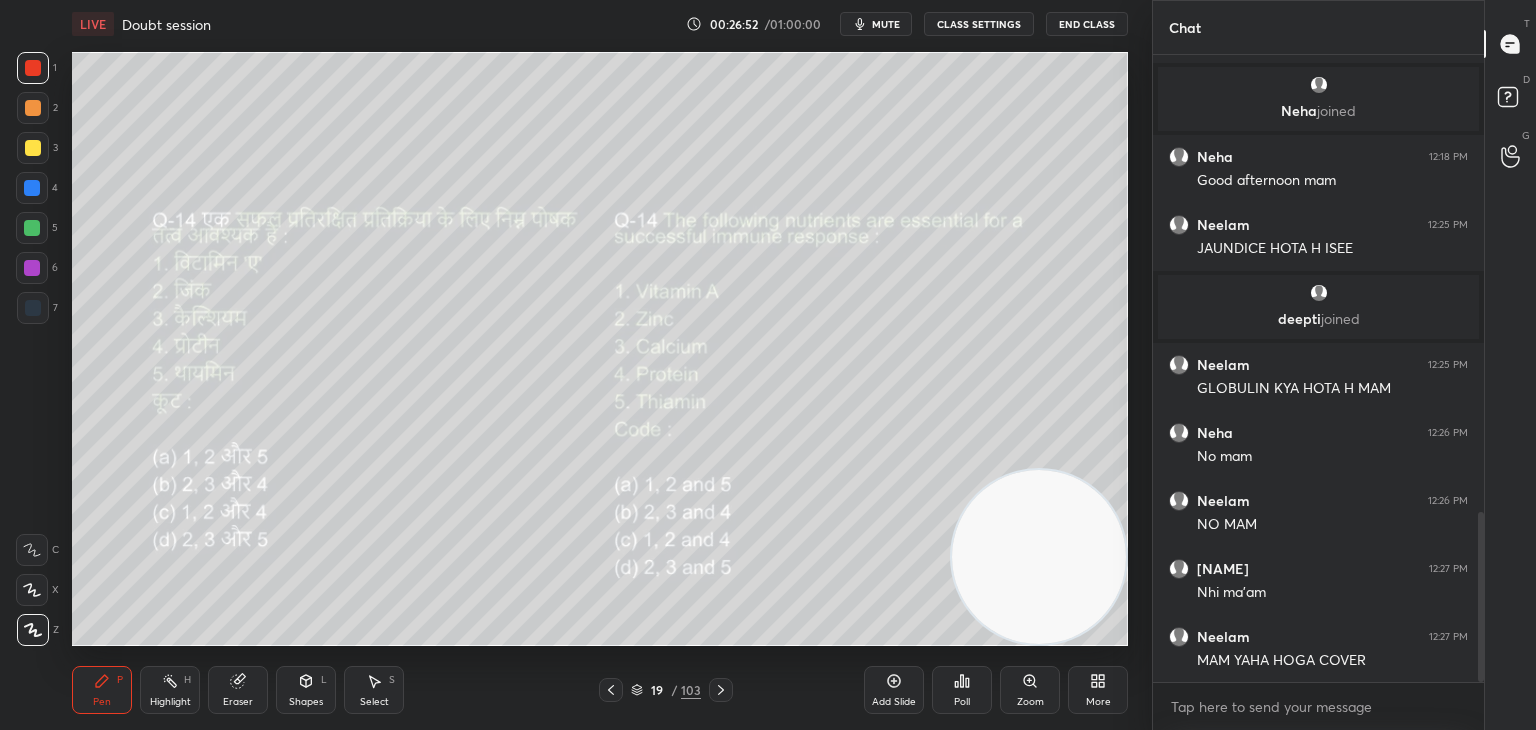 click 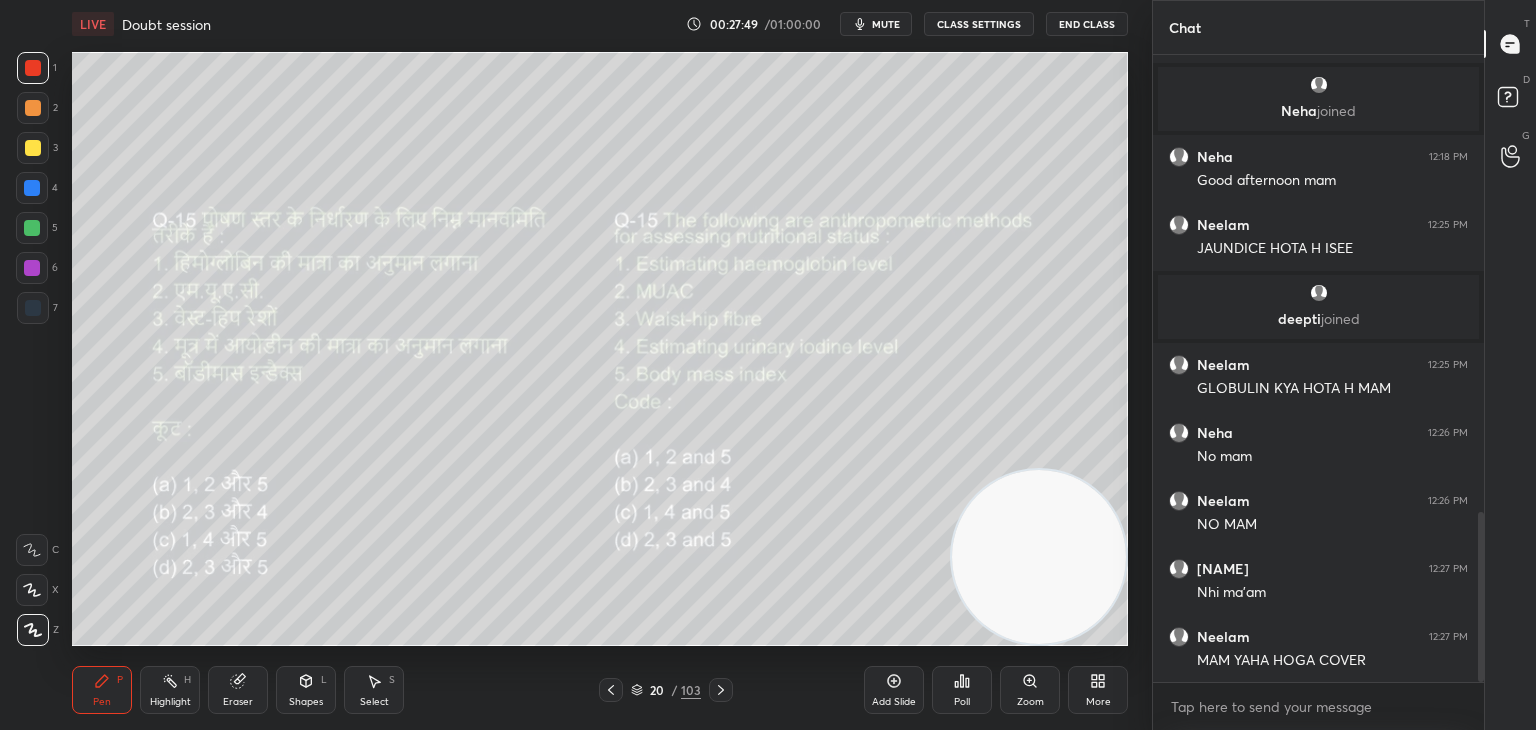click on "Poll" at bounding box center (962, 690) 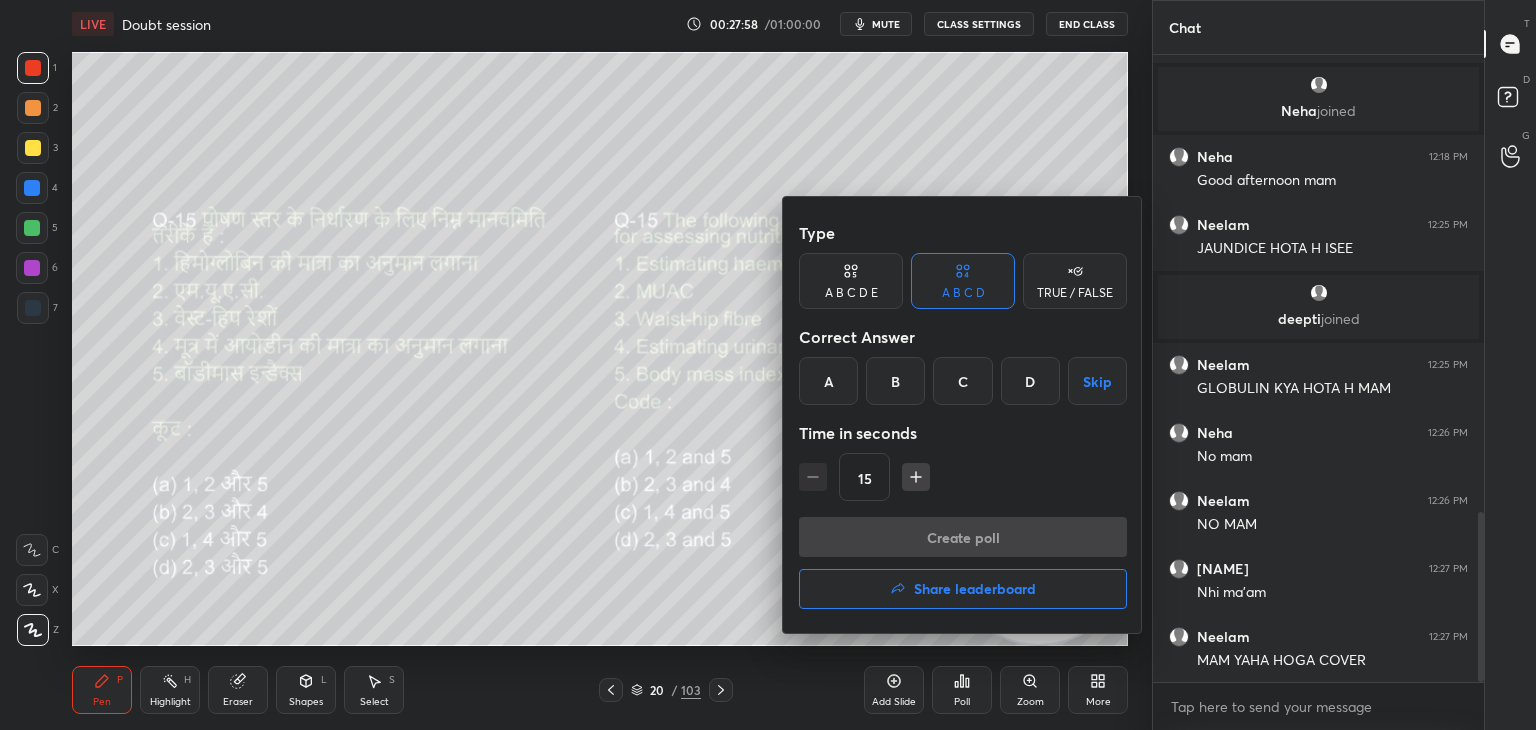 click at bounding box center [768, 365] 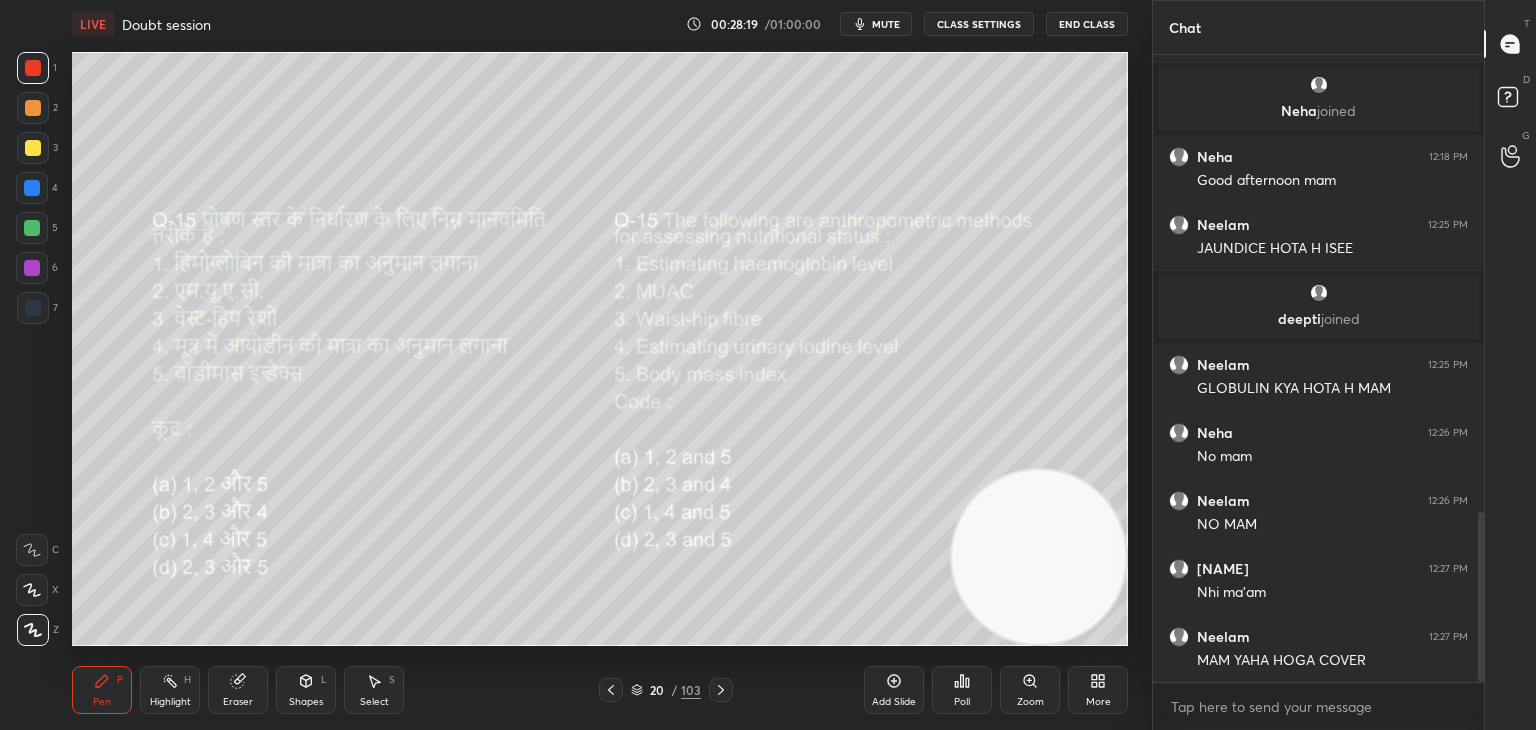 click on "Poll" at bounding box center (962, 702) 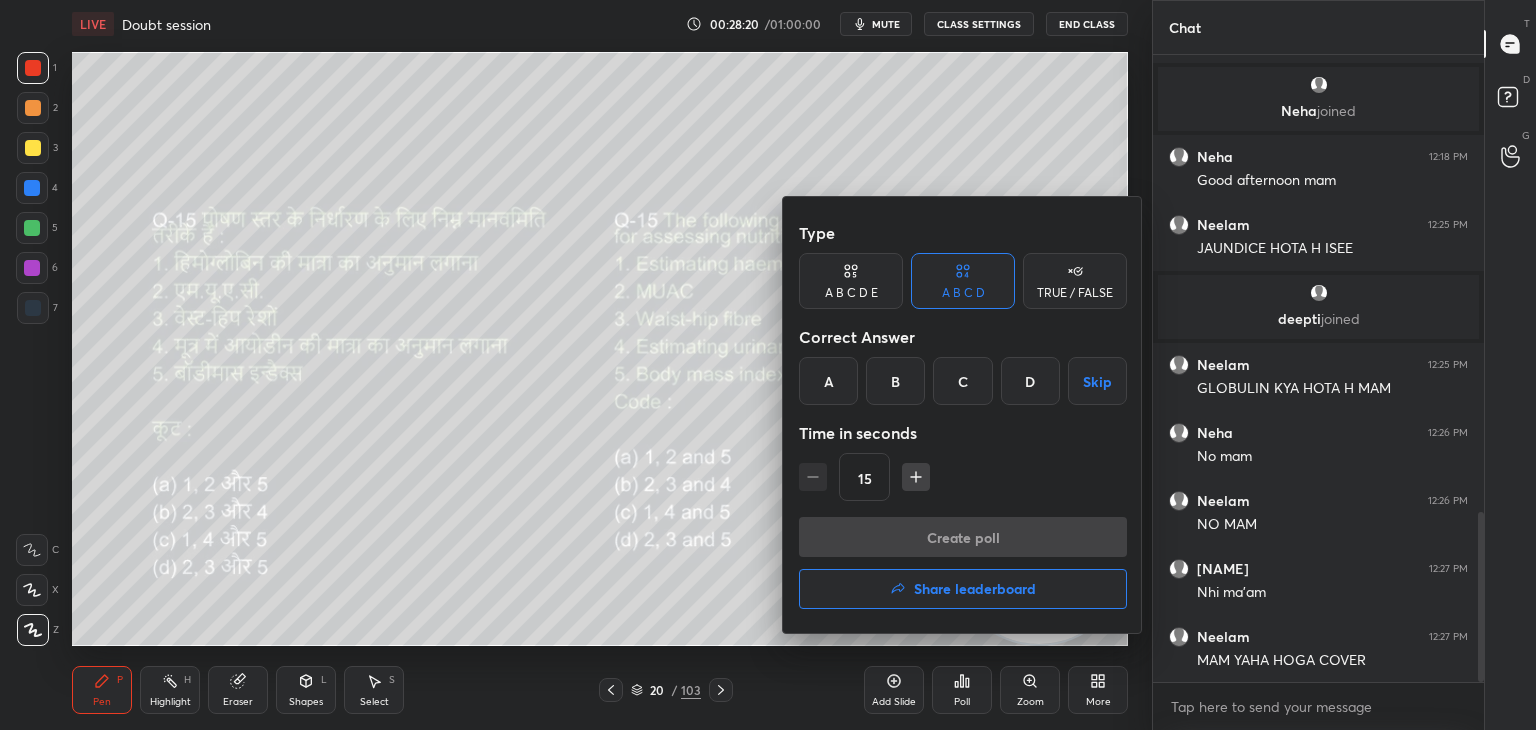 click on "D" at bounding box center [1030, 381] 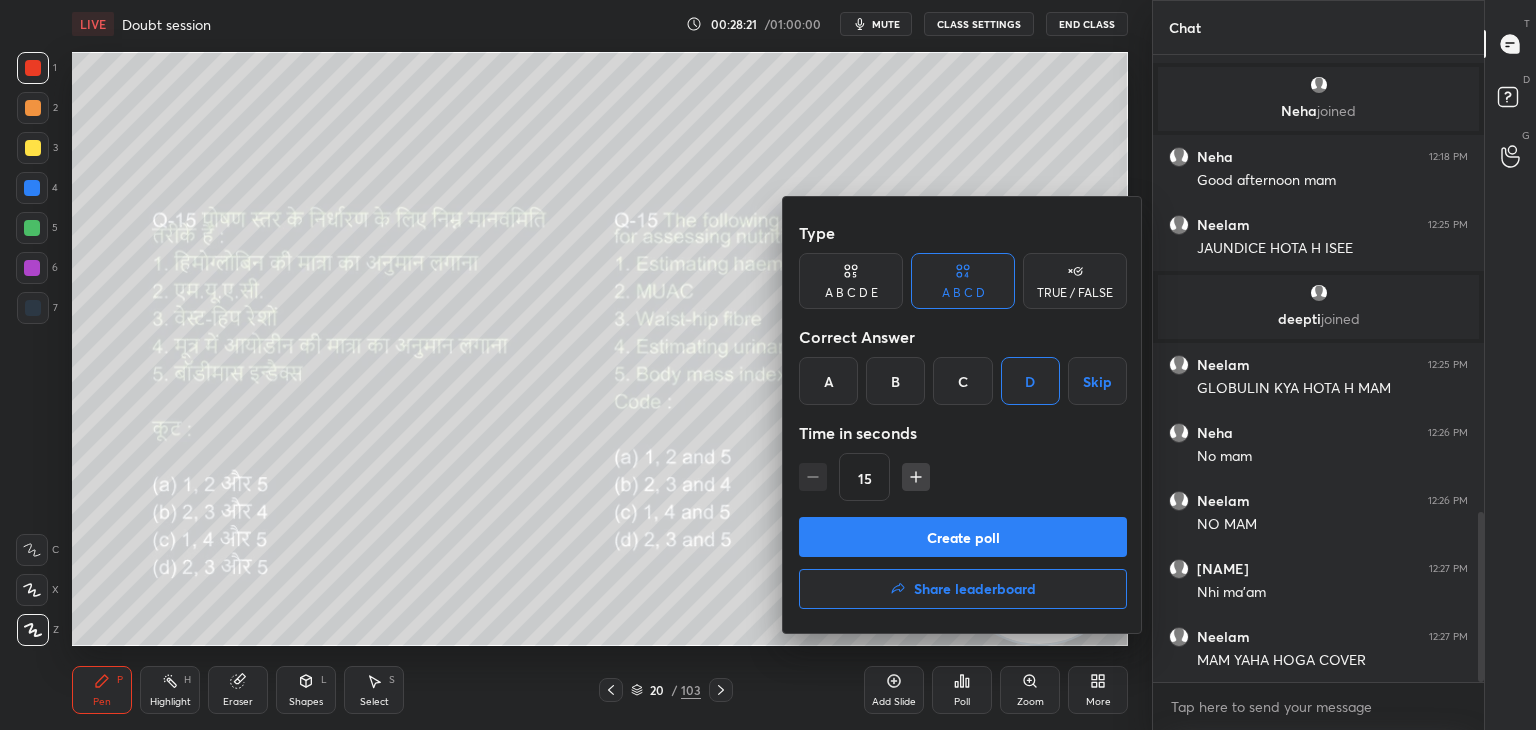 click on "Create poll" at bounding box center [963, 537] 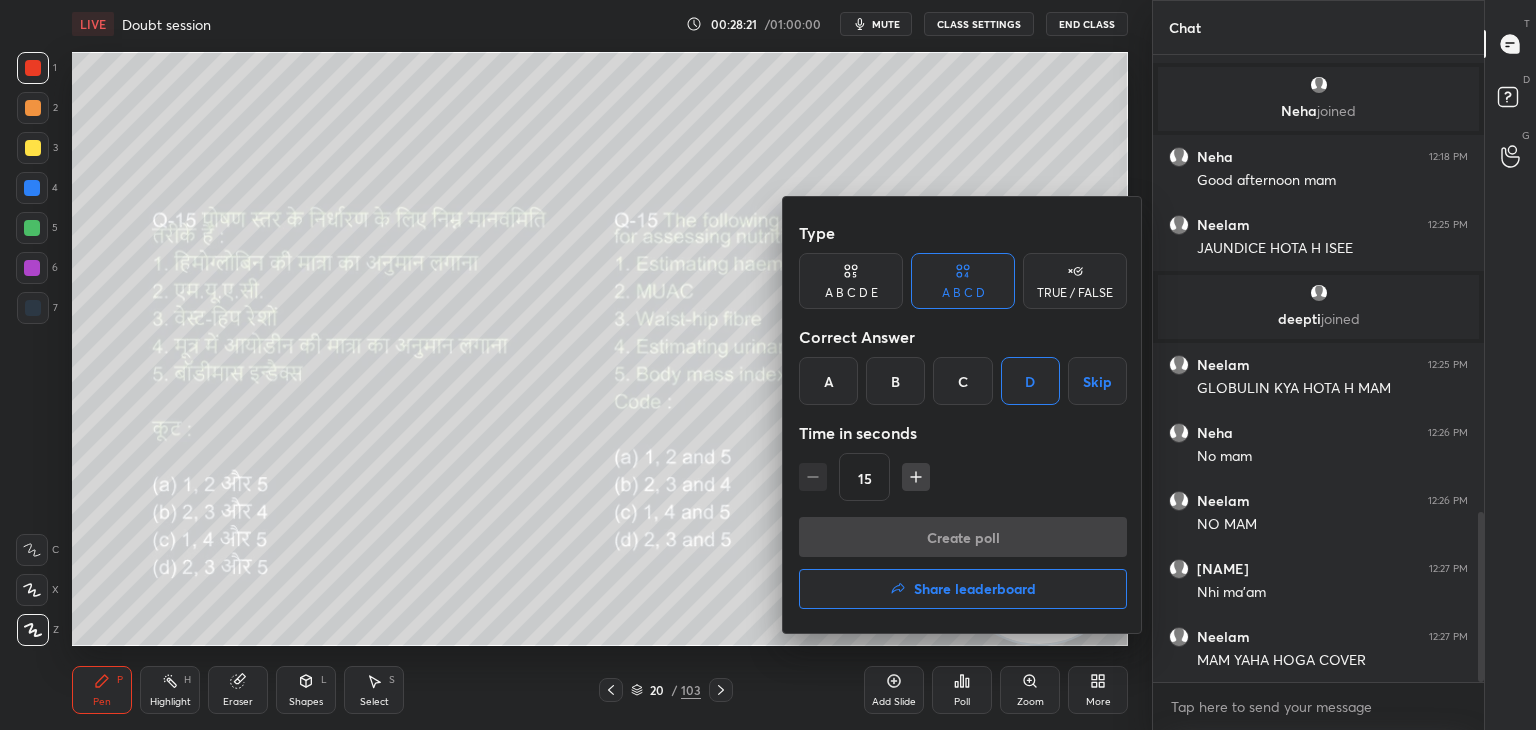 scroll, scrollTop: 570, scrollLeft: 325, axis: both 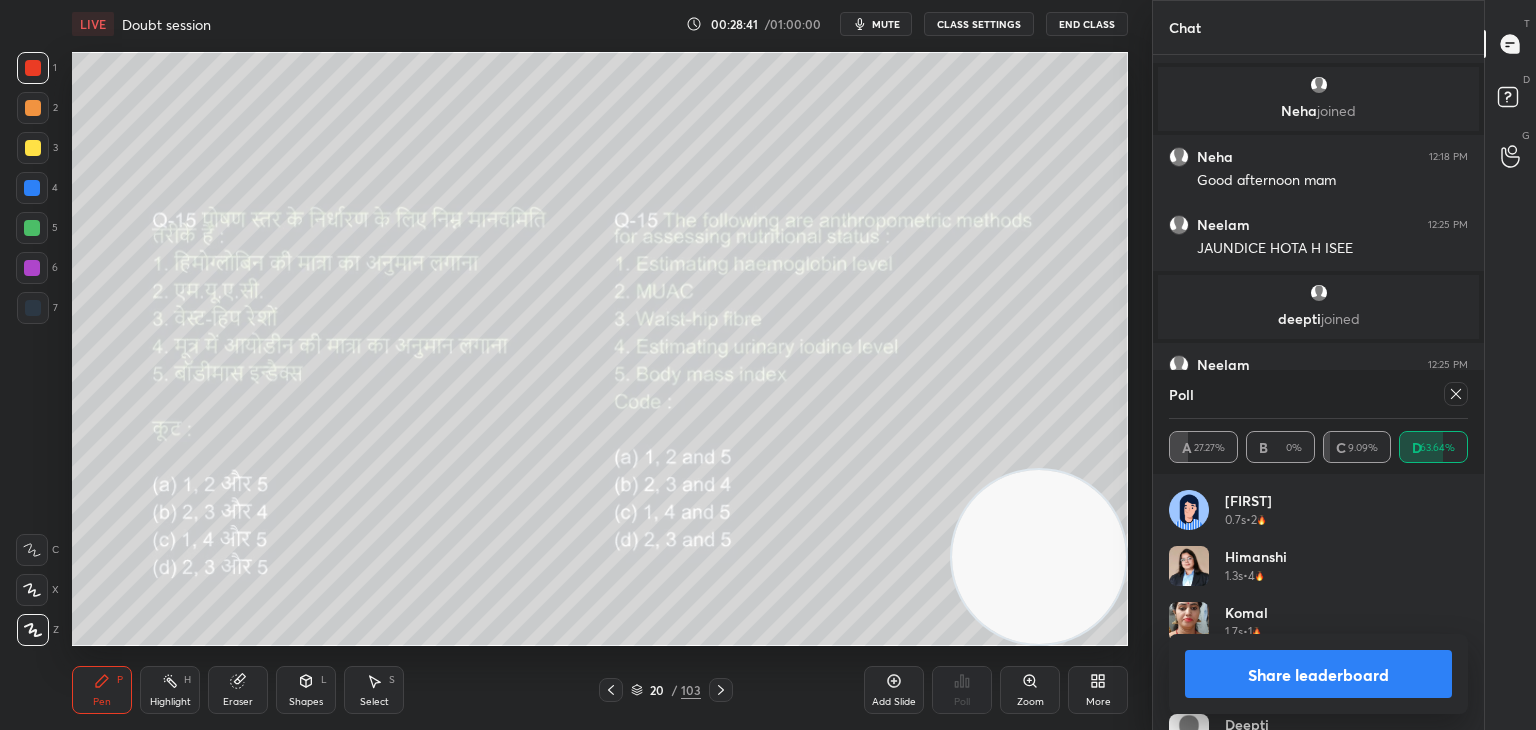 click 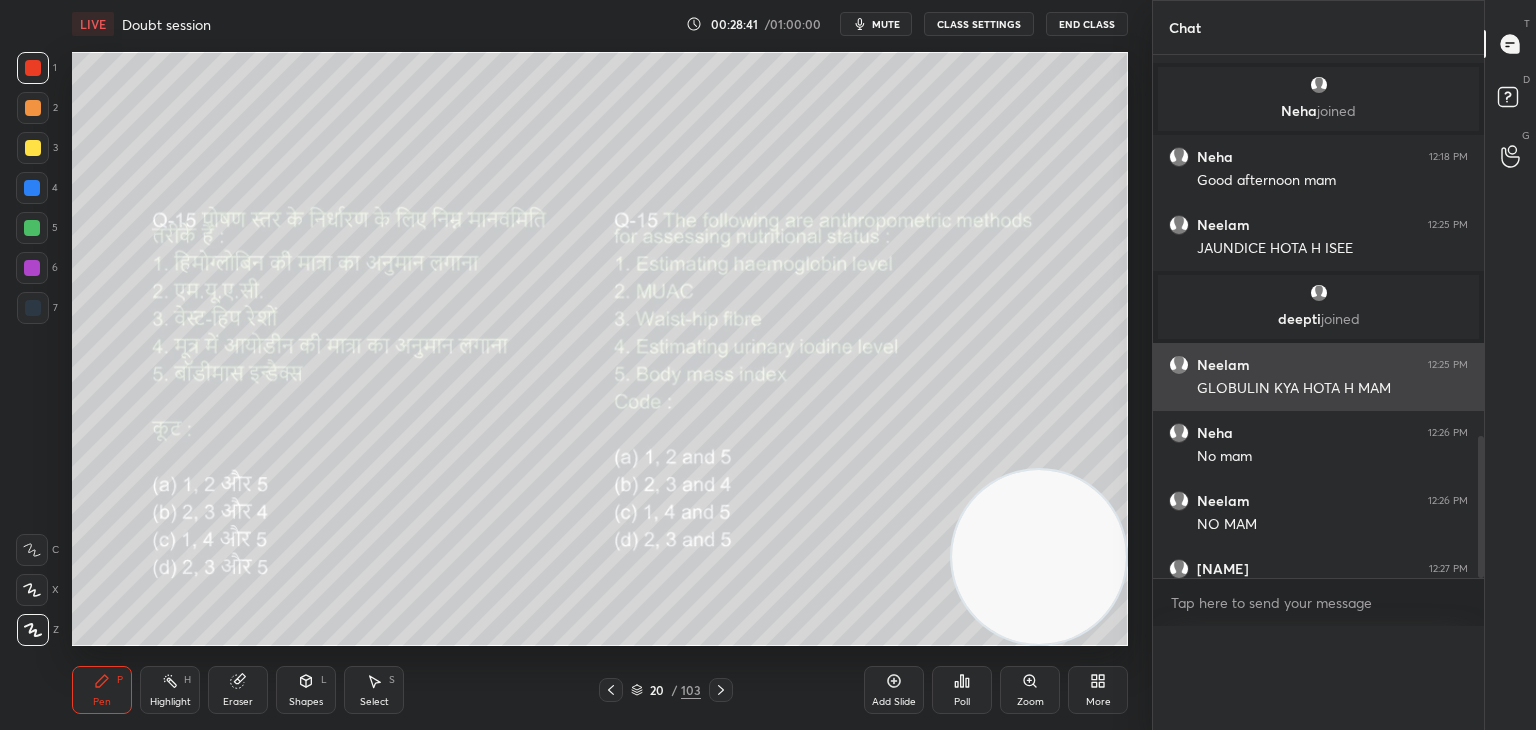 scroll, scrollTop: 150, scrollLeft: 293, axis: both 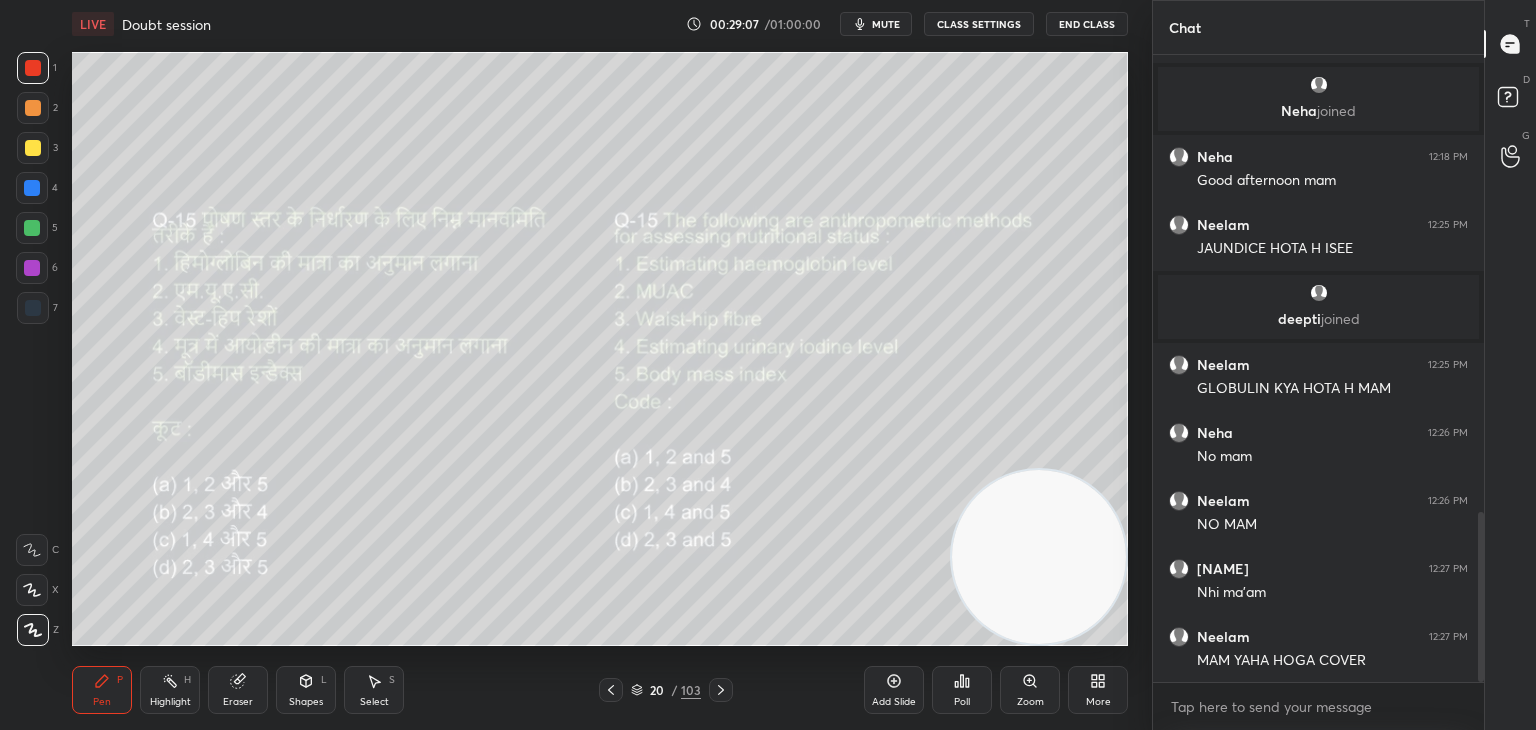 click 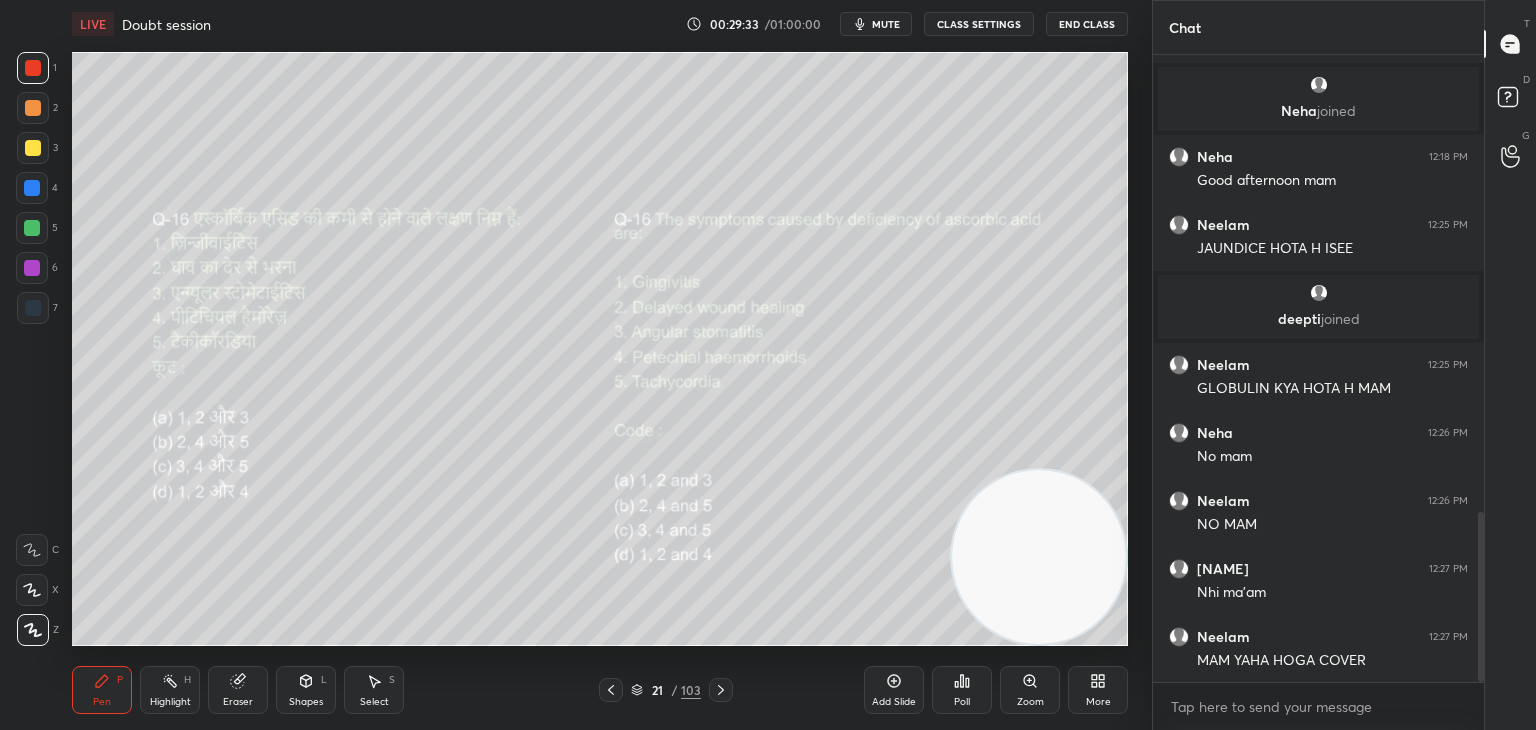 scroll, scrollTop: 1788, scrollLeft: 0, axis: vertical 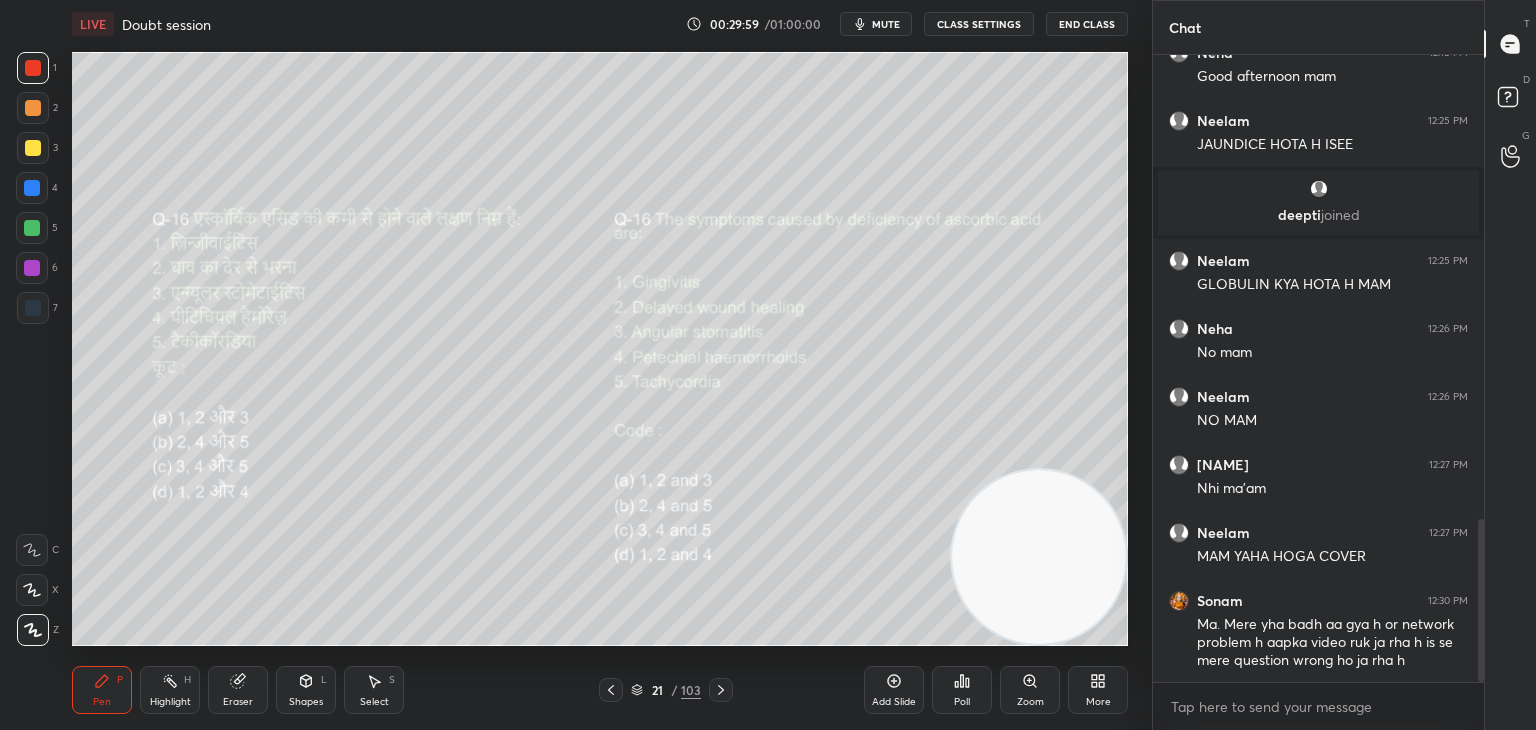 click on "Poll" at bounding box center (962, 702) 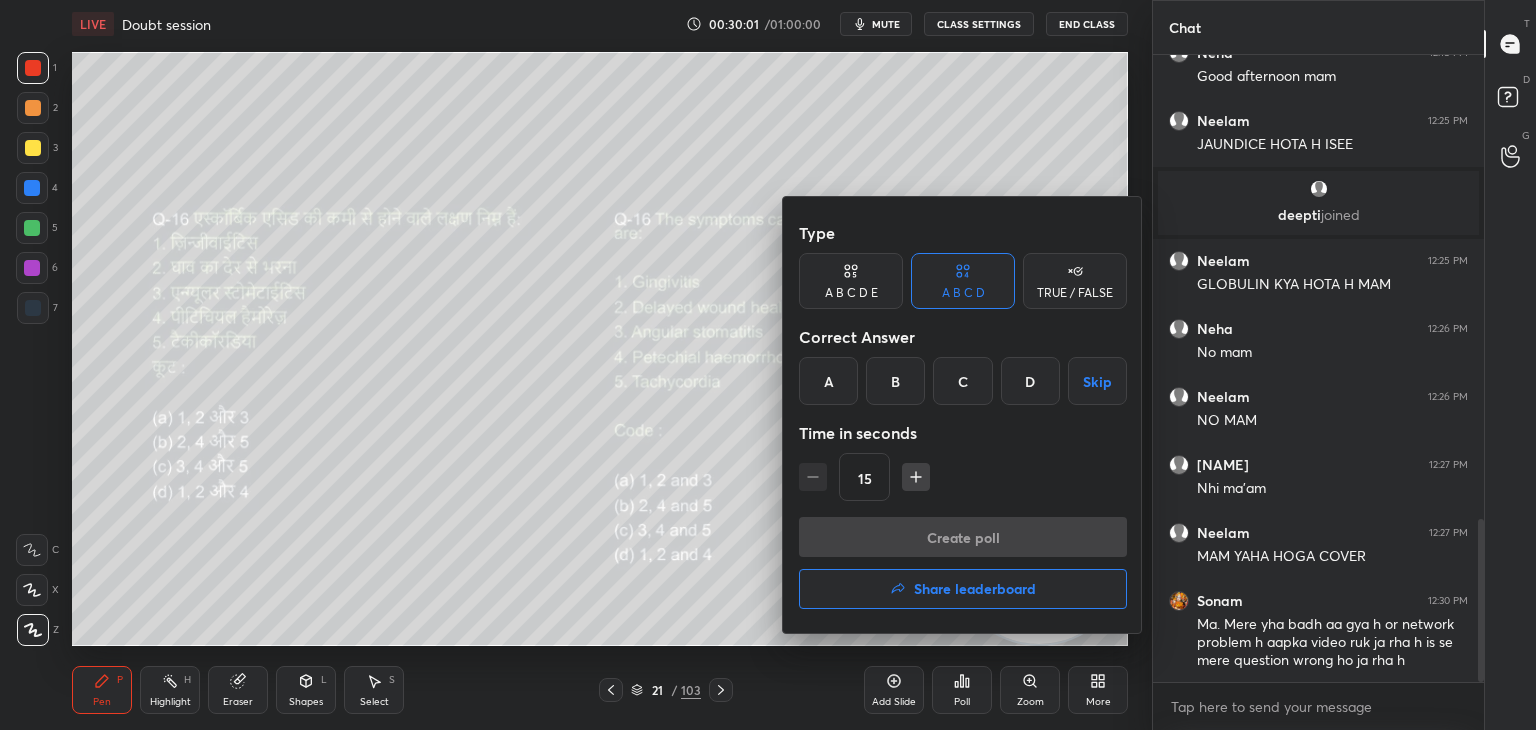 click on "C" at bounding box center [962, 381] 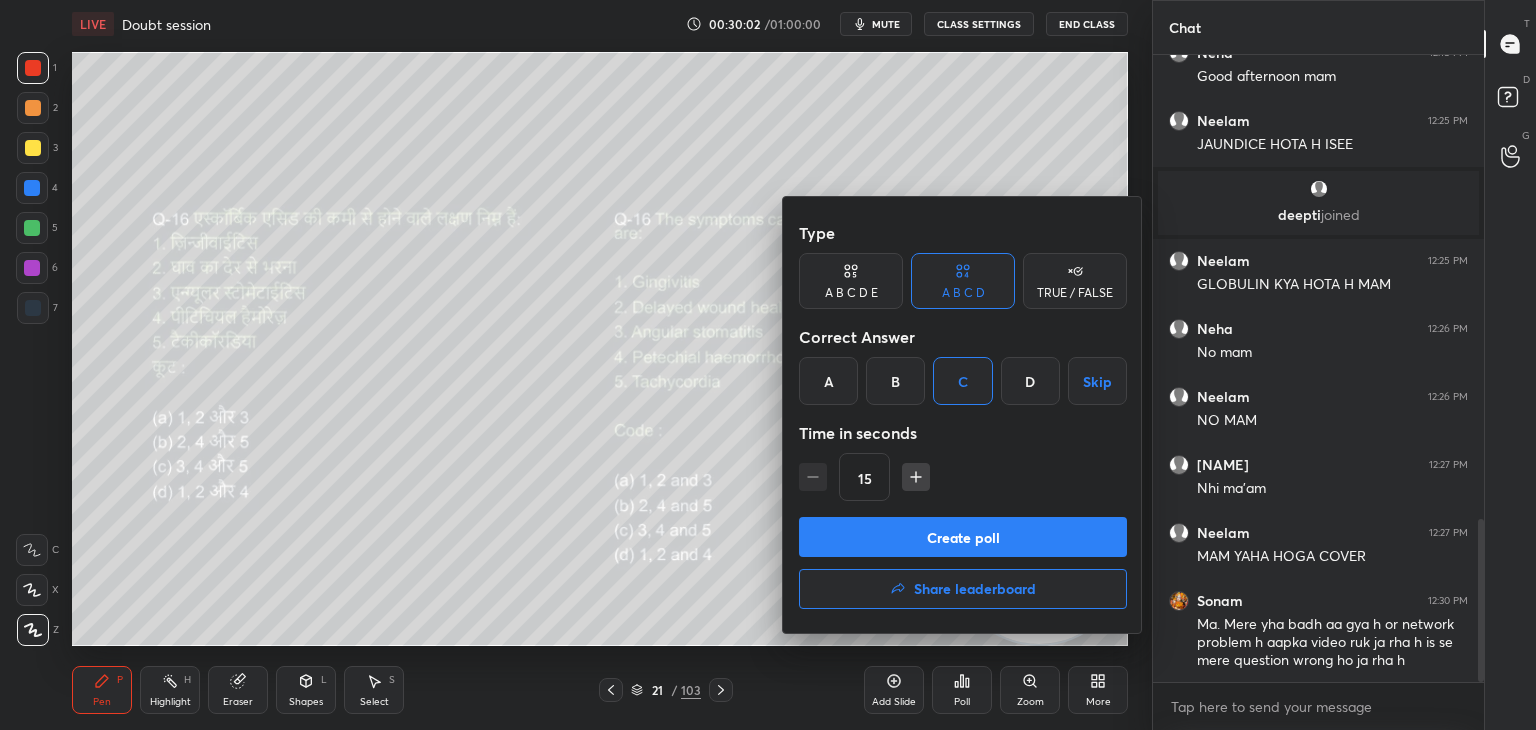 click on "Create poll" at bounding box center (963, 537) 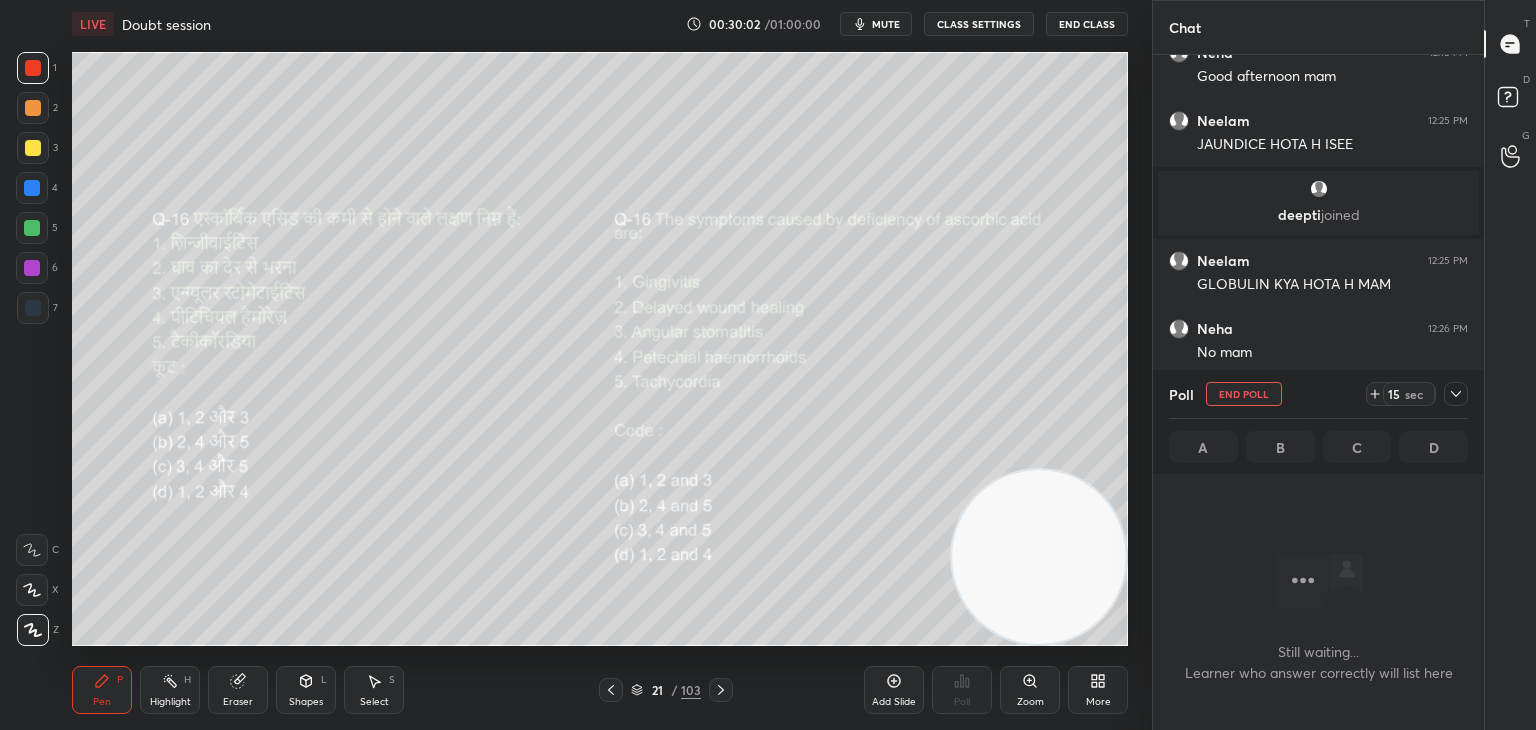 scroll, scrollTop: 580, scrollLeft: 325, axis: both 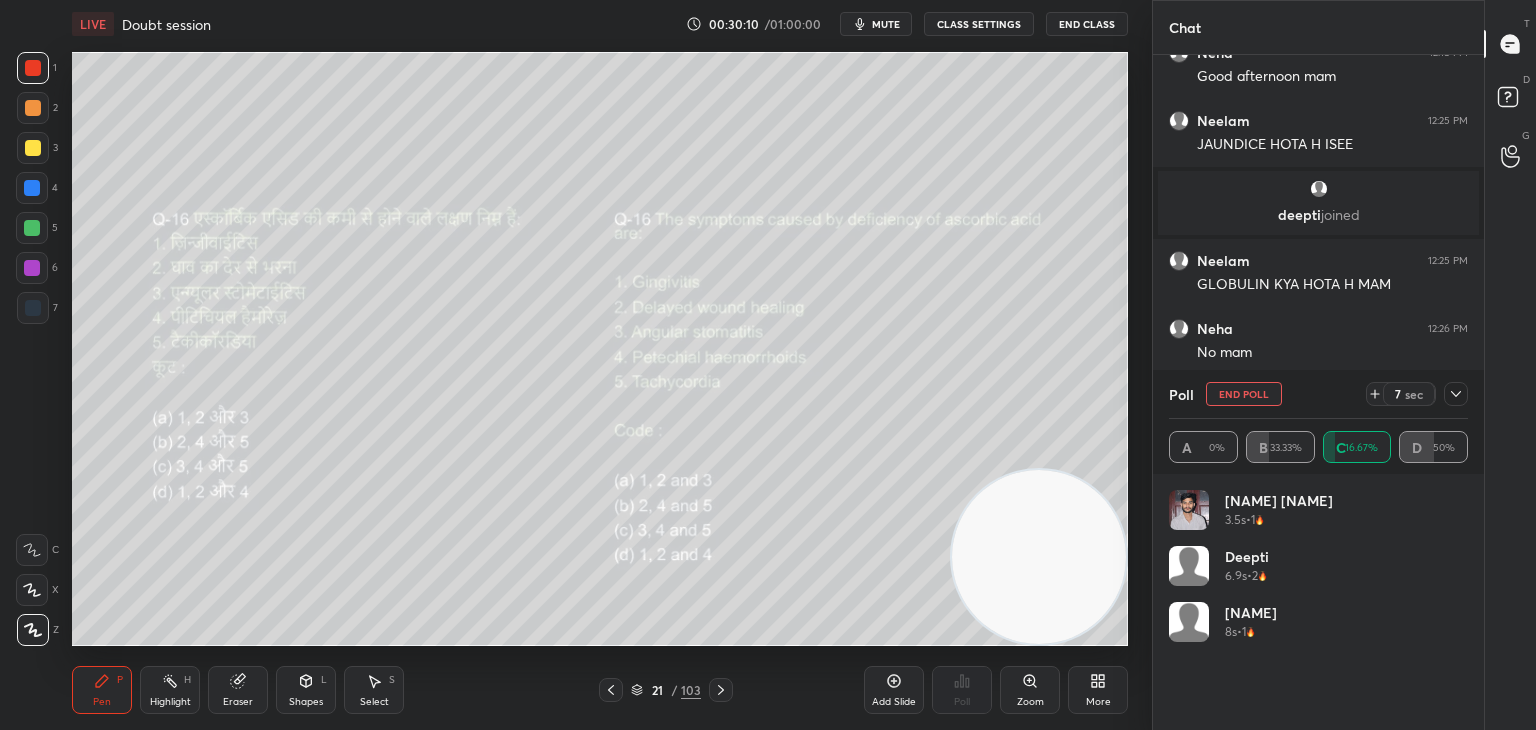 click on "End Poll" at bounding box center [1244, 394] 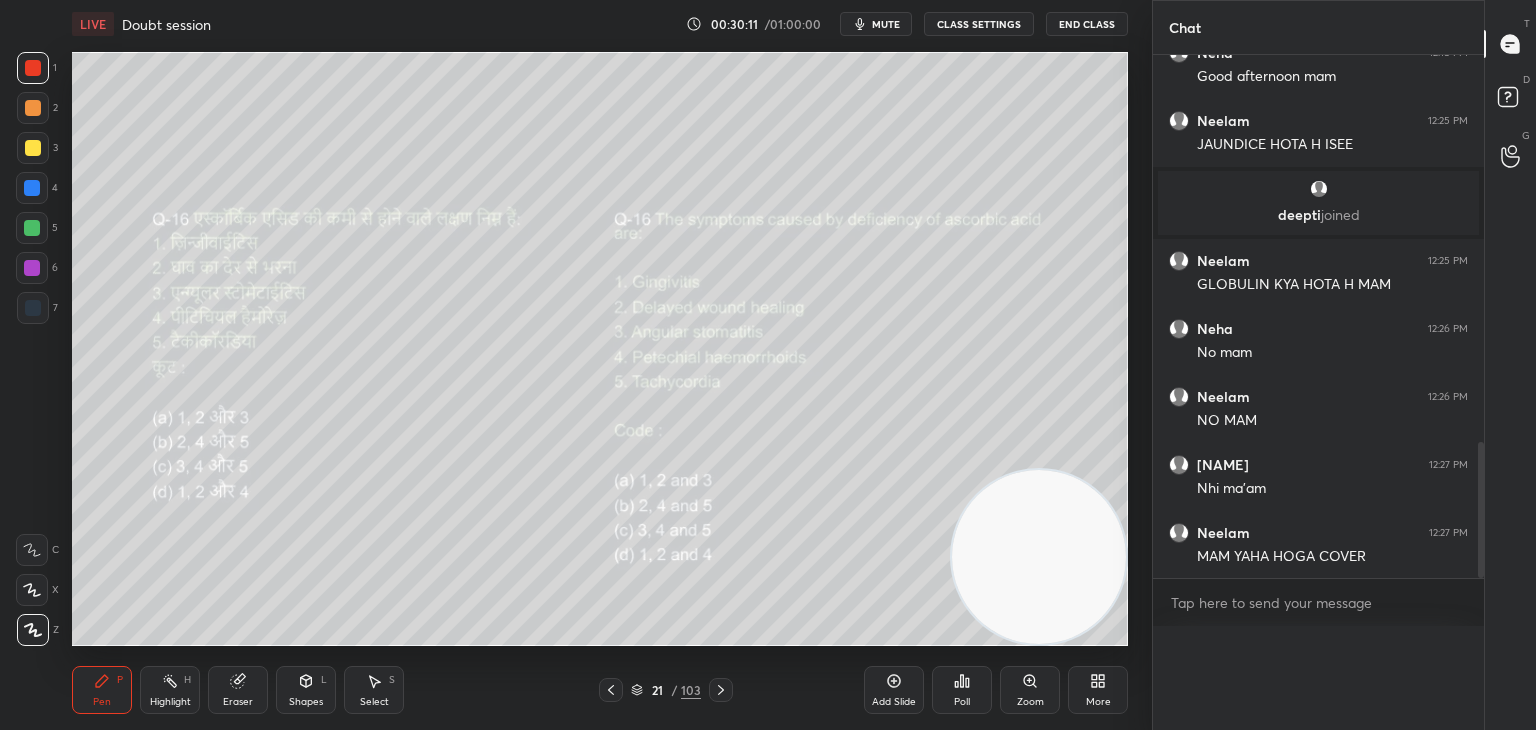 scroll, scrollTop: 20, scrollLeft: 293, axis: both 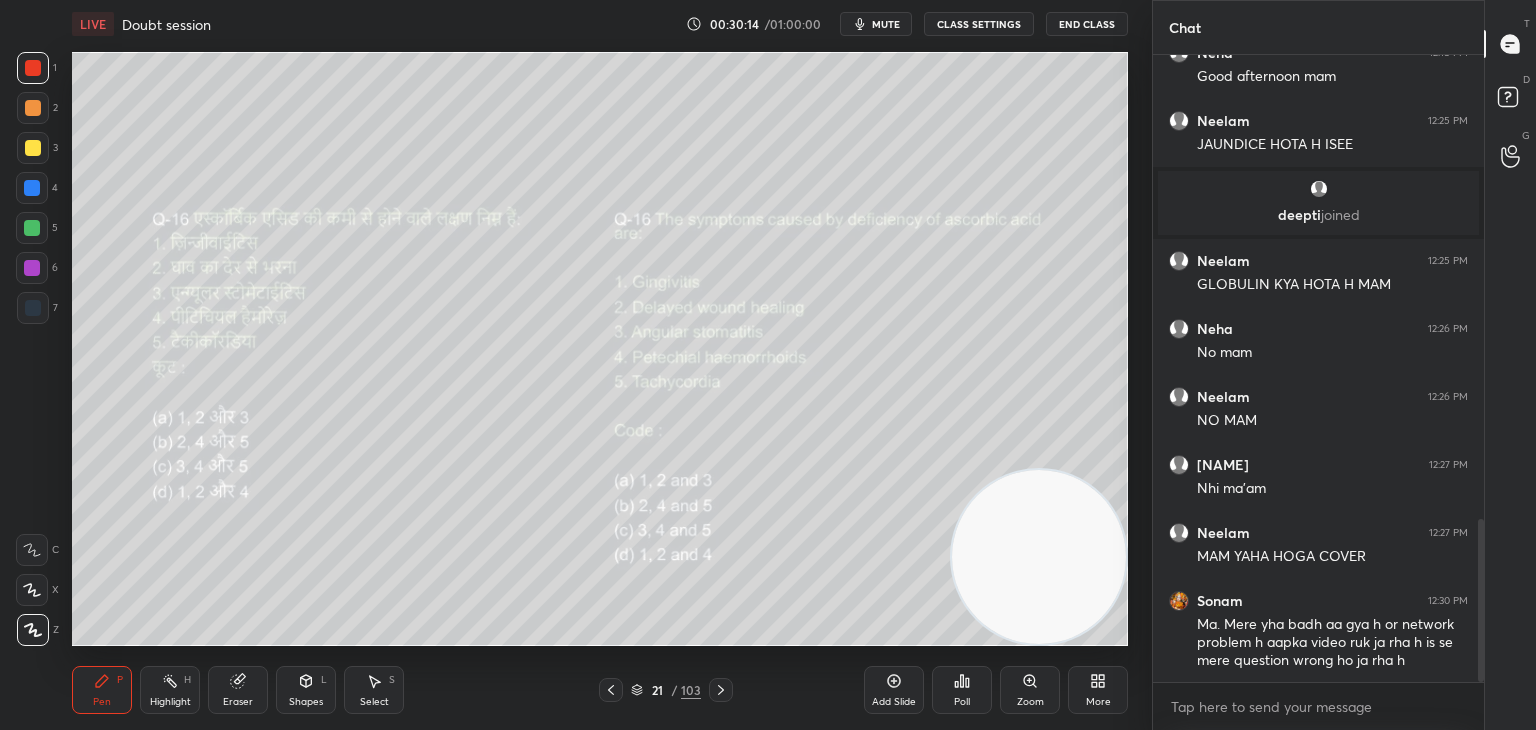 click 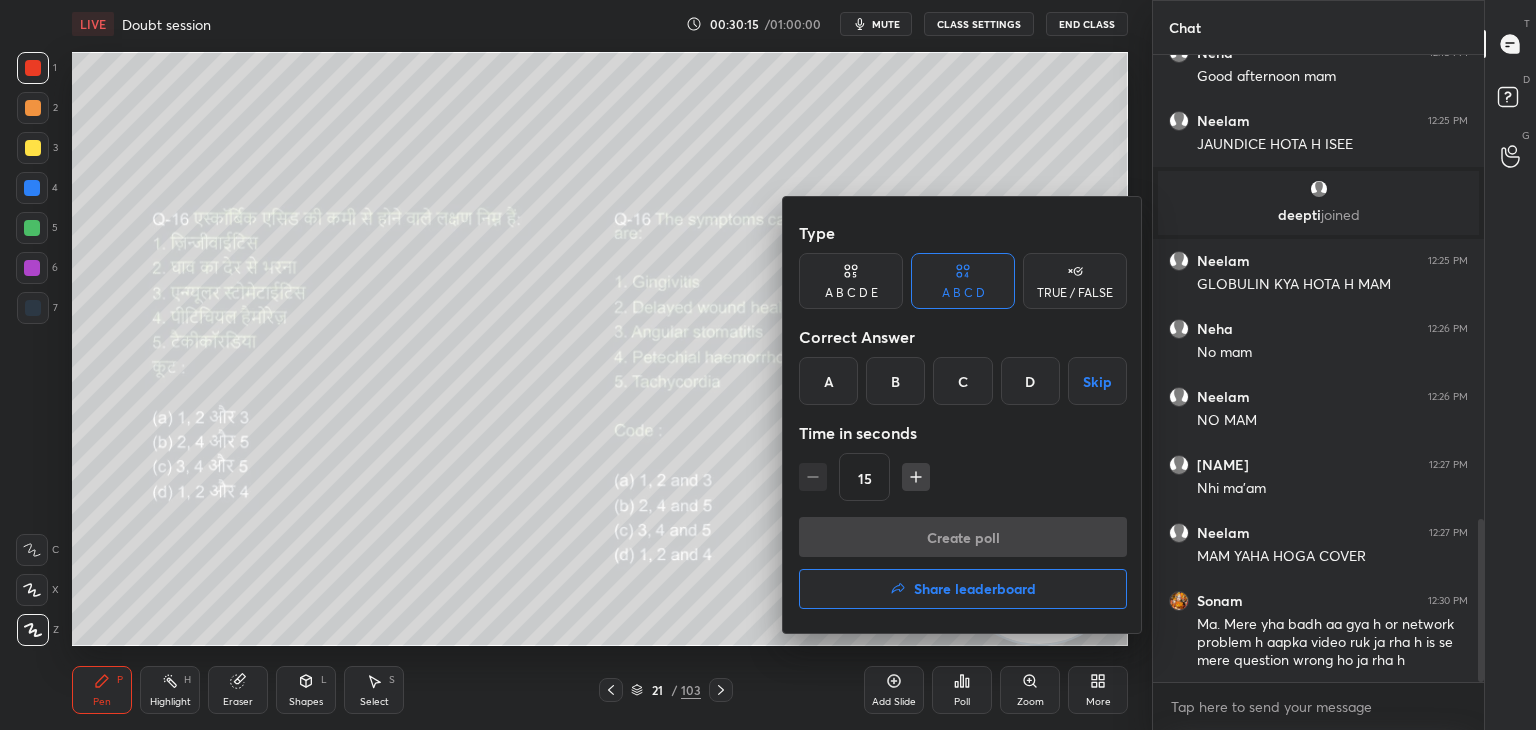 click on "D" at bounding box center [1030, 381] 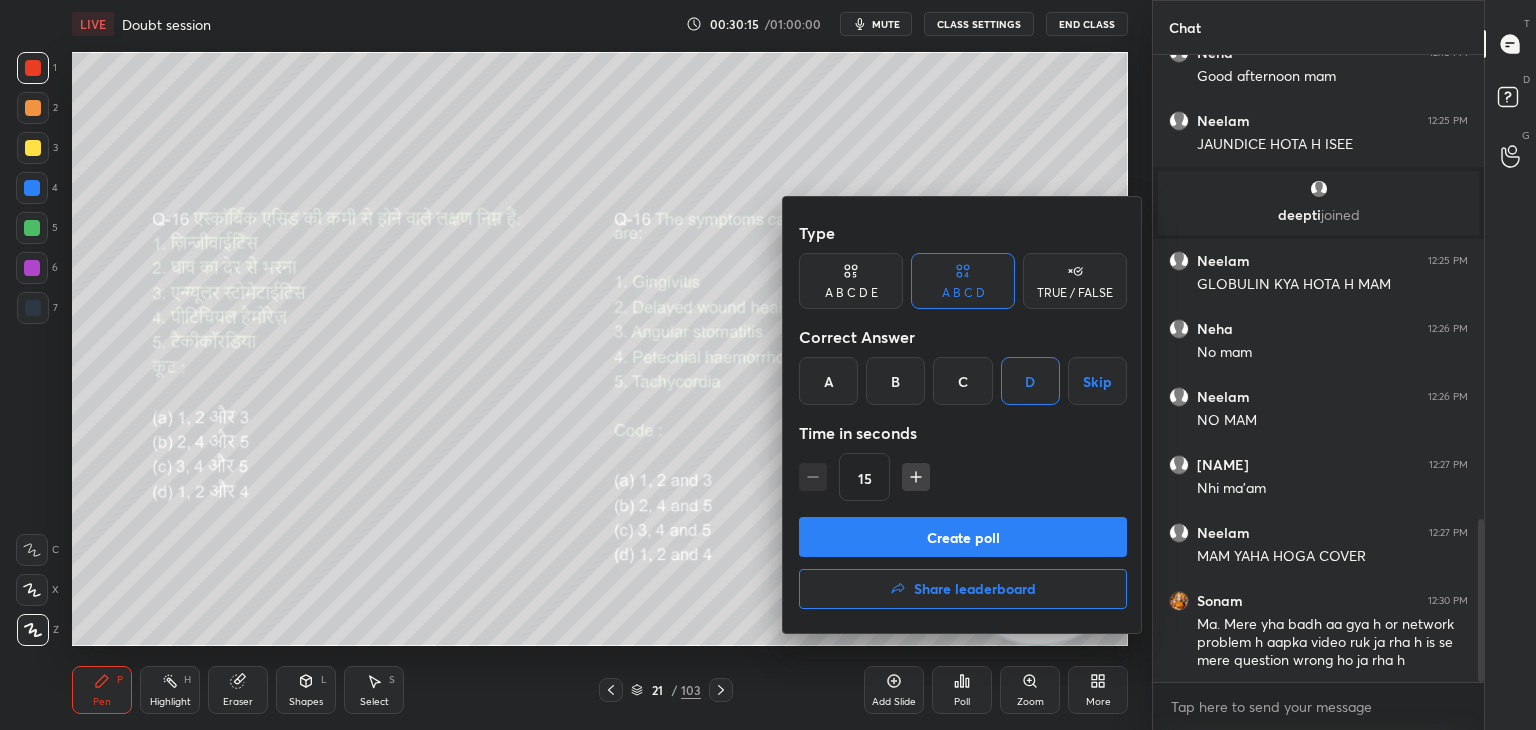 click on "Create poll" at bounding box center (963, 537) 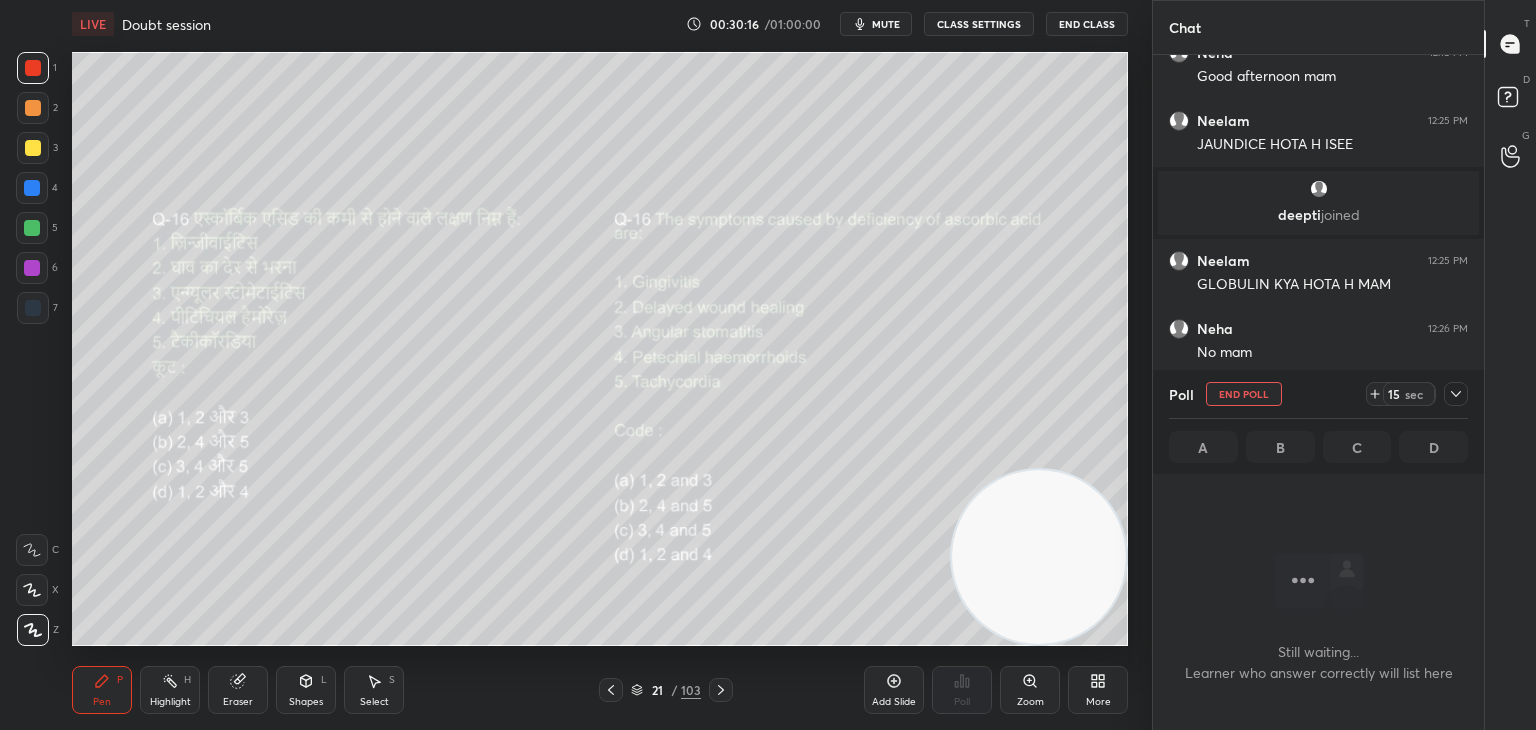 scroll, scrollTop: 517, scrollLeft: 325, axis: both 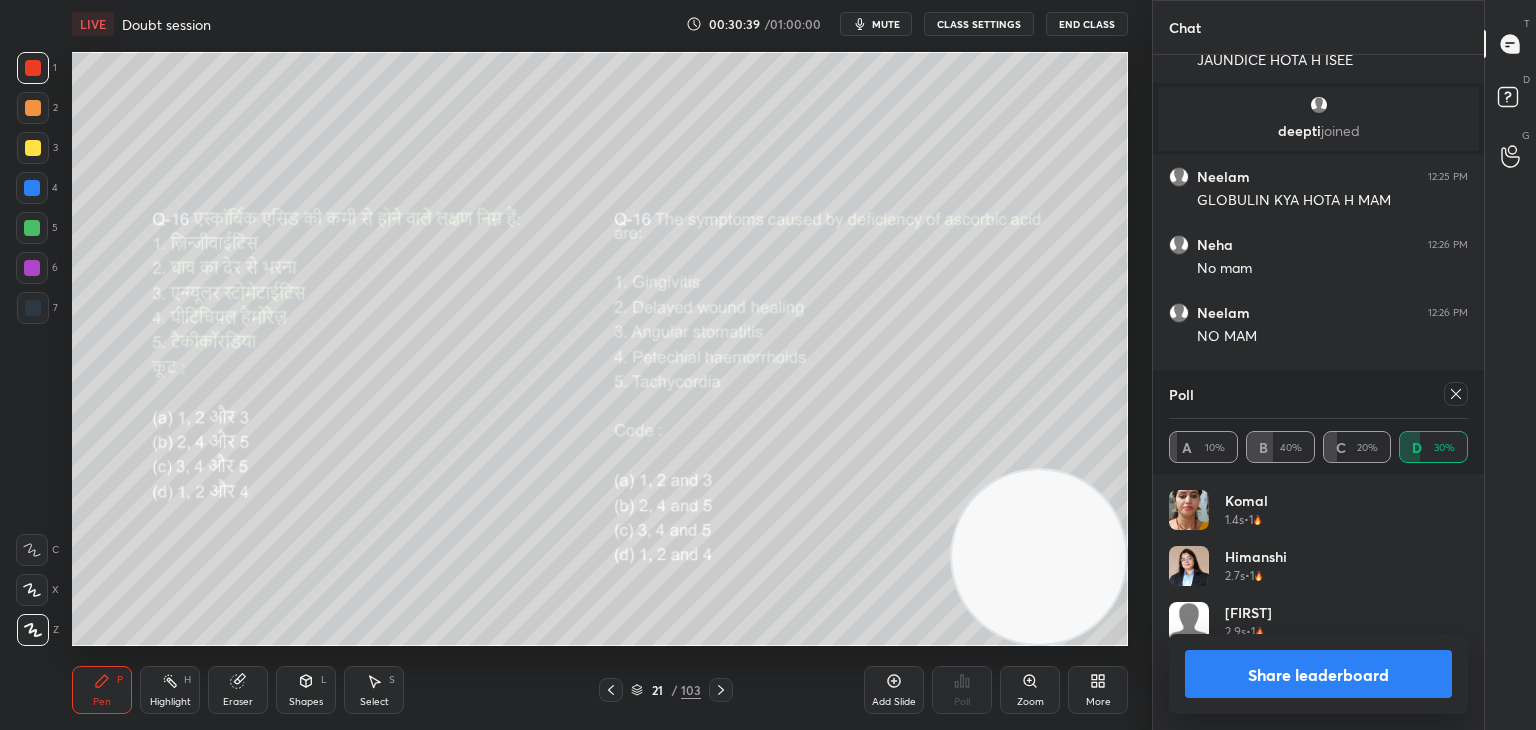 click 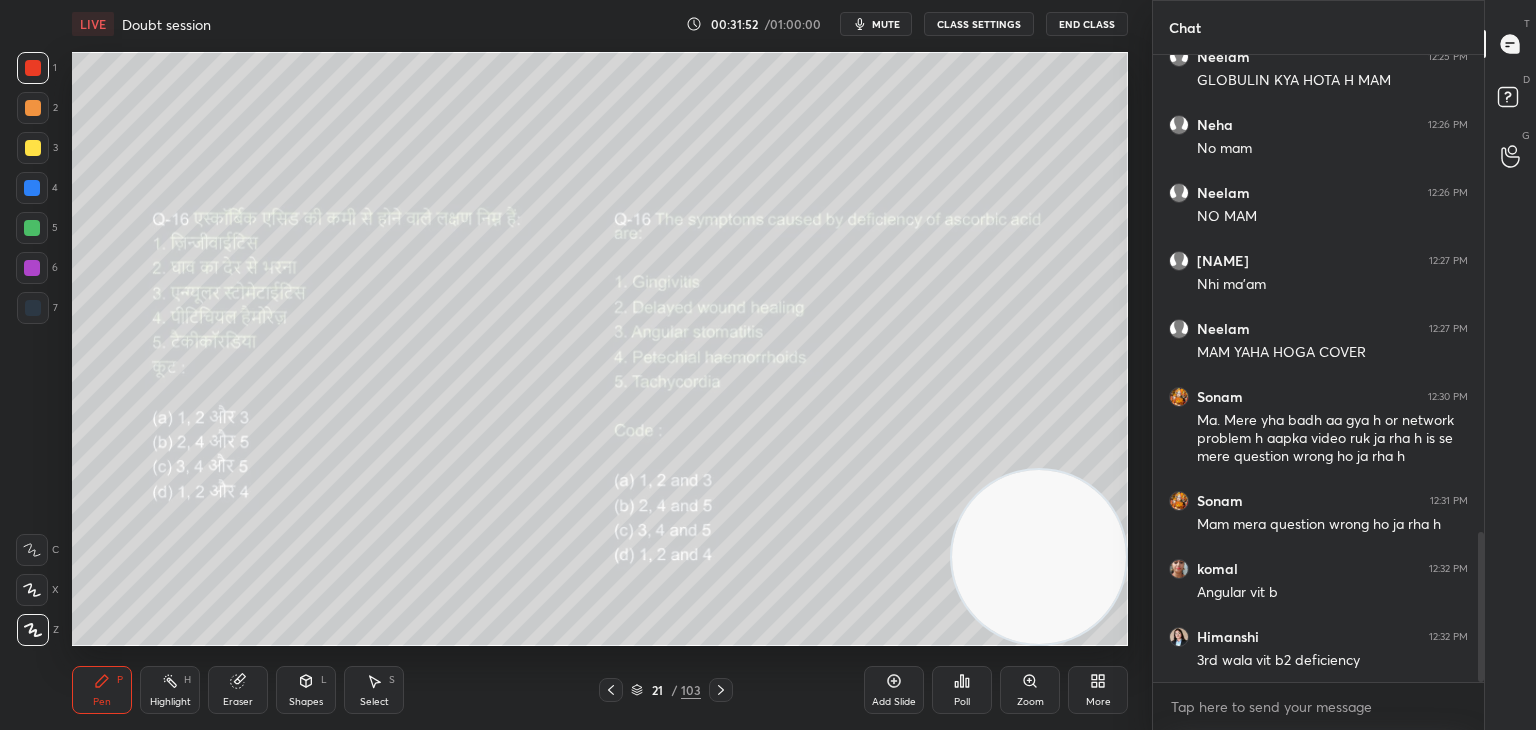 scroll, scrollTop: 2060, scrollLeft: 0, axis: vertical 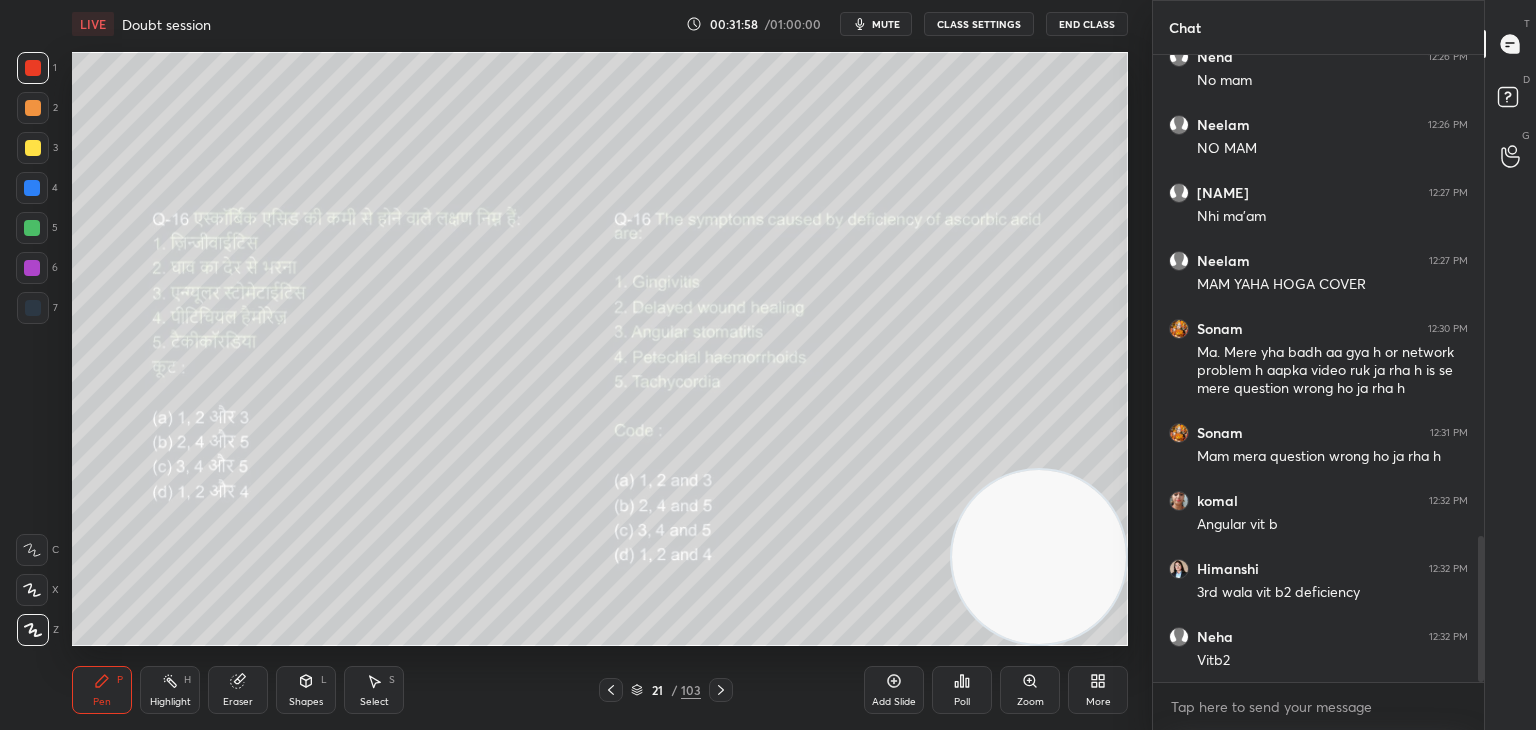 click 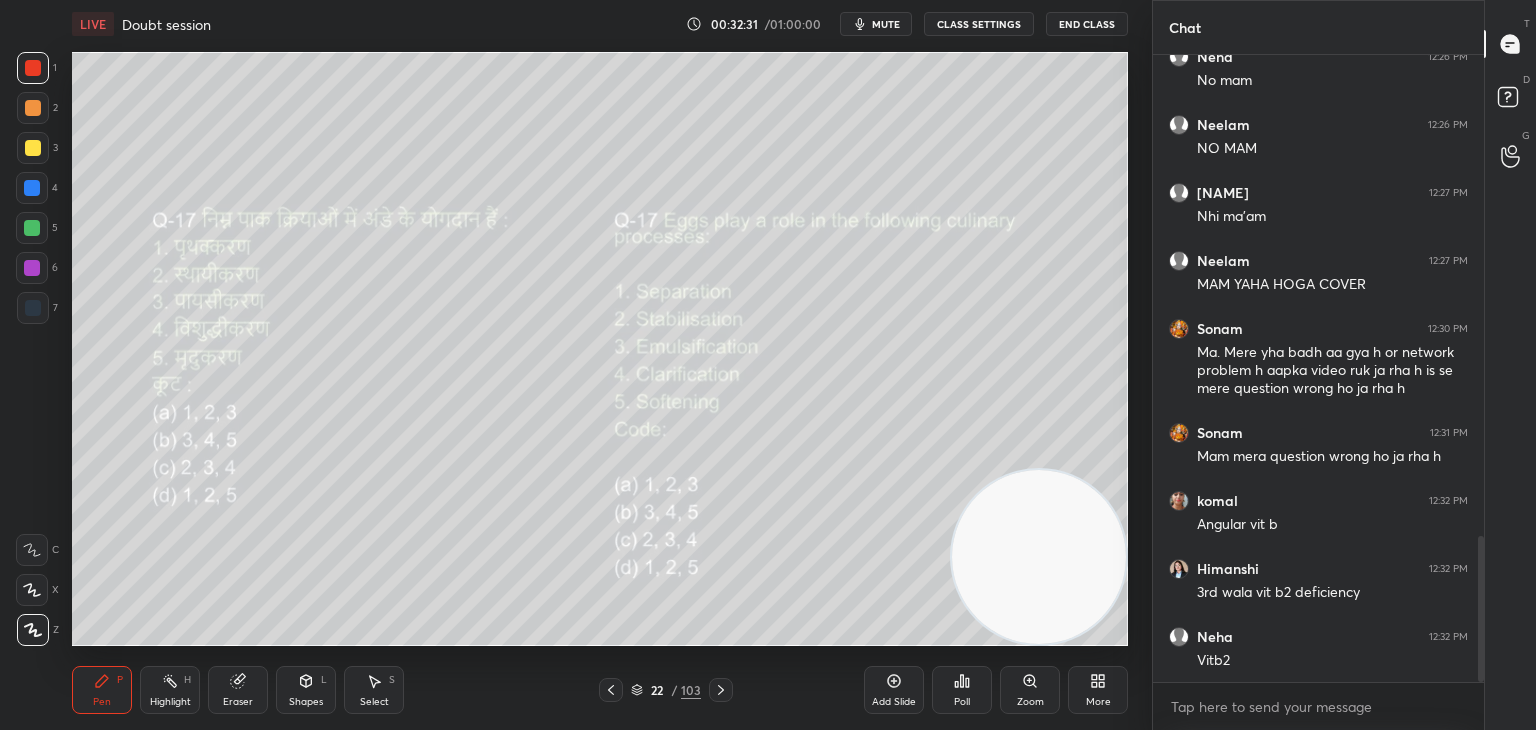 scroll, scrollTop: 2128, scrollLeft: 0, axis: vertical 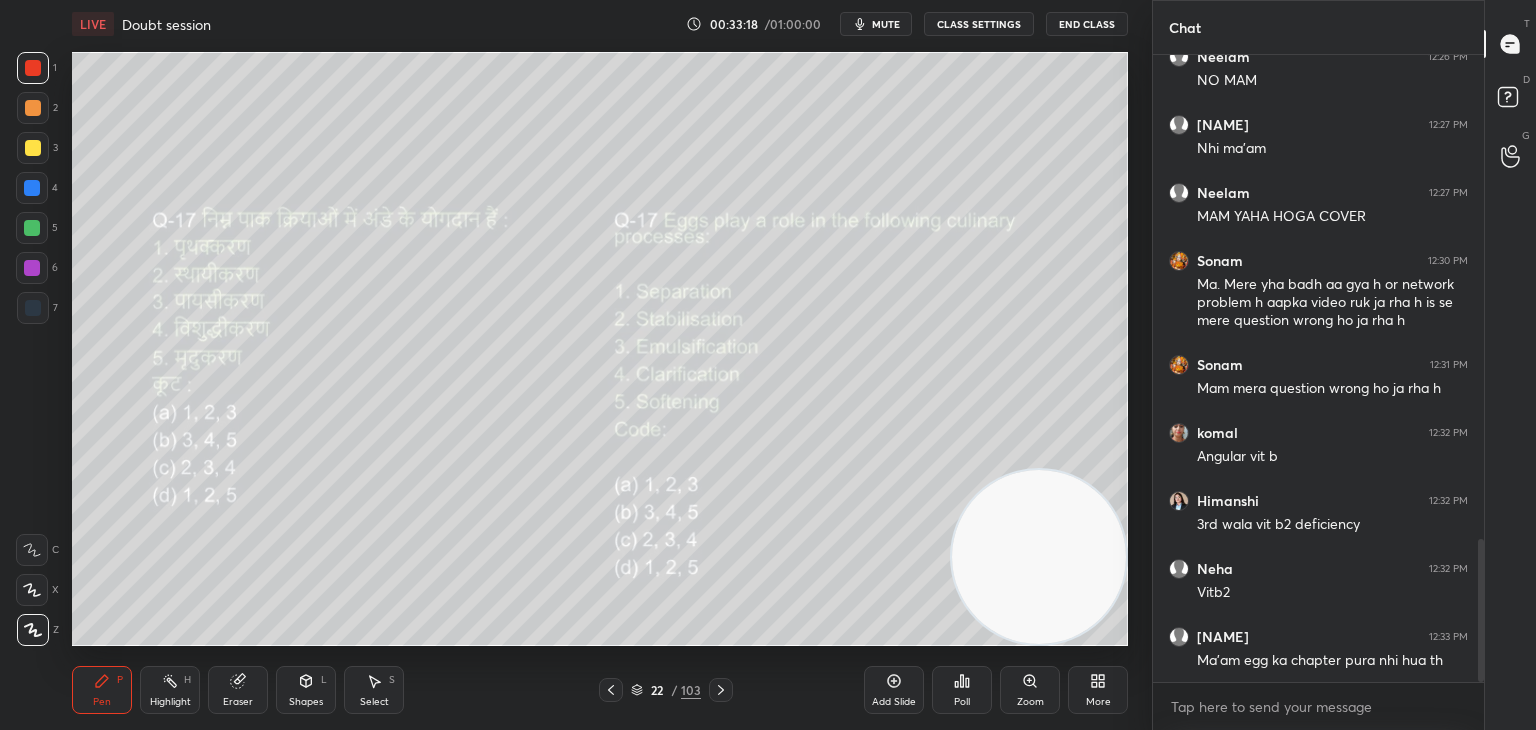 click 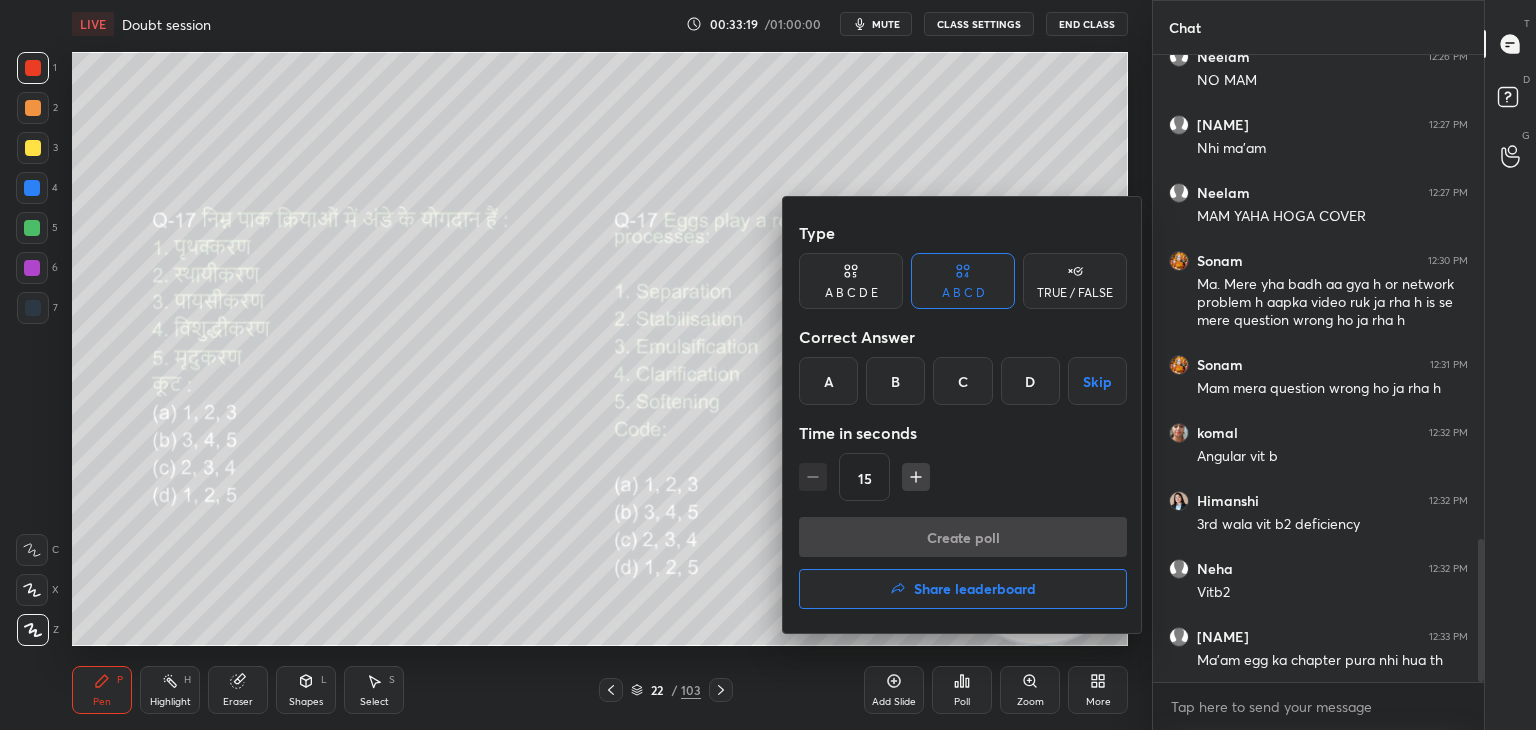 click on "C" at bounding box center (962, 381) 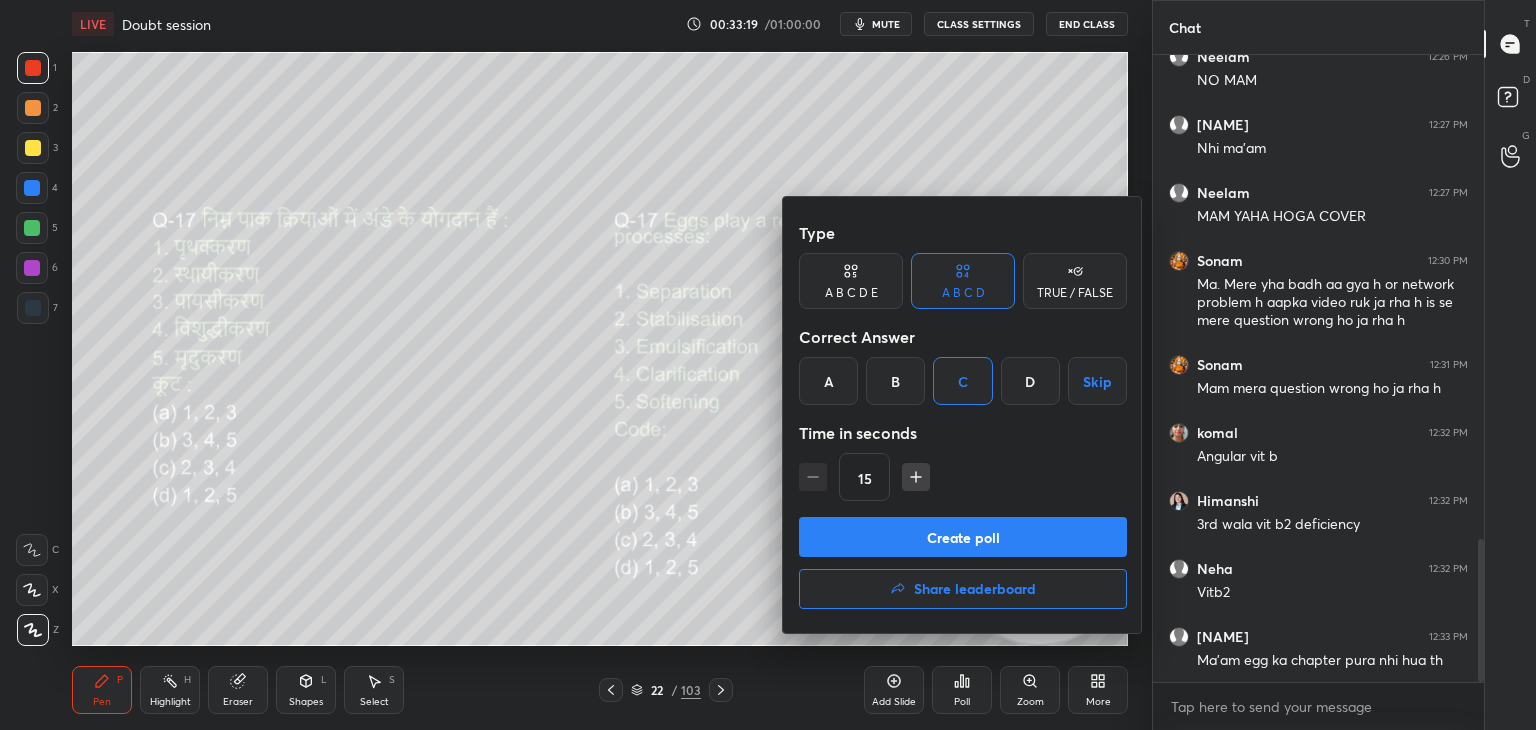 click on "Create poll" at bounding box center (963, 537) 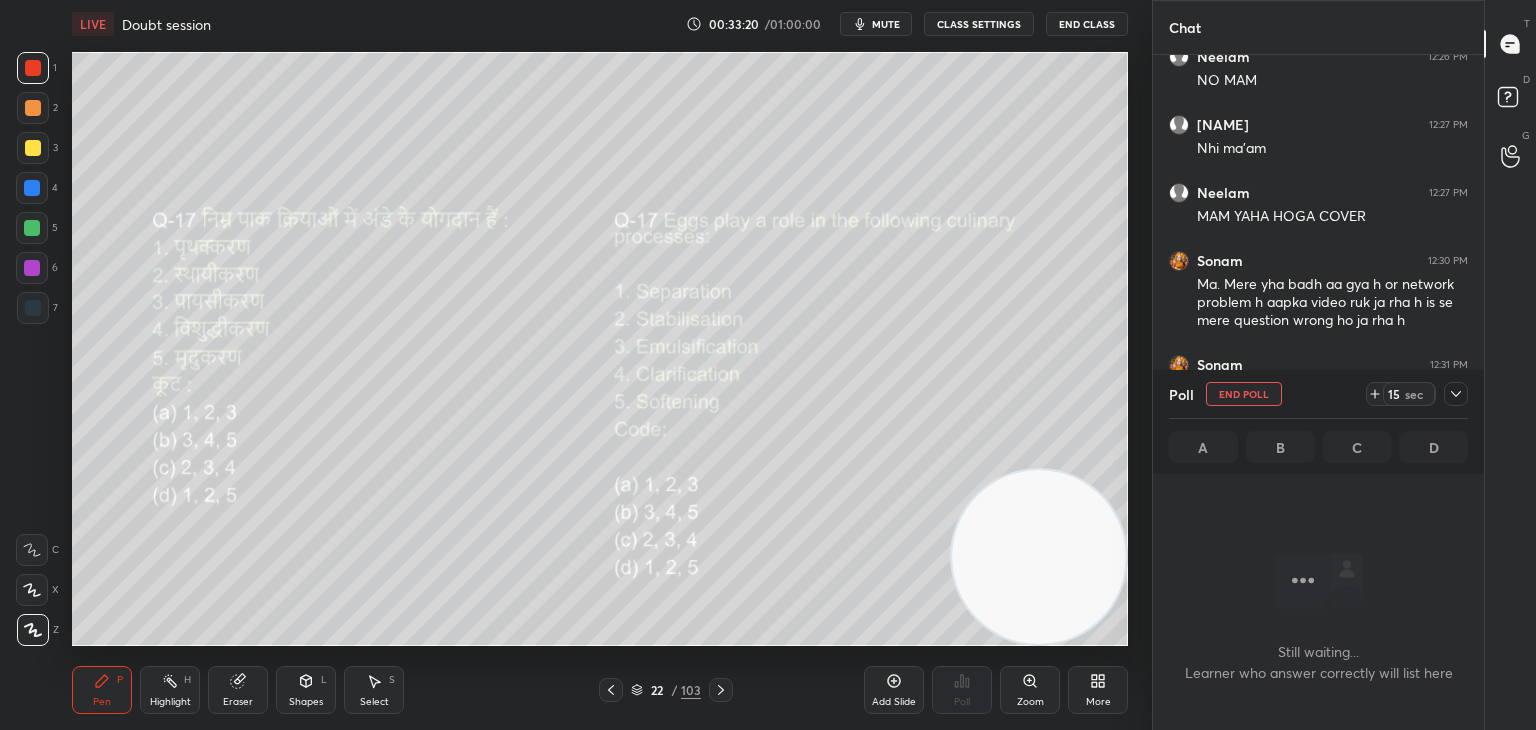 scroll, scrollTop: 551, scrollLeft: 325, axis: both 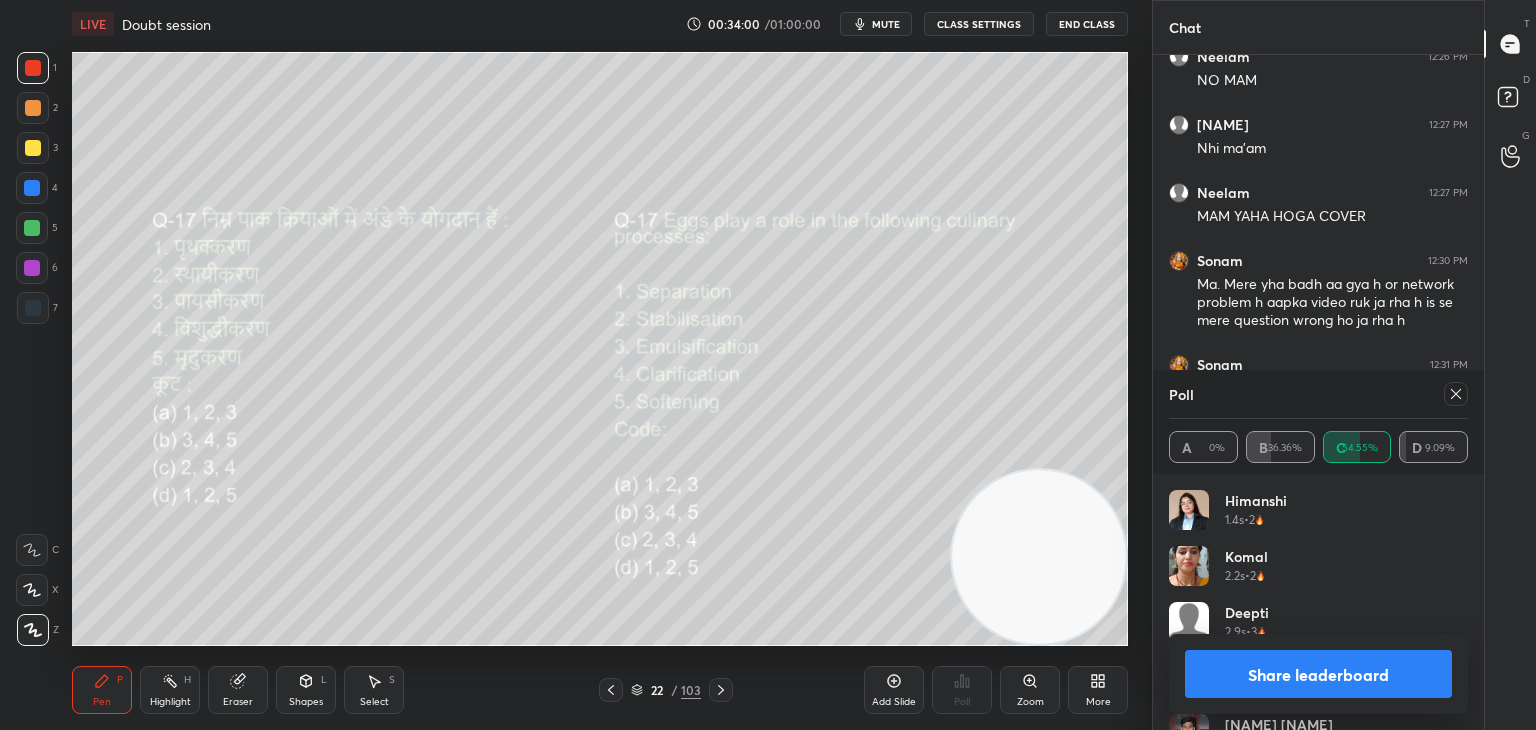 click at bounding box center [1456, 394] 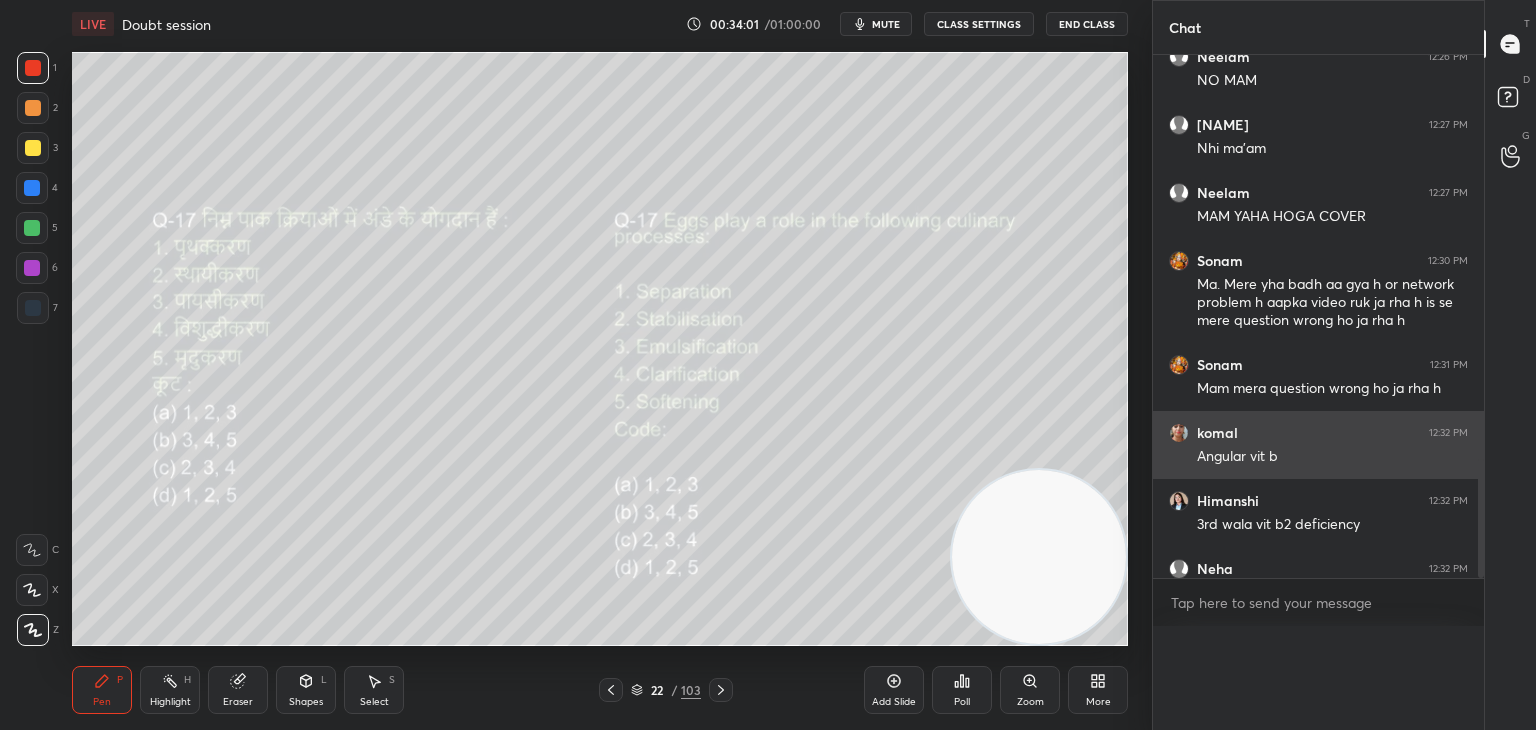 scroll, scrollTop: 88, scrollLeft: 293, axis: both 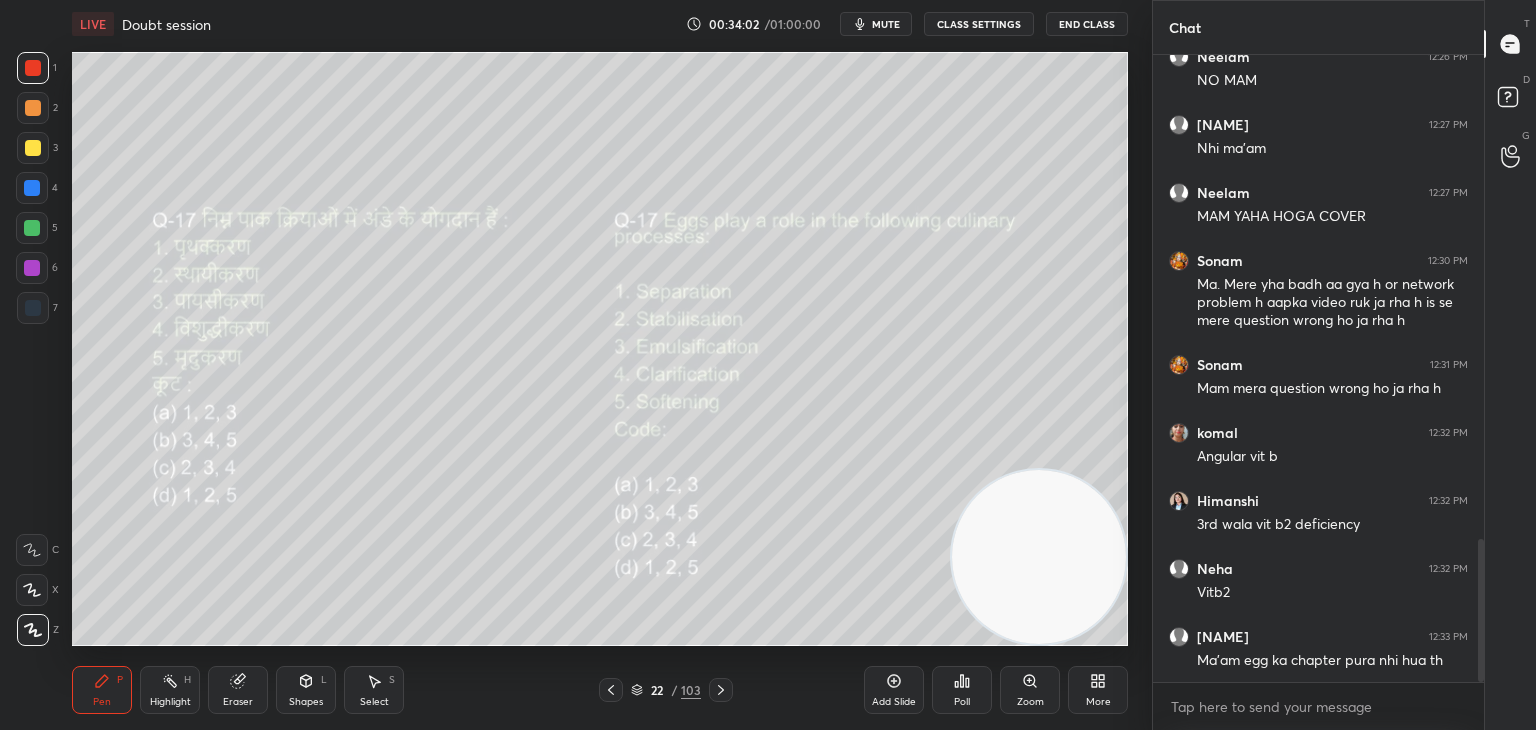 click at bounding box center [721, 690] 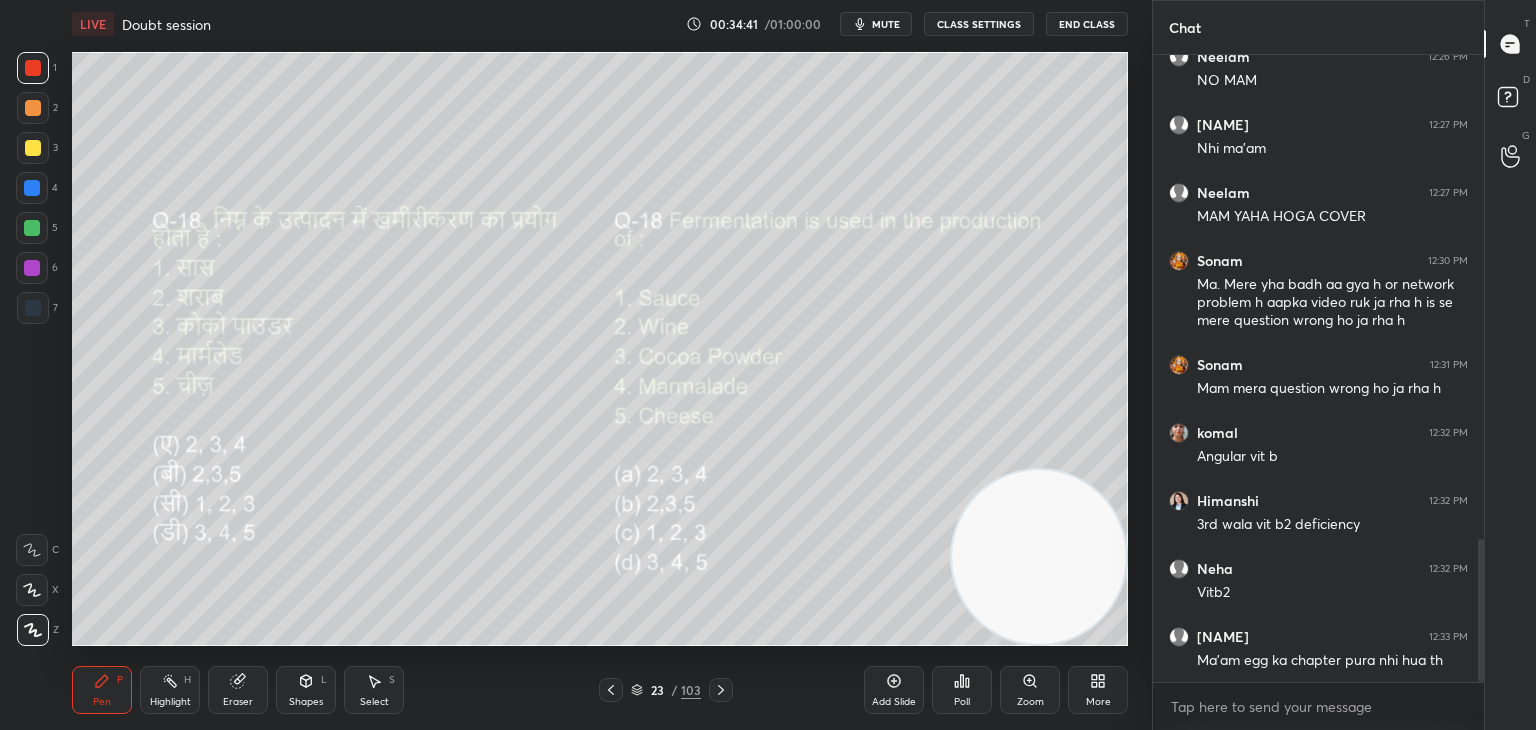click on "Poll" at bounding box center (962, 690) 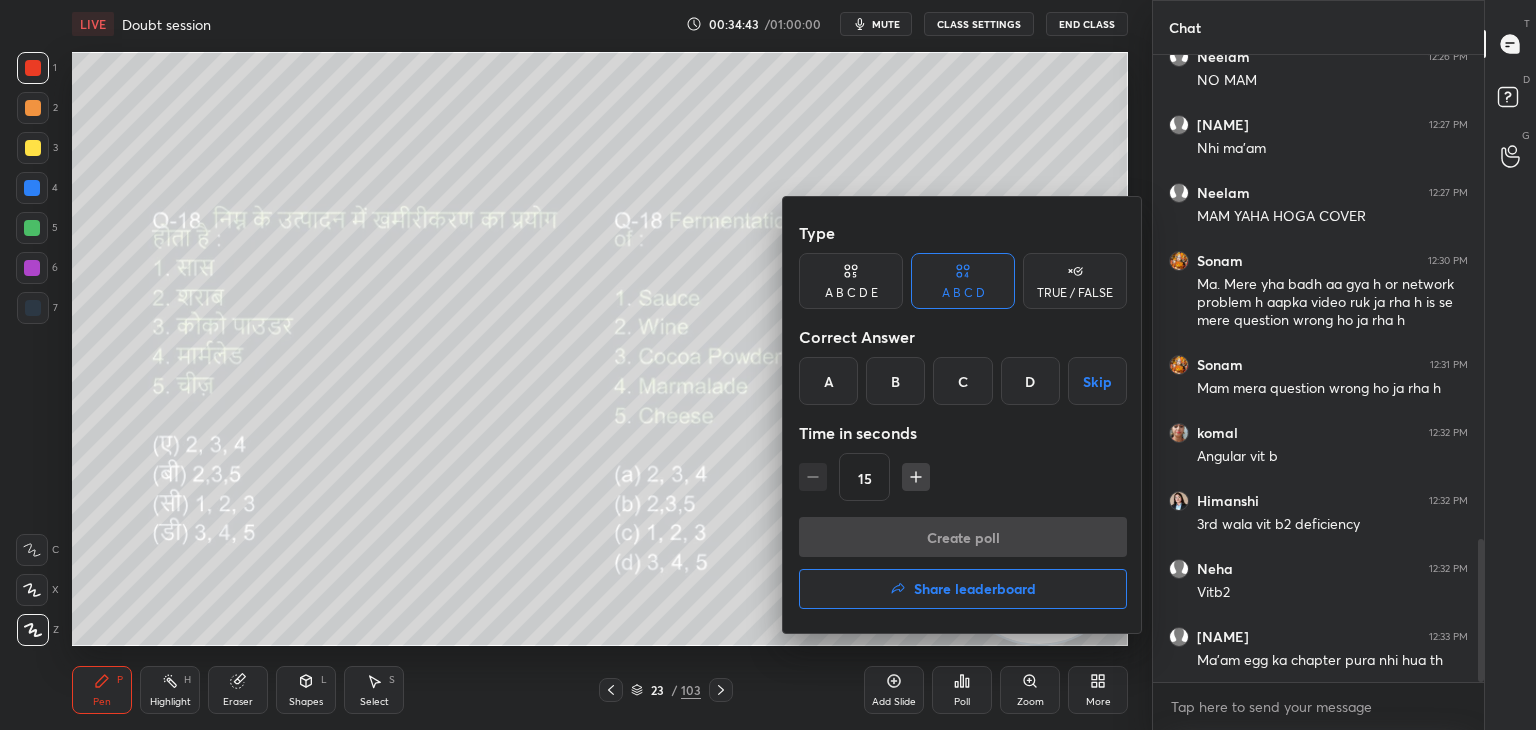 click on "B" at bounding box center [895, 381] 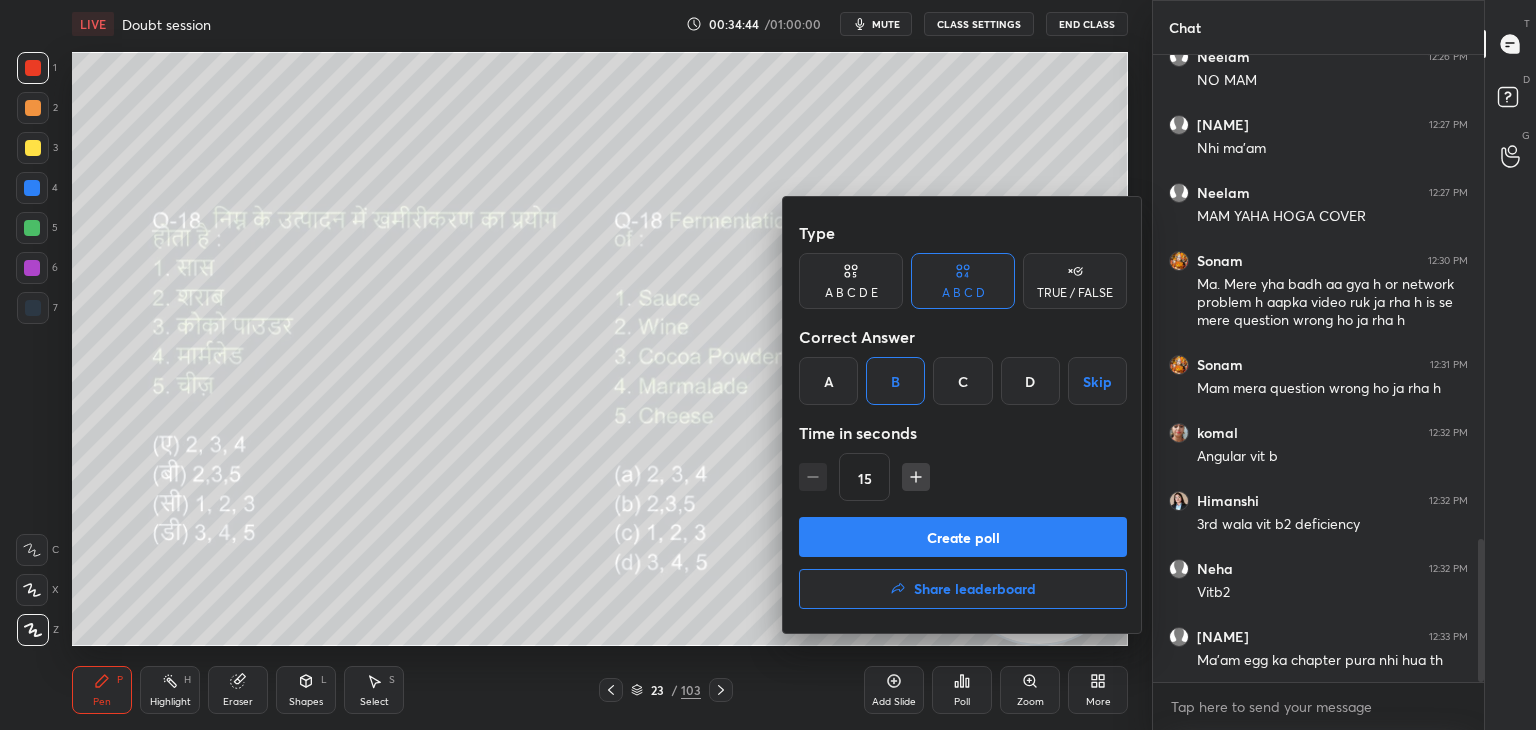click on "Create poll" at bounding box center (963, 537) 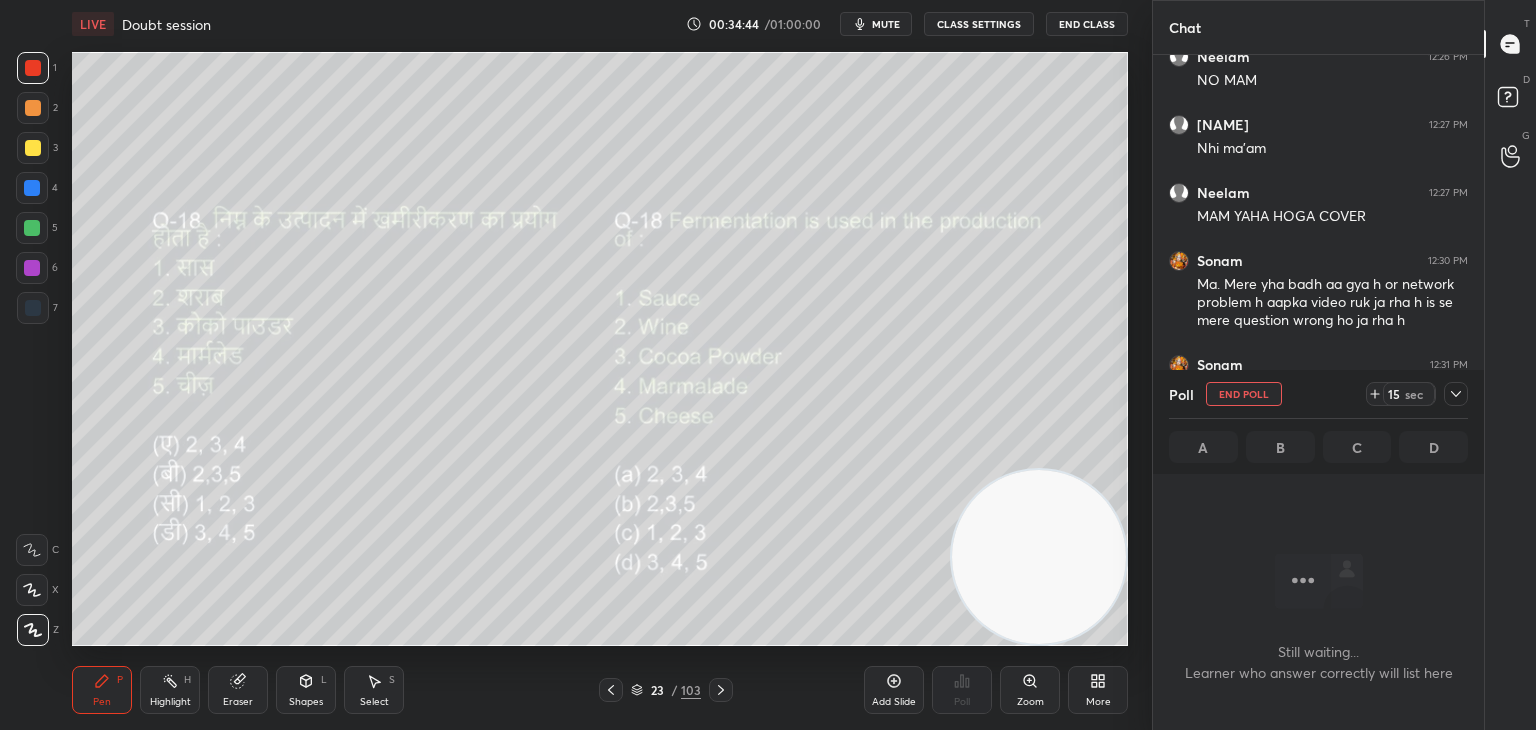 scroll, scrollTop: 517, scrollLeft: 325, axis: both 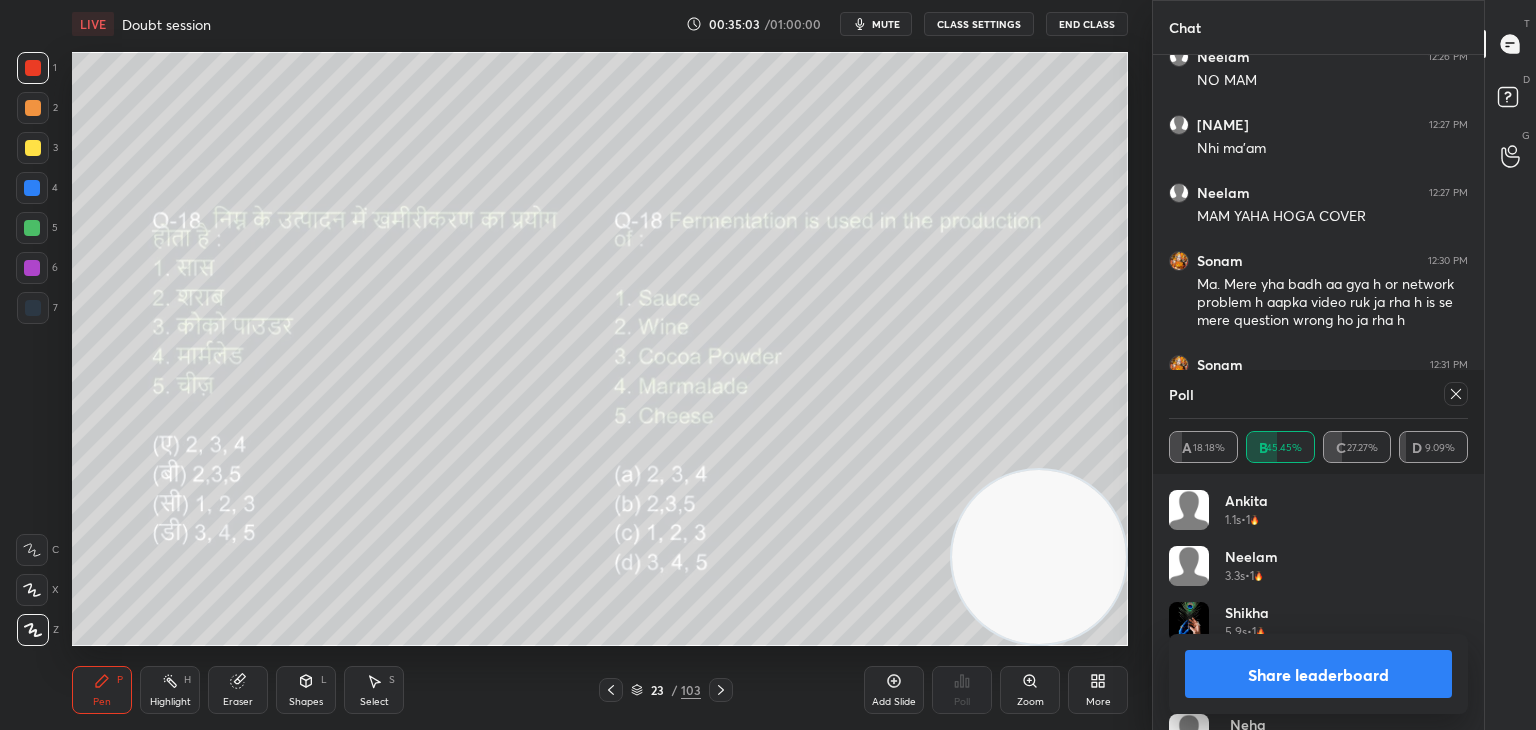 click at bounding box center (1456, 394) 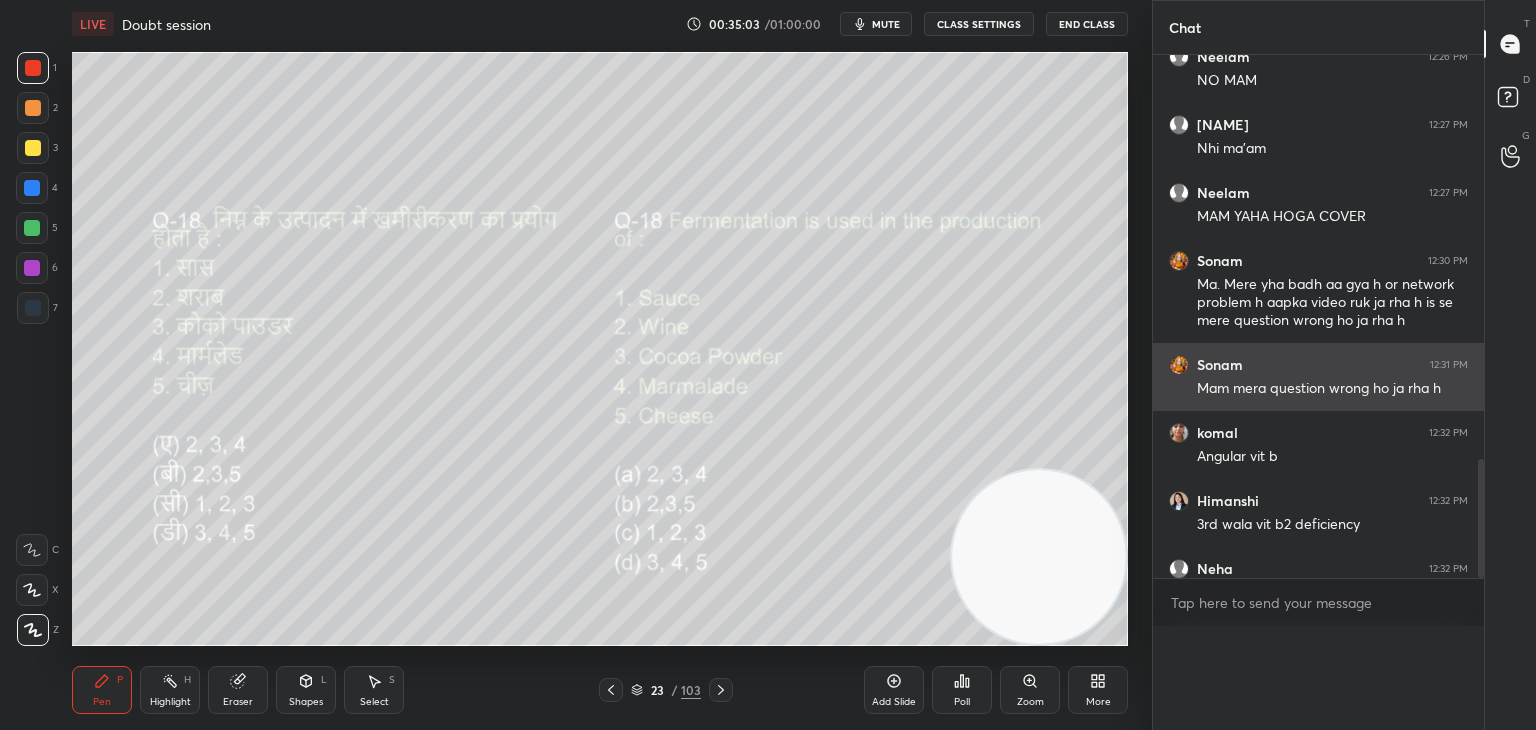 scroll, scrollTop: 0, scrollLeft: 0, axis: both 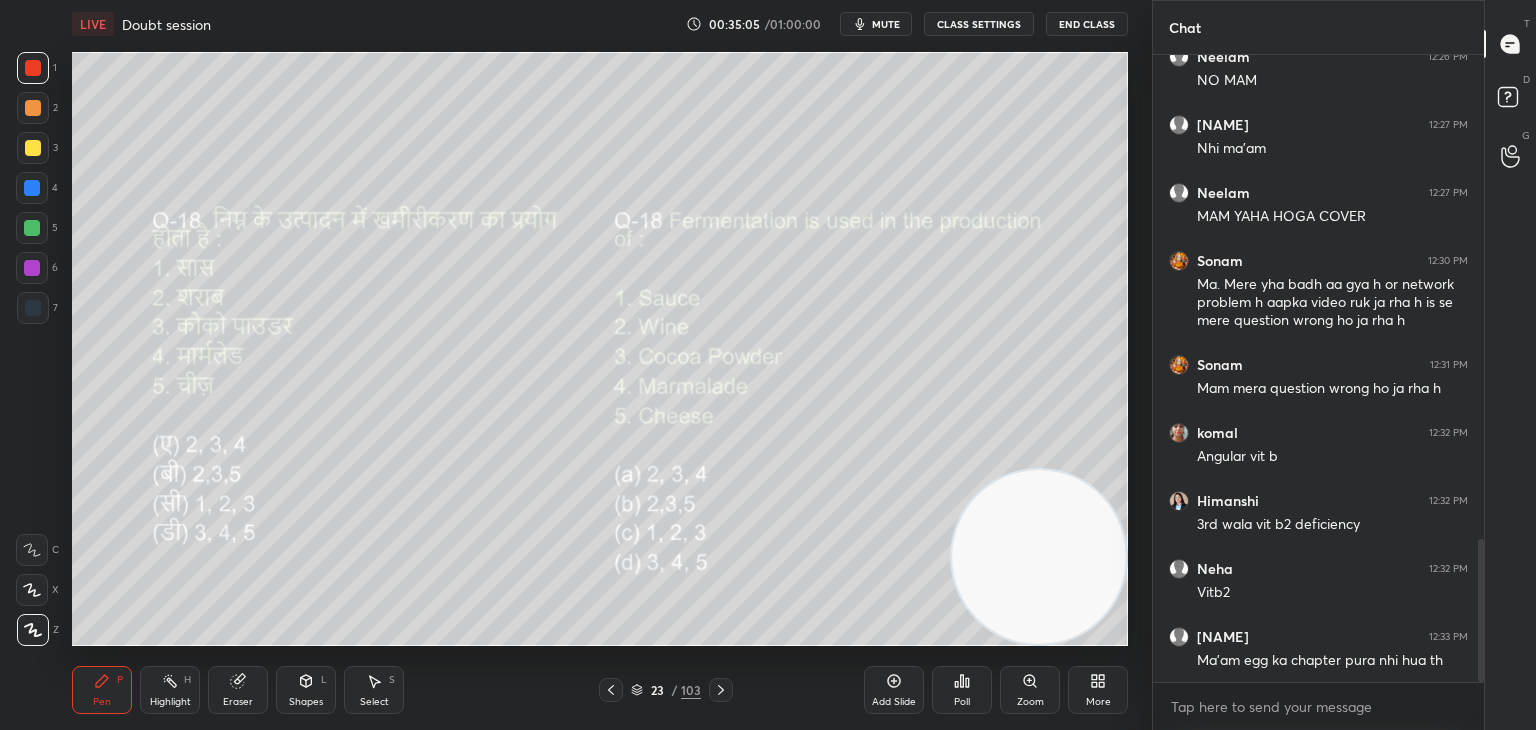 click 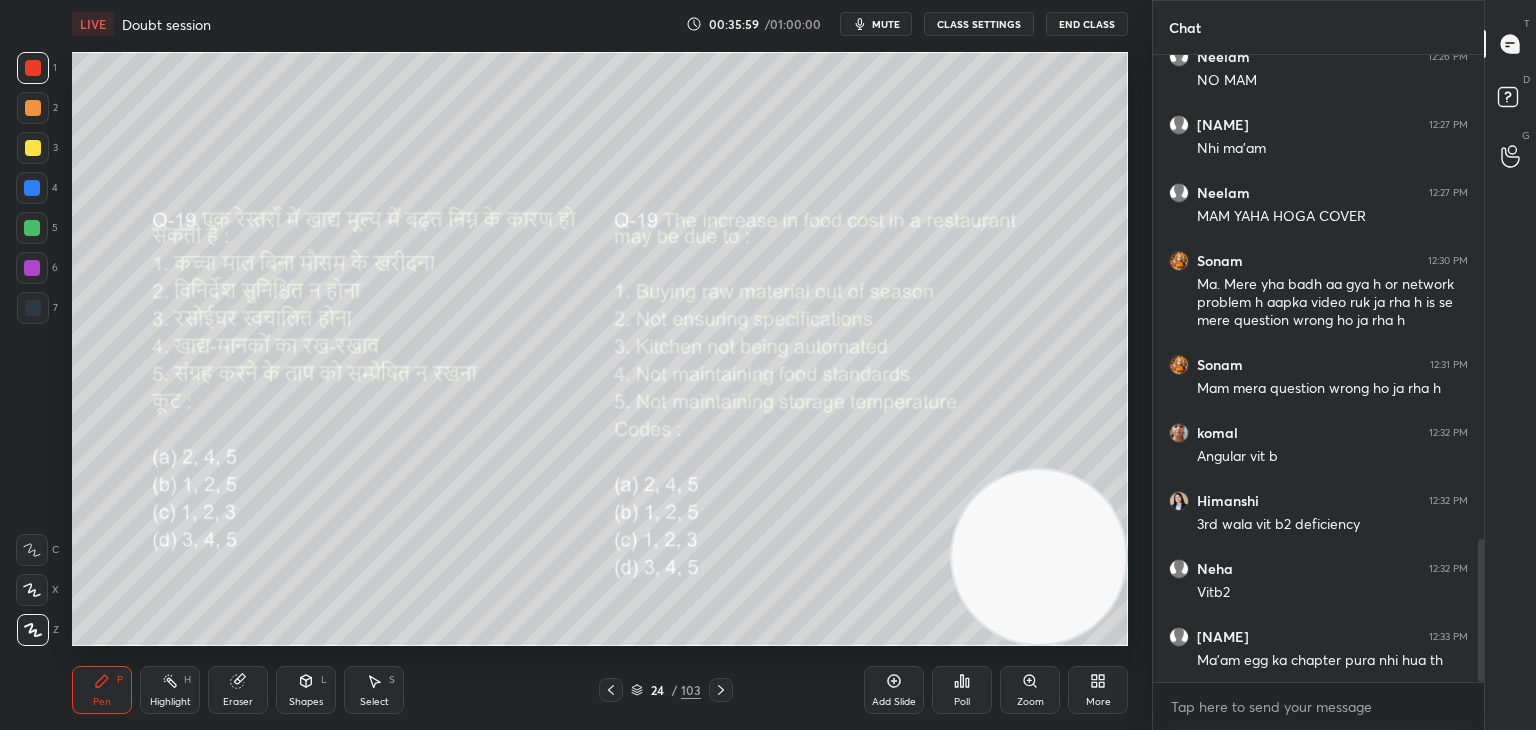 click on "Poll" at bounding box center (962, 702) 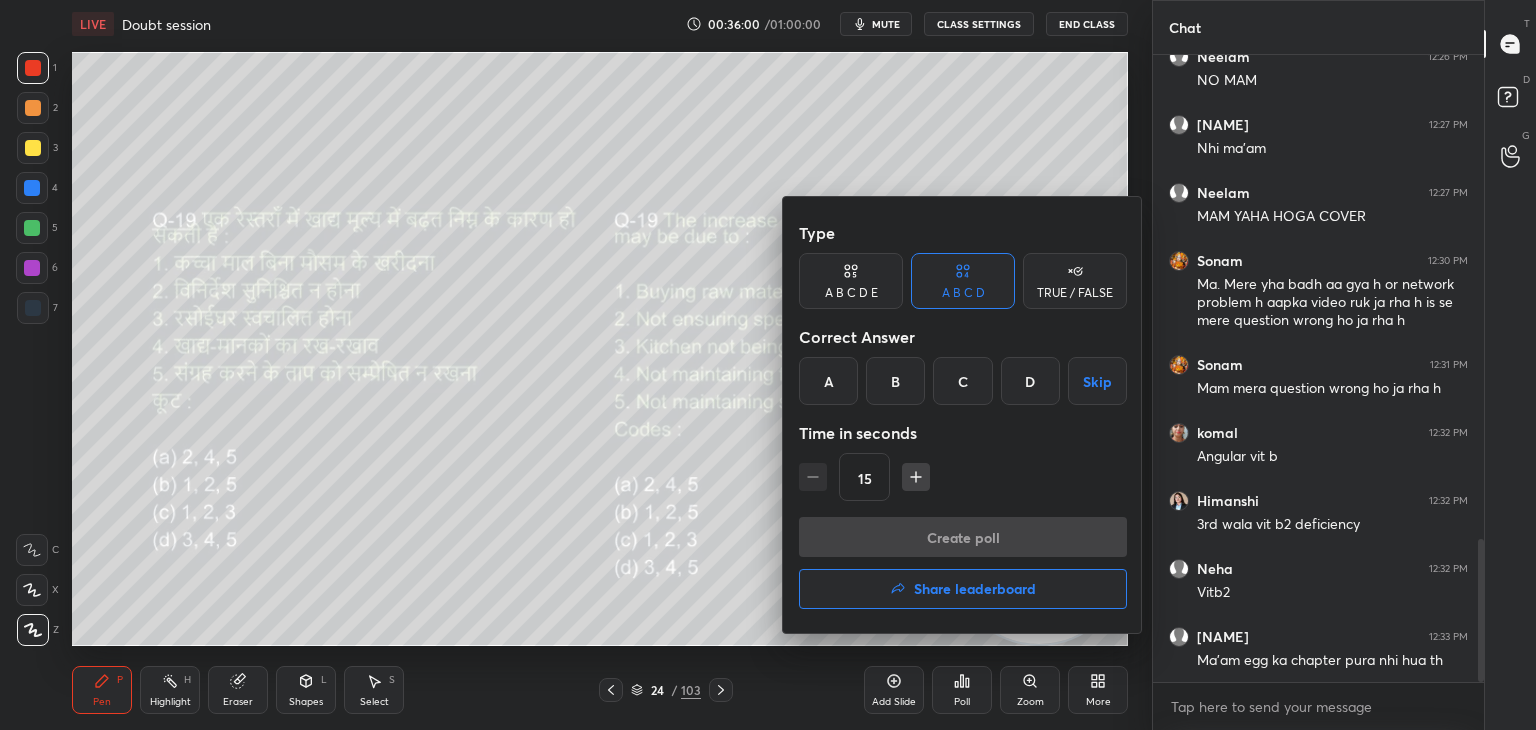 click on "B" at bounding box center (895, 381) 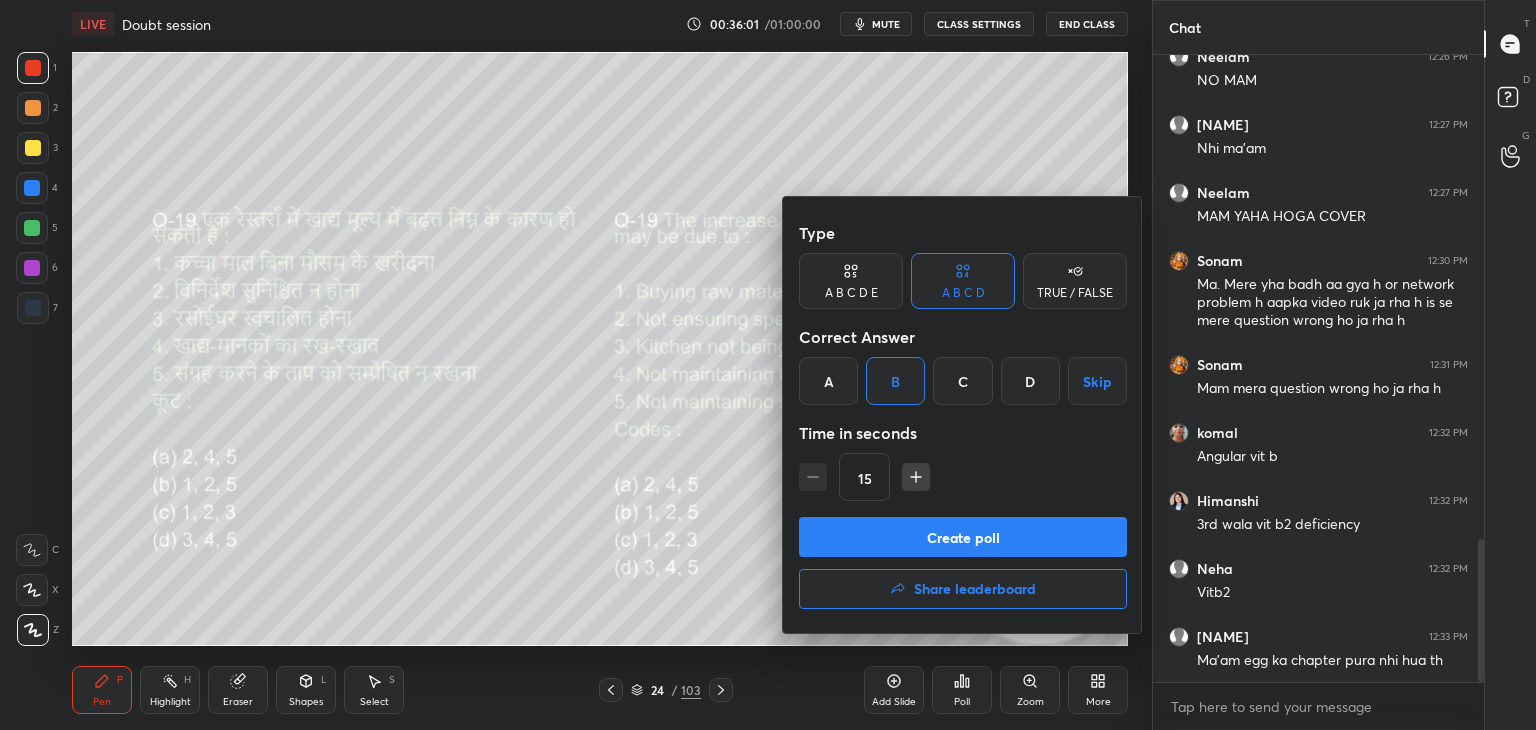 click on "Create poll" at bounding box center [963, 537] 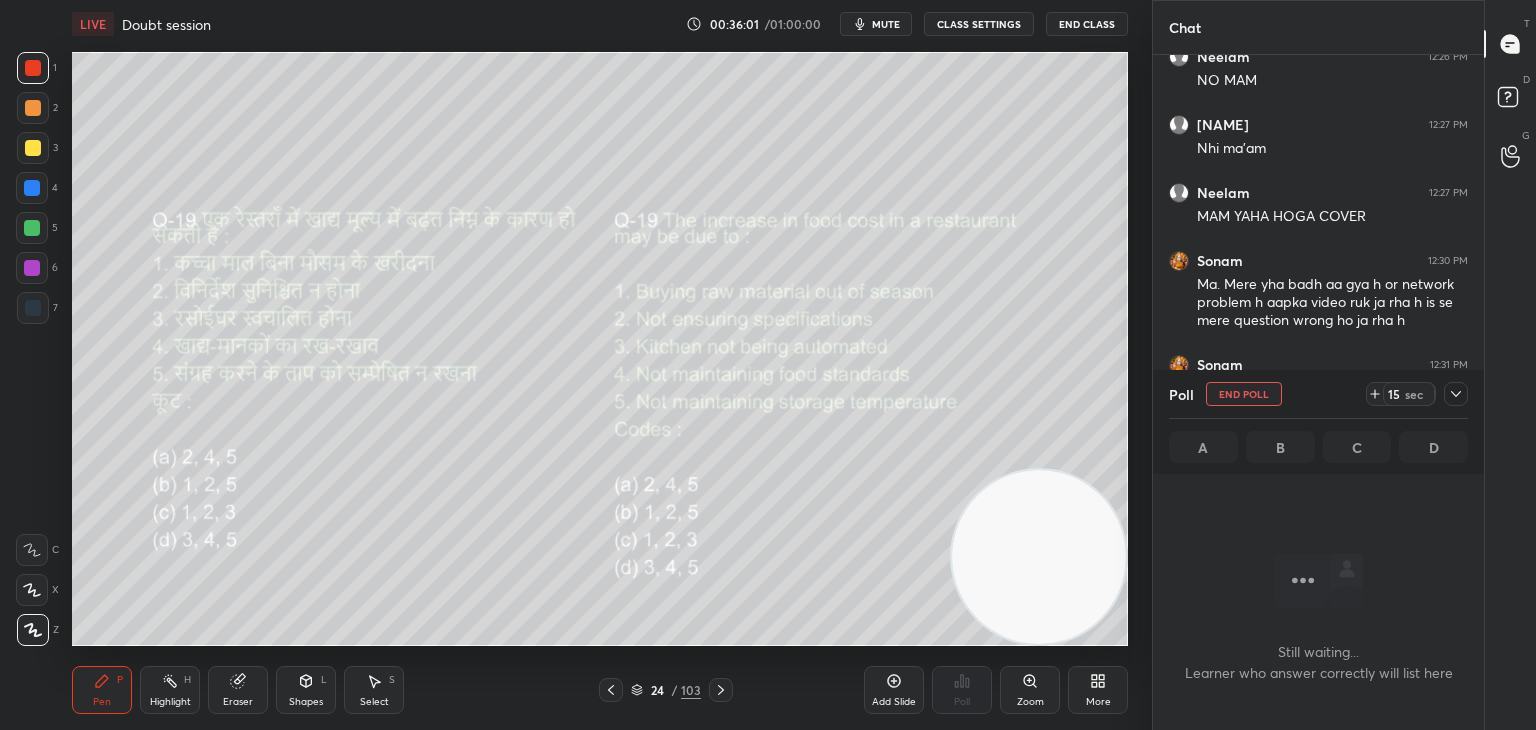 scroll, scrollTop: 560, scrollLeft: 325, axis: both 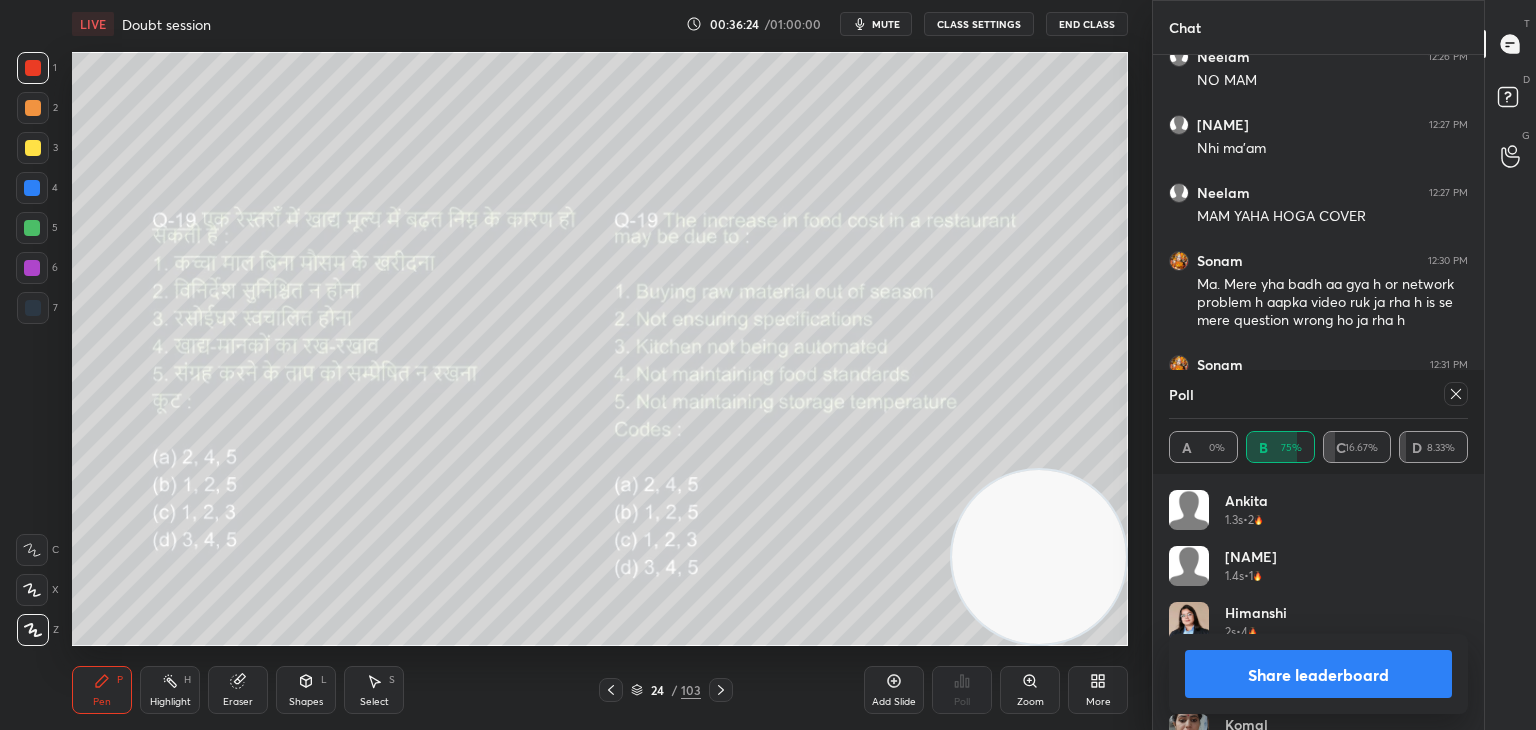 click 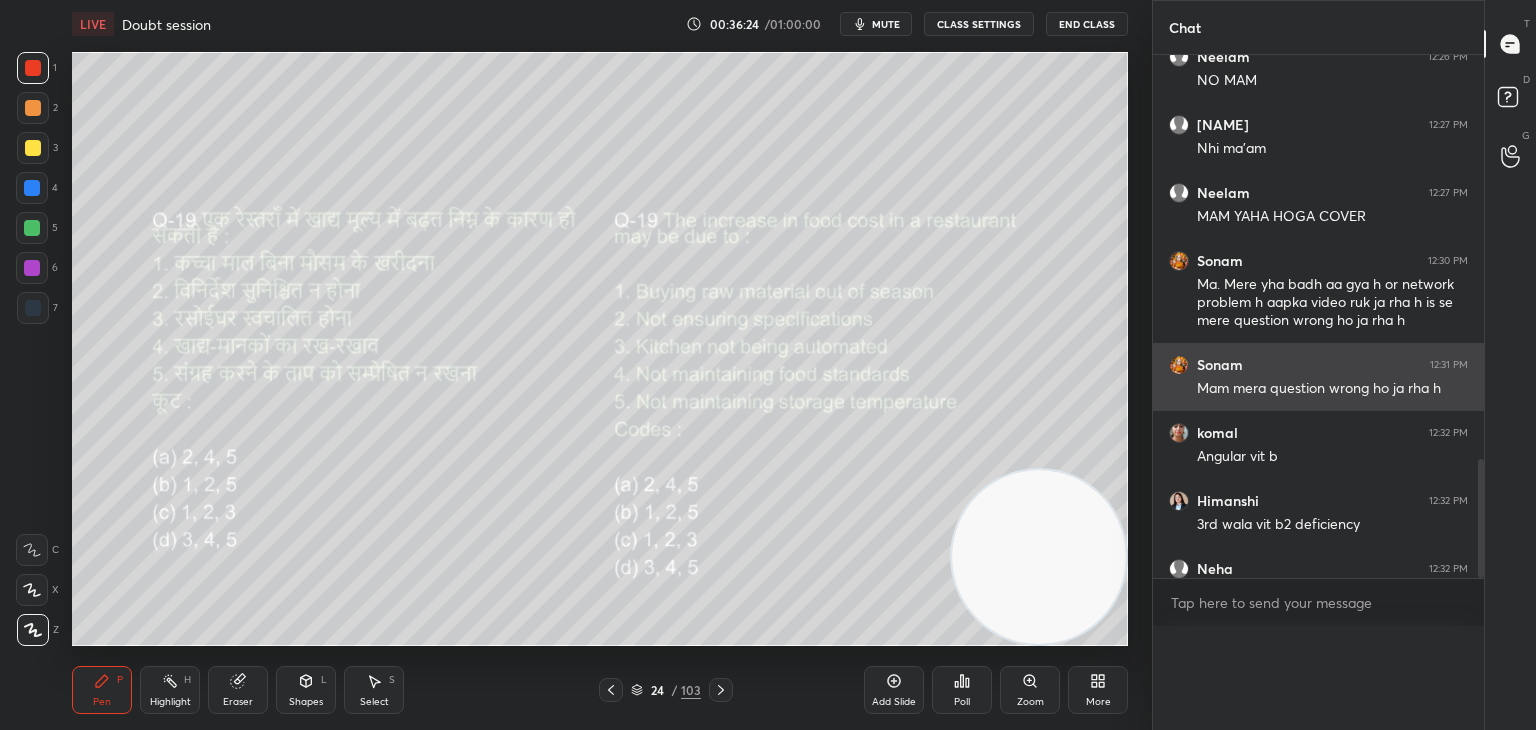 scroll, scrollTop: 0, scrollLeft: 0, axis: both 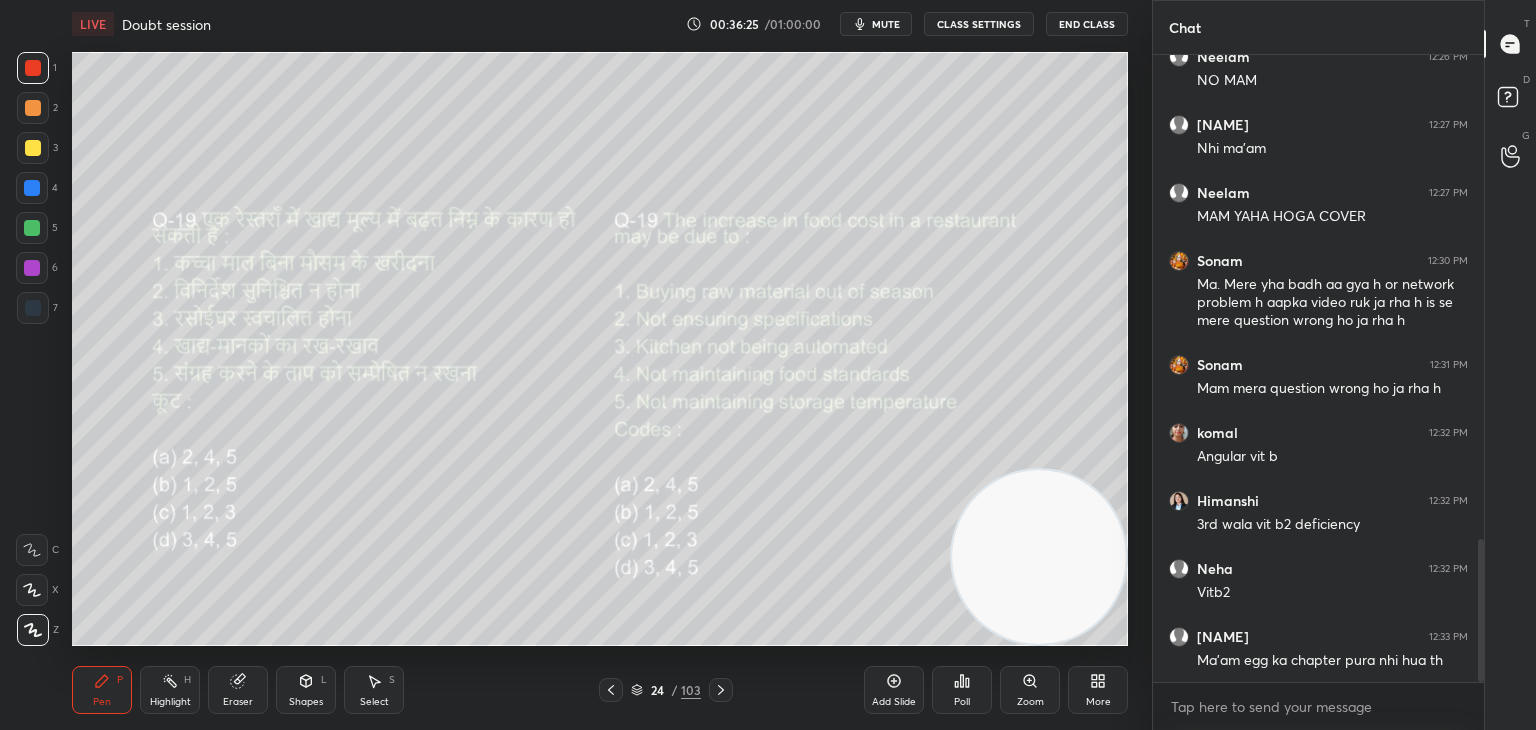 click at bounding box center [721, 690] 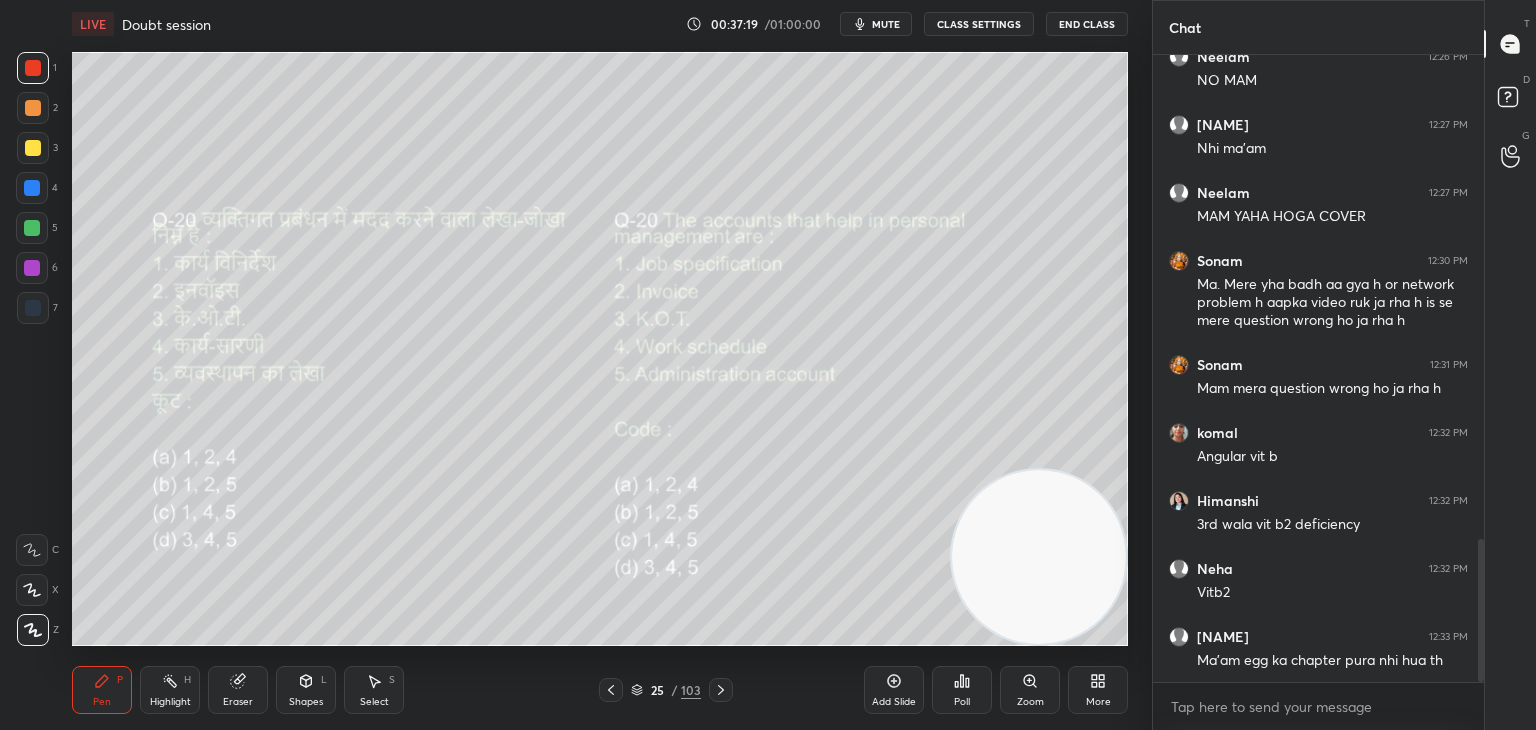click on "Poll" at bounding box center [962, 690] 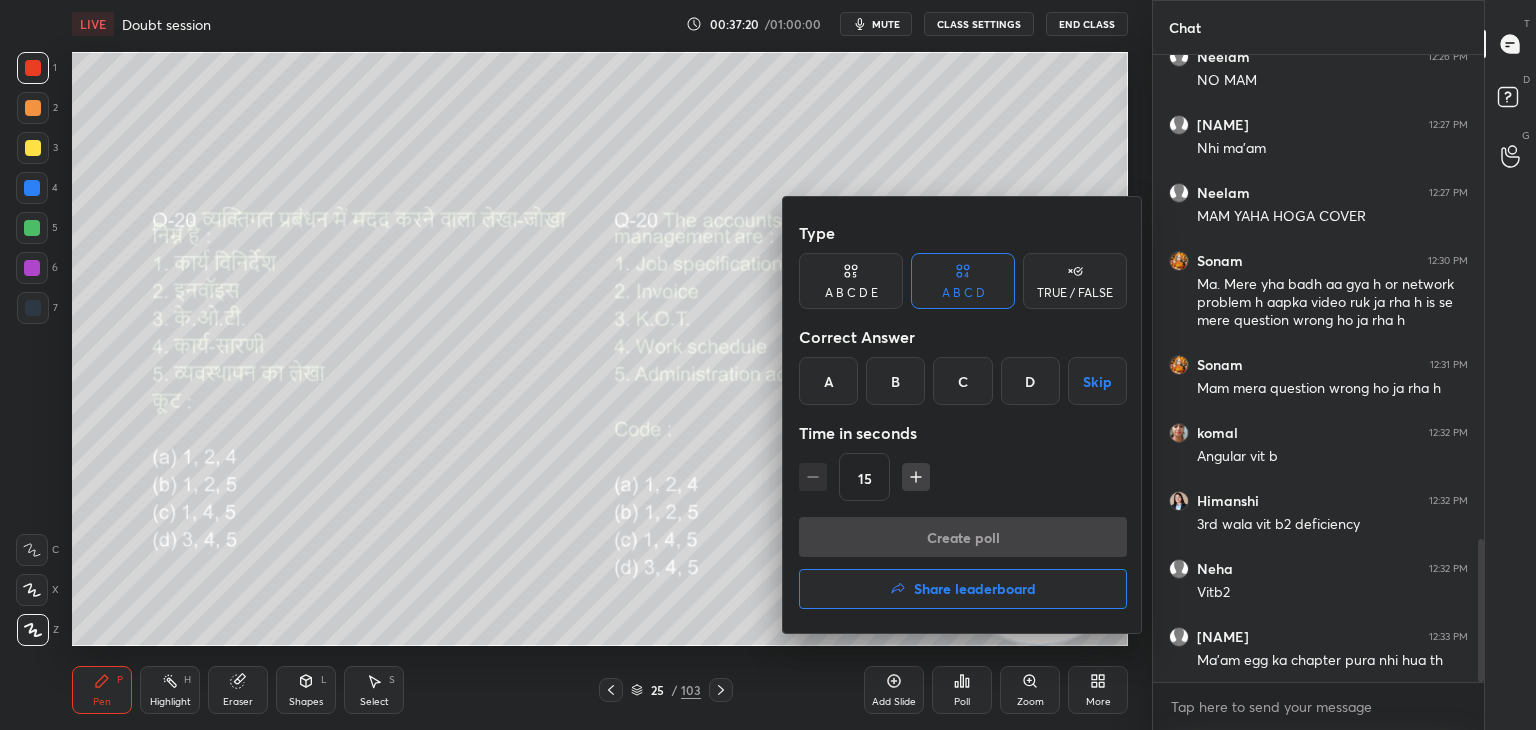 click on "C" at bounding box center (962, 381) 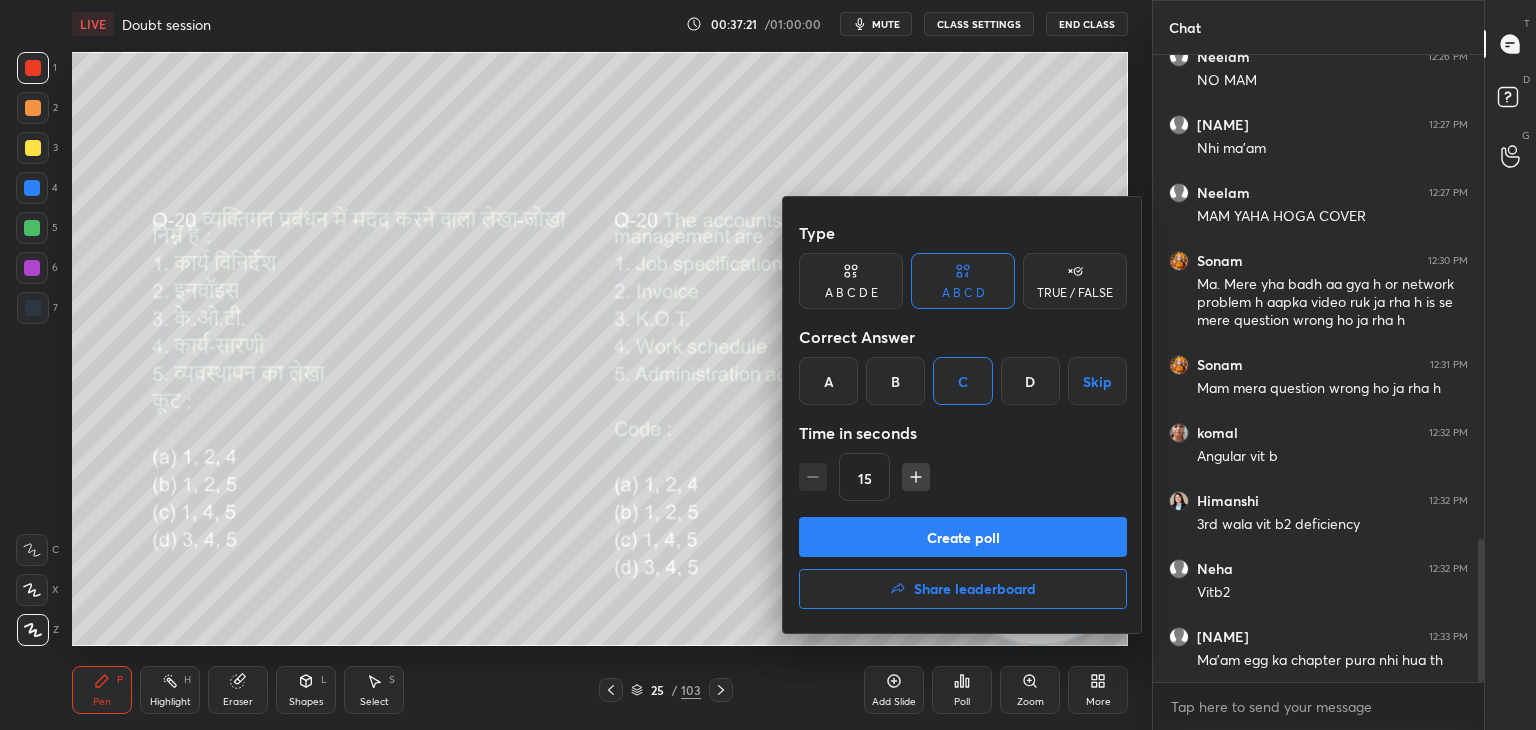 click on "Create poll" at bounding box center (963, 537) 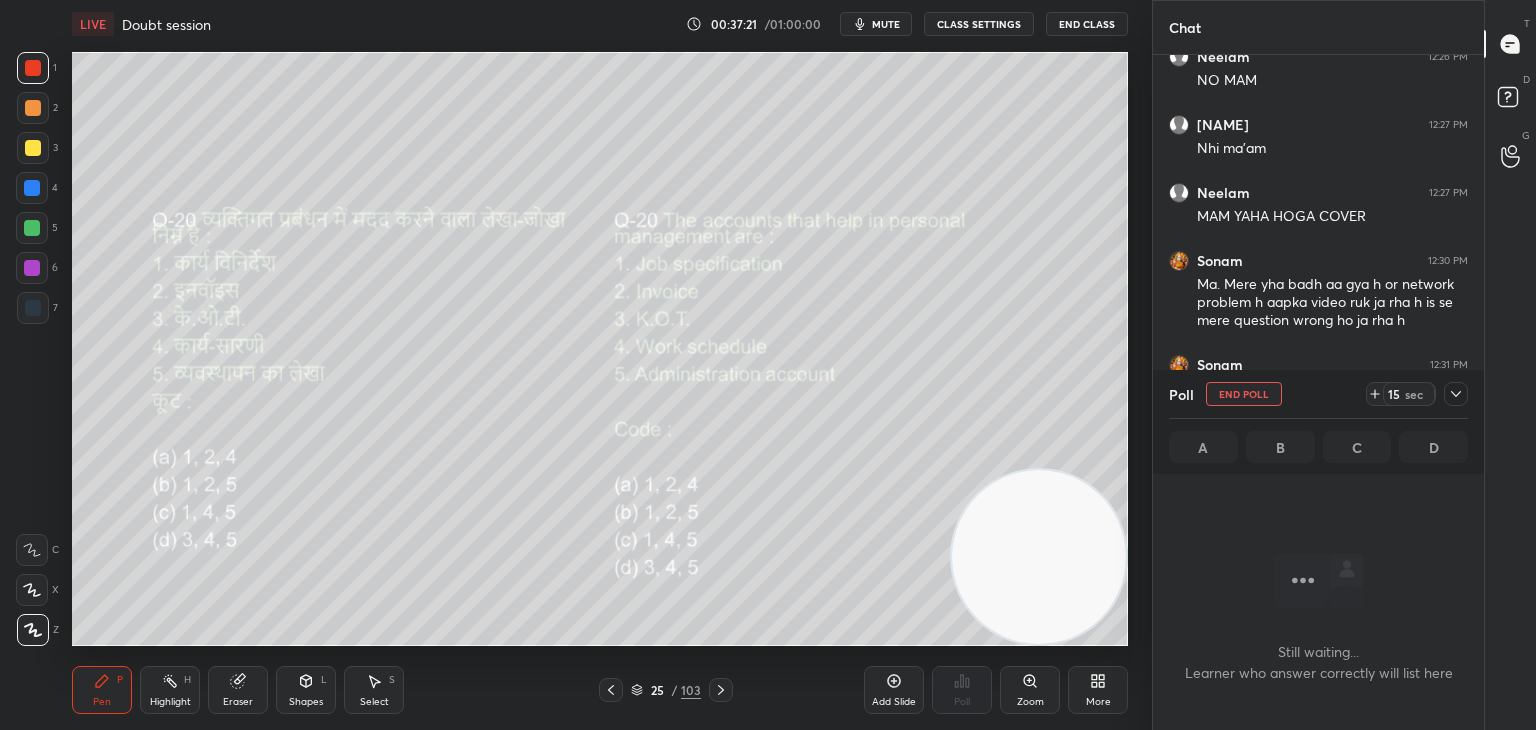 scroll, scrollTop: 517, scrollLeft: 325, axis: both 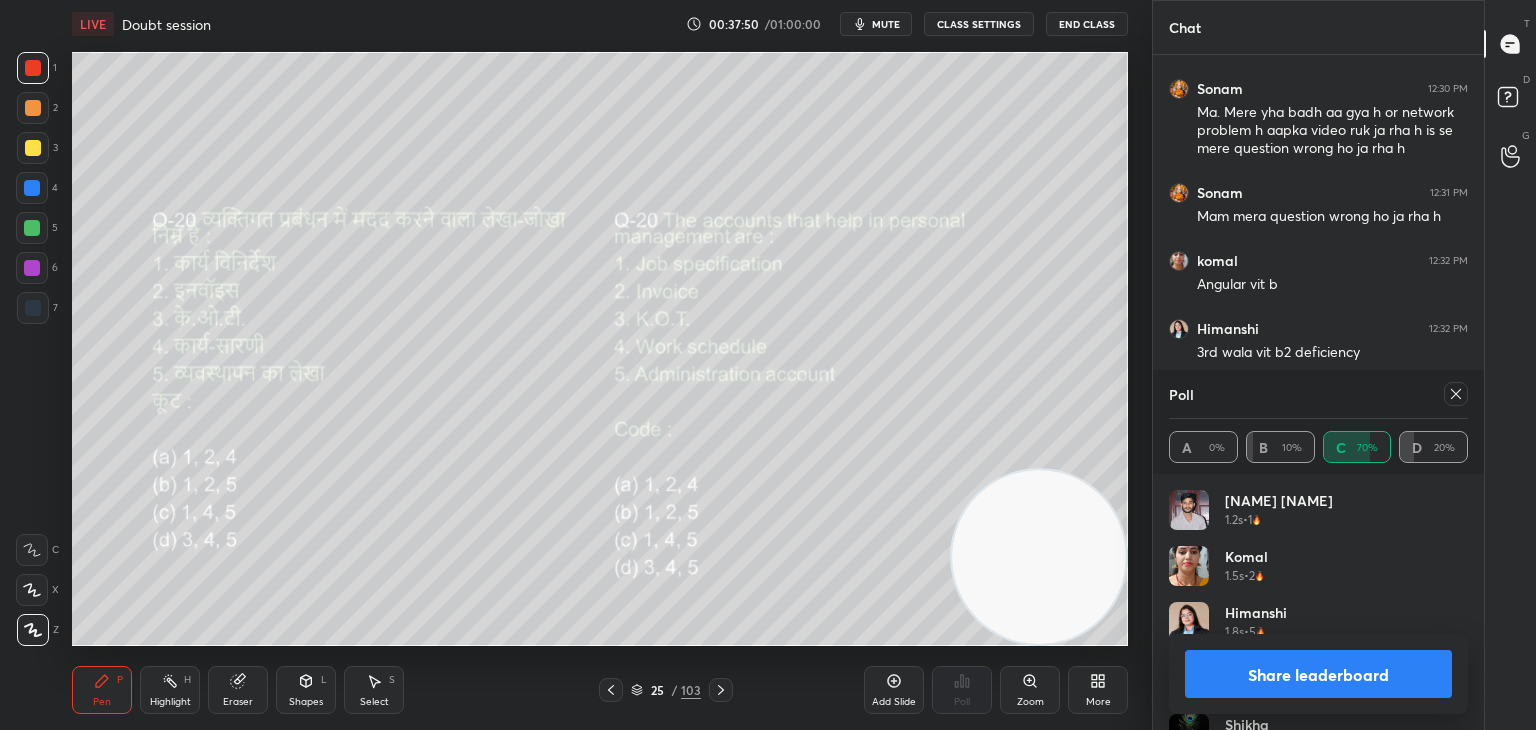 click 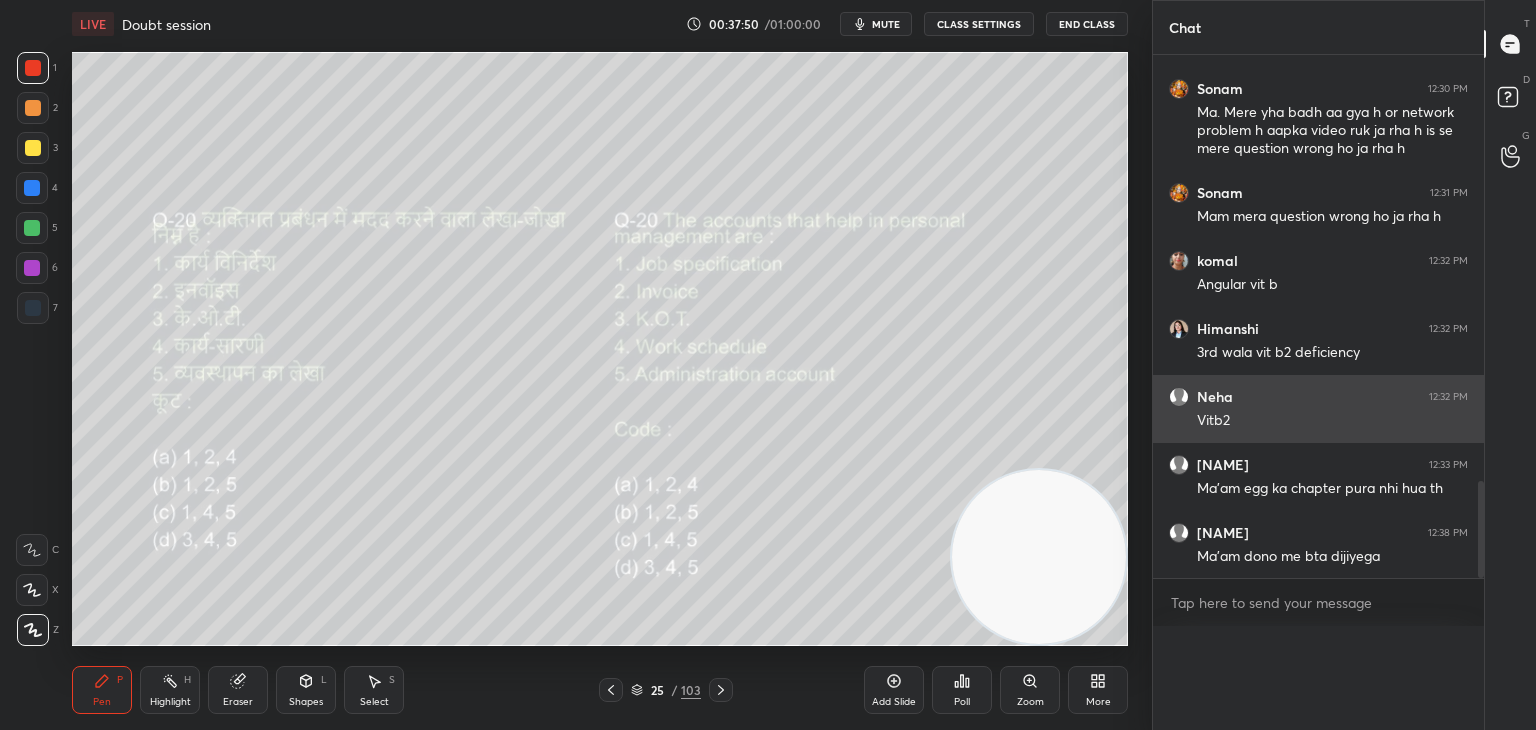 scroll, scrollTop: 0, scrollLeft: 0, axis: both 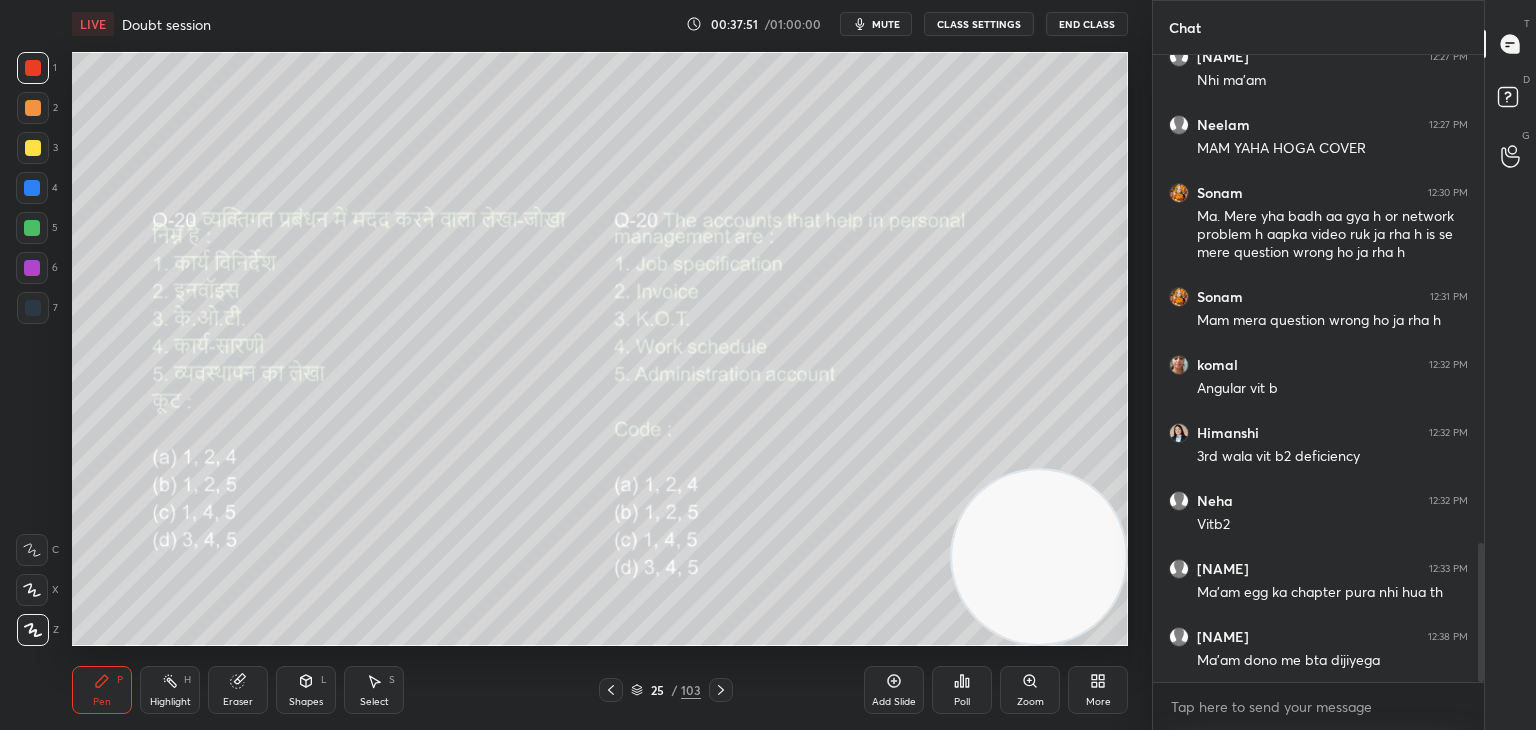click 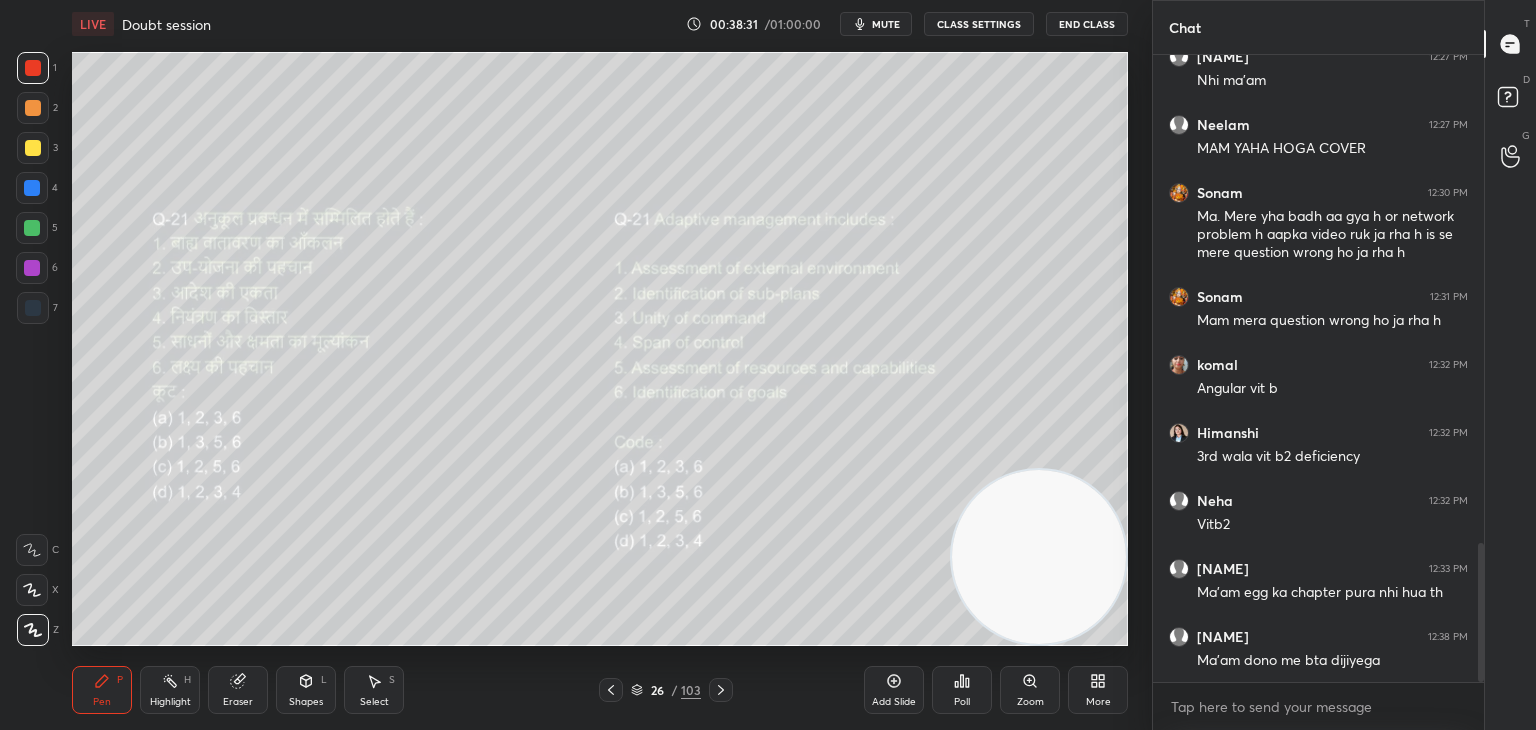 click on "Poll" at bounding box center [962, 702] 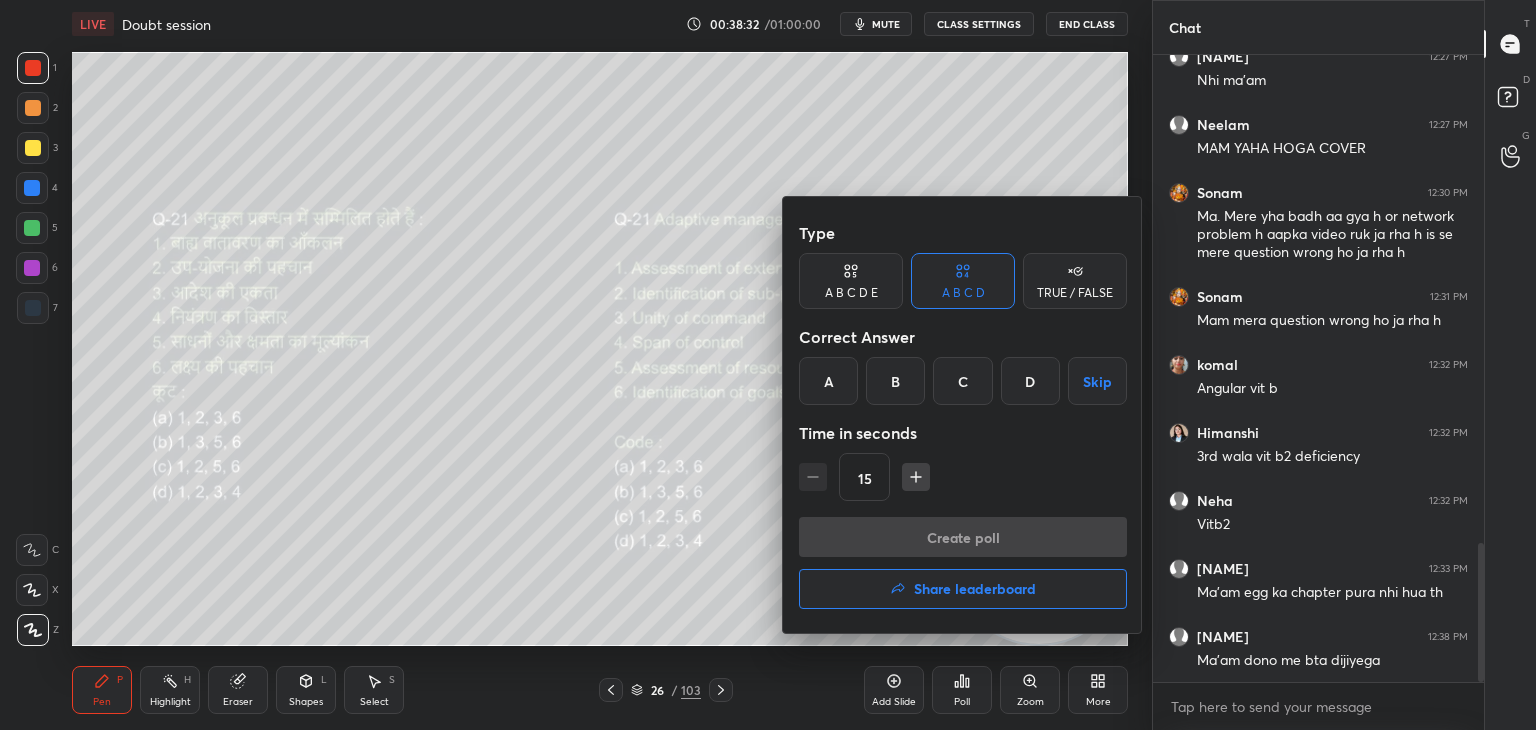 click on "C" at bounding box center (962, 381) 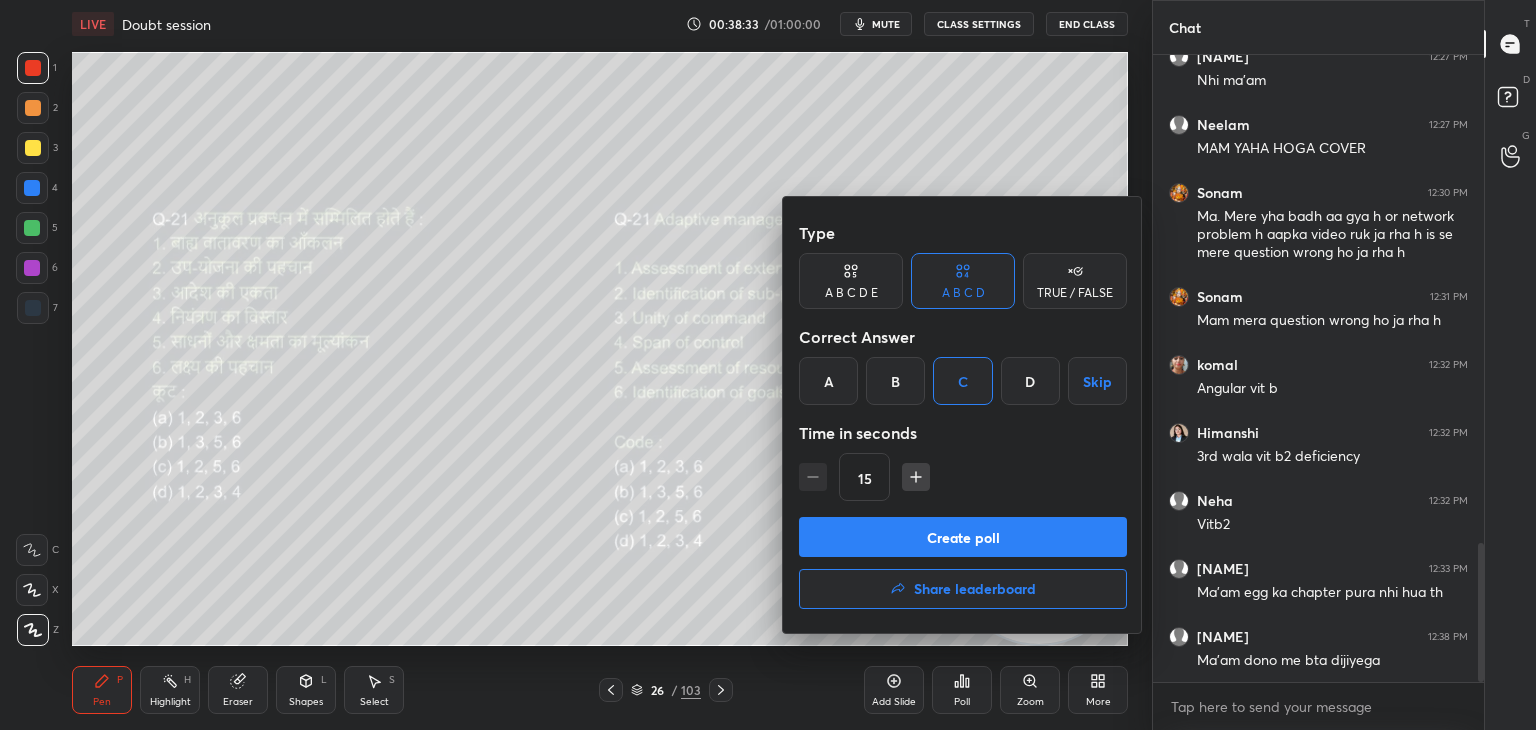 click on "Create poll" at bounding box center [963, 537] 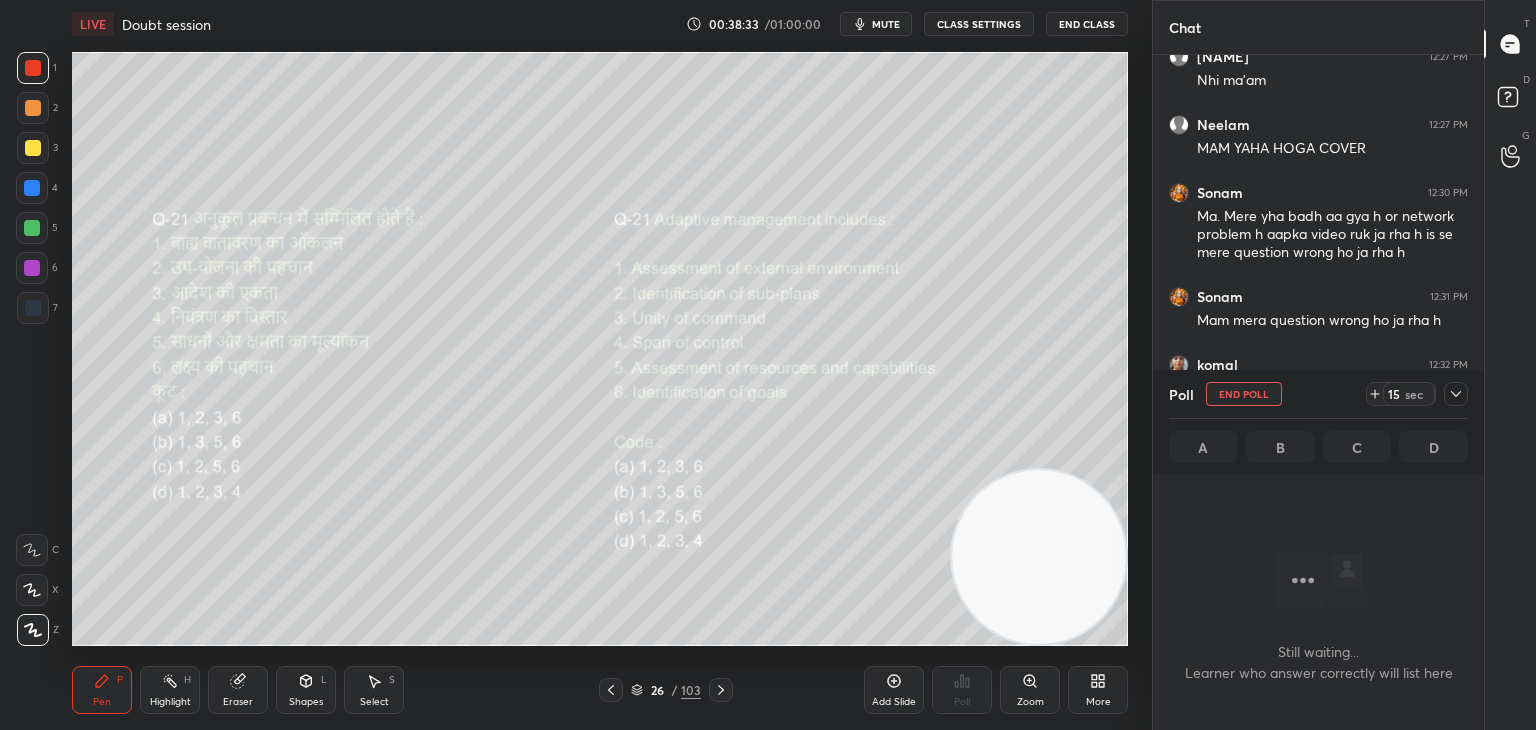 scroll, scrollTop: 528, scrollLeft: 325, axis: both 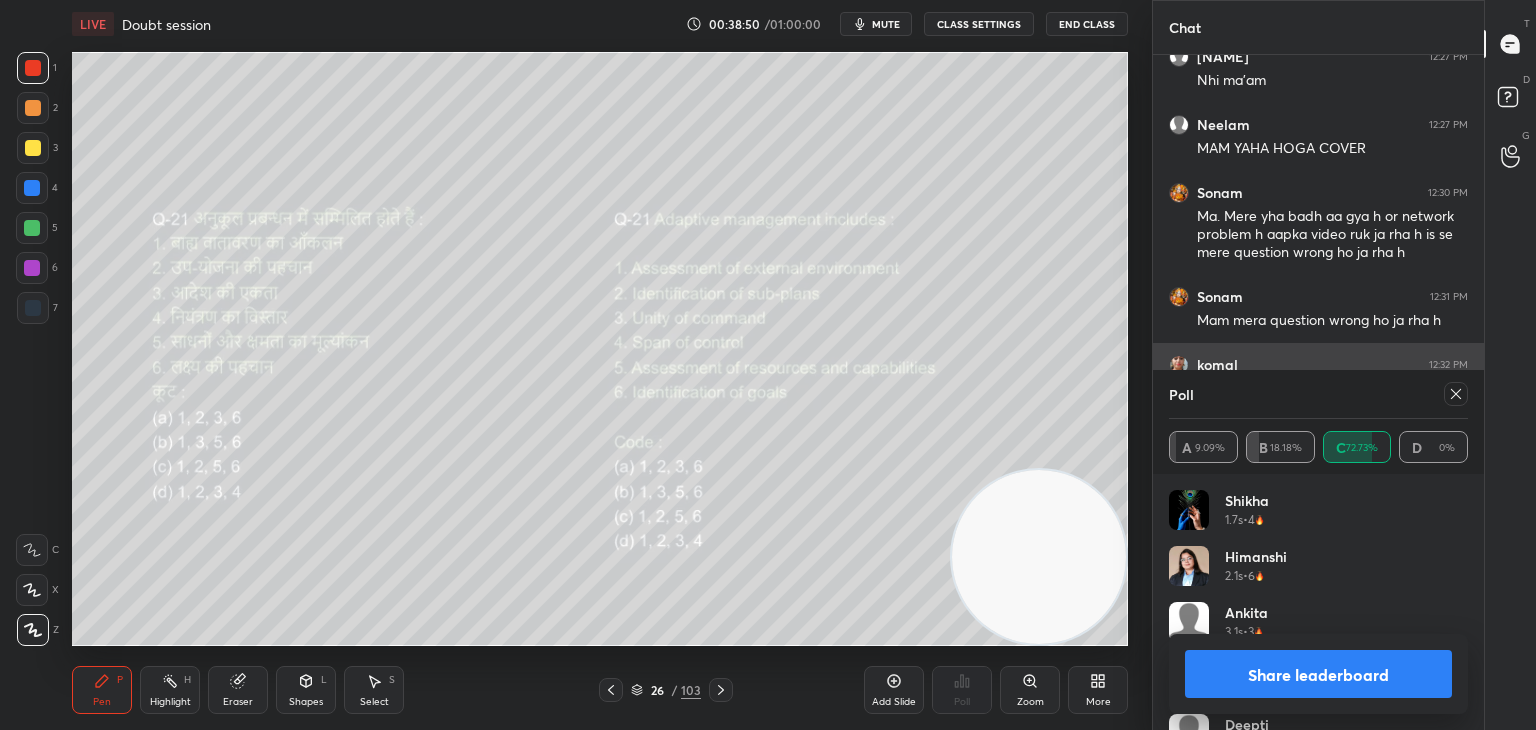 click 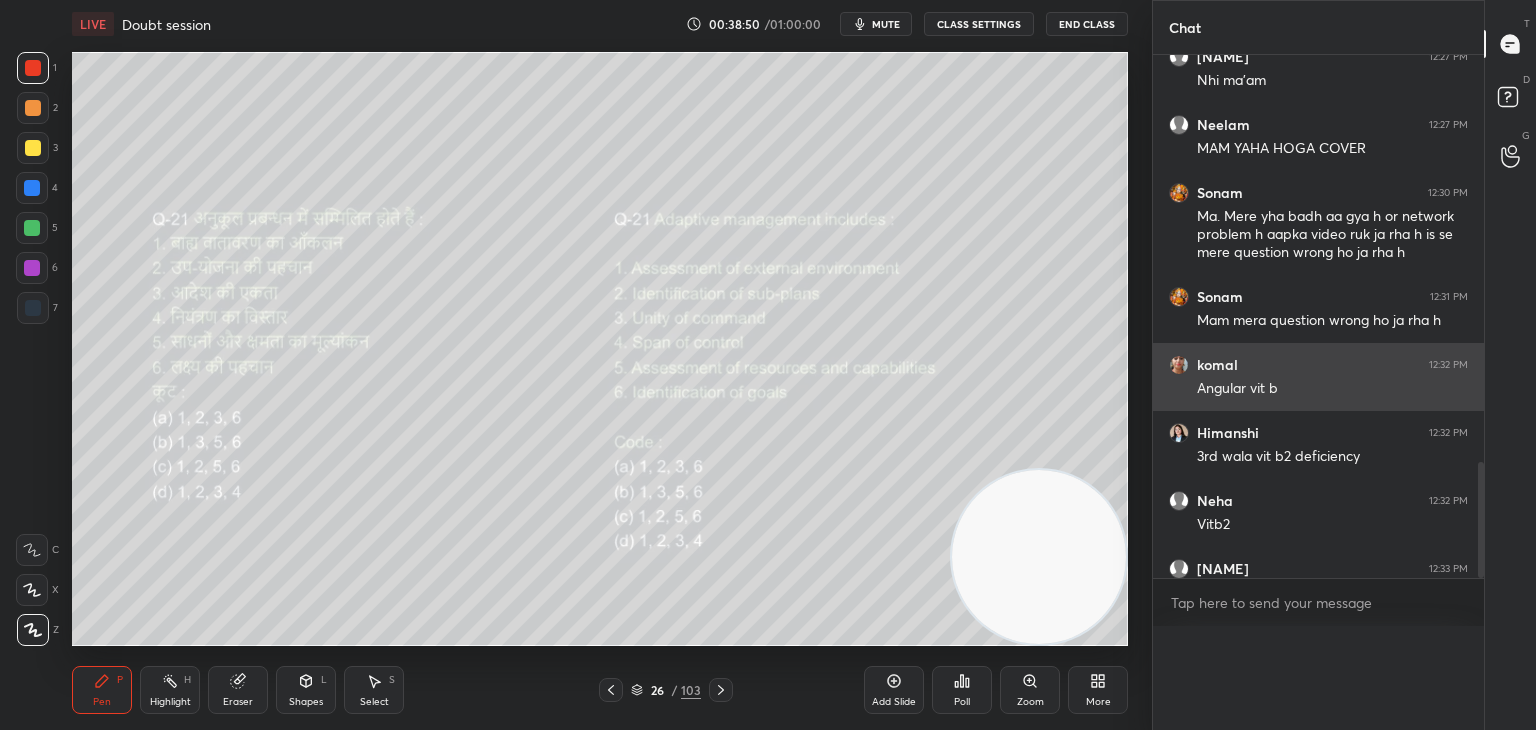 scroll, scrollTop: 121, scrollLeft: 293, axis: both 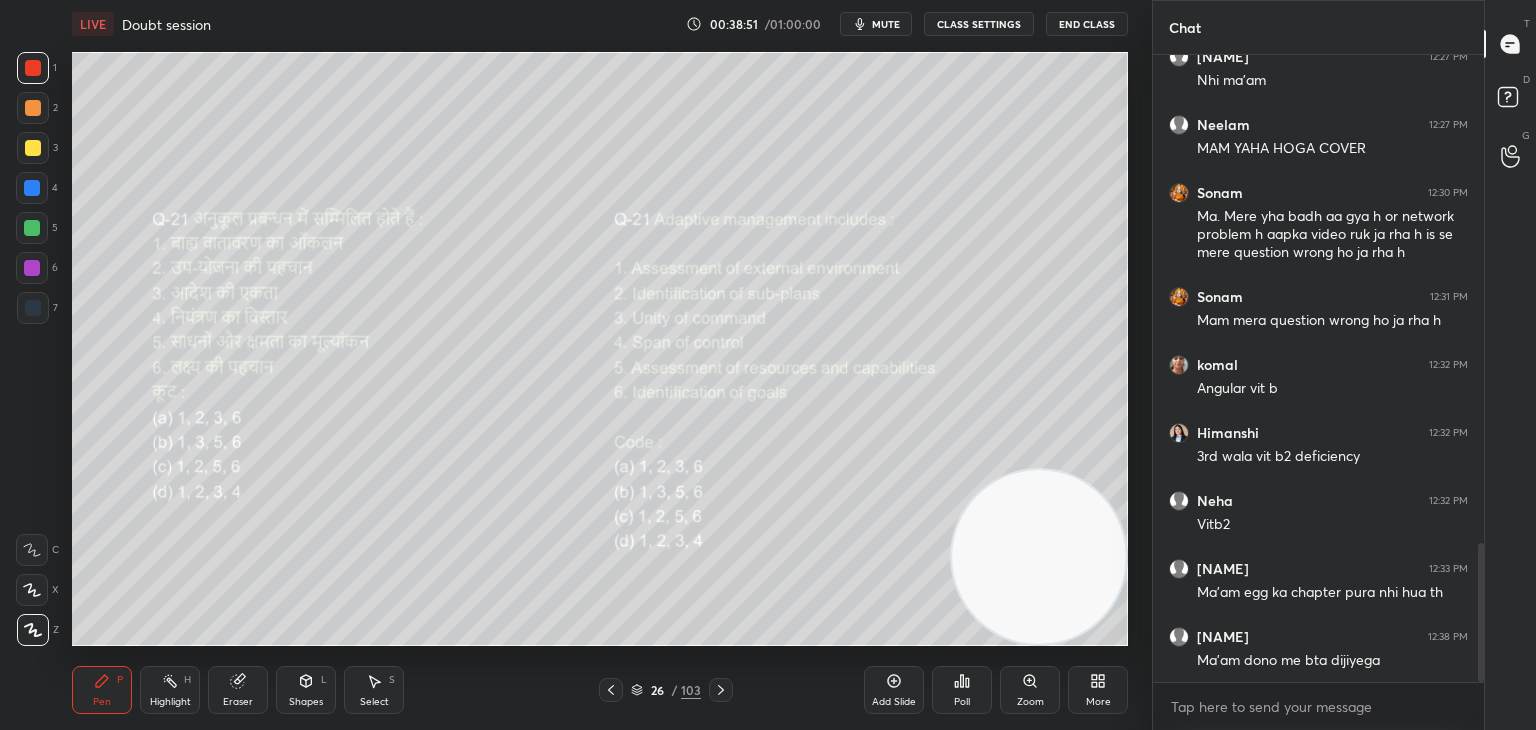click 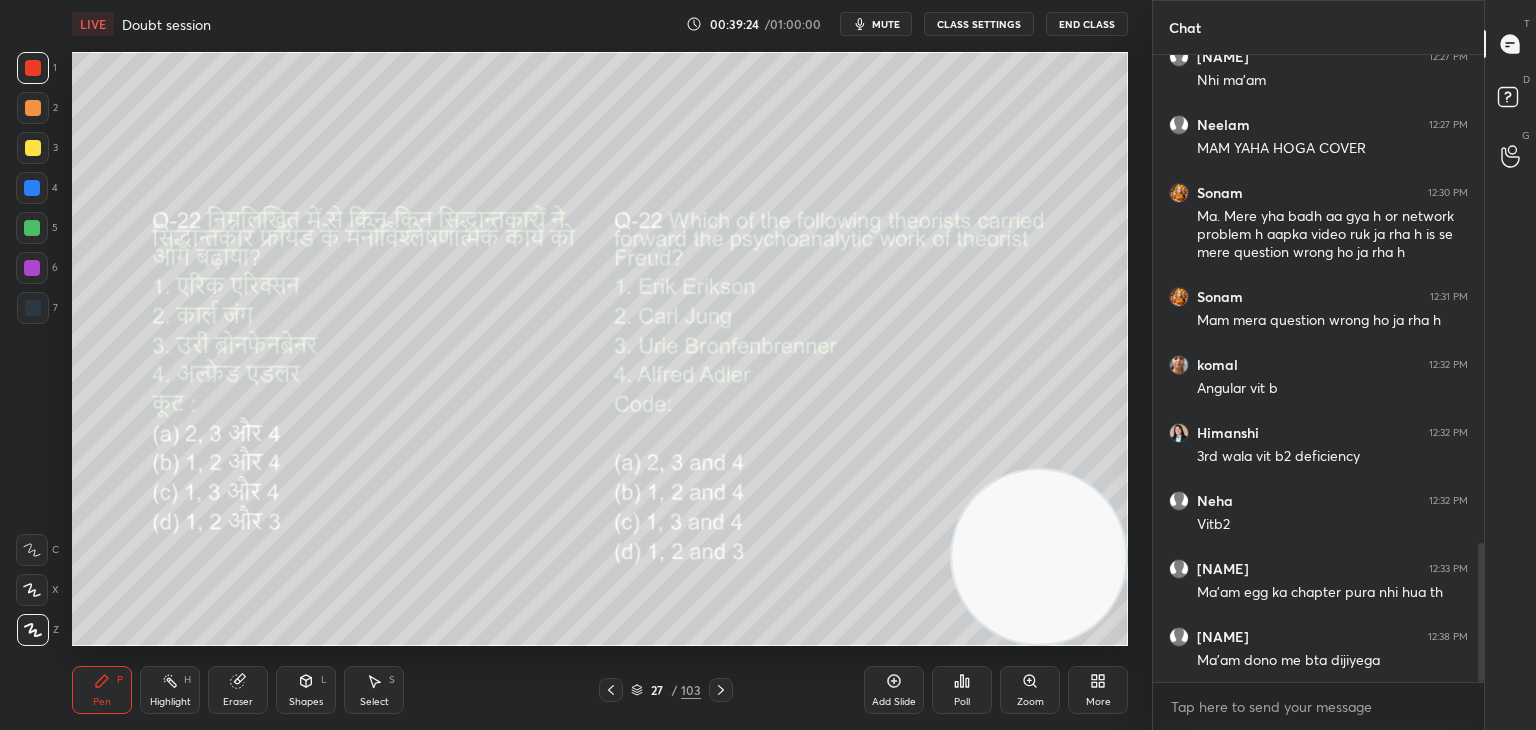 click on "Poll" at bounding box center (962, 702) 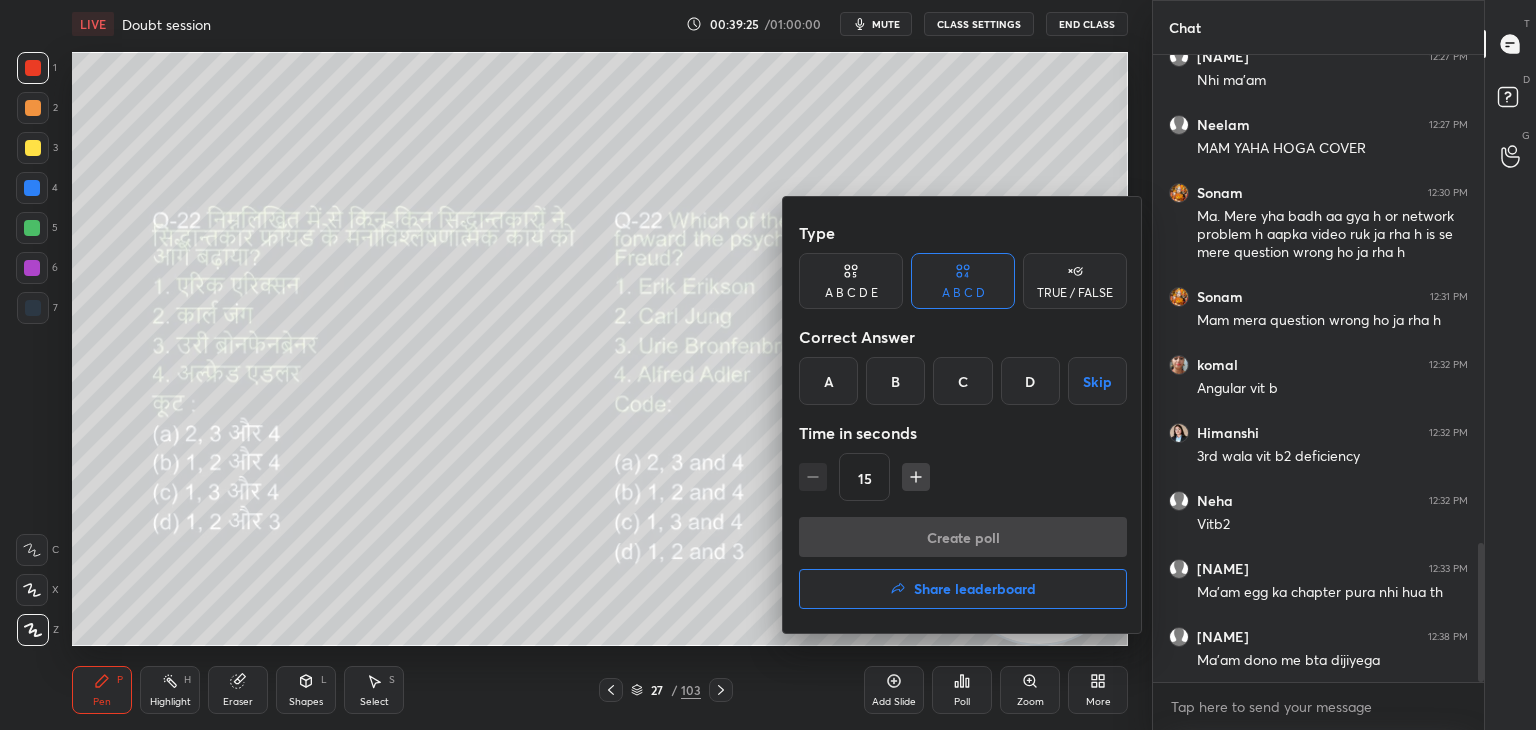 click on "B" at bounding box center (895, 381) 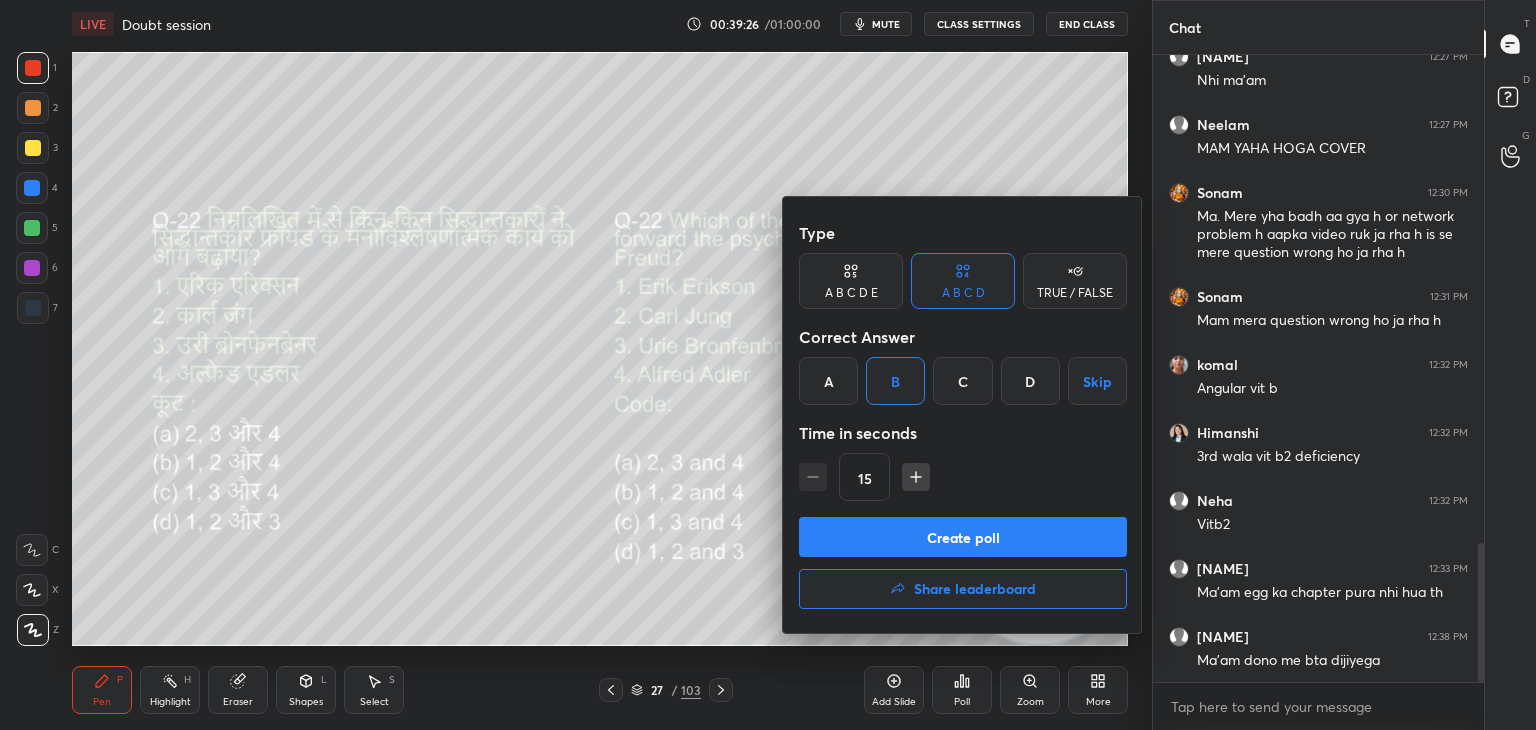 click on "Create poll" at bounding box center [963, 537] 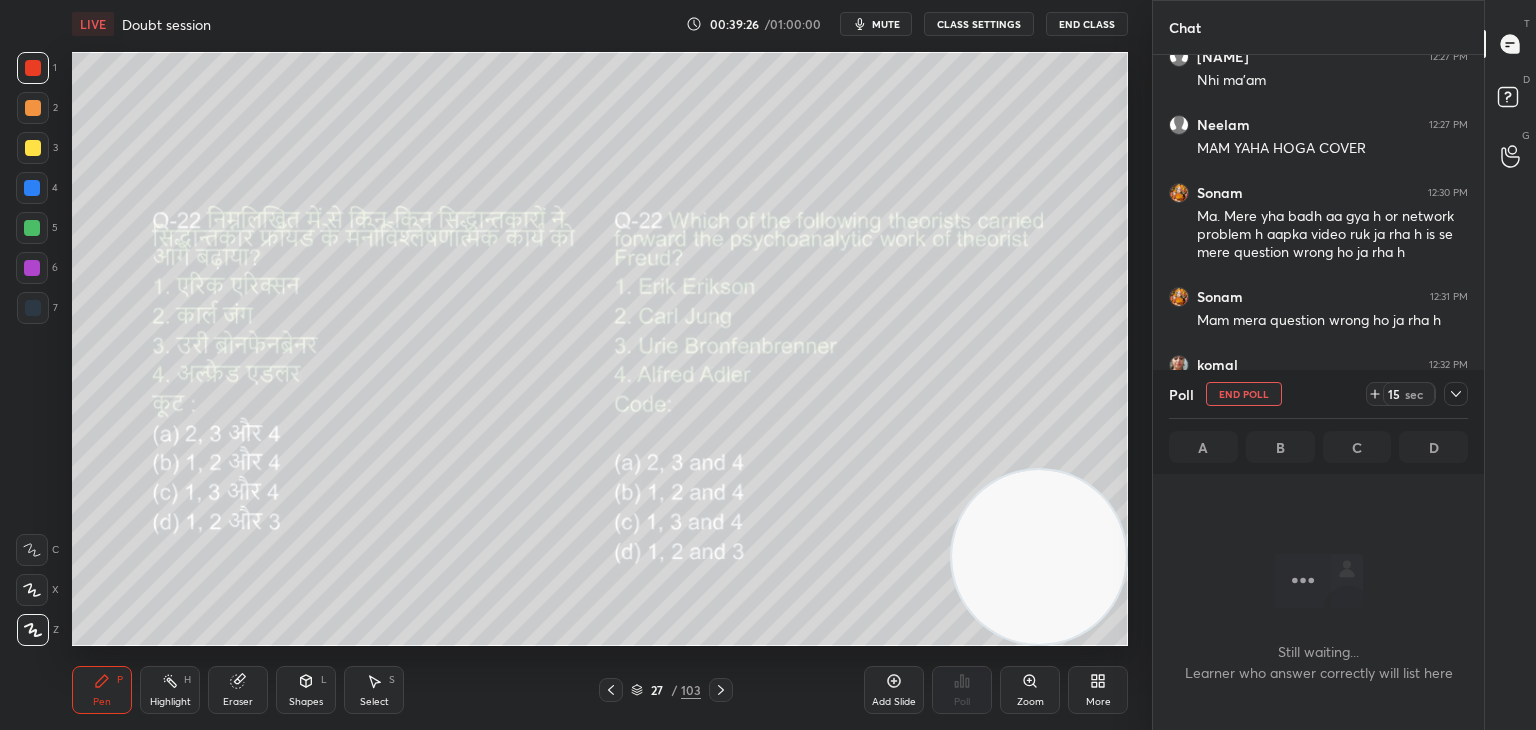 scroll, scrollTop: 517, scrollLeft: 325, axis: both 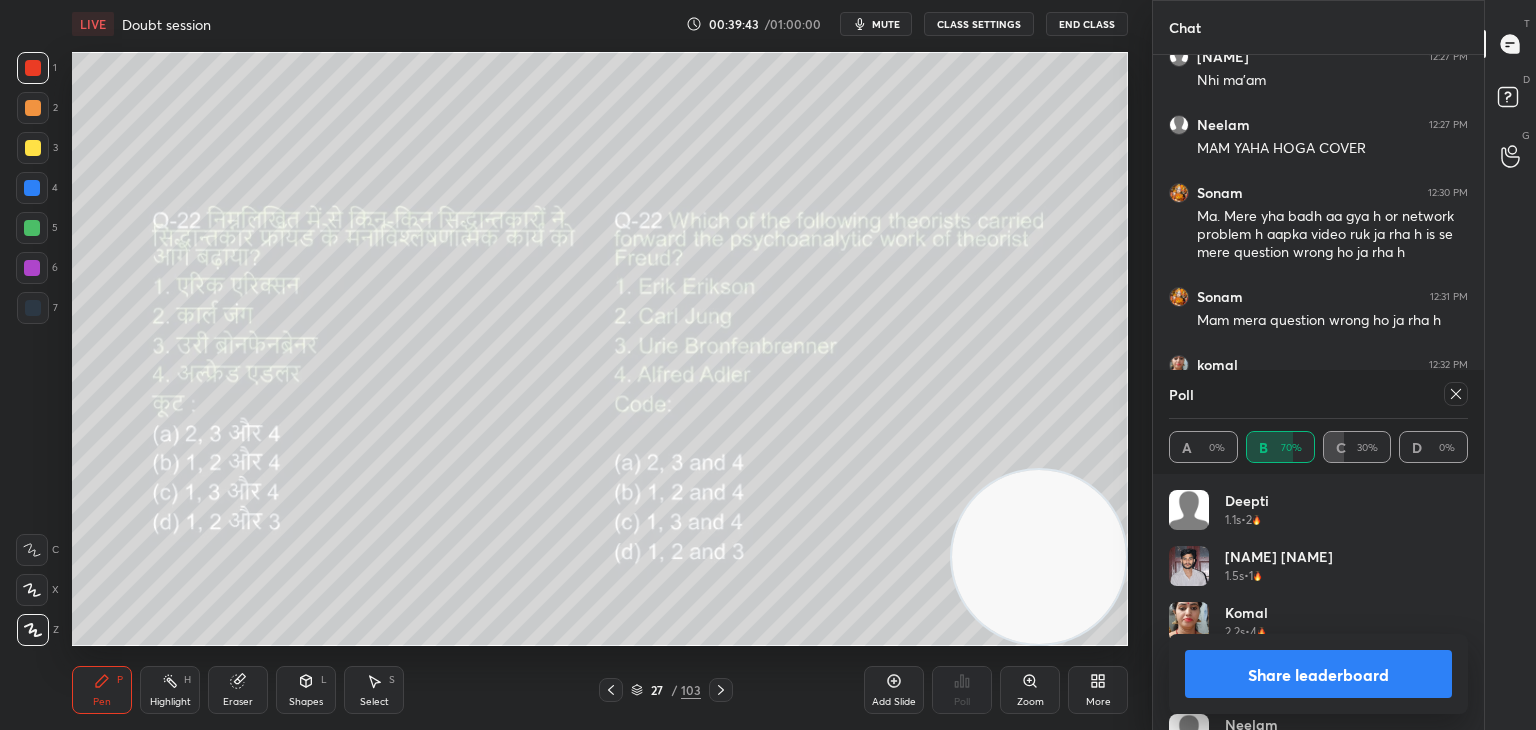 click at bounding box center [1456, 394] 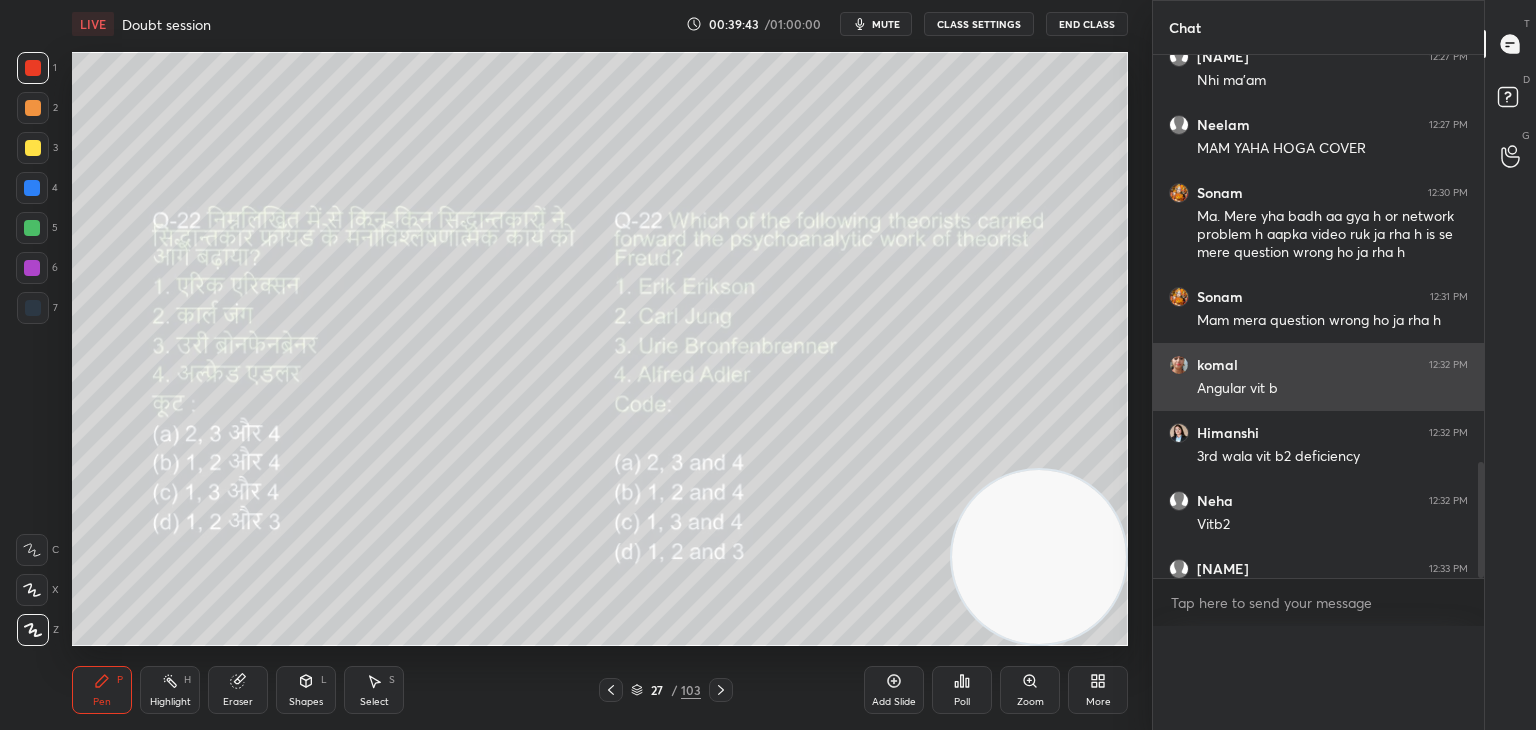 scroll, scrollTop: 20, scrollLeft: 293, axis: both 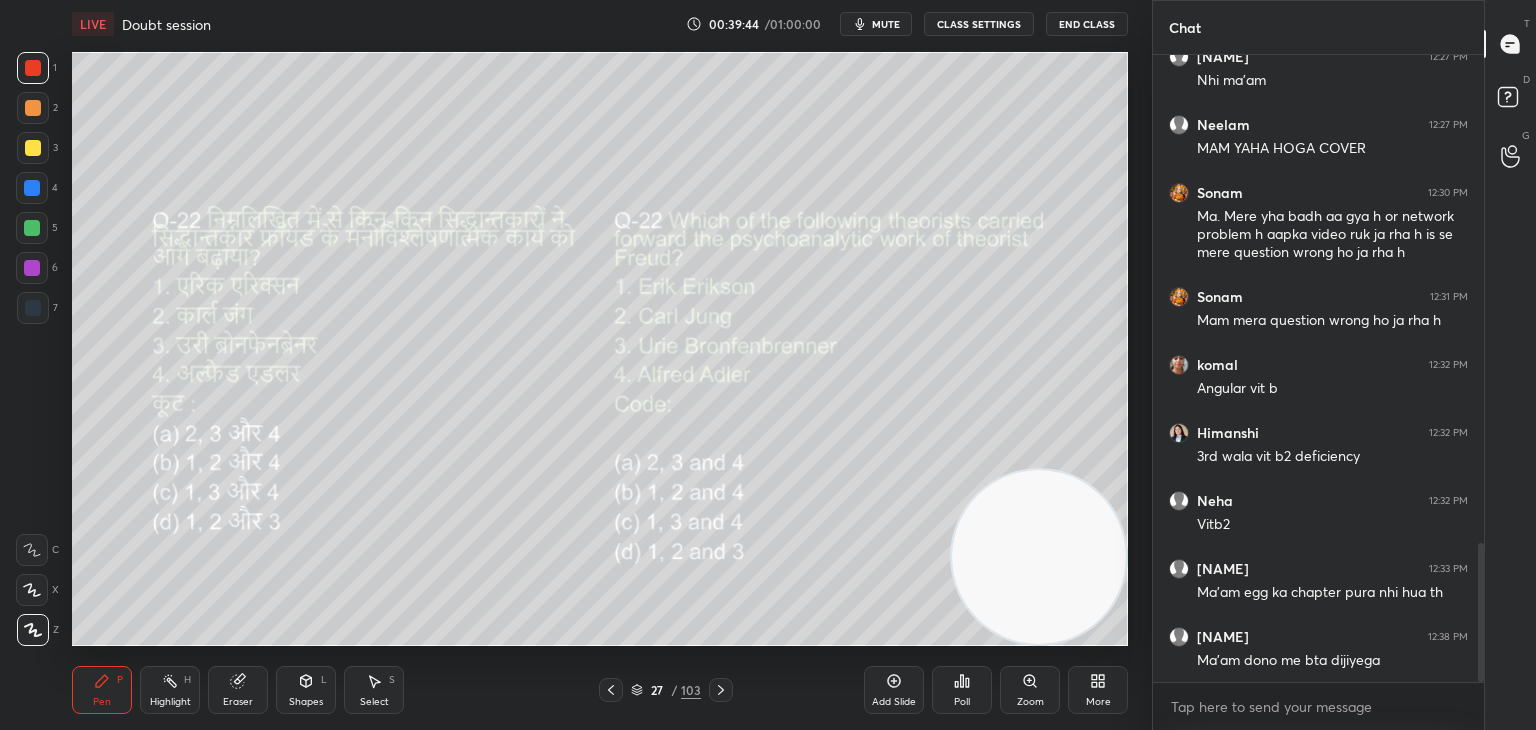 click 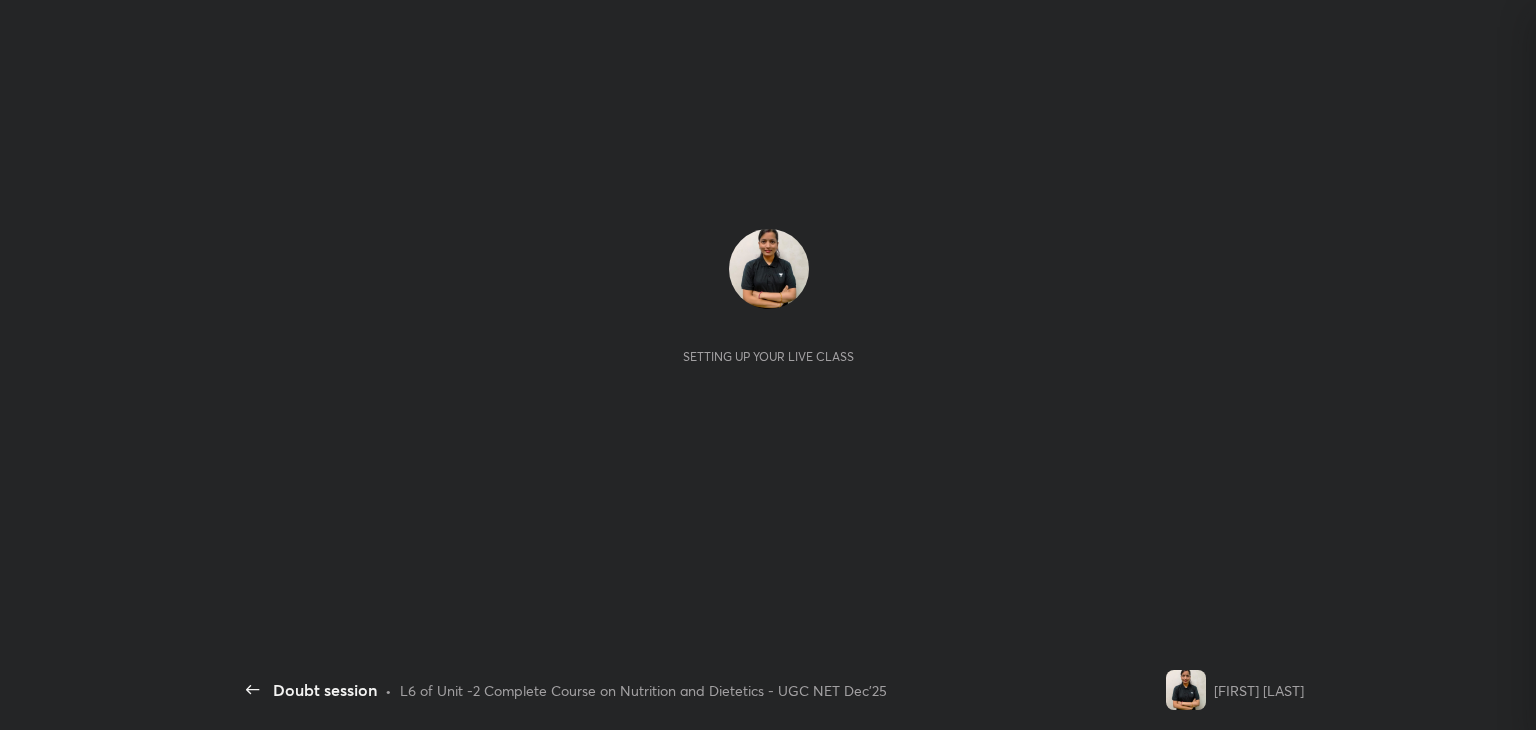 scroll, scrollTop: 0, scrollLeft: 0, axis: both 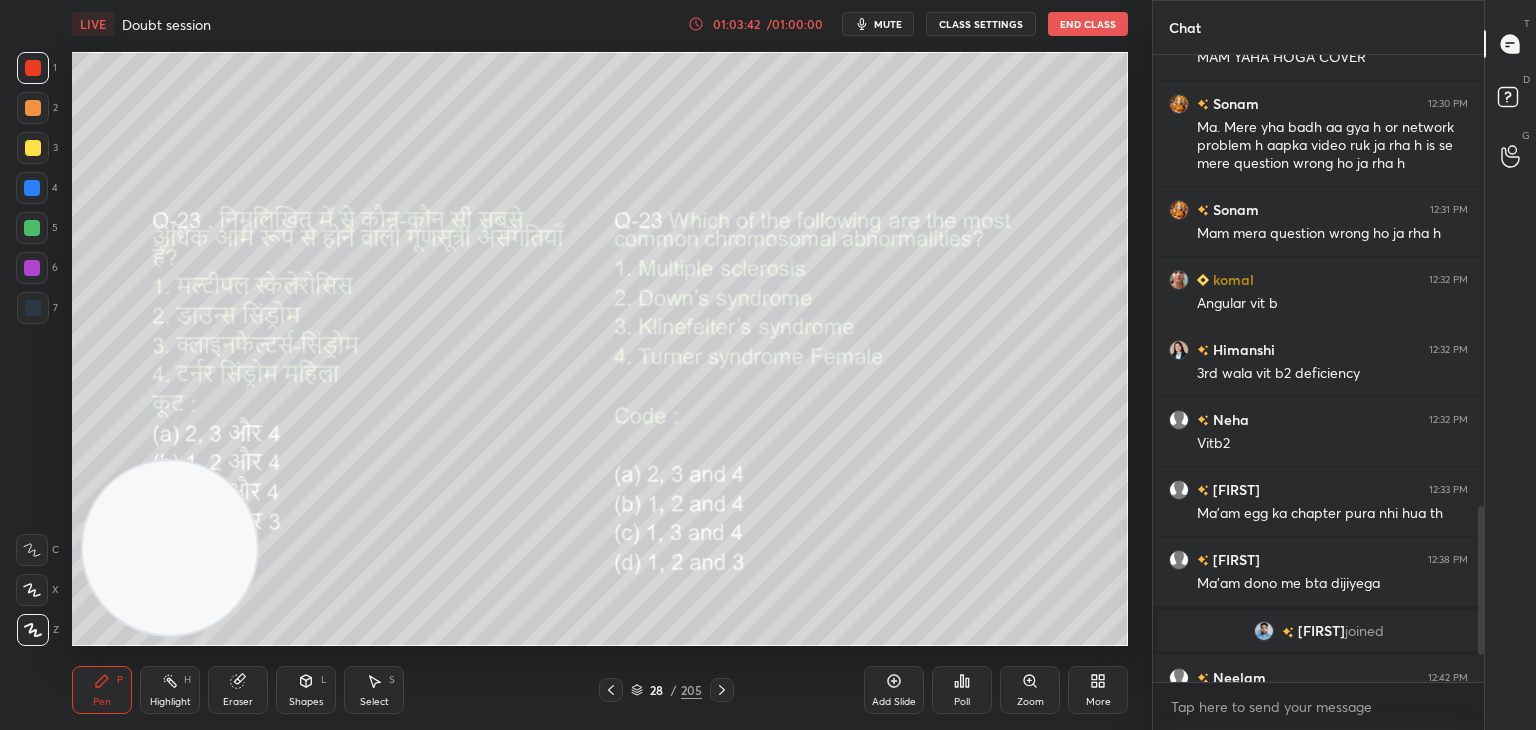 click on "End Class" at bounding box center (1088, 24) 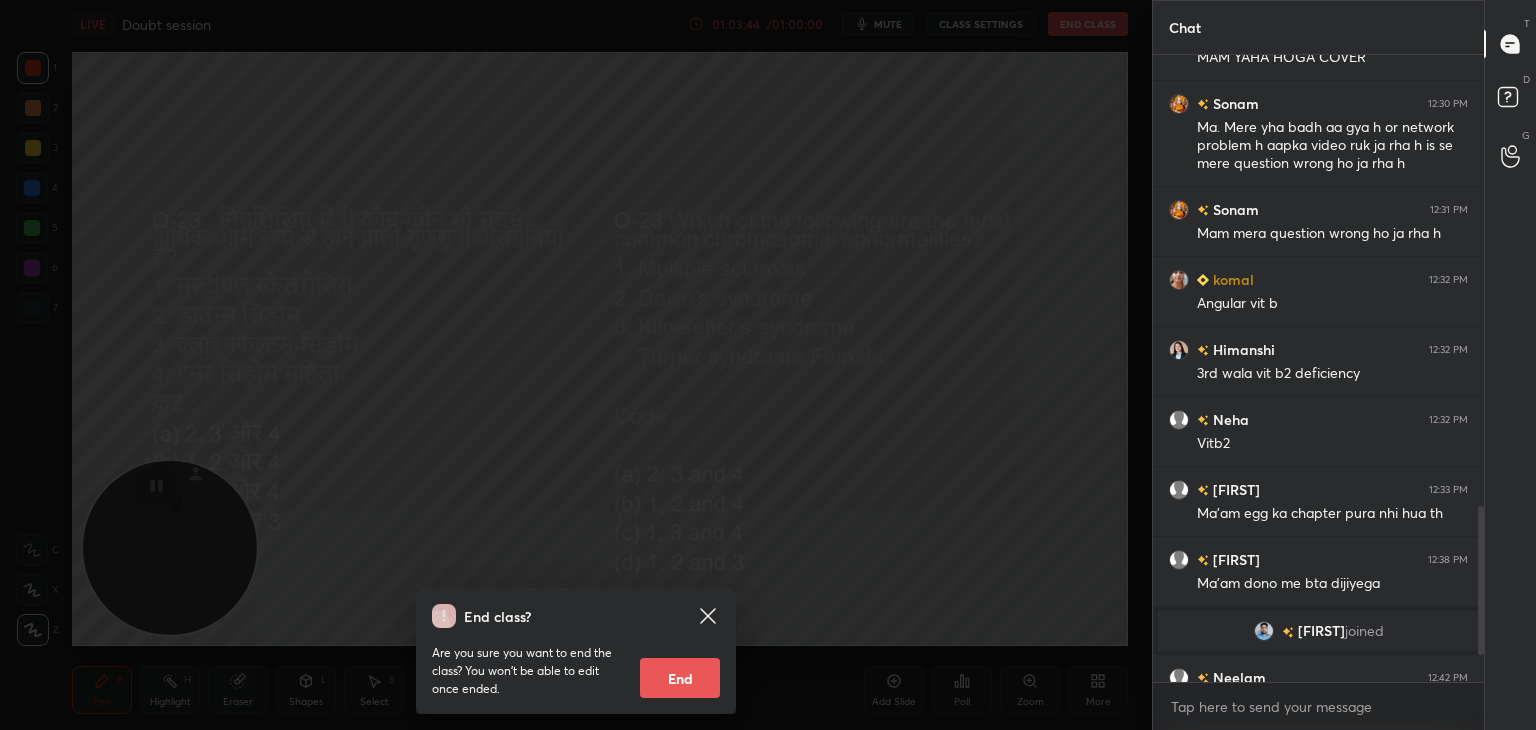 click on "End" at bounding box center [680, 678] 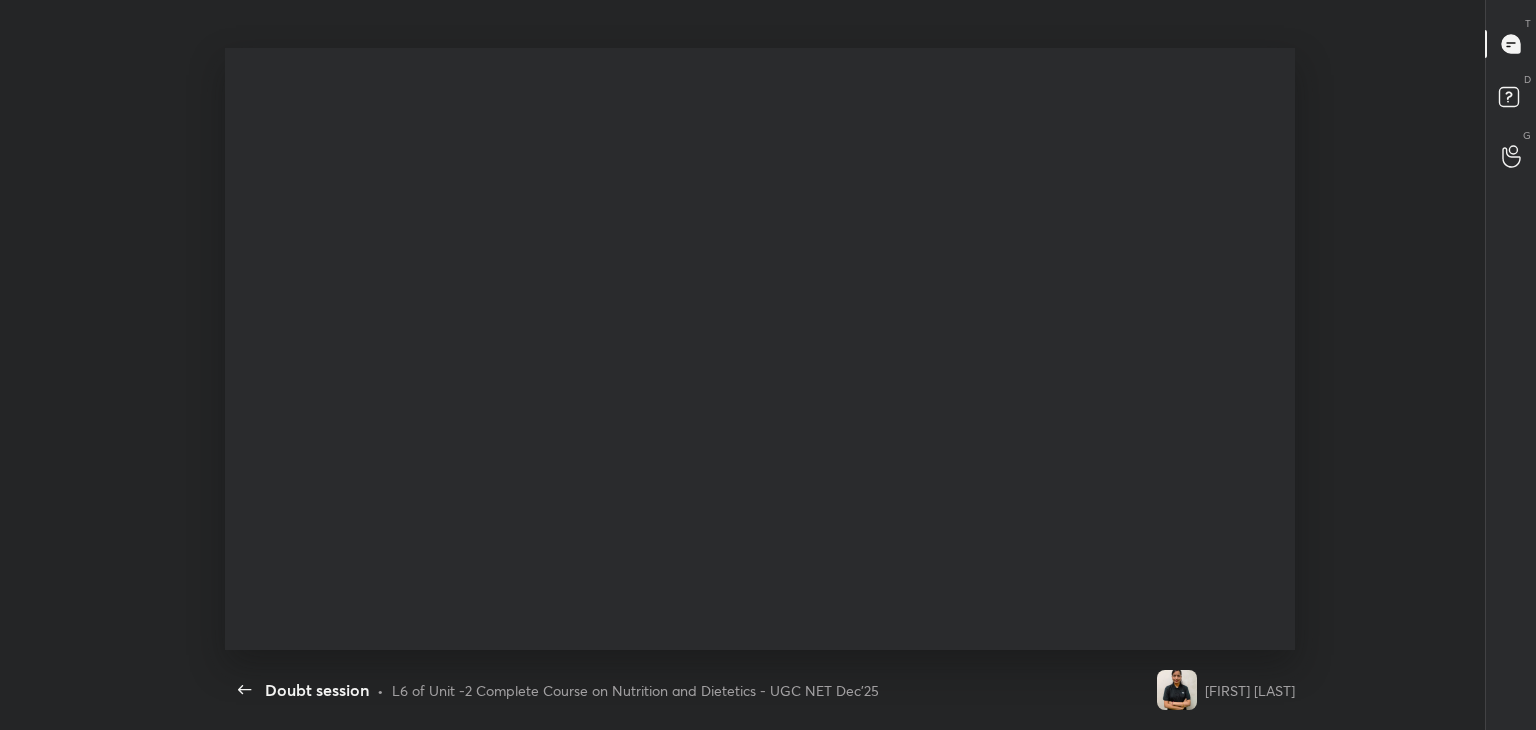 scroll, scrollTop: 99397, scrollLeft: 98536, axis: both 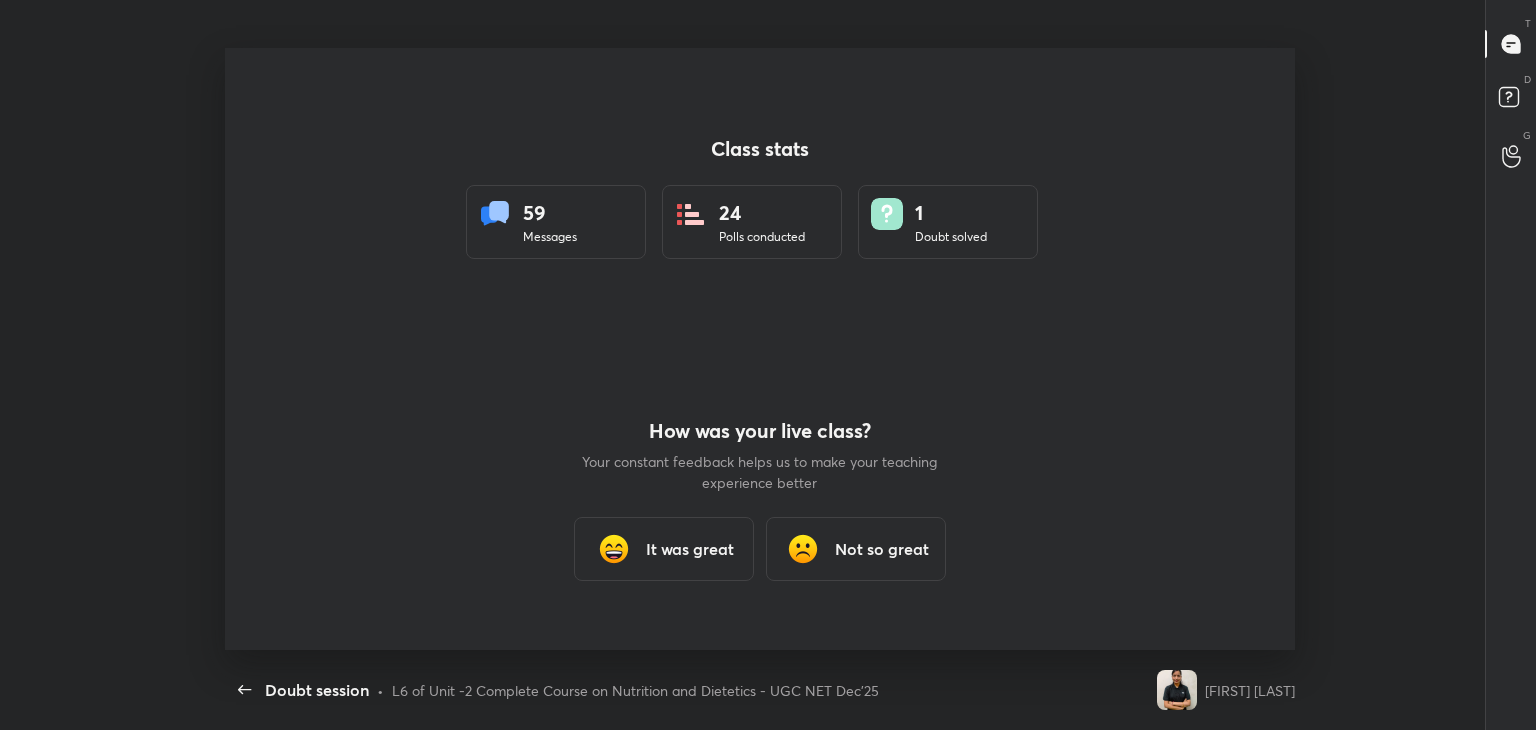 click on "Not so great" at bounding box center [882, 549] 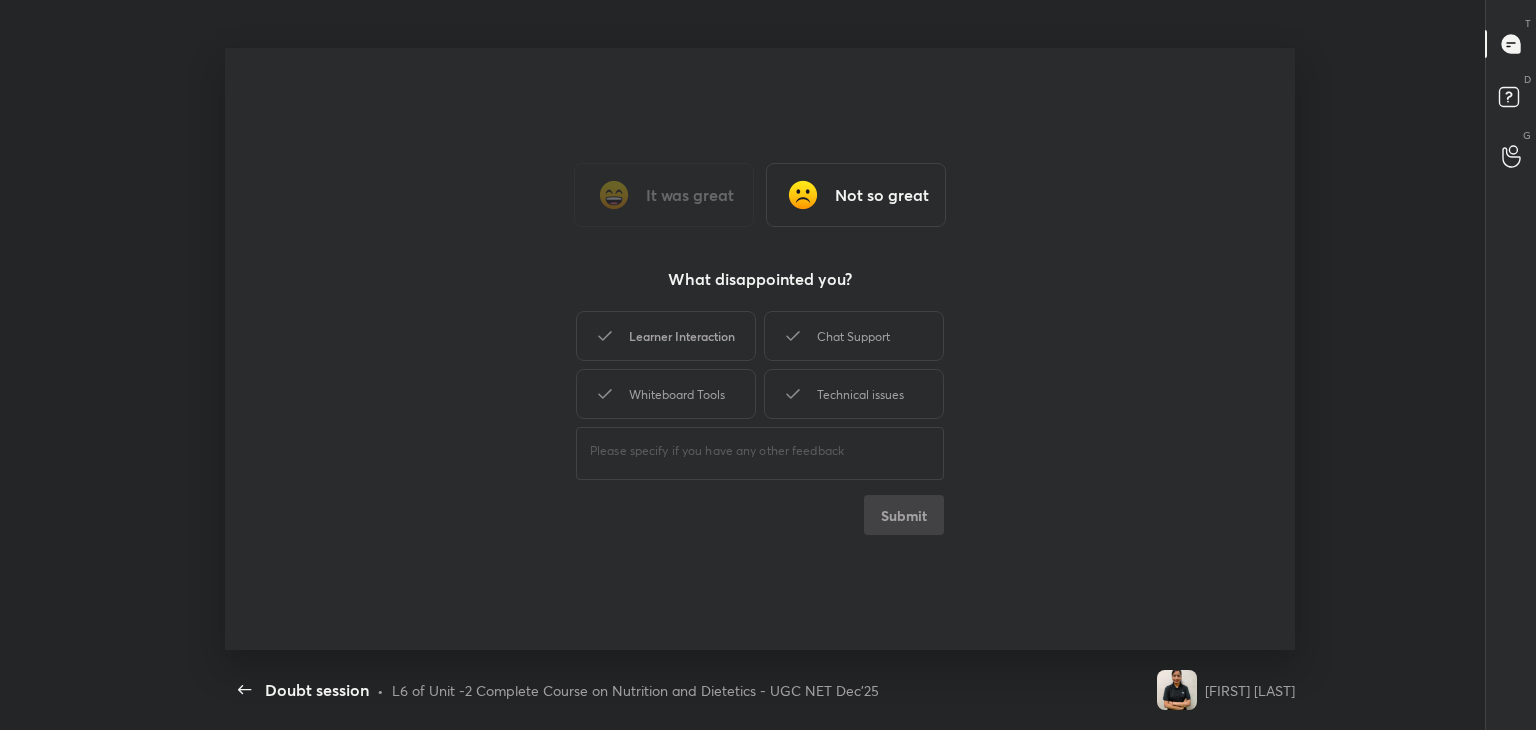 click on "Learner Interaction" at bounding box center (666, 336) 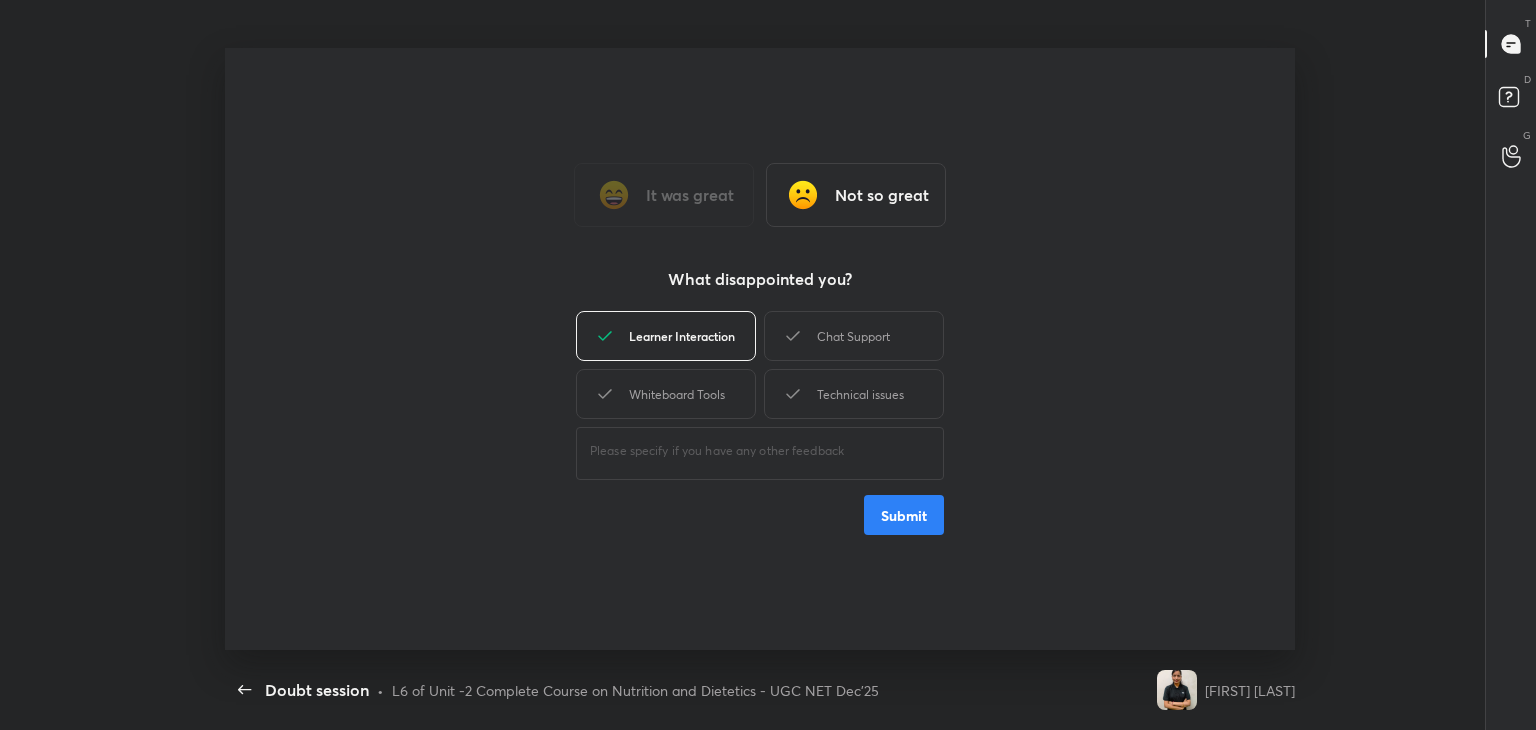 click on "Learner Interaction" at bounding box center (666, 336) 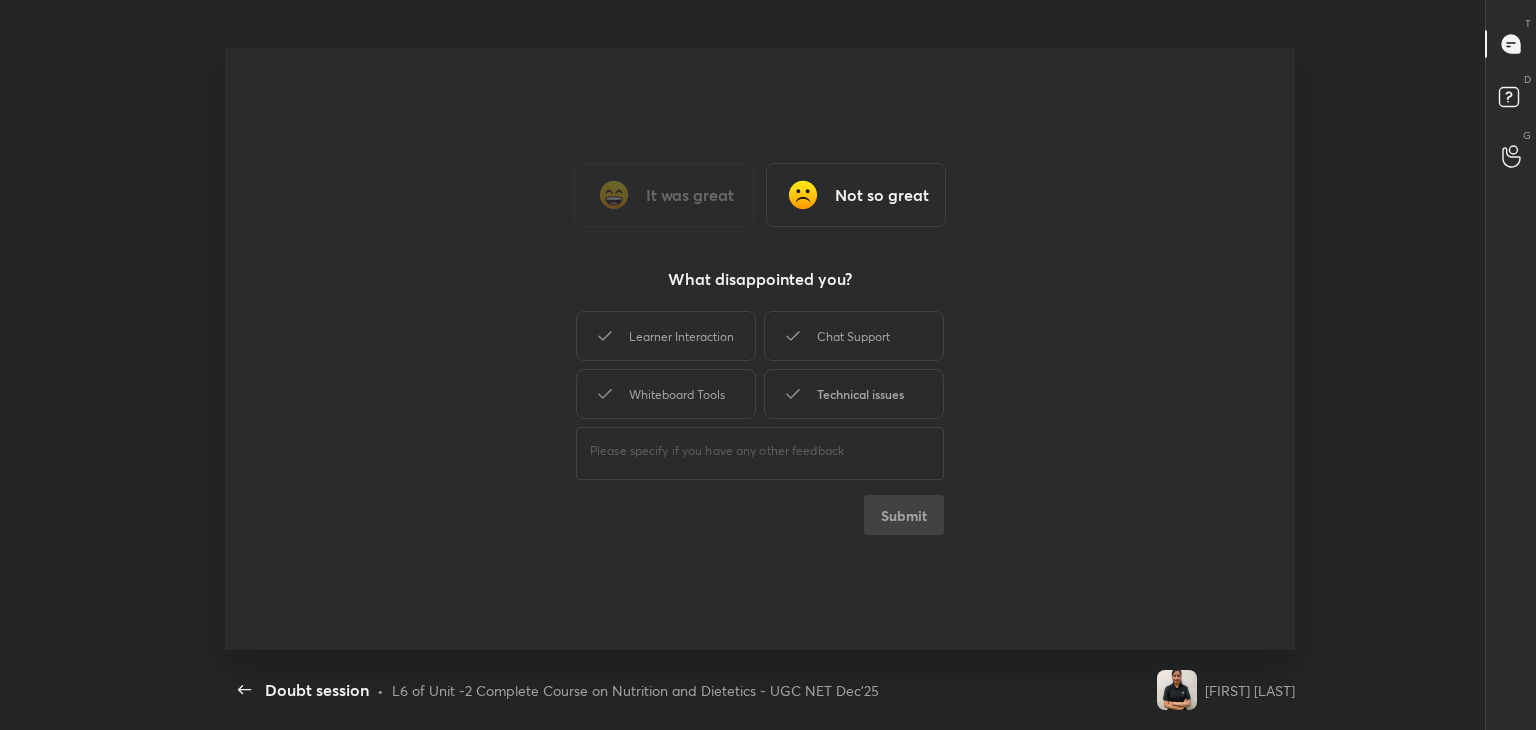 click on "Technical issues" at bounding box center (854, 394) 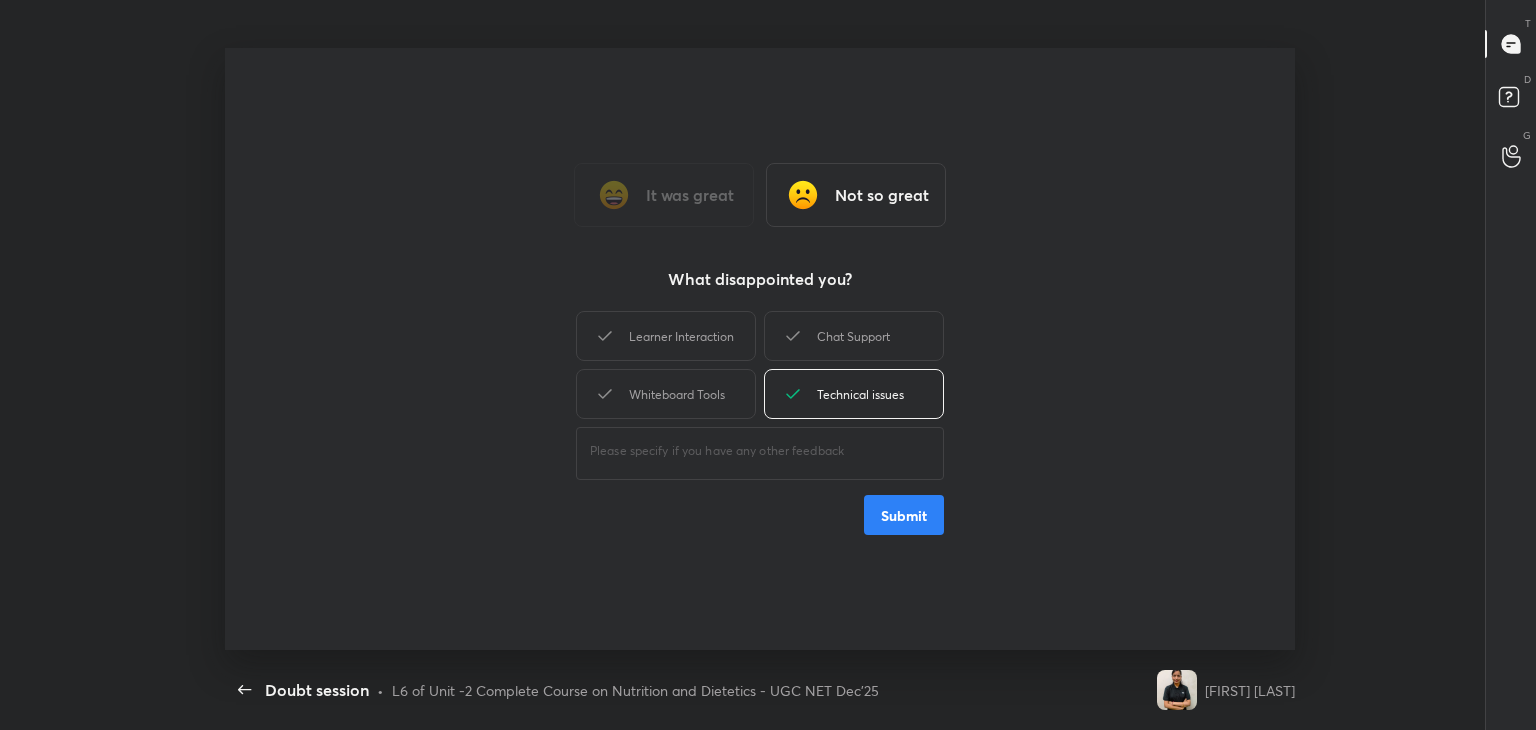 click on "Submit" at bounding box center (904, 515) 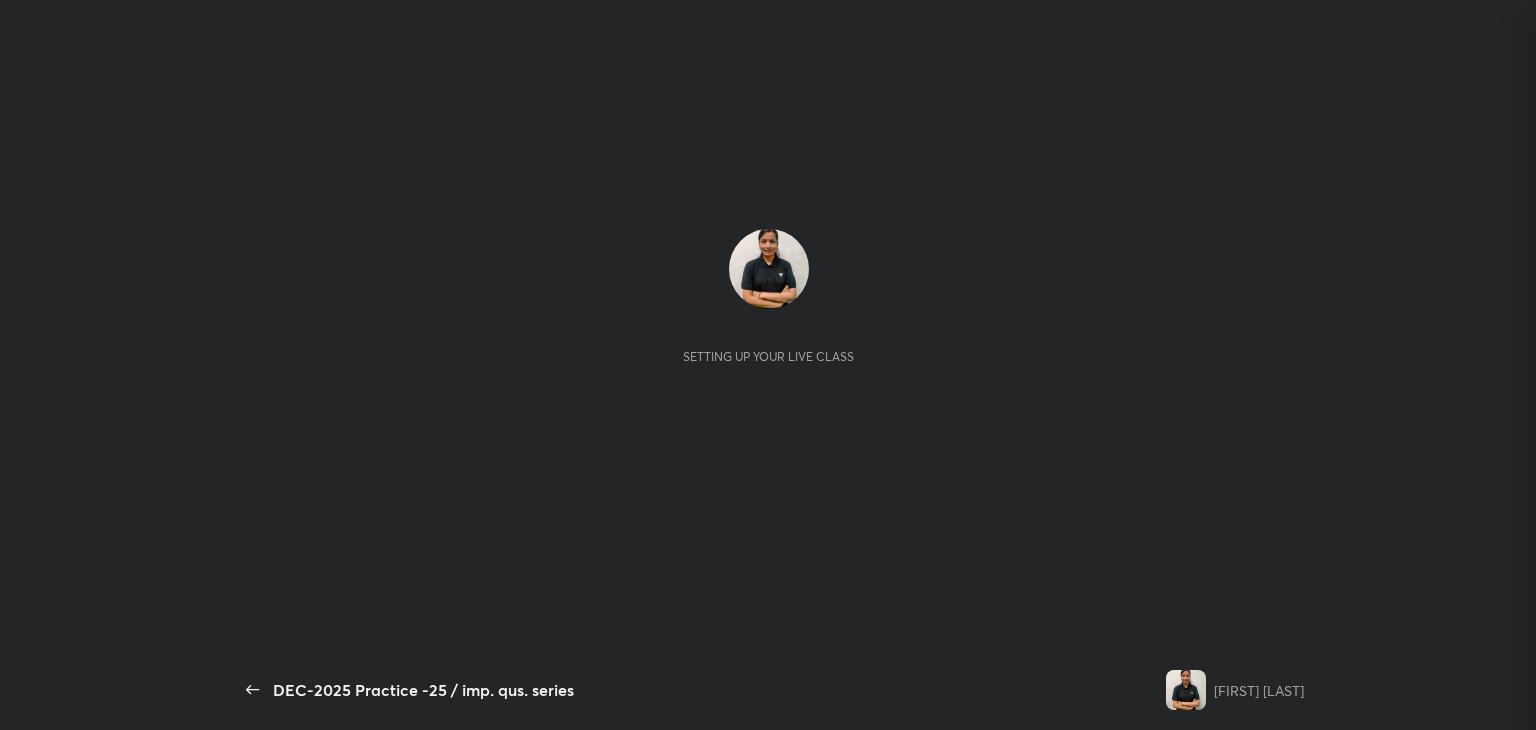 scroll, scrollTop: 0, scrollLeft: 0, axis: both 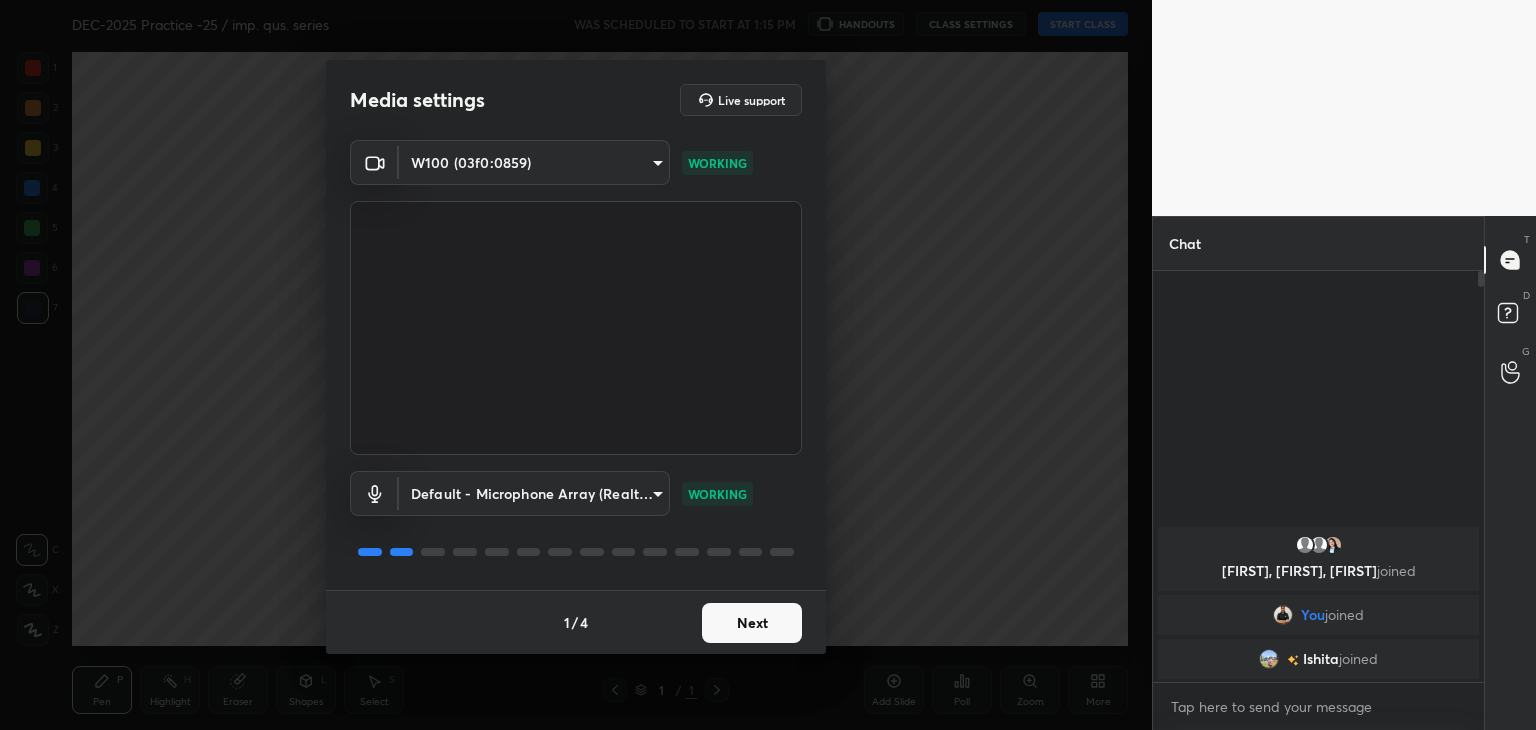 click on "Next" at bounding box center (752, 623) 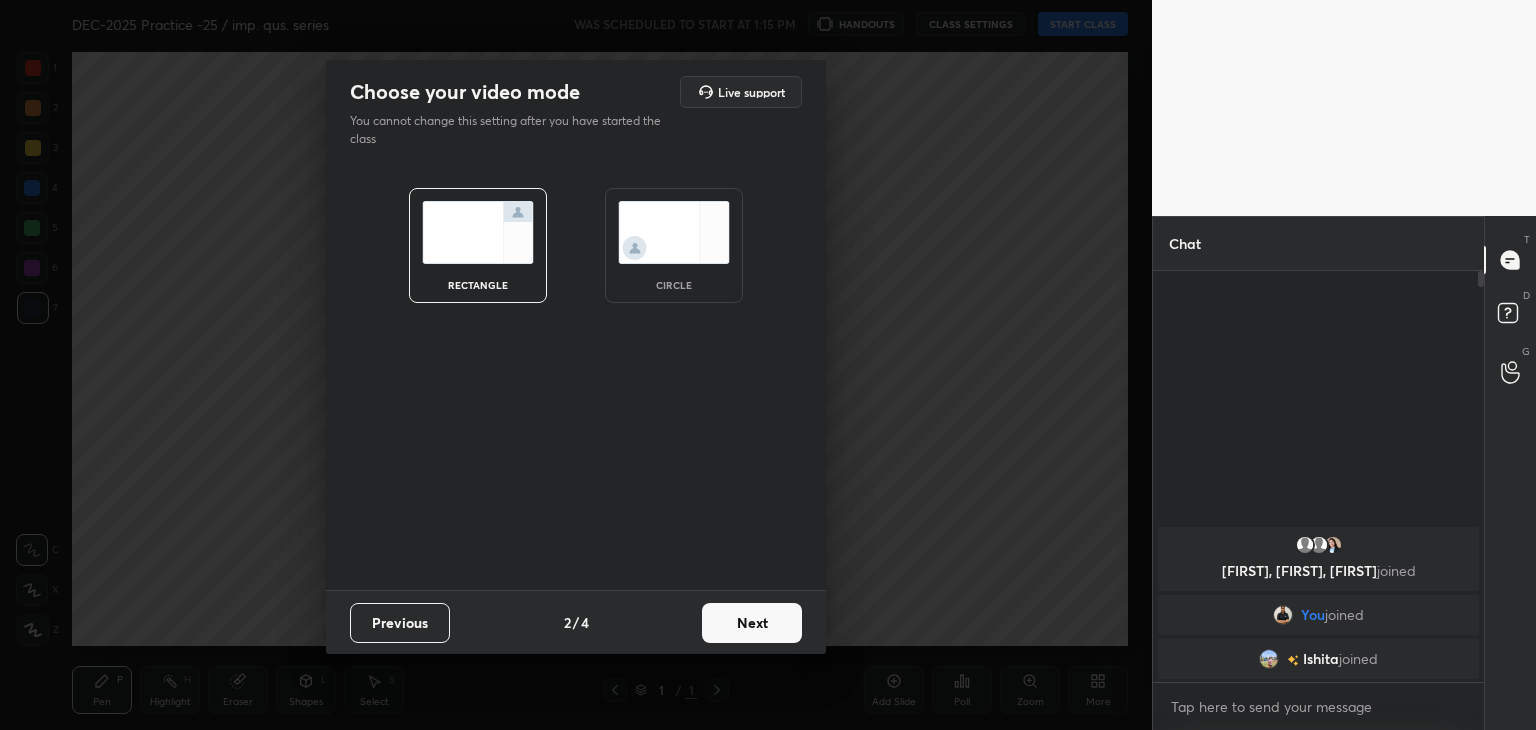 click on "rectangle circle" at bounding box center (576, 245) 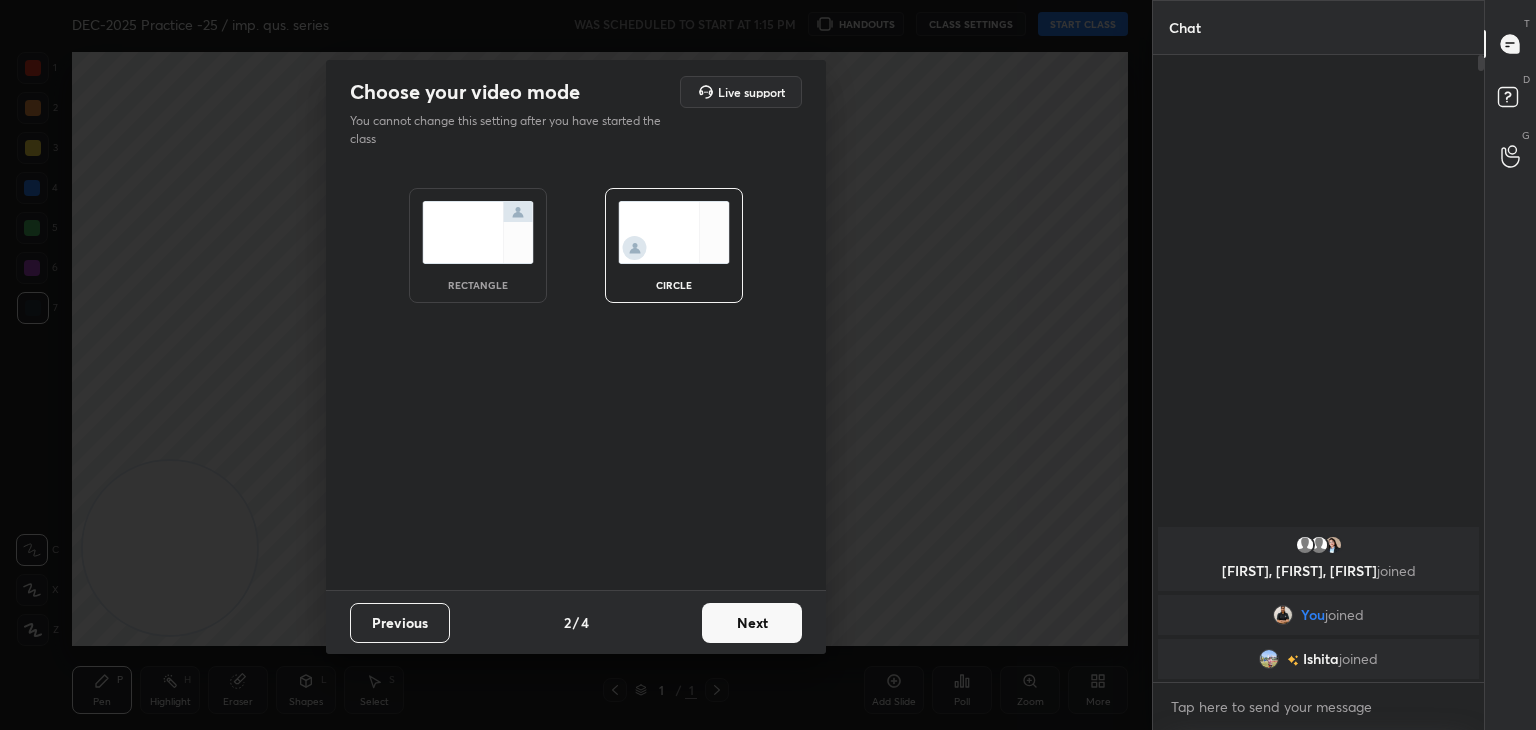 scroll, scrollTop: 6, scrollLeft: 6, axis: both 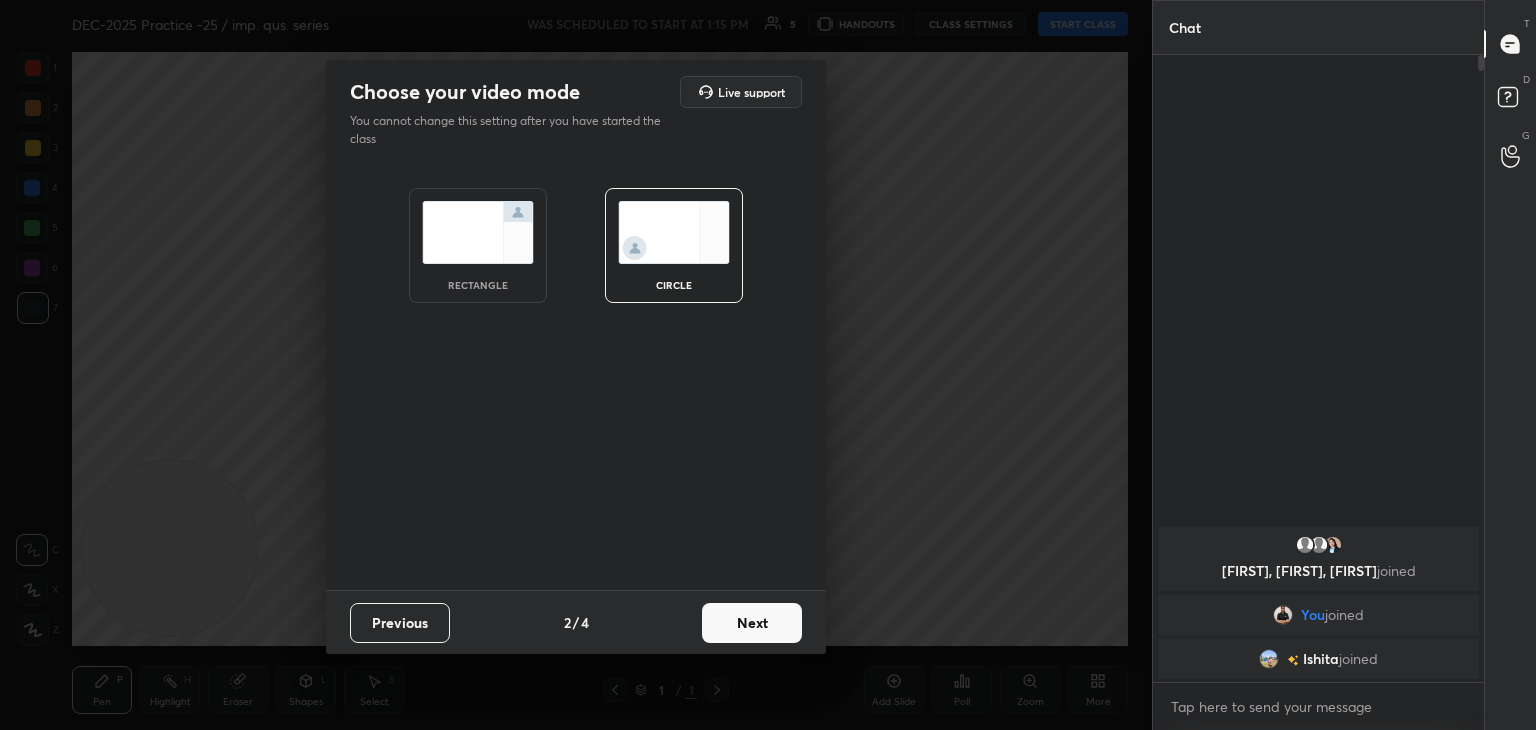 click on "Next" at bounding box center [752, 623] 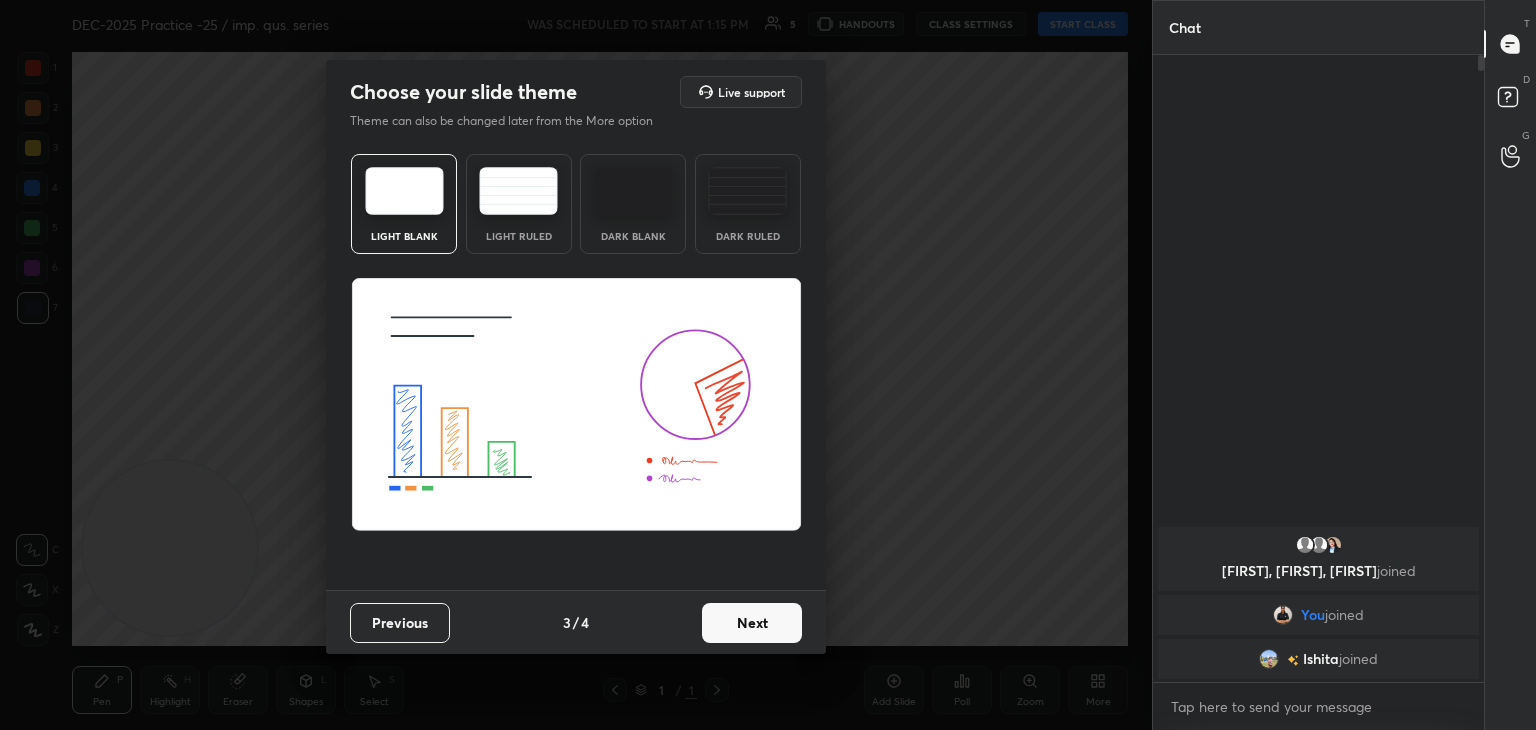 click on "Next" at bounding box center [752, 623] 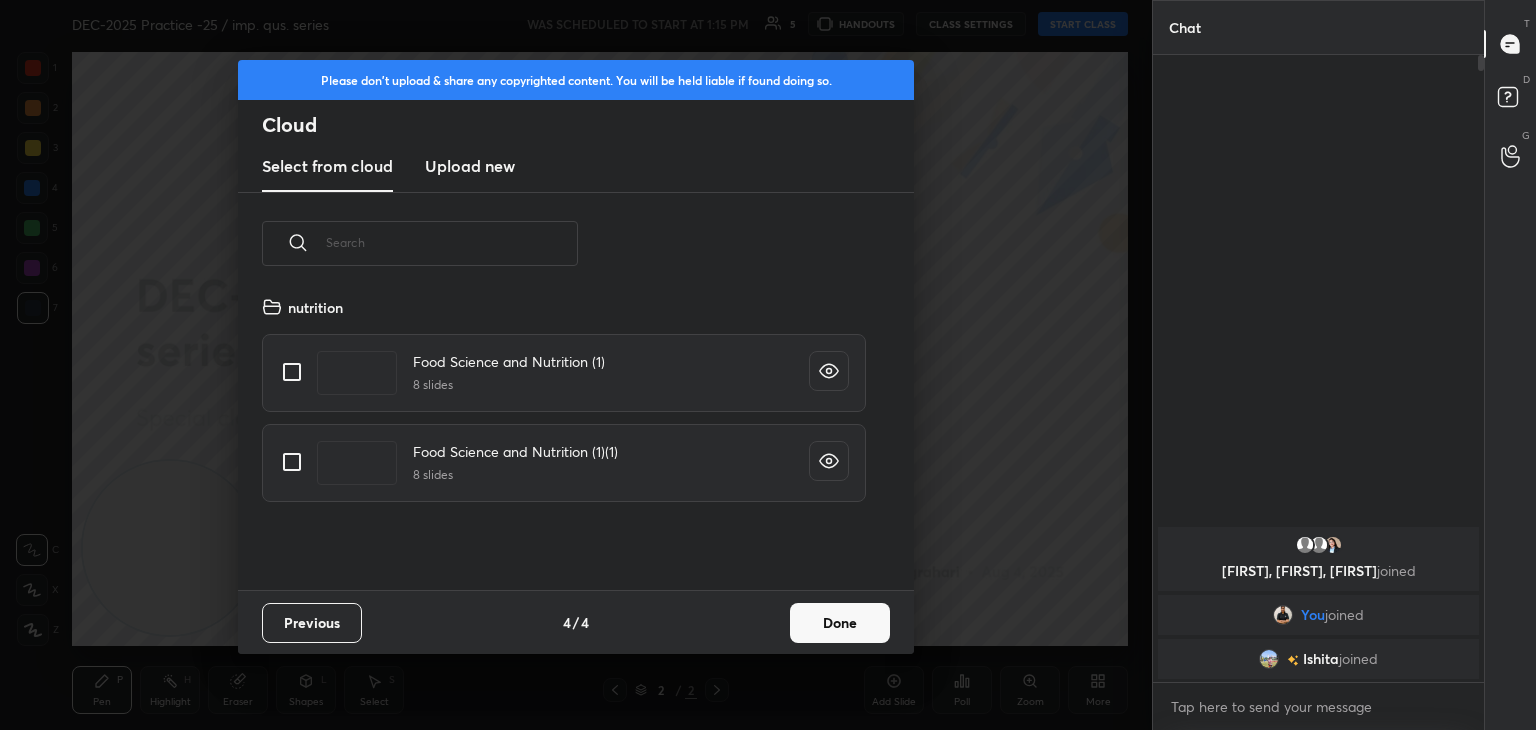scroll, scrollTop: 6, scrollLeft: 10, axis: both 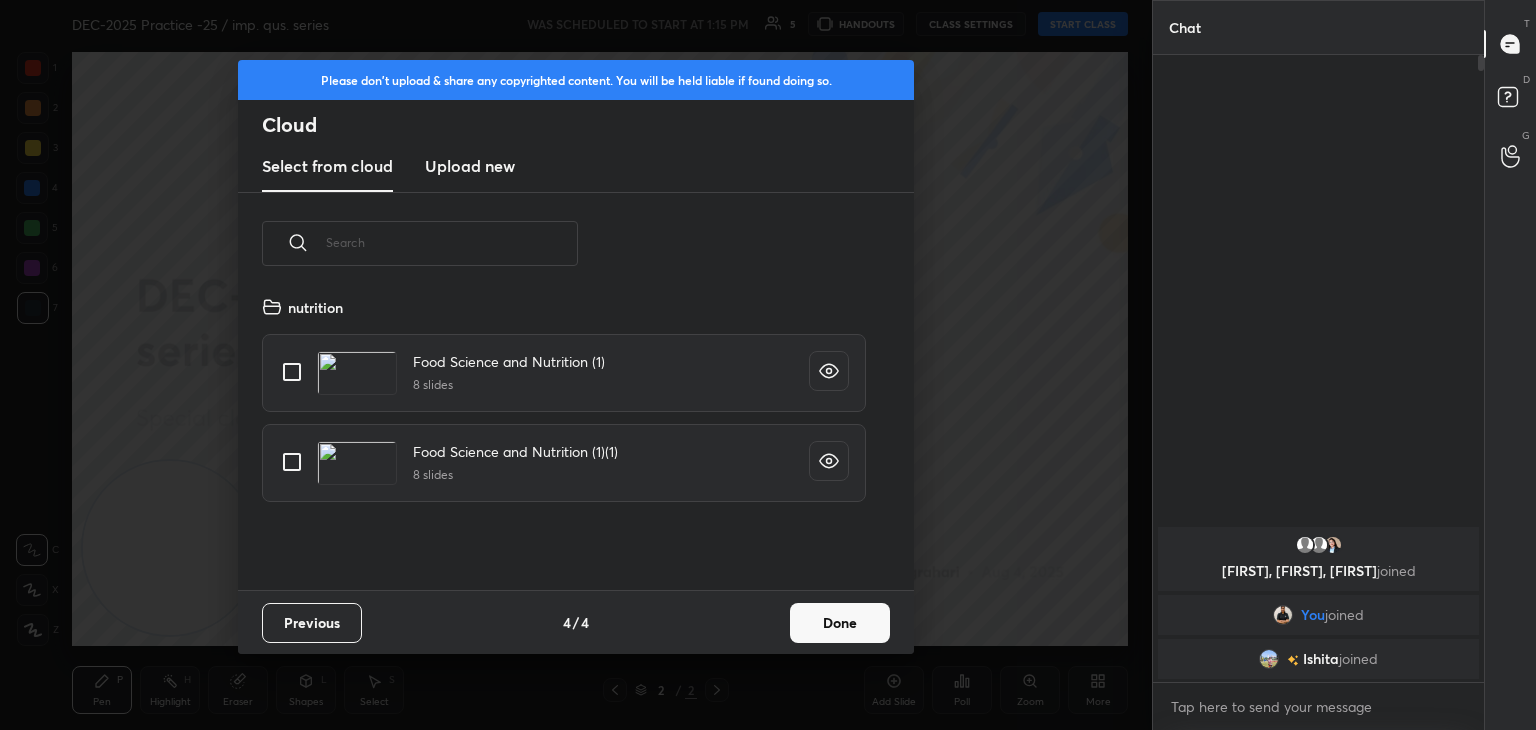 click on "Upload new" at bounding box center [470, 166] 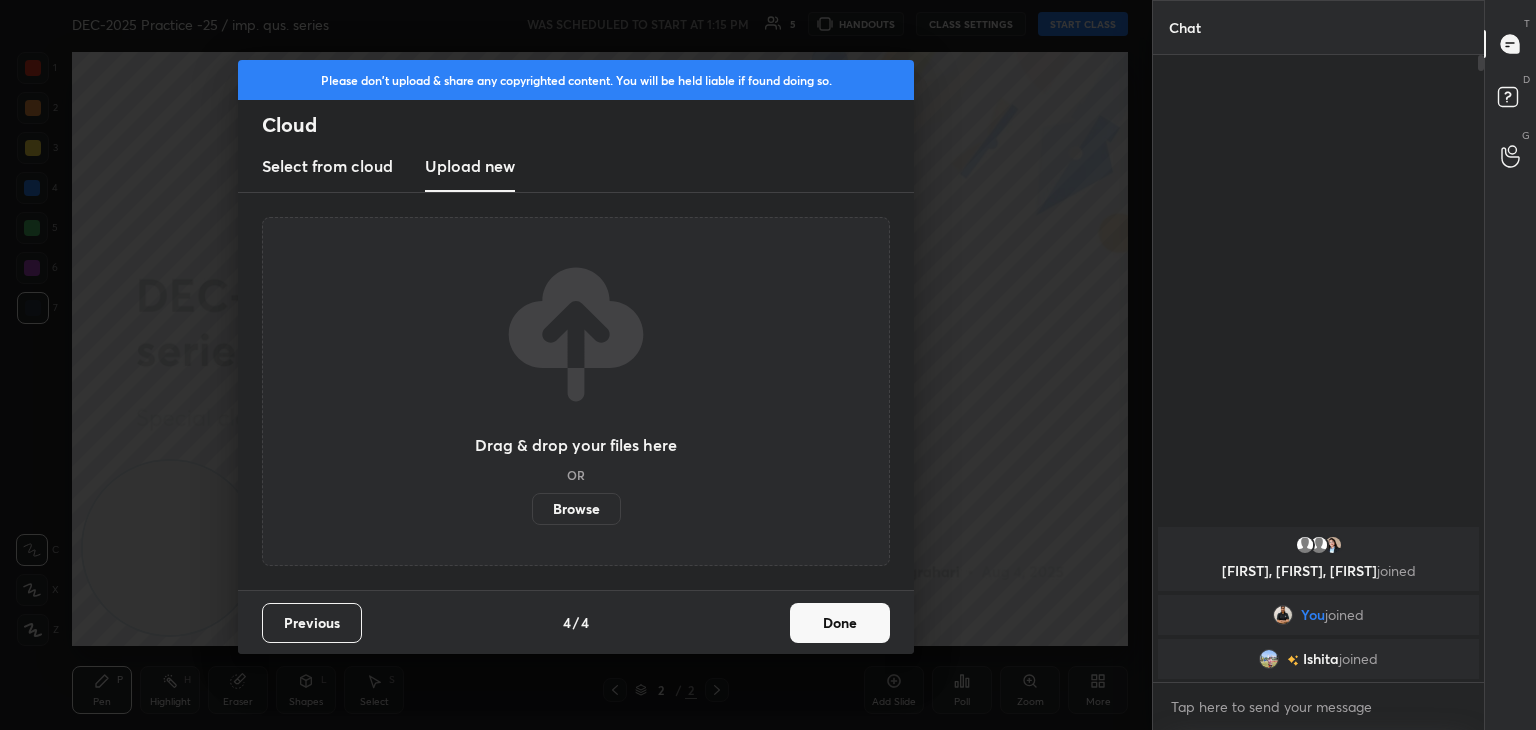 click on "Browse" at bounding box center (576, 509) 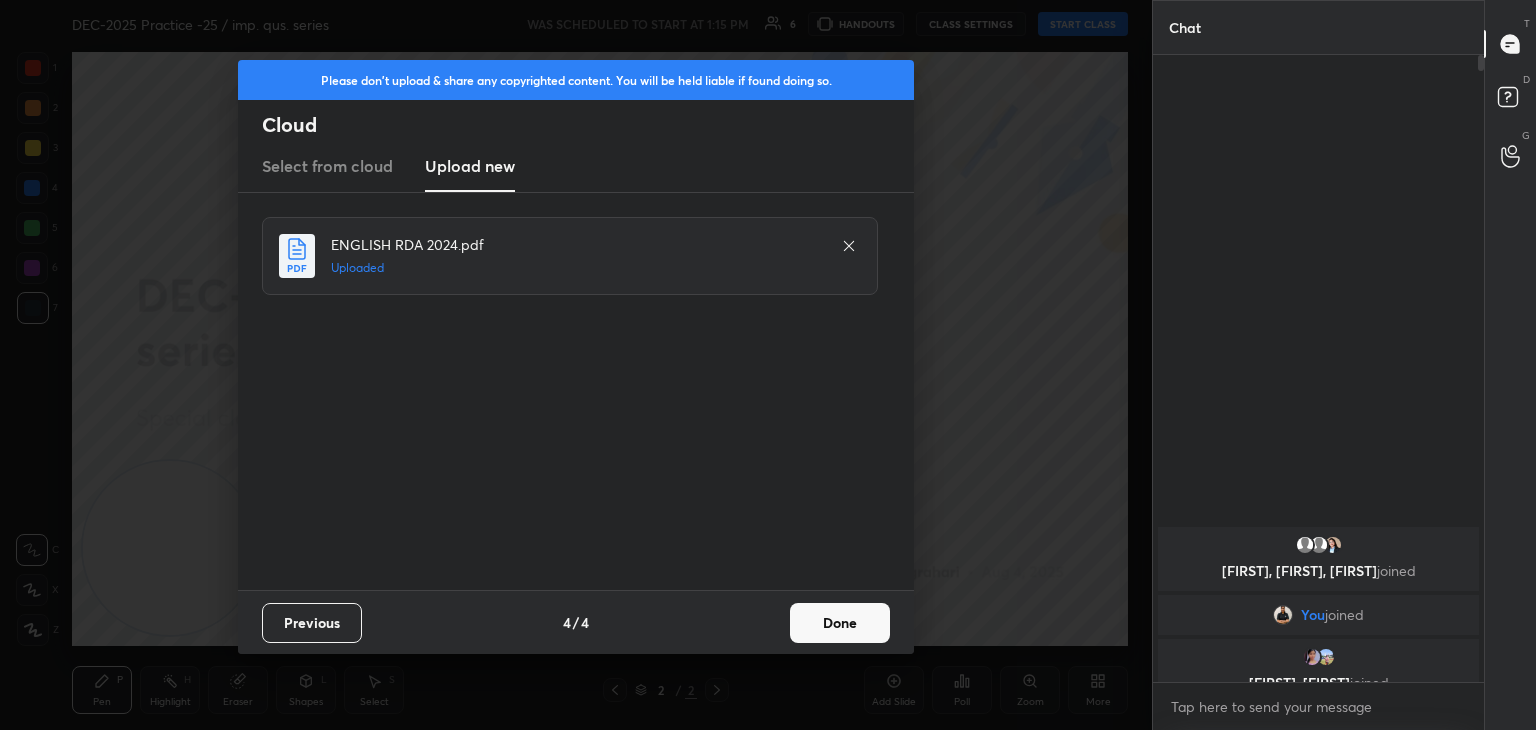 click on "Done" at bounding box center (840, 623) 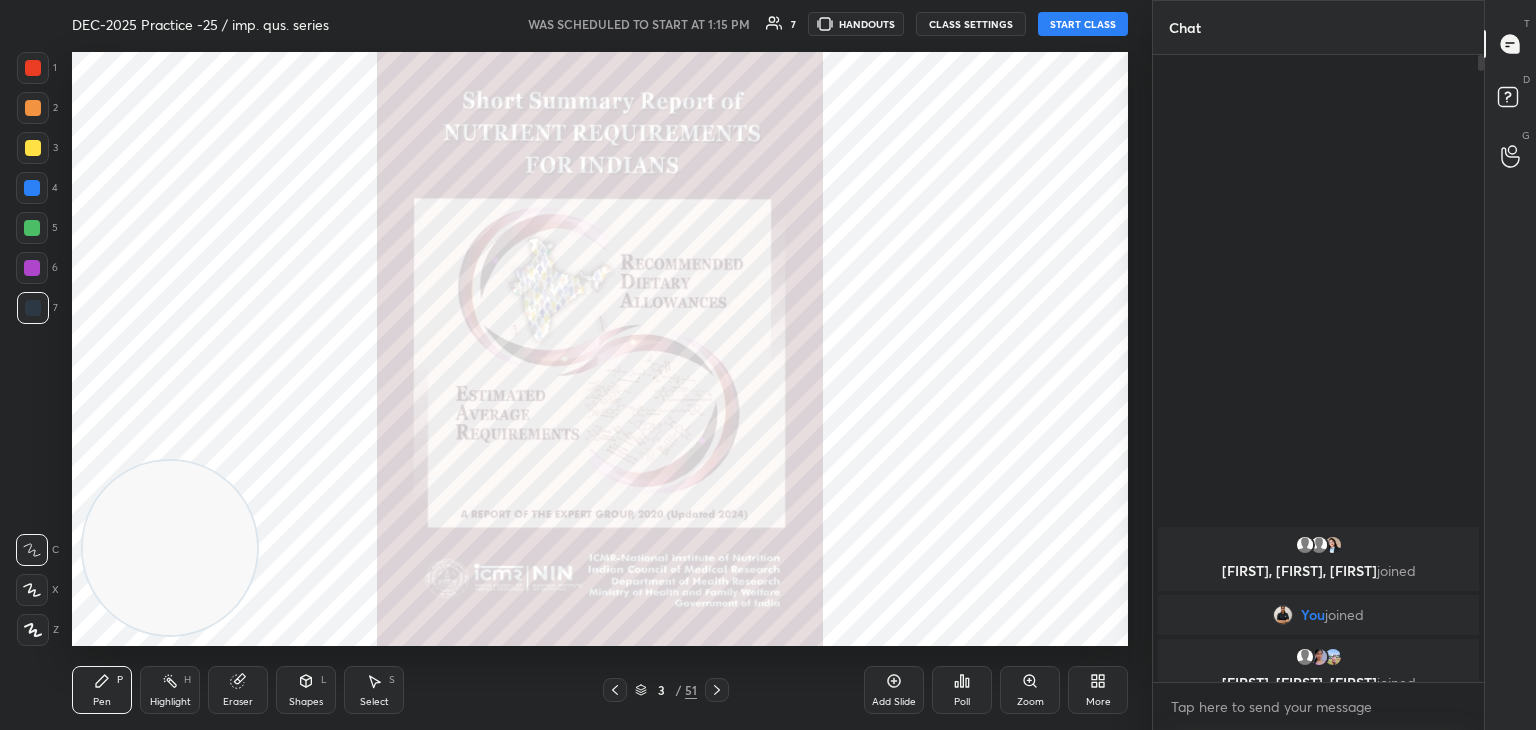 click on "Himani, Anuradha, Himanshi  joined You  joined Neelam, shivani, Ishita  joined" at bounding box center (1318, 368) 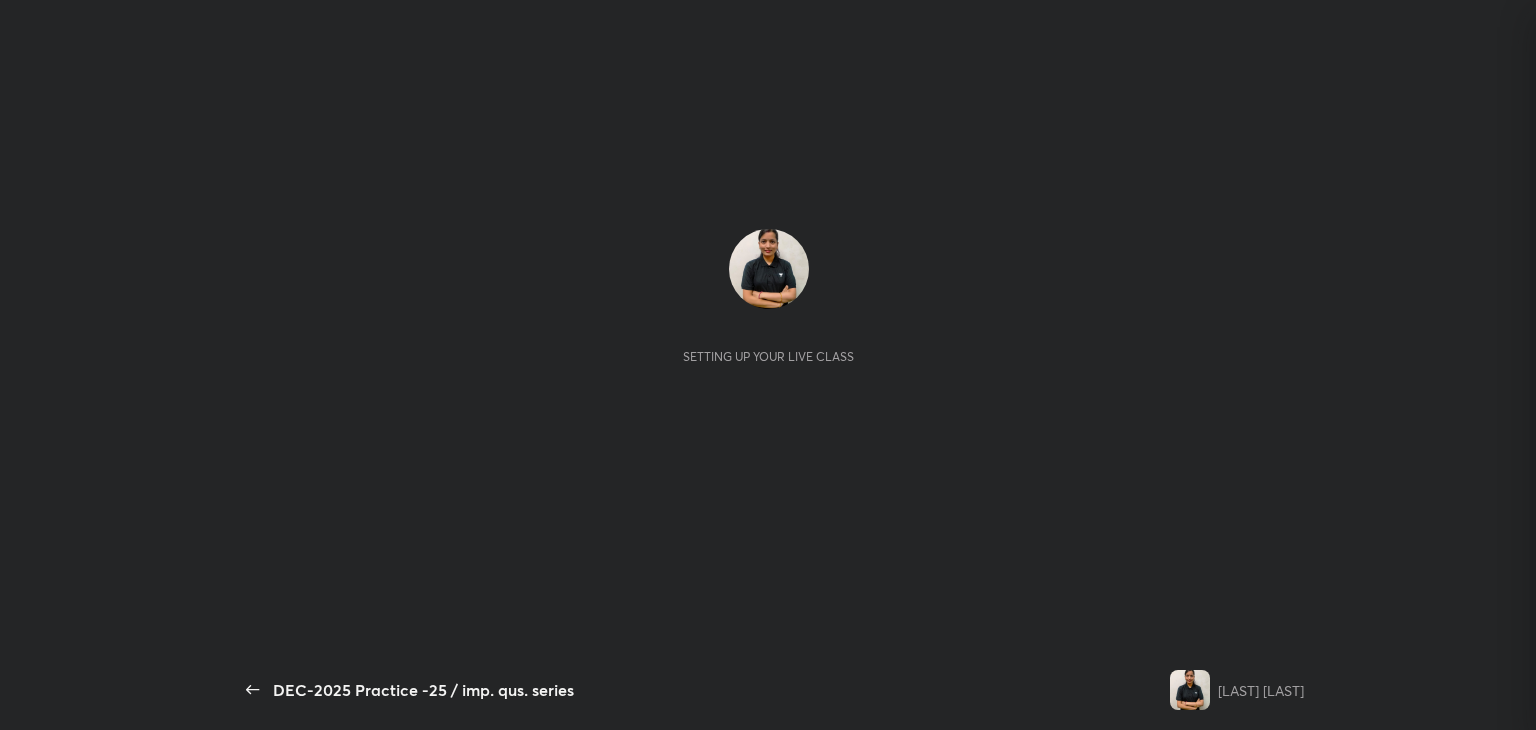 scroll, scrollTop: 0, scrollLeft: 0, axis: both 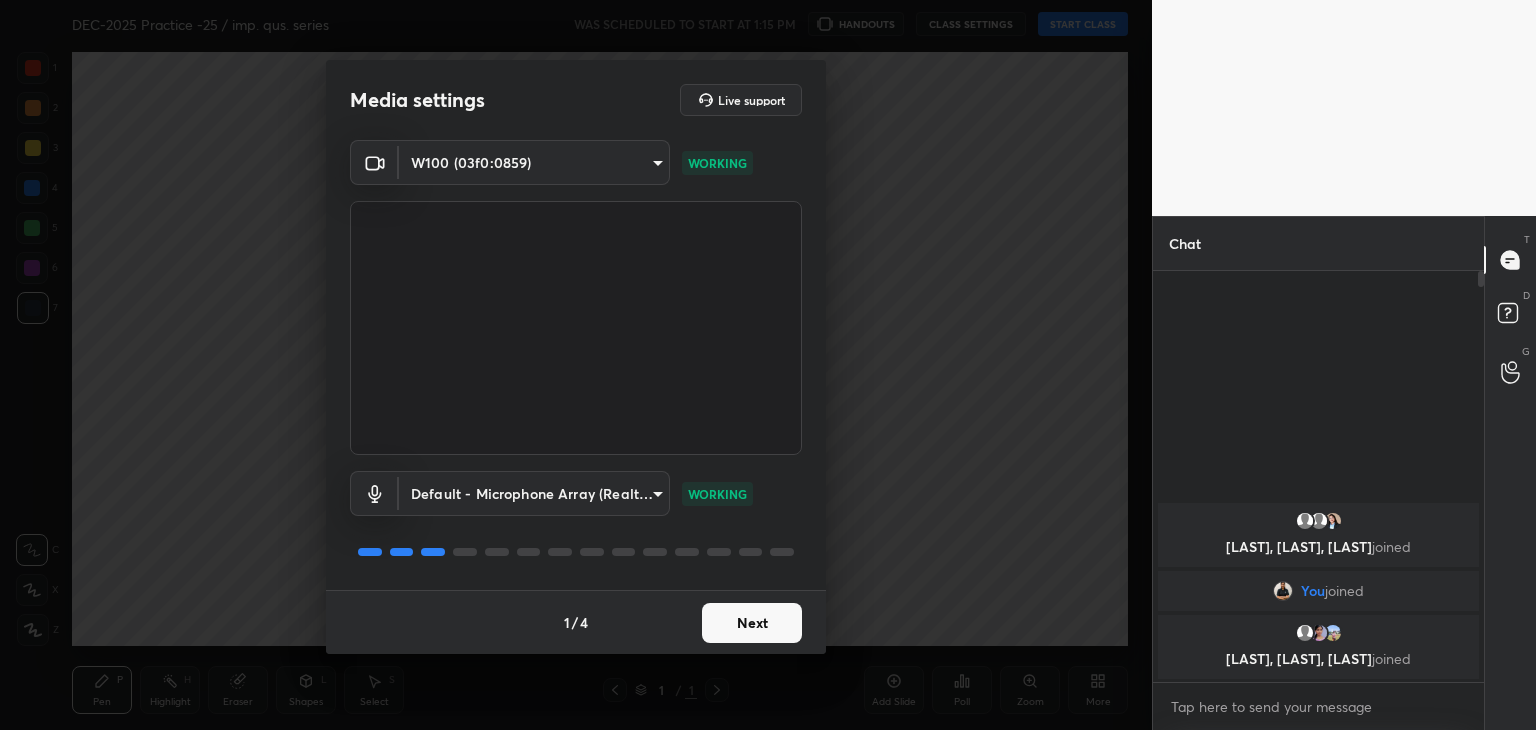 click on "Next" at bounding box center [752, 623] 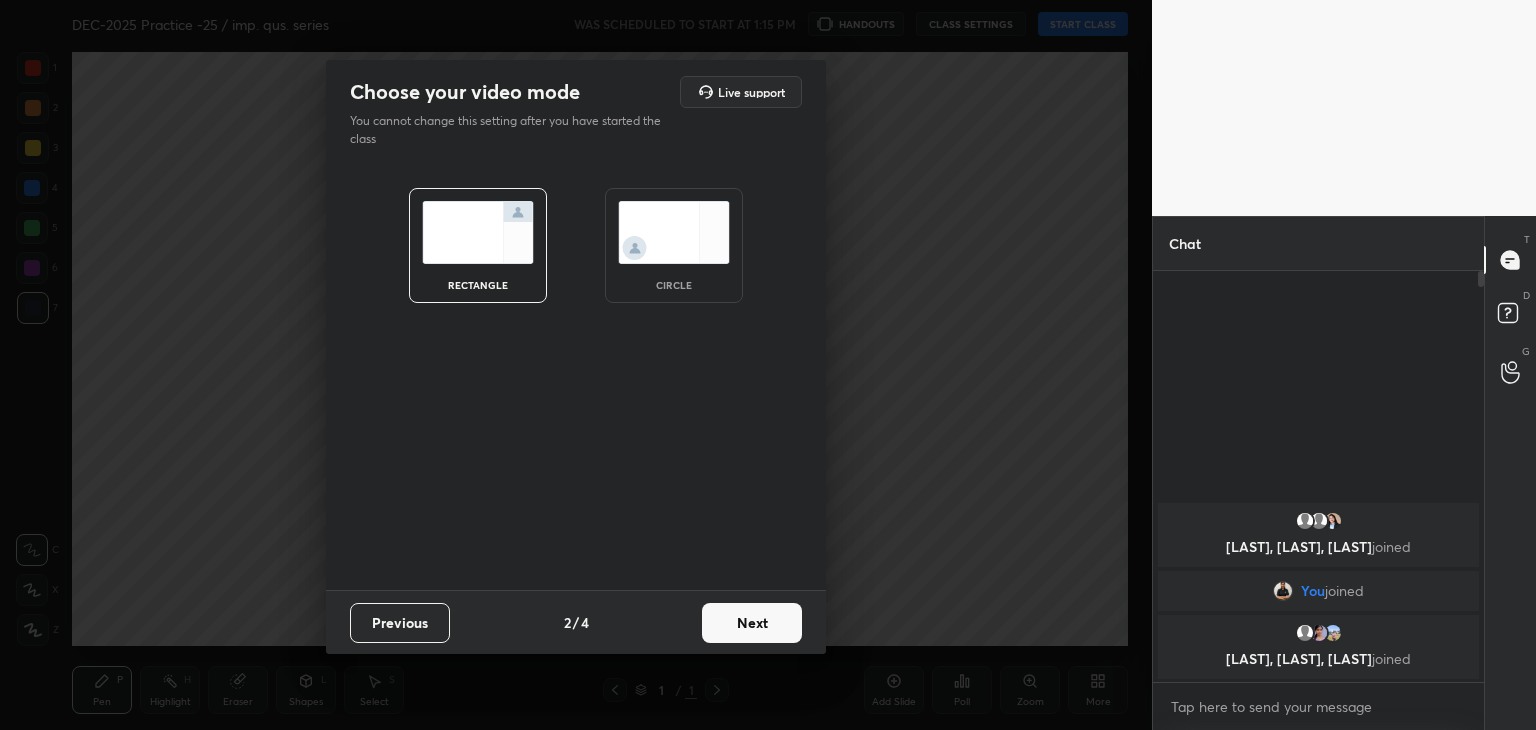 click at bounding box center (674, 232) 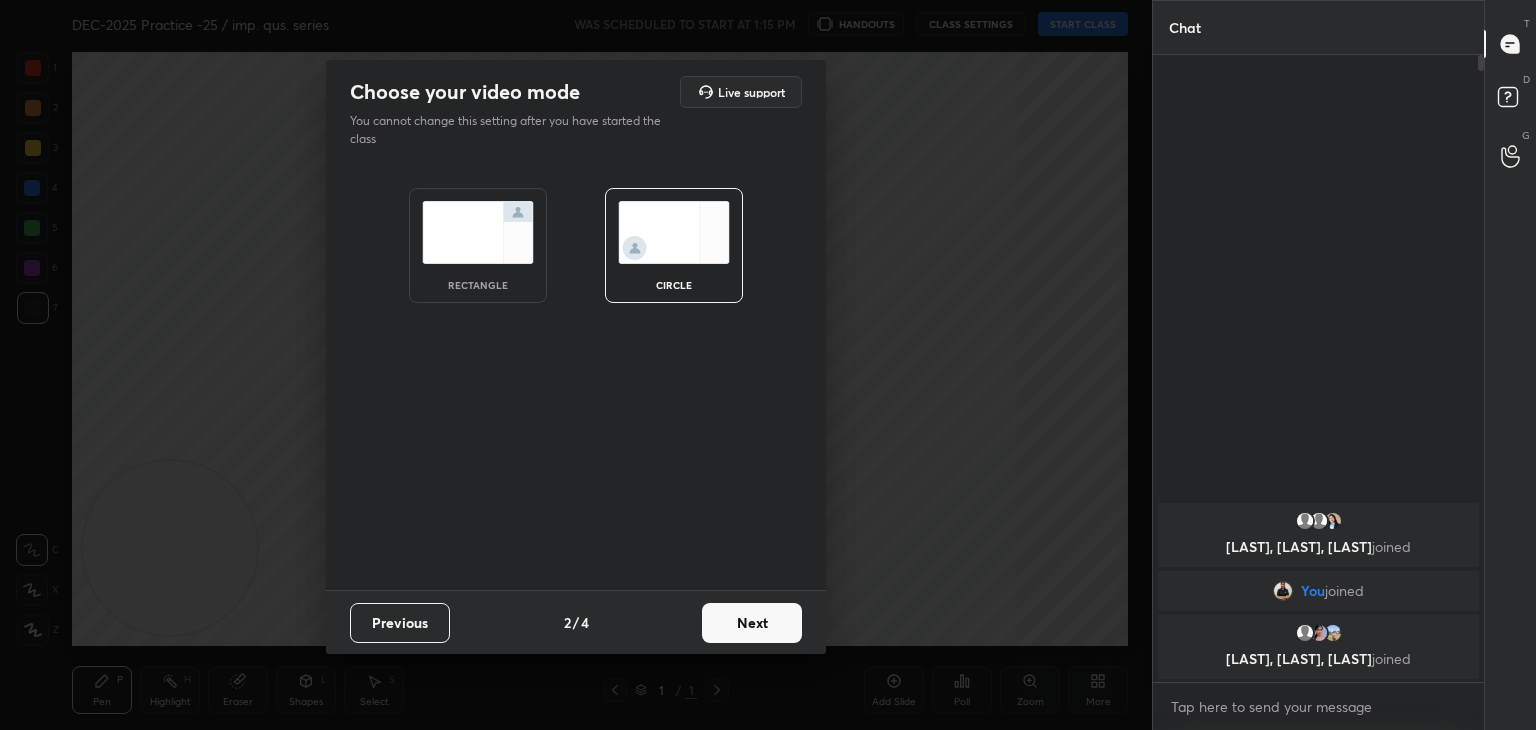 scroll, scrollTop: 6, scrollLeft: 6, axis: both 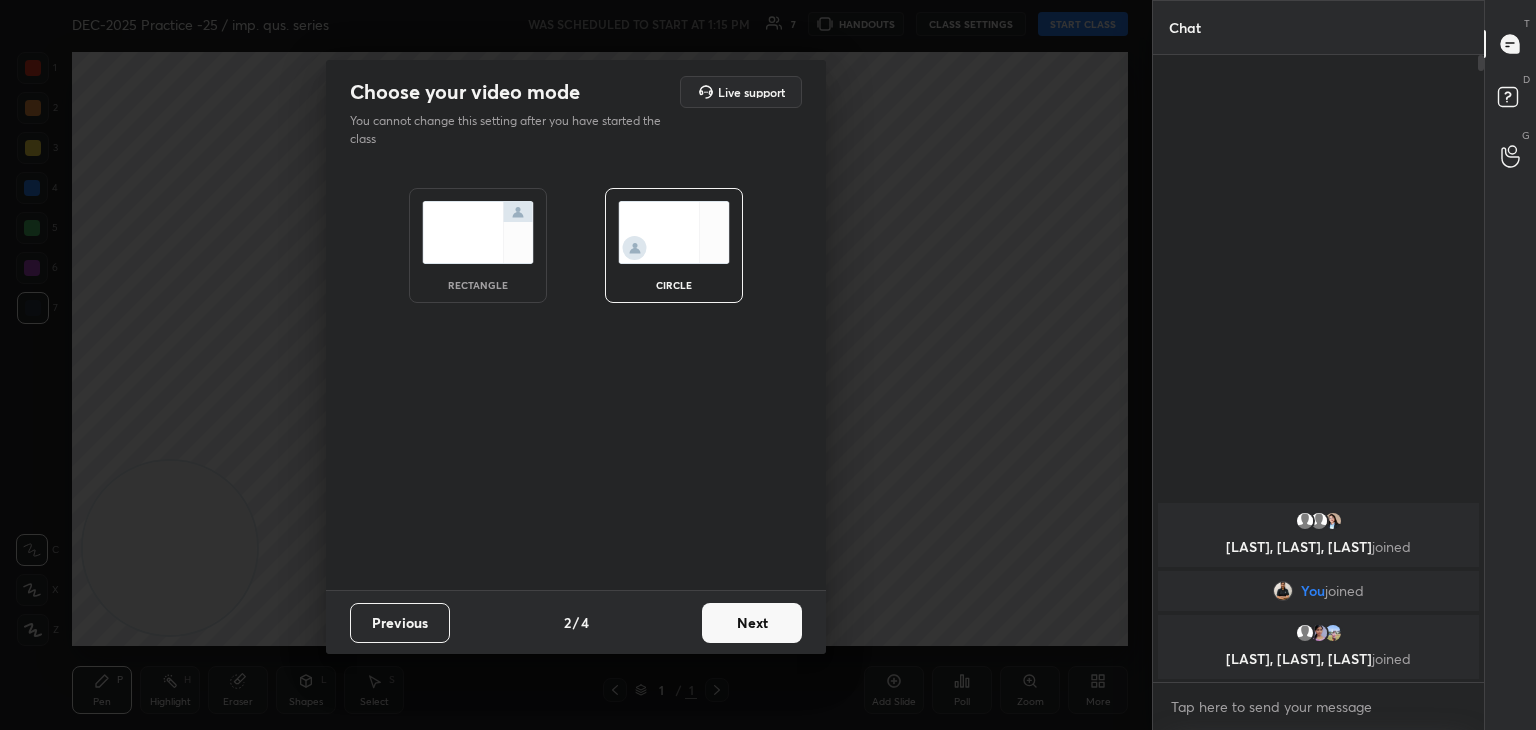 click on "Next" at bounding box center [752, 623] 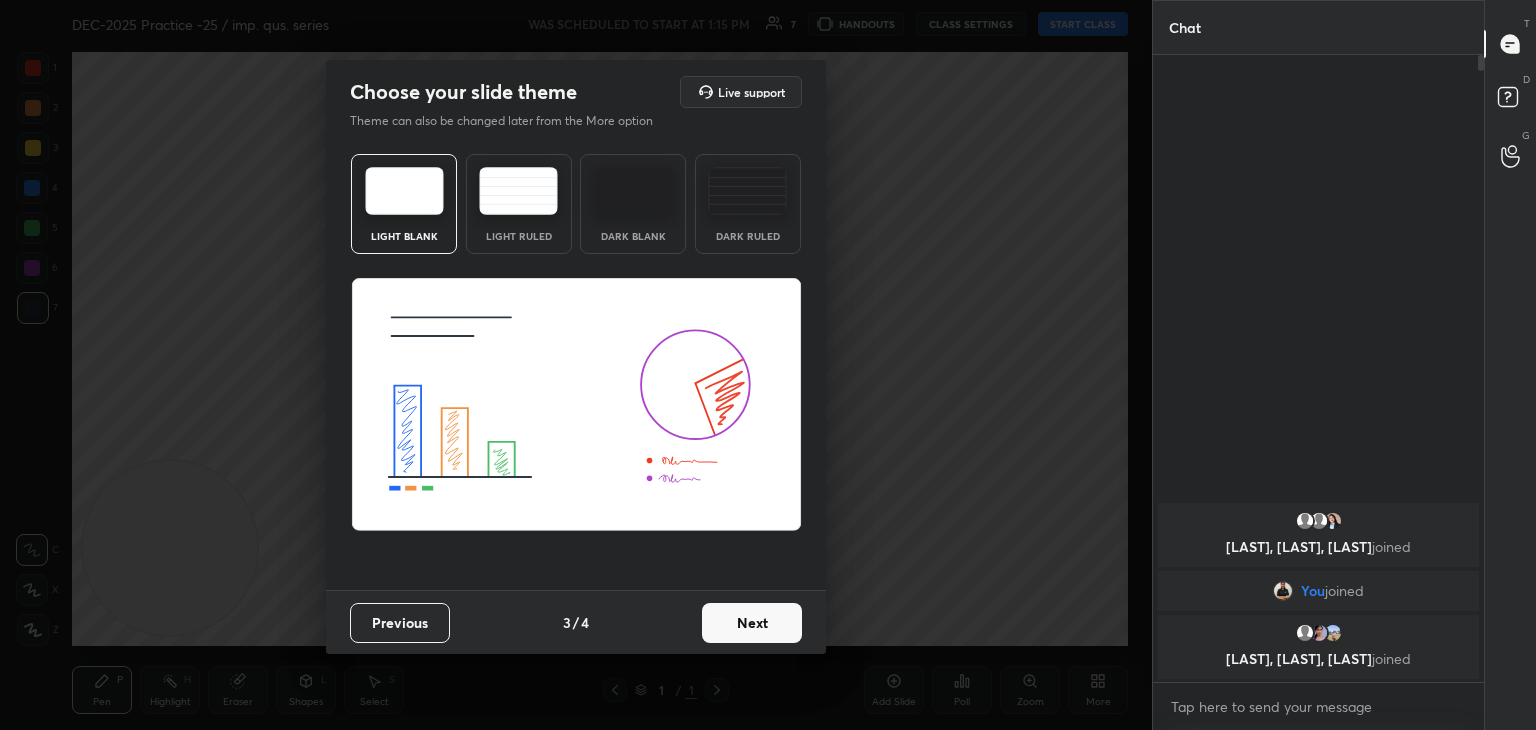 click on "Next" at bounding box center (752, 623) 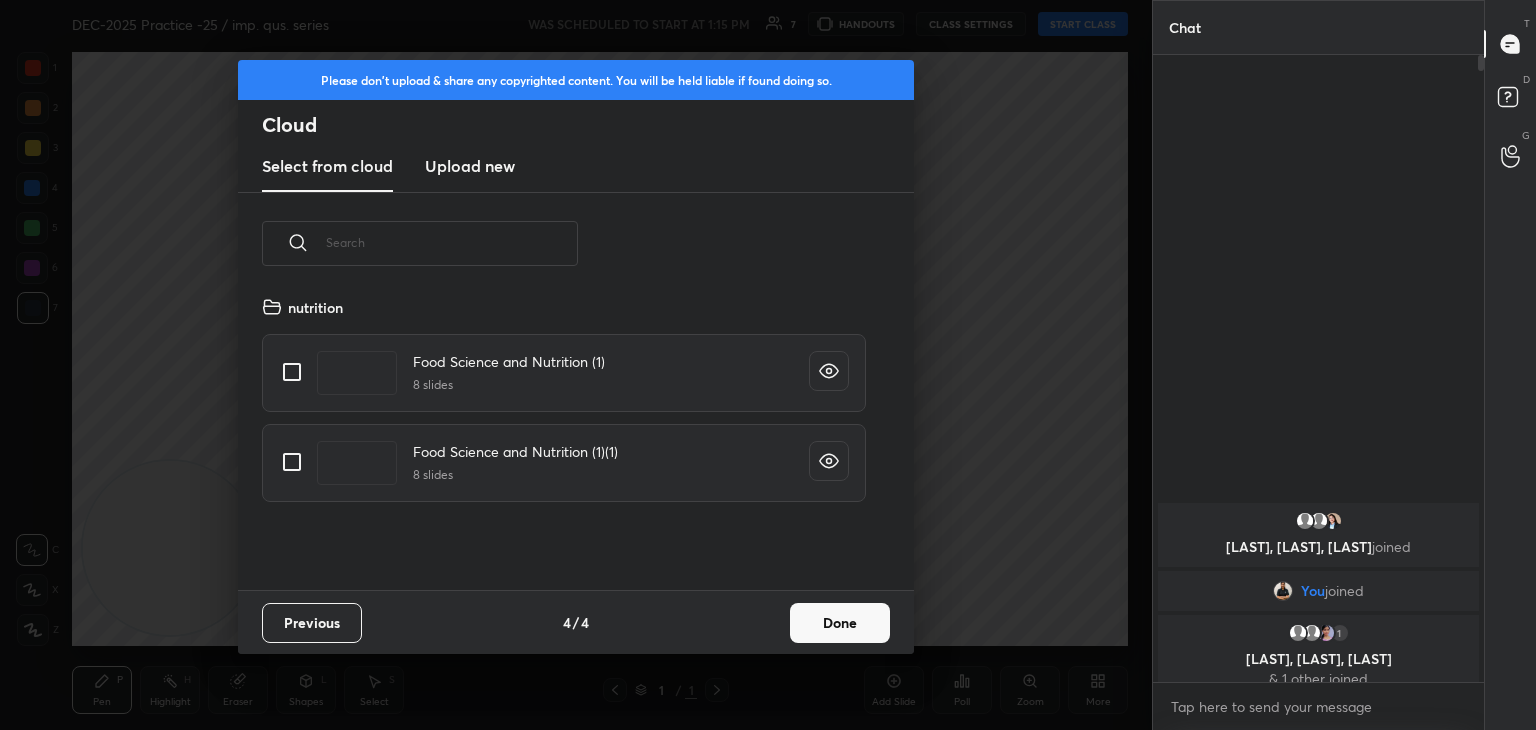 scroll, scrollTop: 6, scrollLeft: 10, axis: both 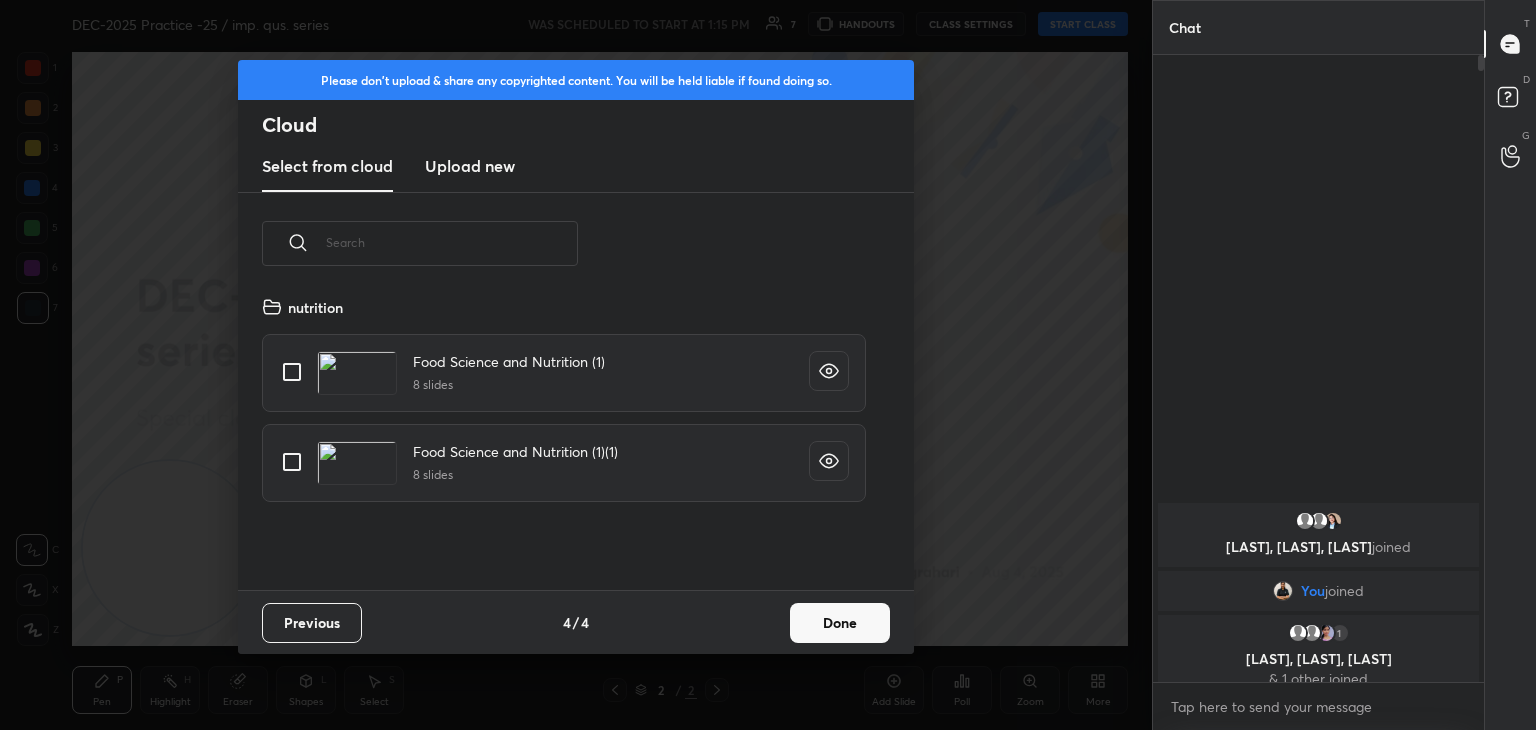 click on "Upload new" at bounding box center (470, 166) 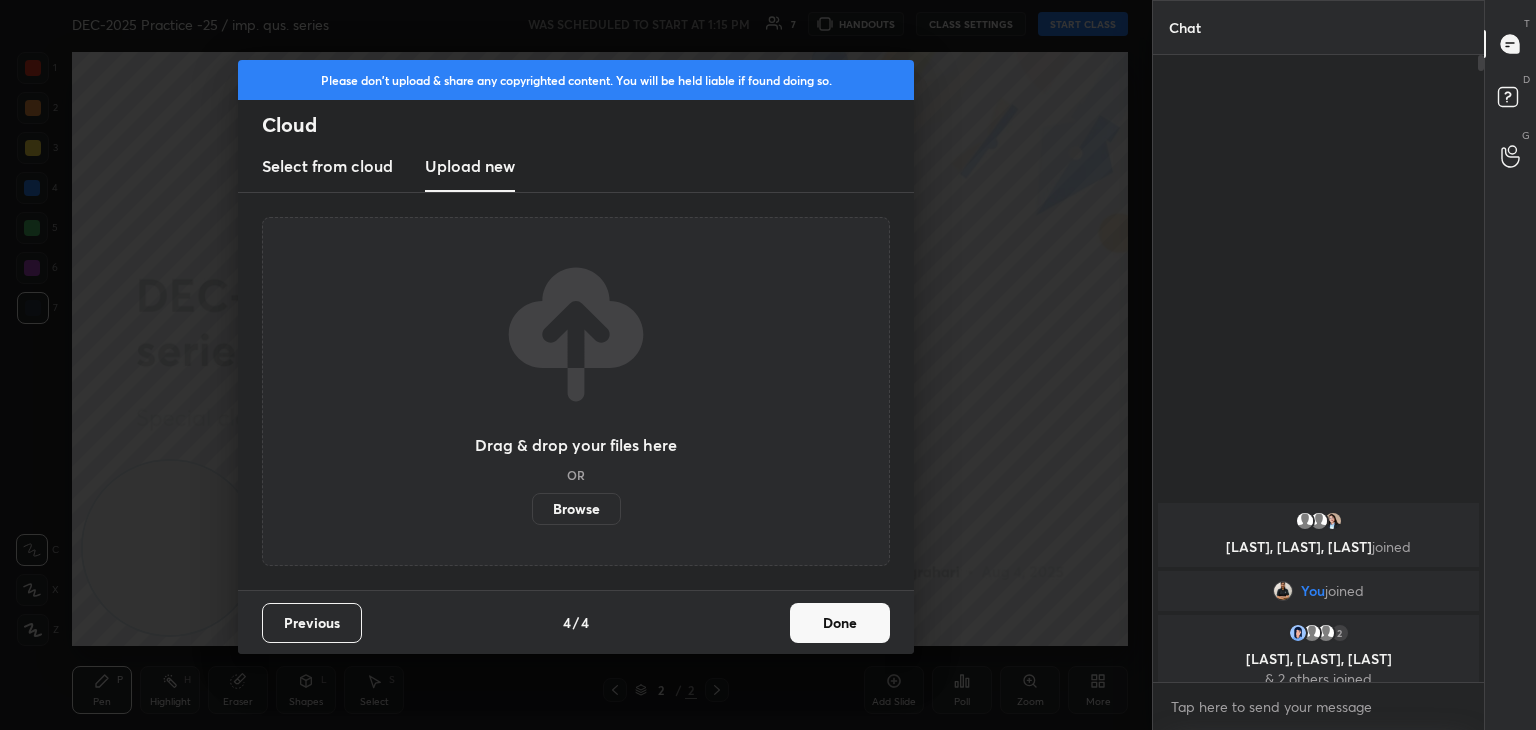 click on "Browse" at bounding box center [576, 509] 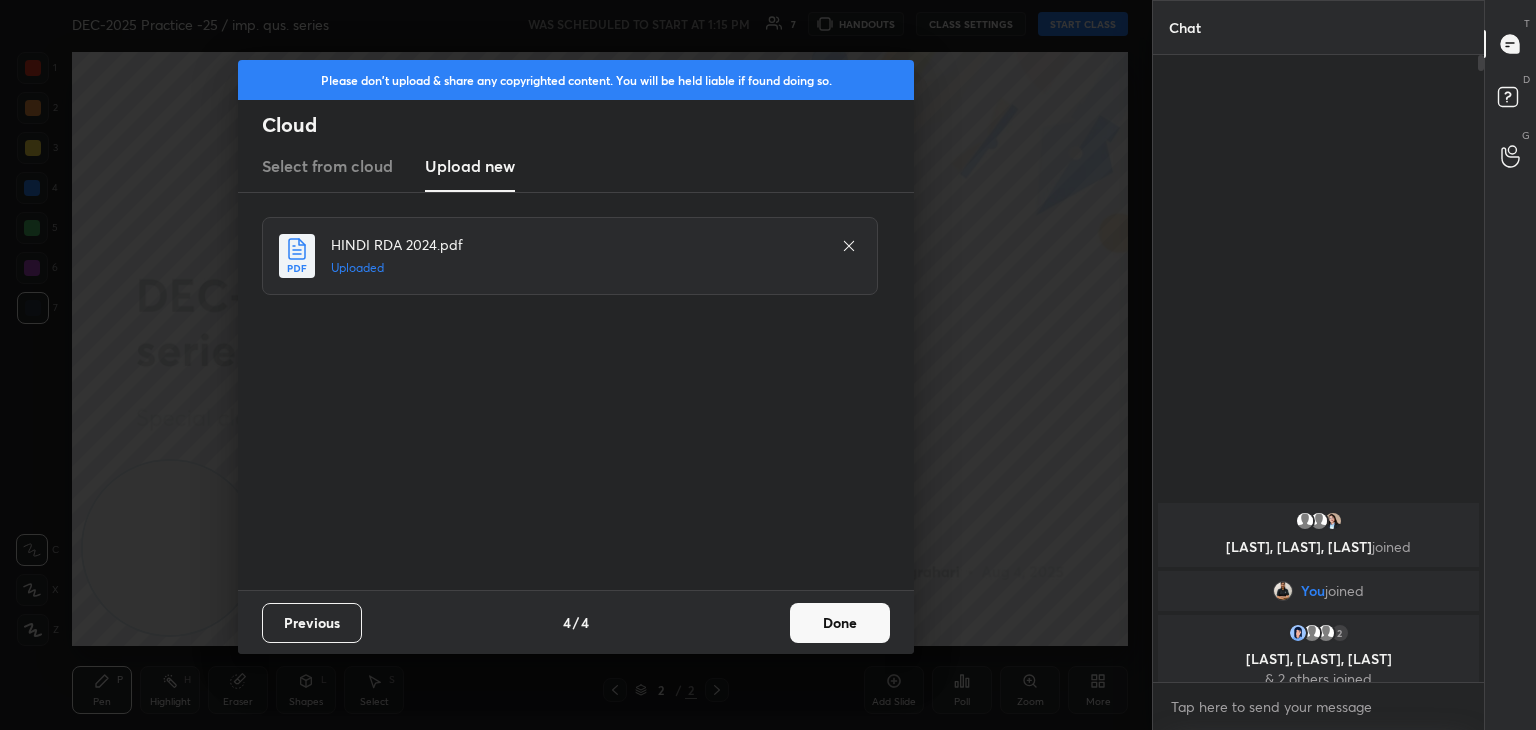 click 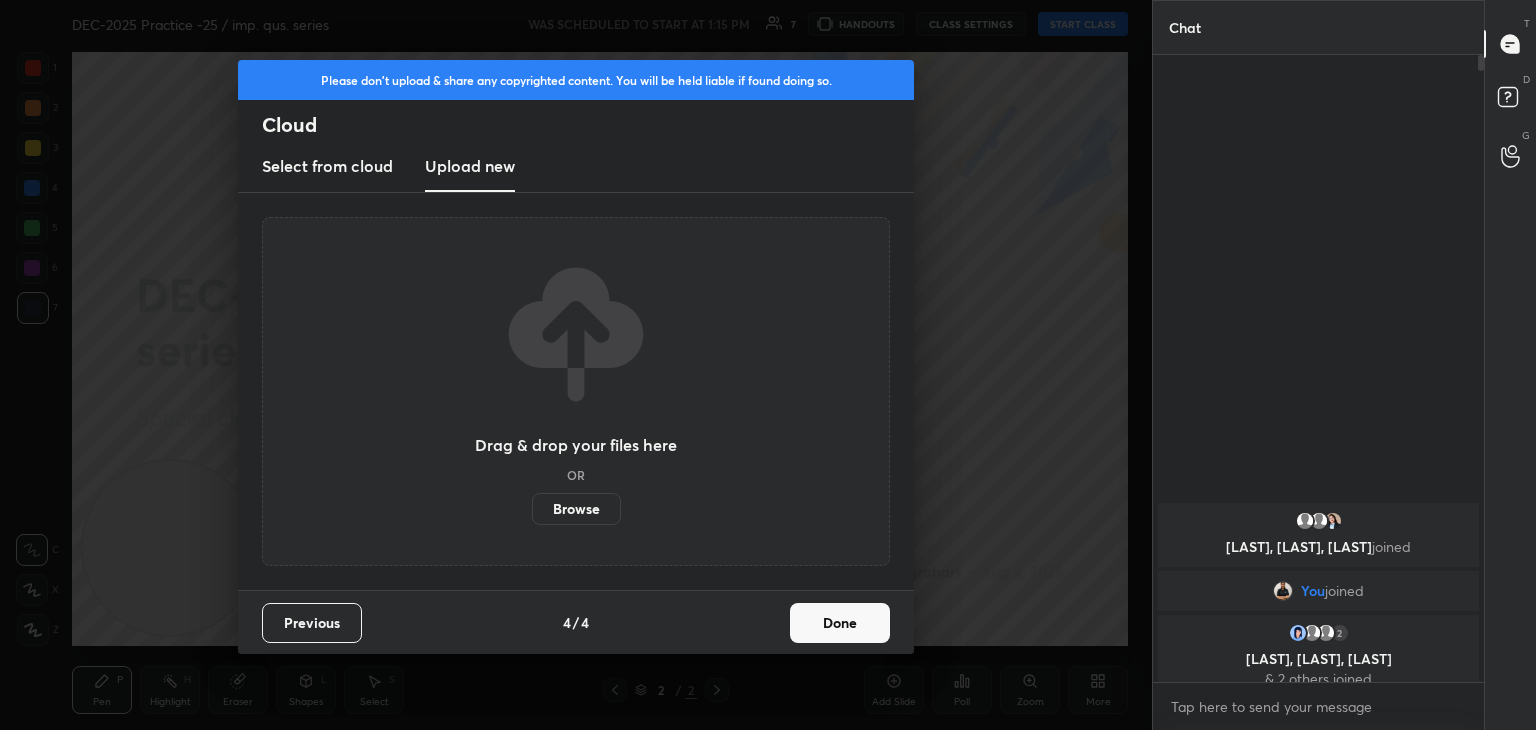 click on "Browse" at bounding box center [576, 509] 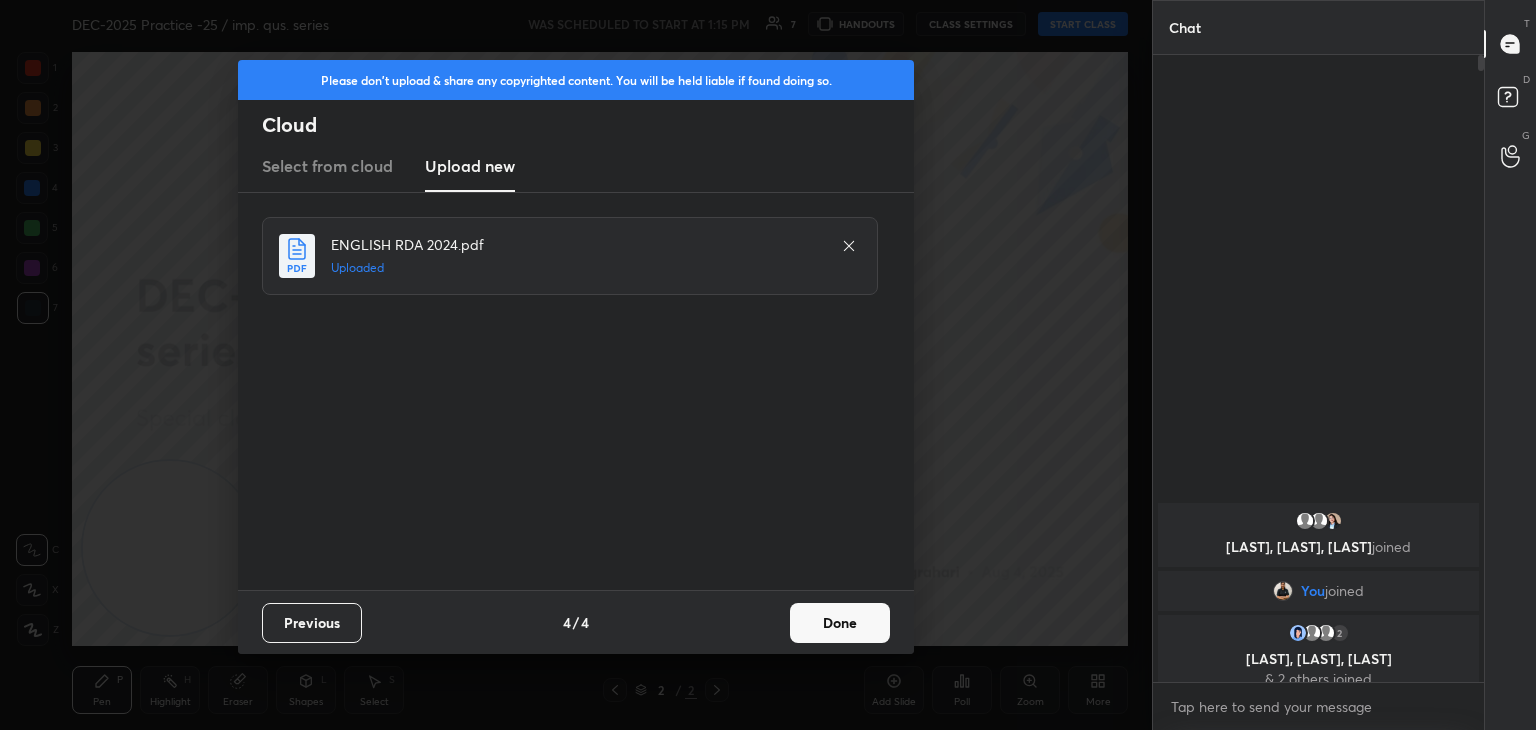 click on "Done" at bounding box center (840, 623) 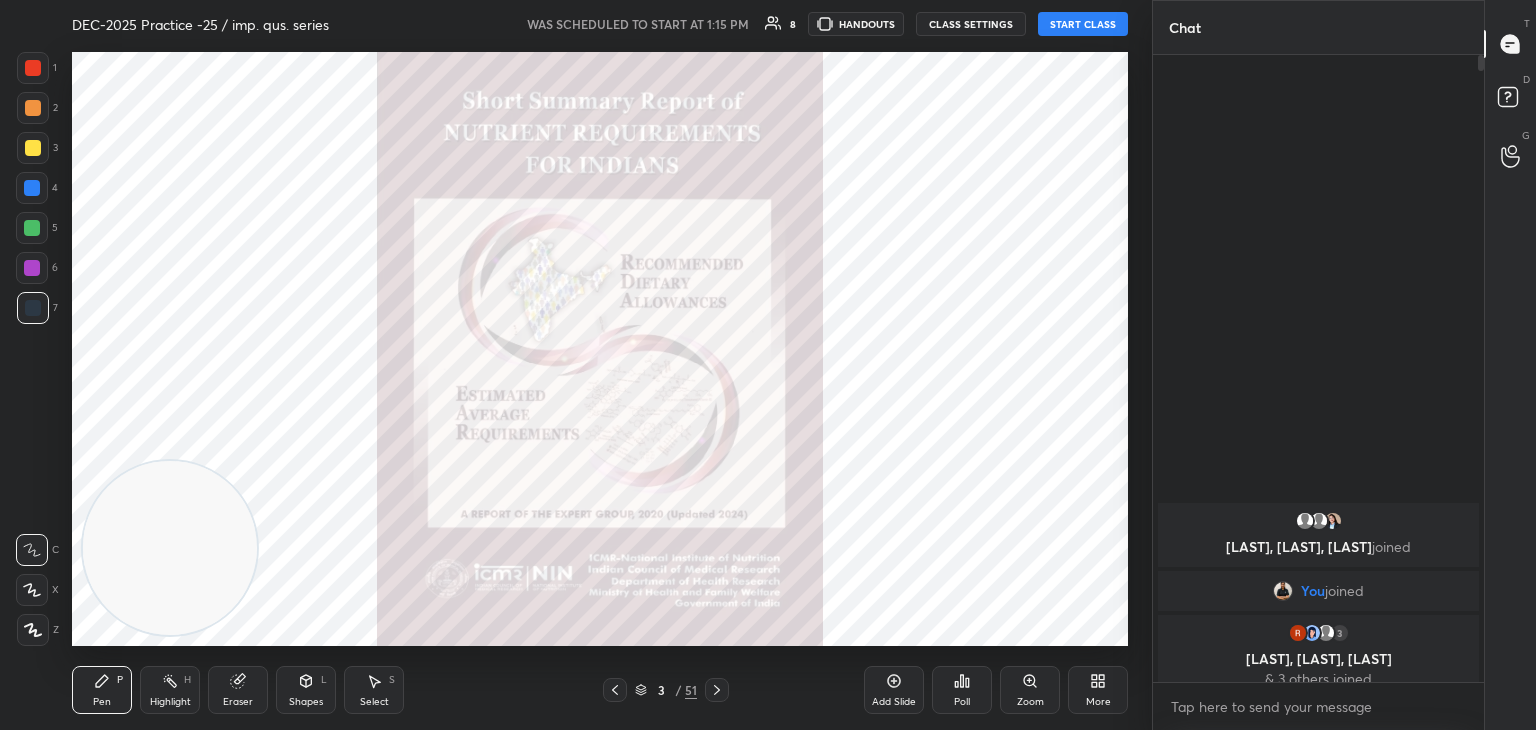 click on "START CLASS" at bounding box center [1083, 24] 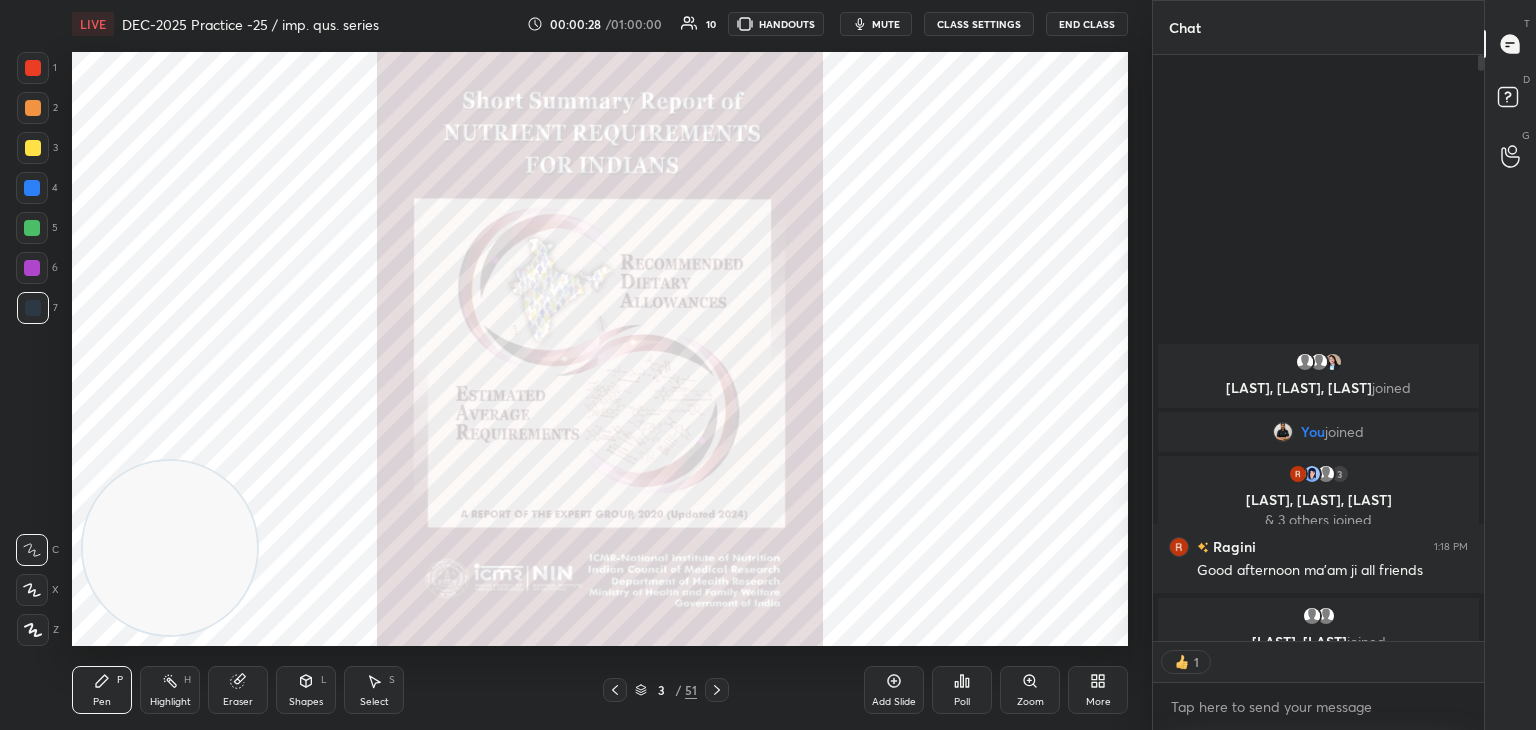 scroll, scrollTop: 581, scrollLeft: 325, axis: both 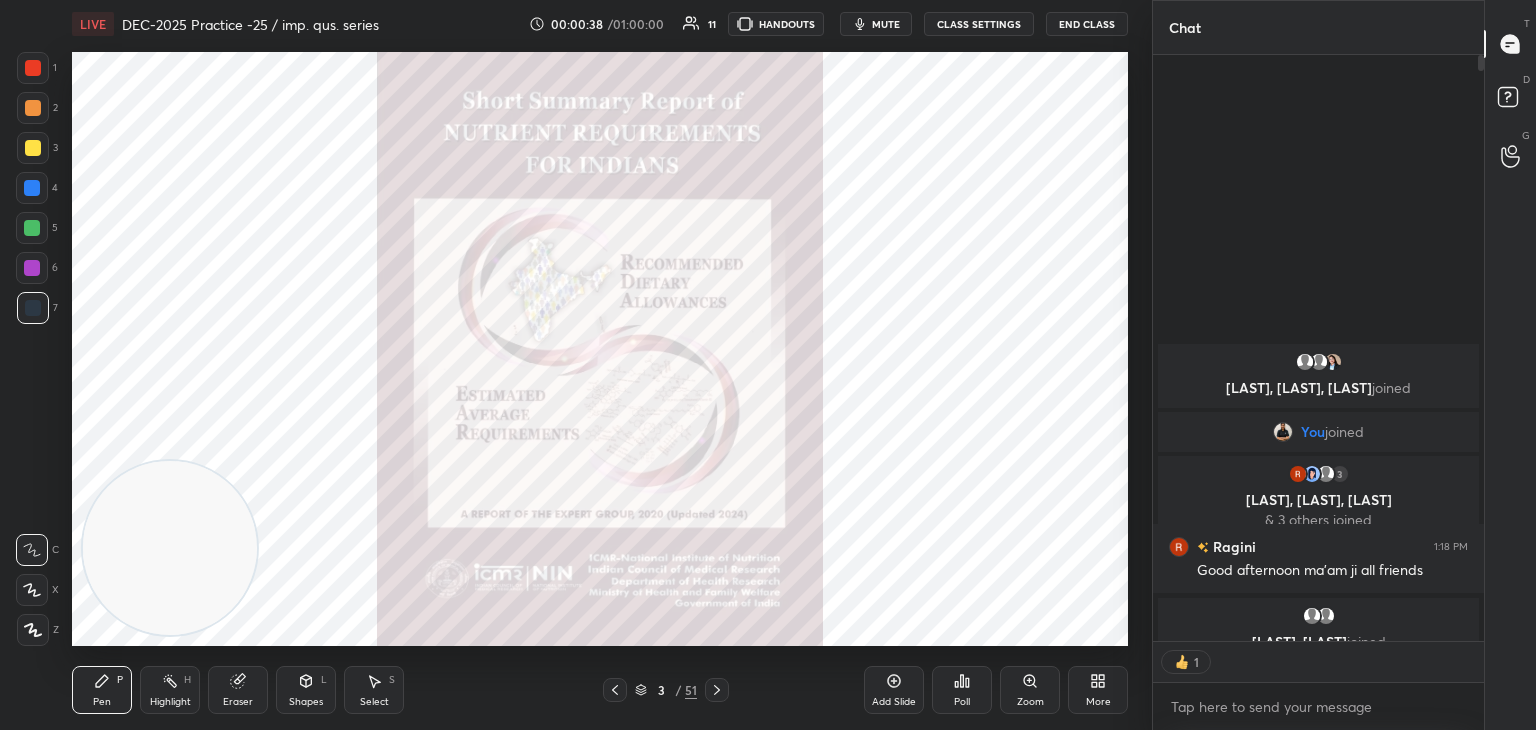 type on "x" 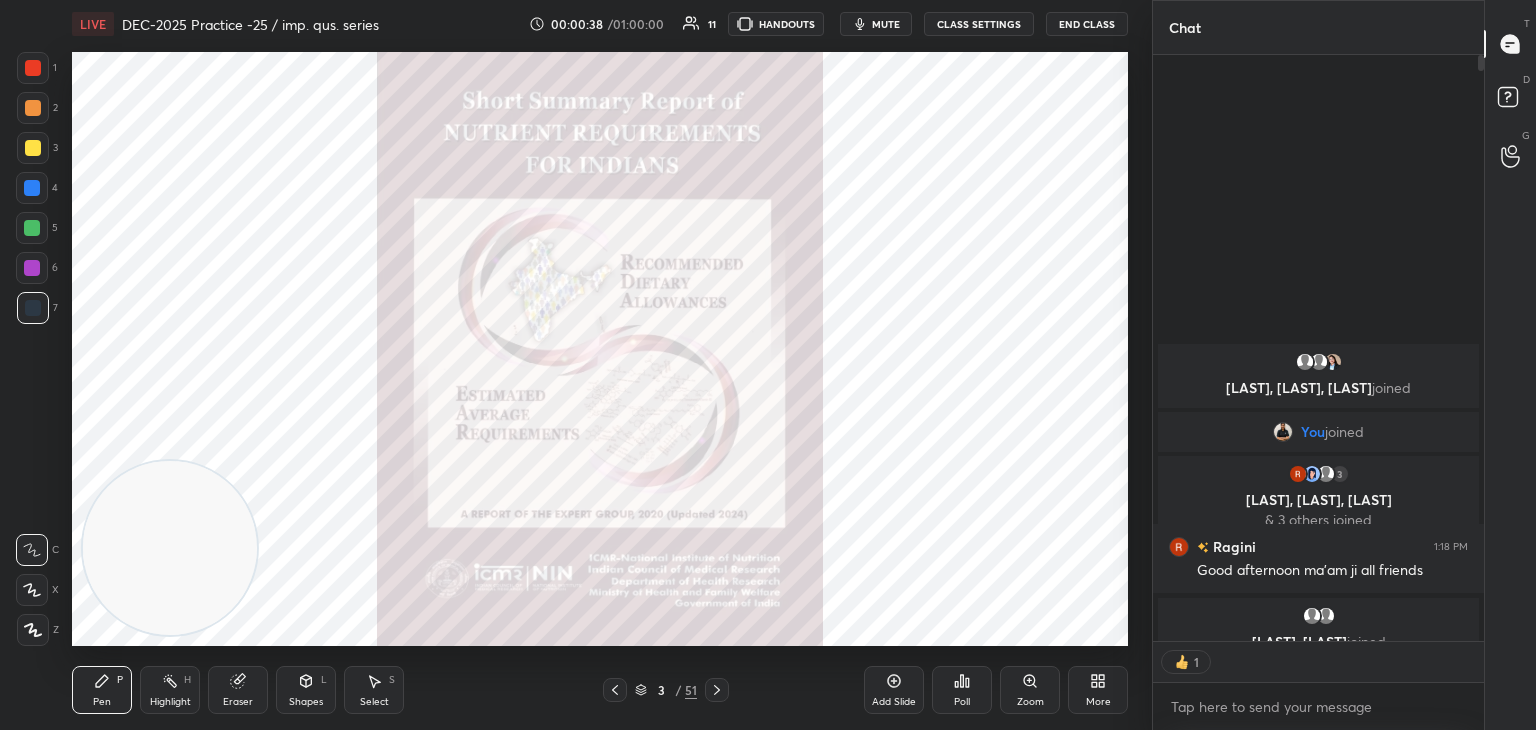 scroll, scrollTop: 6, scrollLeft: 6, axis: both 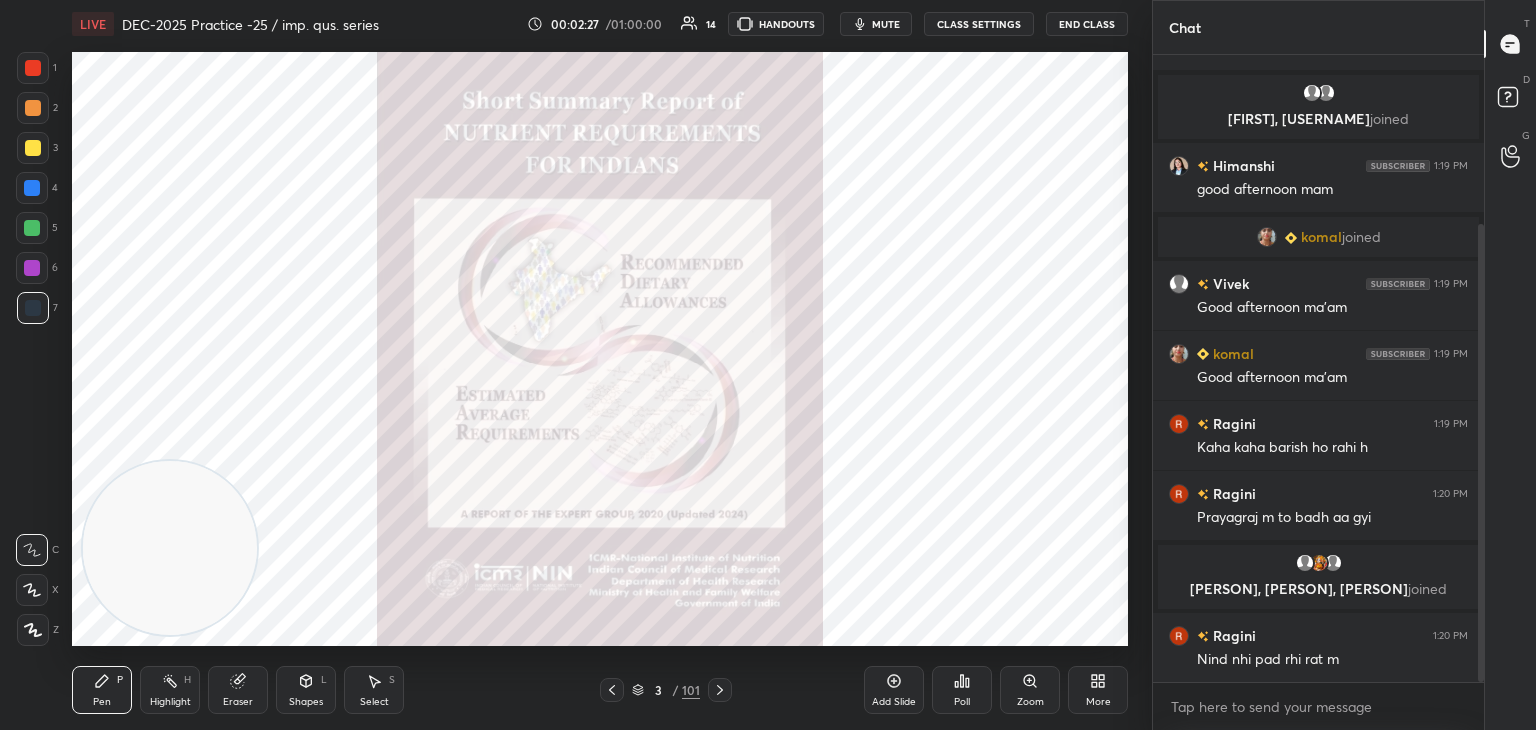 click 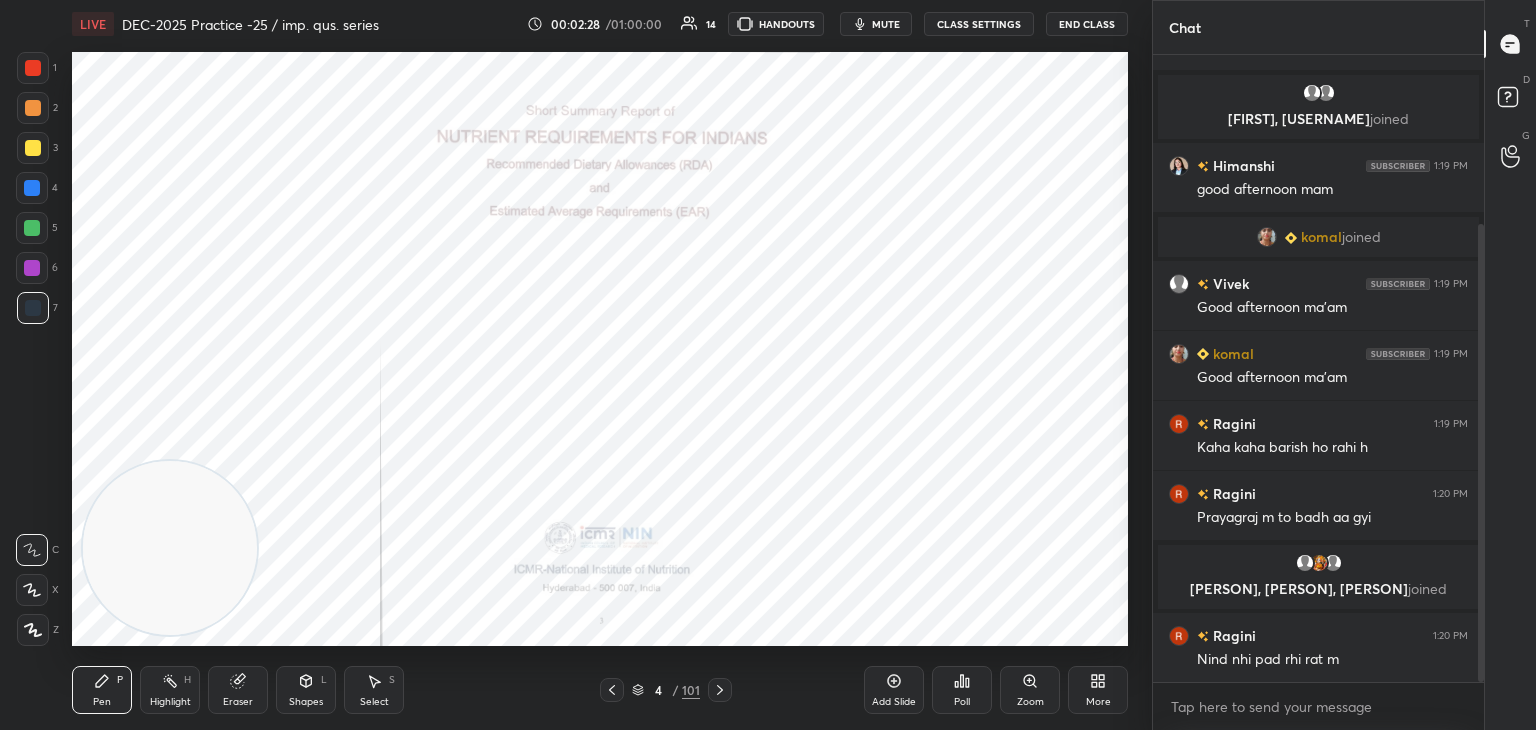 click 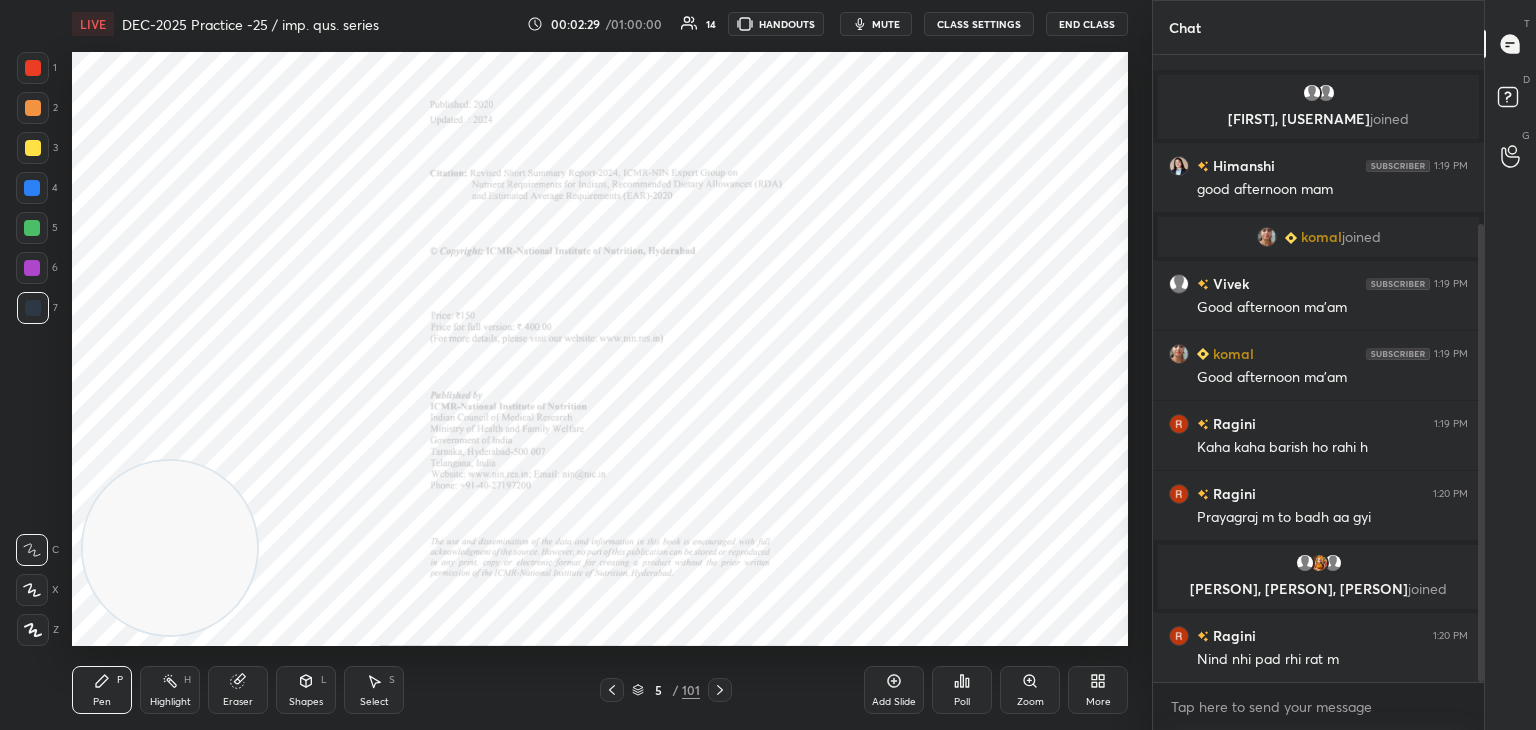click 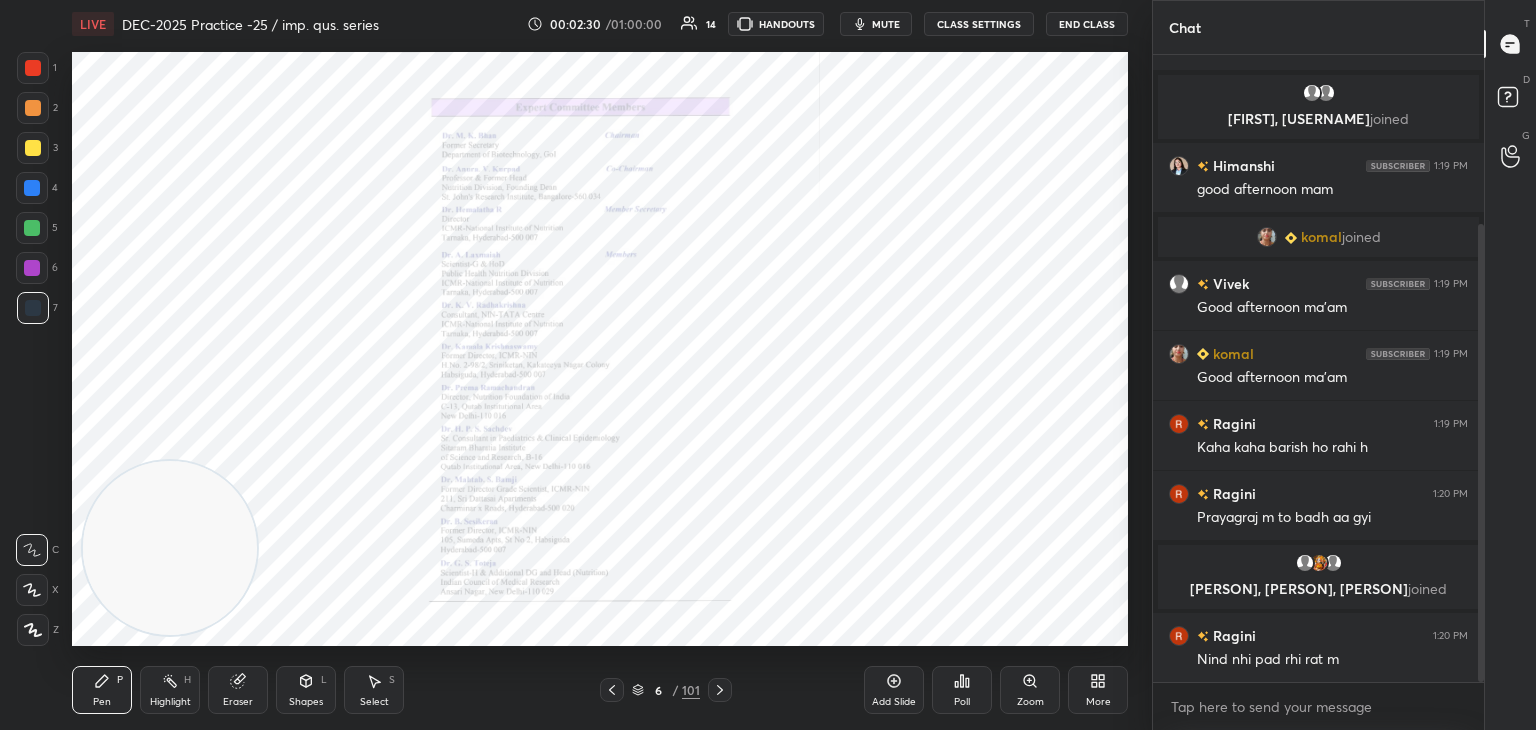 click 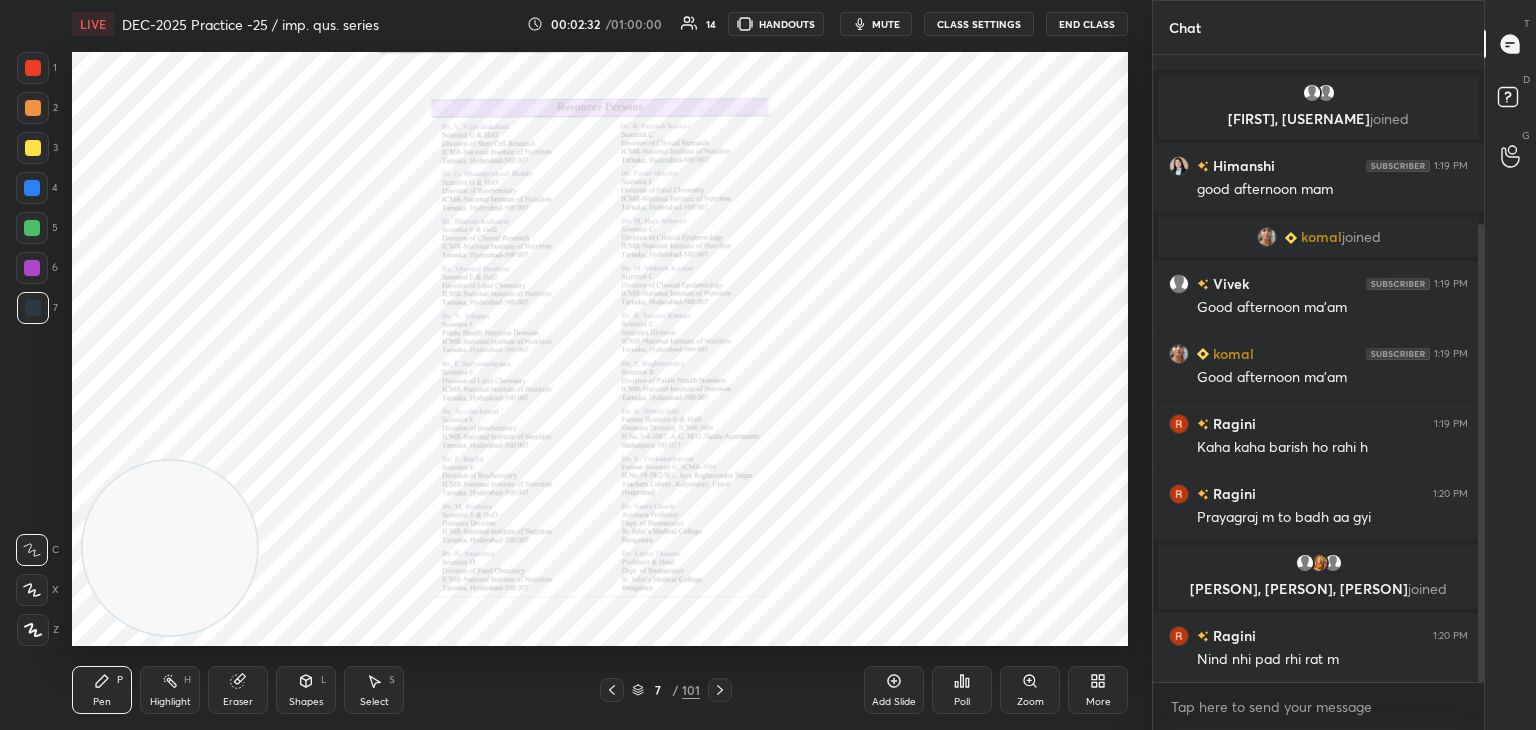 click 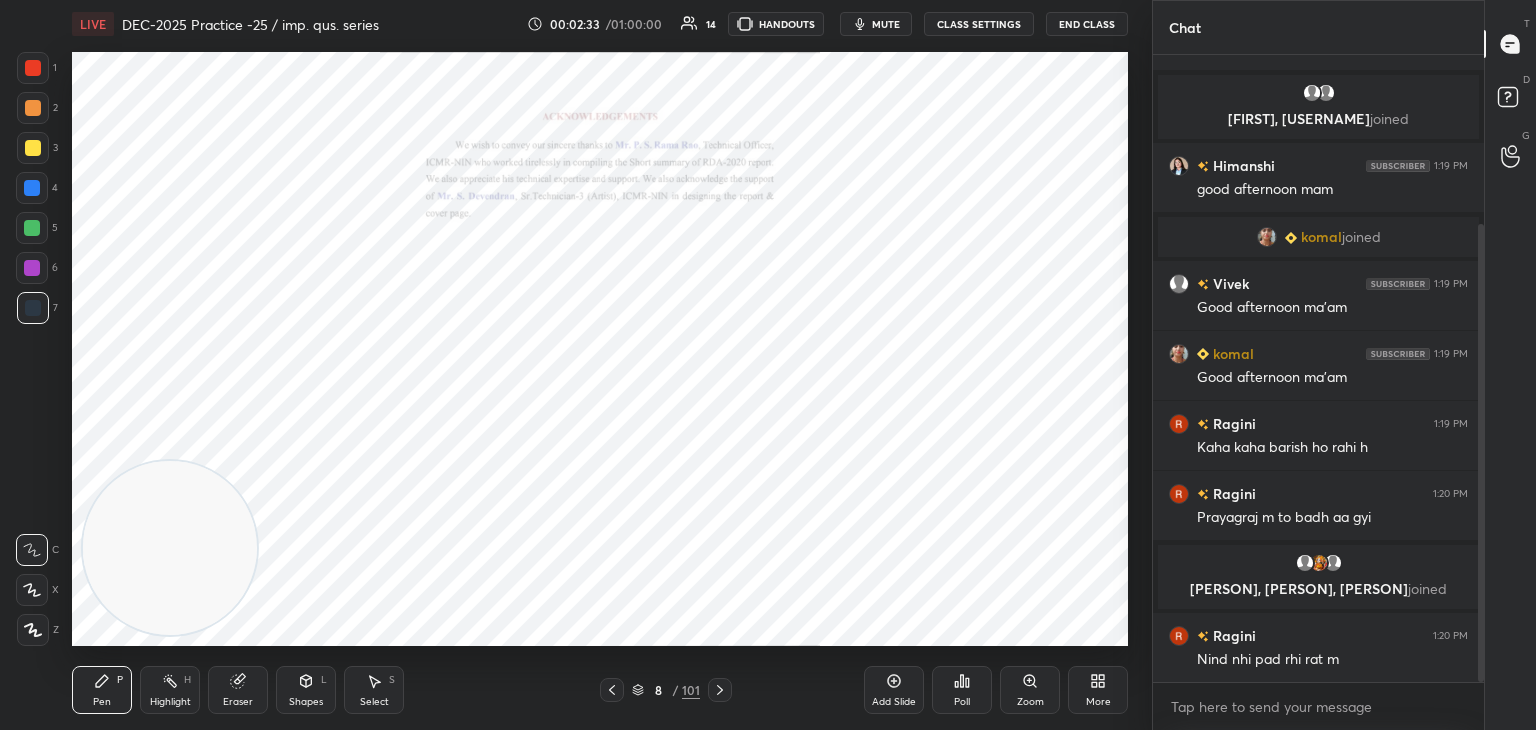 click 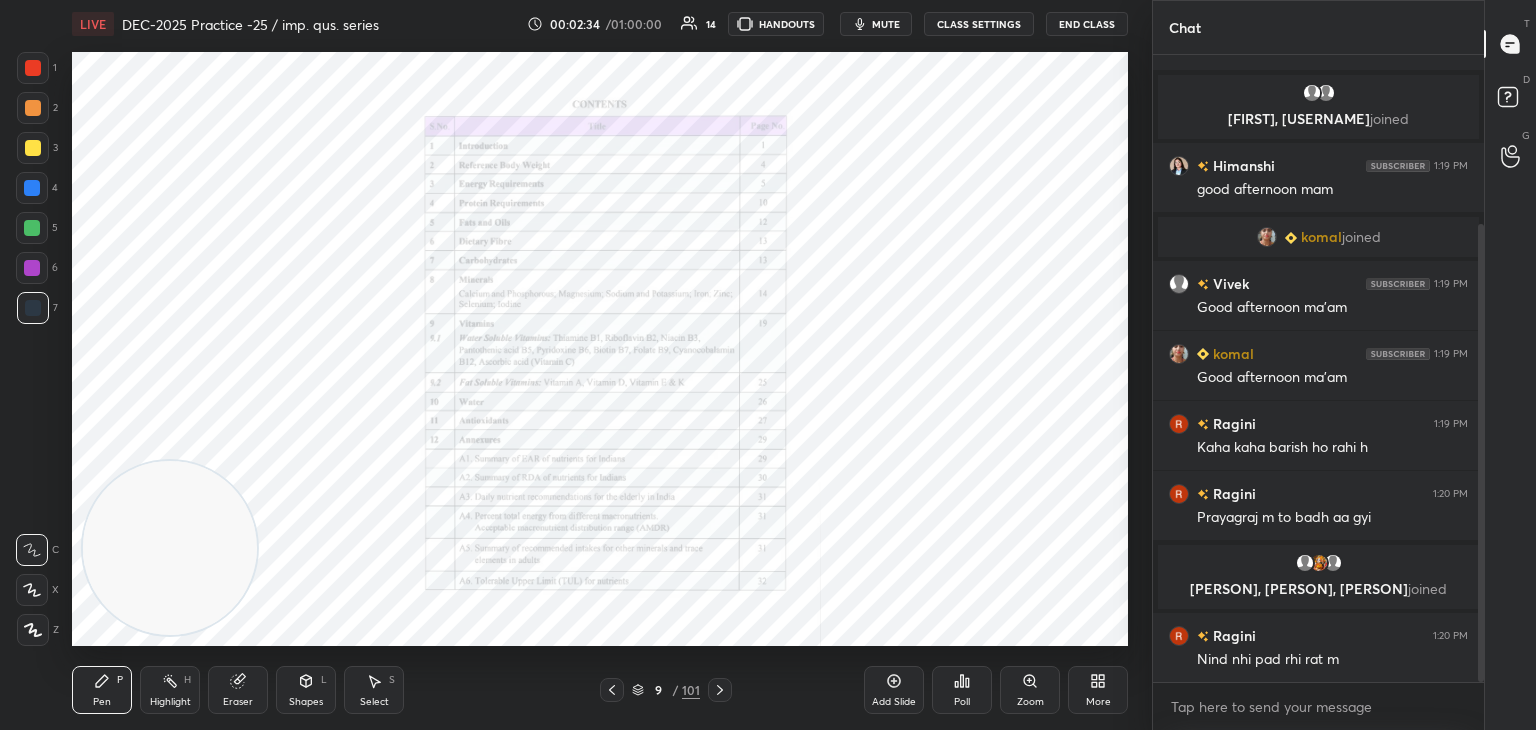 click 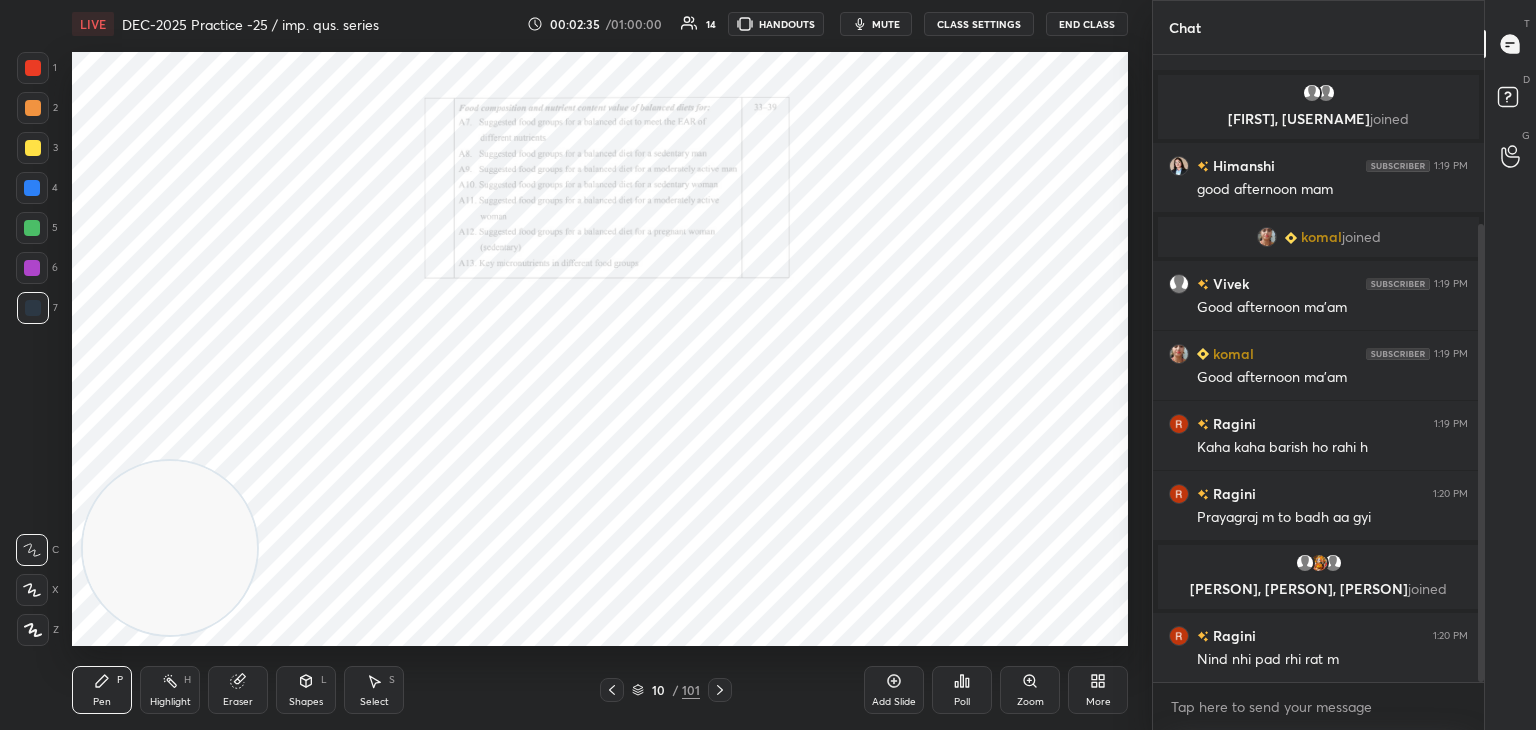 click 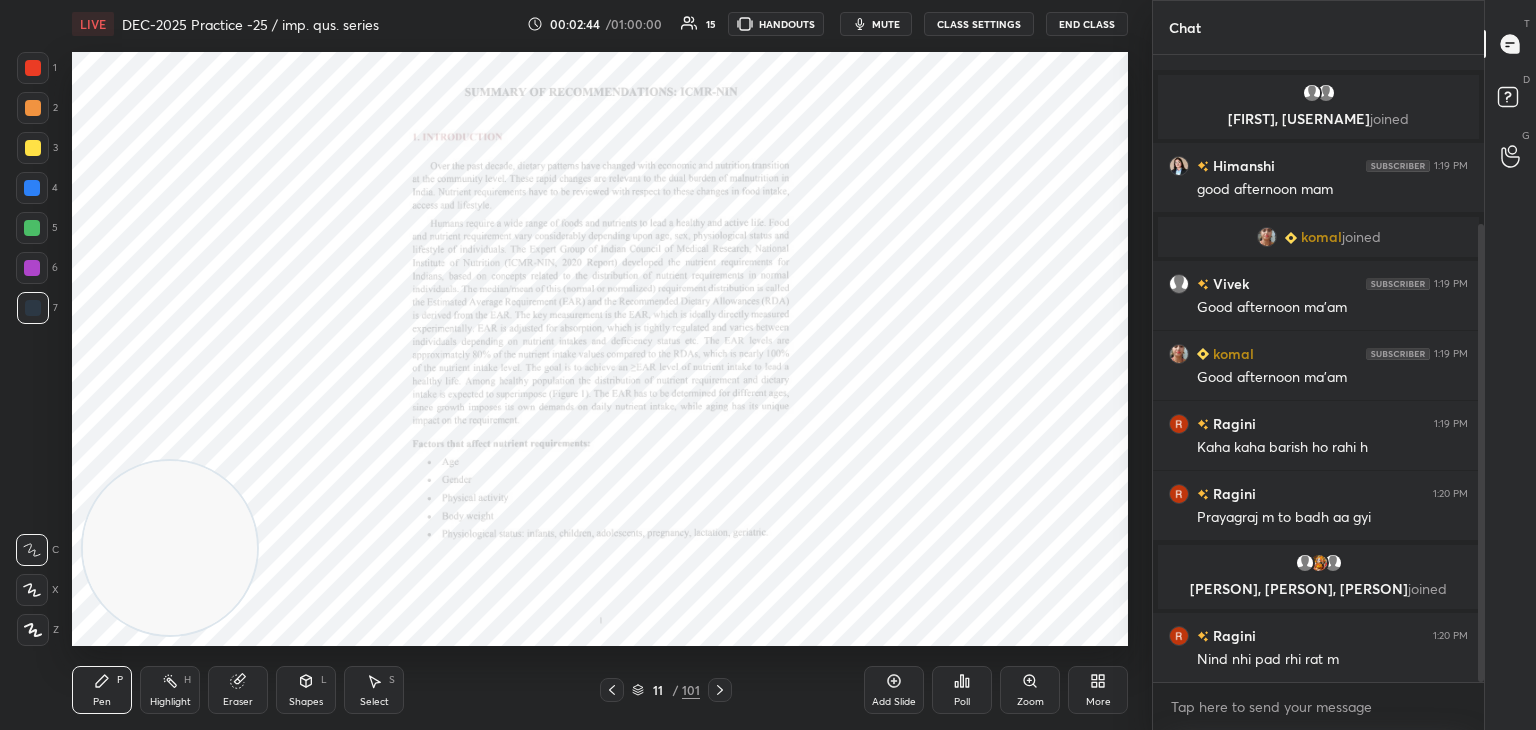 click on "Zoom" at bounding box center (1030, 702) 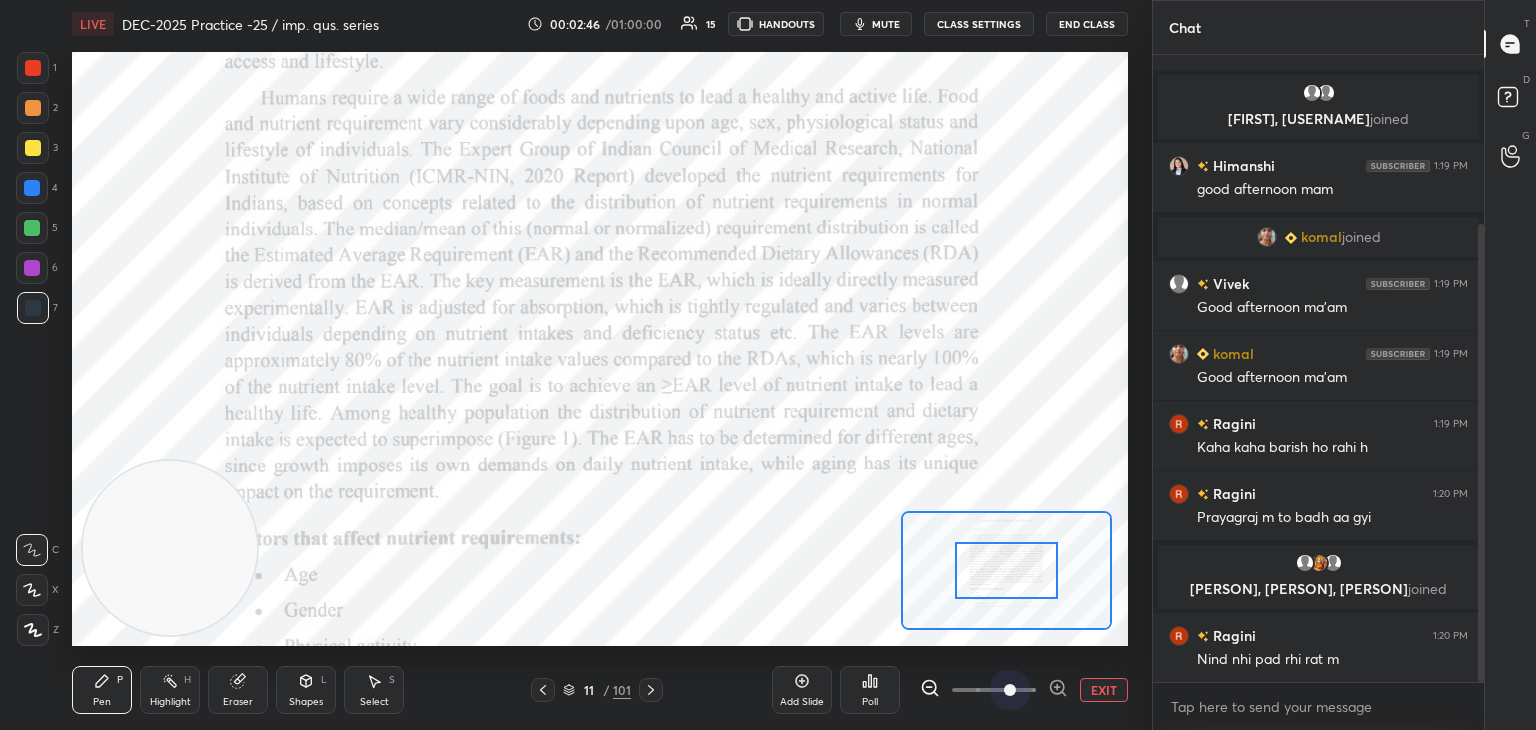 click at bounding box center [994, 690] 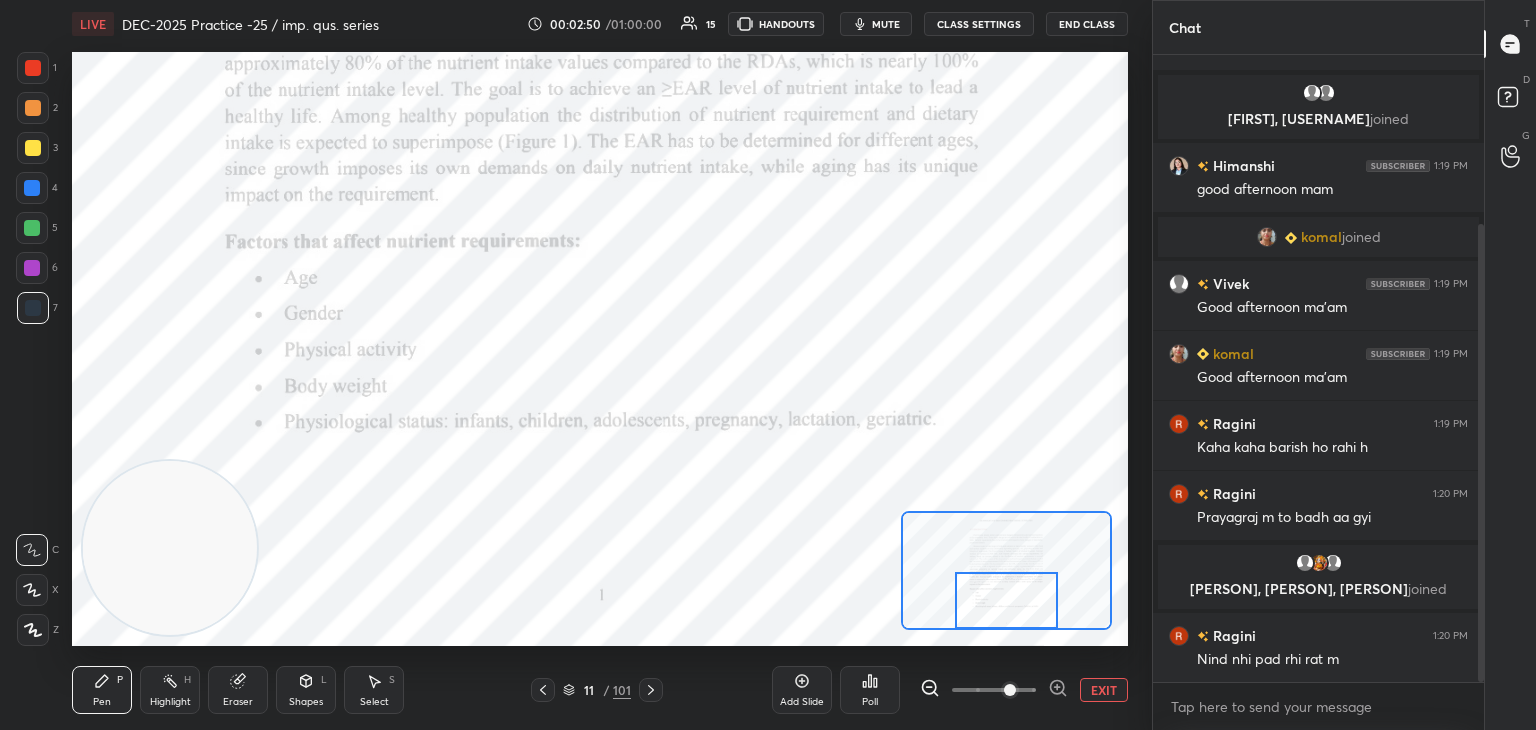 drag, startPoint x: 989, startPoint y: 595, endPoint x: 989, endPoint y: 649, distance: 54 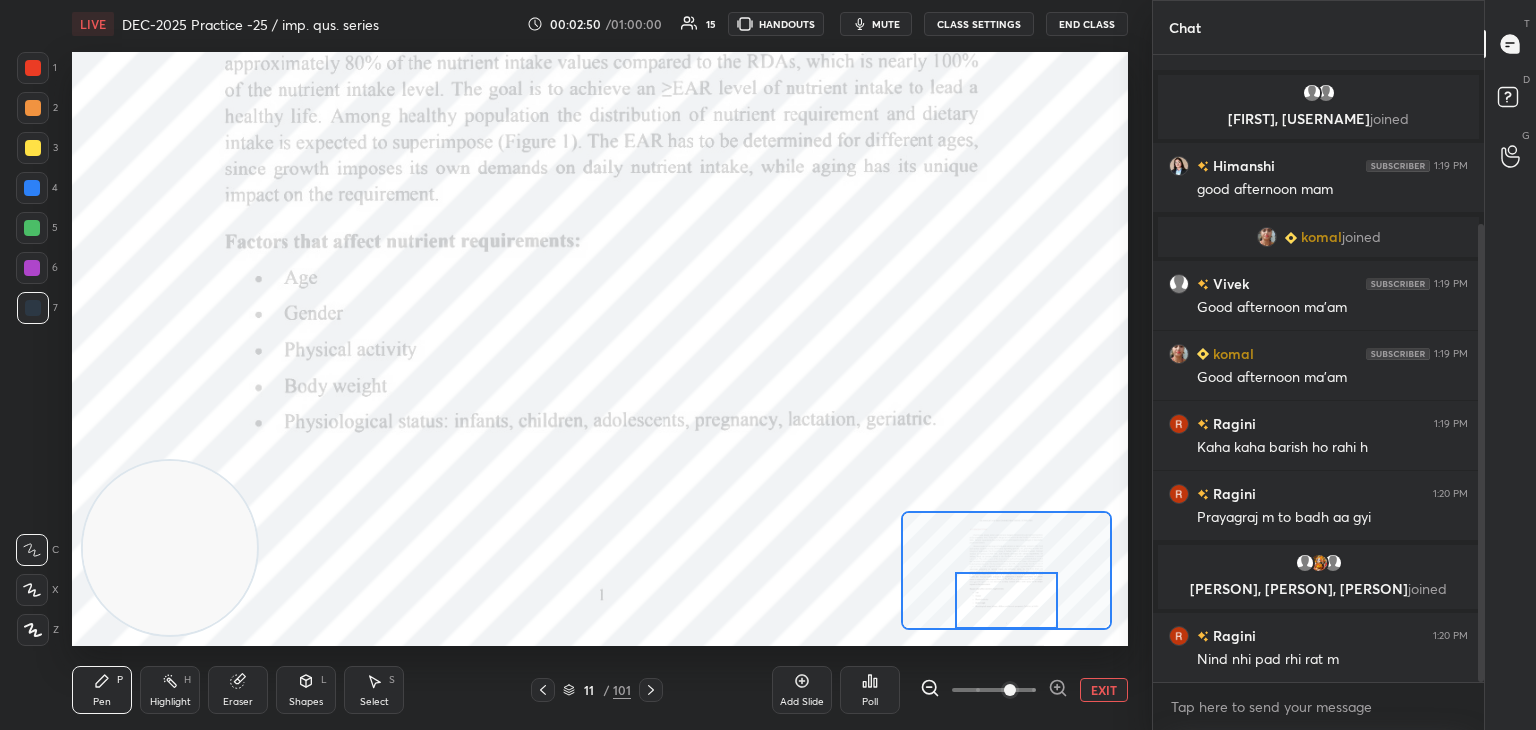 click on "LIVE DEC-2025 Practice -25 / imp. qus. series 00:02:50 /  01:00:00 15 HANDOUTS mute CLASS SETTINGS End Class Setting up your live class Poll for   secs No correct answer Start poll Back DEC-2025 Practice -25 / imp. qus. series [PERSON] Pen P Highlight H Eraser Shapes L Select S 11 / 101 Add Slide Poll EXIT" at bounding box center (600, 365) 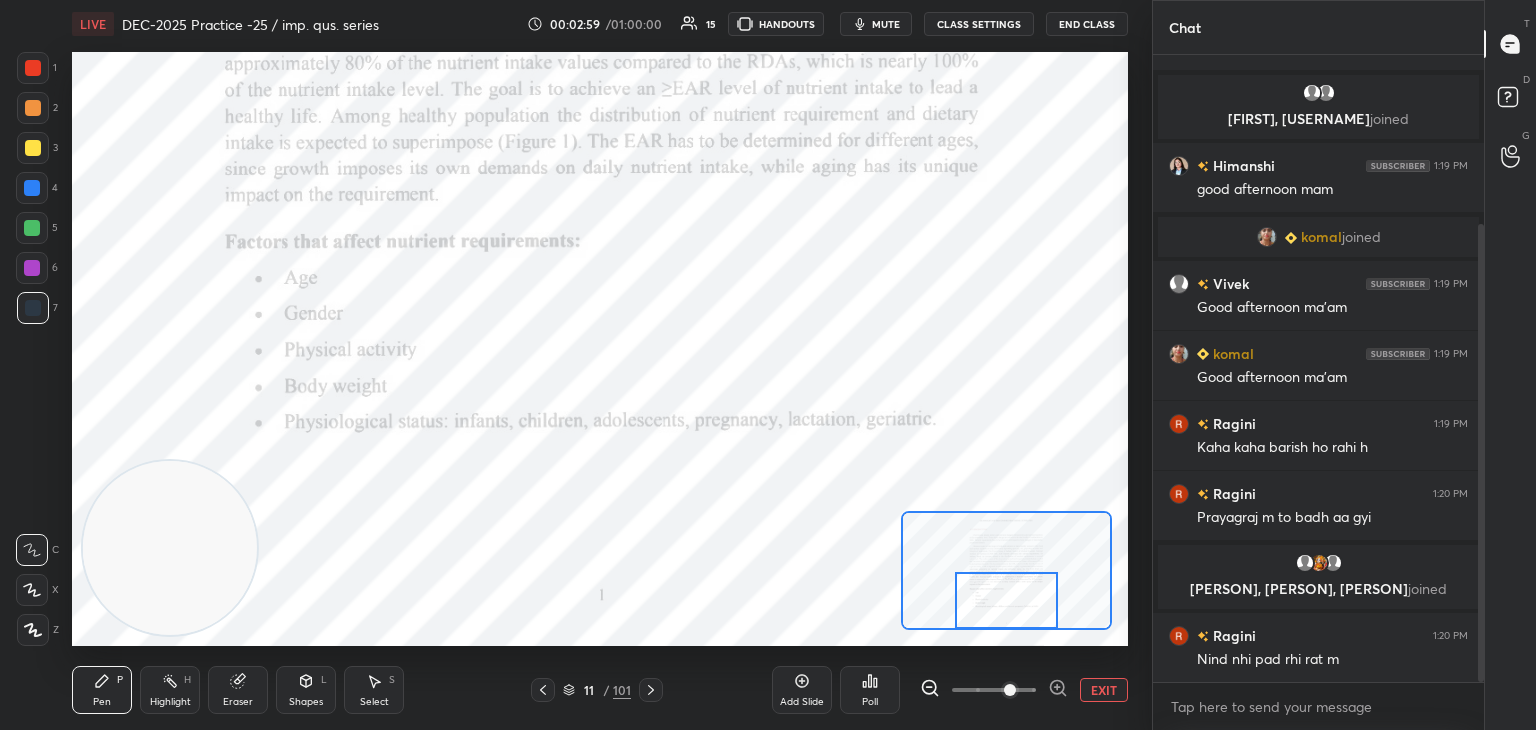 click 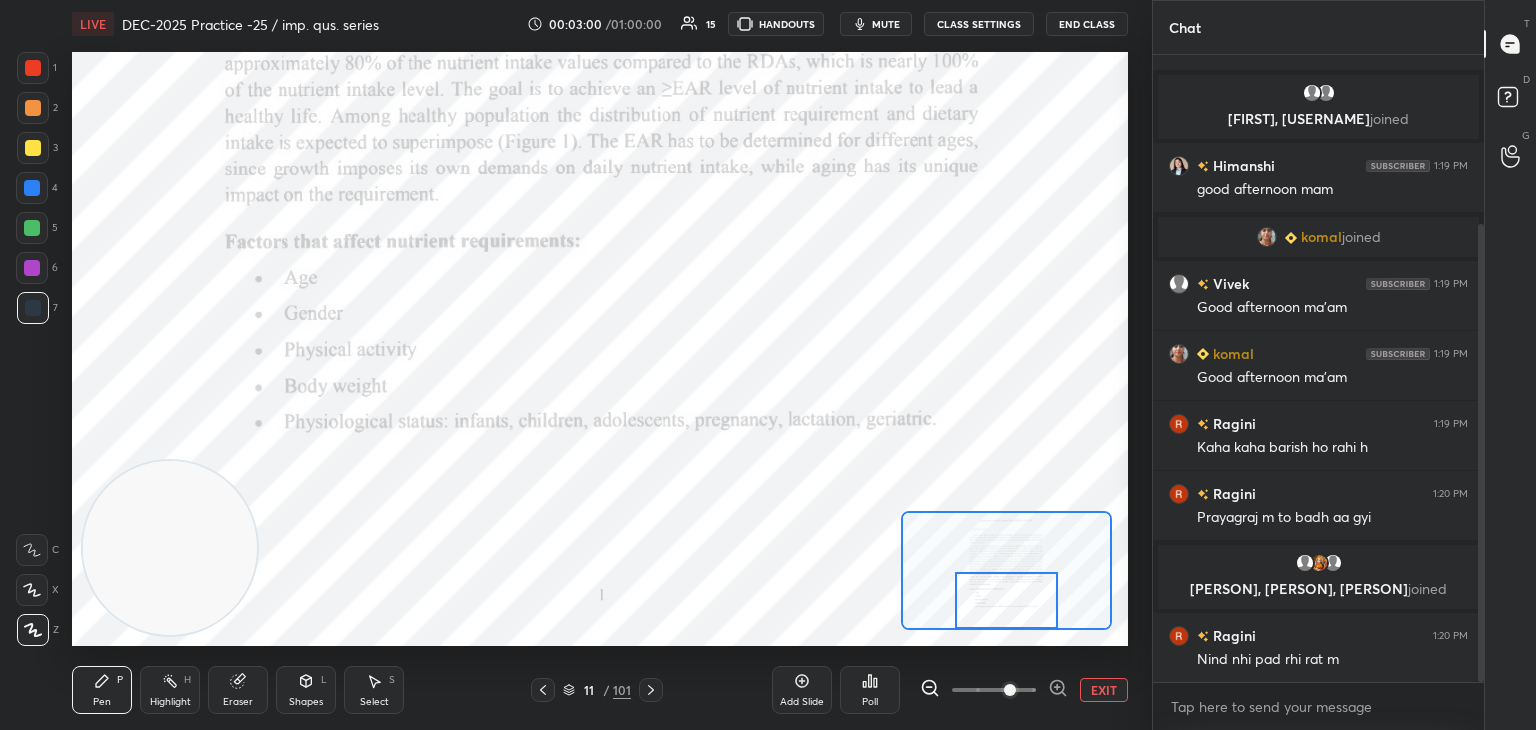 click at bounding box center (33, 68) 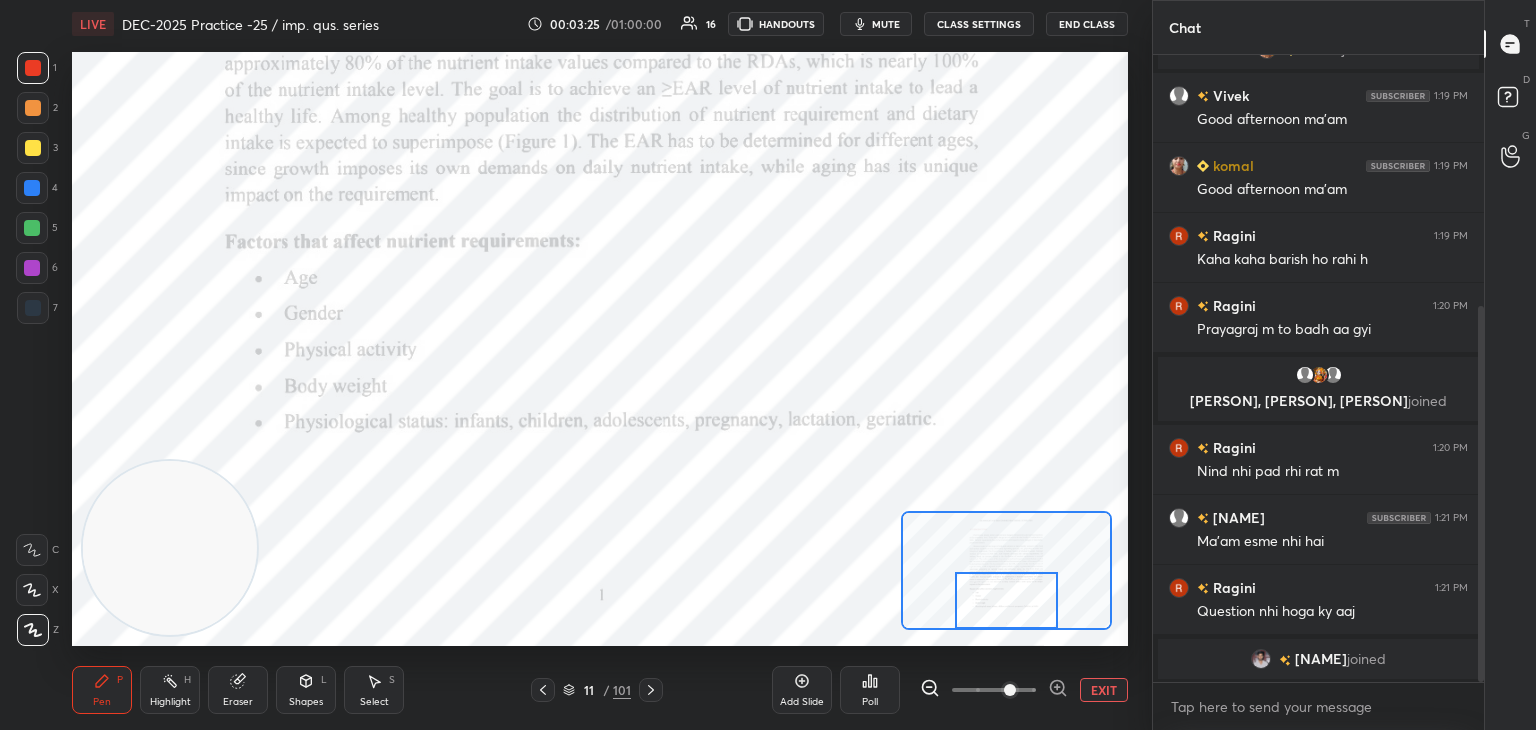 scroll, scrollTop: 442, scrollLeft: 0, axis: vertical 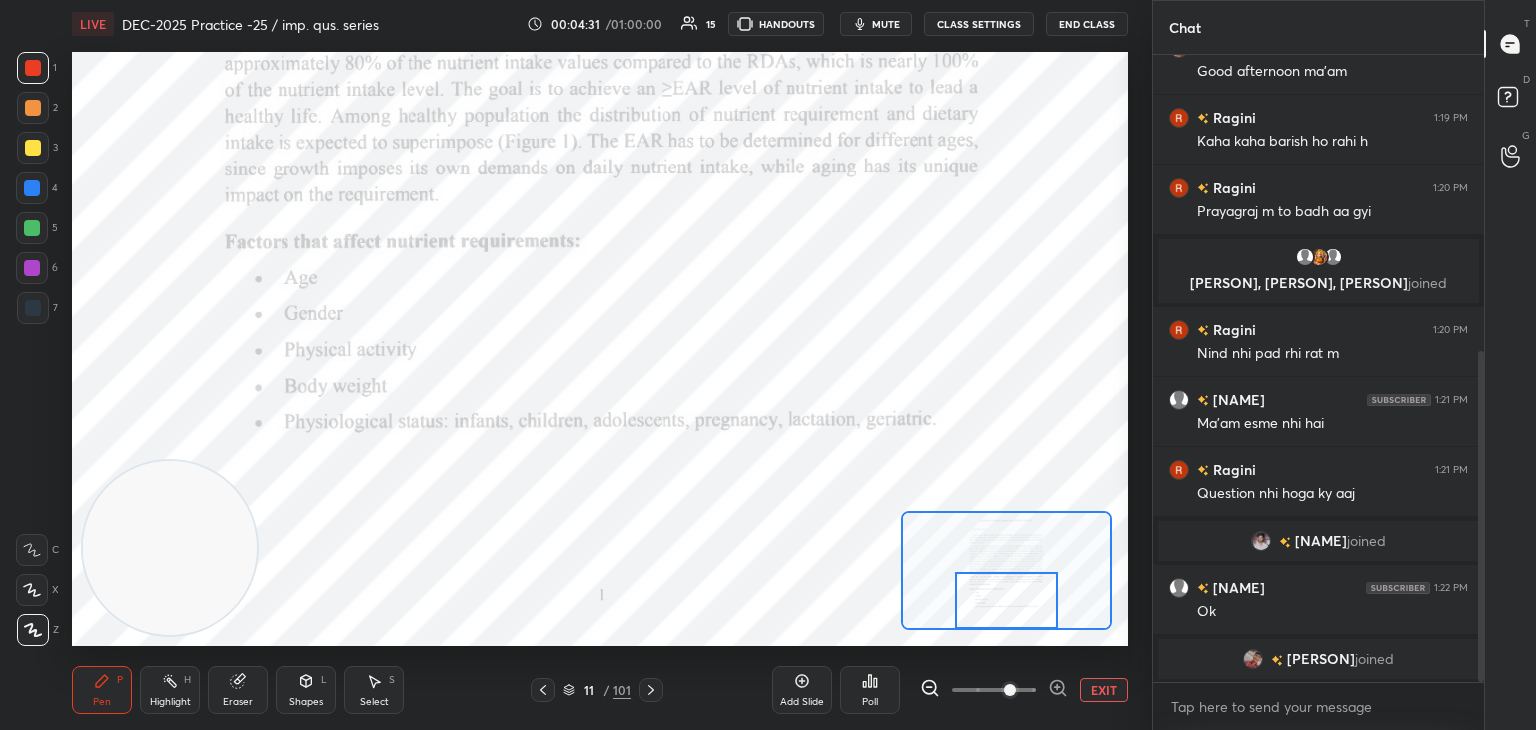 drag, startPoint x: 1480, startPoint y: 525, endPoint x: 1500, endPoint y: 630, distance: 106.887794 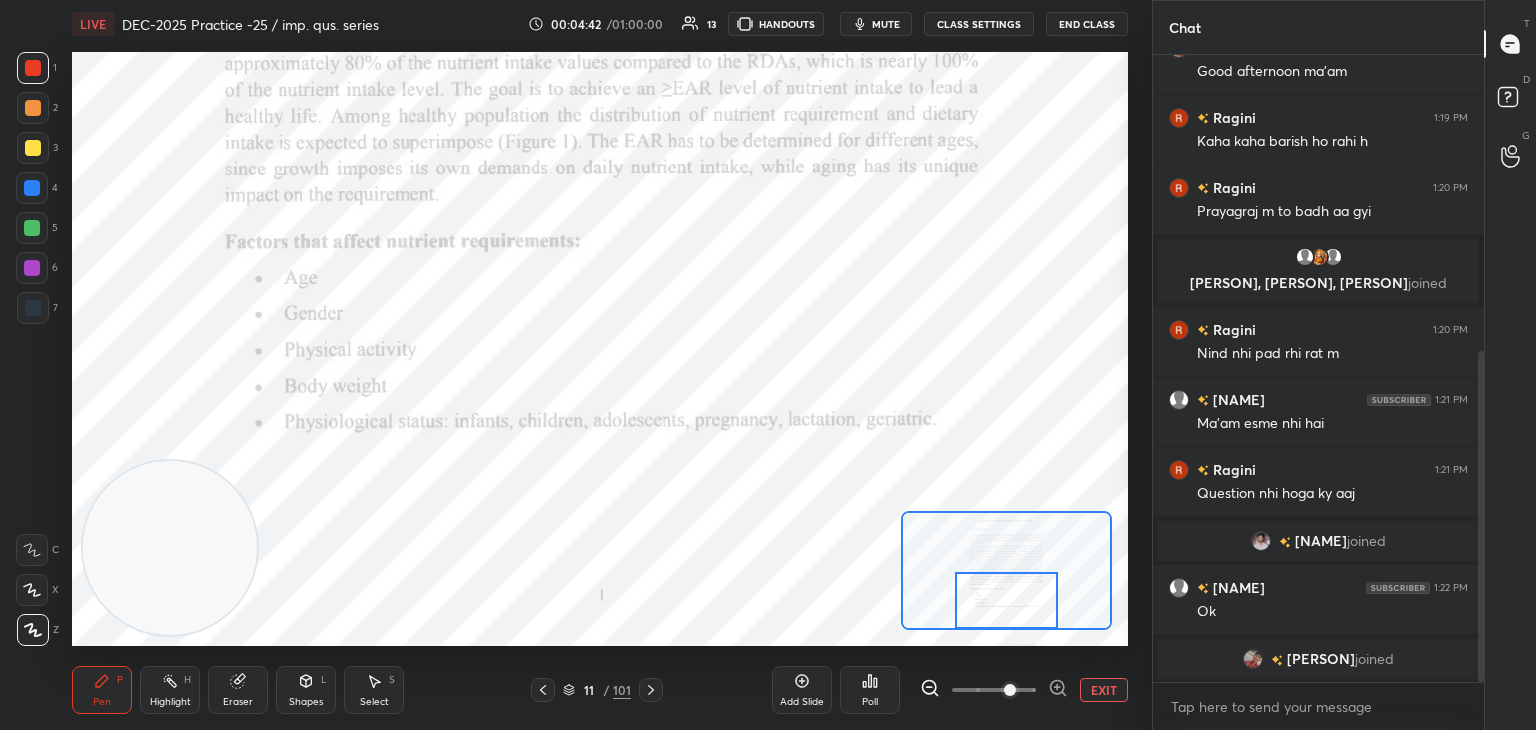 click 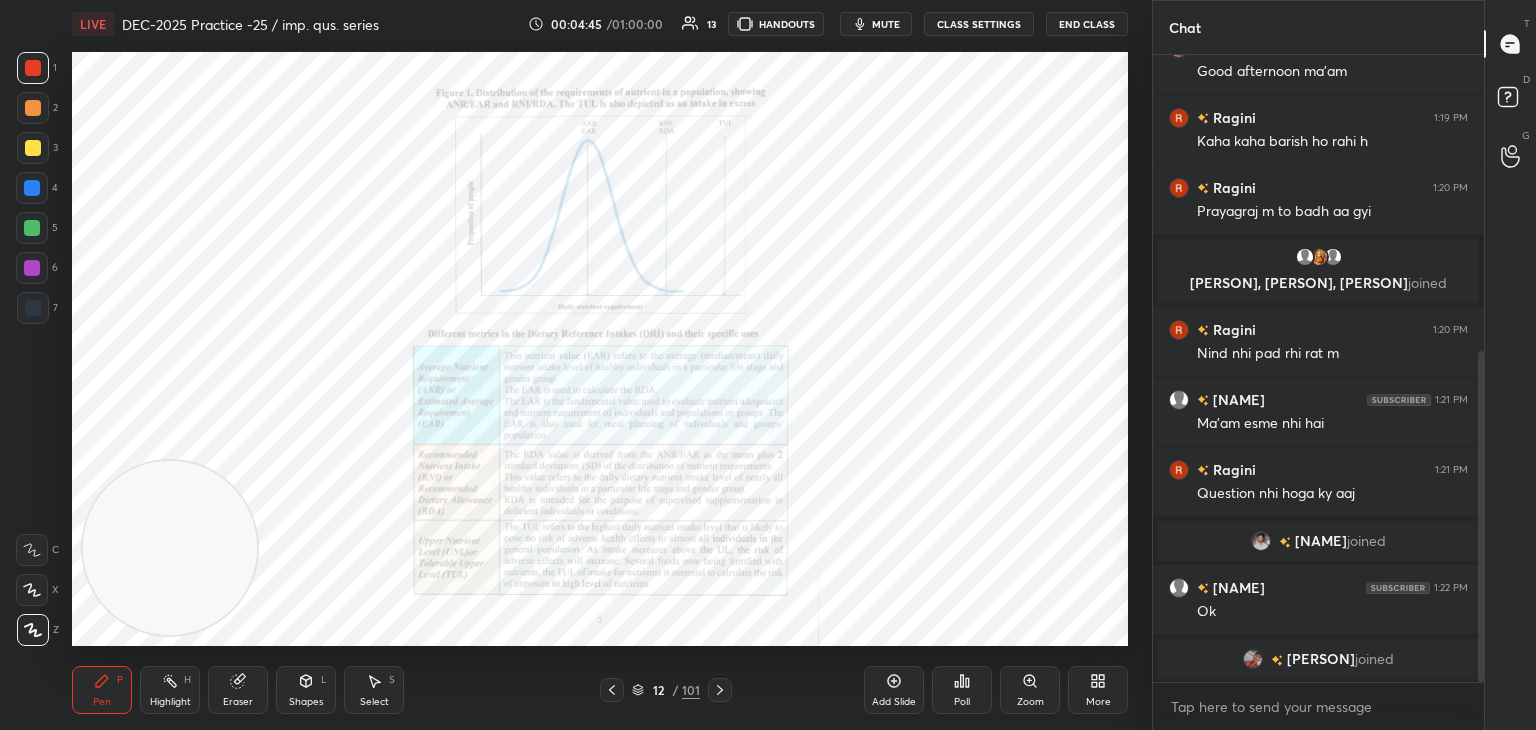 click on "Zoom" at bounding box center [1030, 690] 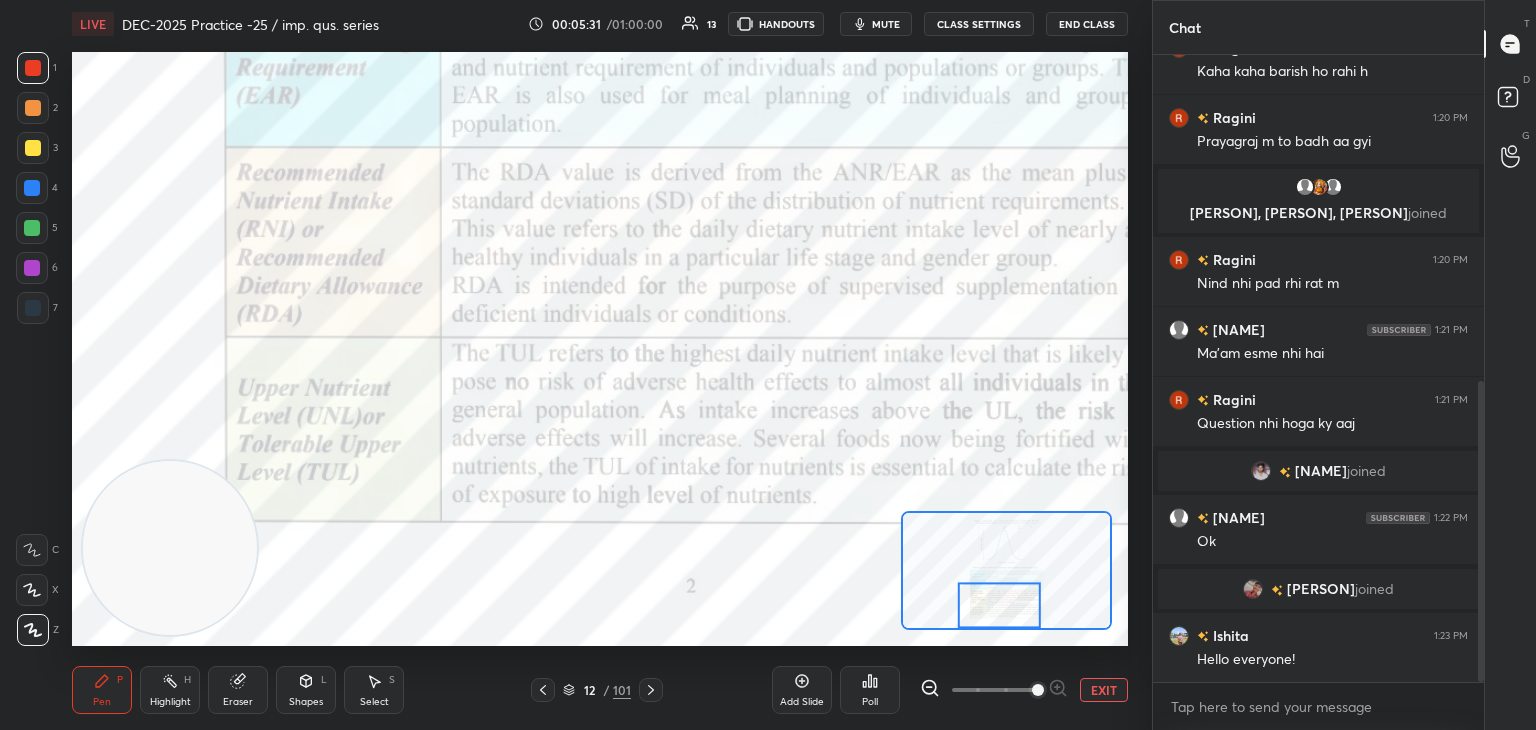 scroll, scrollTop: 678, scrollLeft: 0, axis: vertical 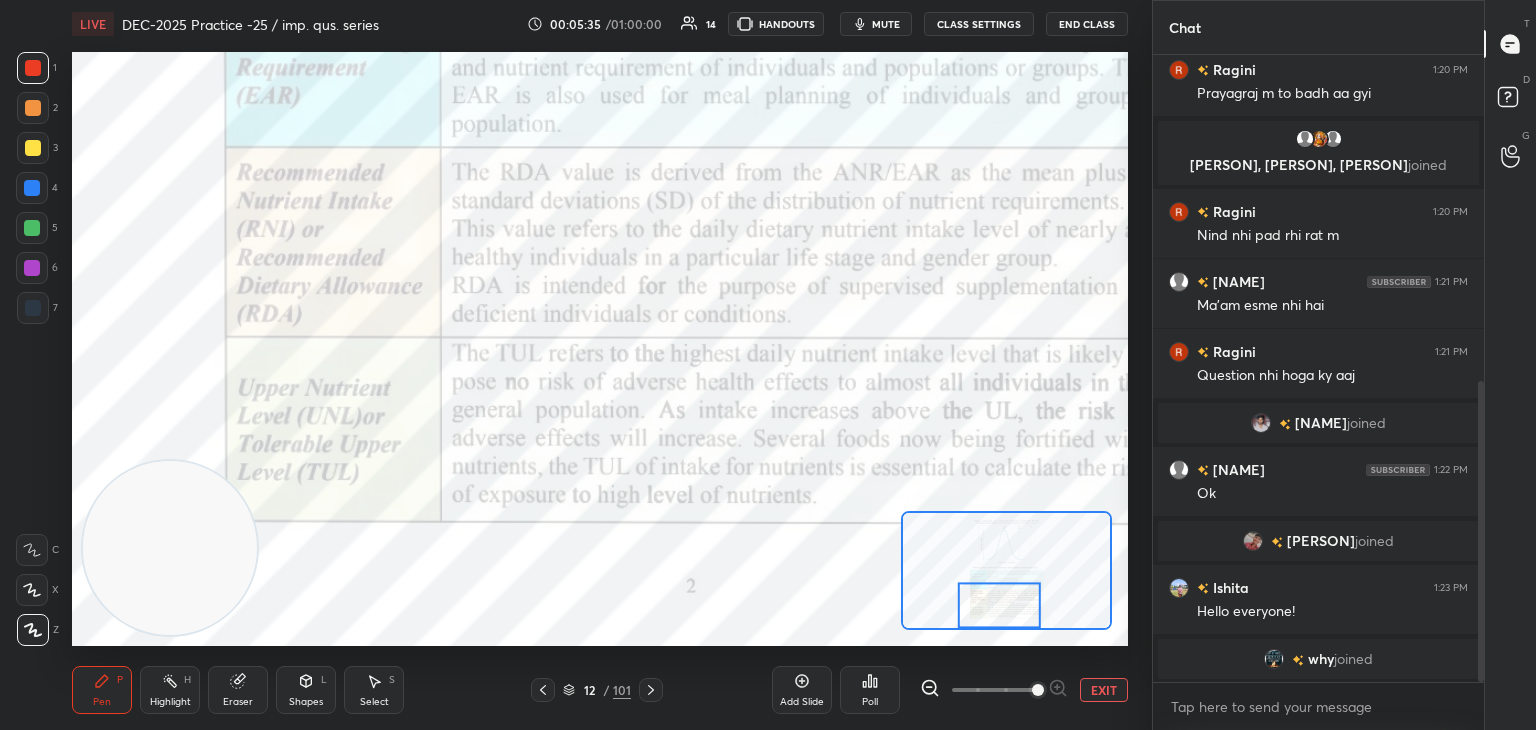click 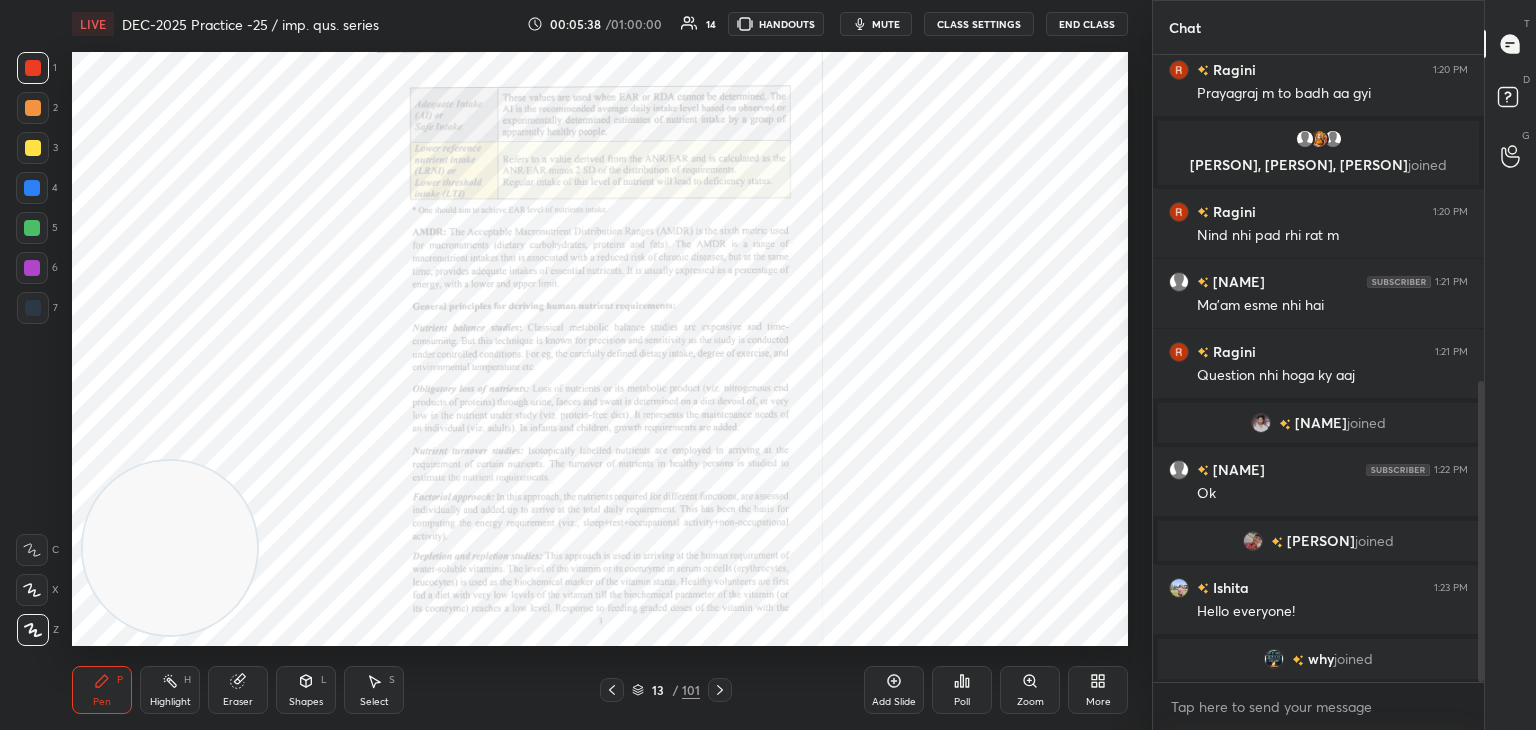 click on "Zoom" at bounding box center [1030, 690] 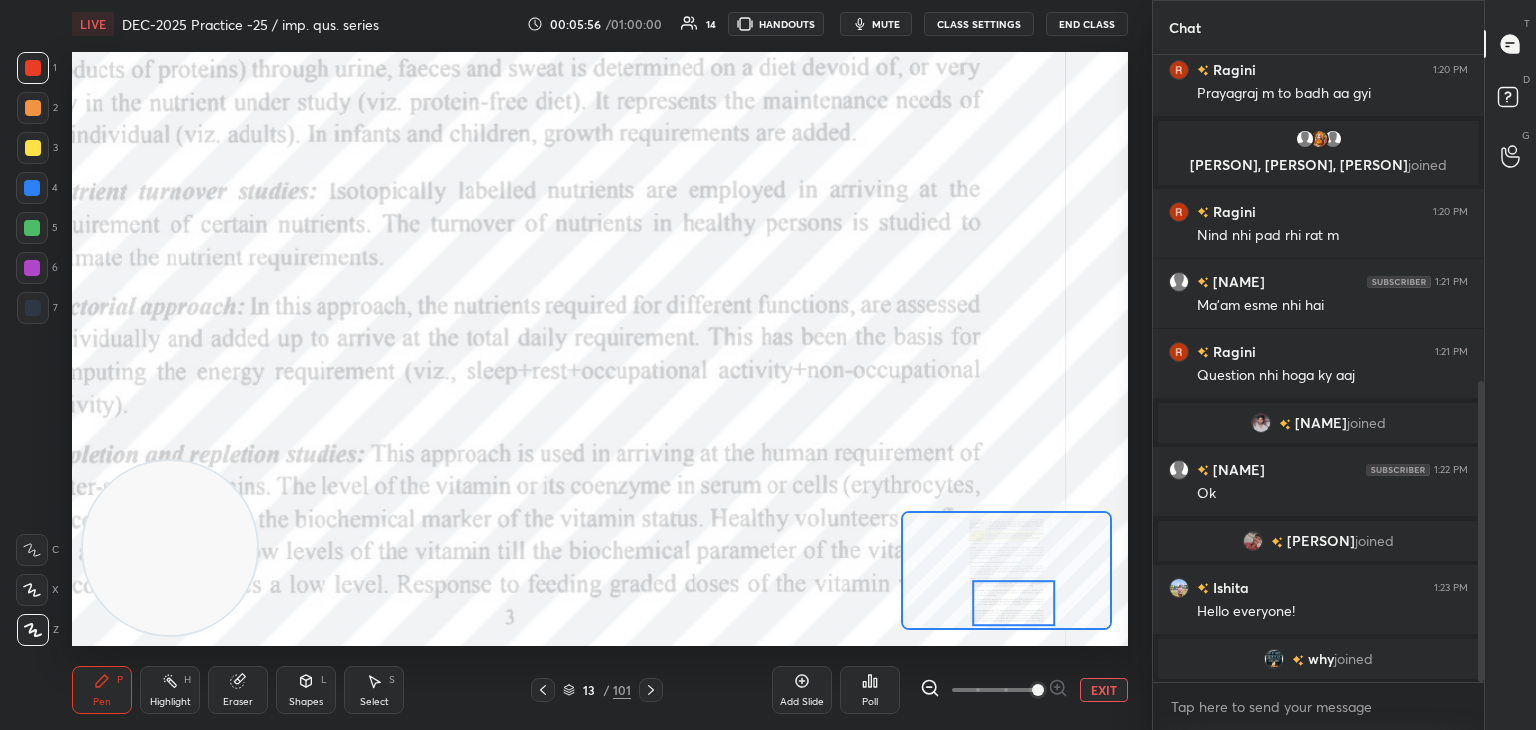 click 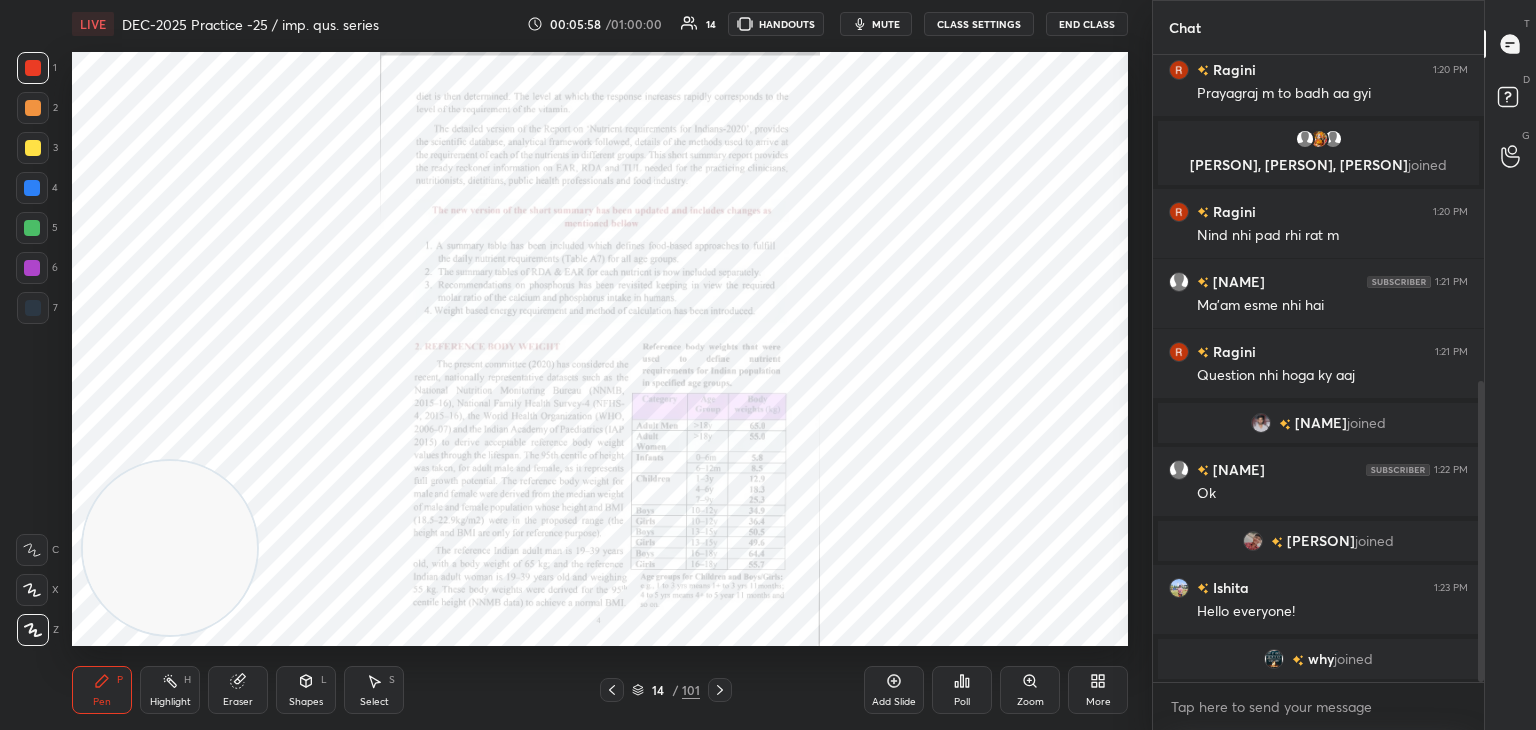 click on "Zoom" at bounding box center (1030, 690) 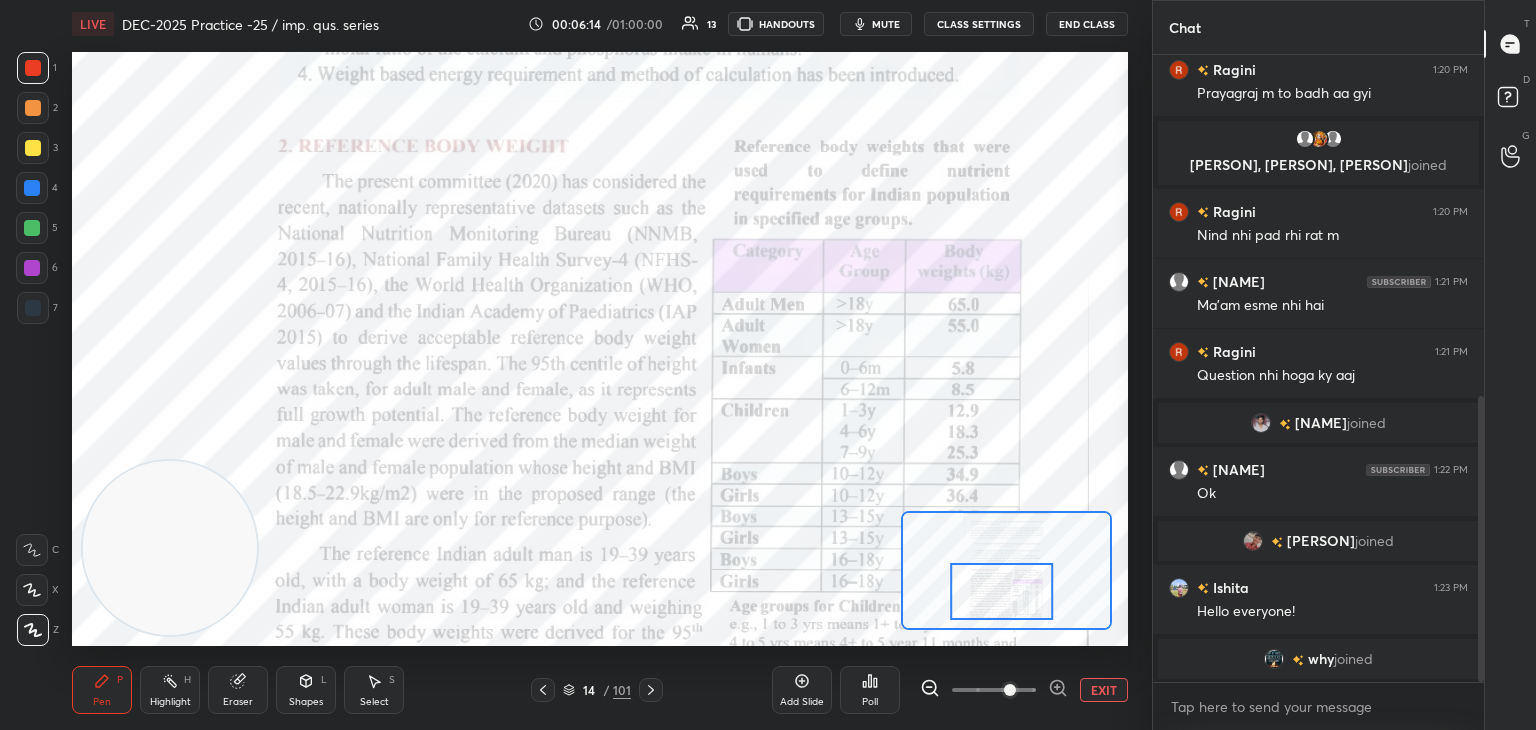 scroll, scrollTop: 748, scrollLeft: 0, axis: vertical 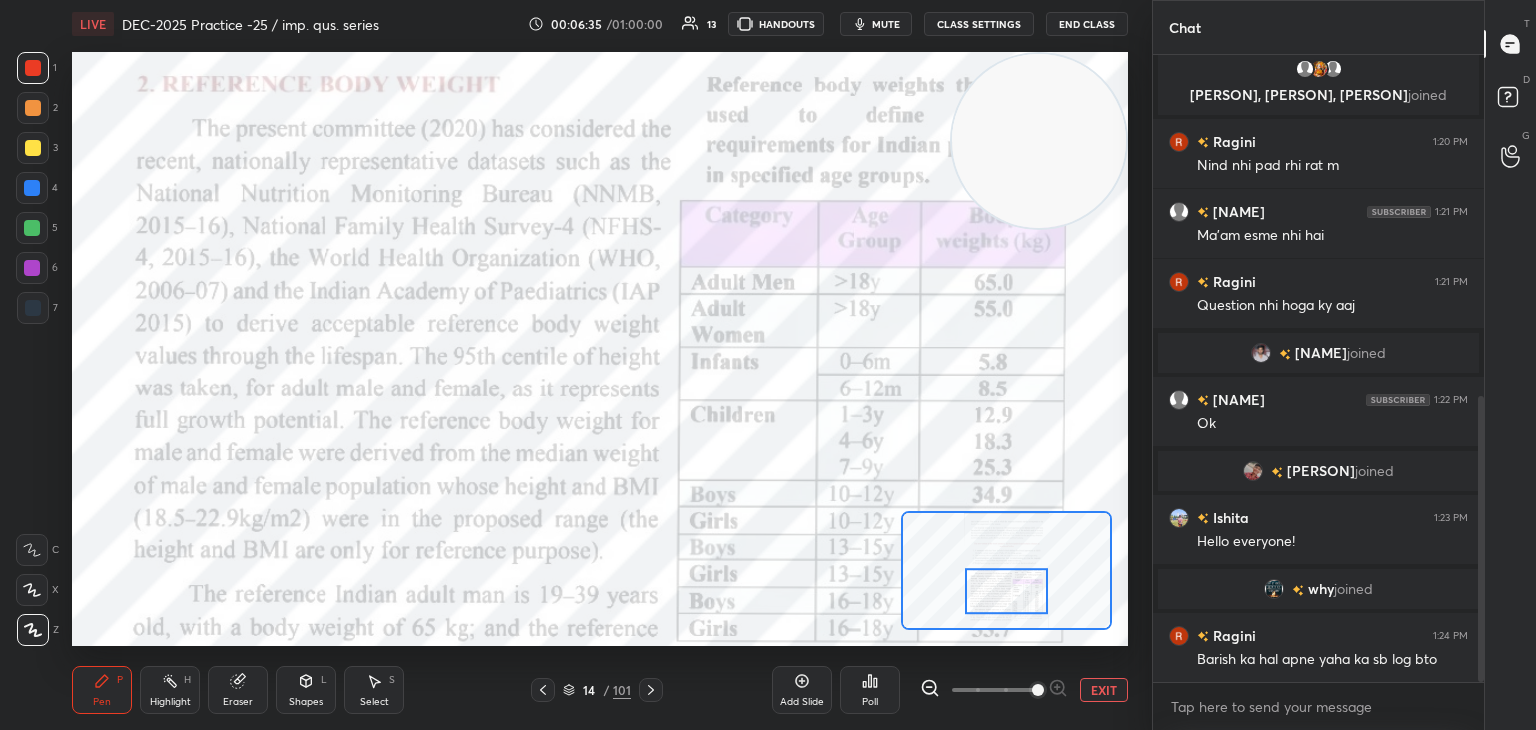 click on "Pen P" at bounding box center (102, 690) 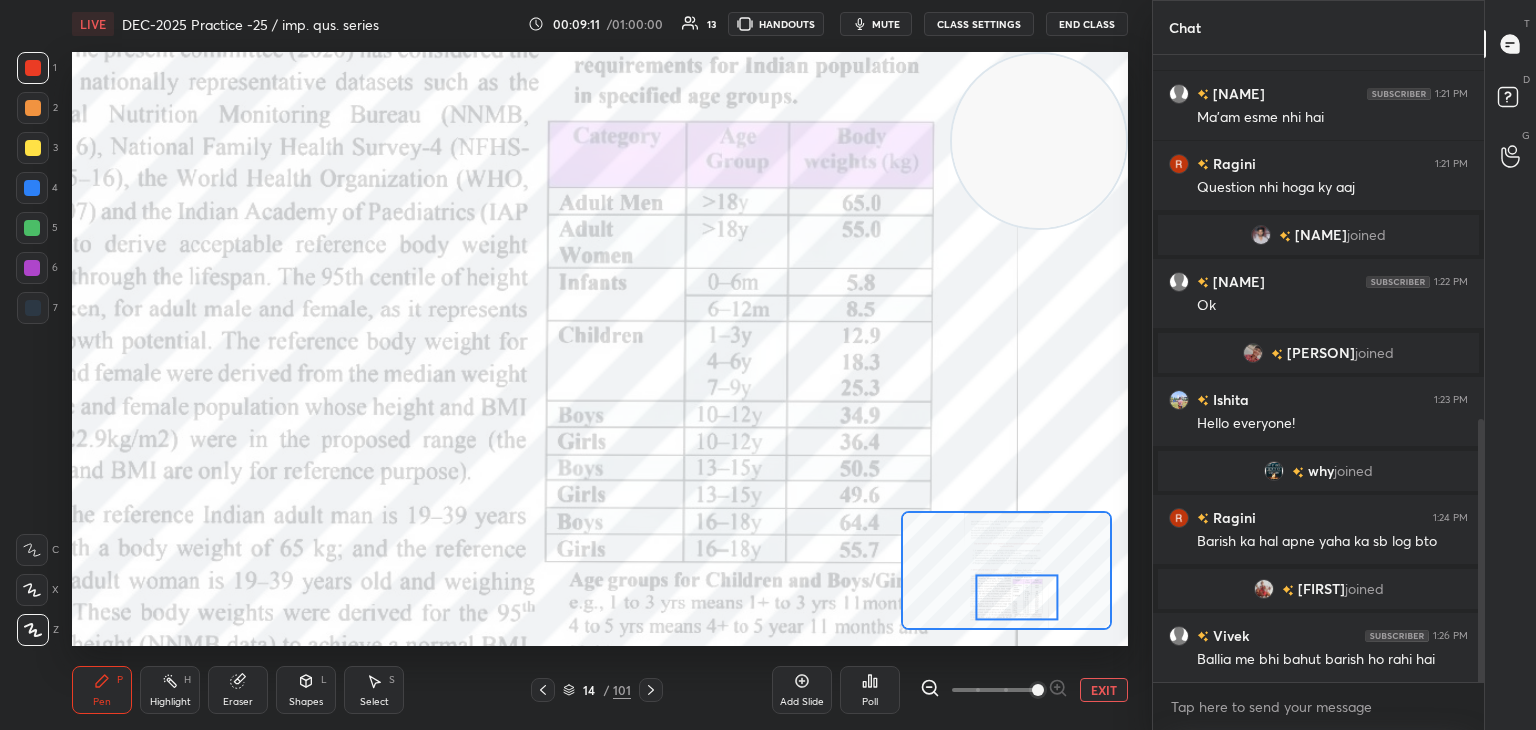 scroll, scrollTop: 936, scrollLeft: 0, axis: vertical 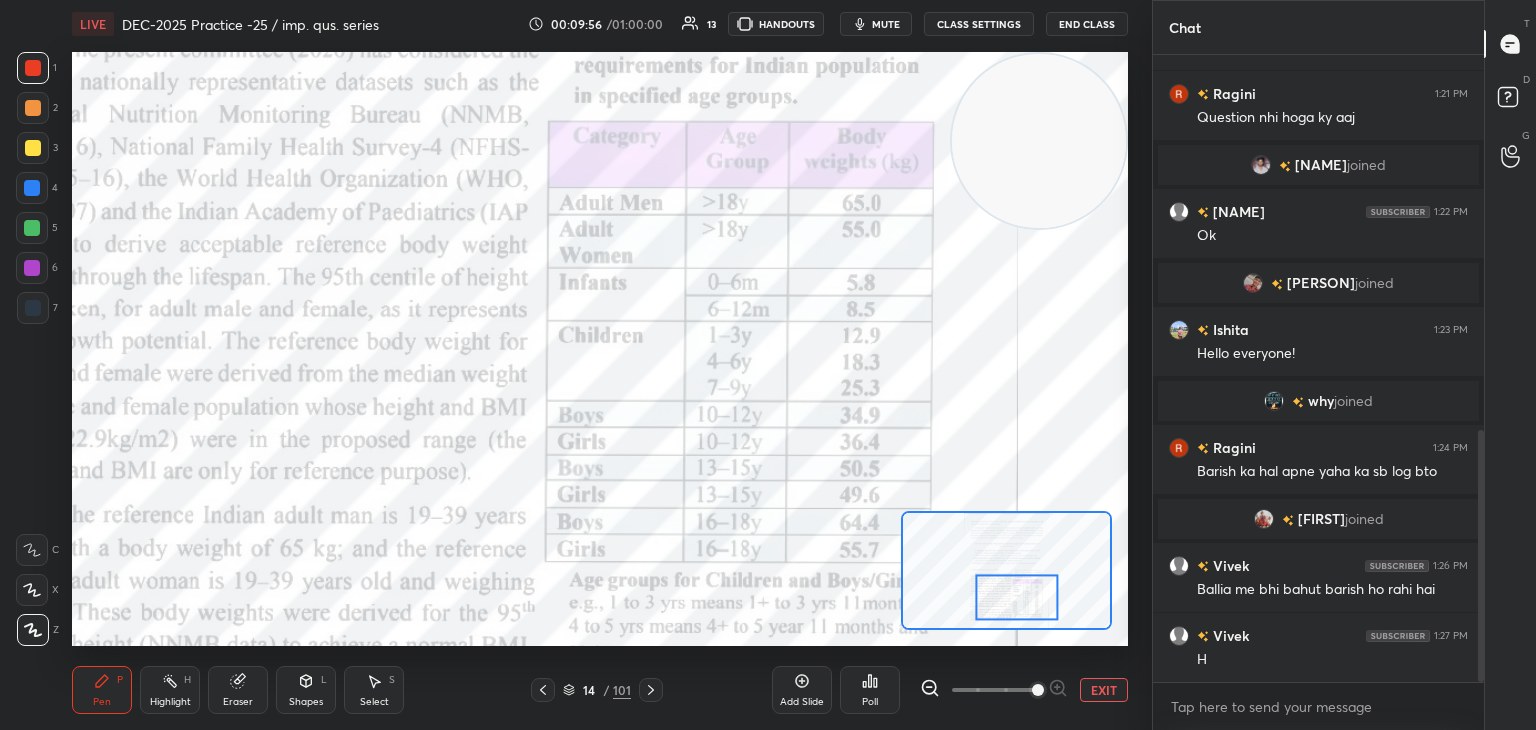 click at bounding box center [1016, 597] 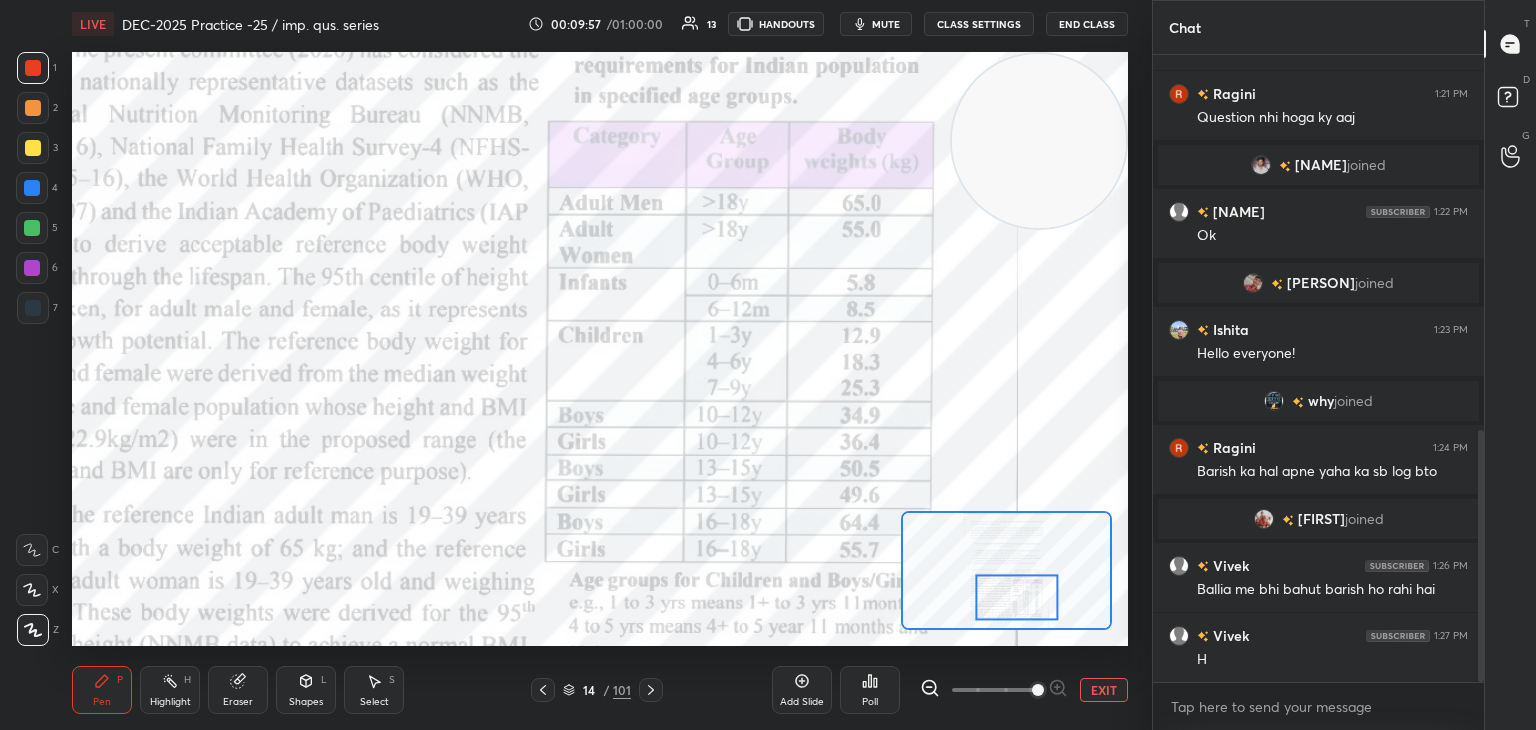 click 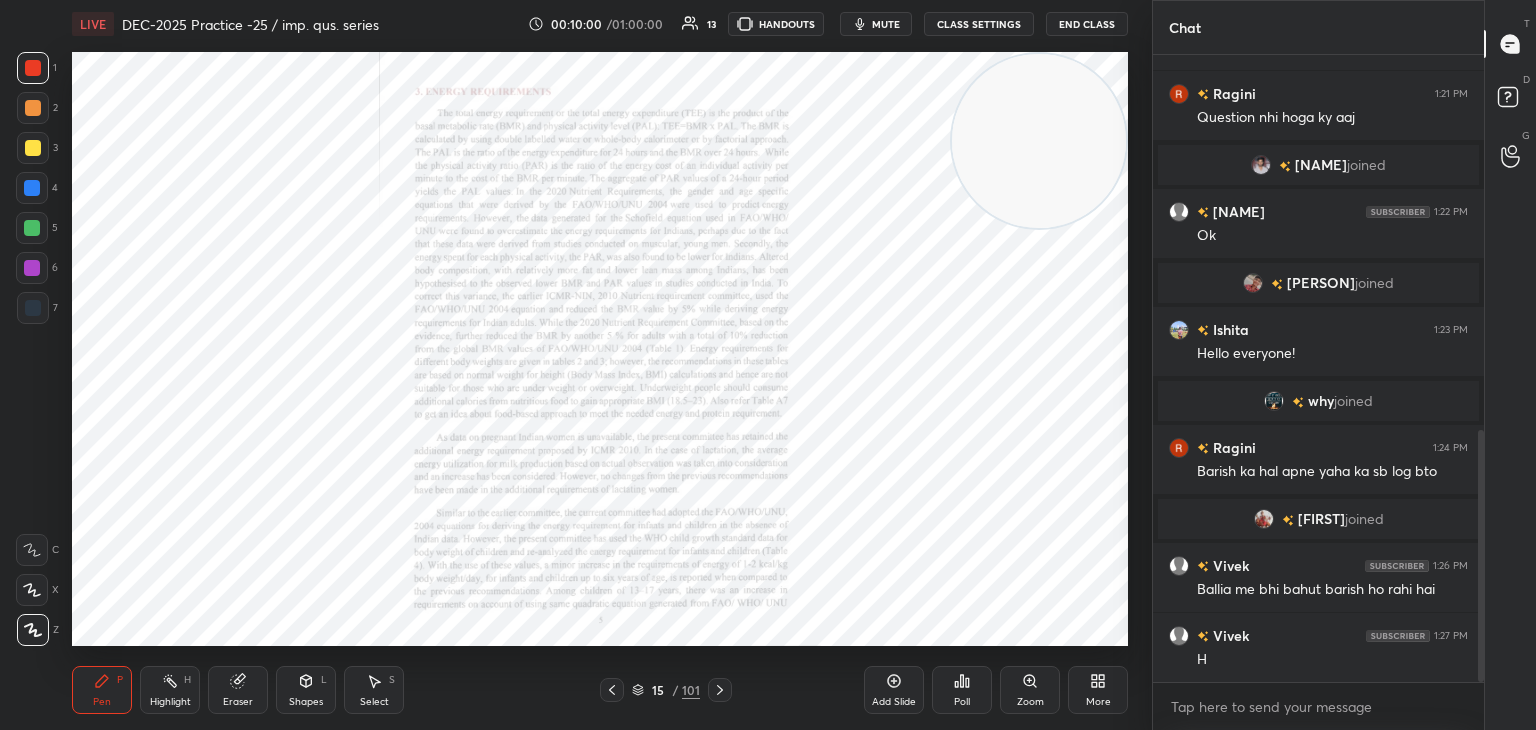 click 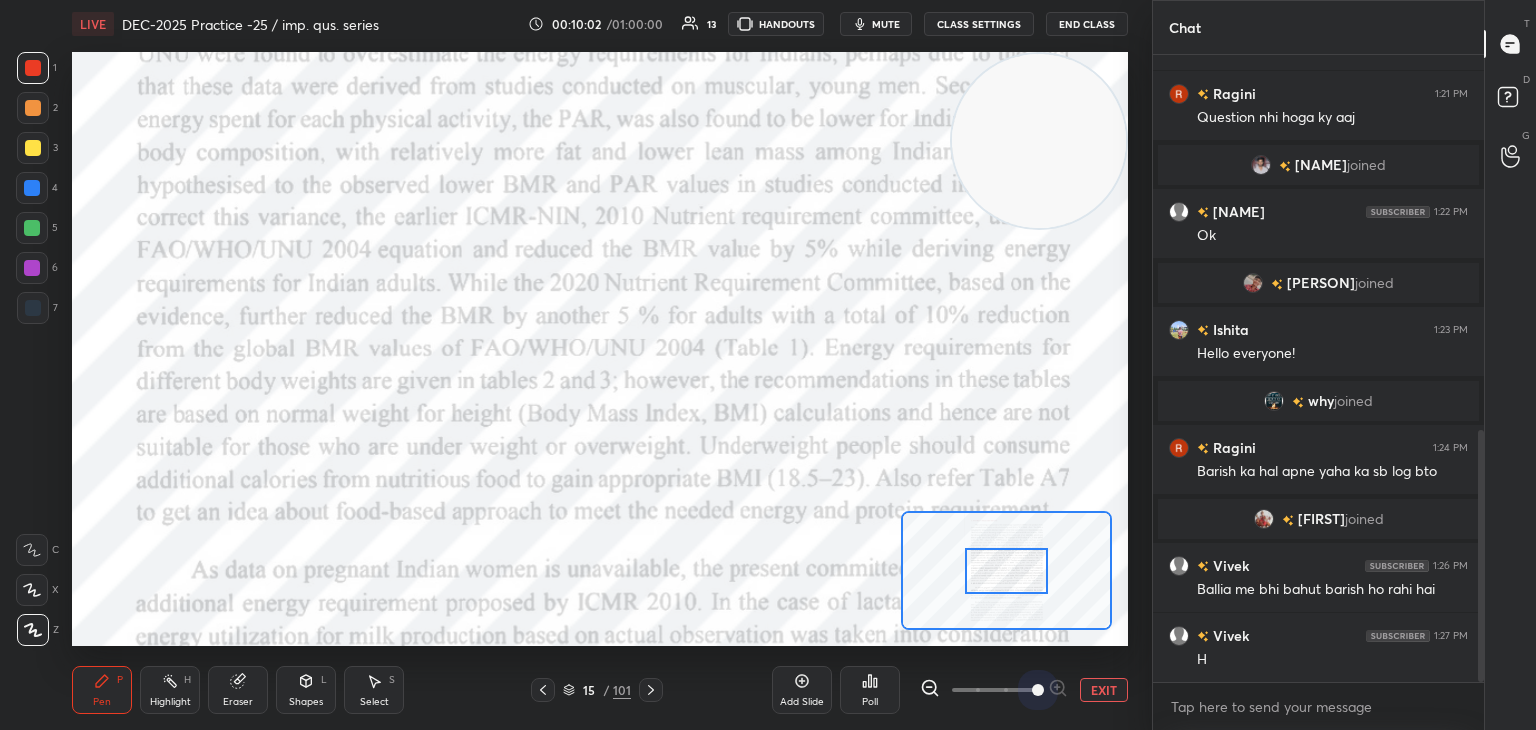 click at bounding box center [1038, 690] 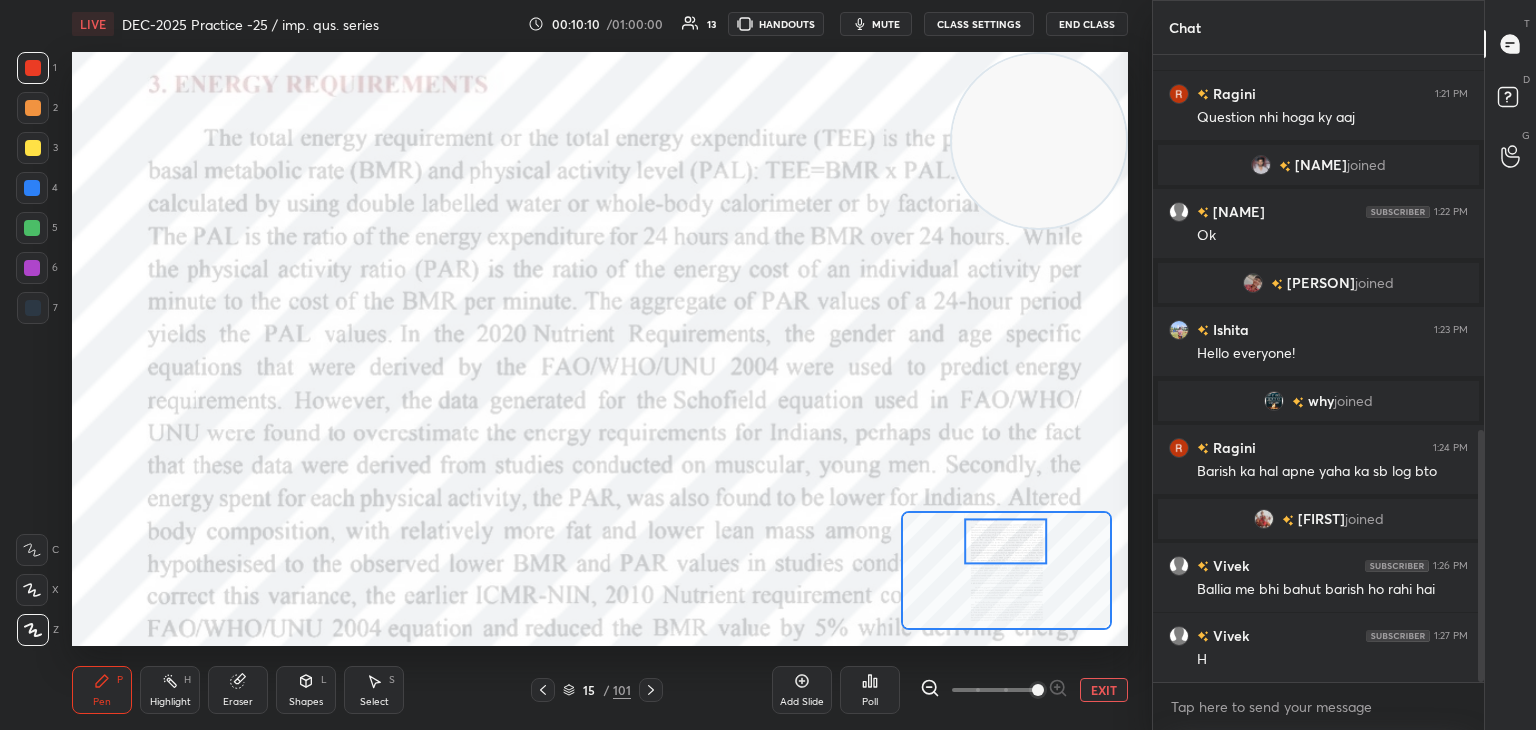 scroll, scrollTop: 1006, scrollLeft: 0, axis: vertical 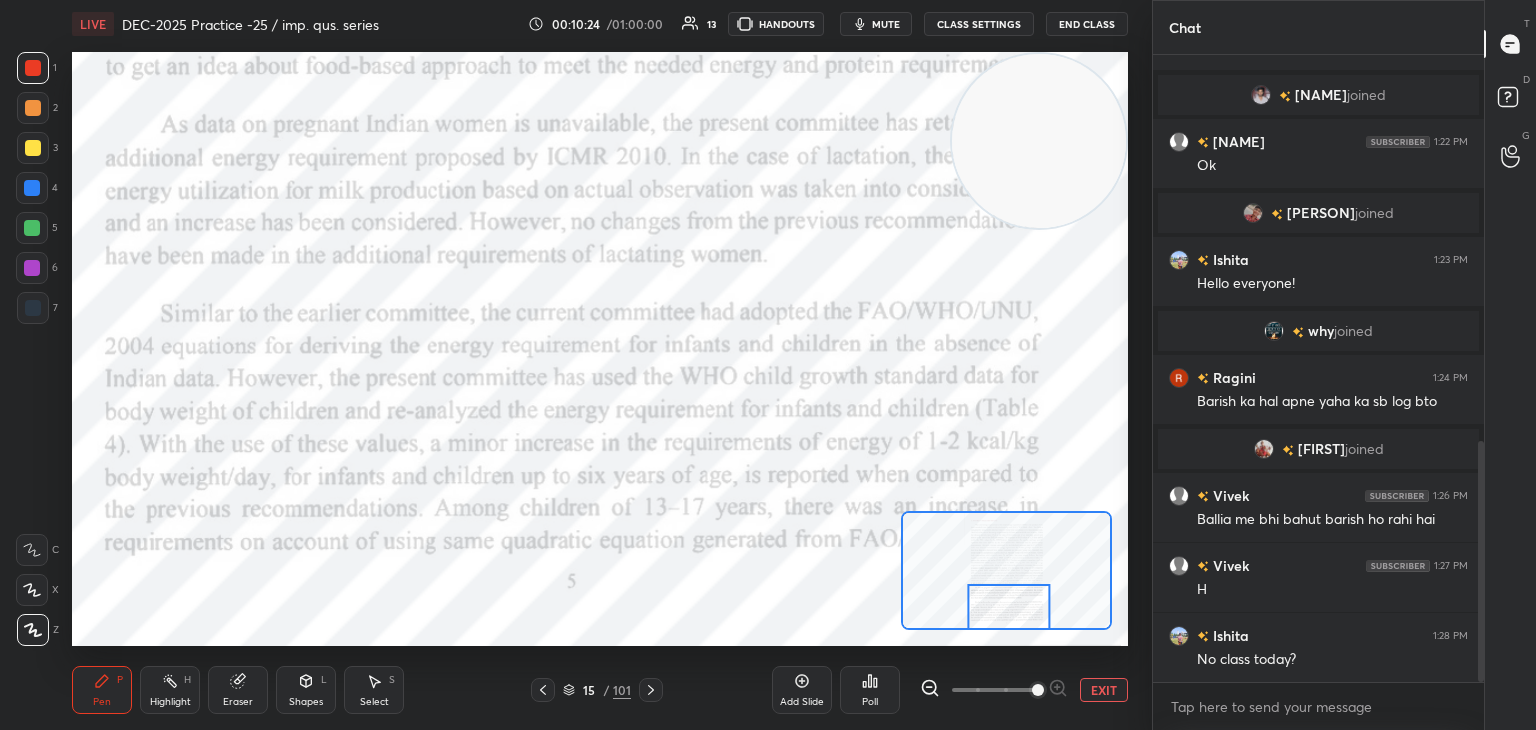 click 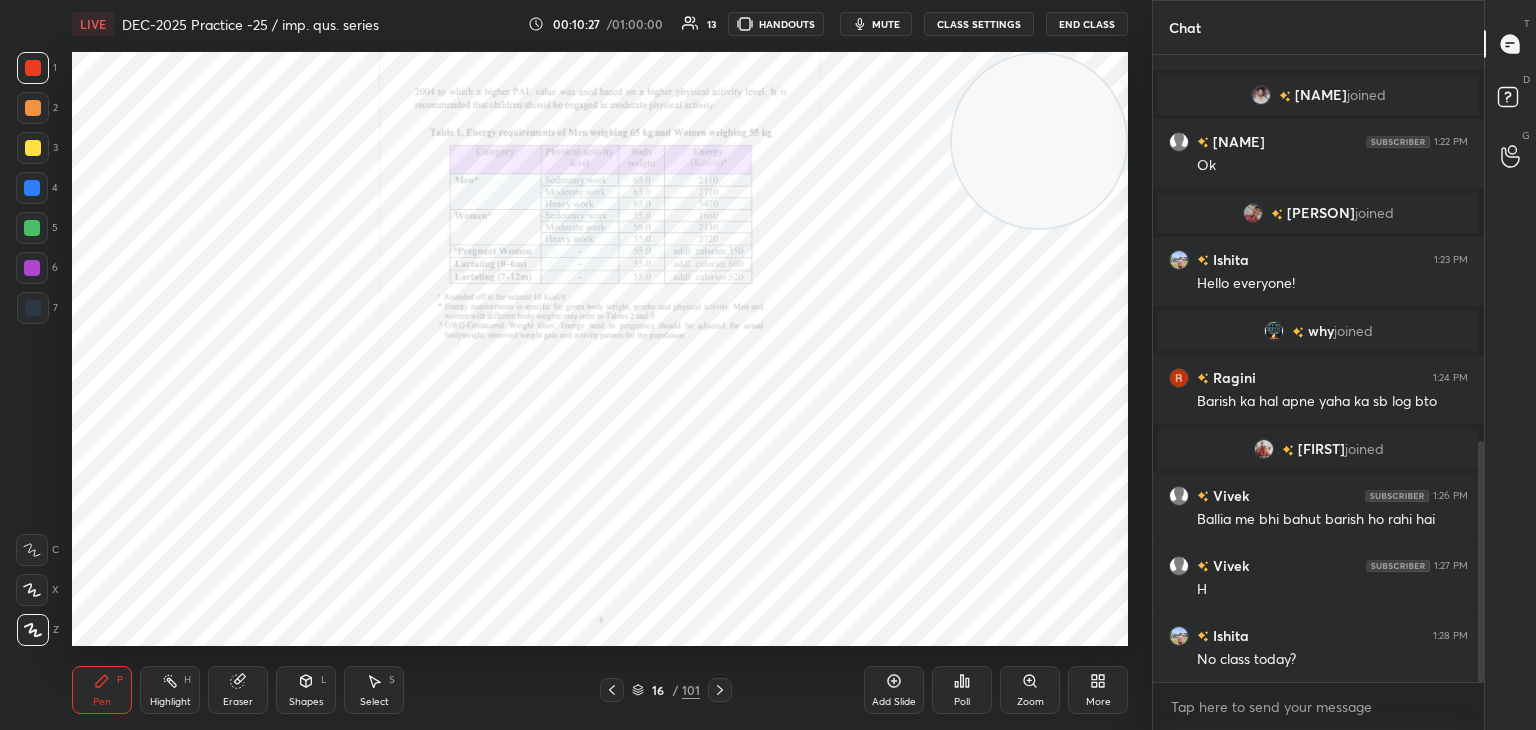 click on "Zoom" at bounding box center [1030, 690] 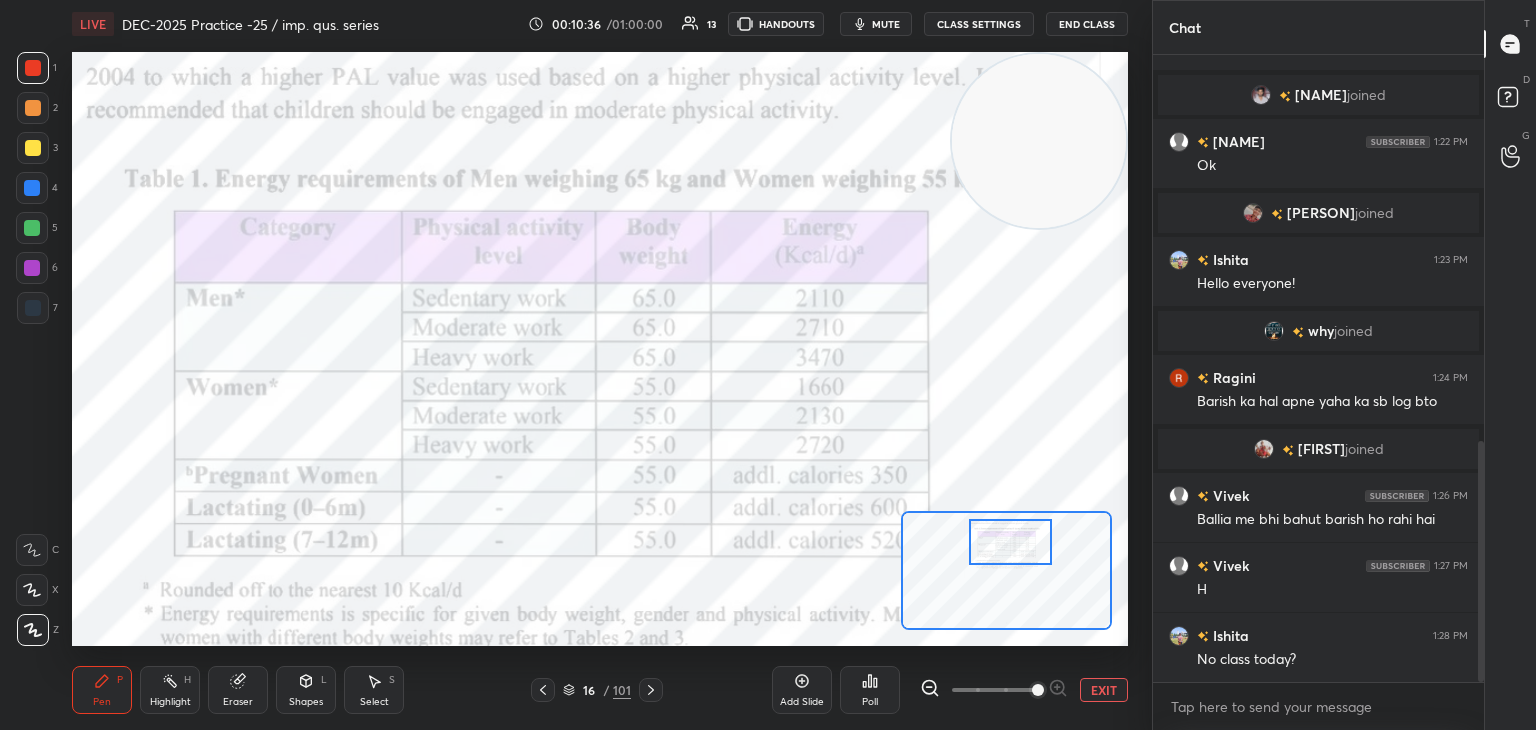 click on "Pen P" at bounding box center [102, 690] 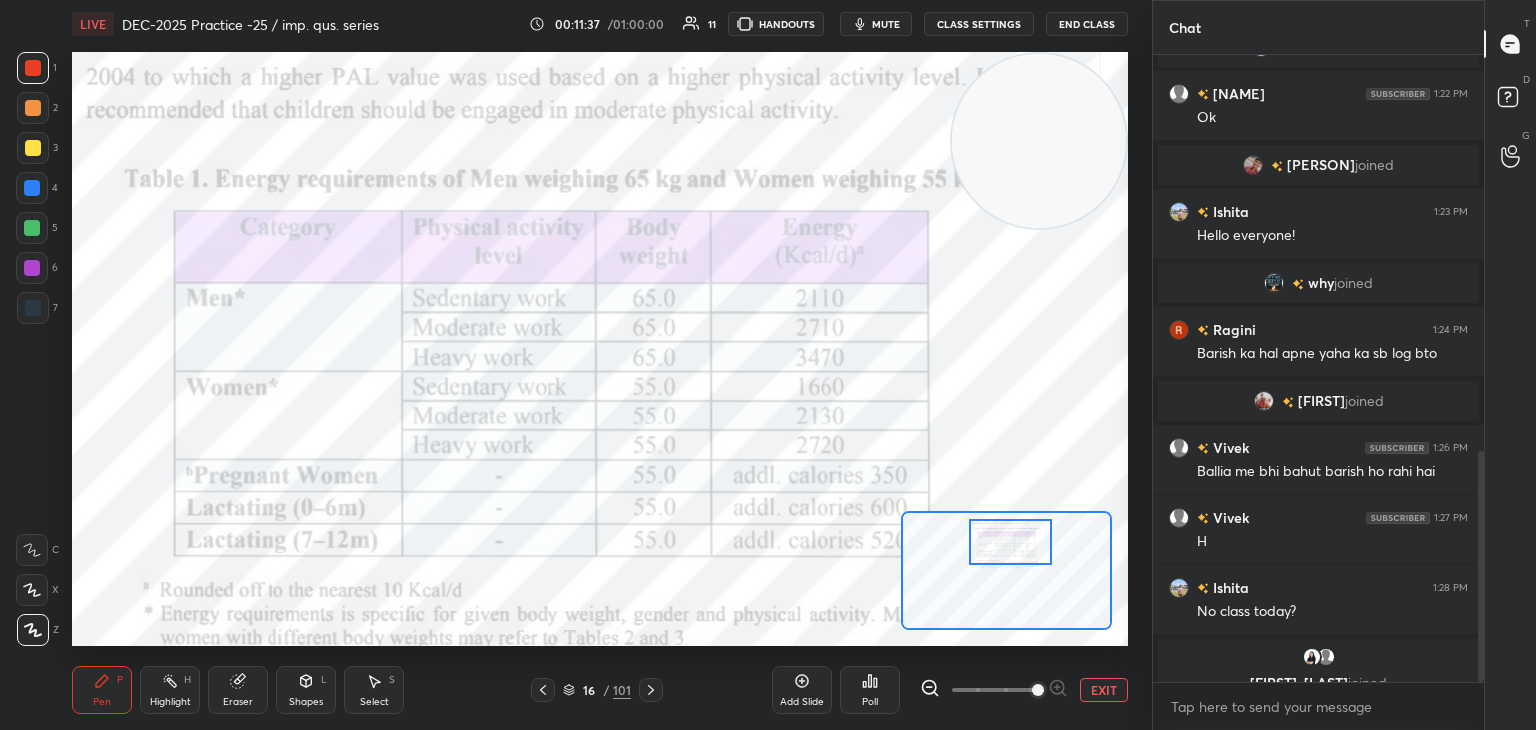 scroll, scrollTop: 1078, scrollLeft: 0, axis: vertical 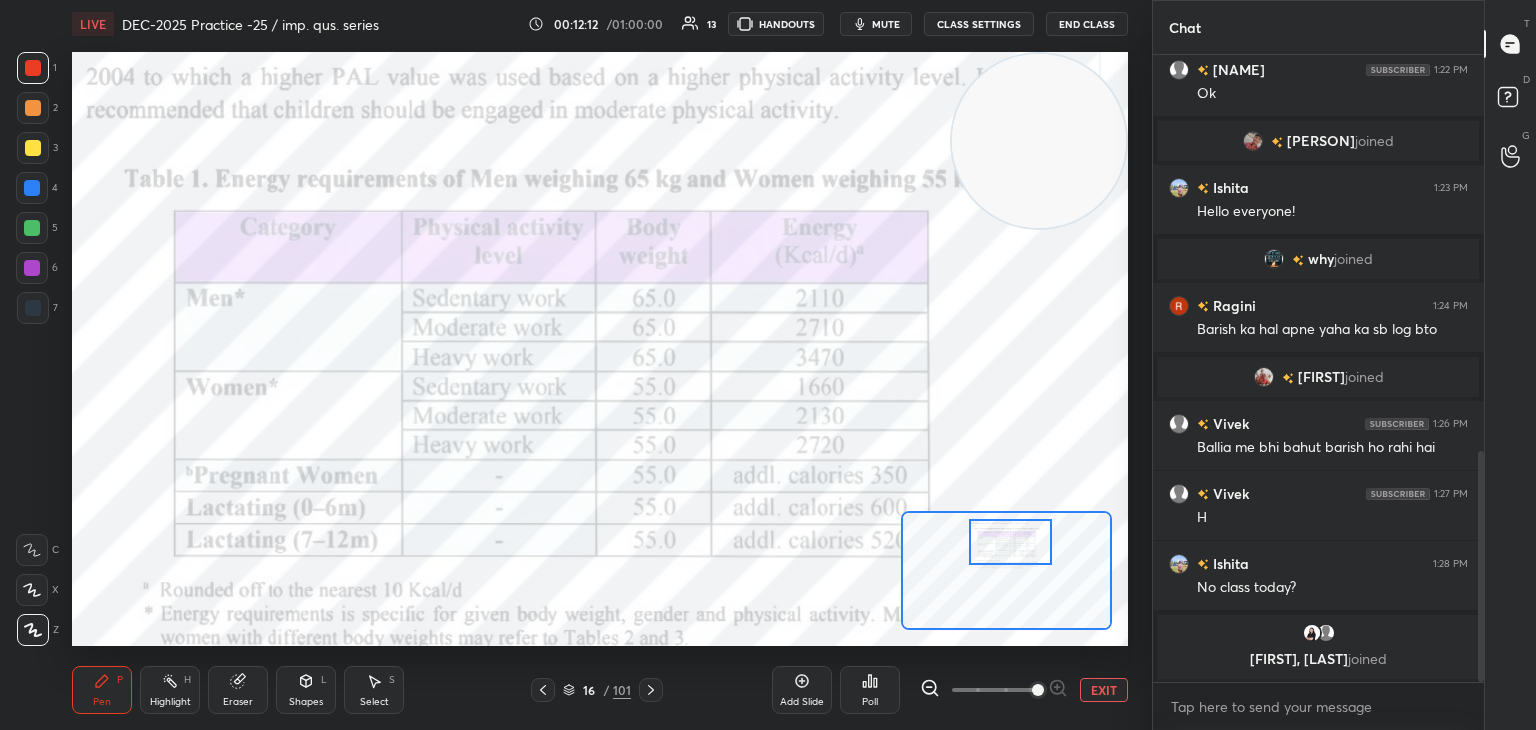 click 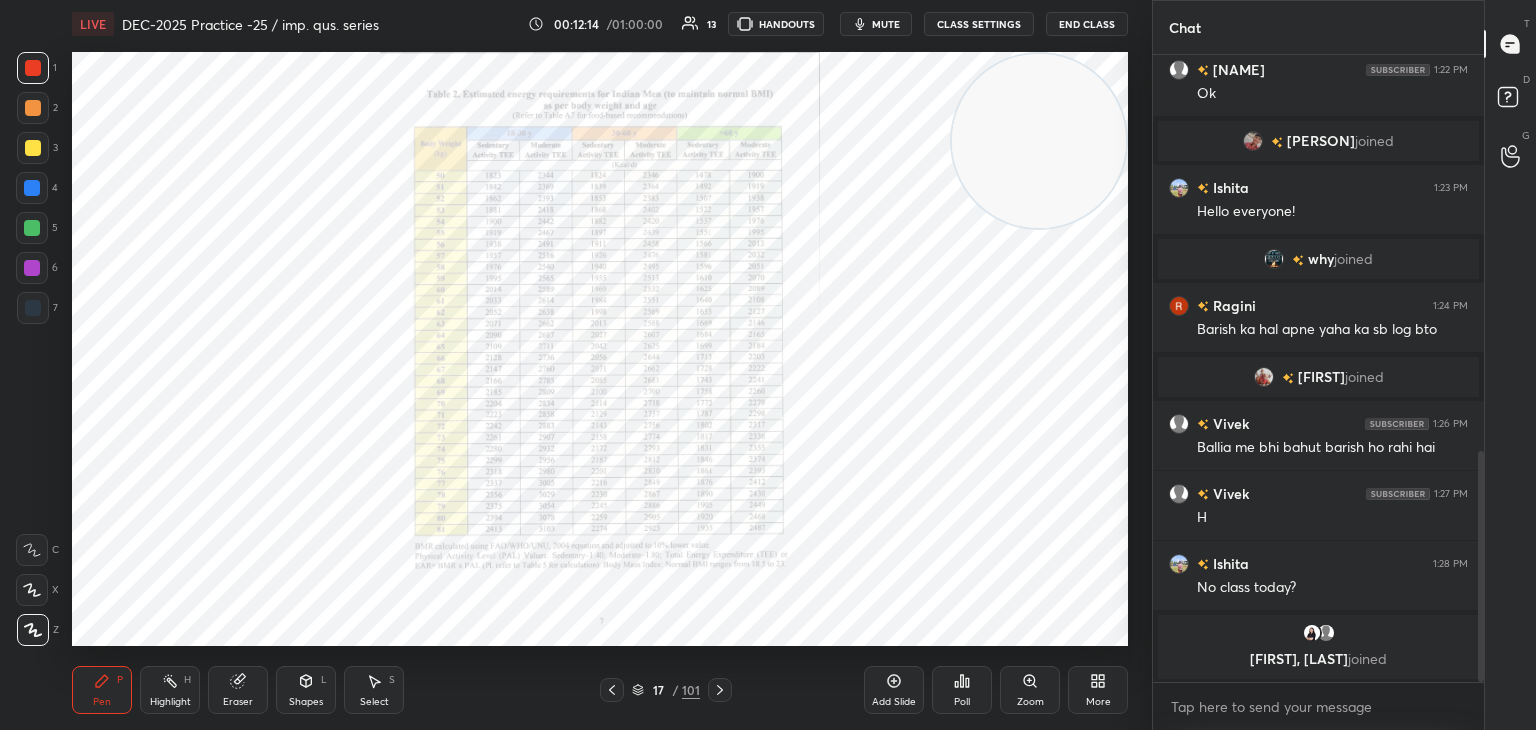 click at bounding box center [720, 690] 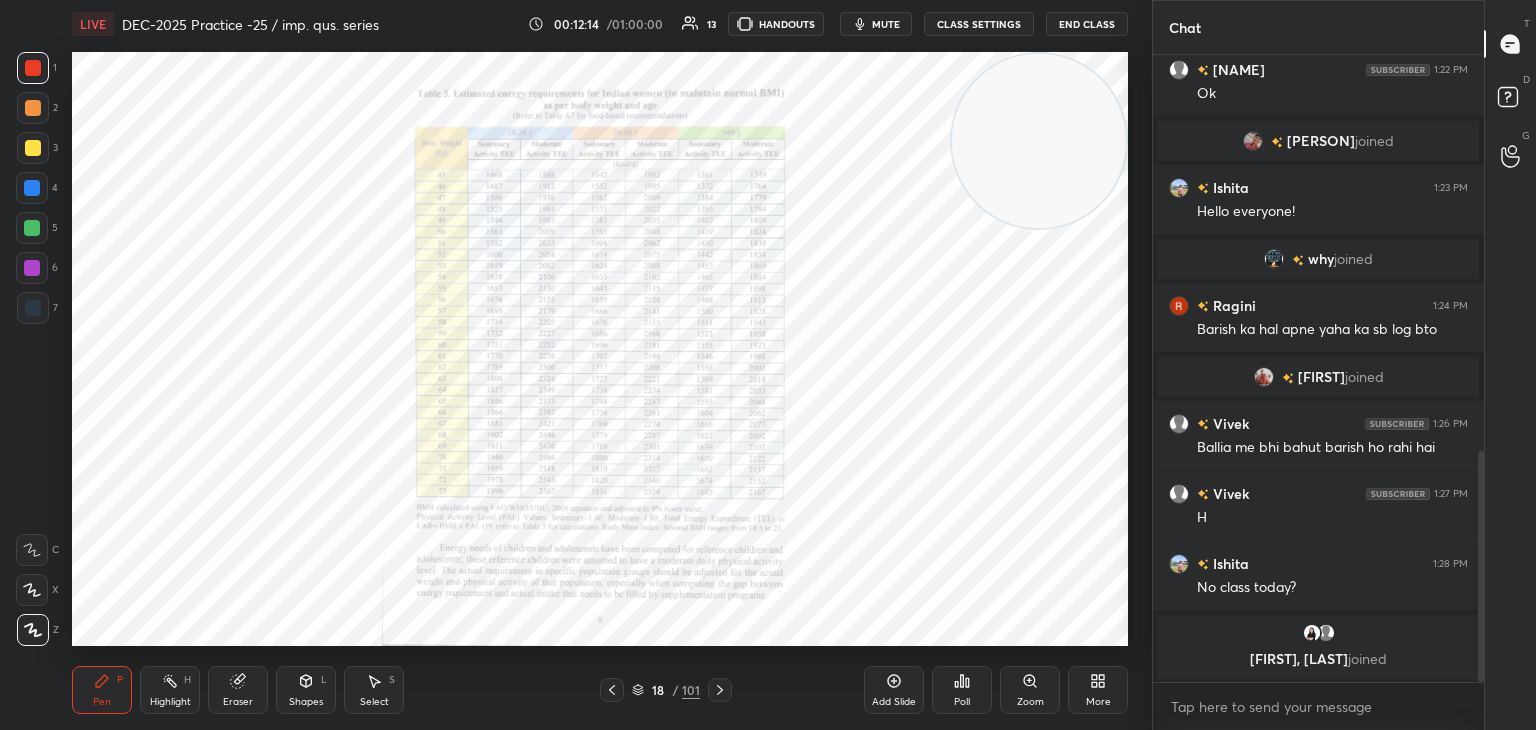 click 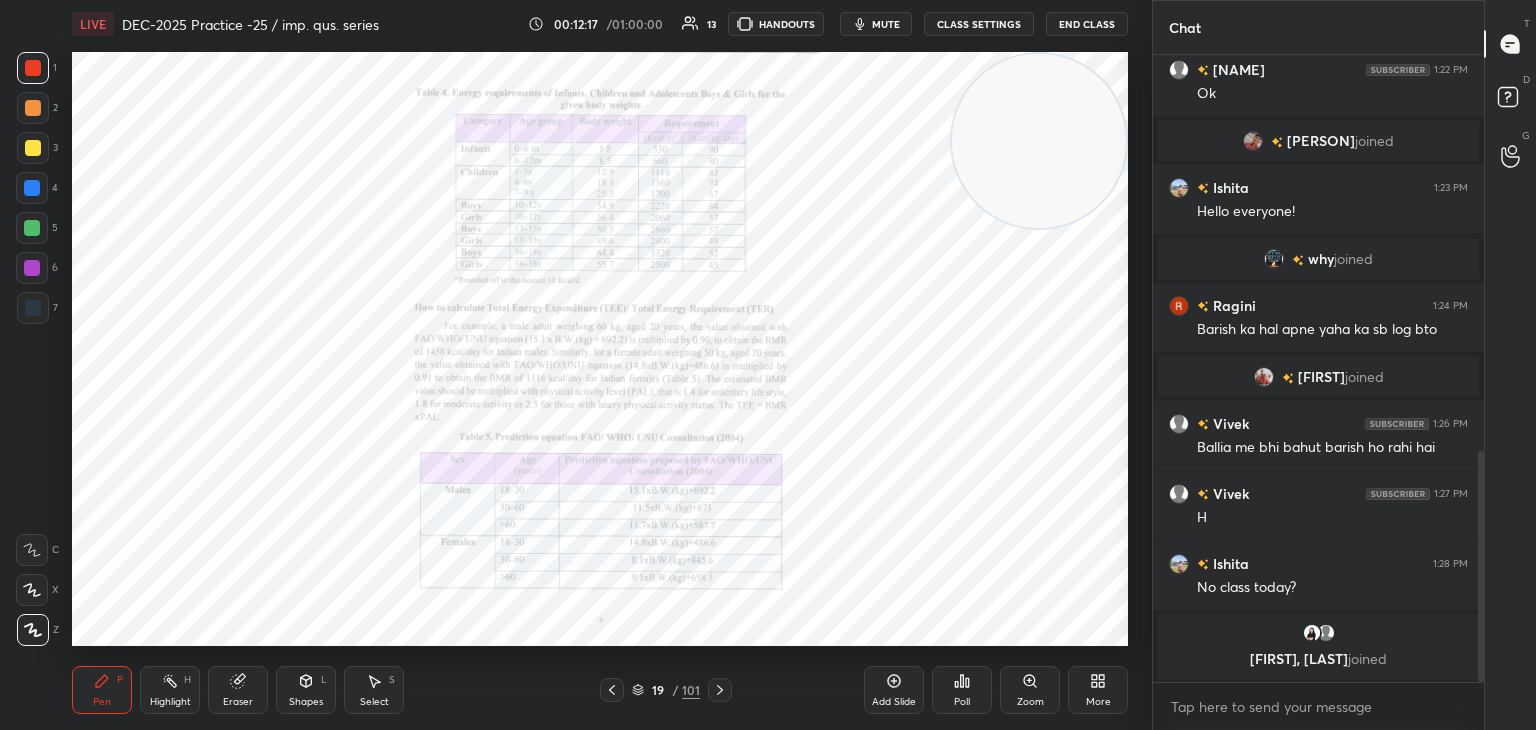 click on "Zoom" at bounding box center (1030, 690) 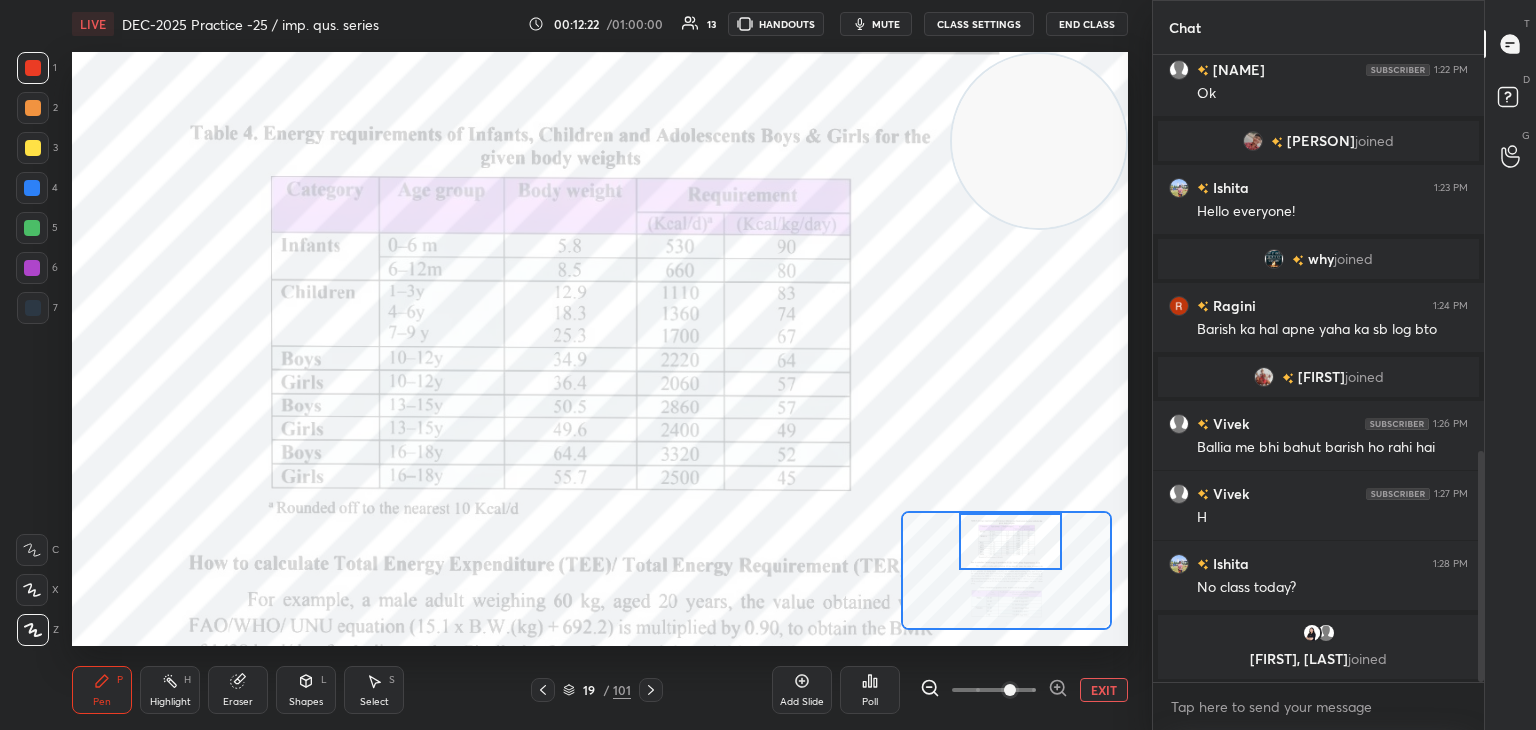 click at bounding box center [1011, 541] 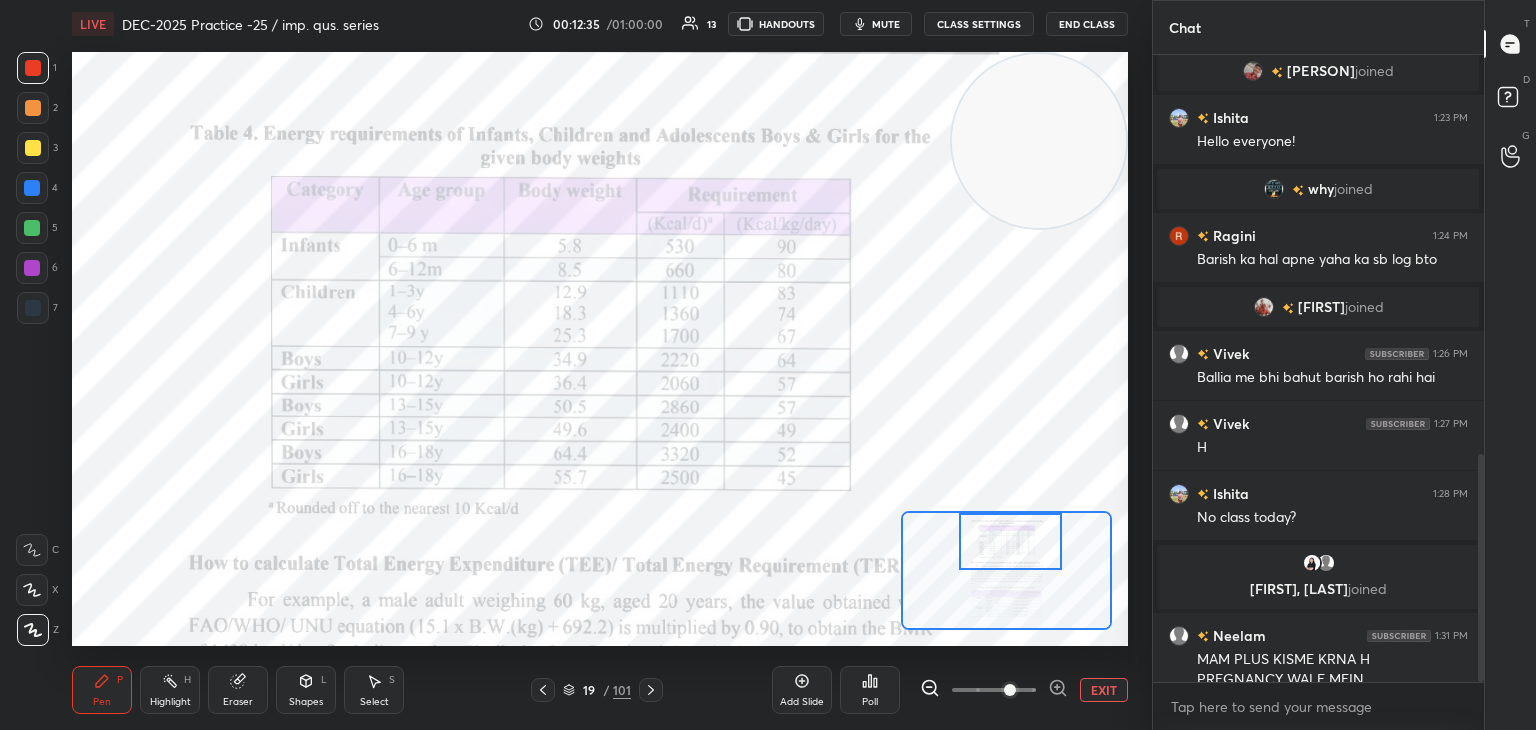 scroll, scrollTop: 1098, scrollLeft: 0, axis: vertical 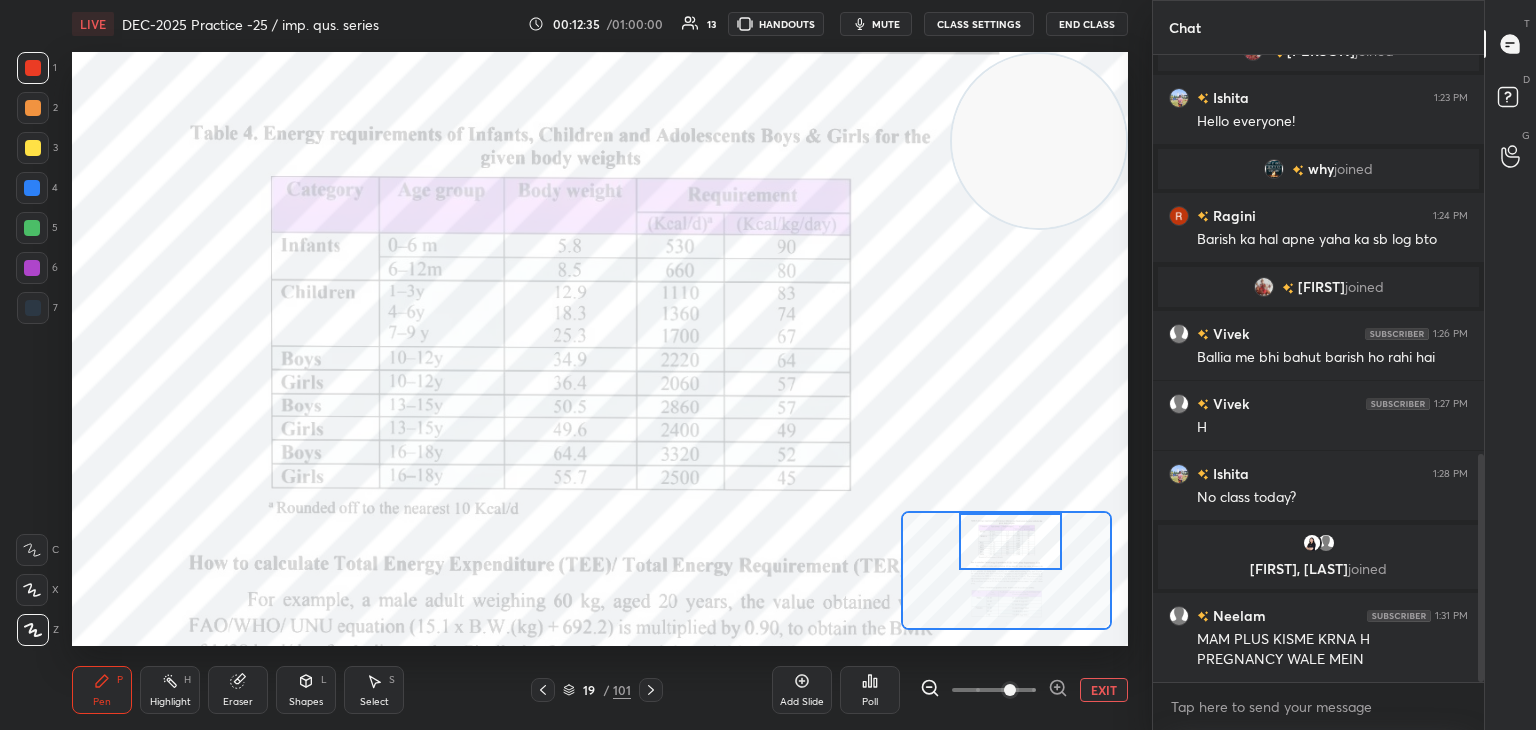 click 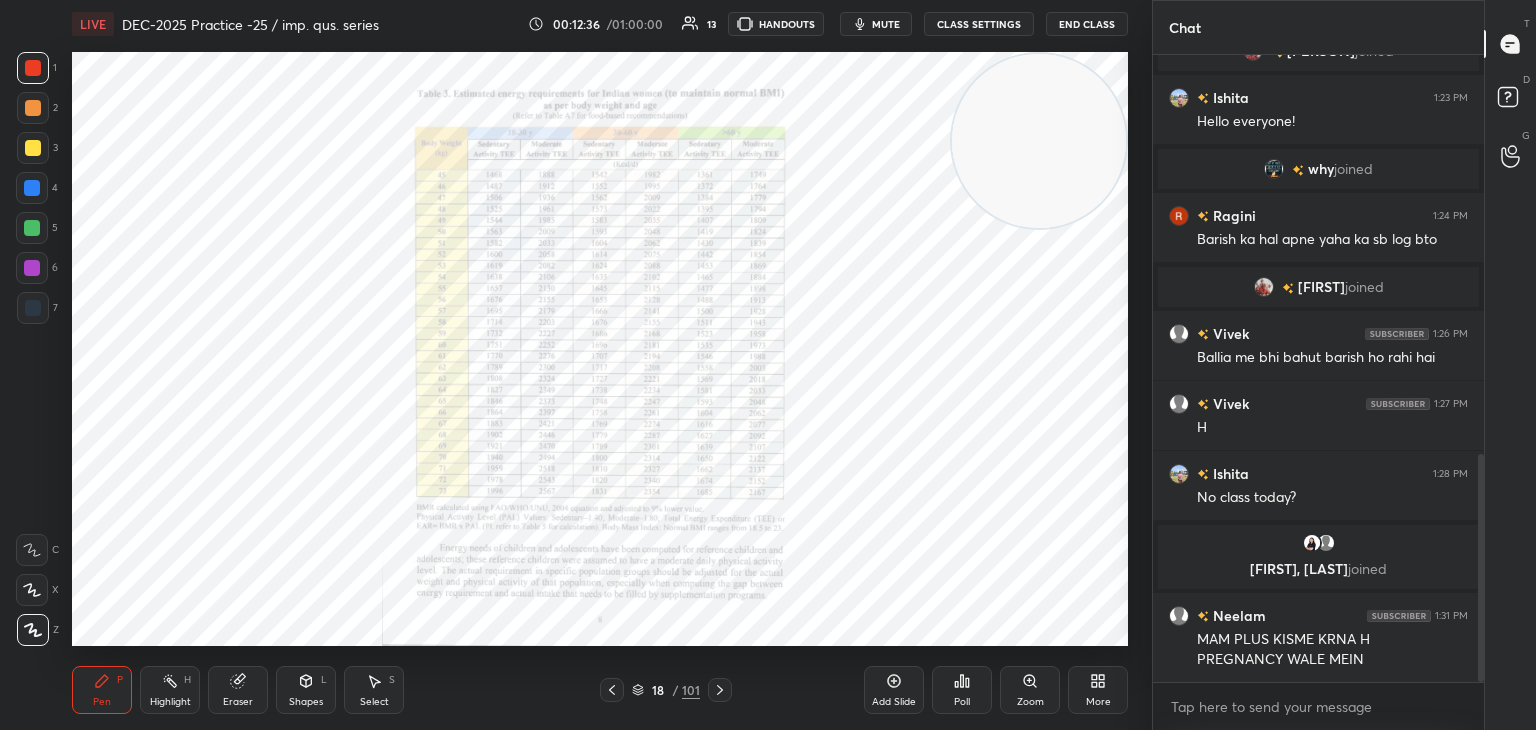 click on "18 / 101" at bounding box center (666, 690) 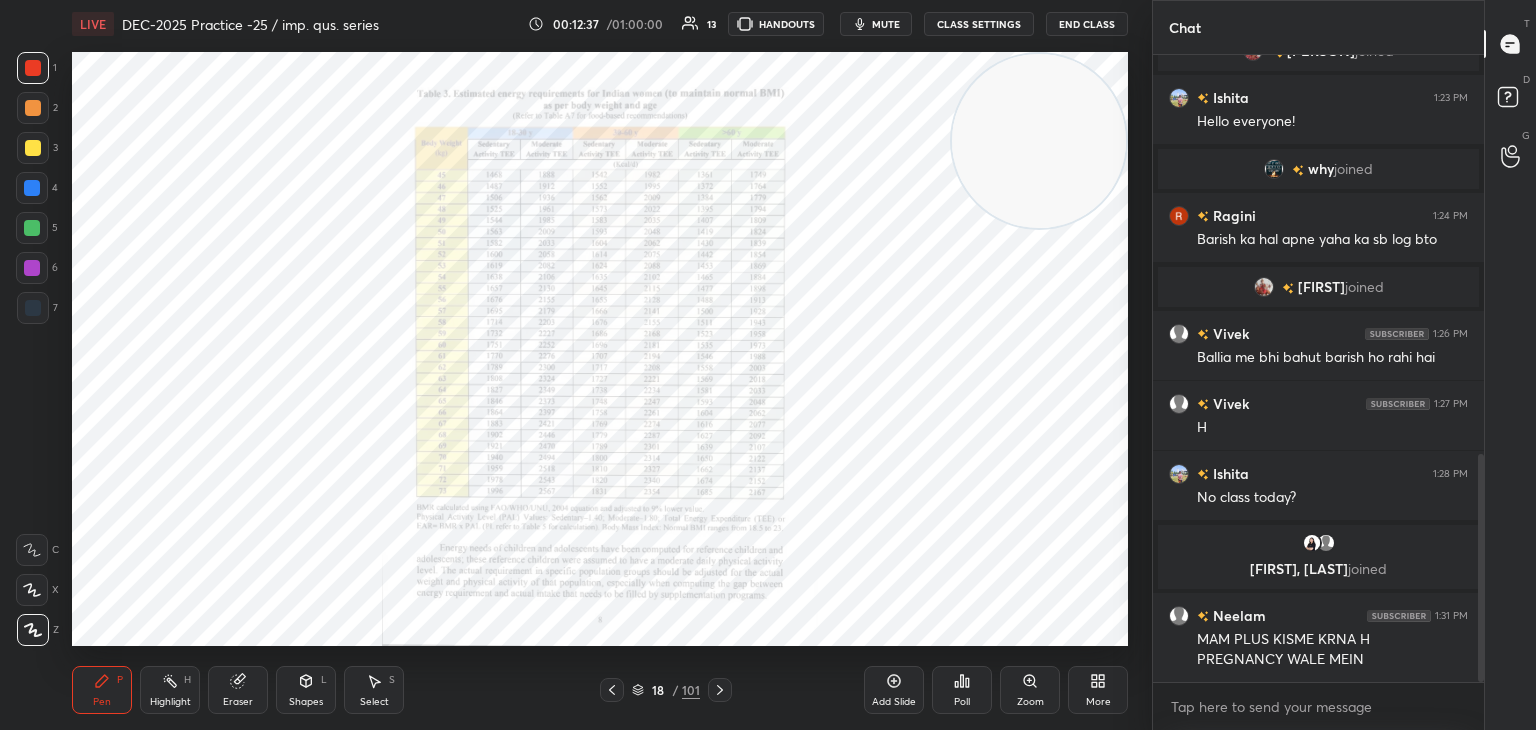 click 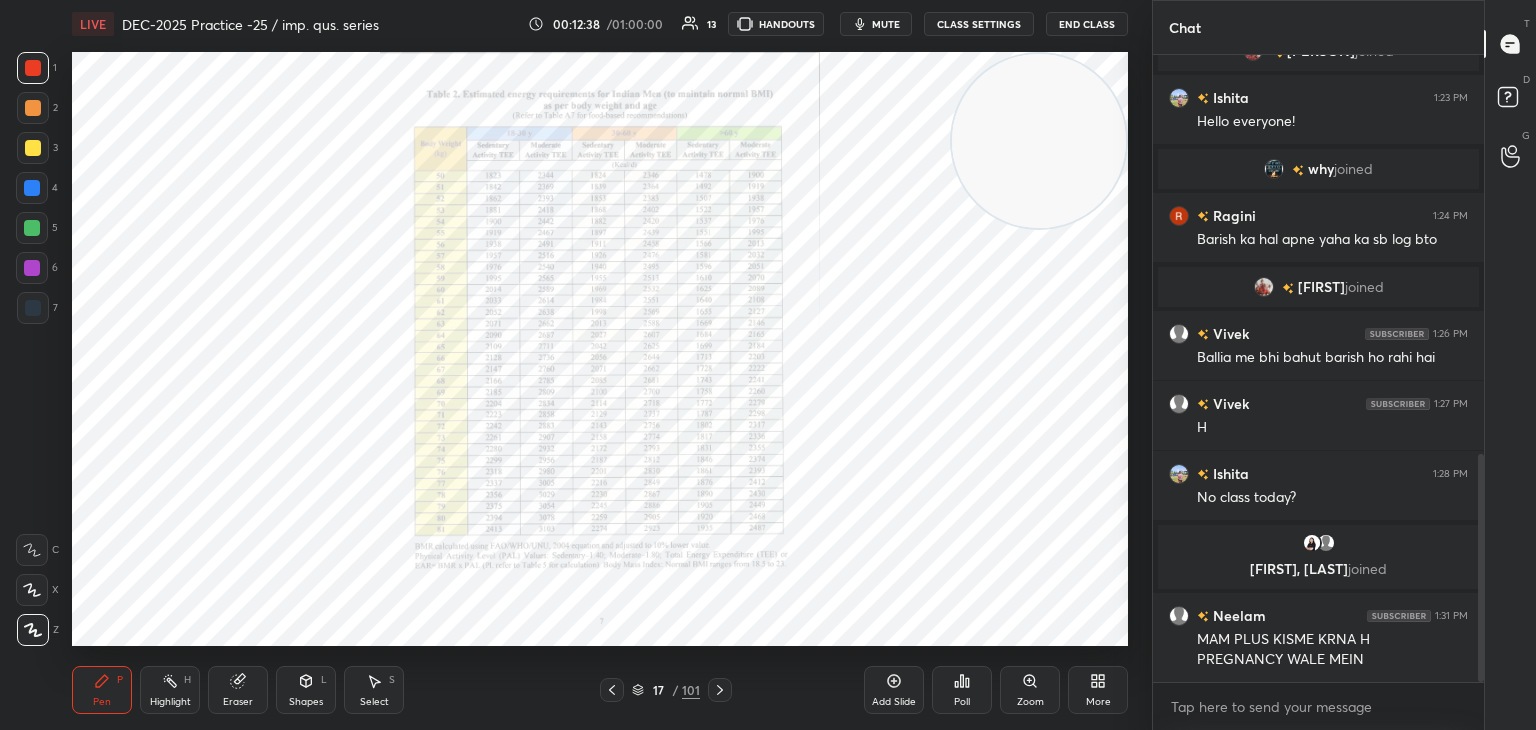 click at bounding box center [612, 690] 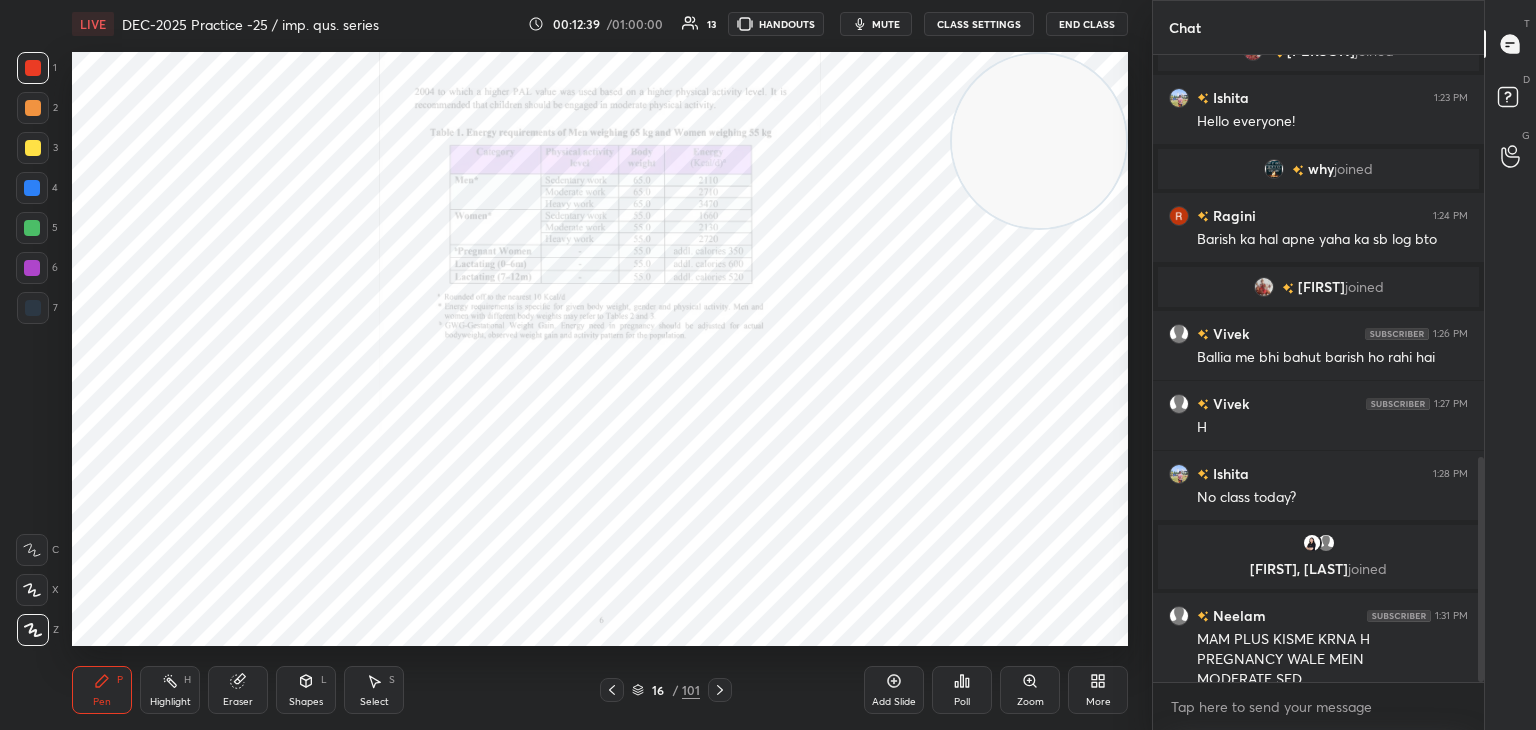 scroll, scrollTop: 1118, scrollLeft: 0, axis: vertical 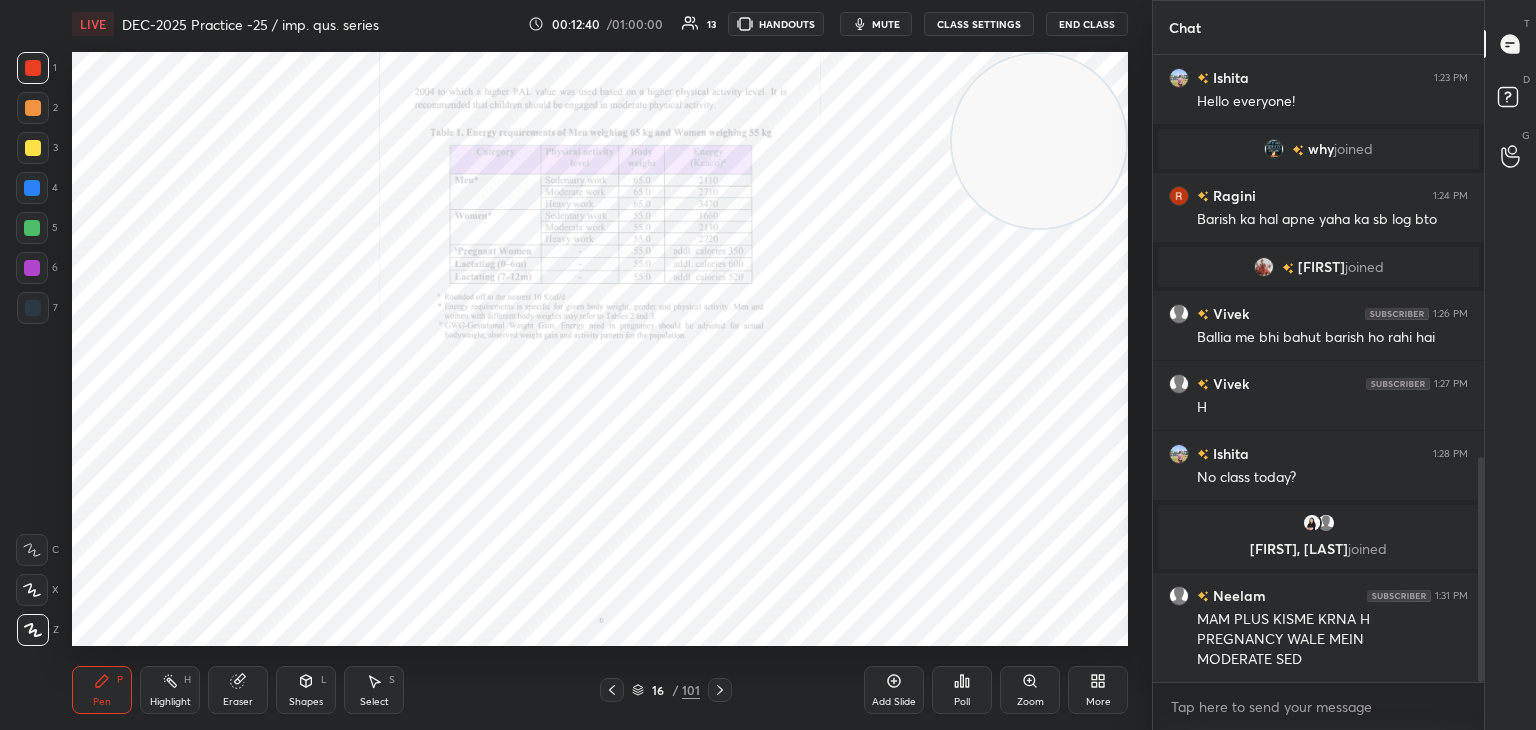click on "Zoom" at bounding box center [1030, 690] 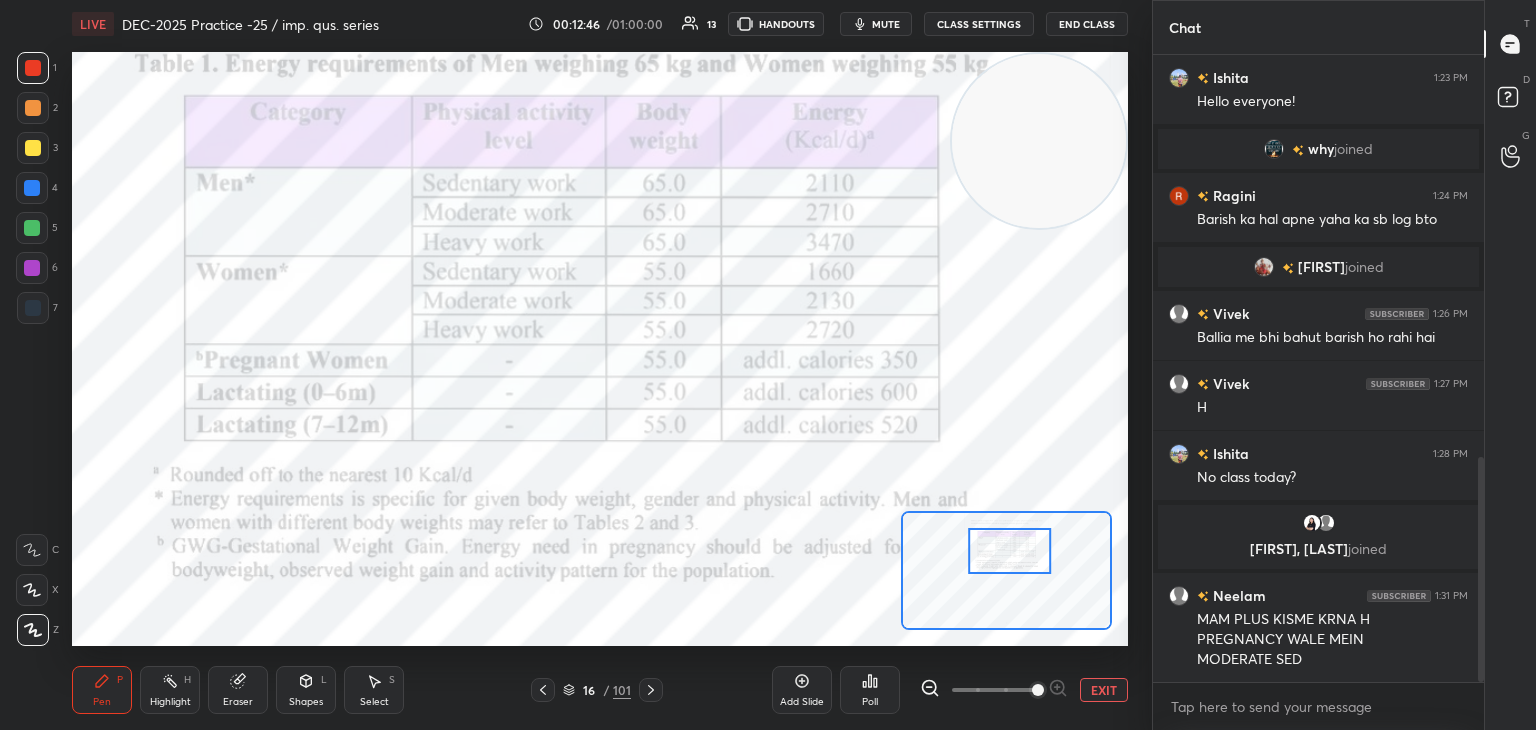 click on "Select" at bounding box center (374, 702) 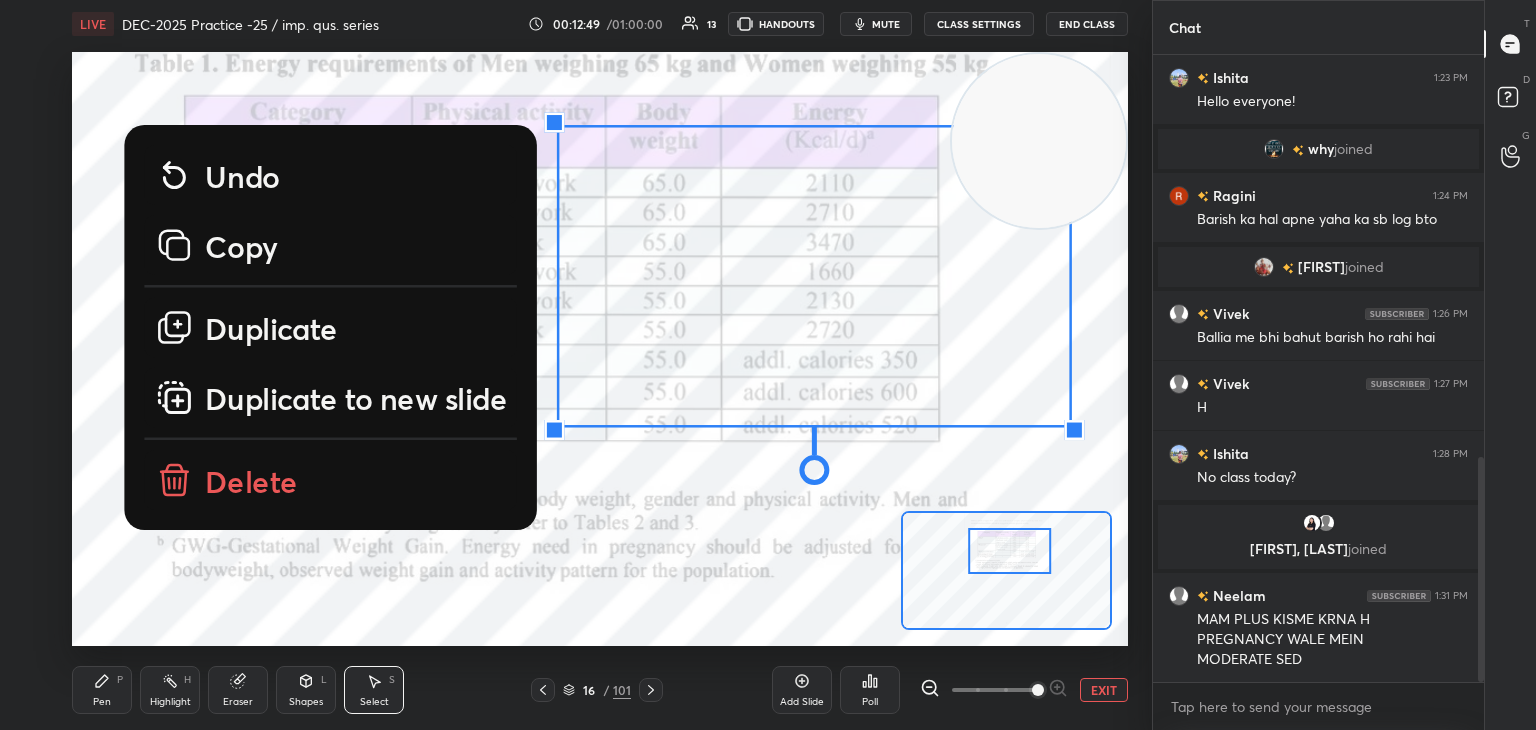 click on "Delete" at bounding box center (331, 480) 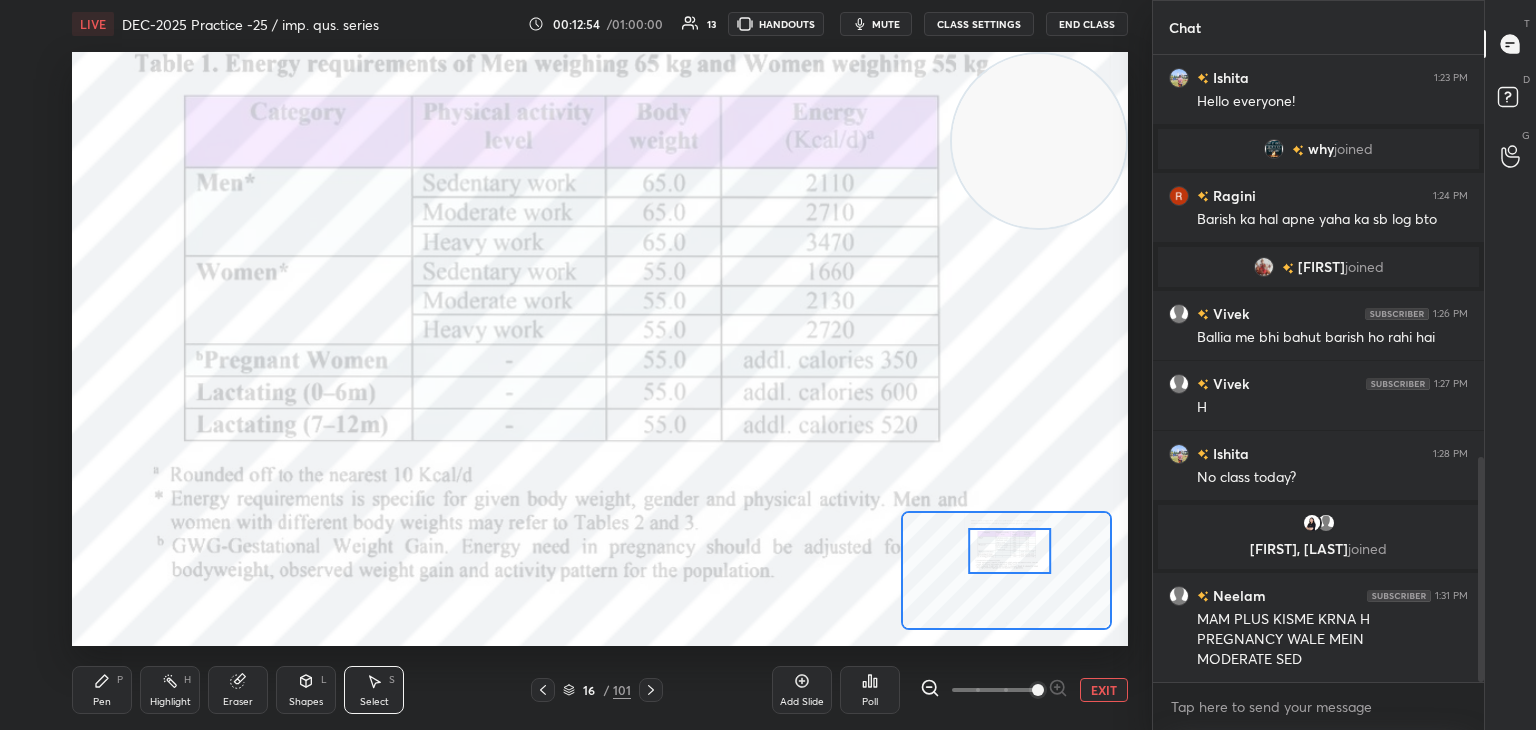 click on "Pen P" at bounding box center (102, 690) 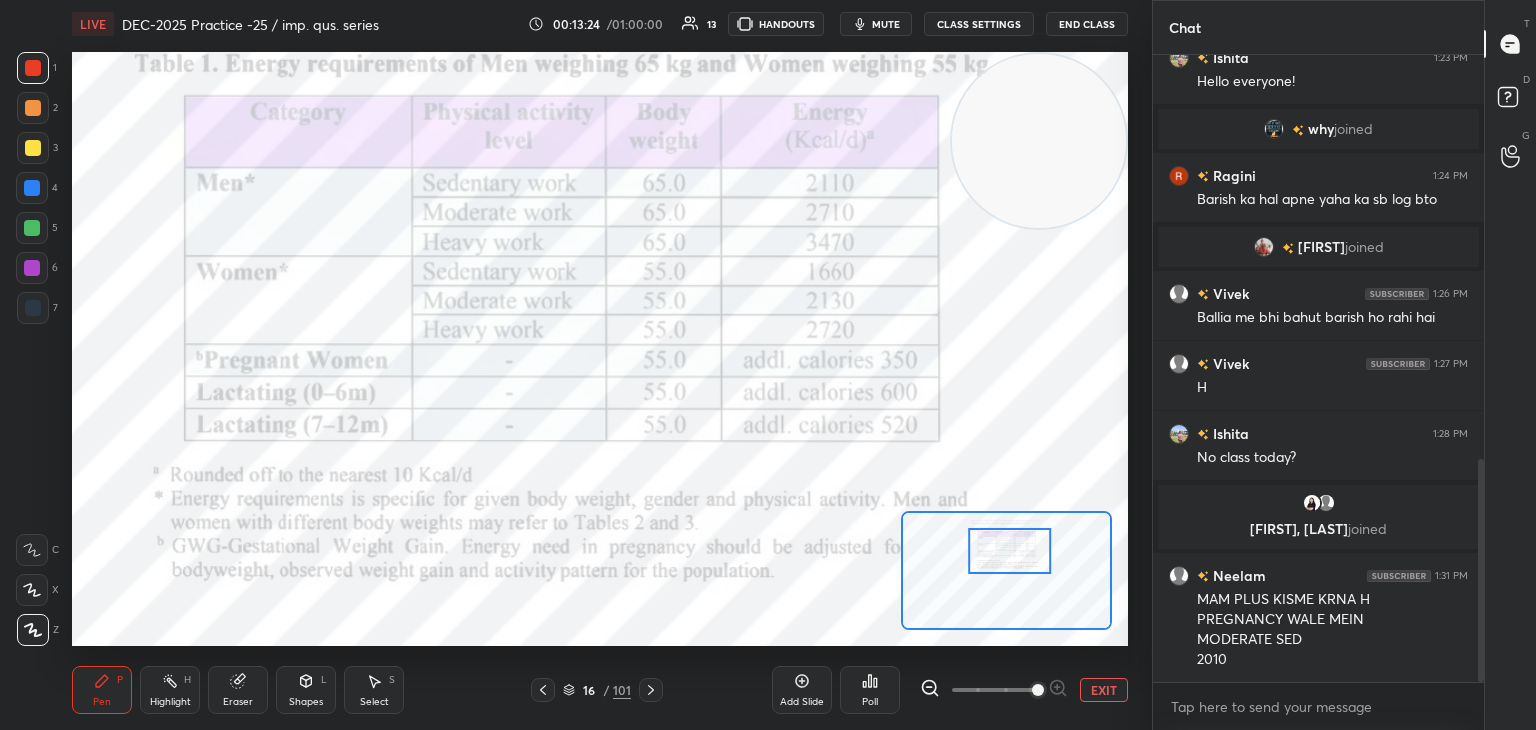 scroll, scrollTop: 1208, scrollLeft: 0, axis: vertical 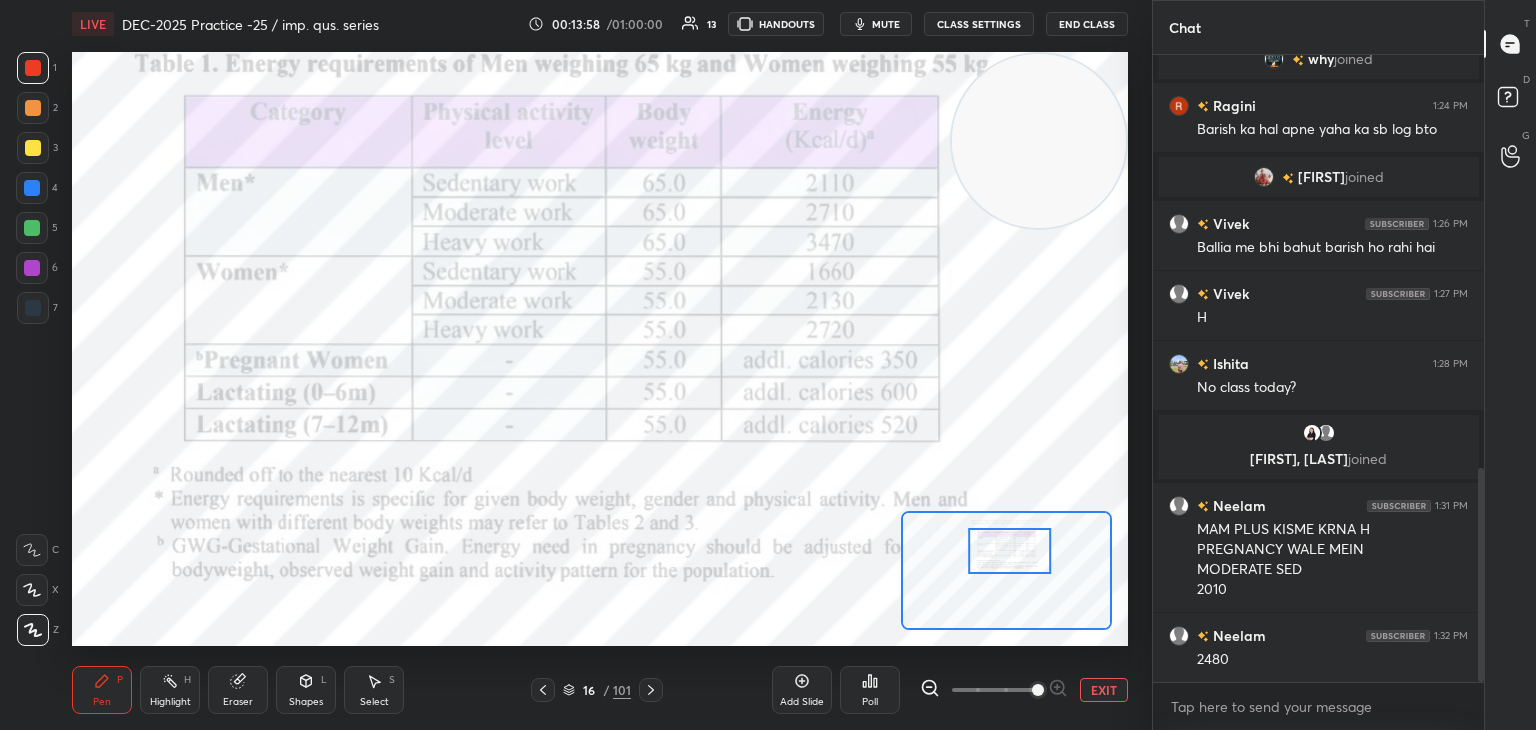 click 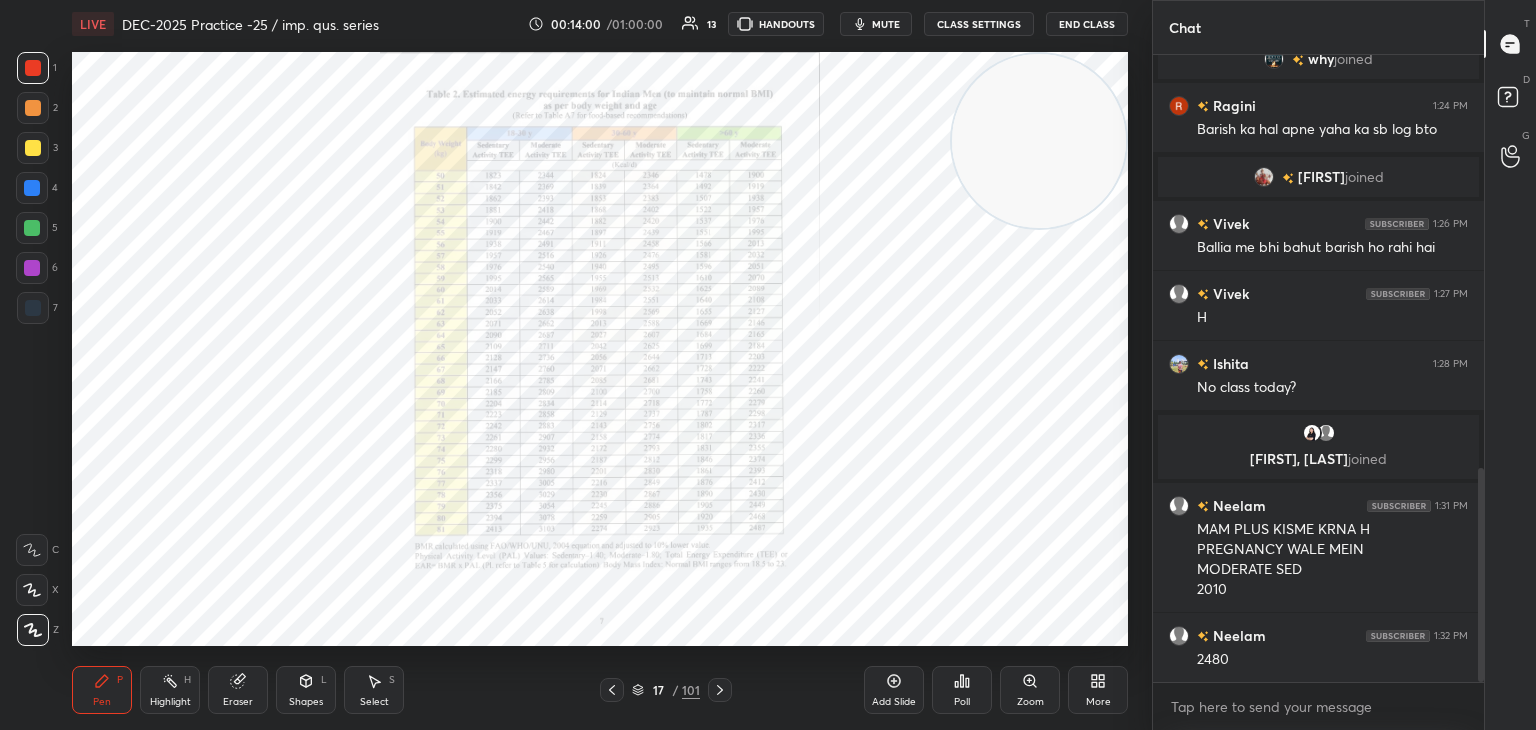 click 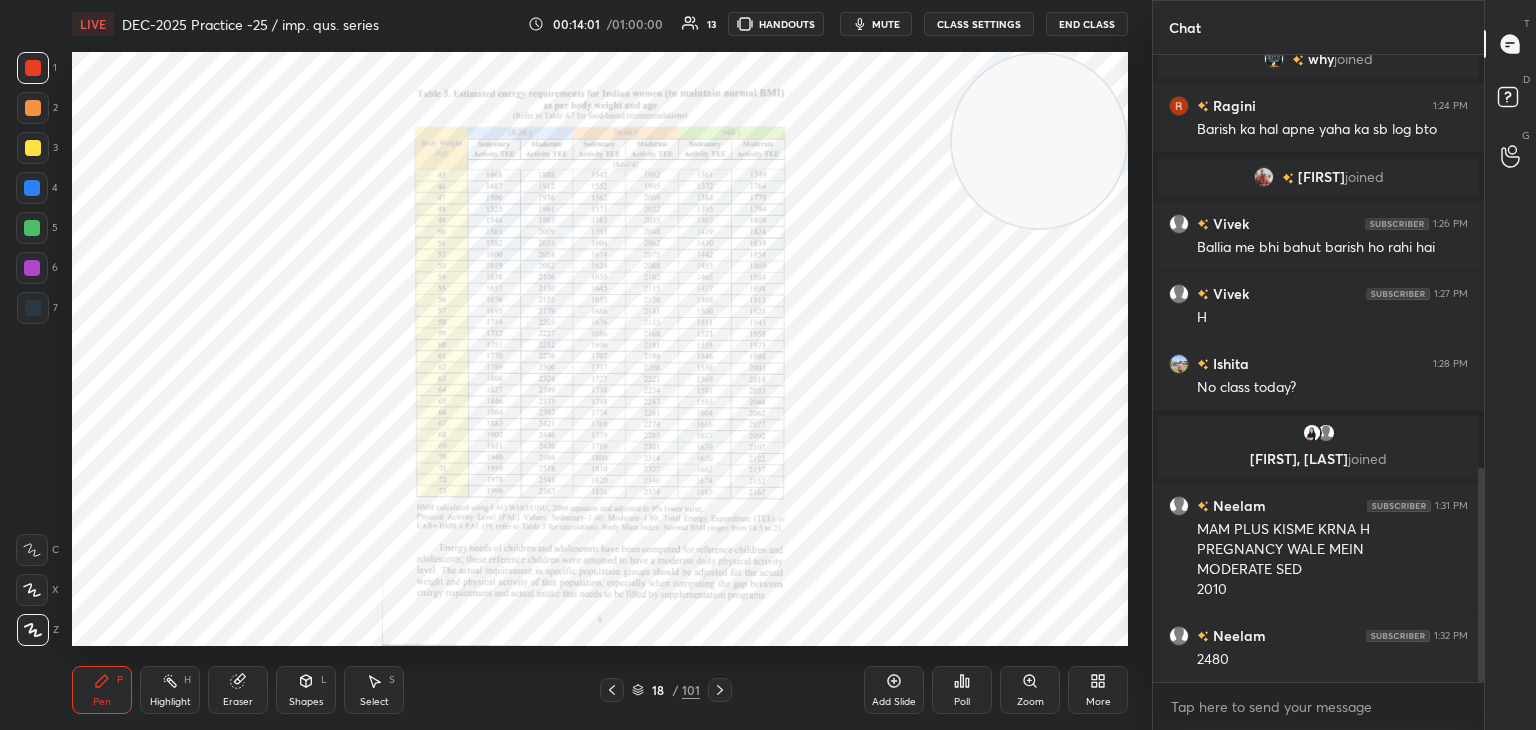 click 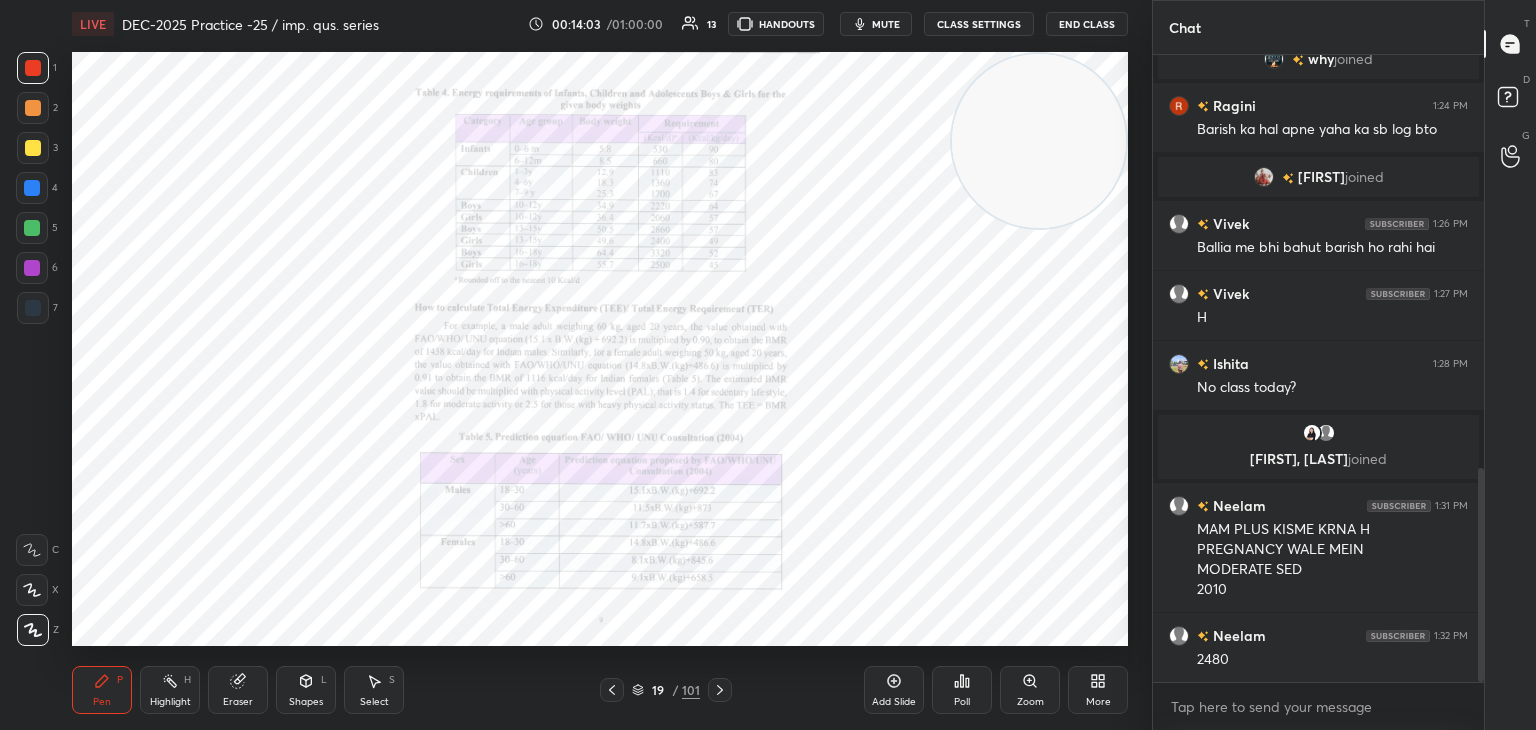 click on "Zoom" at bounding box center [1030, 690] 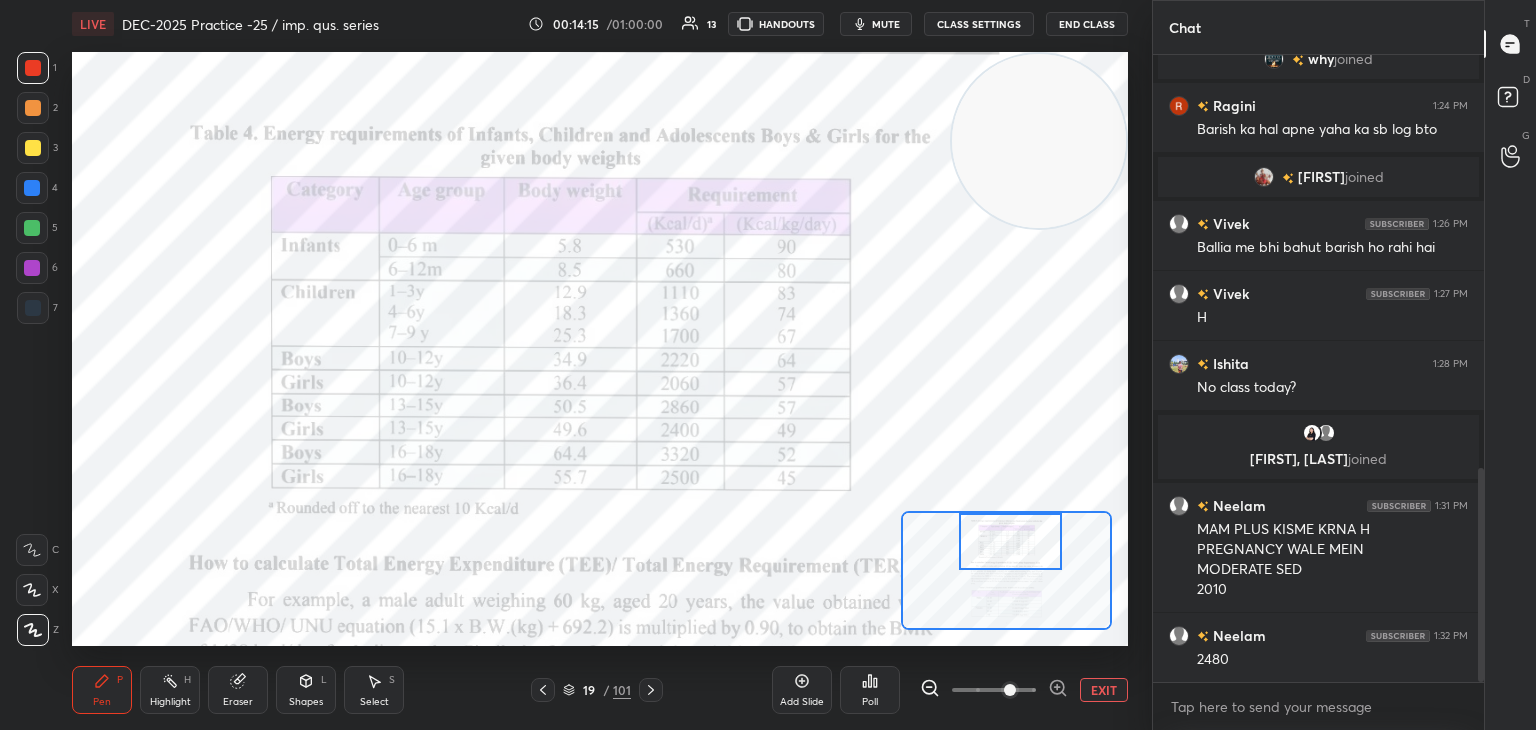 click on "Pen P" at bounding box center (102, 690) 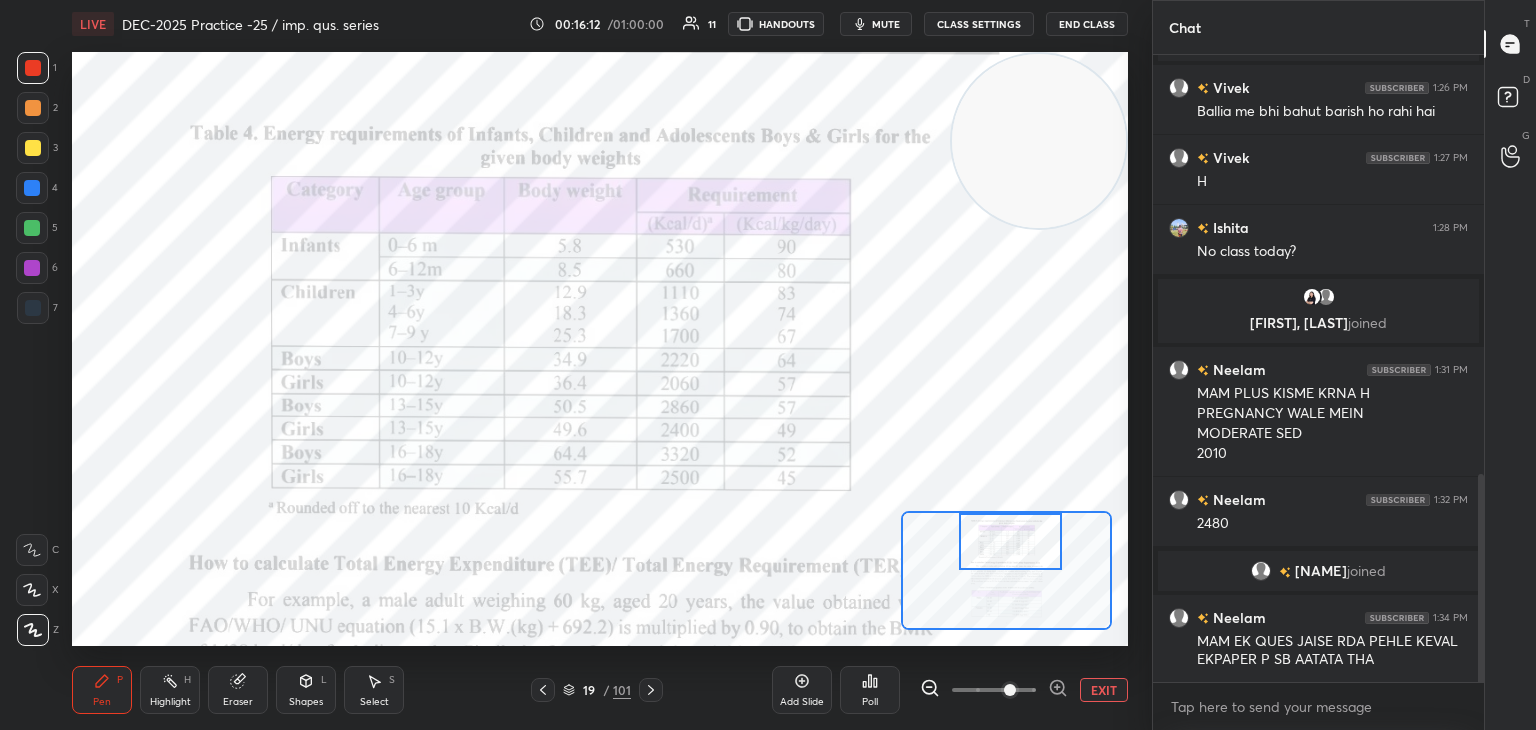 scroll, scrollTop: 1284, scrollLeft: 0, axis: vertical 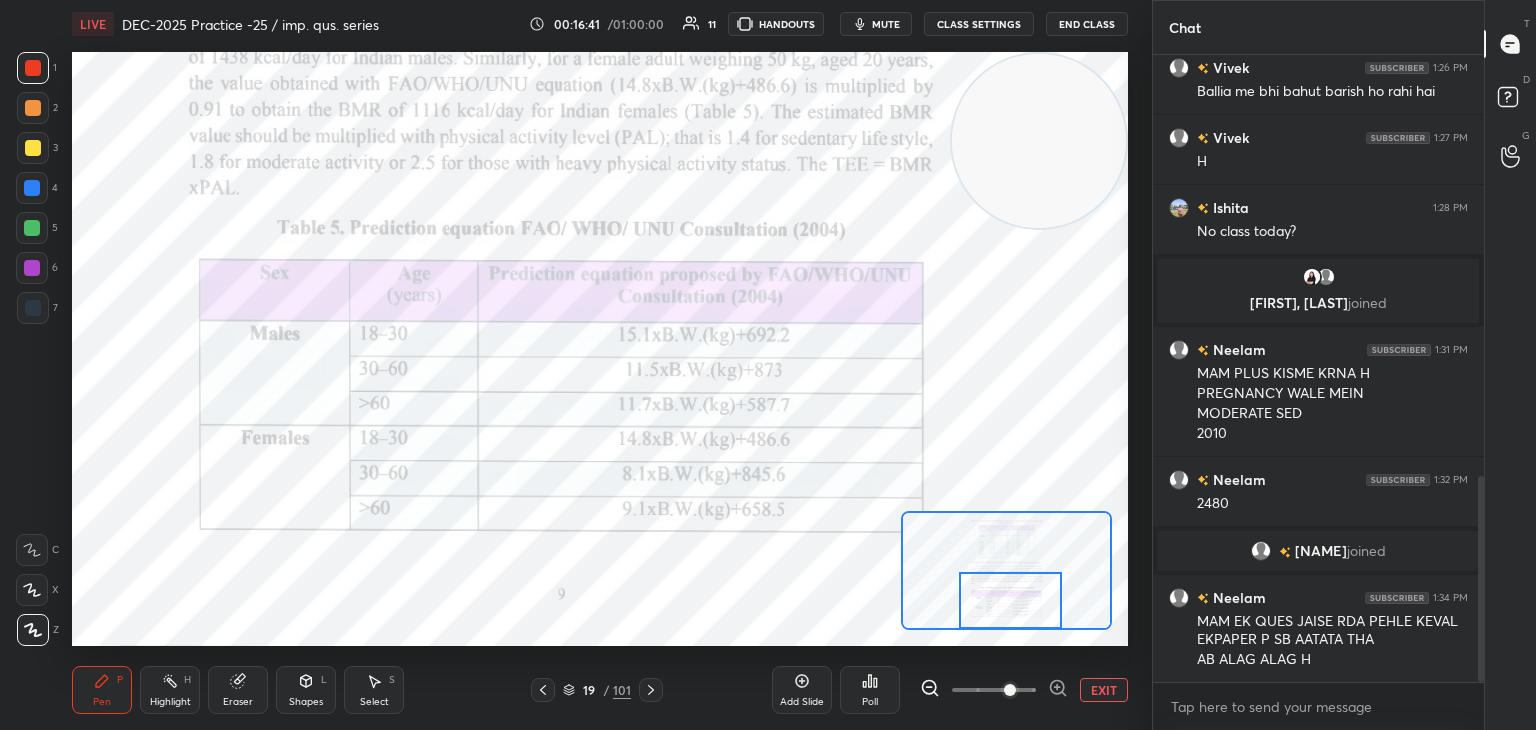 click 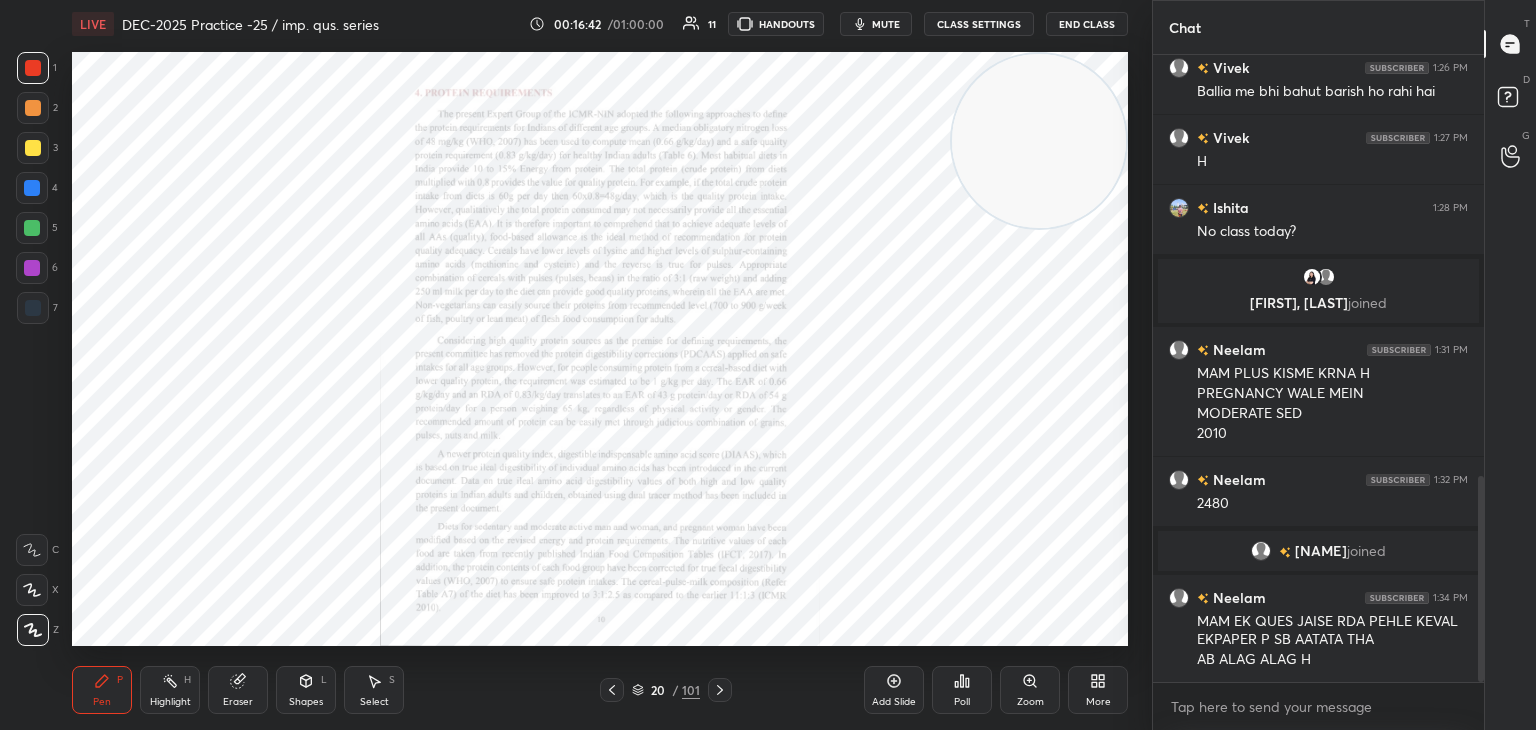 click on "Zoom" at bounding box center (1030, 702) 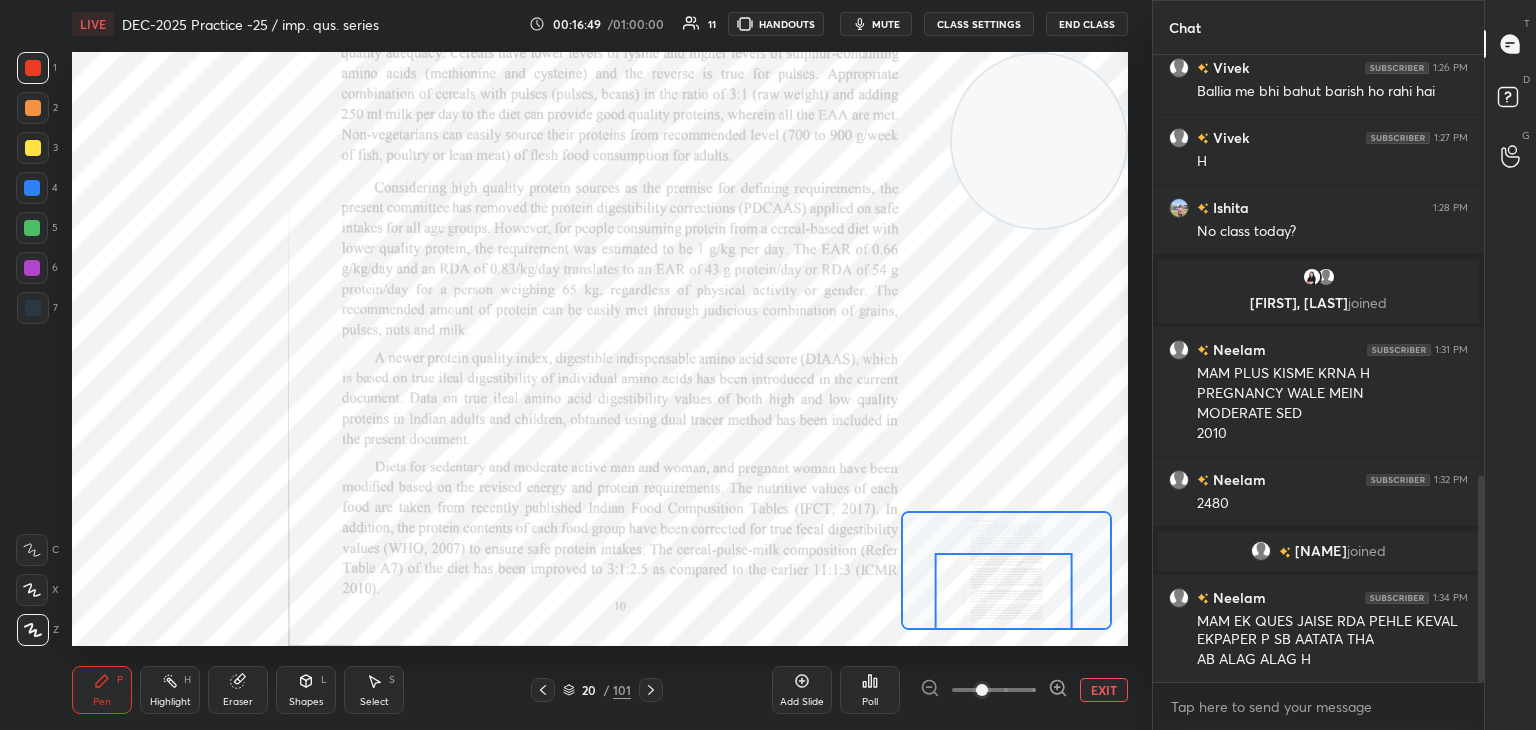 click 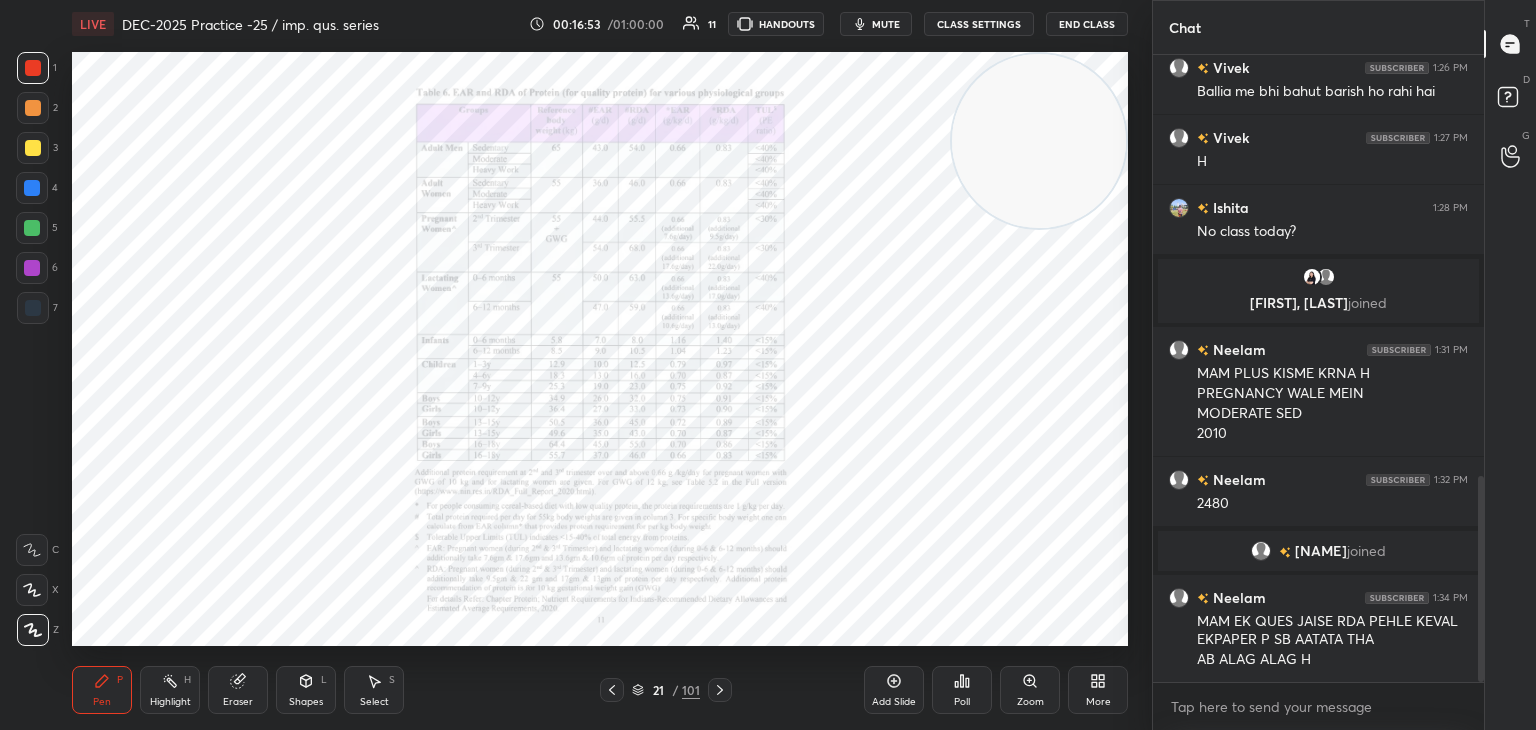 click on "Zoom" at bounding box center [1030, 702] 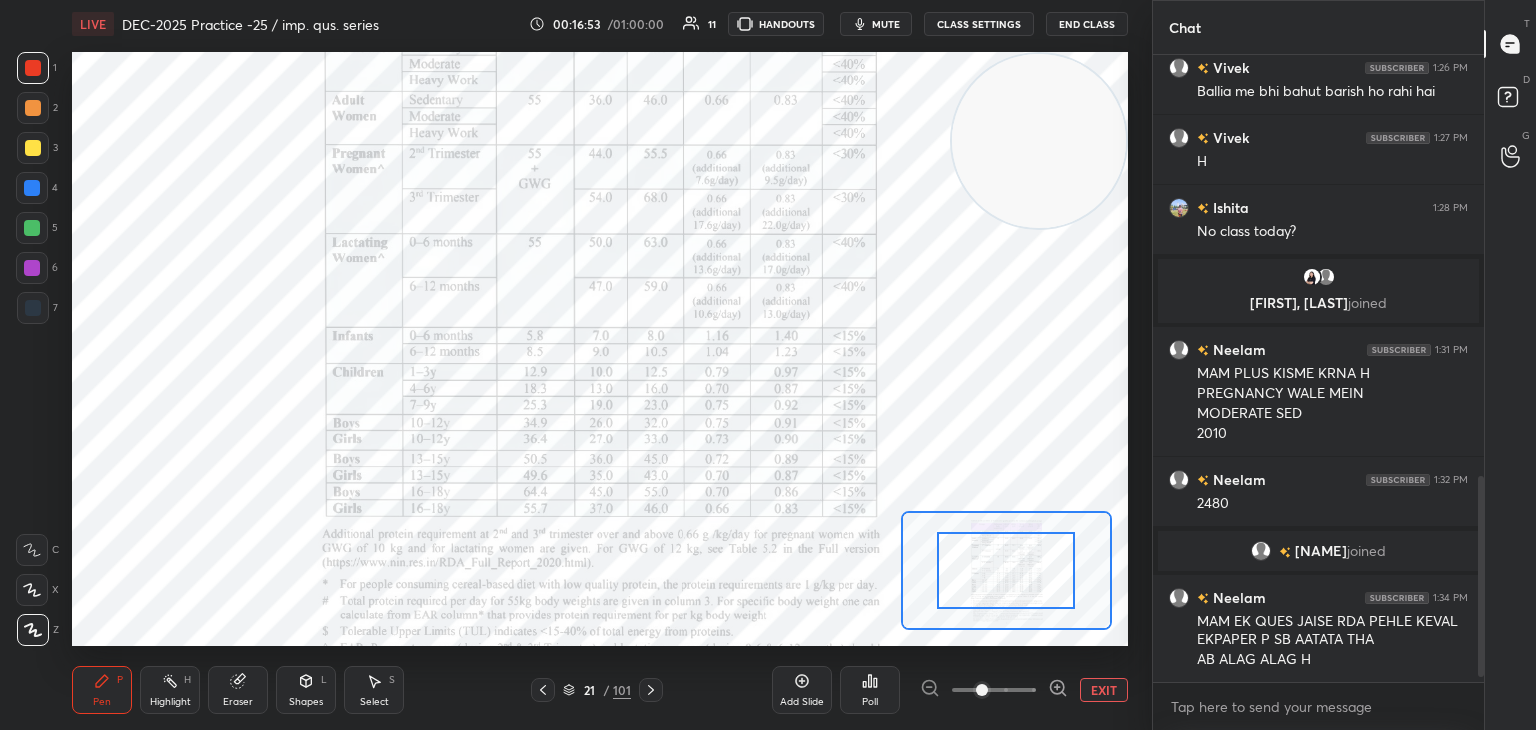 scroll, scrollTop: 1354, scrollLeft: 0, axis: vertical 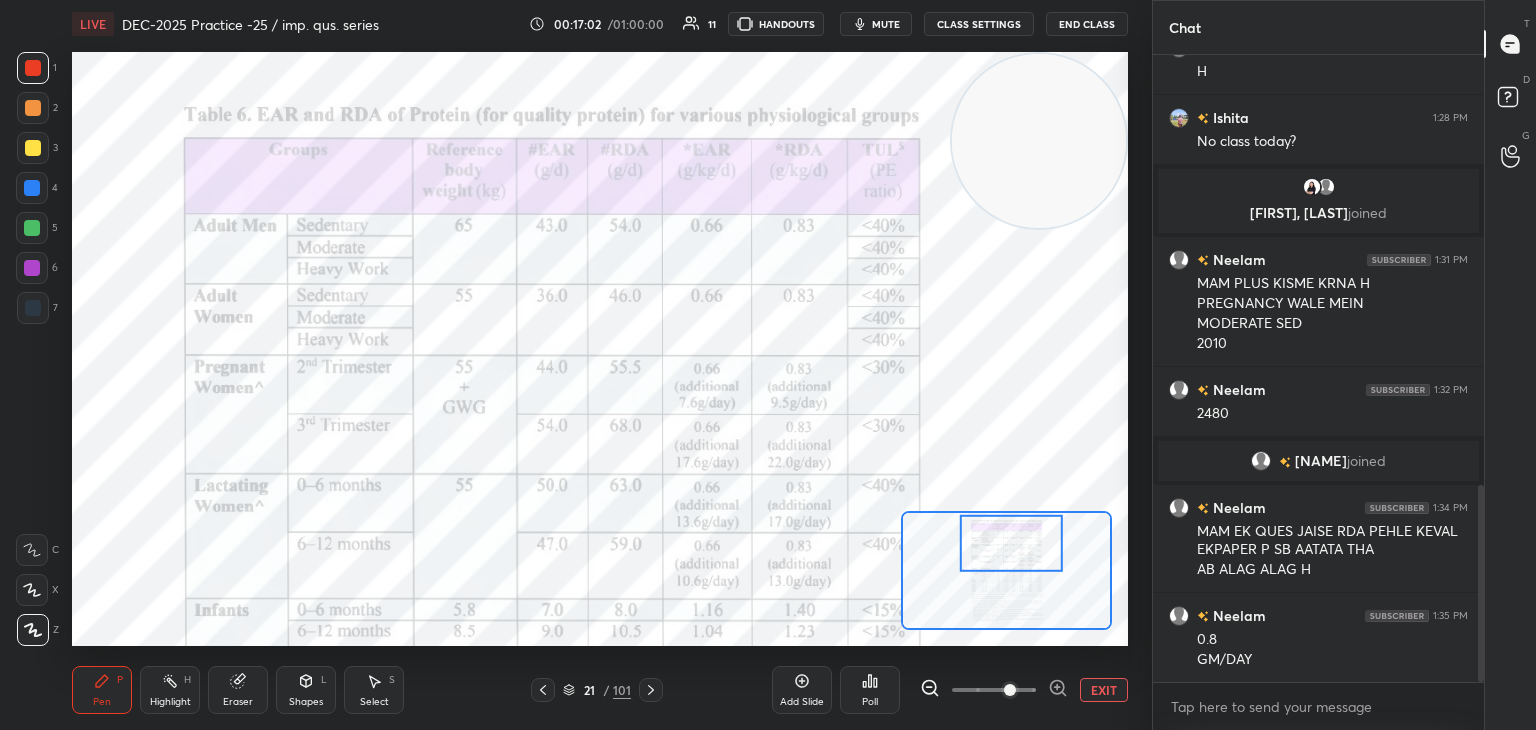 click on "Pen P" at bounding box center (102, 690) 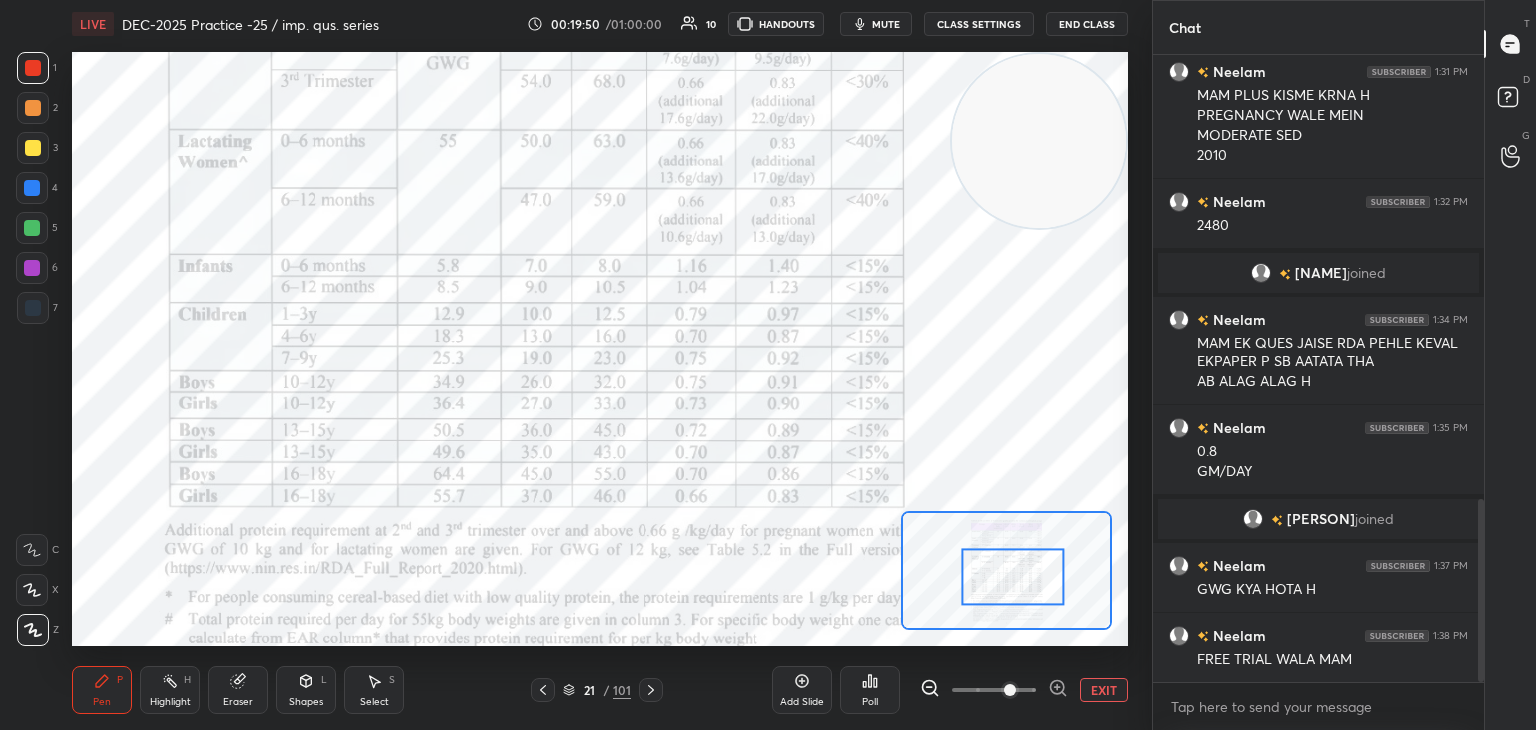 scroll, scrollTop: 1528, scrollLeft: 0, axis: vertical 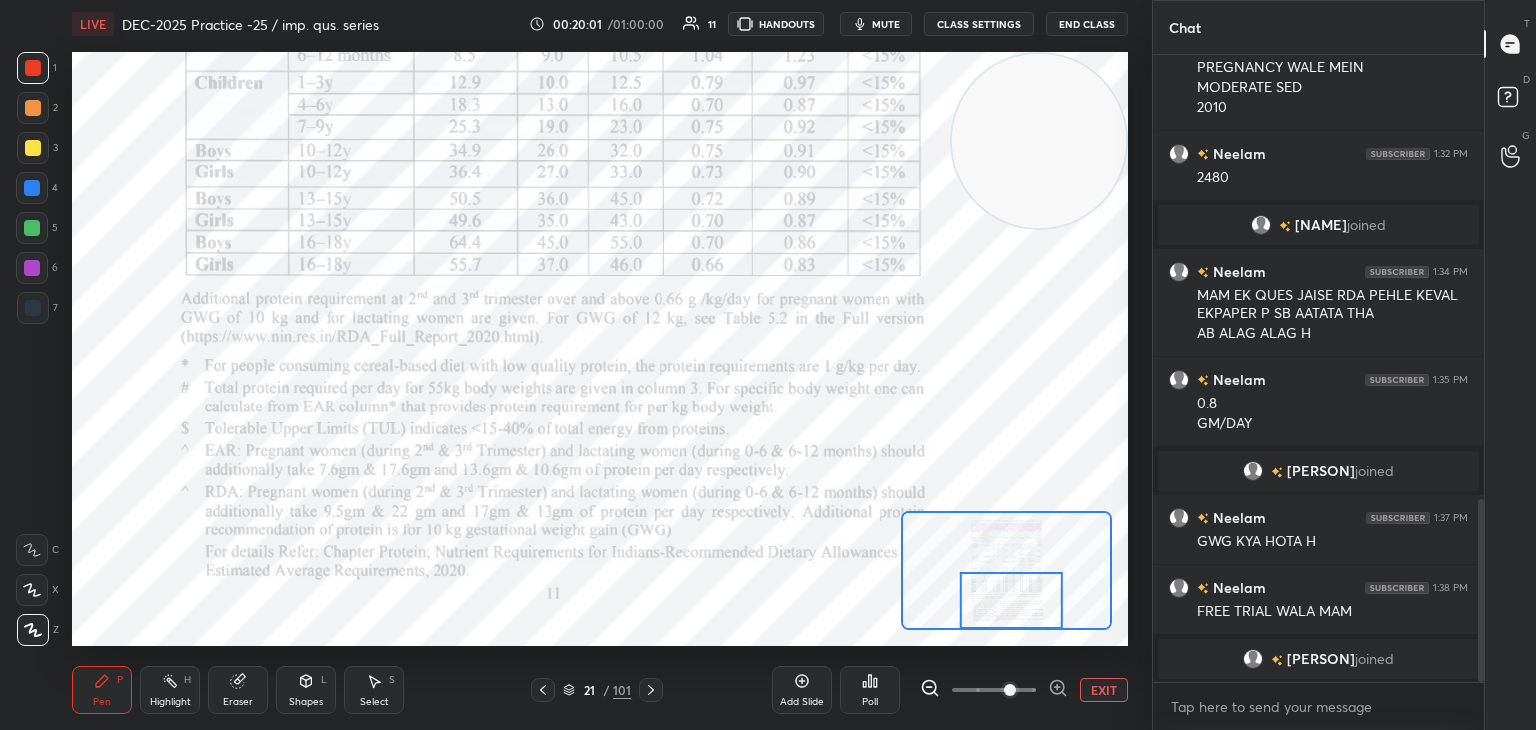 click 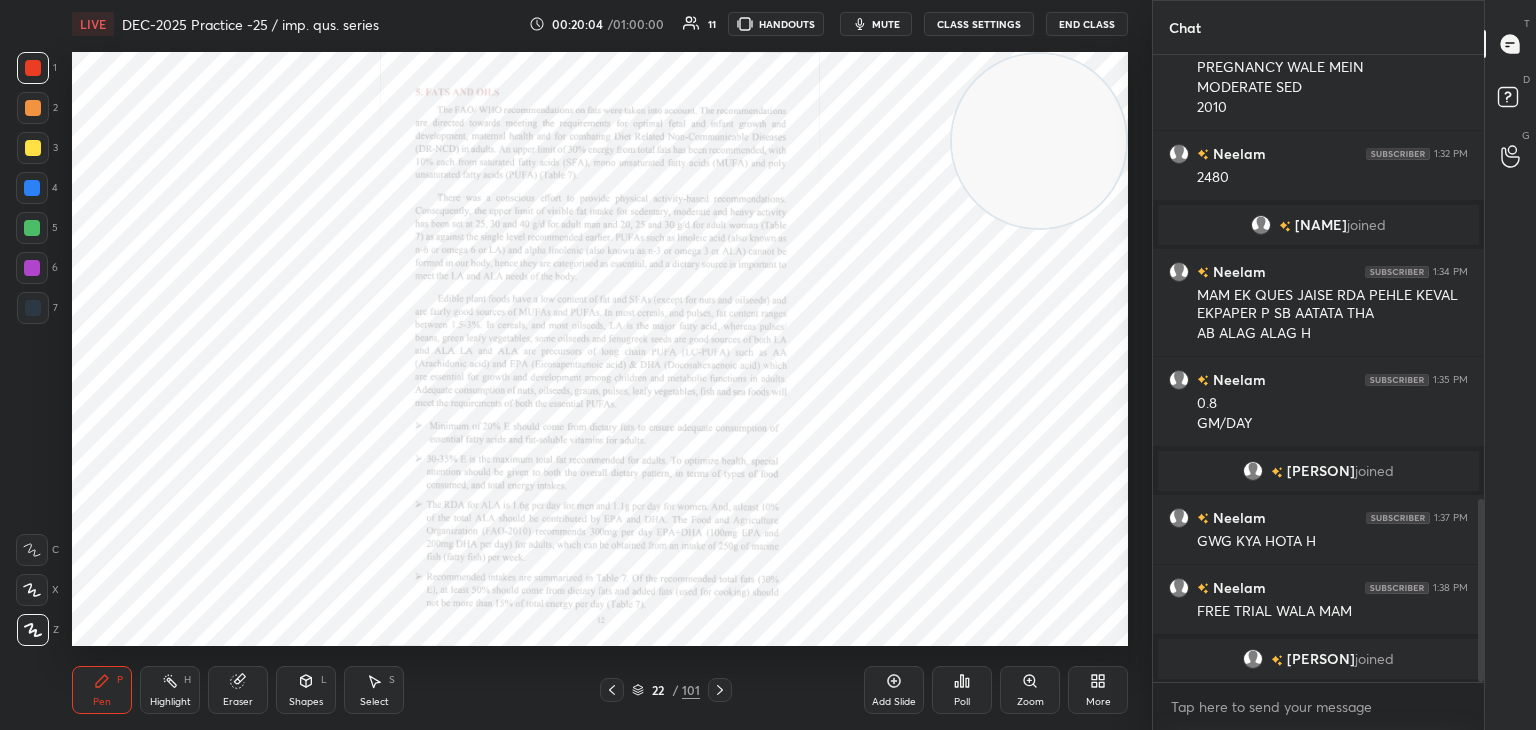 click on "Zoom" at bounding box center [1030, 702] 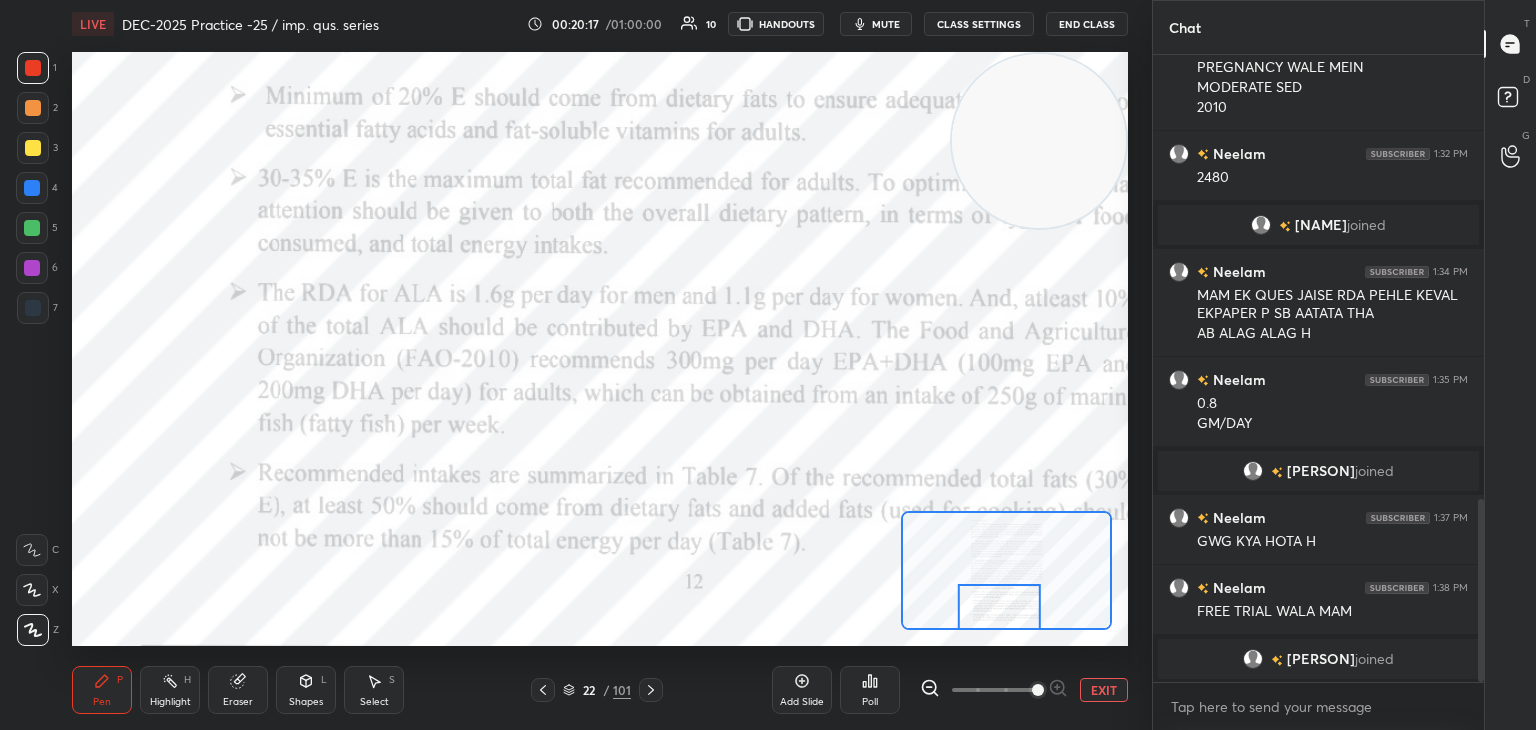 click 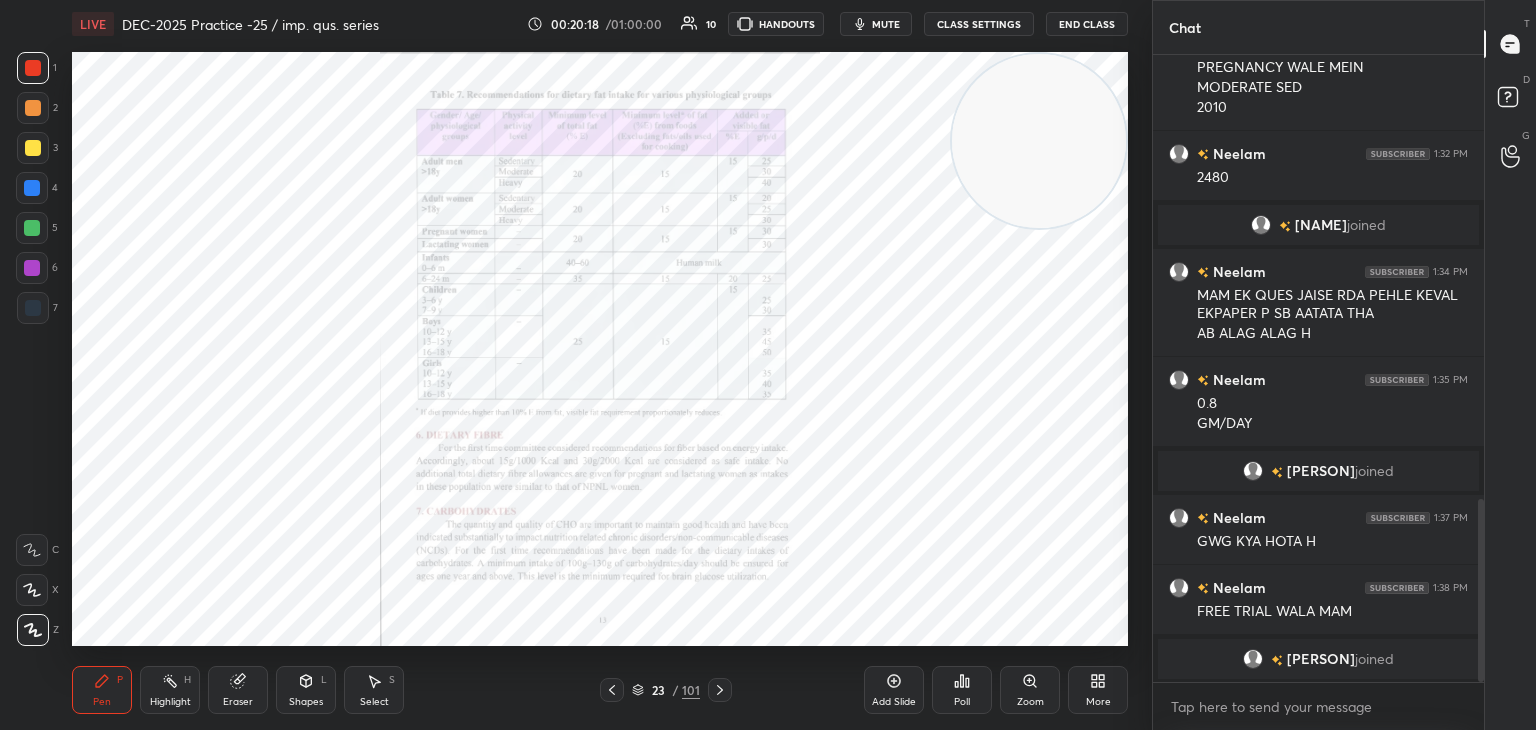 click on "Zoom" at bounding box center (1030, 702) 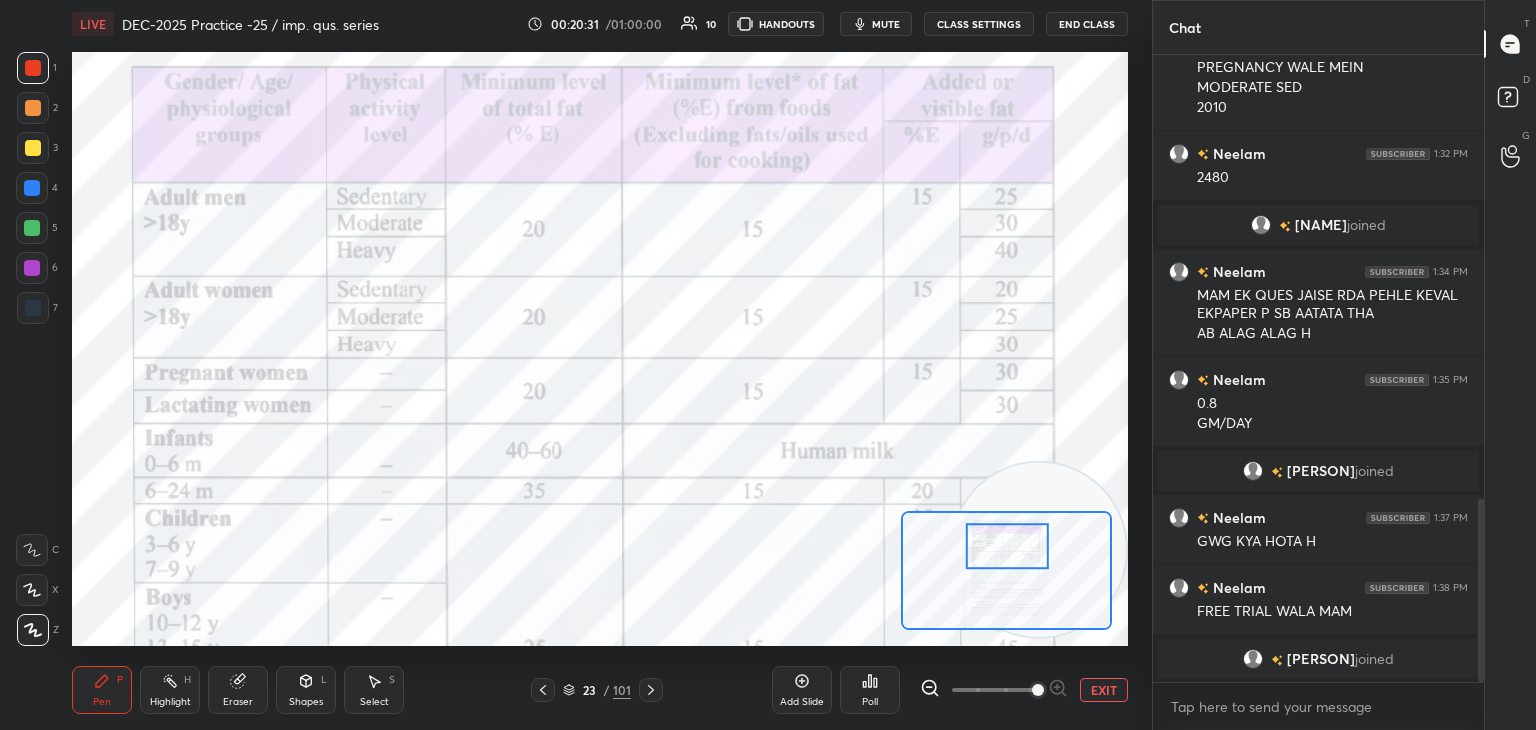 click on "Pen P" at bounding box center (102, 690) 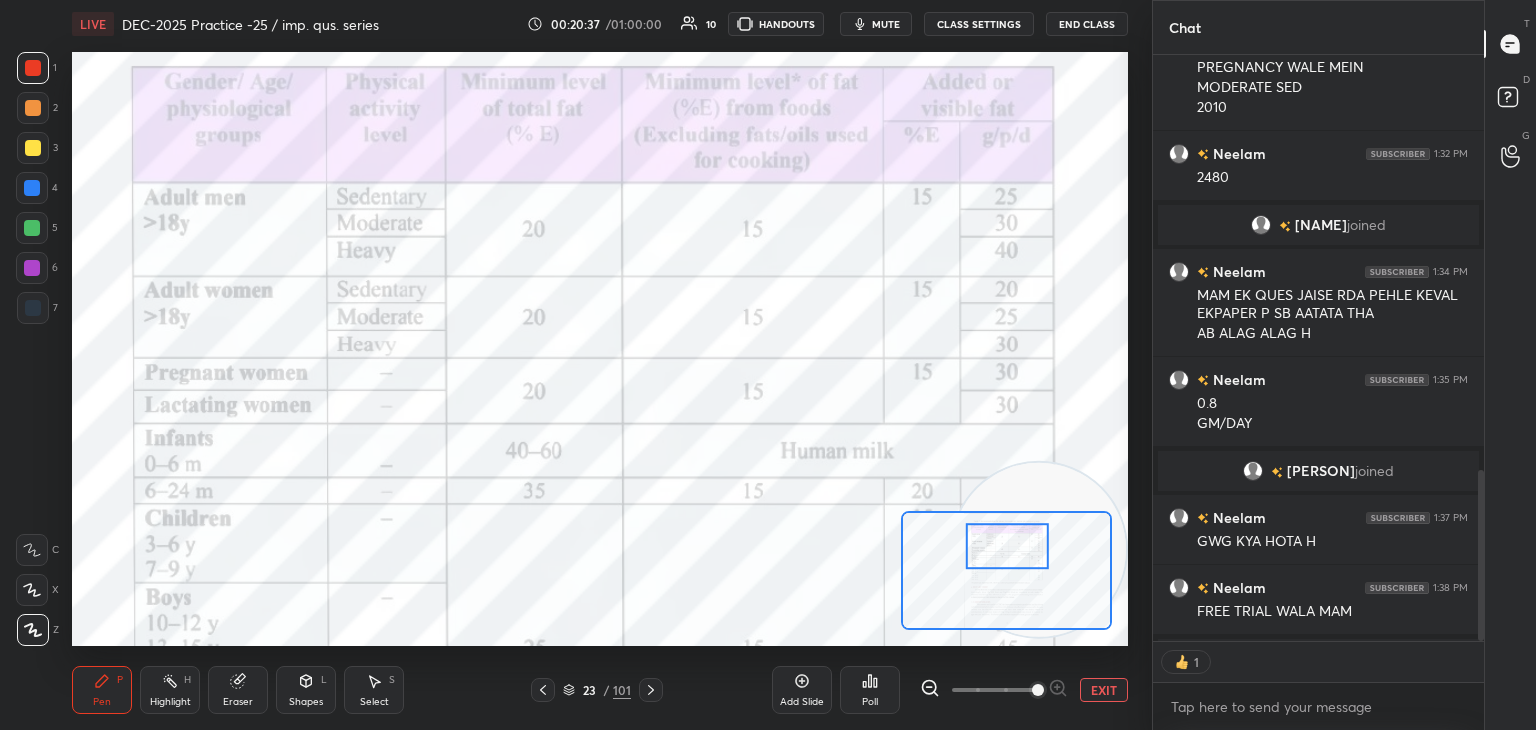 scroll, scrollTop: 581, scrollLeft: 325, axis: both 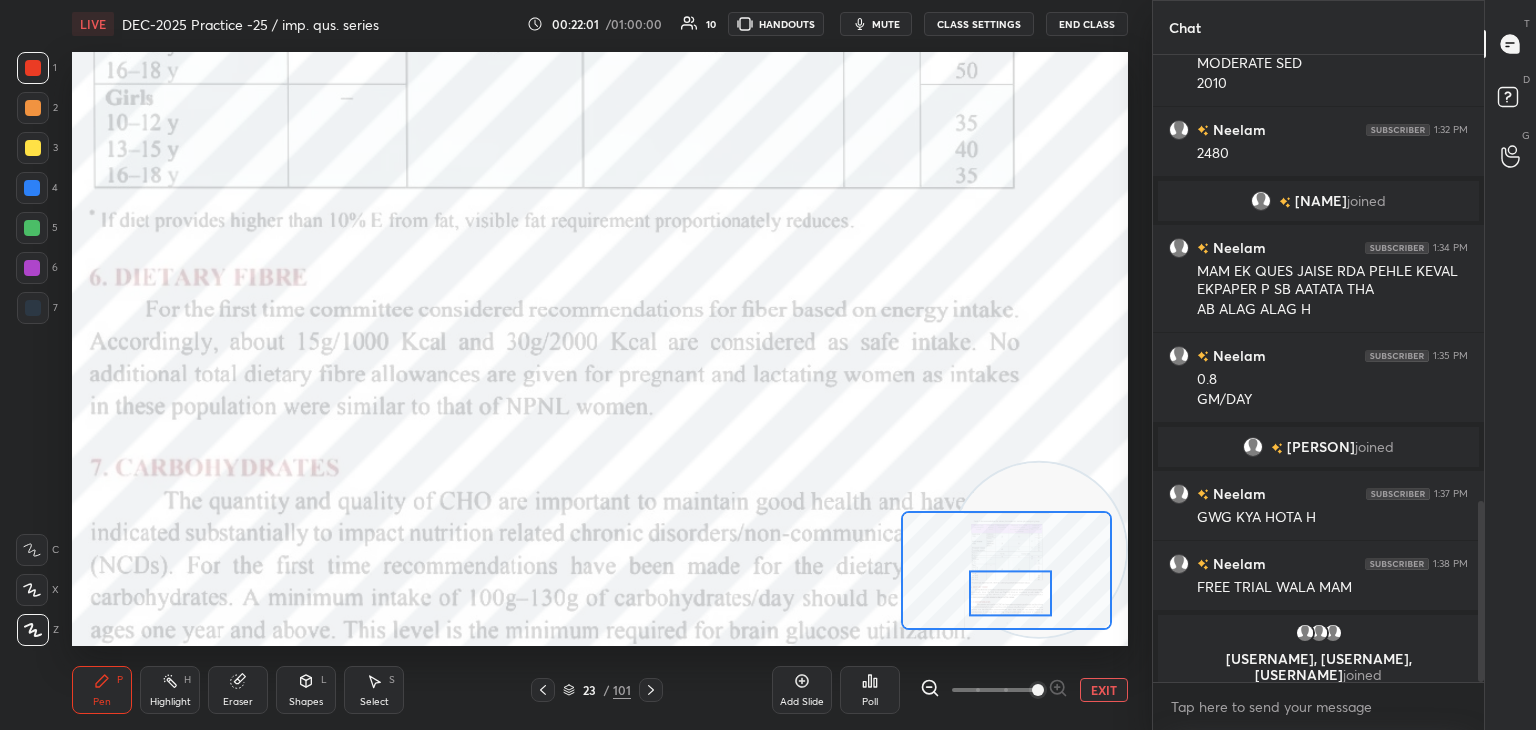 click at bounding box center [1010, 593] 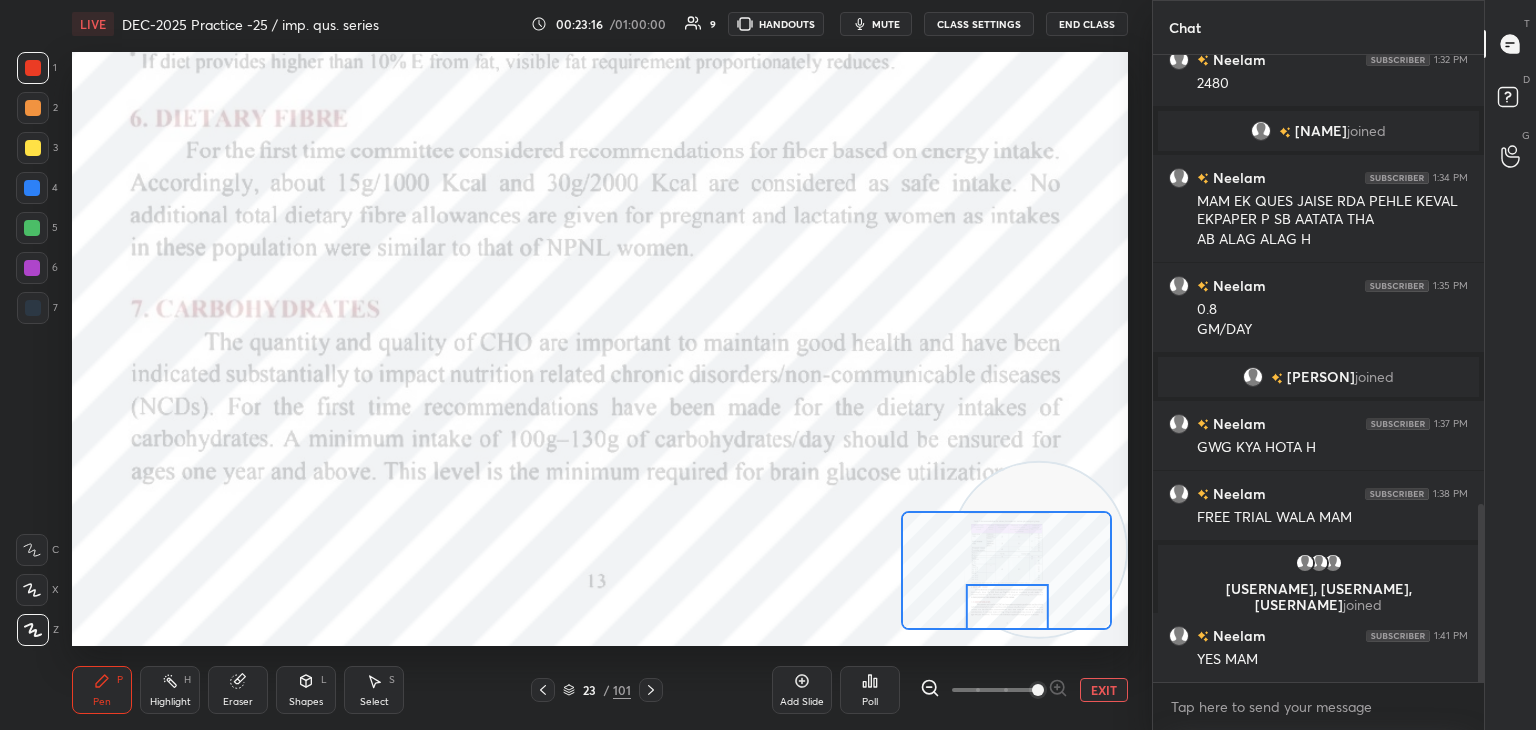 scroll, scrollTop: 1632, scrollLeft: 0, axis: vertical 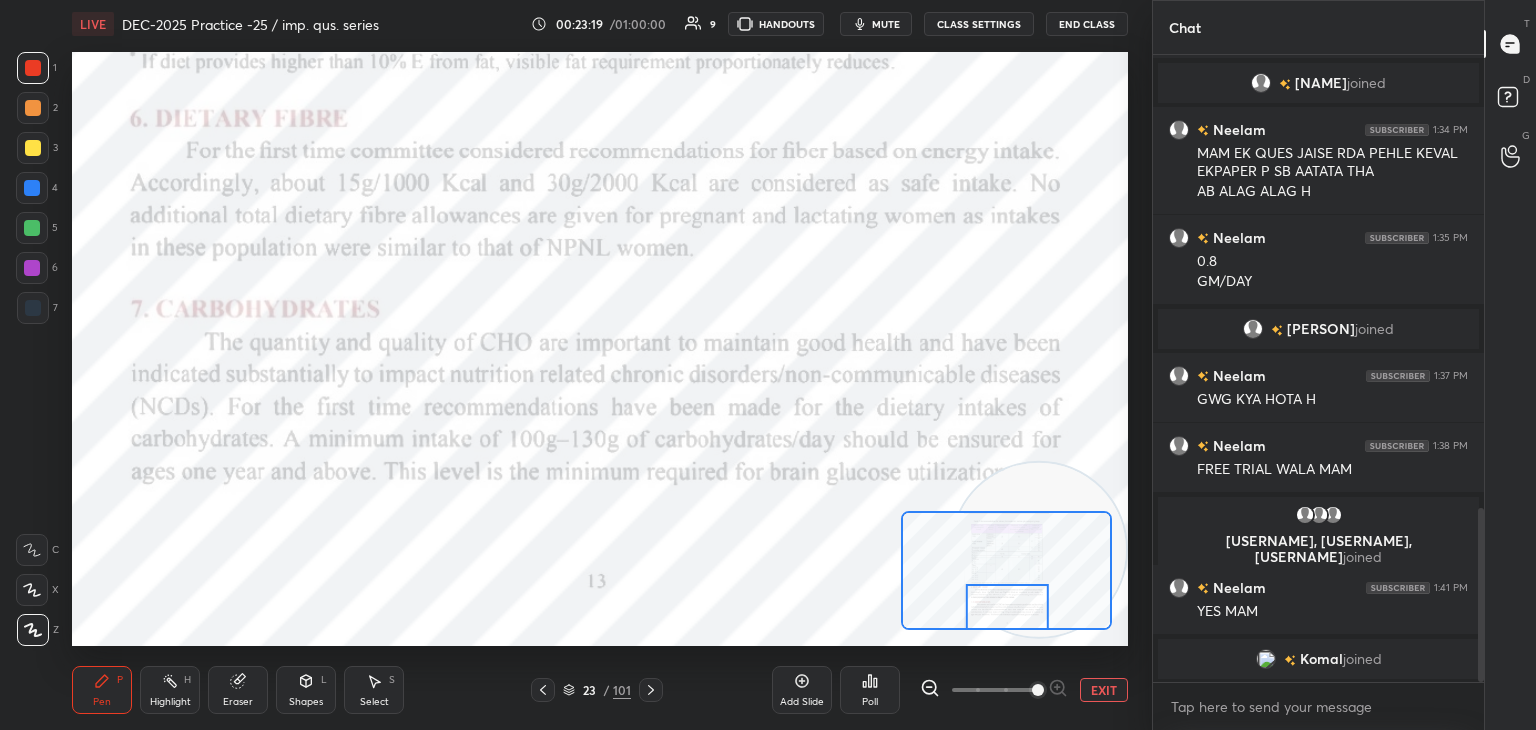 click 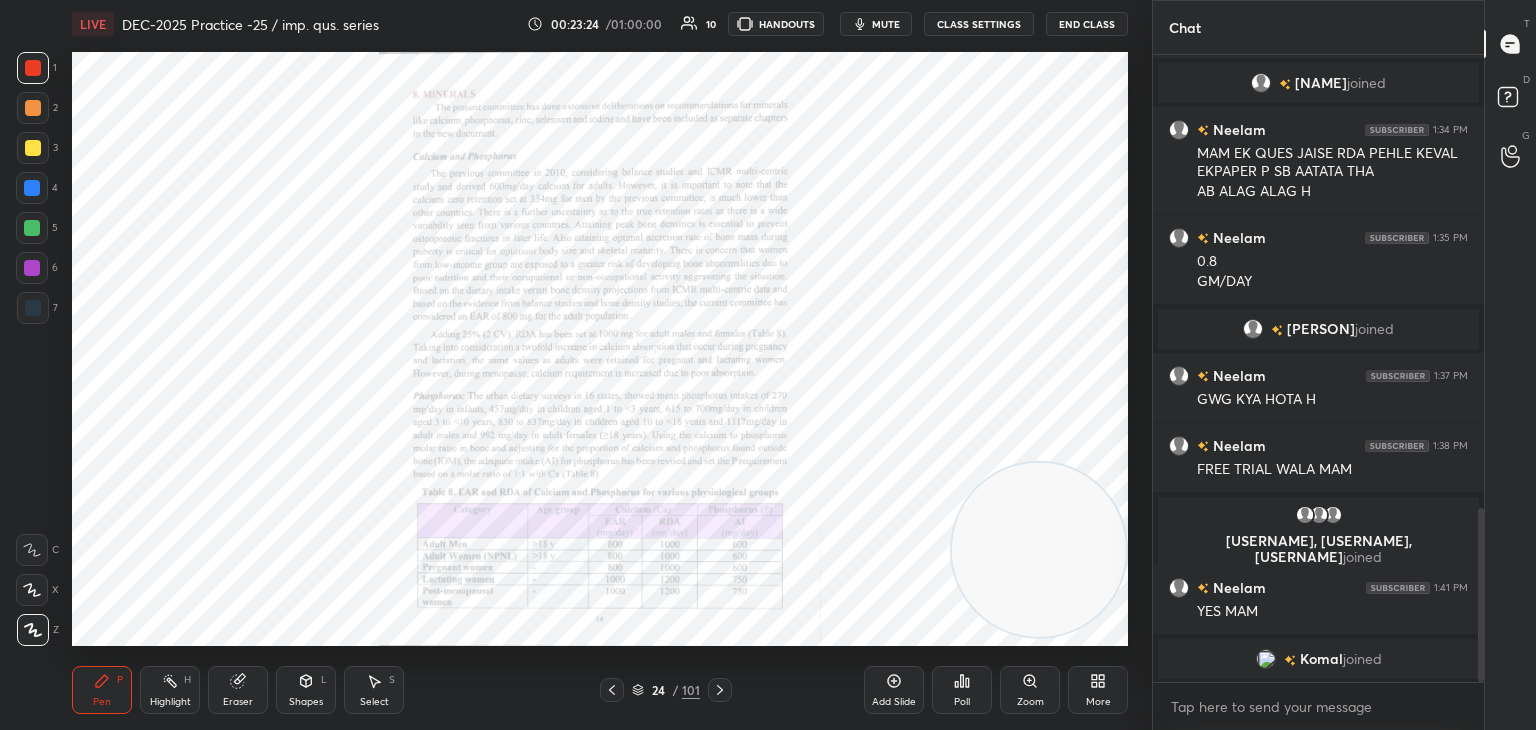 click 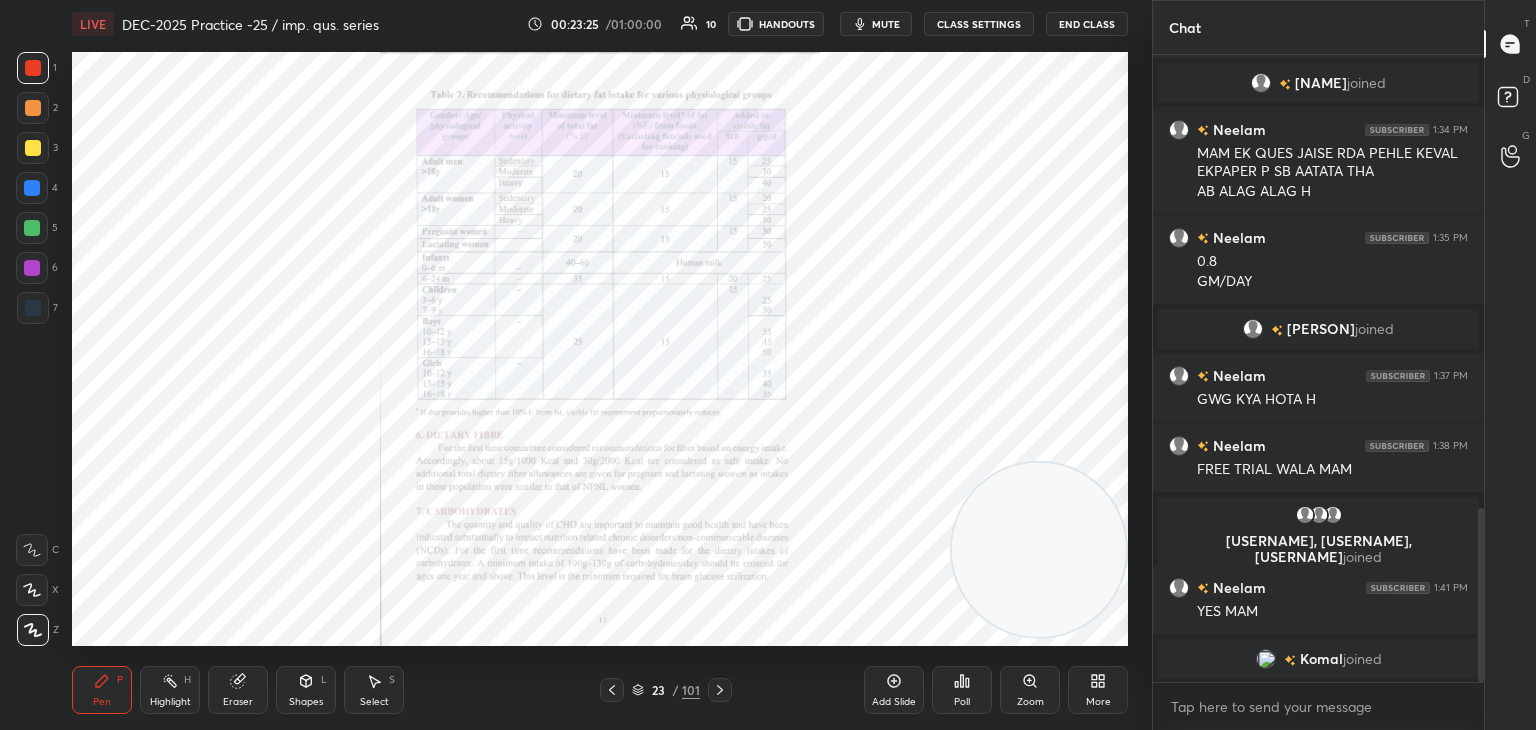 click 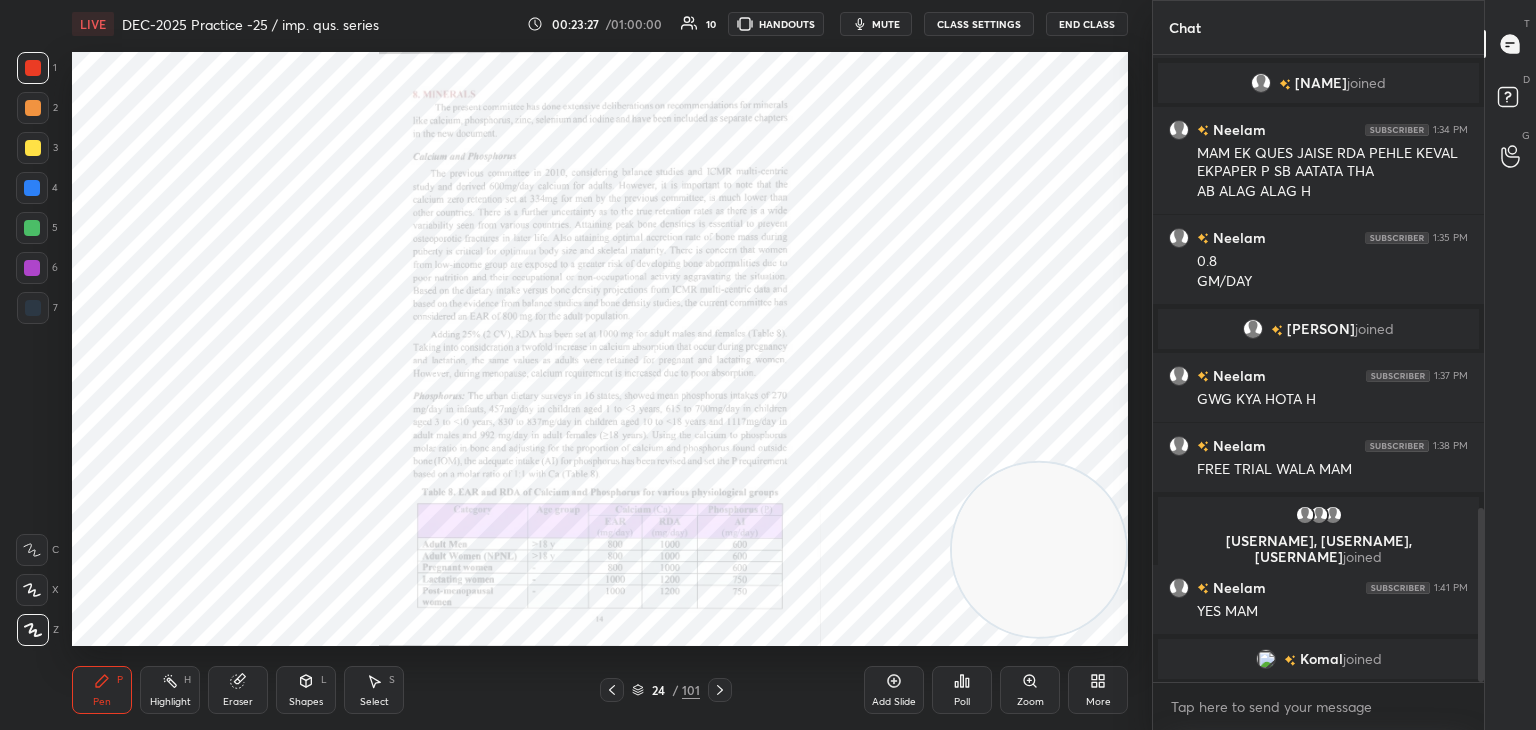 click on "Zoom" at bounding box center [1030, 690] 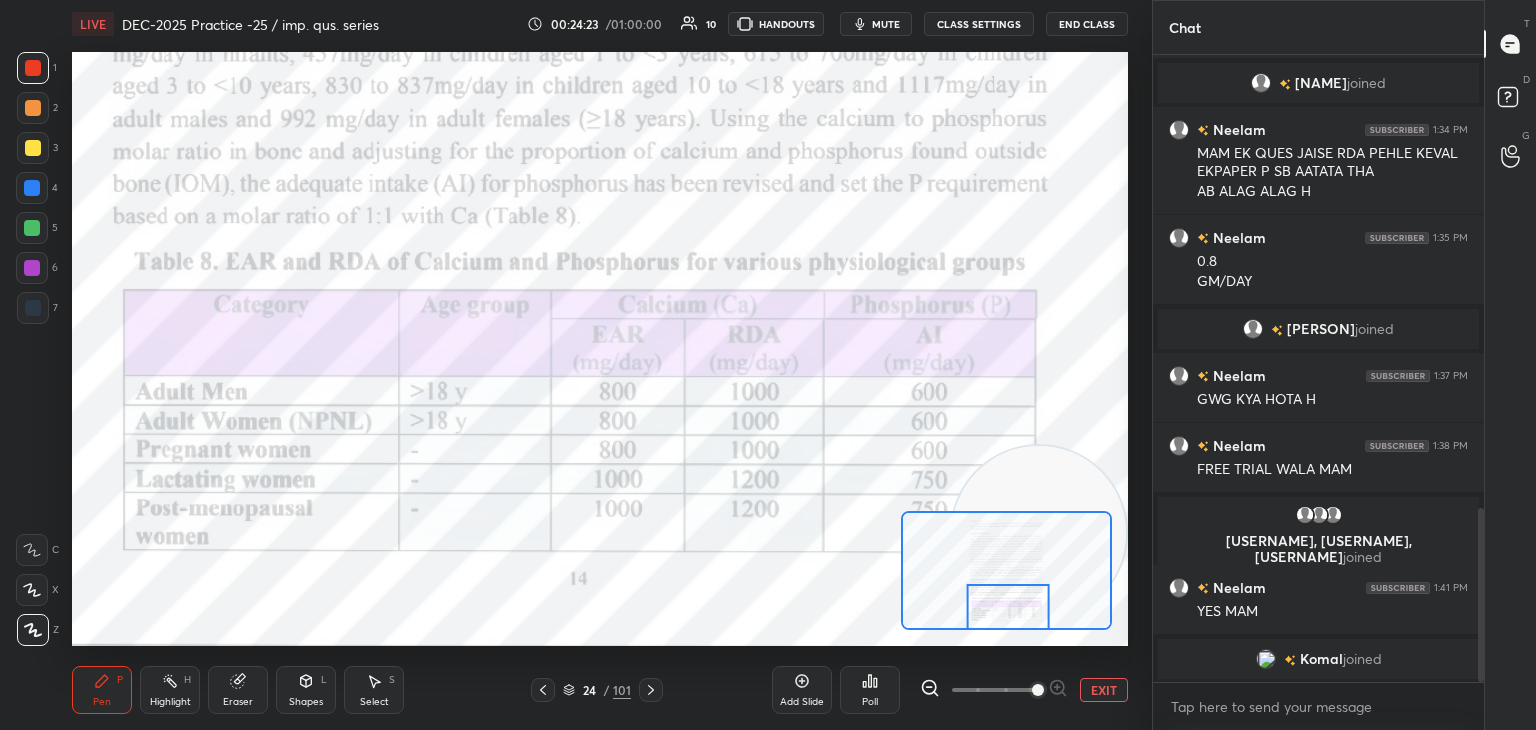 click 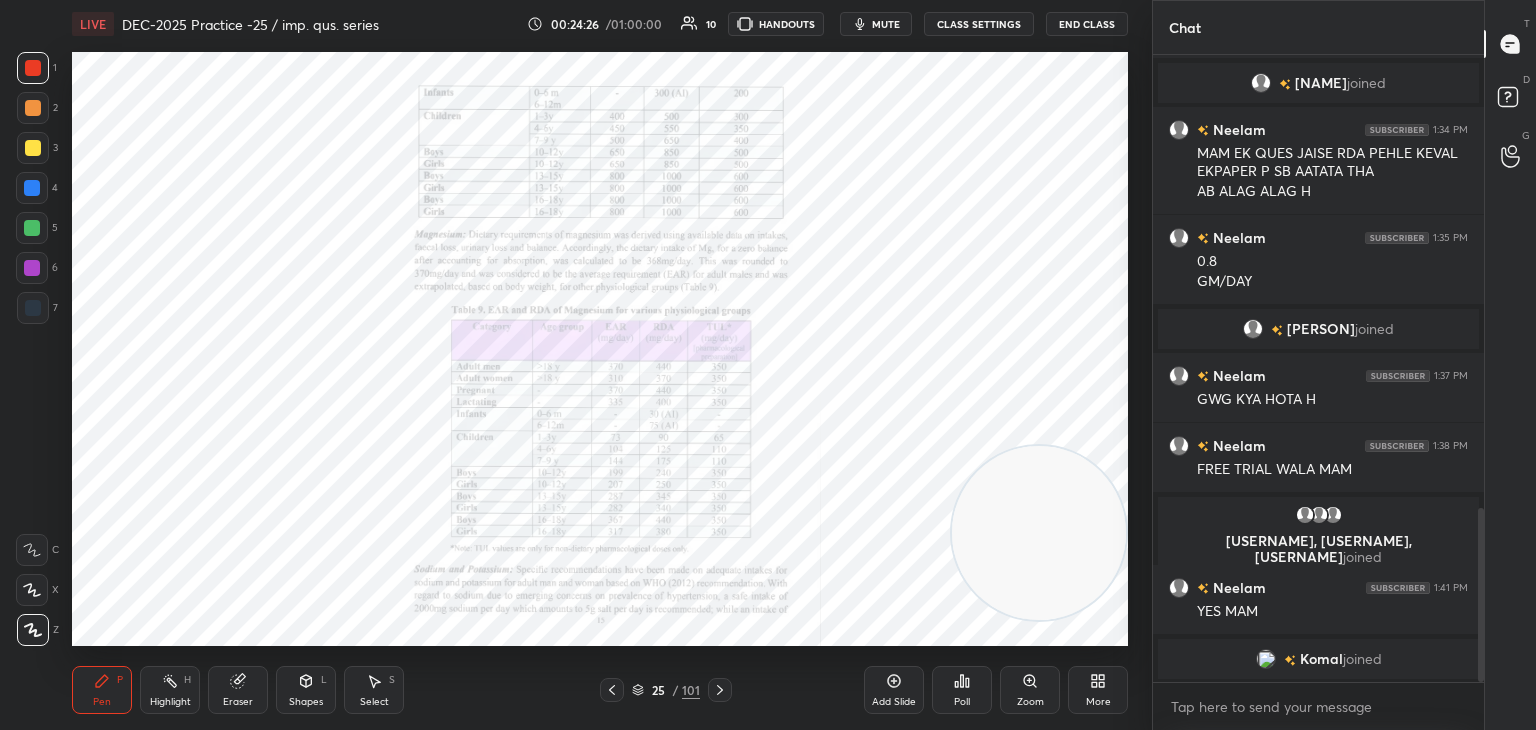 click on "Zoom" at bounding box center [1030, 690] 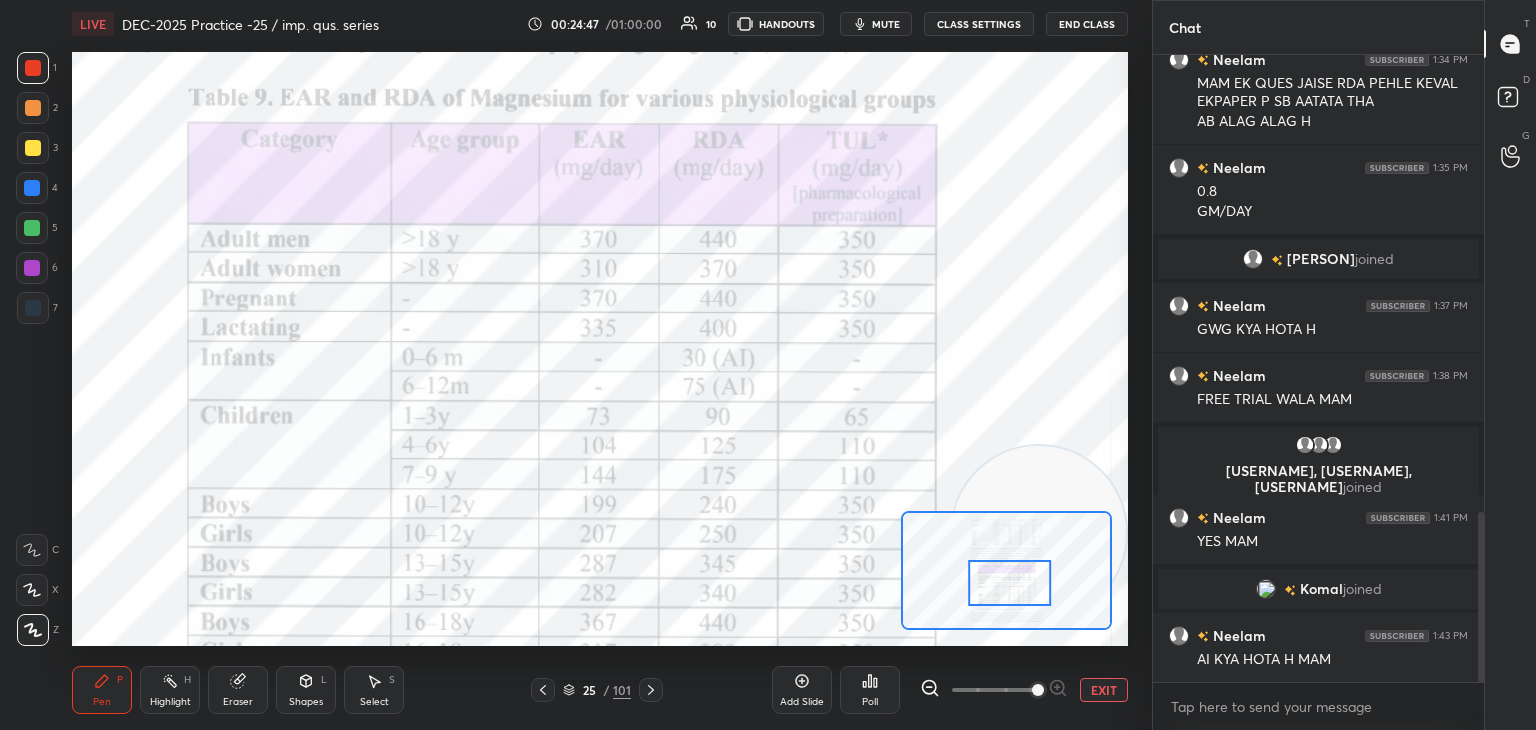 scroll, scrollTop: 1702, scrollLeft: 0, axis: vertical 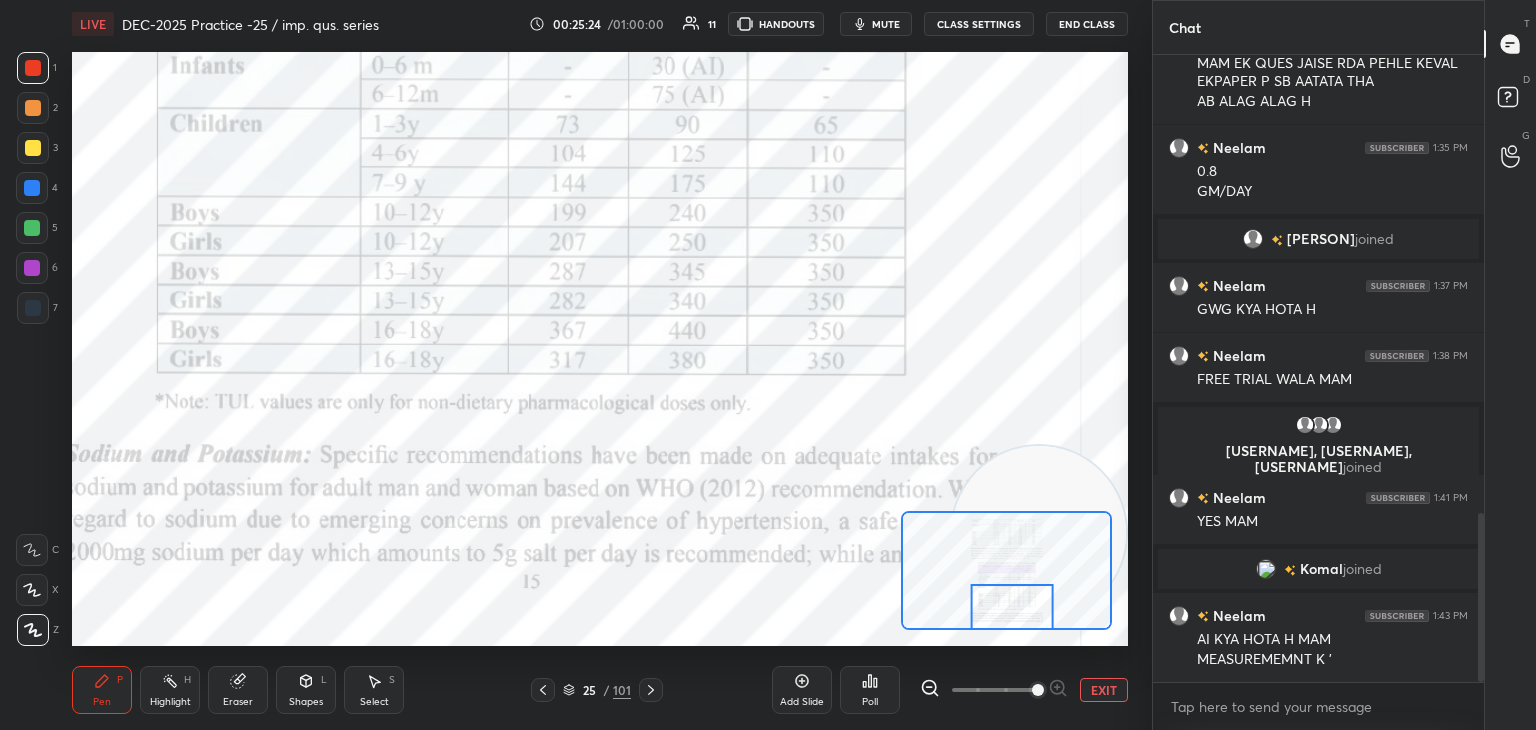 click 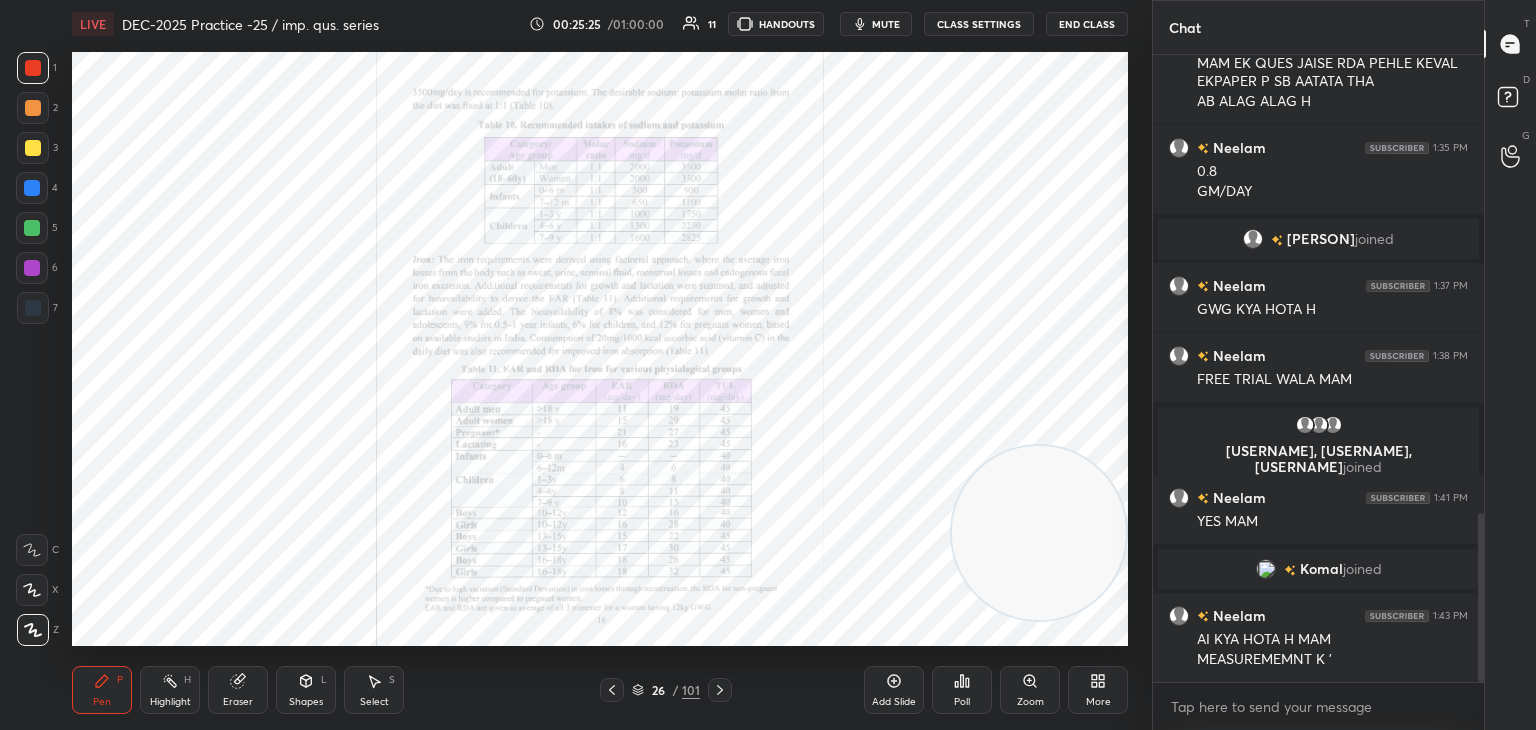 scroll, scrollTop: 1750, scrollLeft: 0, axis: vertical 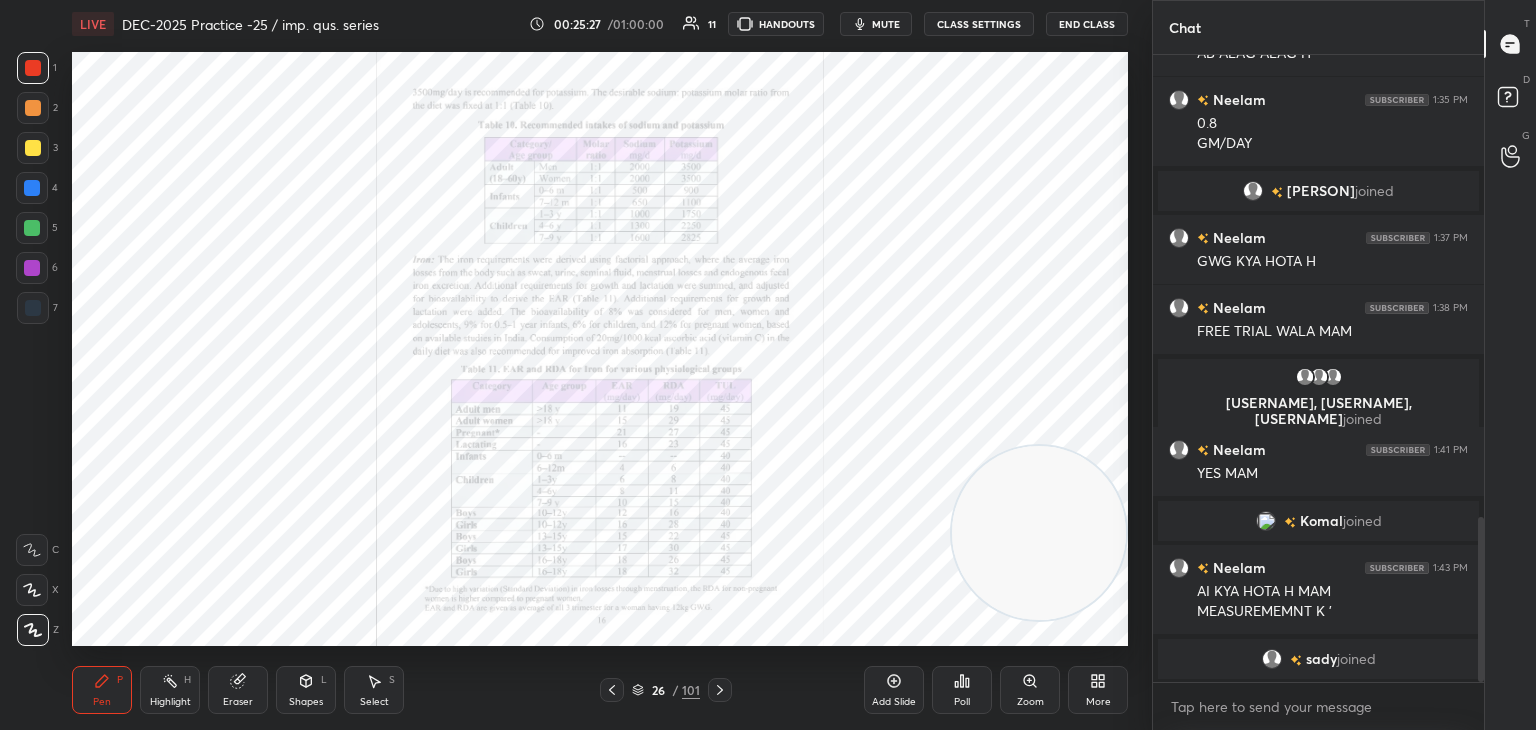 click 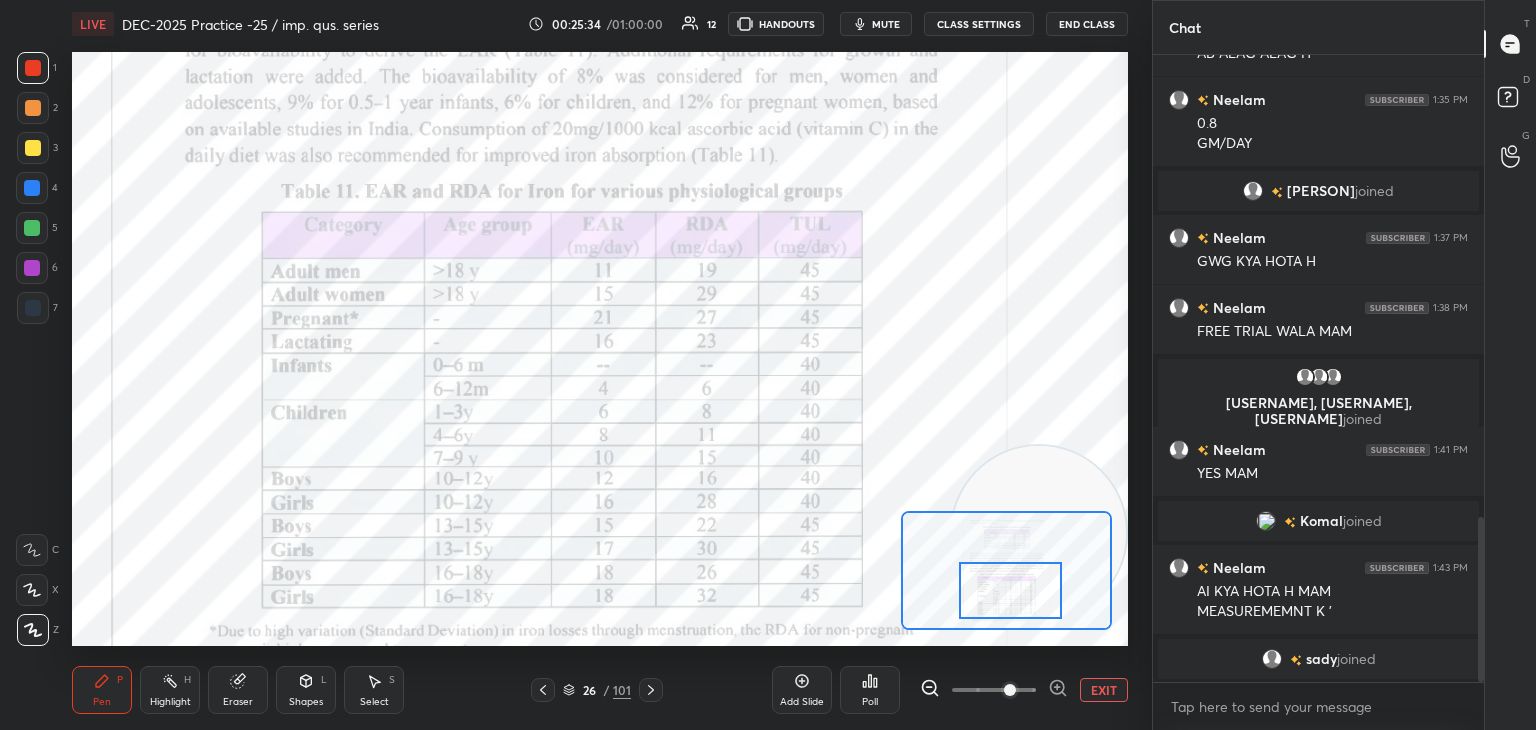 click at bounding box center [1011, 590] 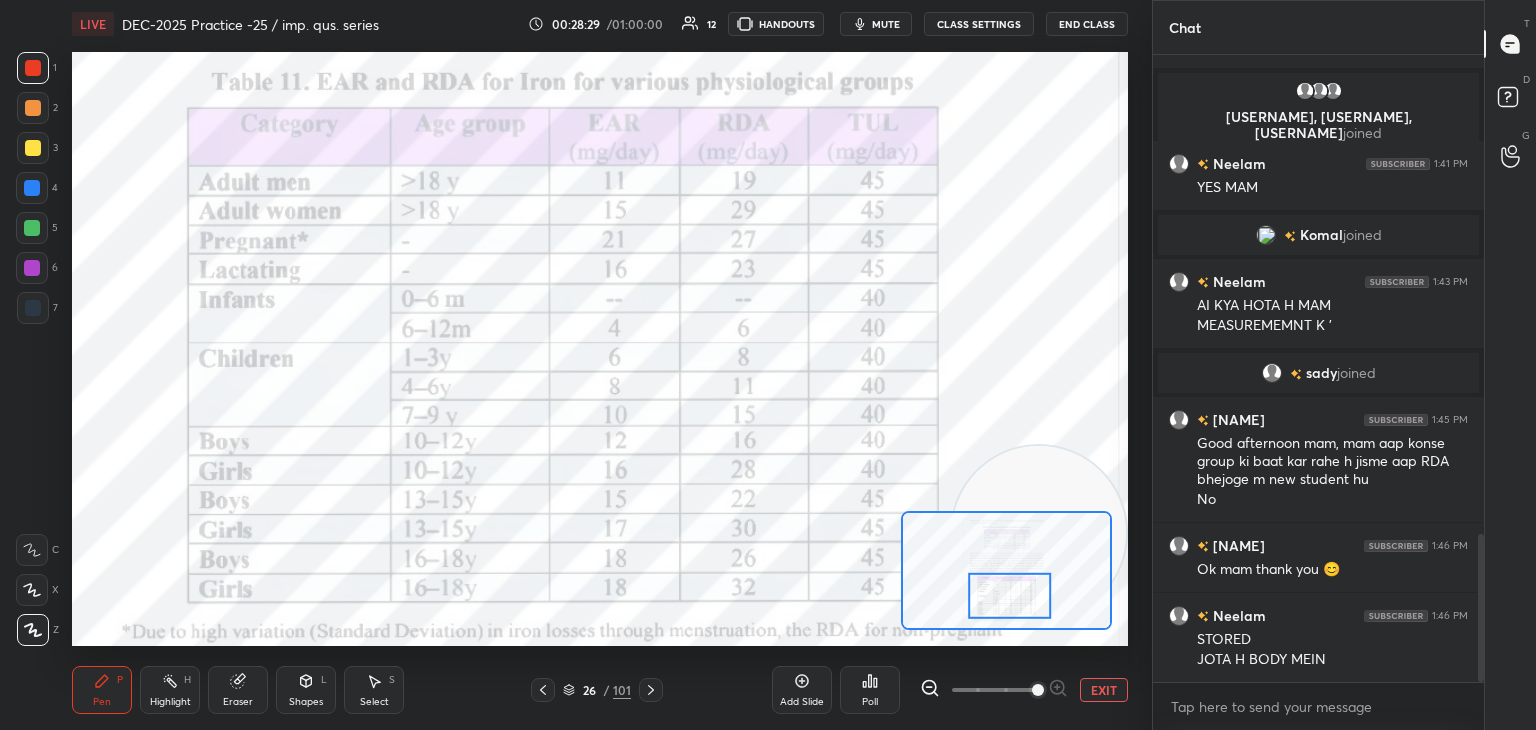 scroll, scrollTop: 2084, scrollLeft: 0, axis: vertical 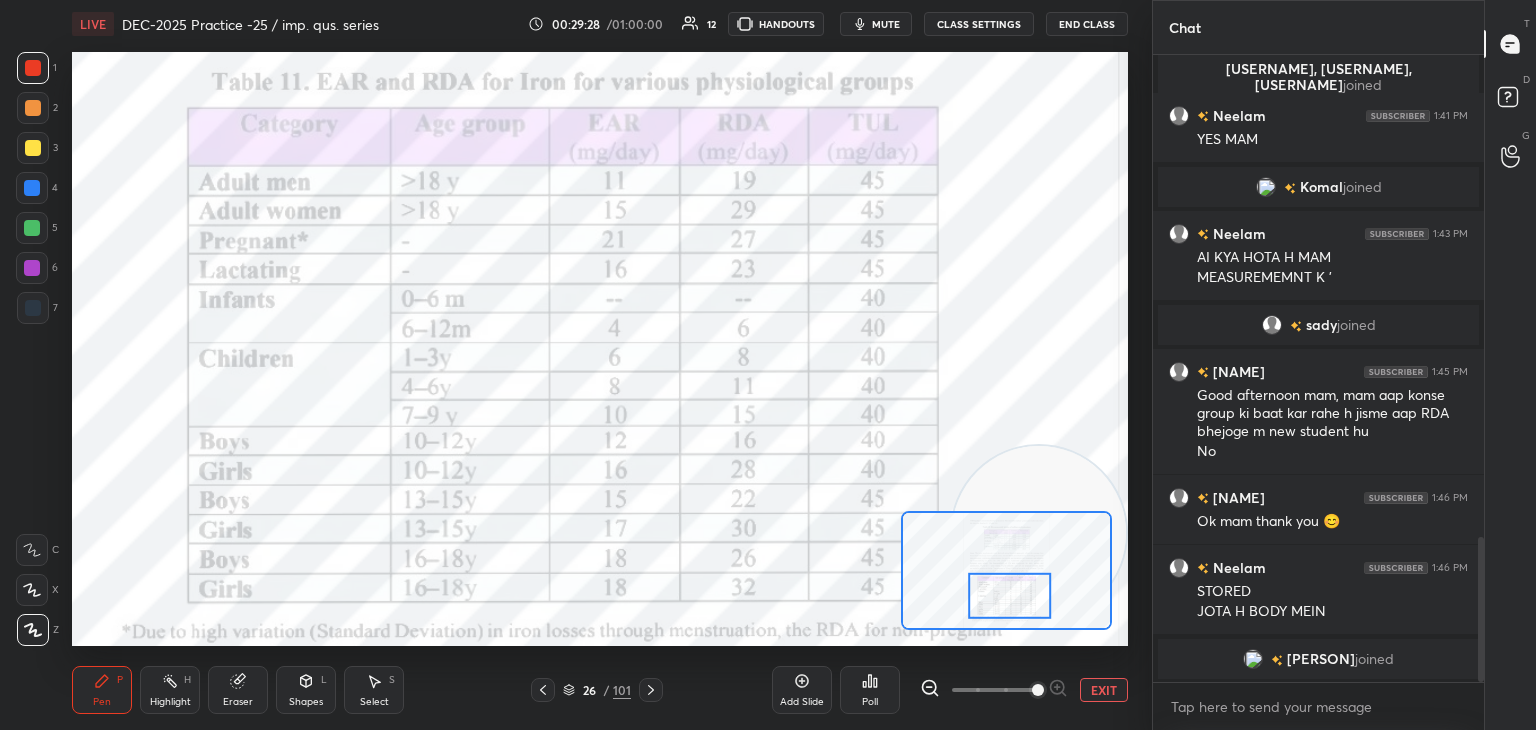 click 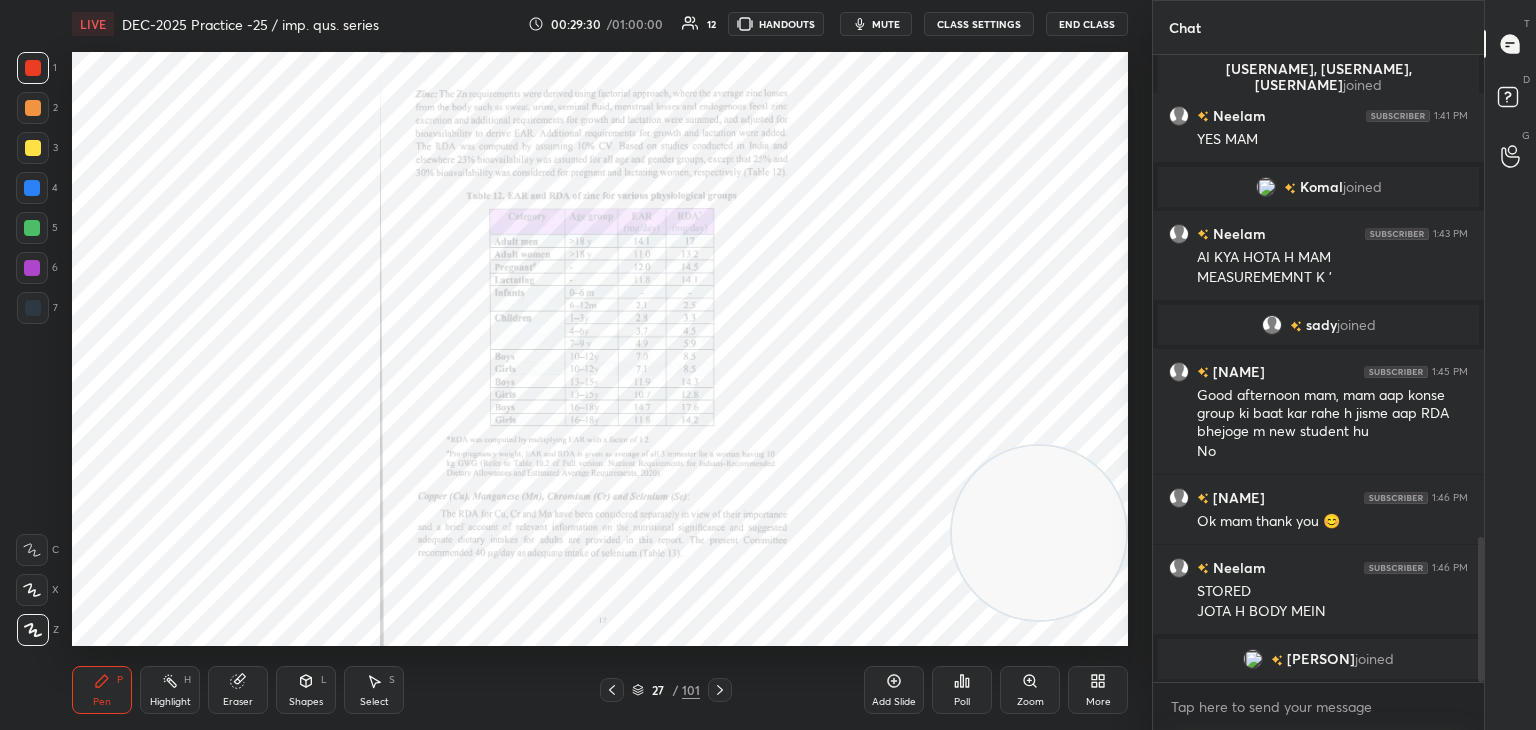 click on "Zoom" at bounding box center (1030, 702) 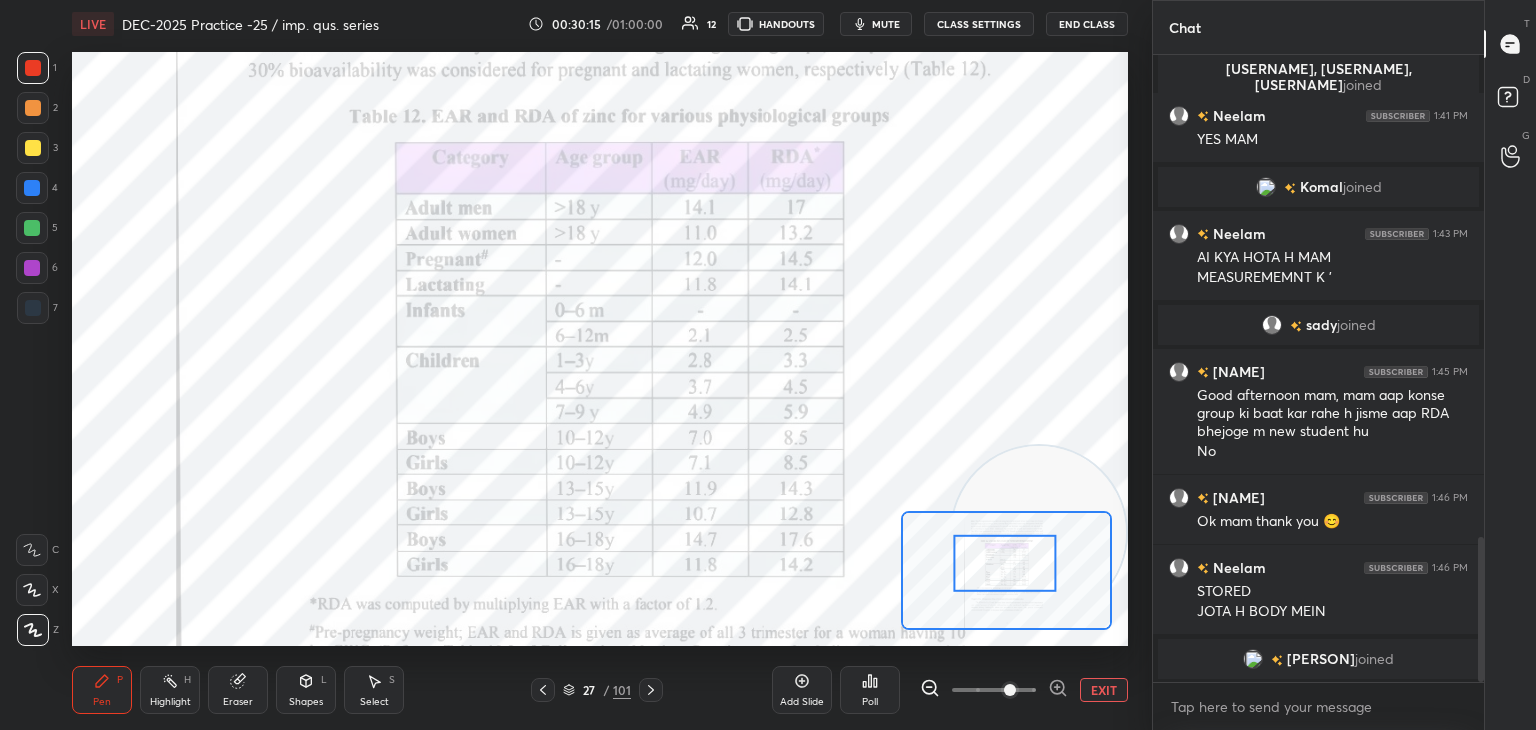 click 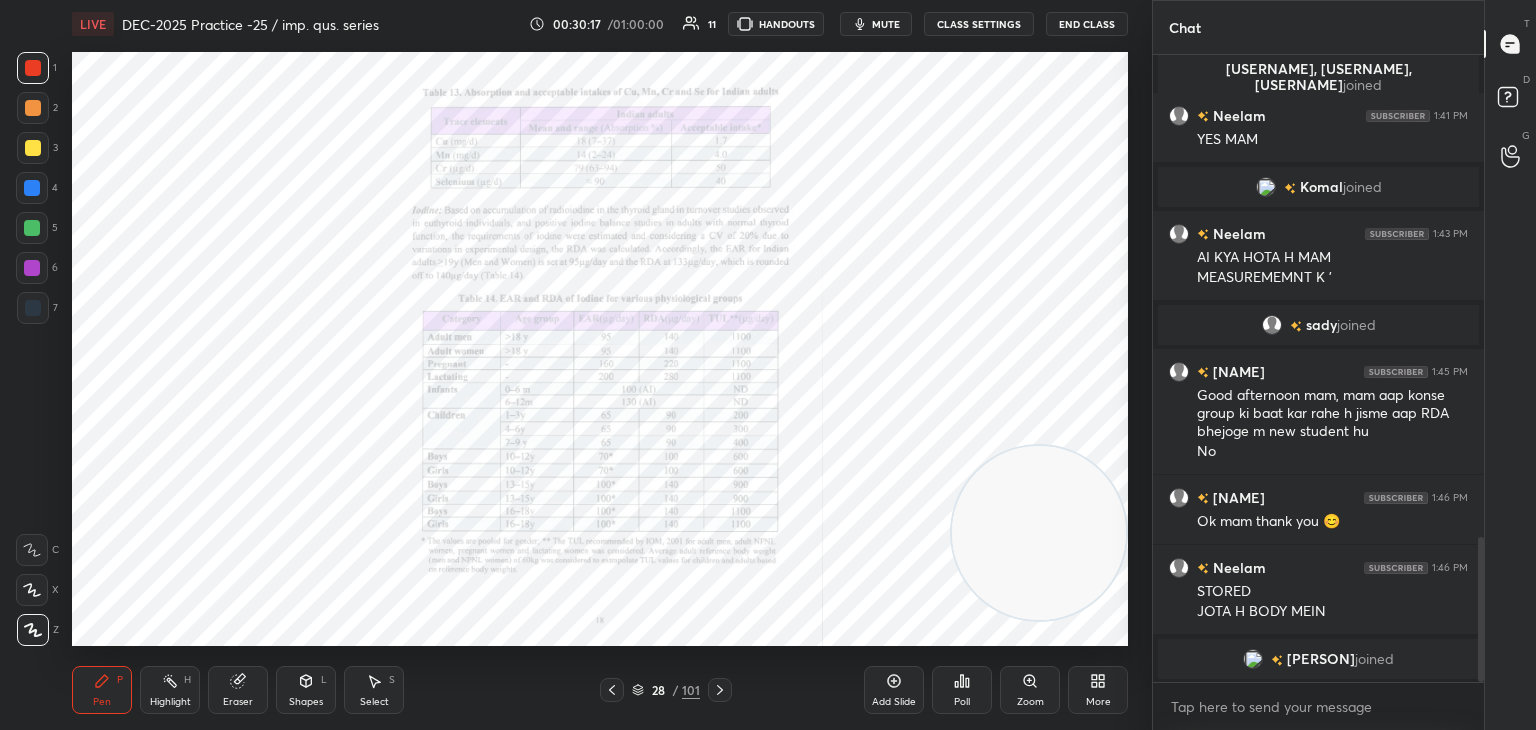 click on "Zoom" at bounding box center (1030, 690) 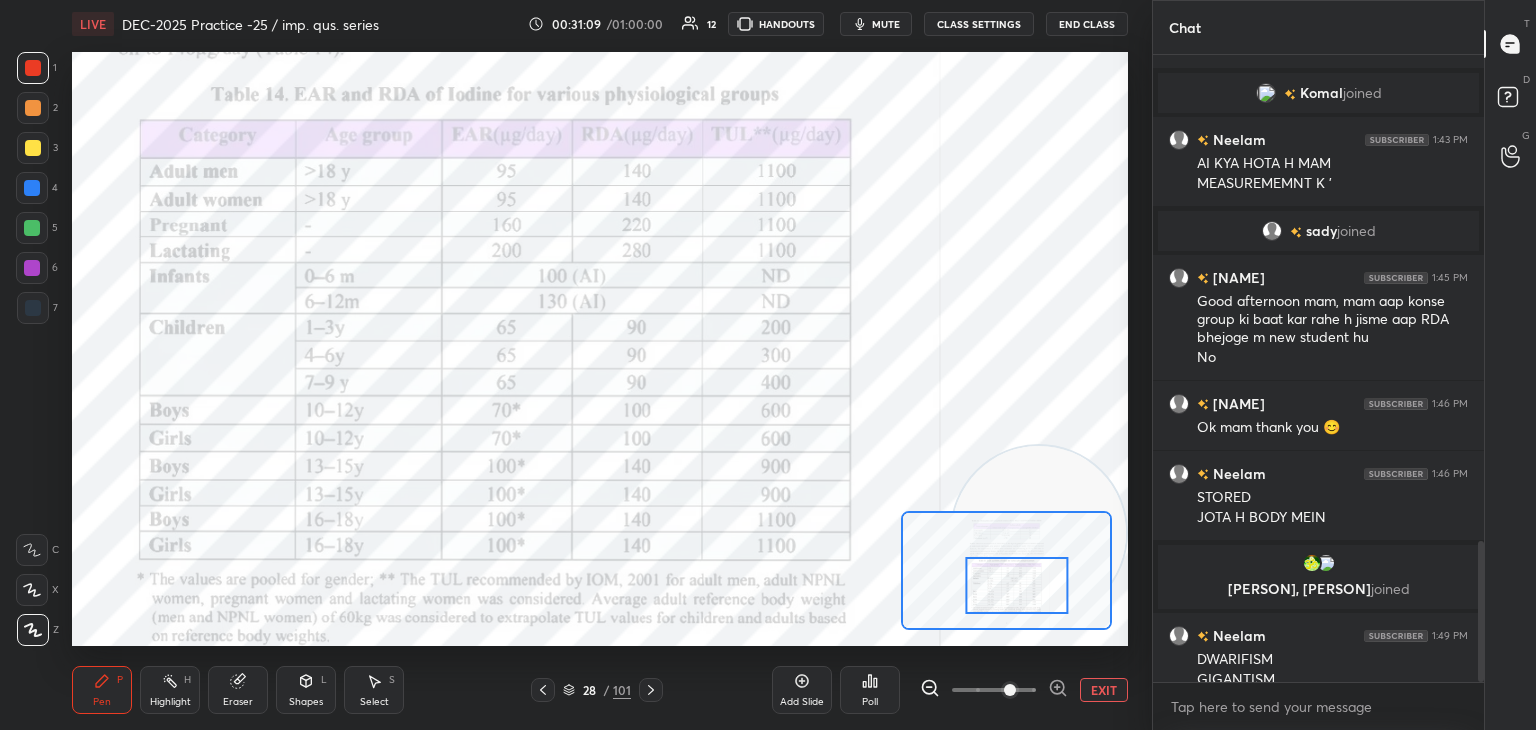 scroll, scrollTop: 2162, scrollLeft: 0, axis: vertical 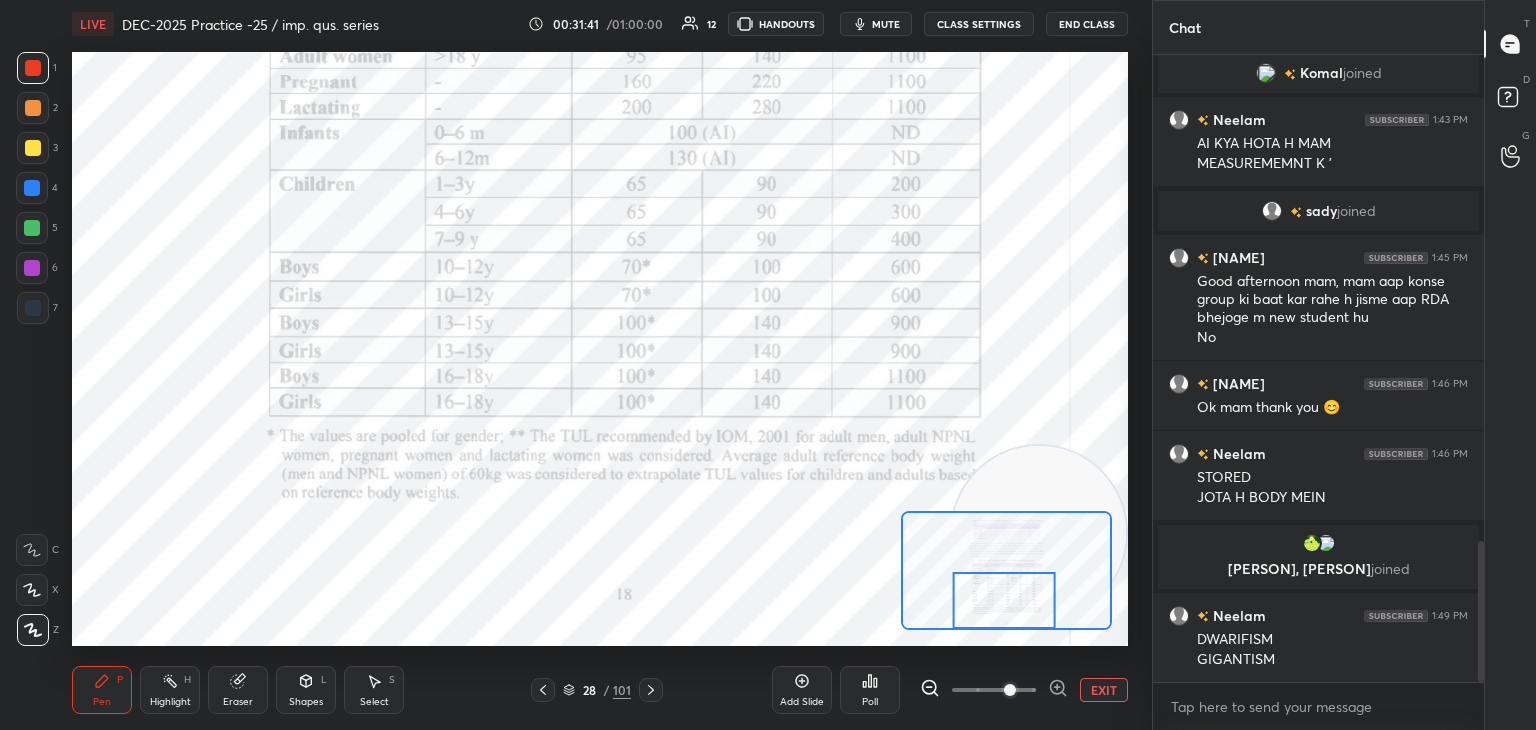 click 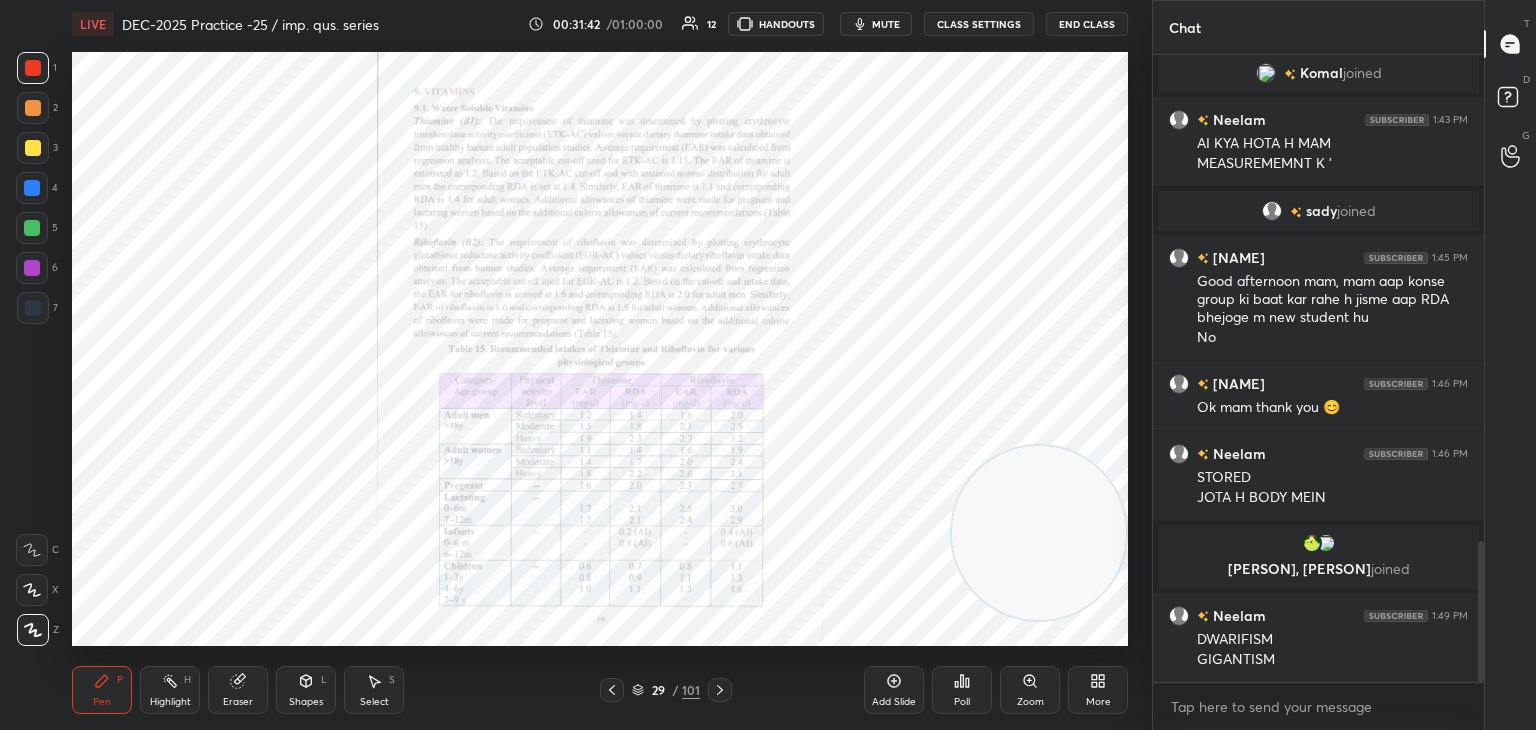click on "Zoom" at bounding box center (1030, 702) 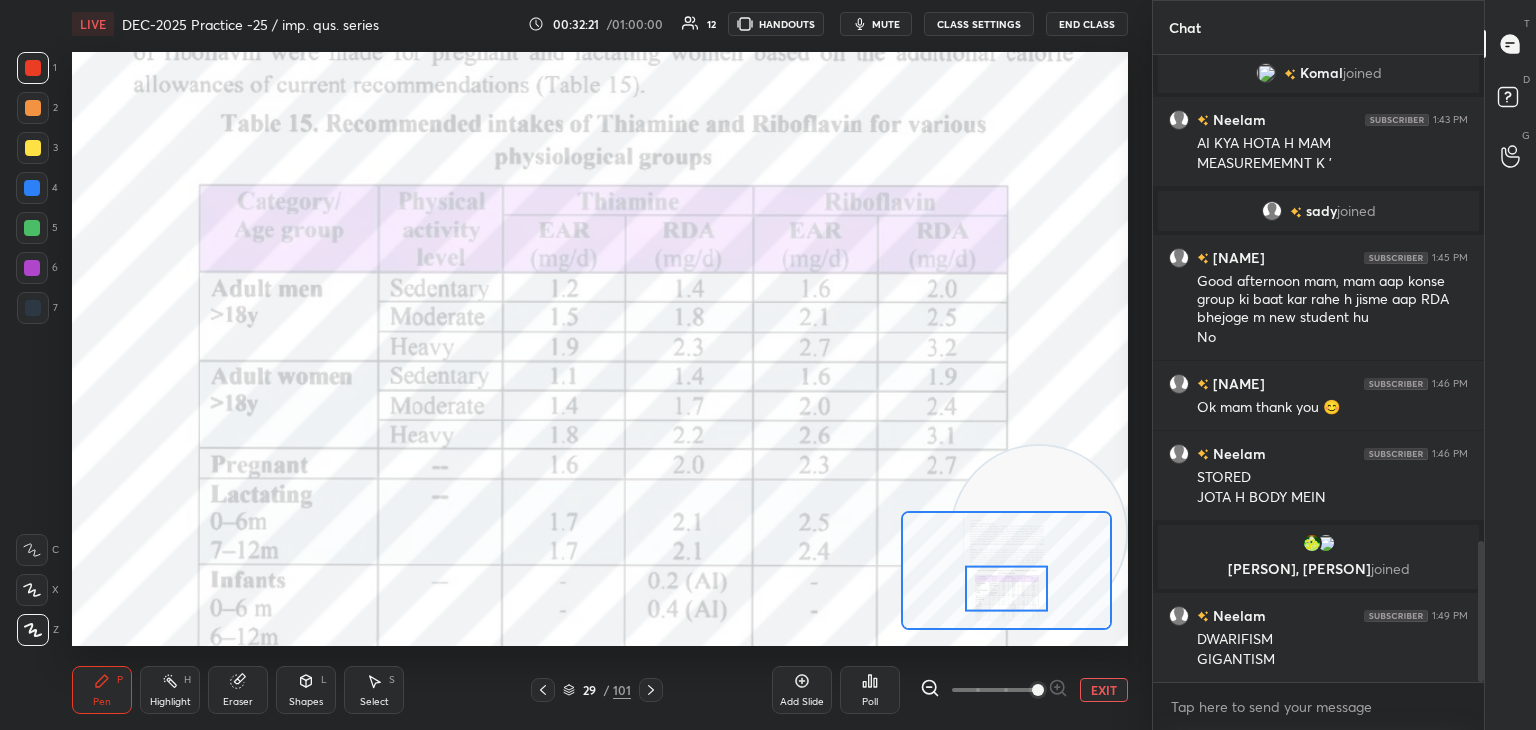 scroll, scrollTop: 2250, scrollLeft: 0, axis: vertical 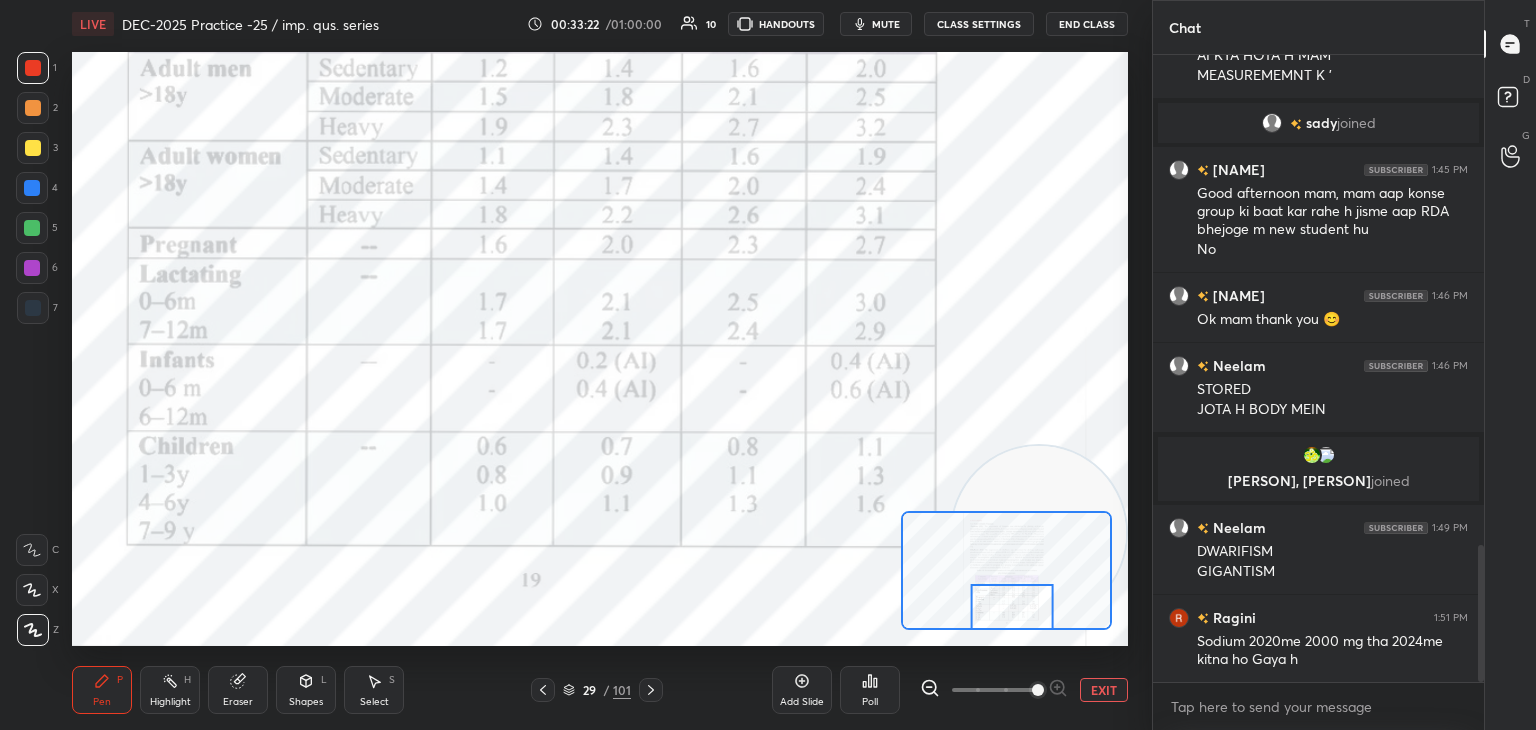 click 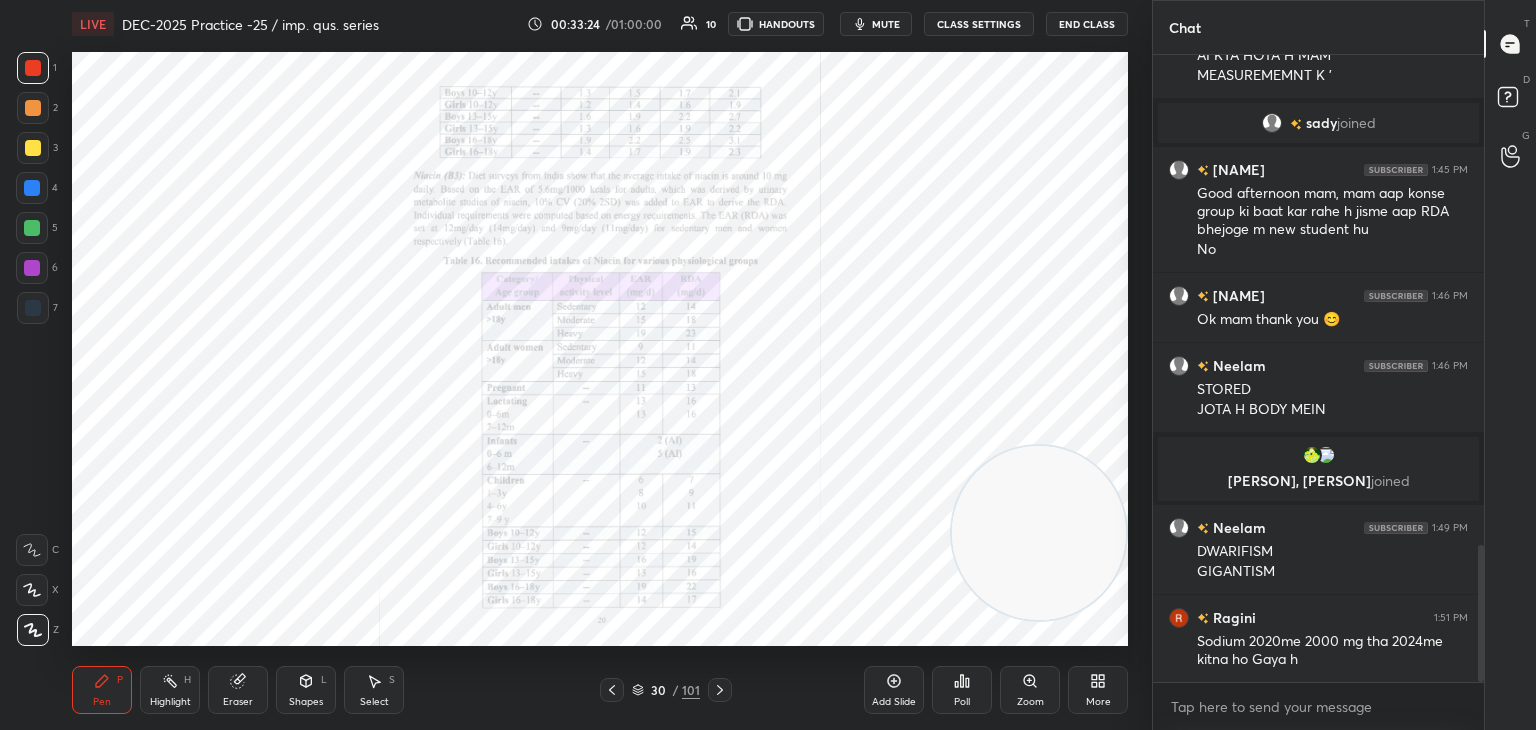click on "Zoom" at bounding box center (1030, 690) 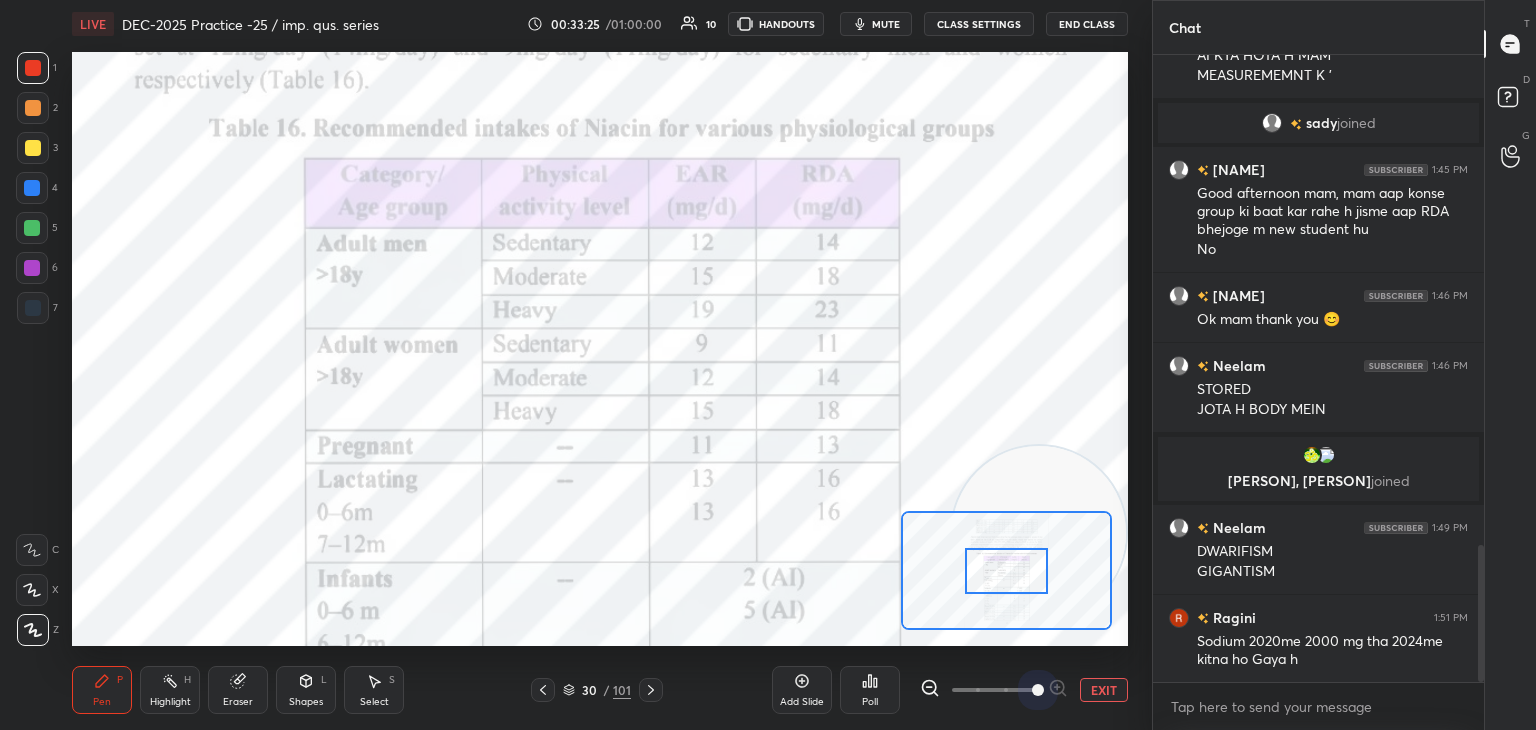 click at bounding box center [1038, 690] 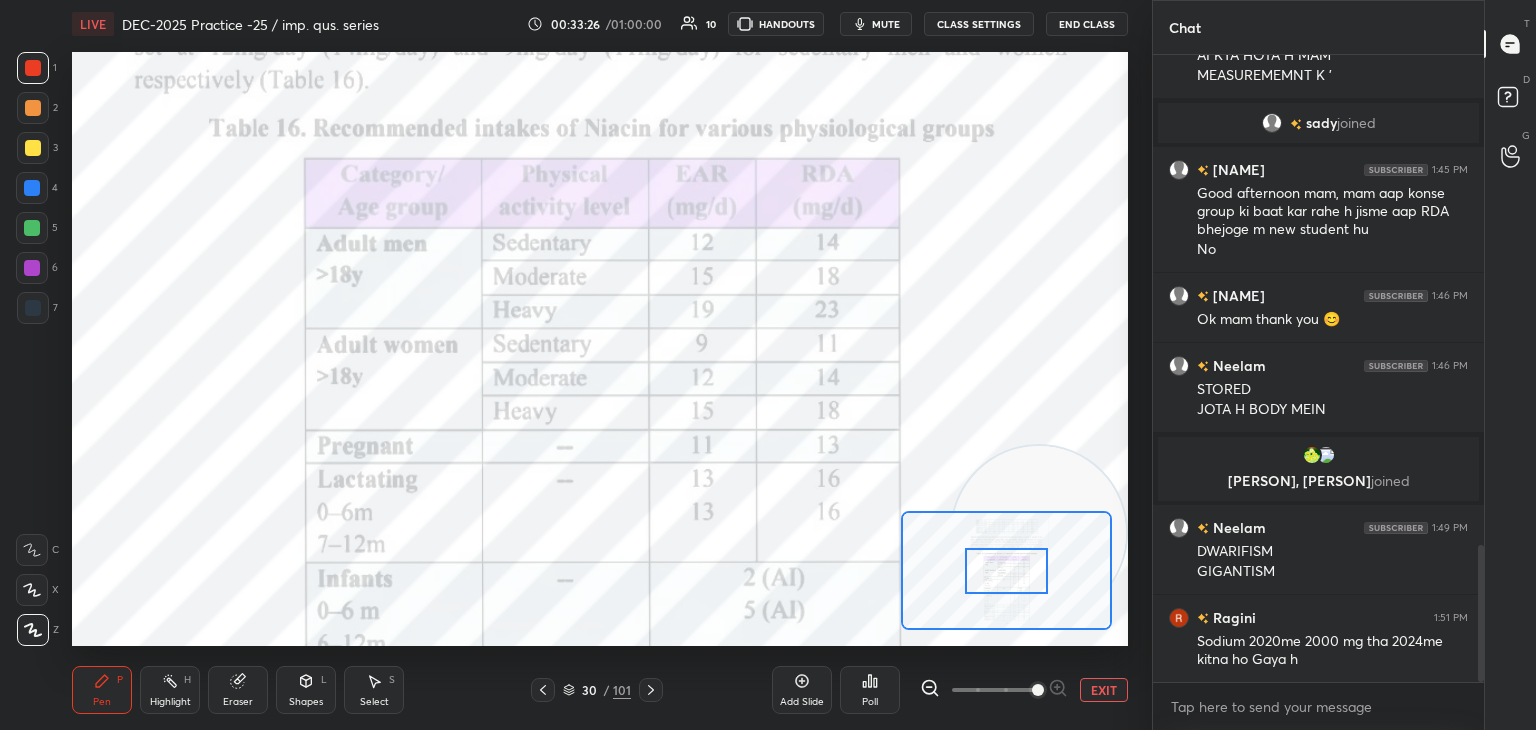 click at bounding box center (1006, 571) 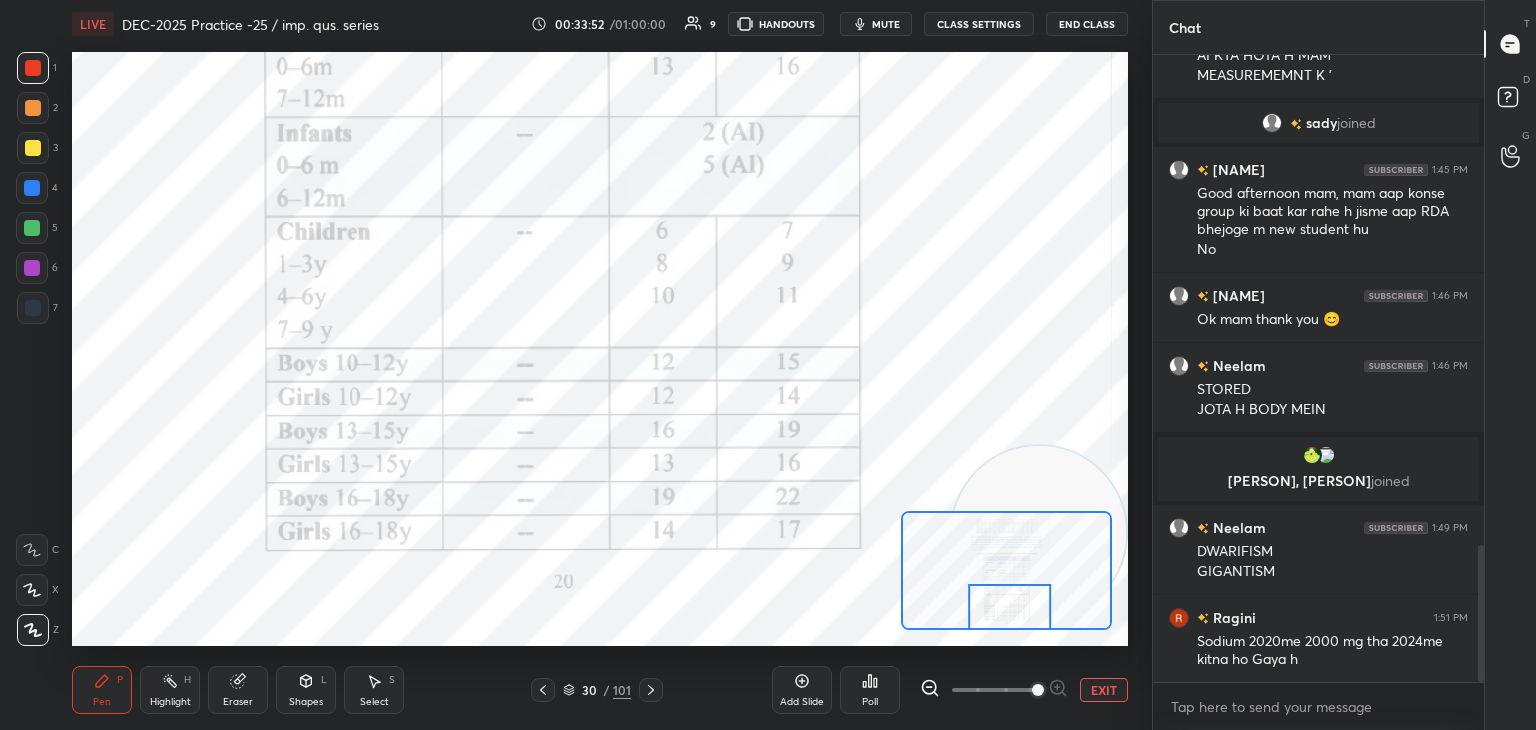 click 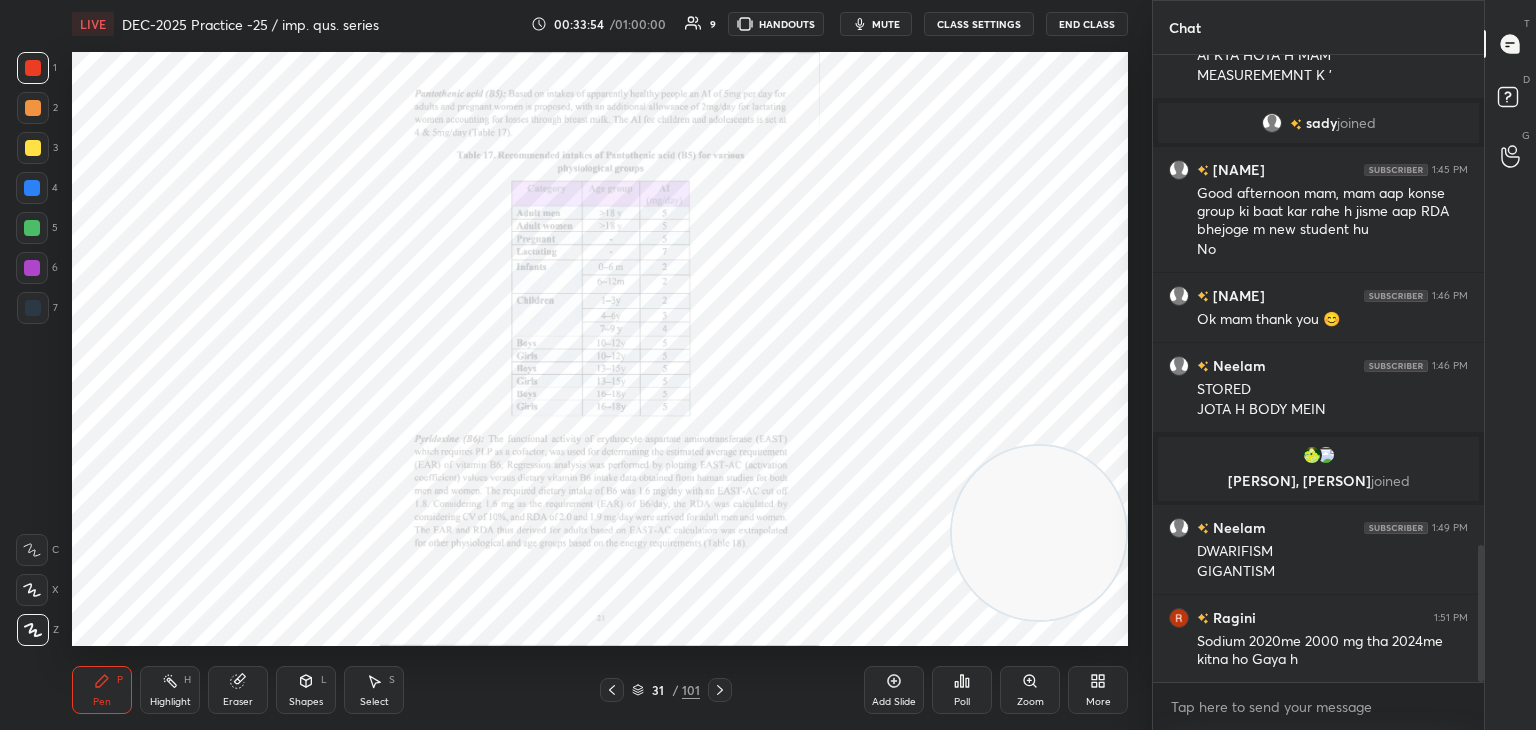click on "Zoom" at bounding box center (1030, 690) 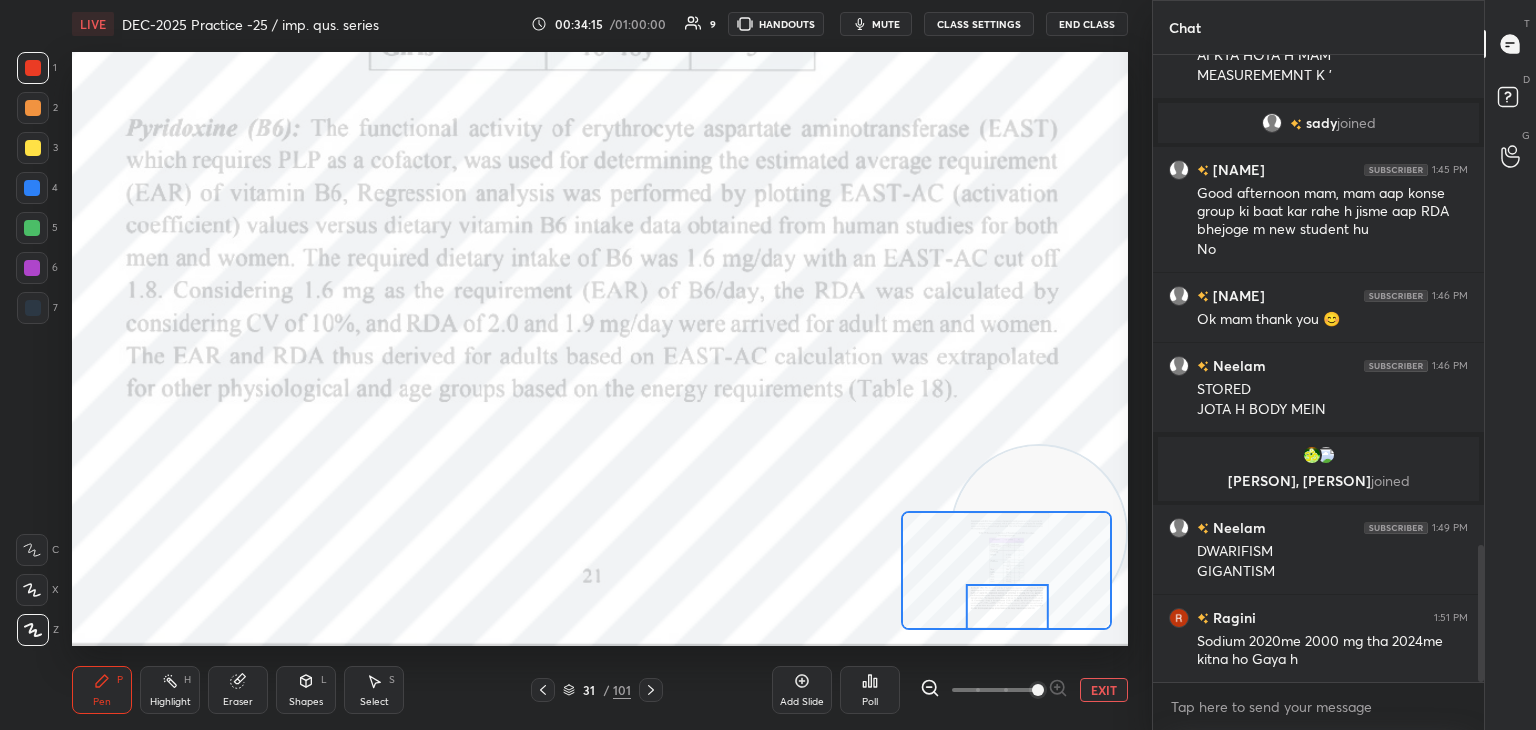 click 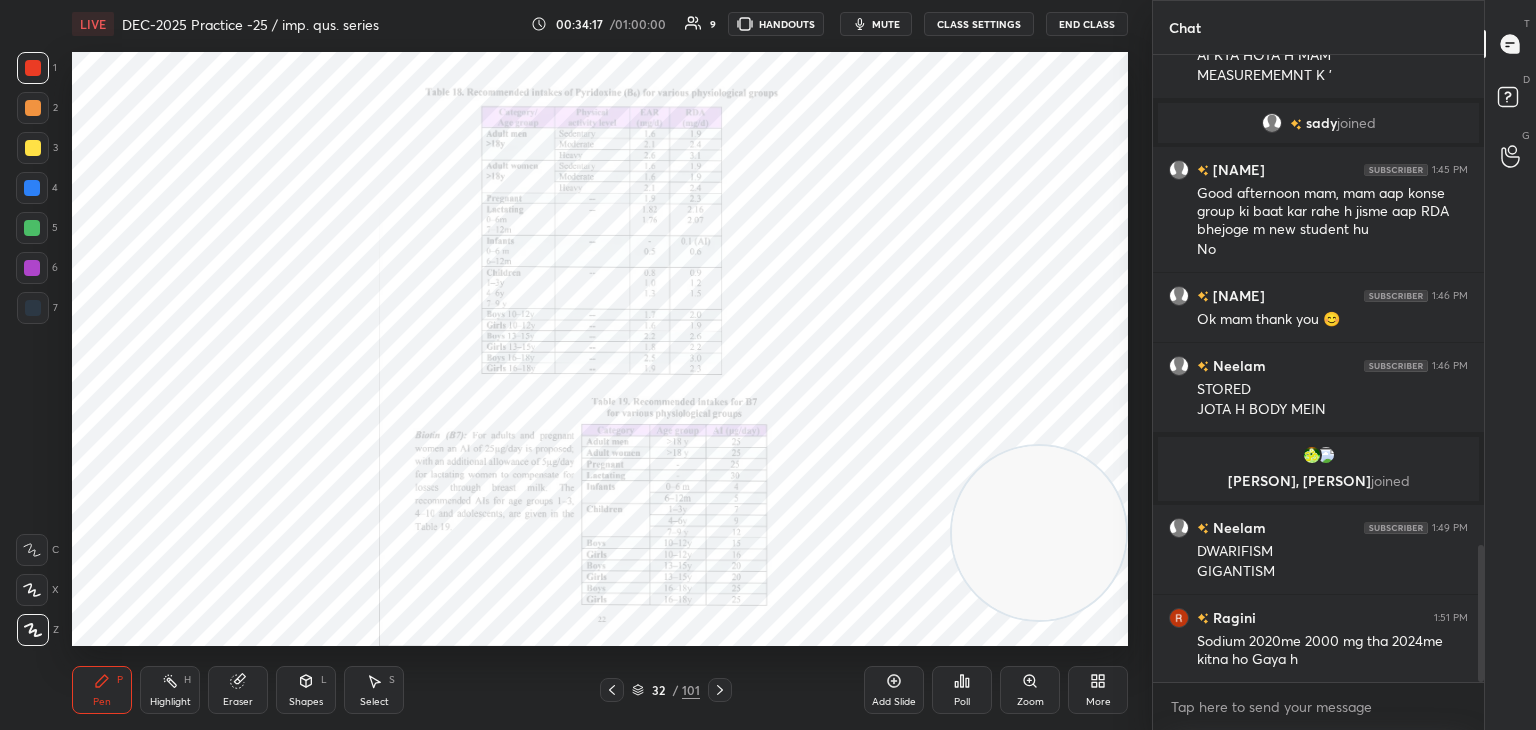 click on "Zoom" at bounding box center (1030, 690) 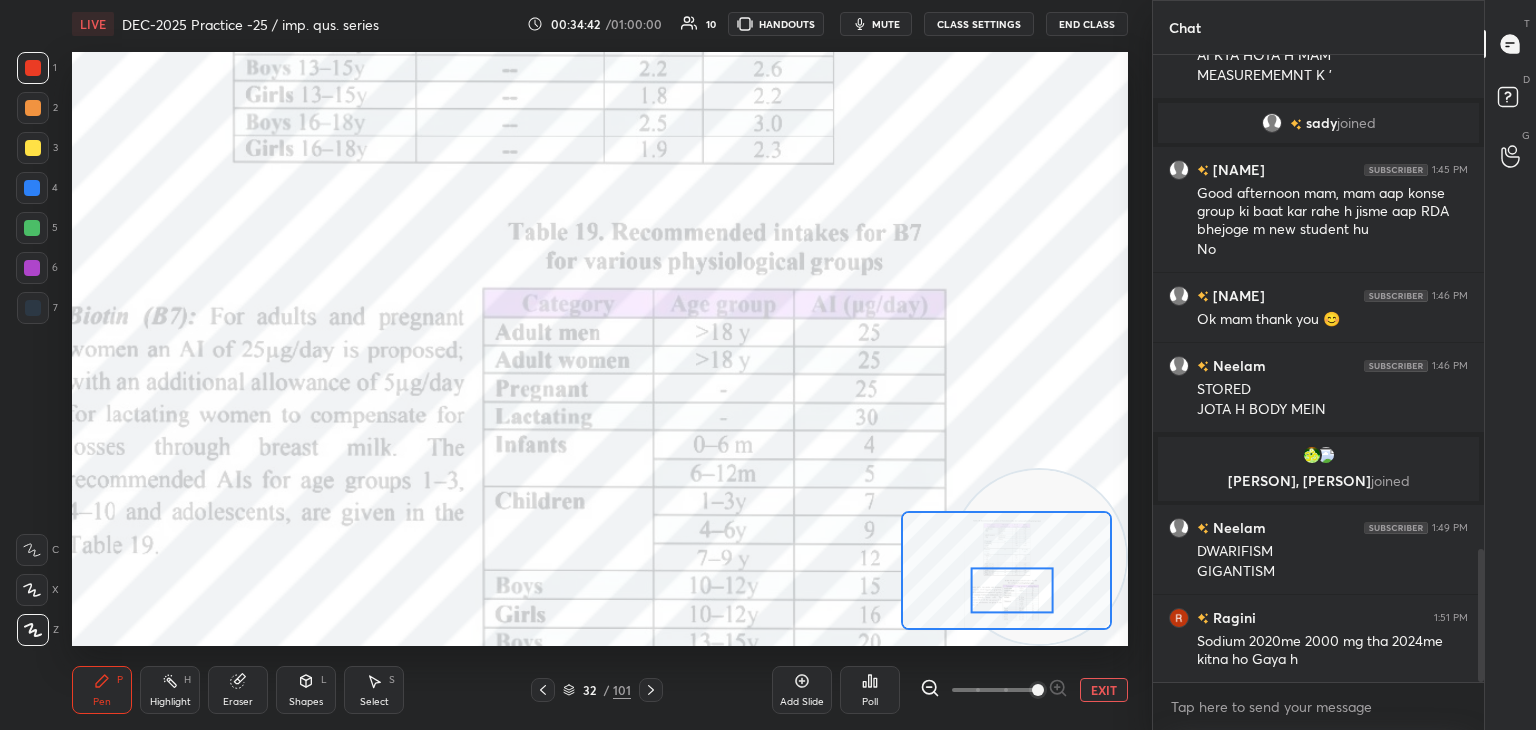 scroll, scrollTop: 2338, scrollLeft: 0, axis: vertical 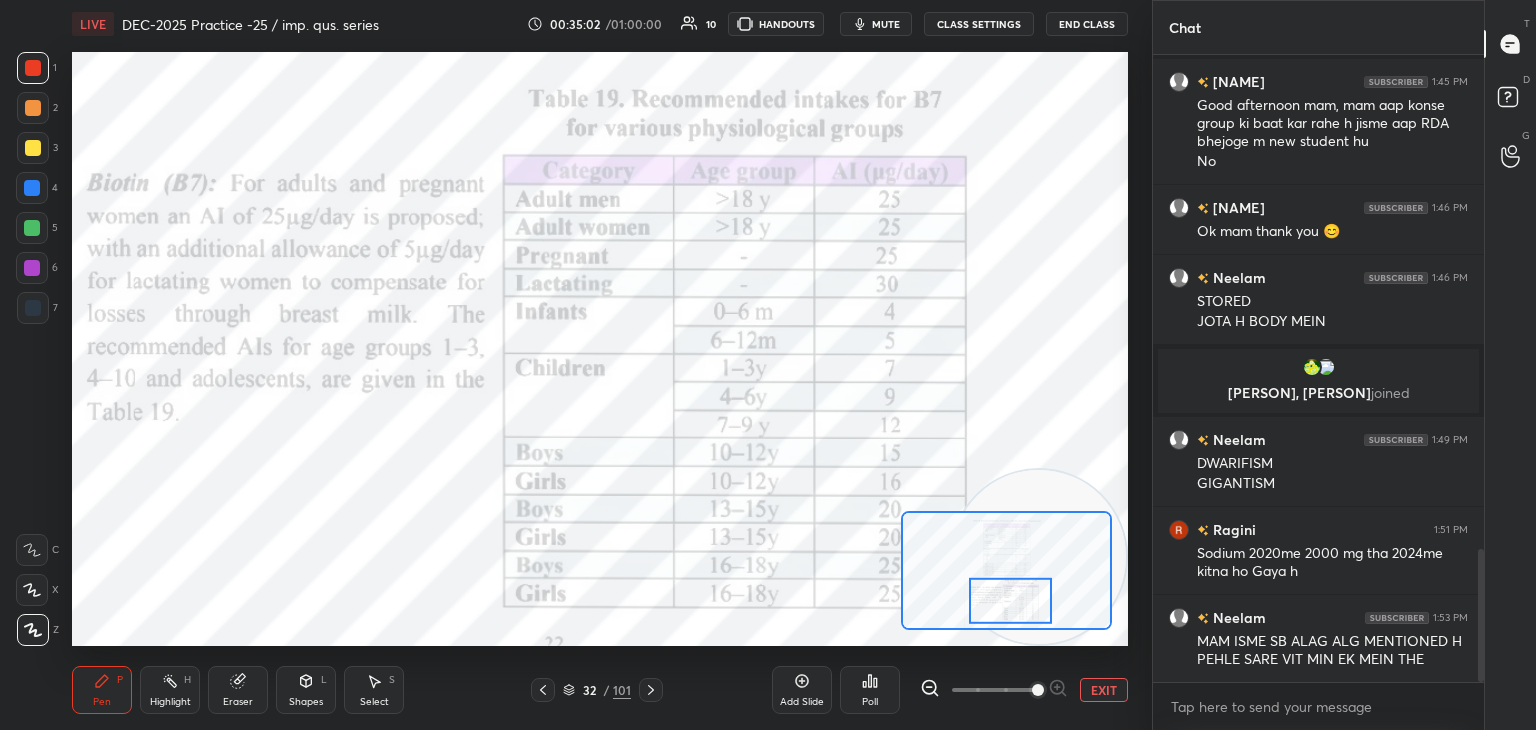 click on "Pen P" at bounding box center (102, 690) 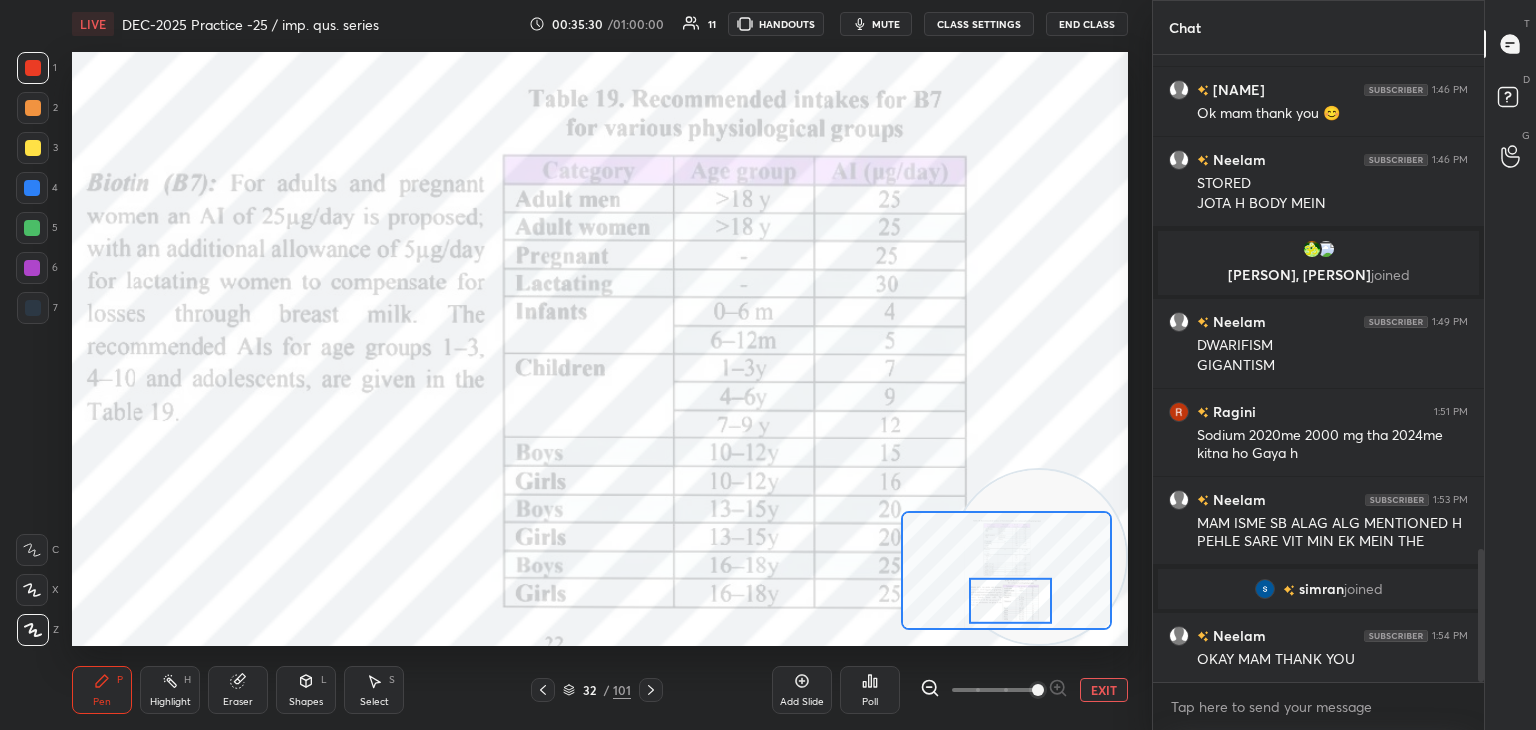 scroll, scrollTop: 2324, scrollLeft: 0, axis: vertical 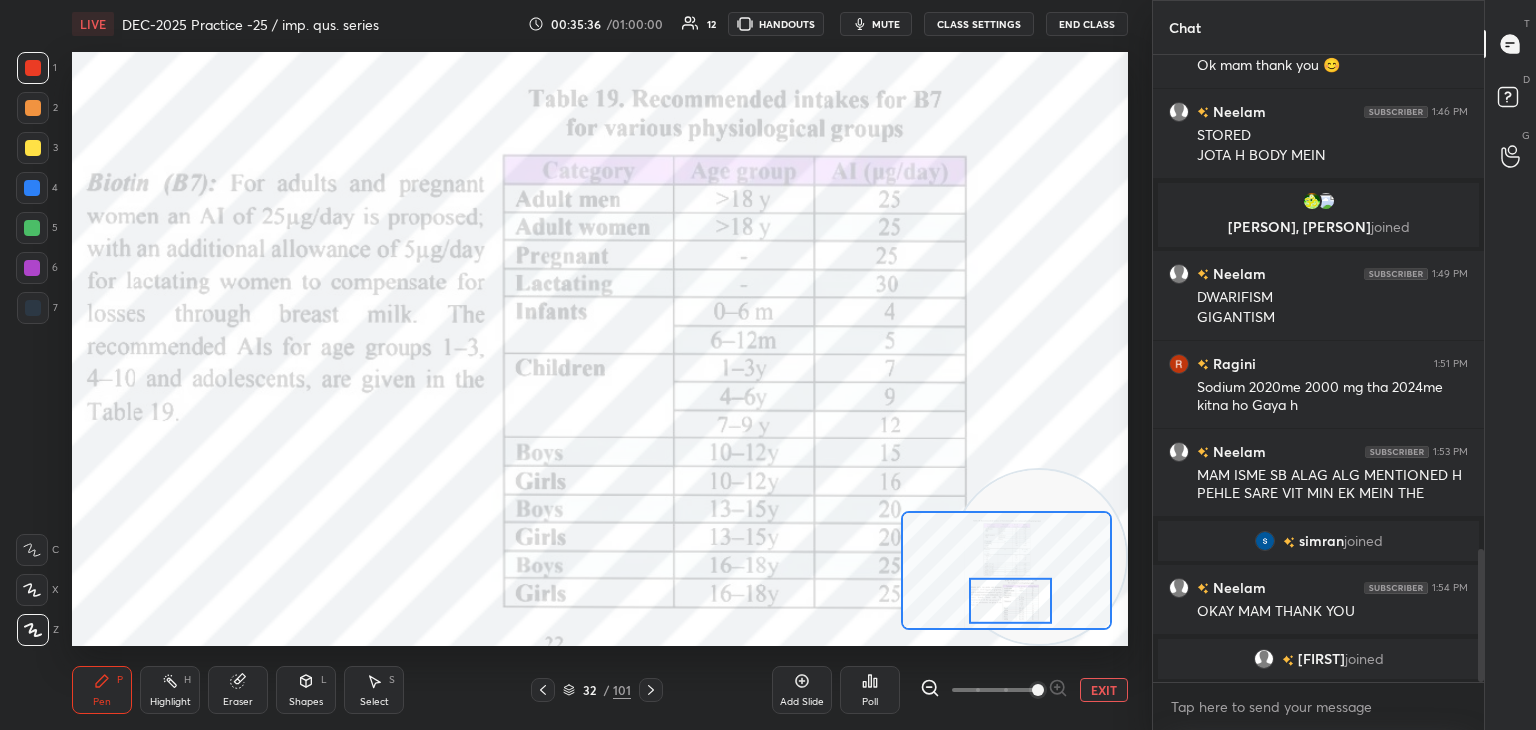 click 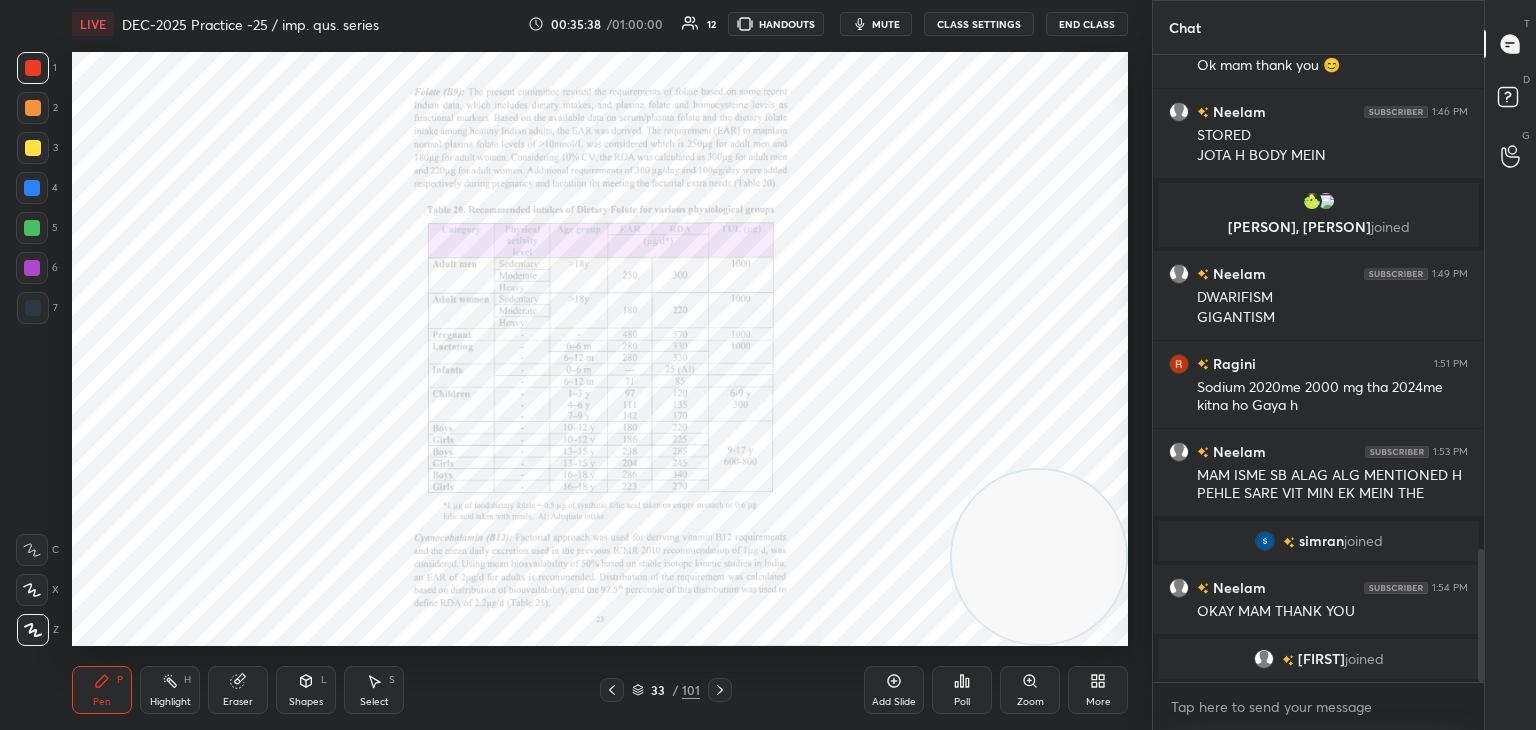 click on "Zoom" at bounding box center (1030, 702) 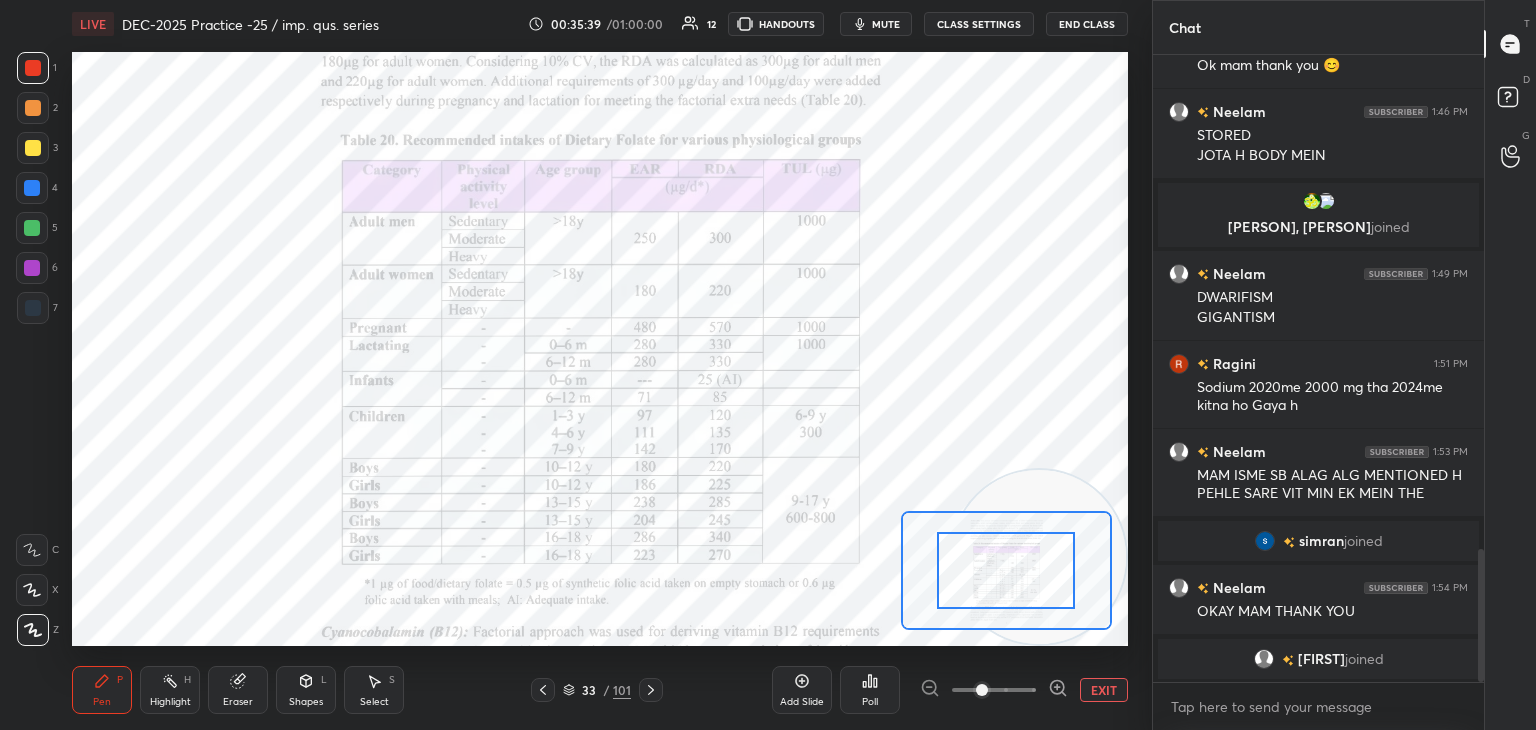 click at bounding box center [982, 690] 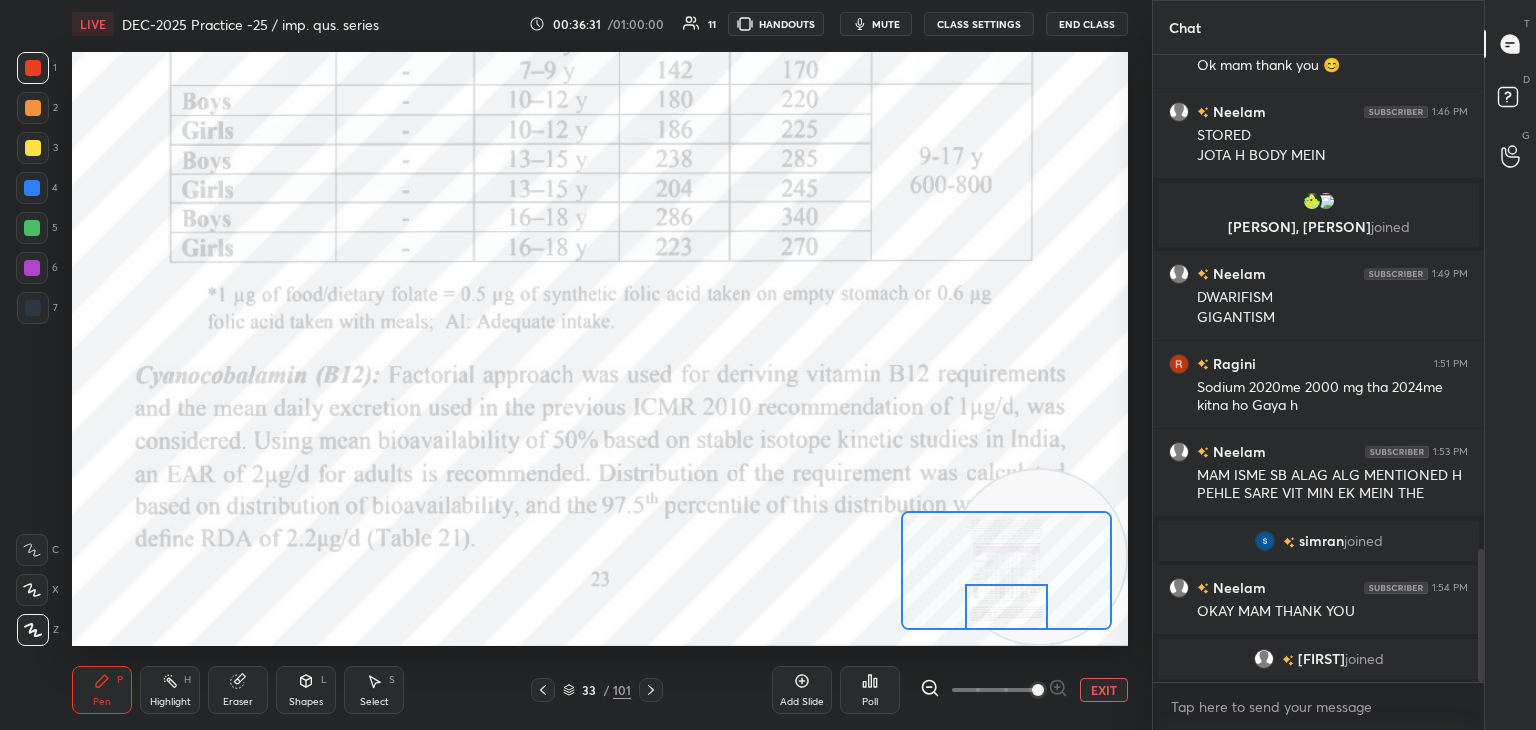 click 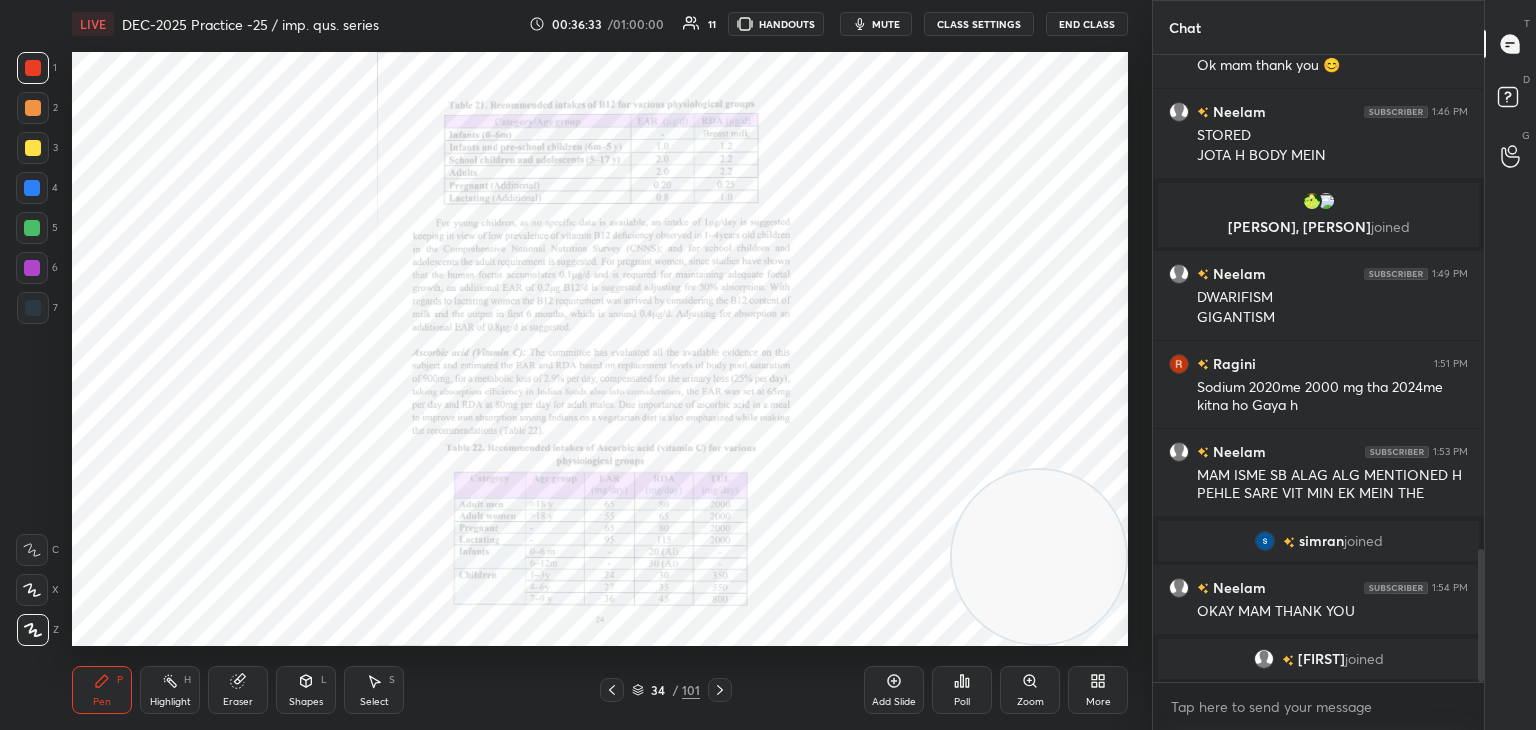 click on "Zoom" at bounding box center [1030, 690] 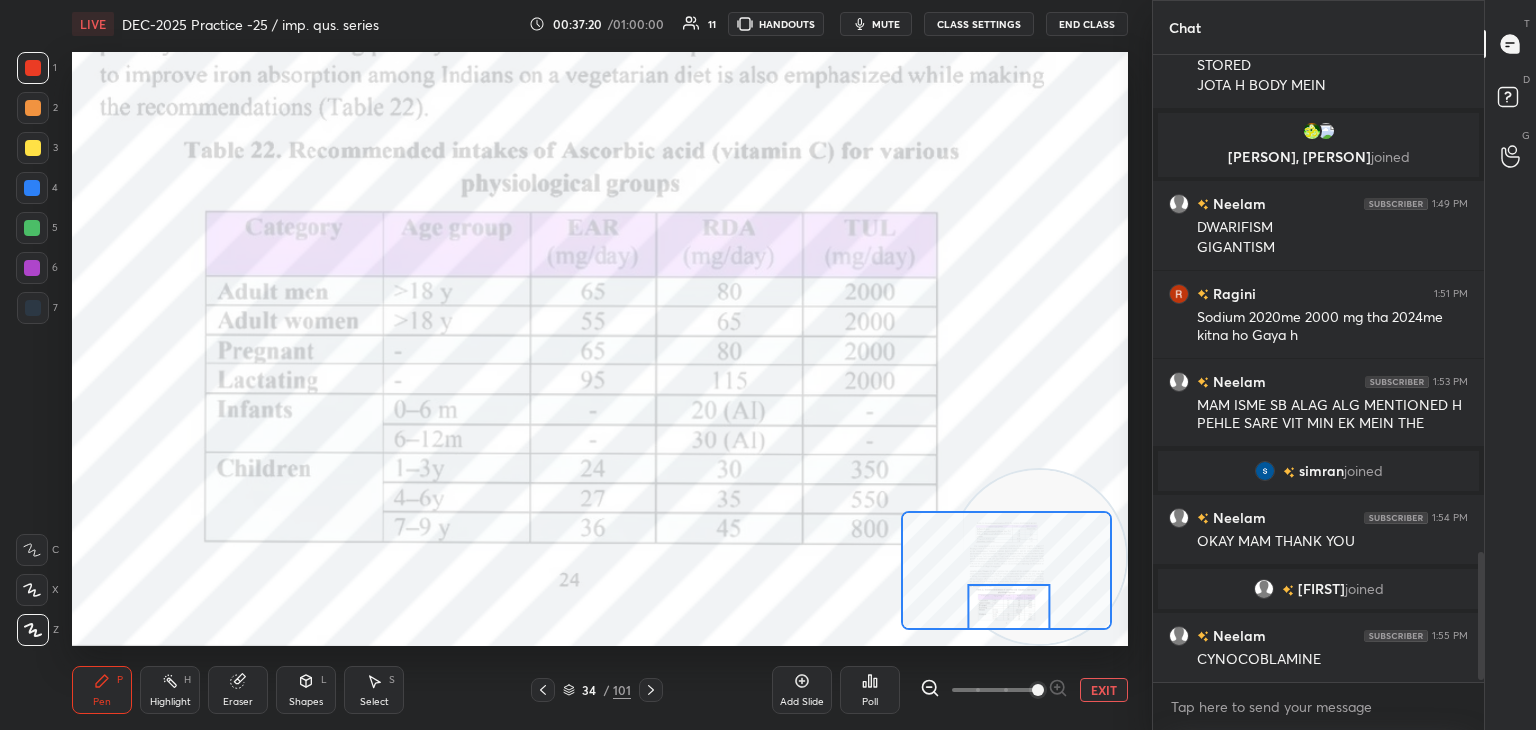 scroll, scrollTop: 2466, scrollLeft: 0, axis: vertical 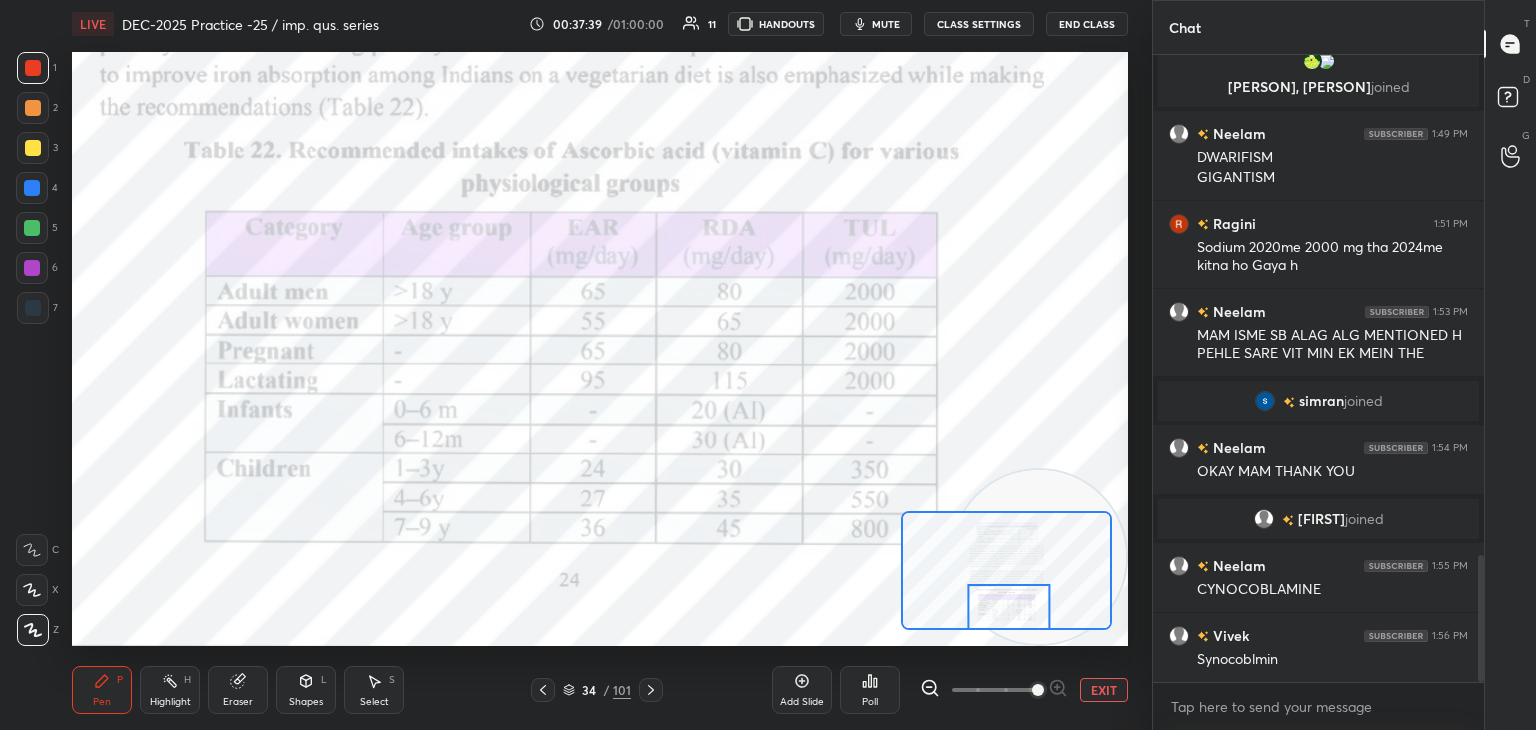 click 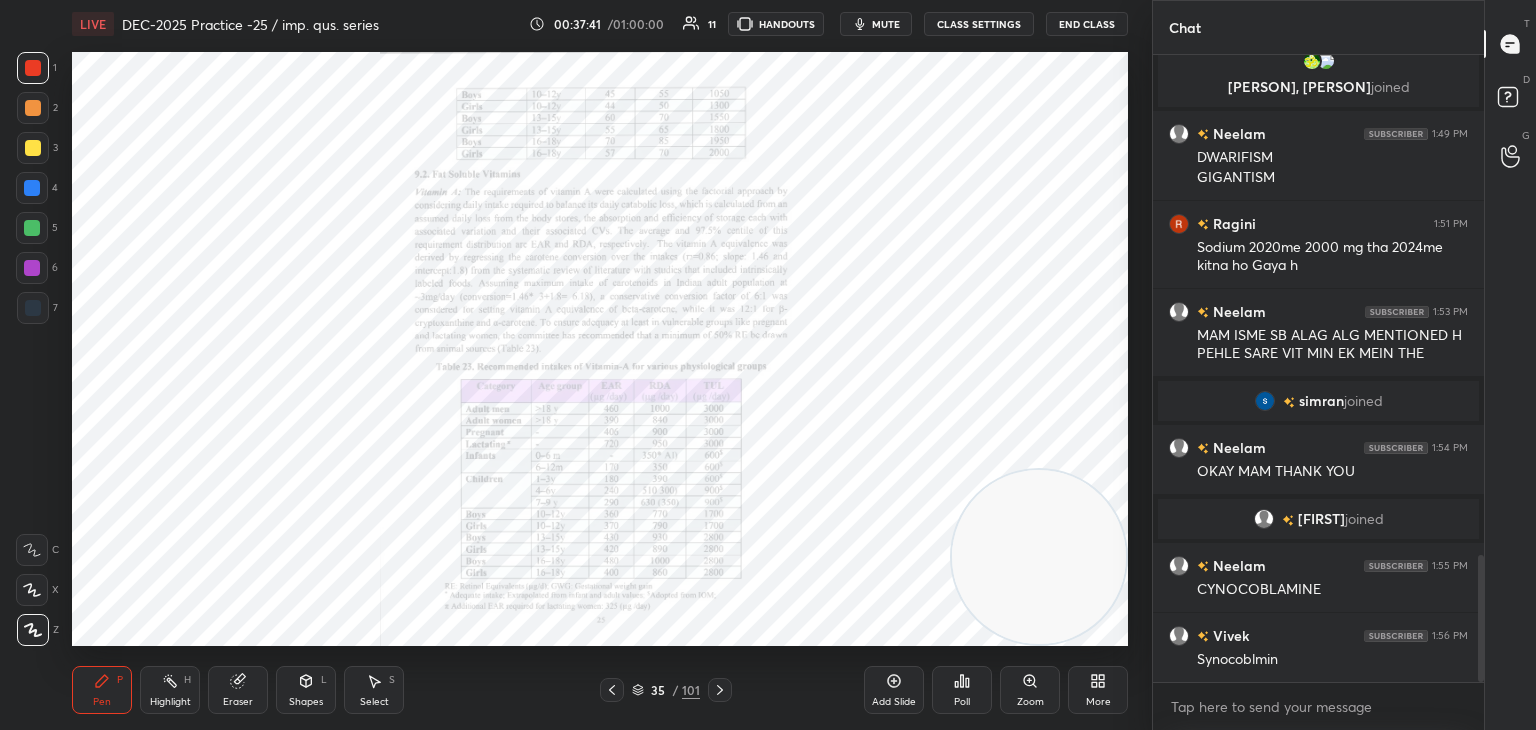 click on "Zoom" at bounding box center (1030, 690) 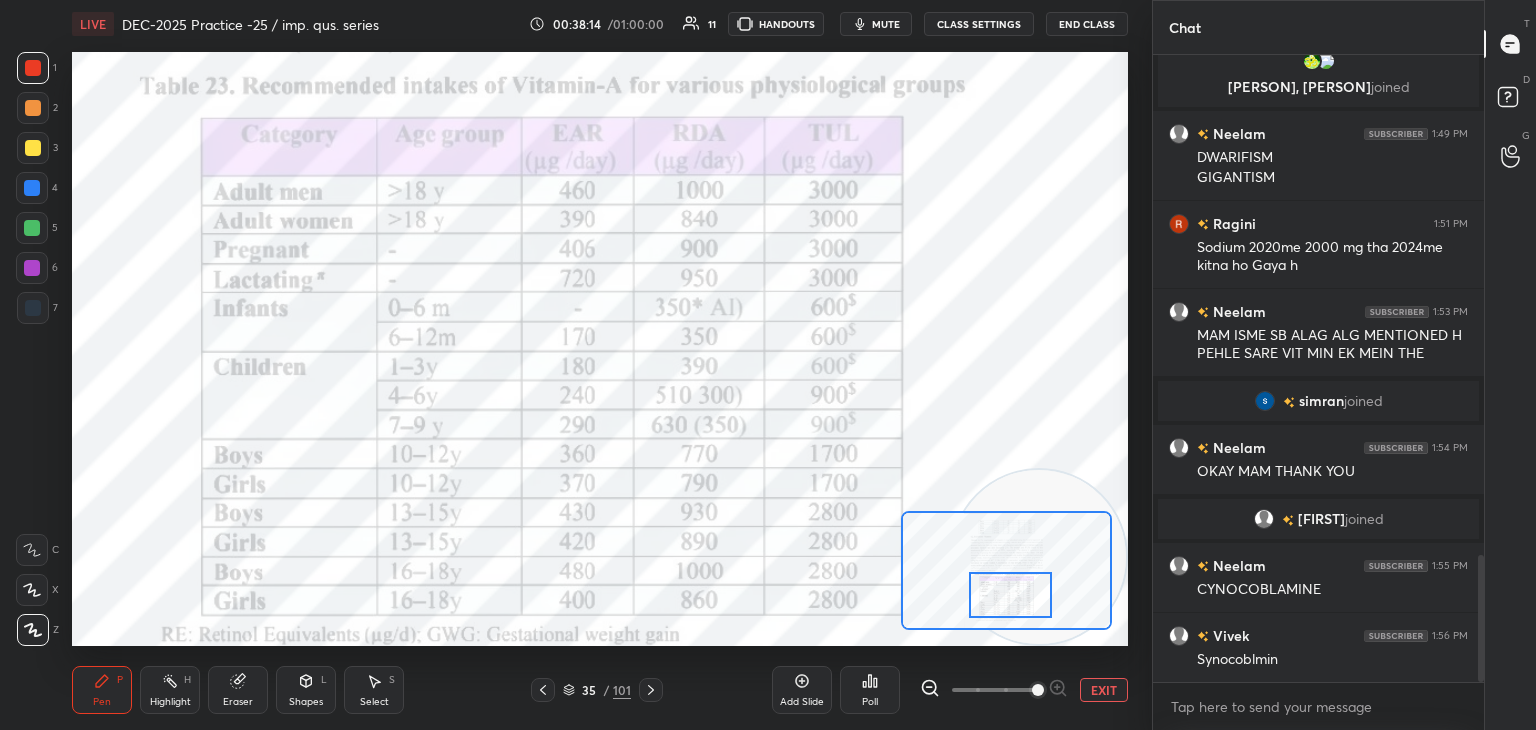 click 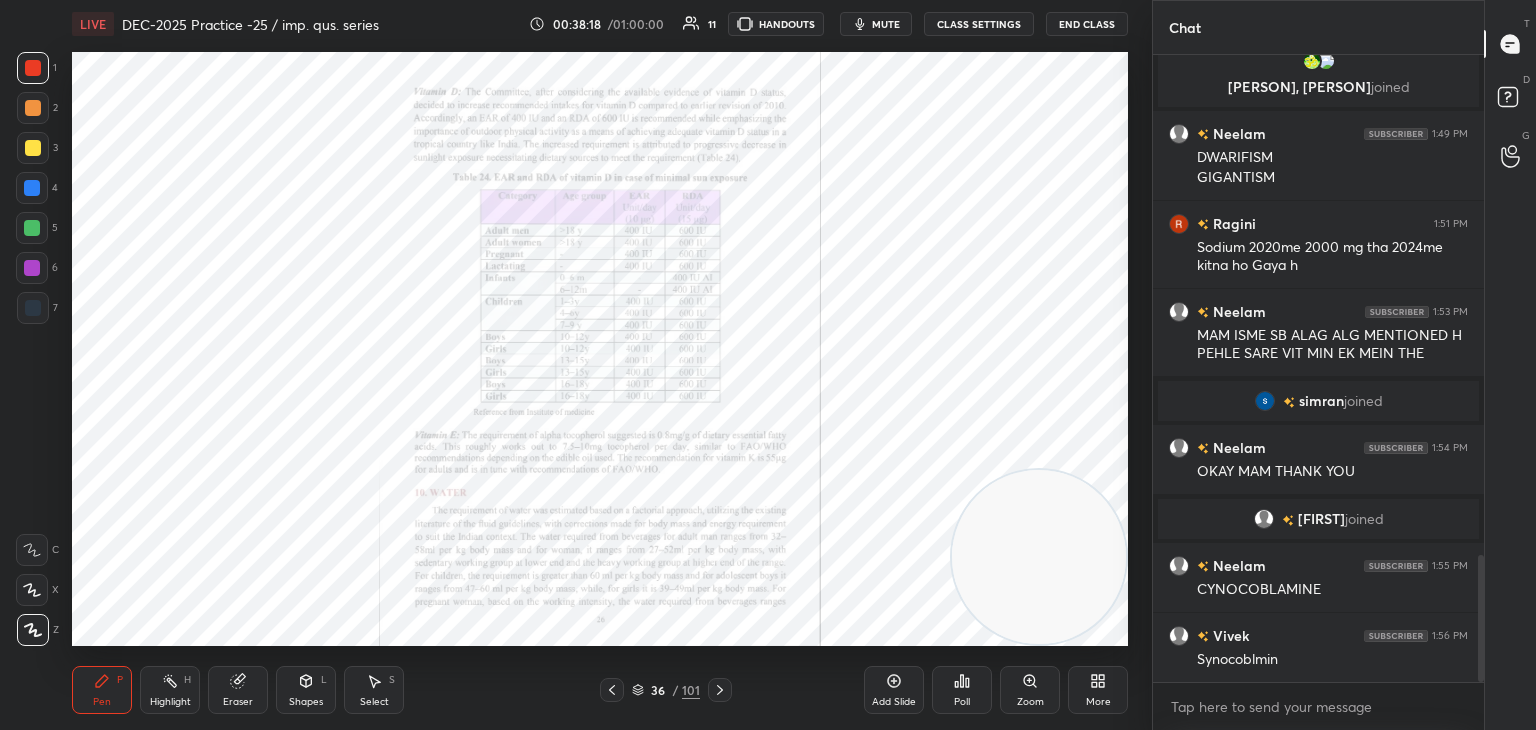 click on "Zoom" at bounding box center (1030, 690) 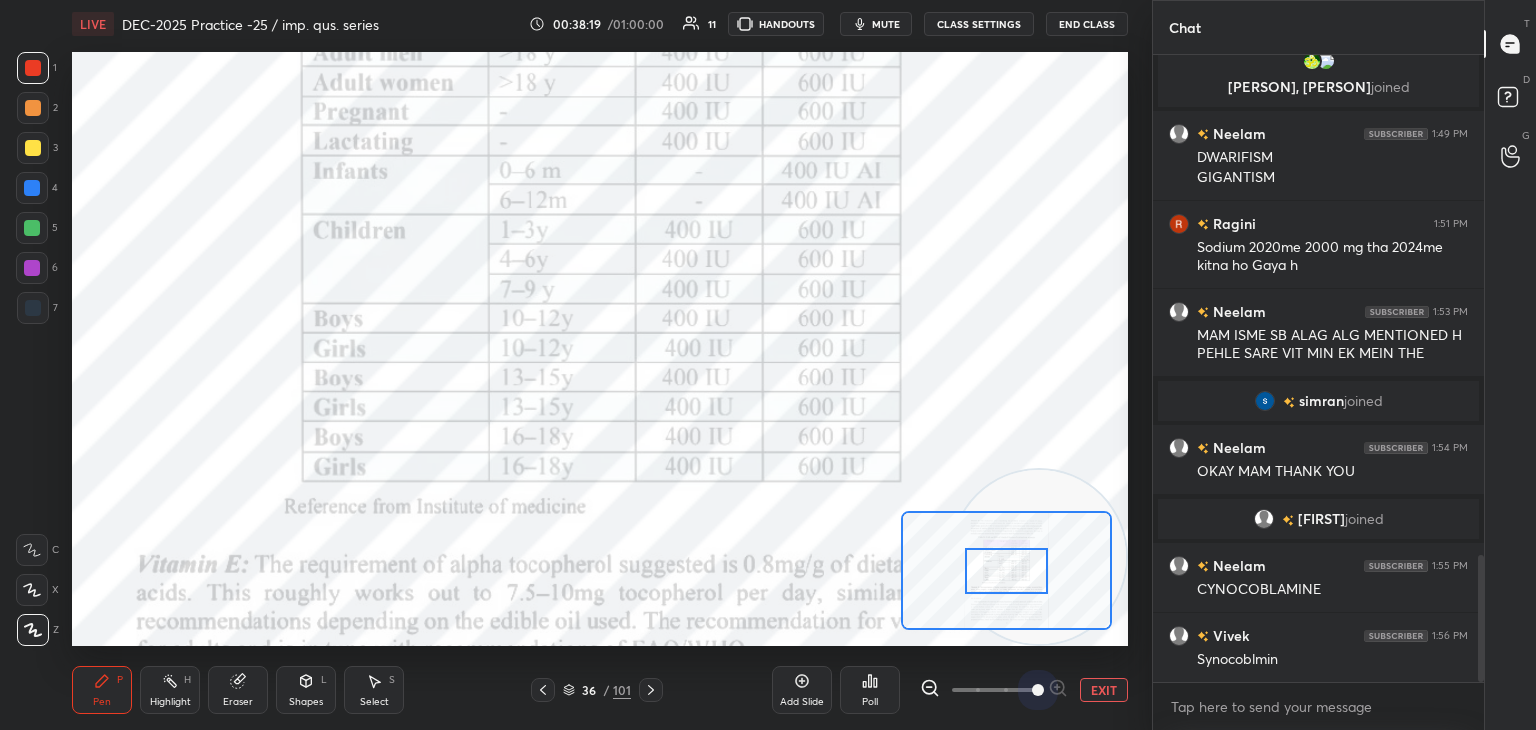 click at bounding box center [1038, 690] 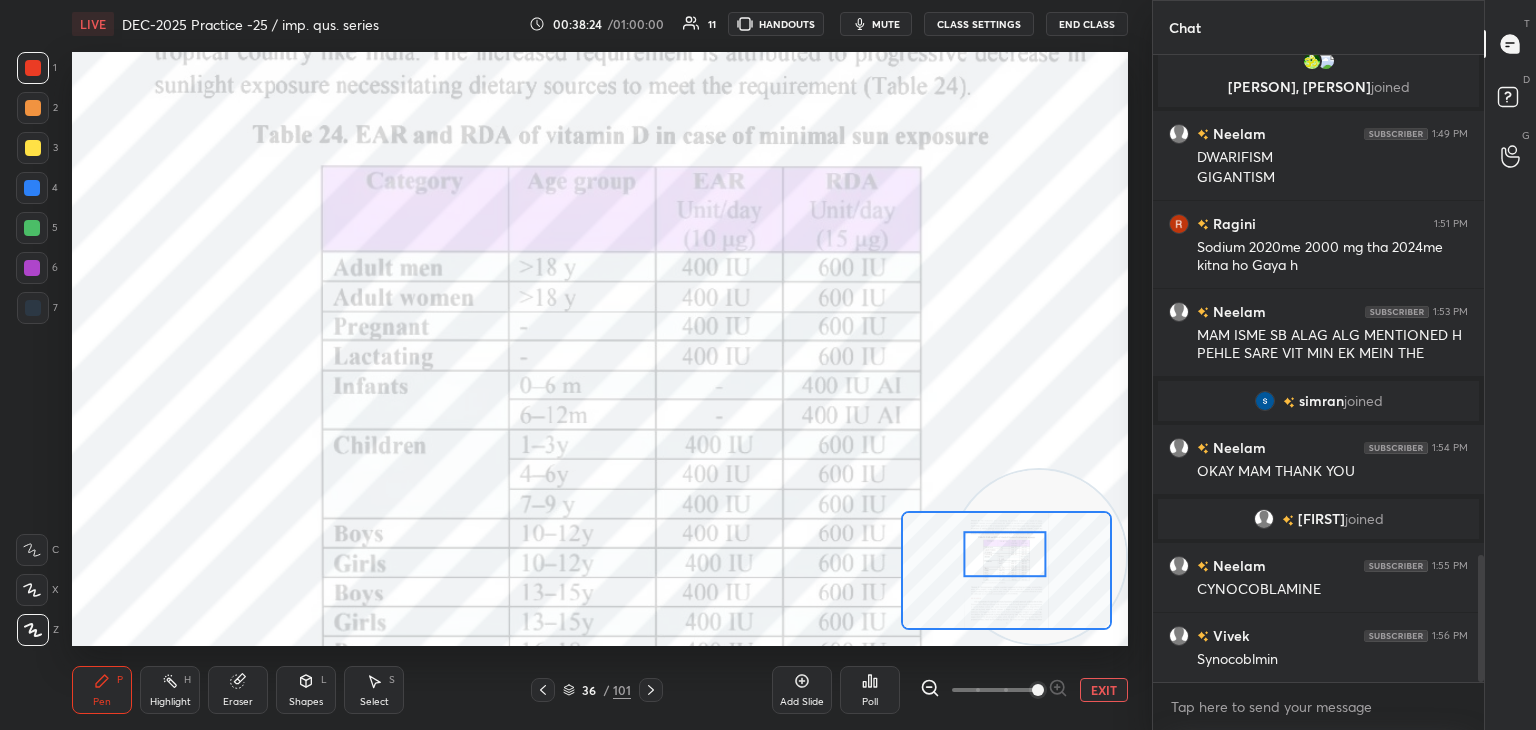 click on "Pen P" at bounding box center [102, 690] 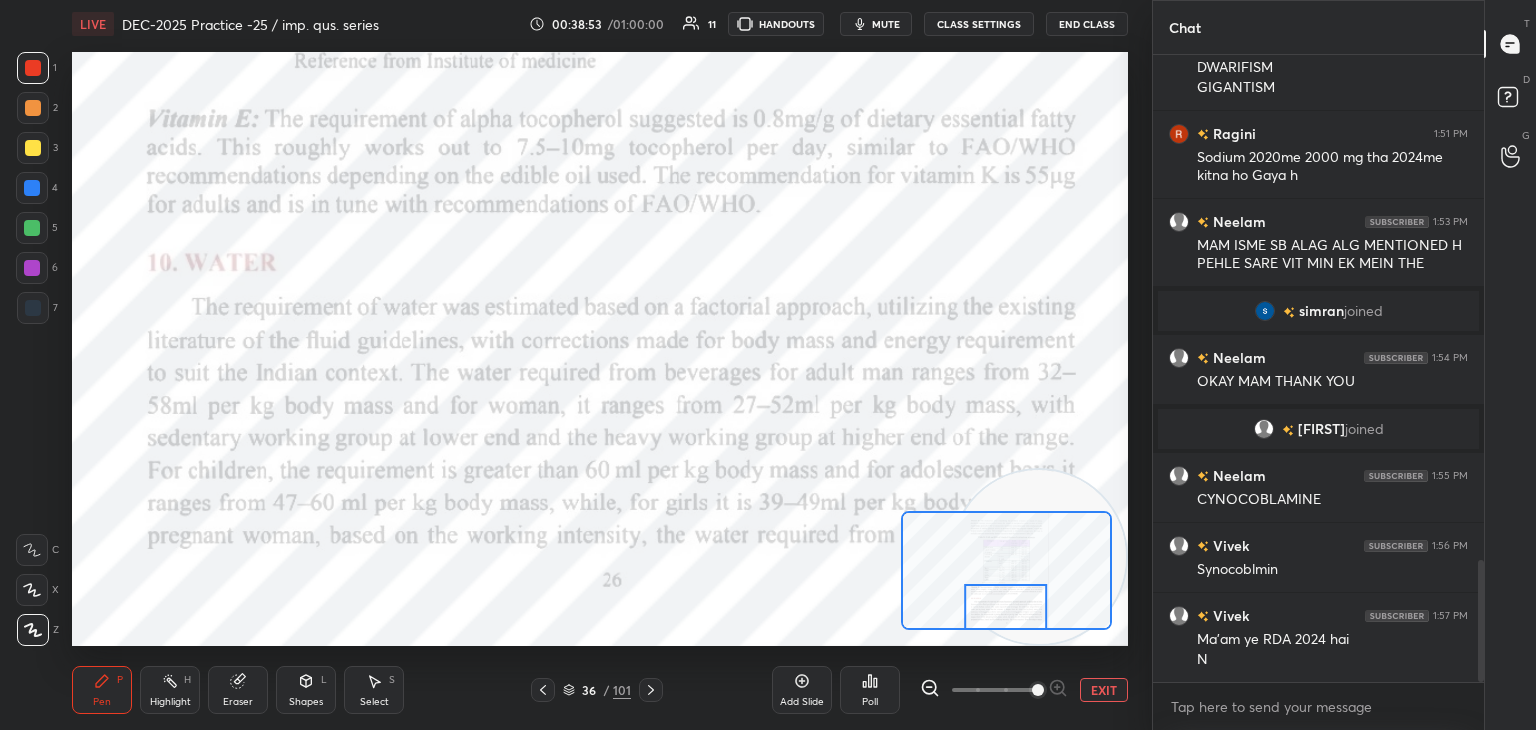 scroll, scrollTop: 2604, scrollLeft: 0, axis: vertical 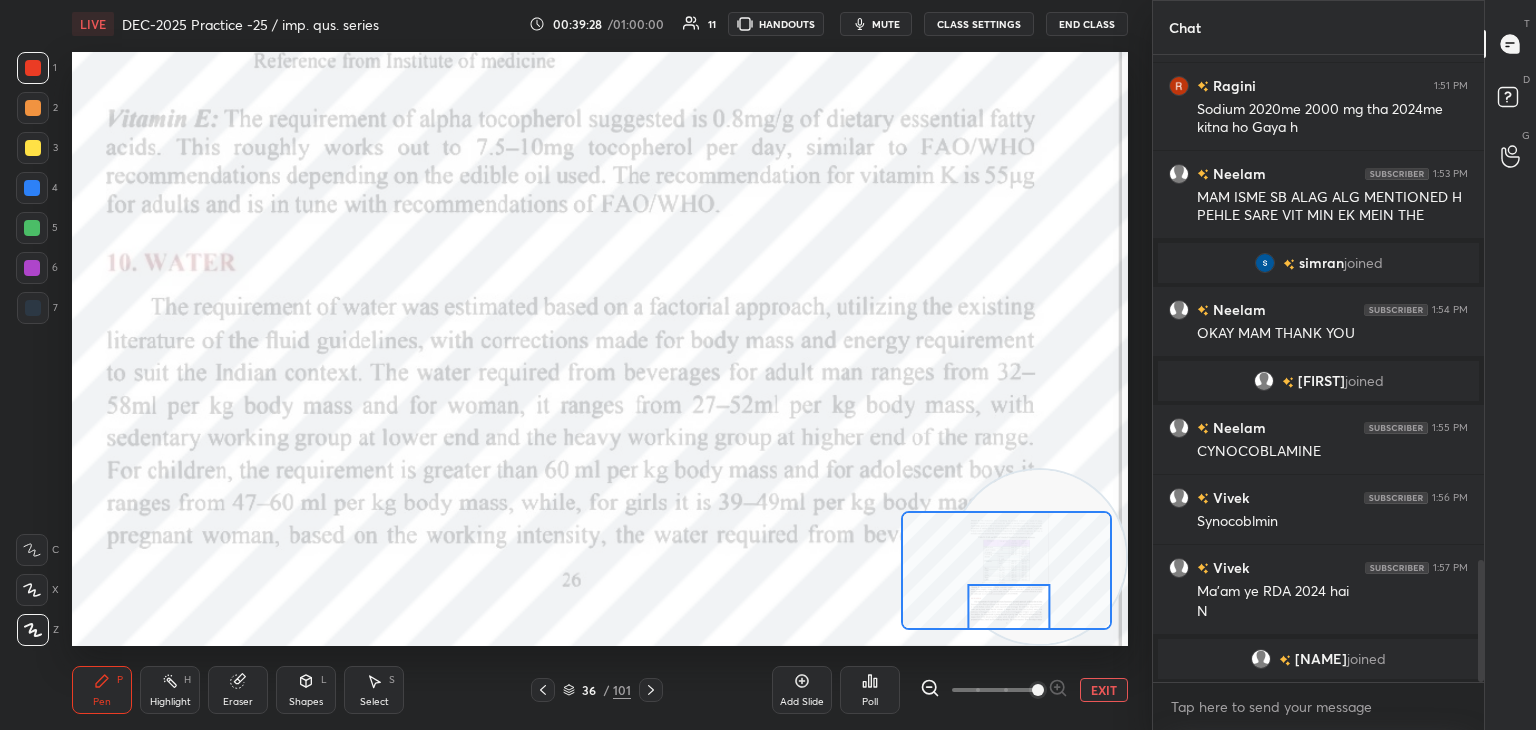 click 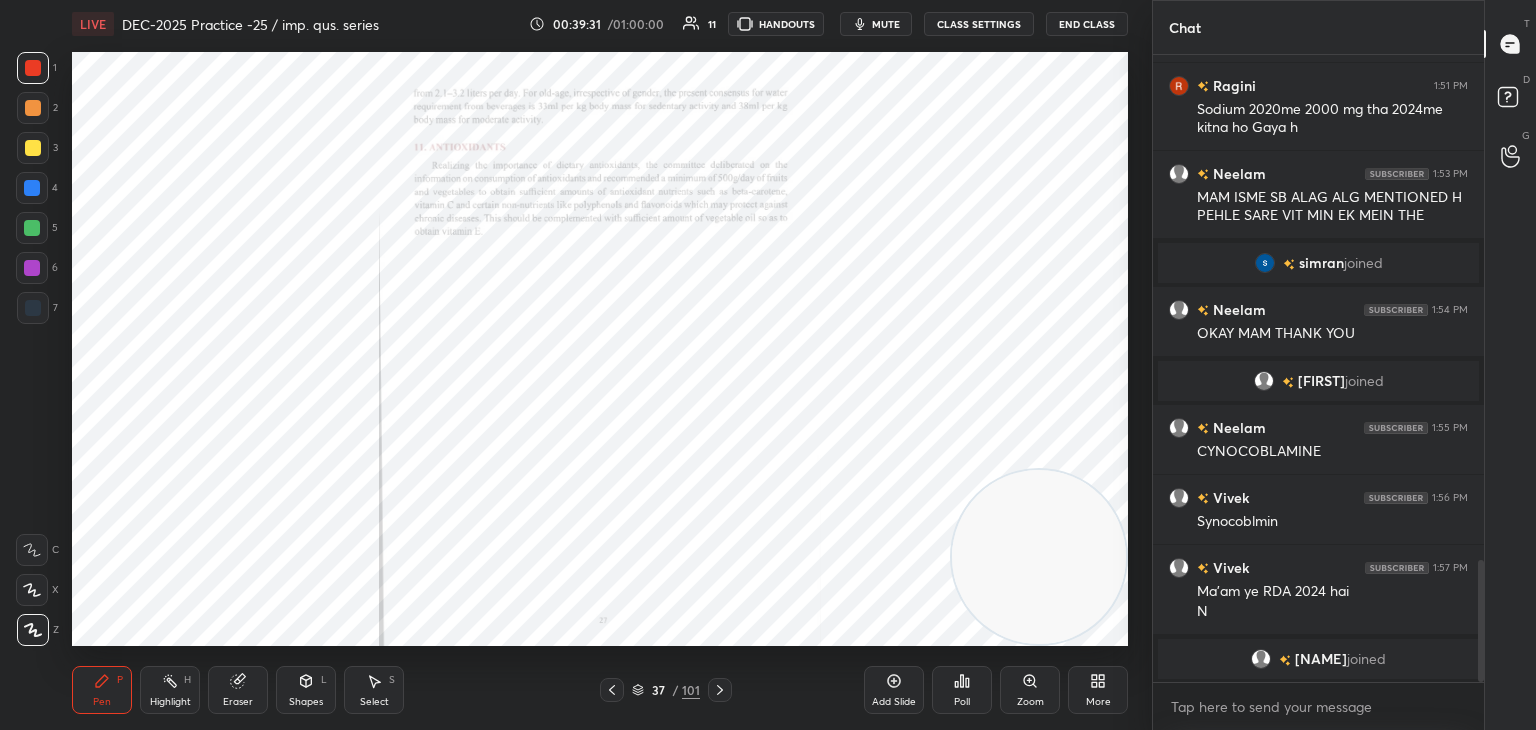 click on "Zoom" at bounding box center (1030, 702) 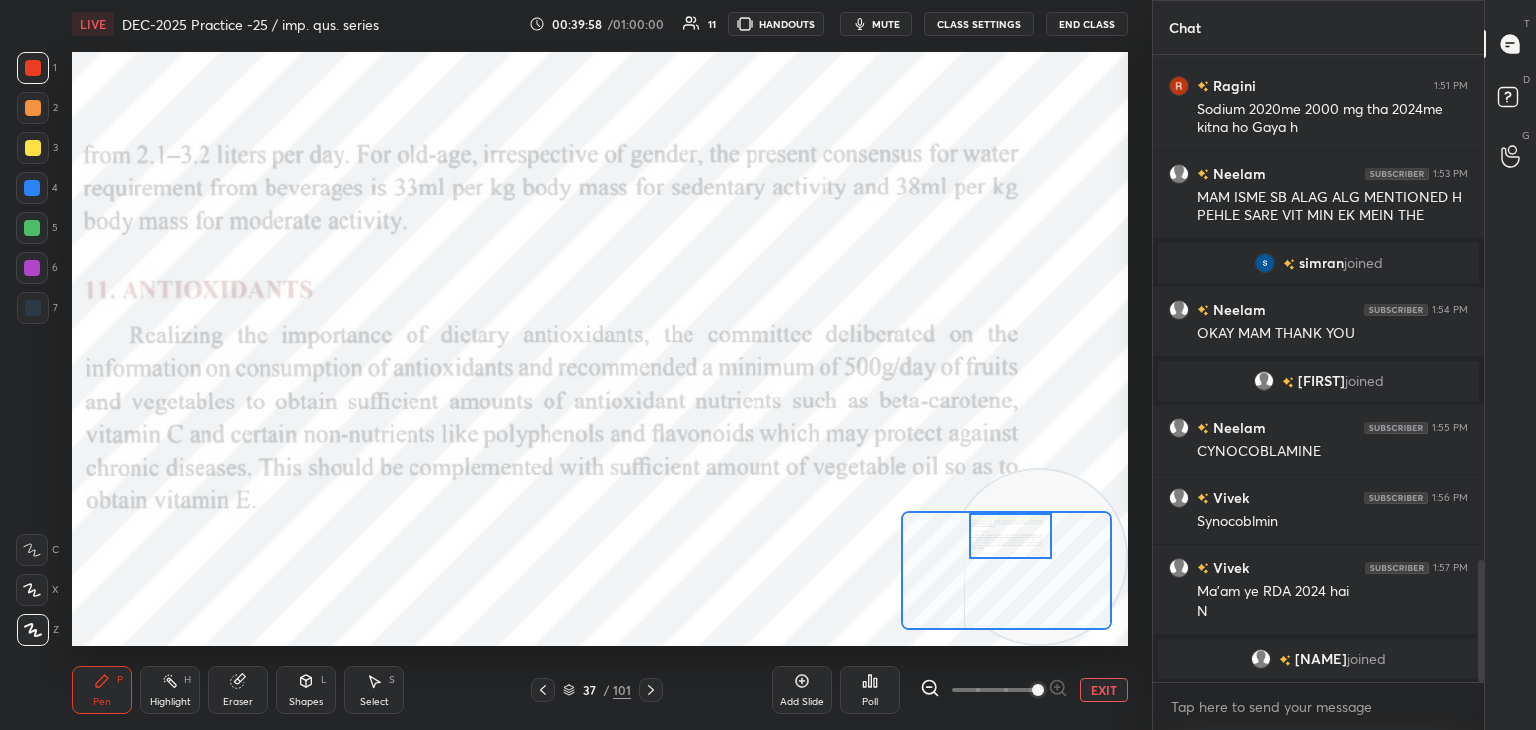 click 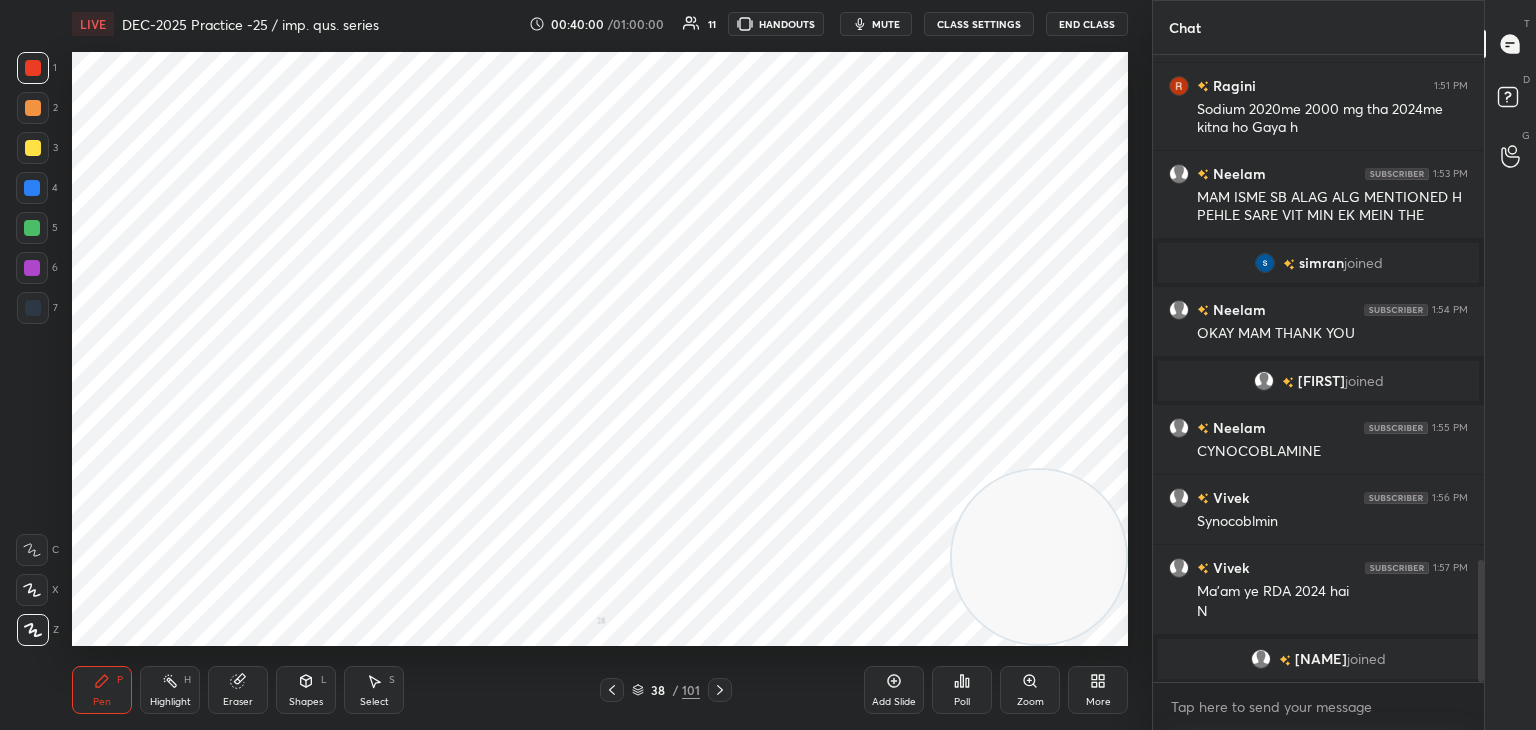 click 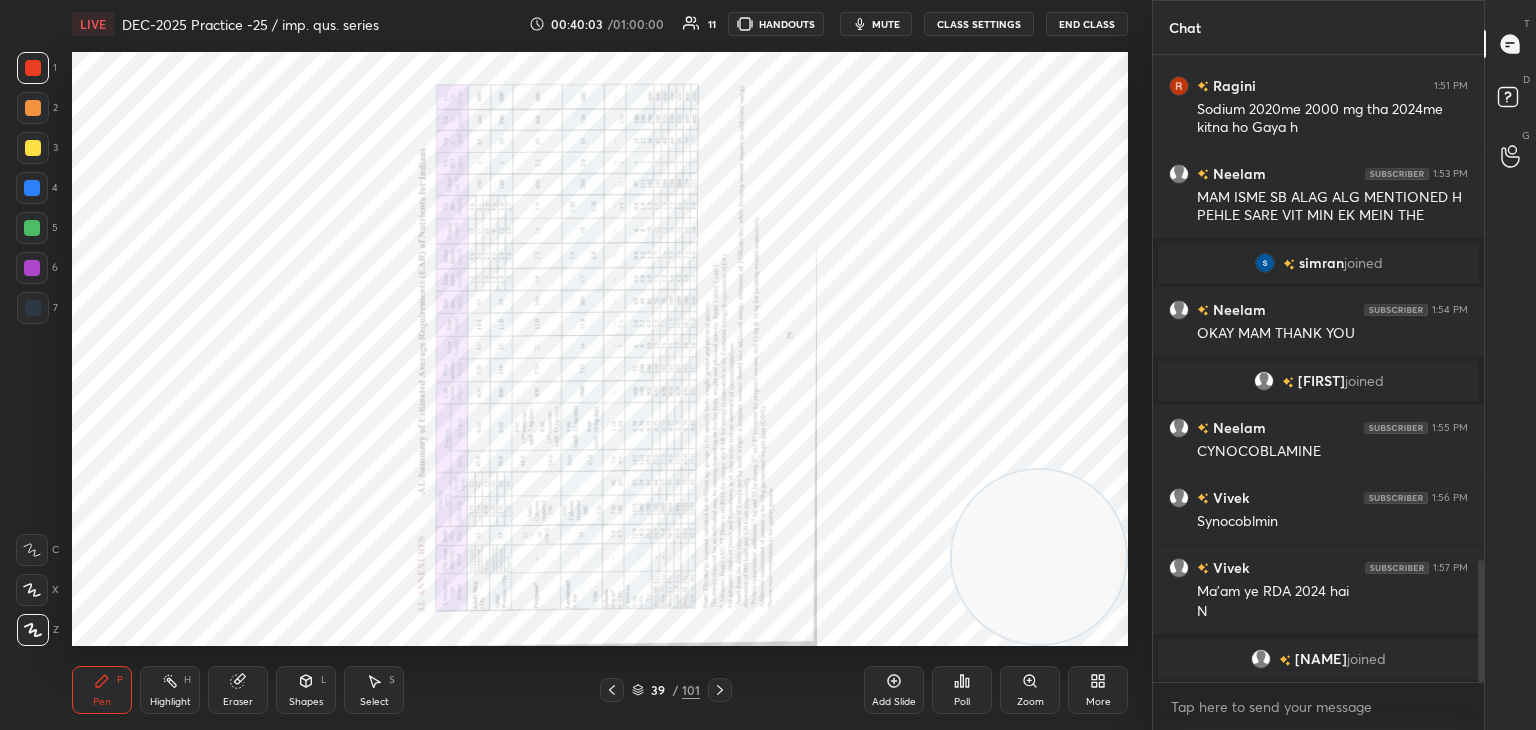 click on "Zoom" at bounding box center [1030, 690] 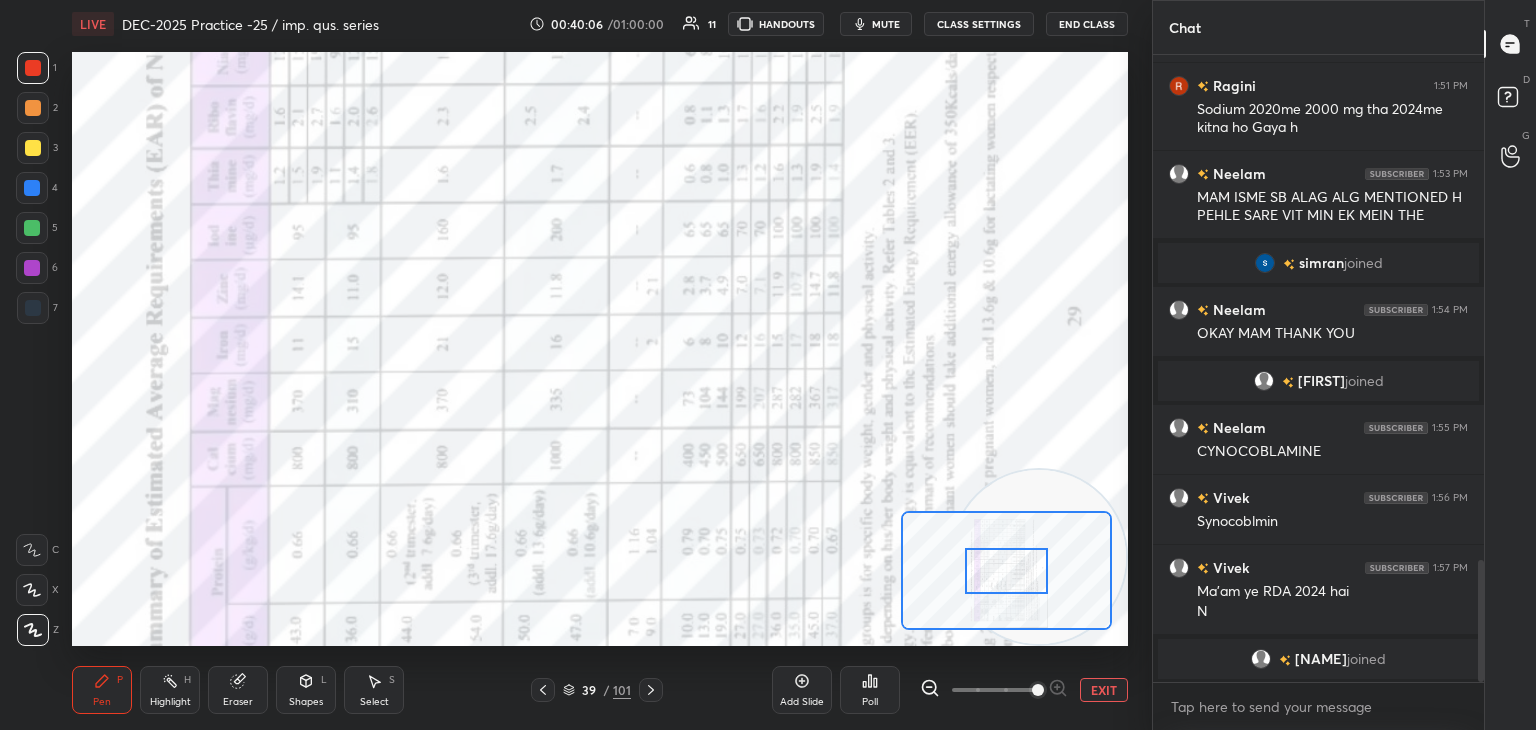 click at bounding box center [994, 690] 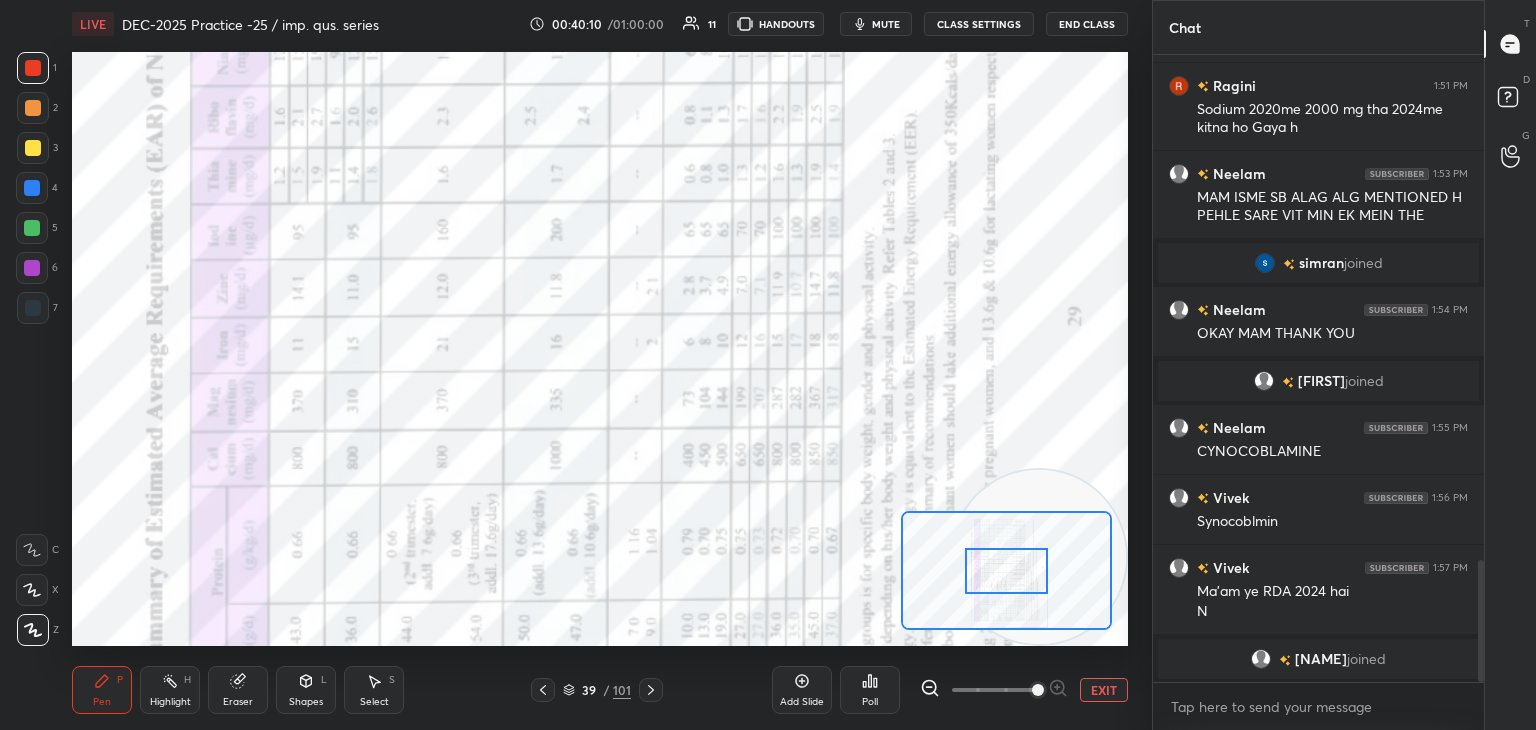 click on "Shapes" at bounding box center [306, 702] 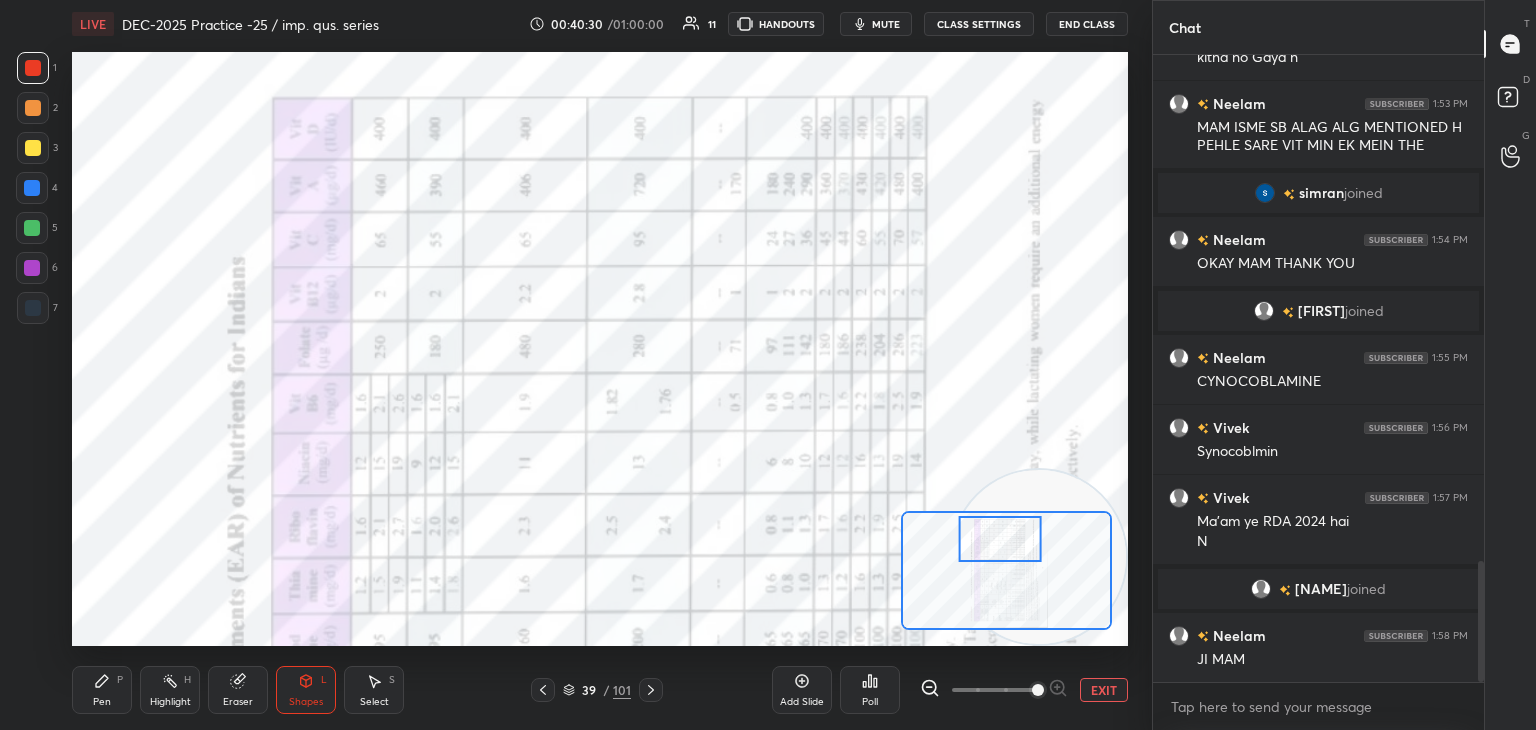 scroll, scrollTop: 2624, scrollLeft: 0, axis: vertical 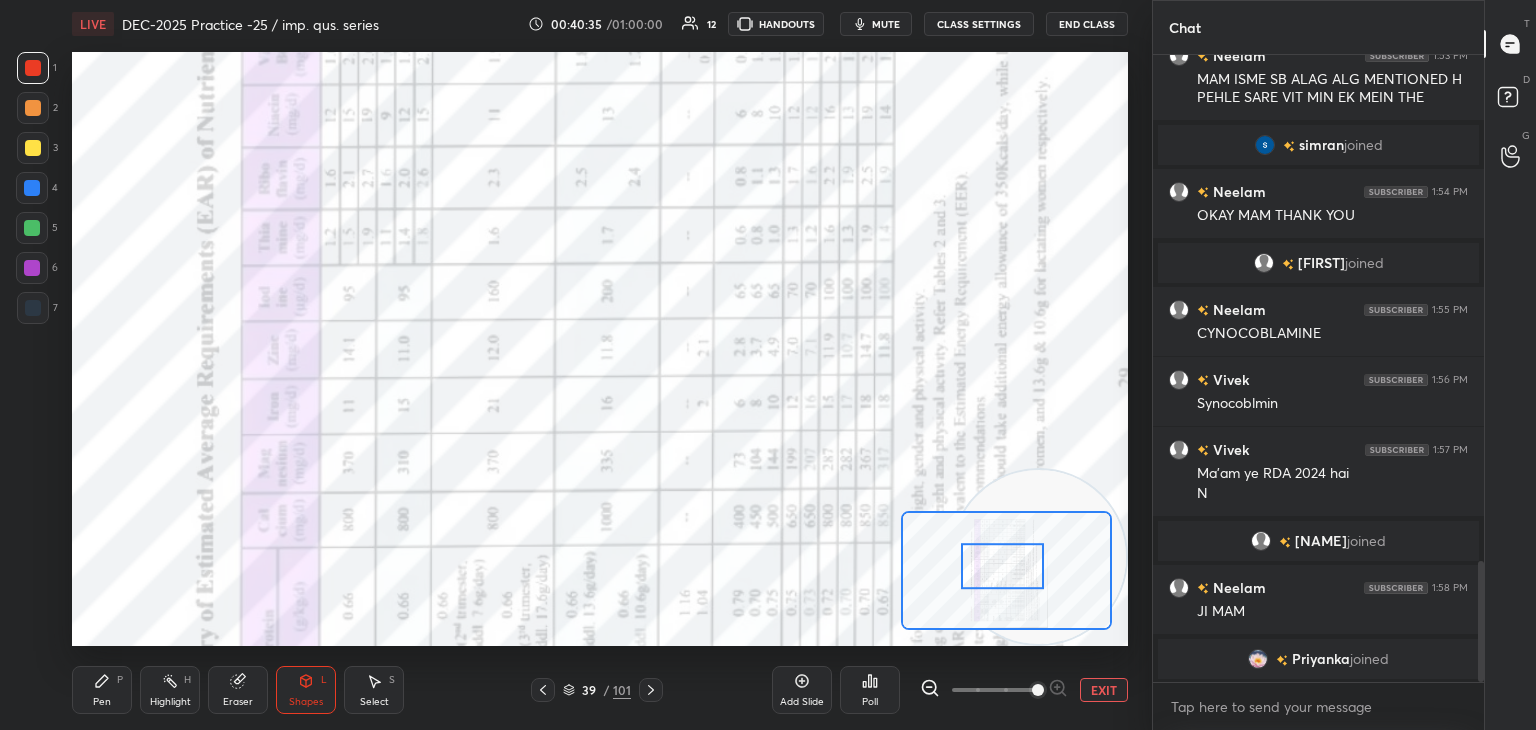 click 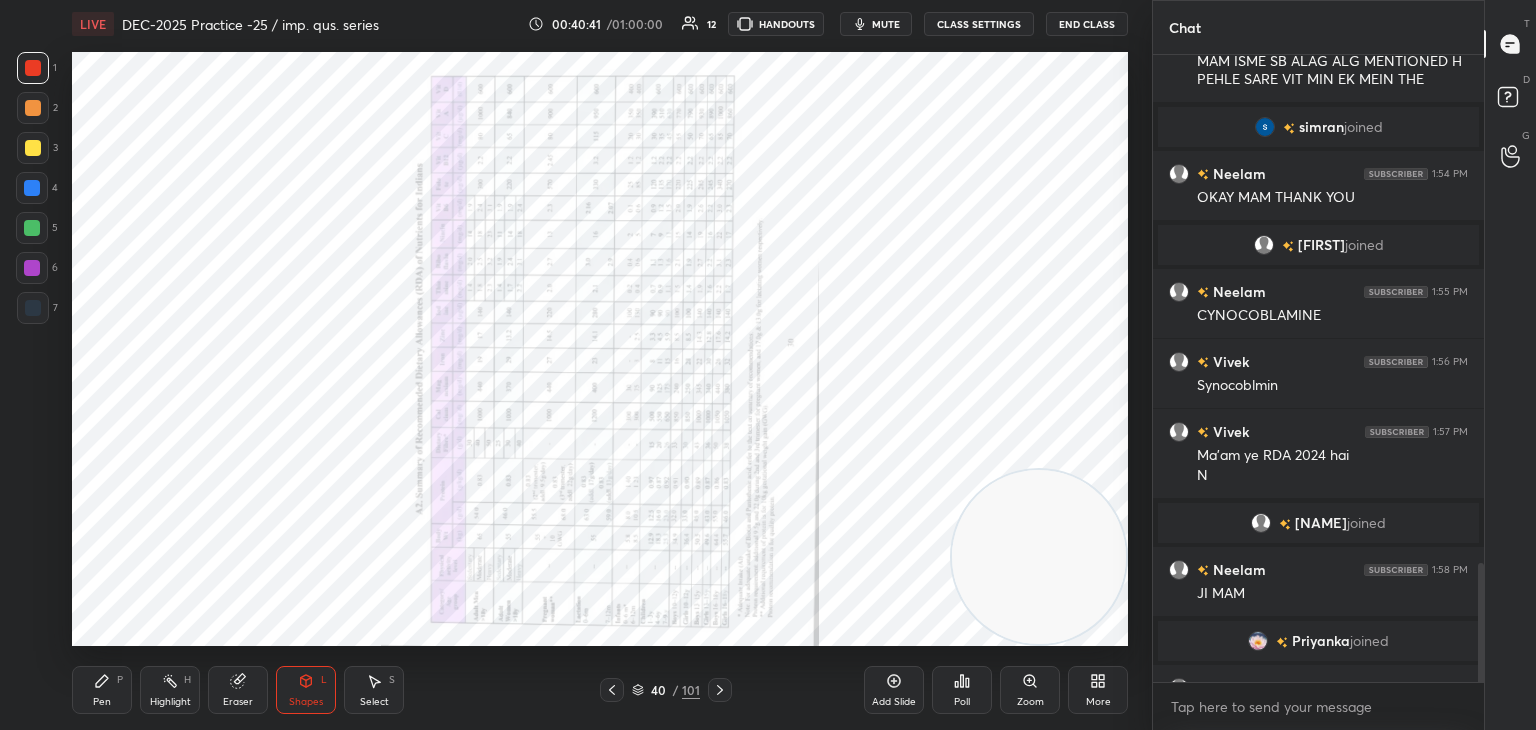 scroll, scrollTop: 2676, scrollLeft: 0, axis: vertical 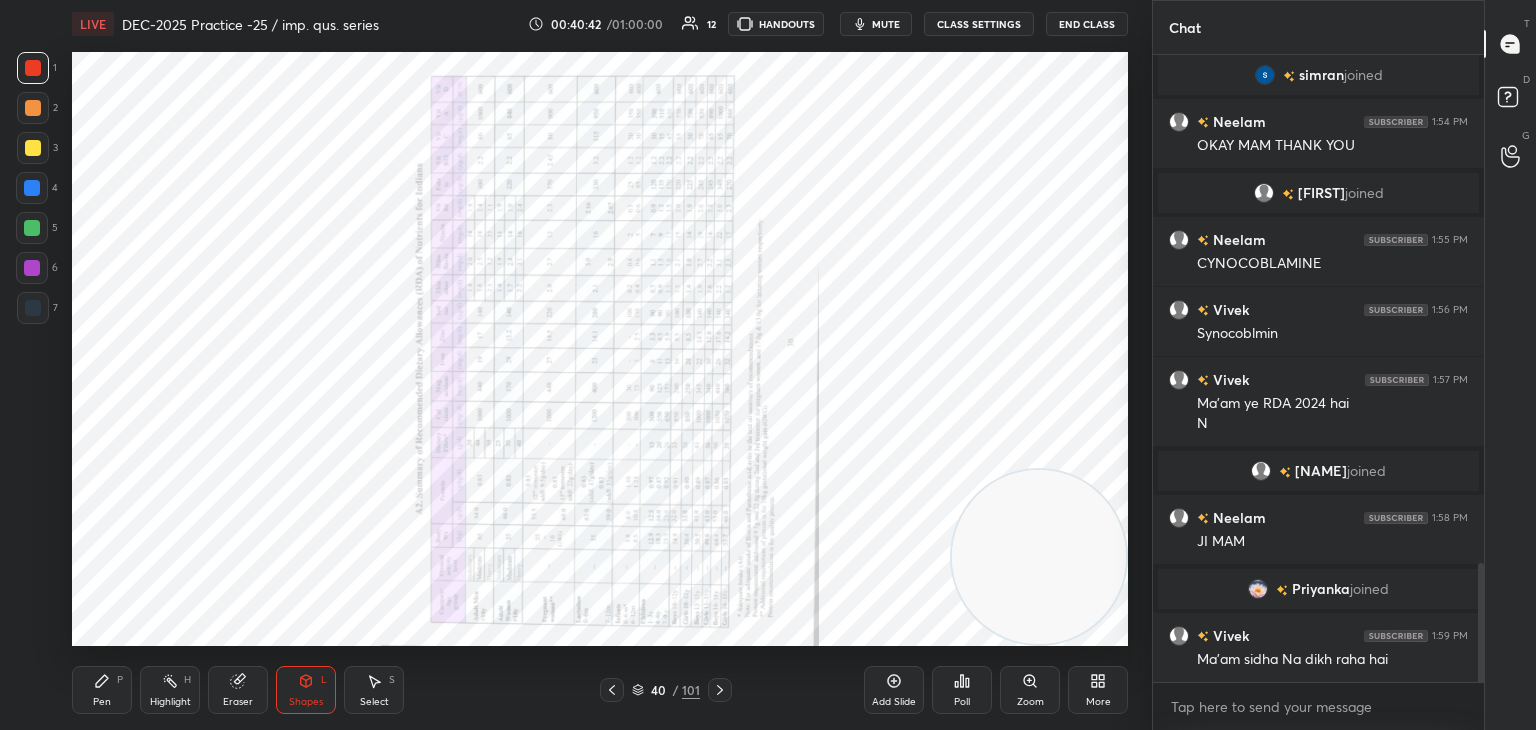 click 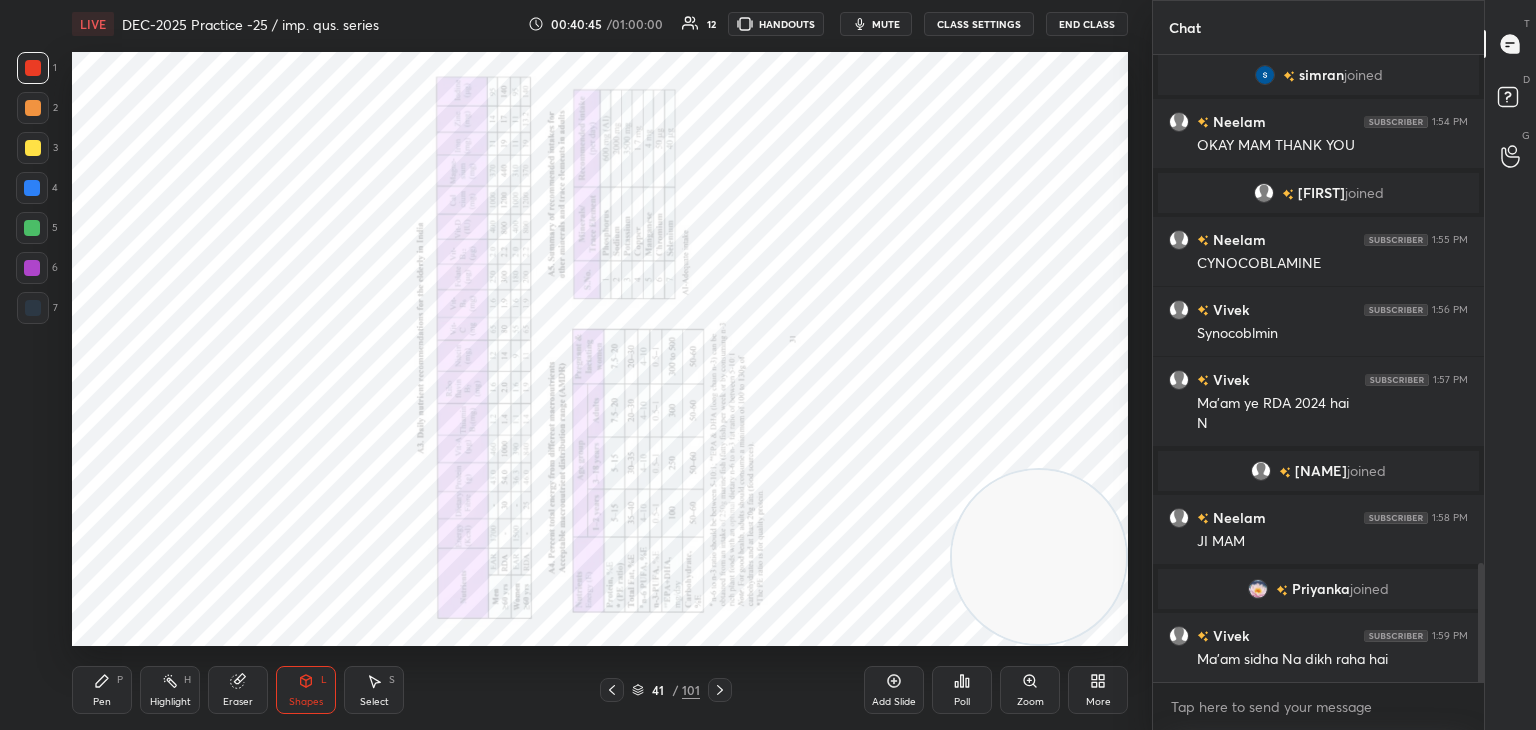 click 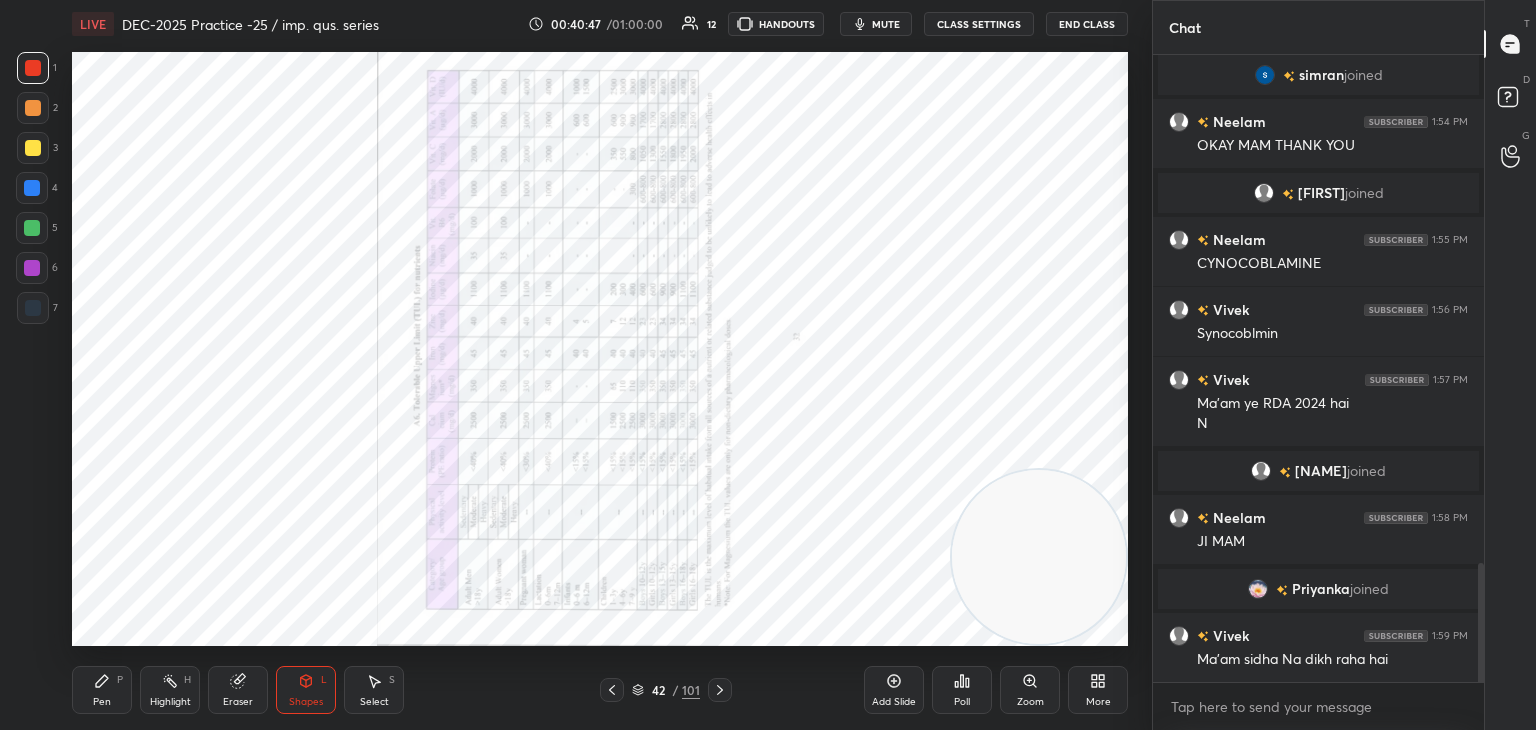 click 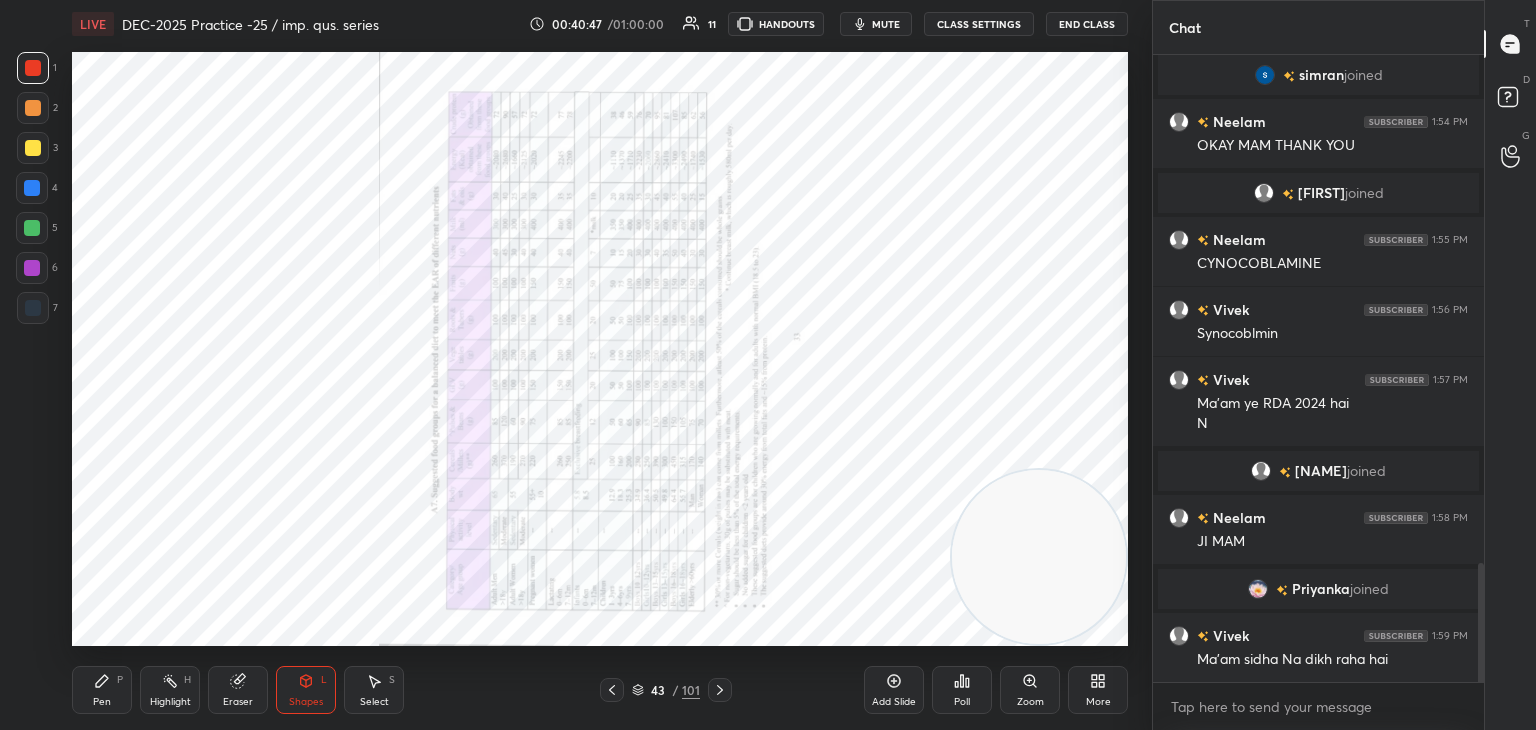 click 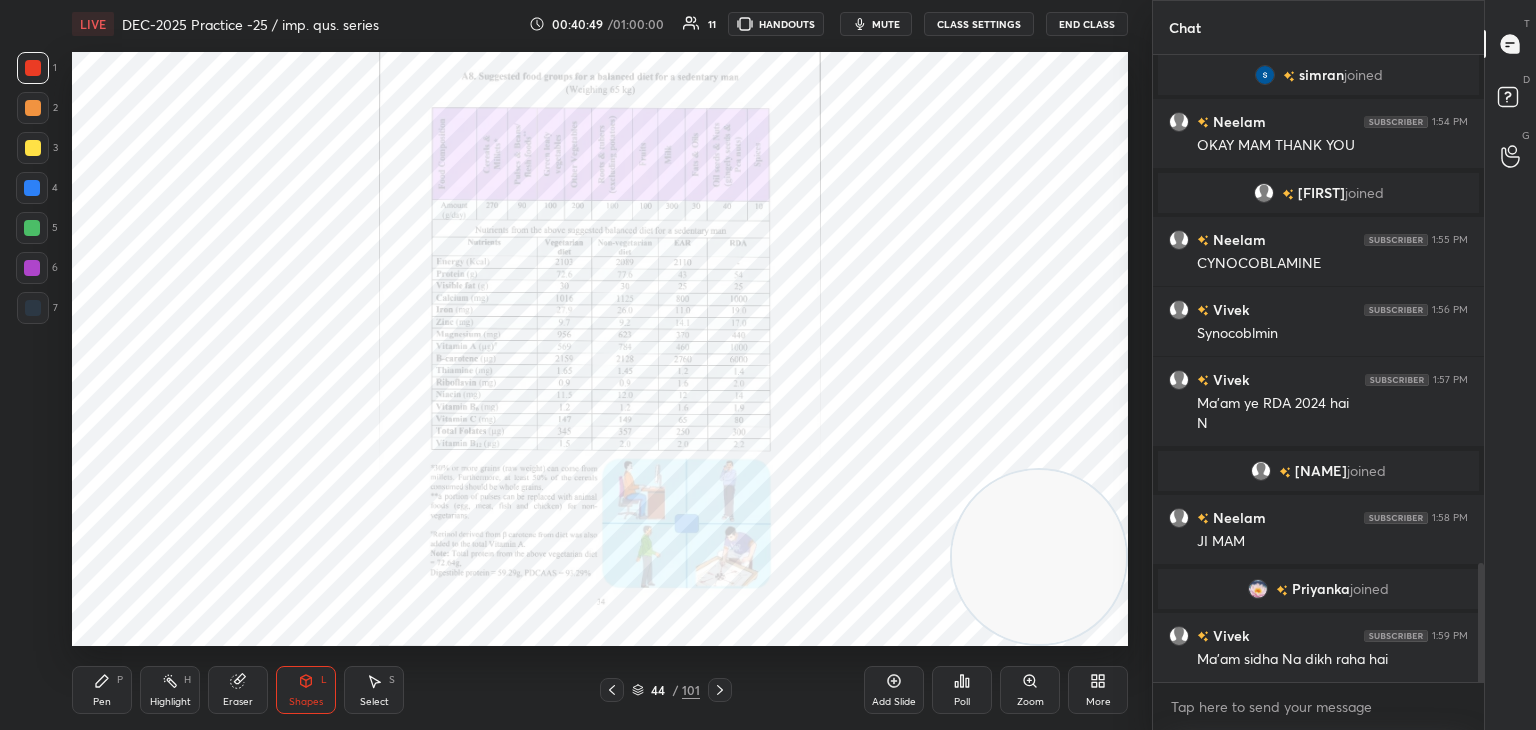 click 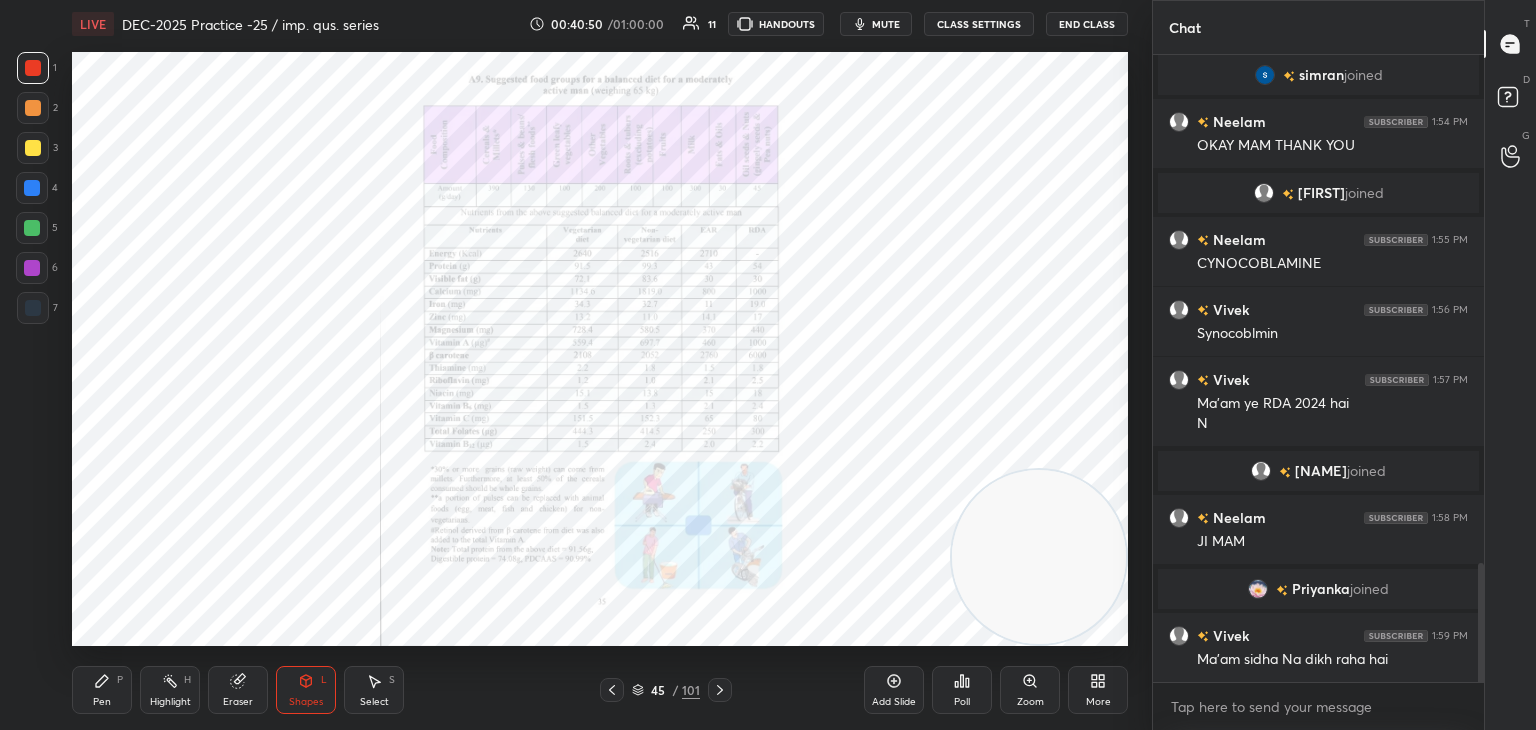 click 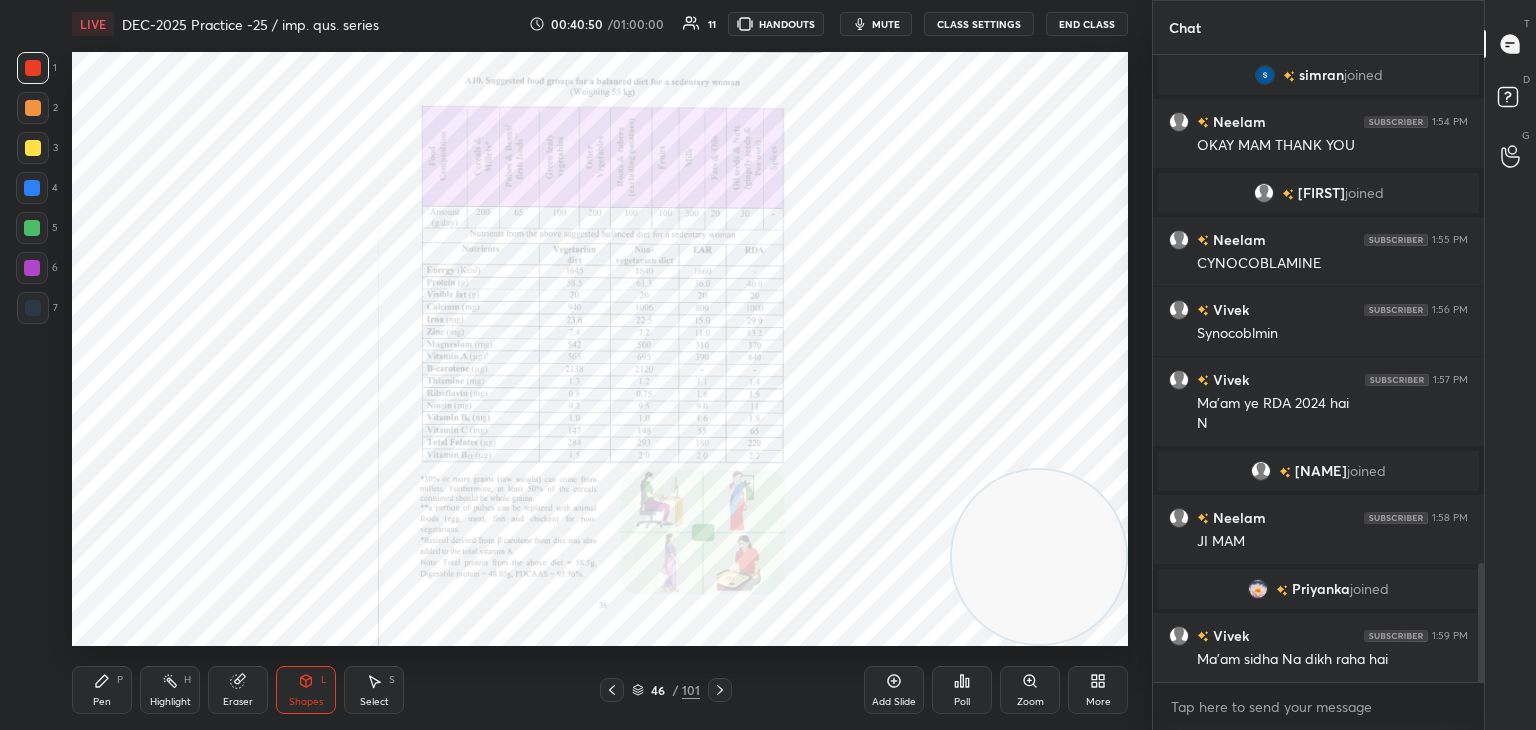click 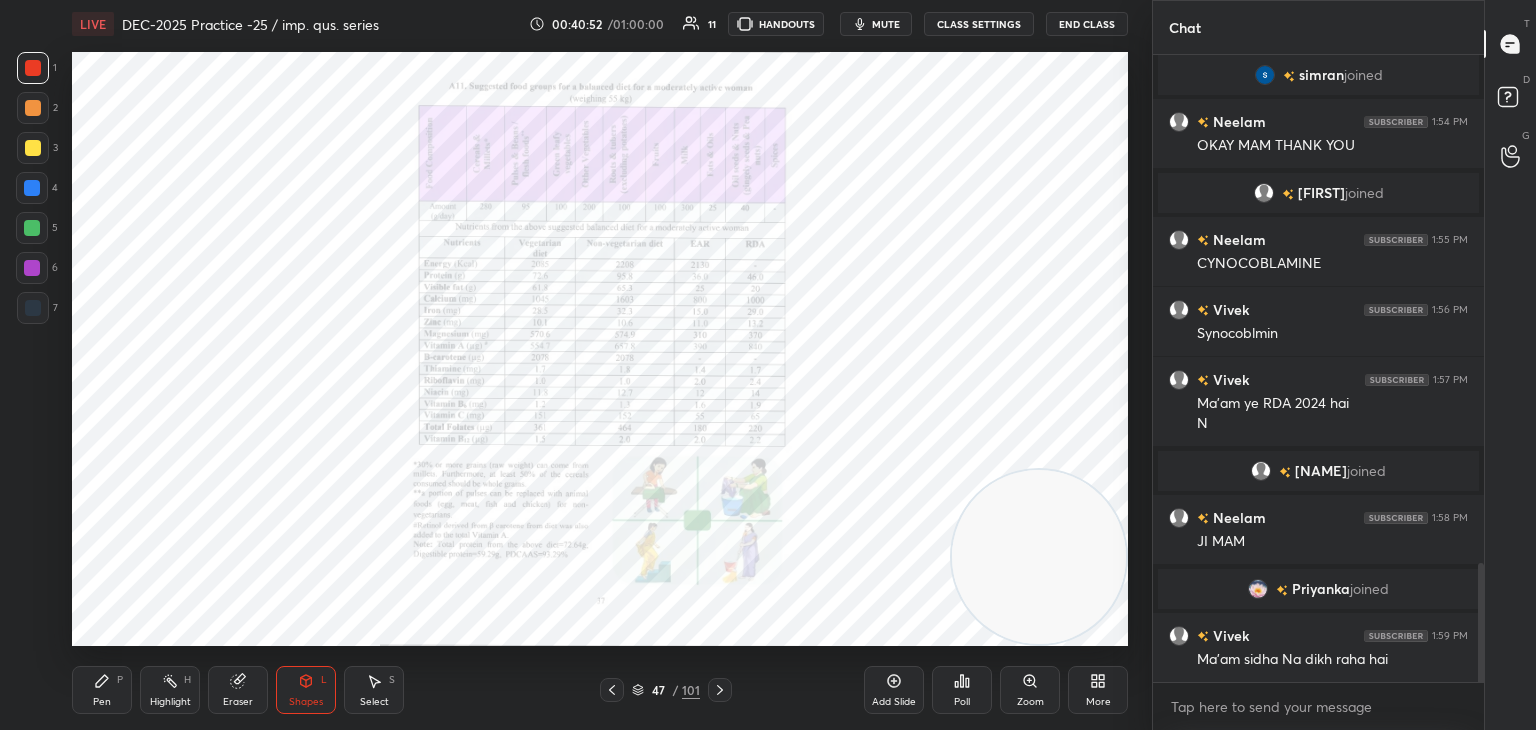 click 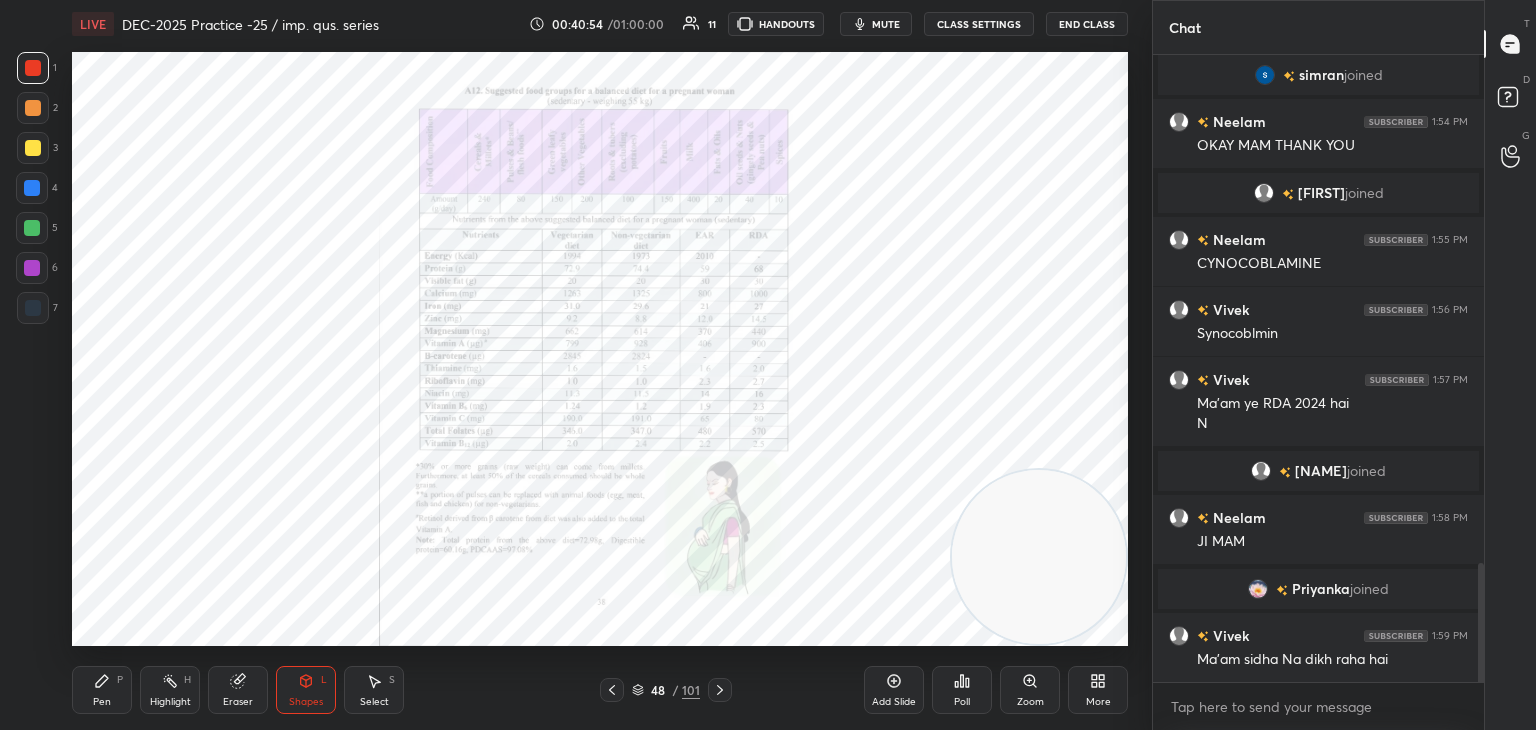 click 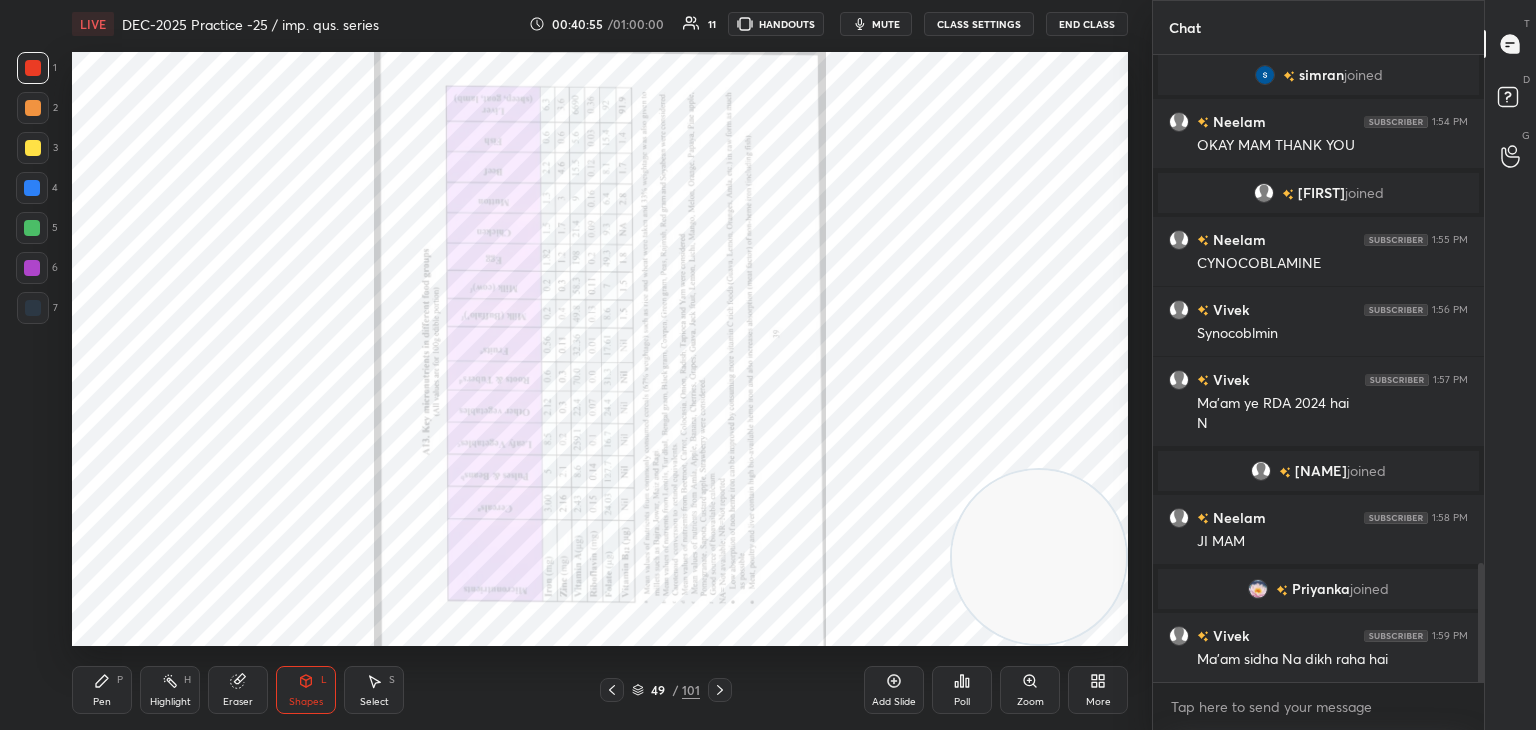 click 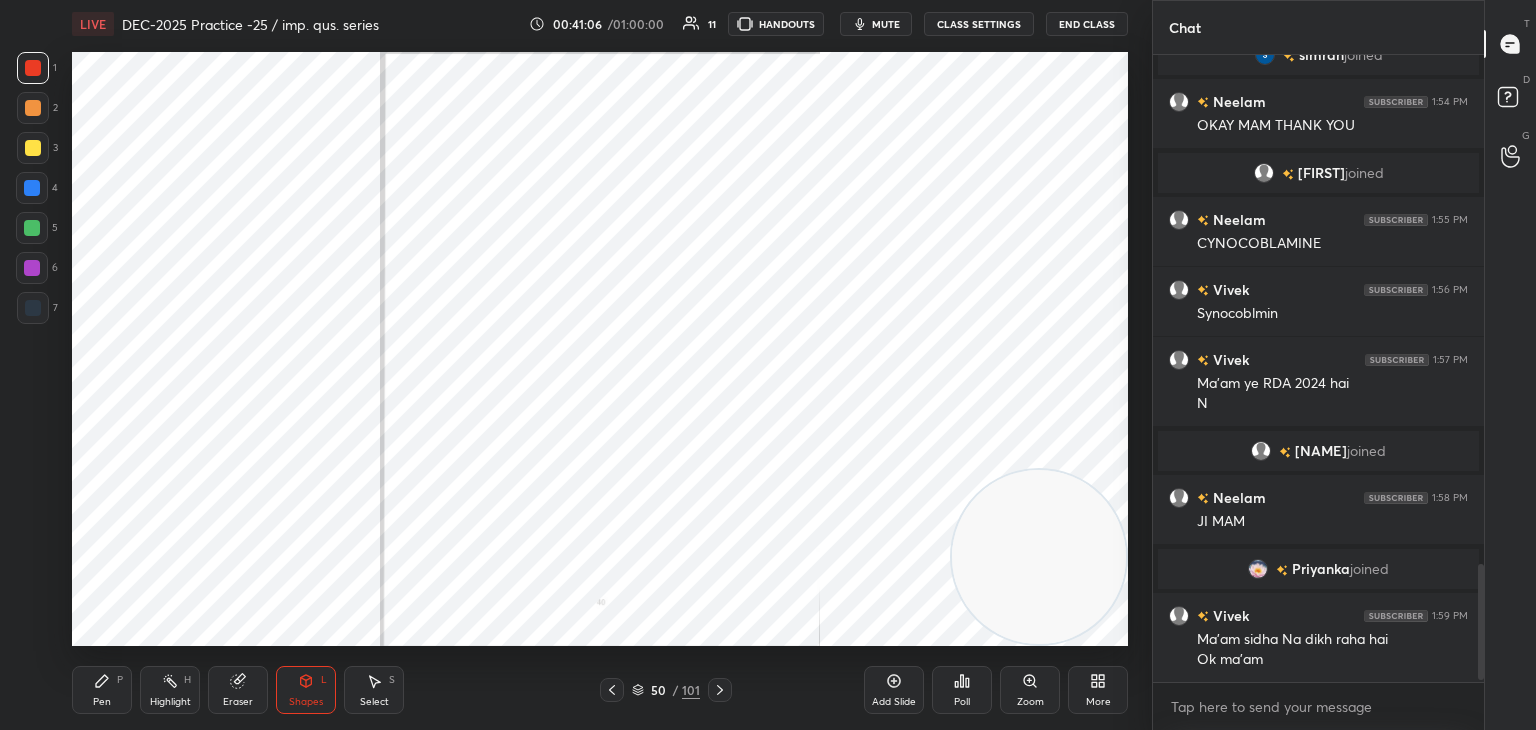 scroll, scrollTop: 2766, scrollLeft: 0, axis: vertical 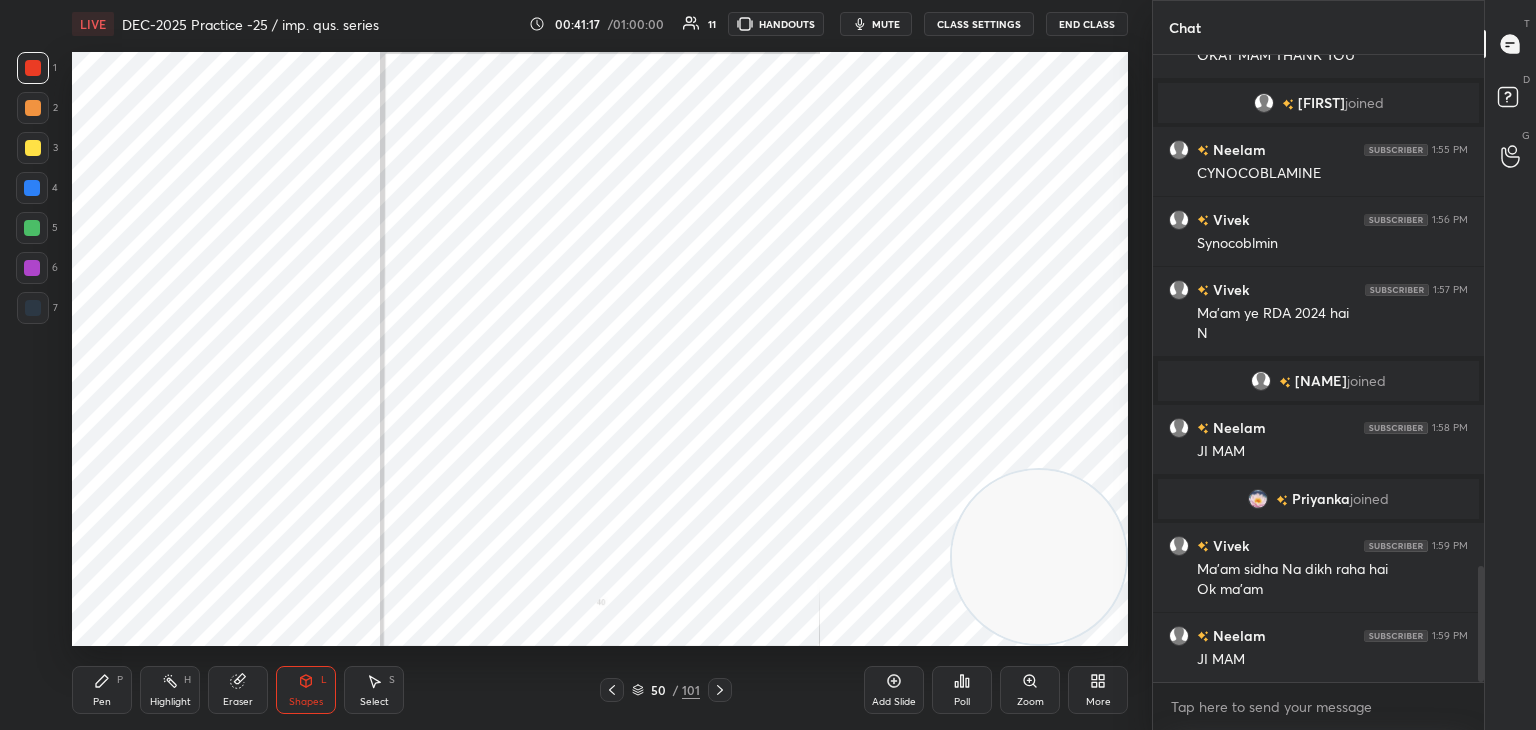 click on "More" at bounding box center [1098, 702] 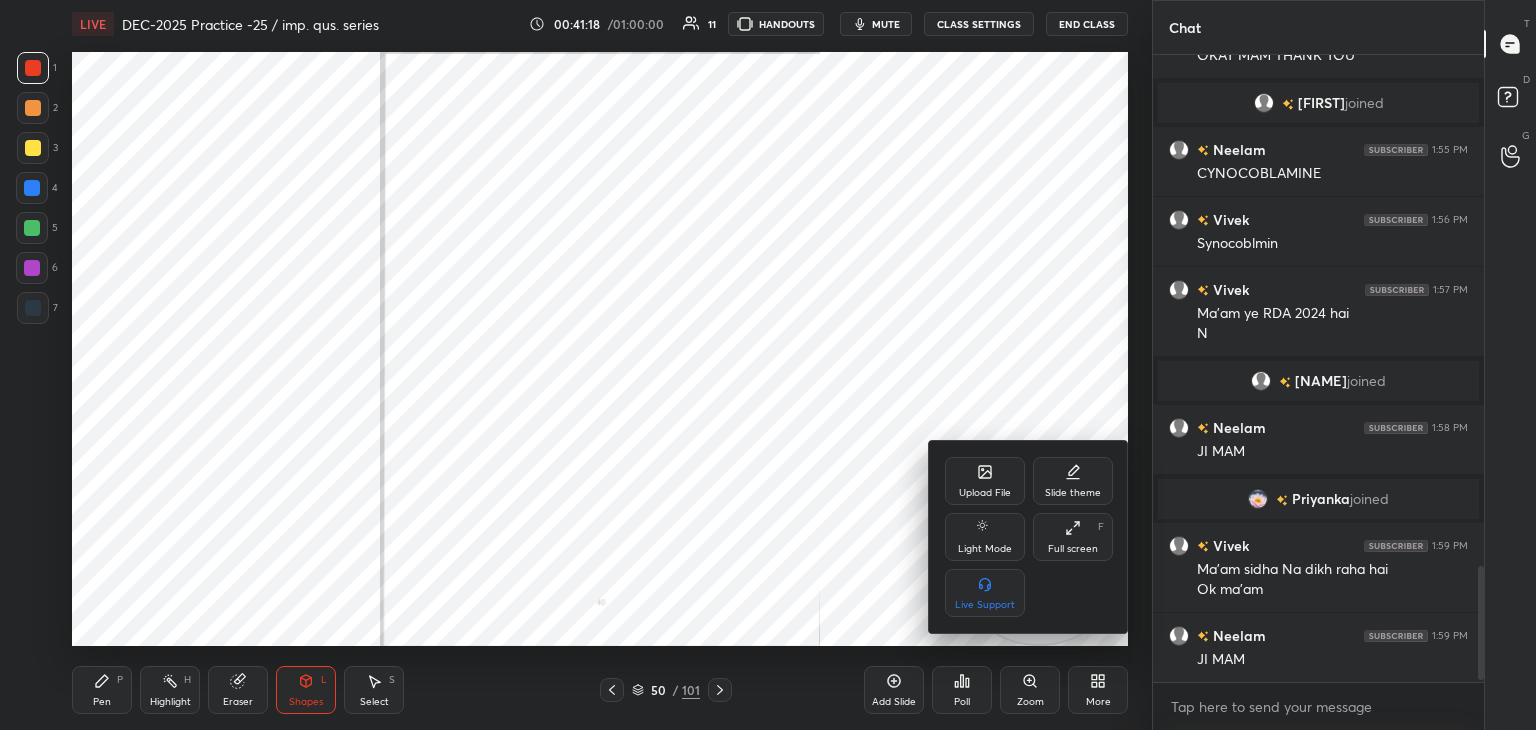 scroll, scrollTop: 2836, scrollLeft: 0, axis: vertical 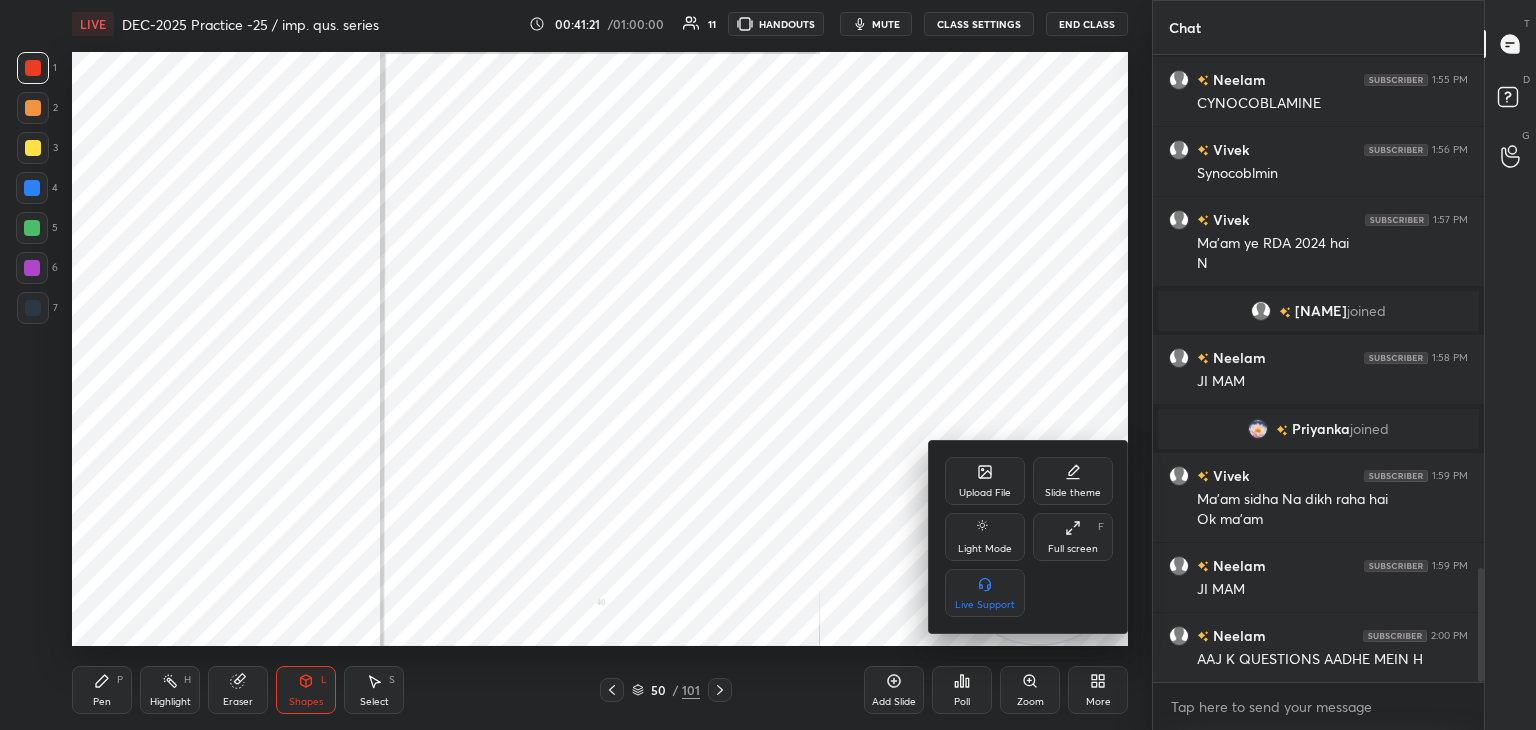 click 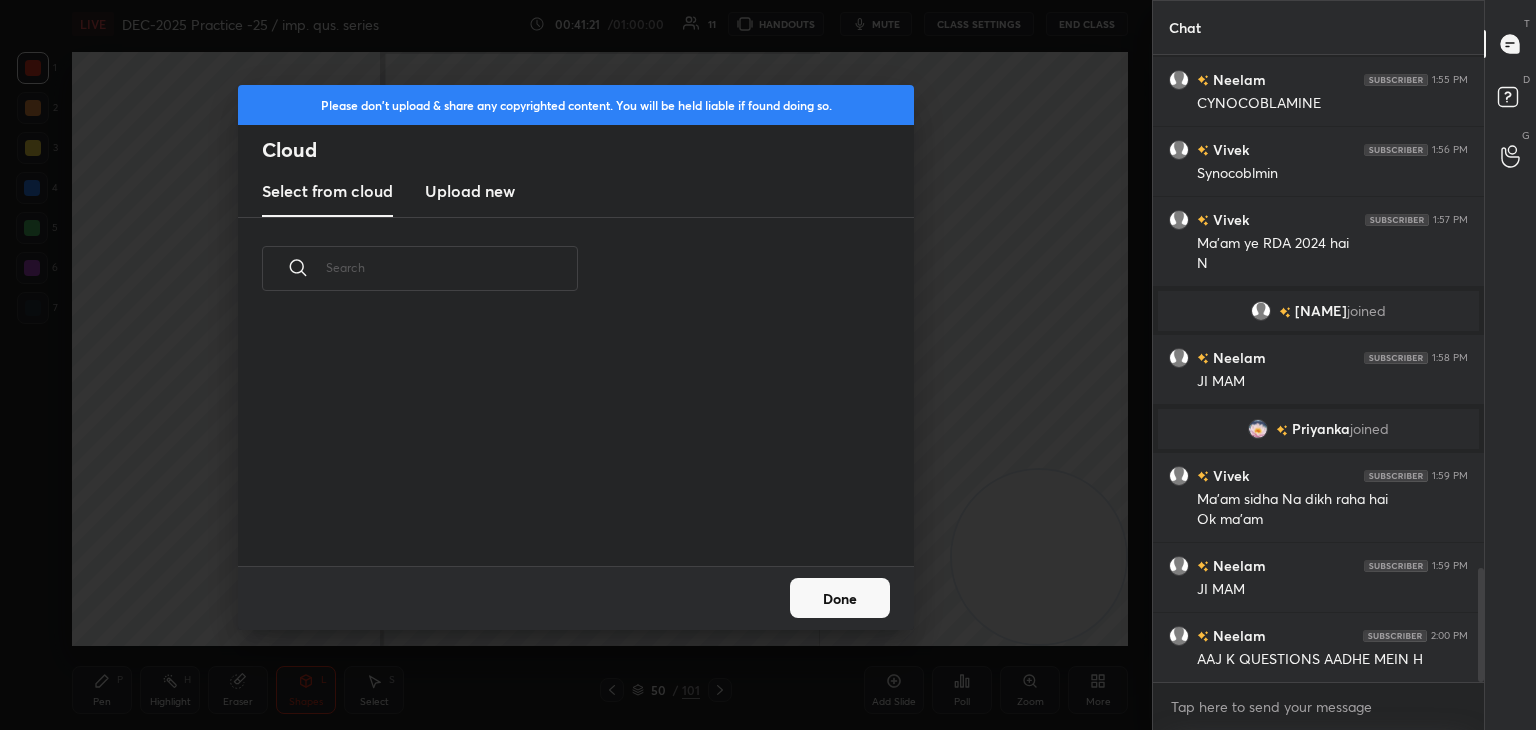 scroll, scrollTop: 5, scrollLeft: 10, axis: both 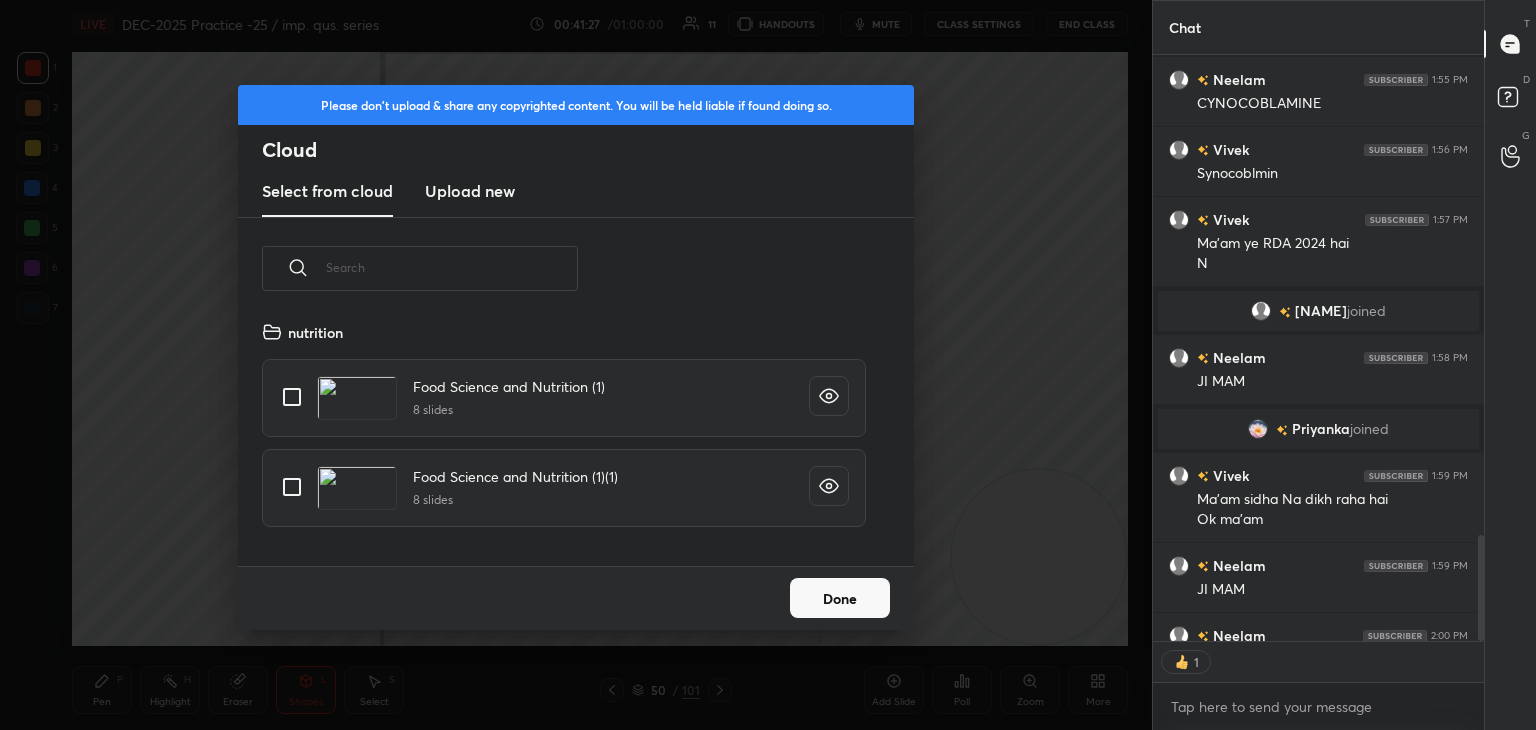 click on "Upload new" at bounding box center (470, 191) 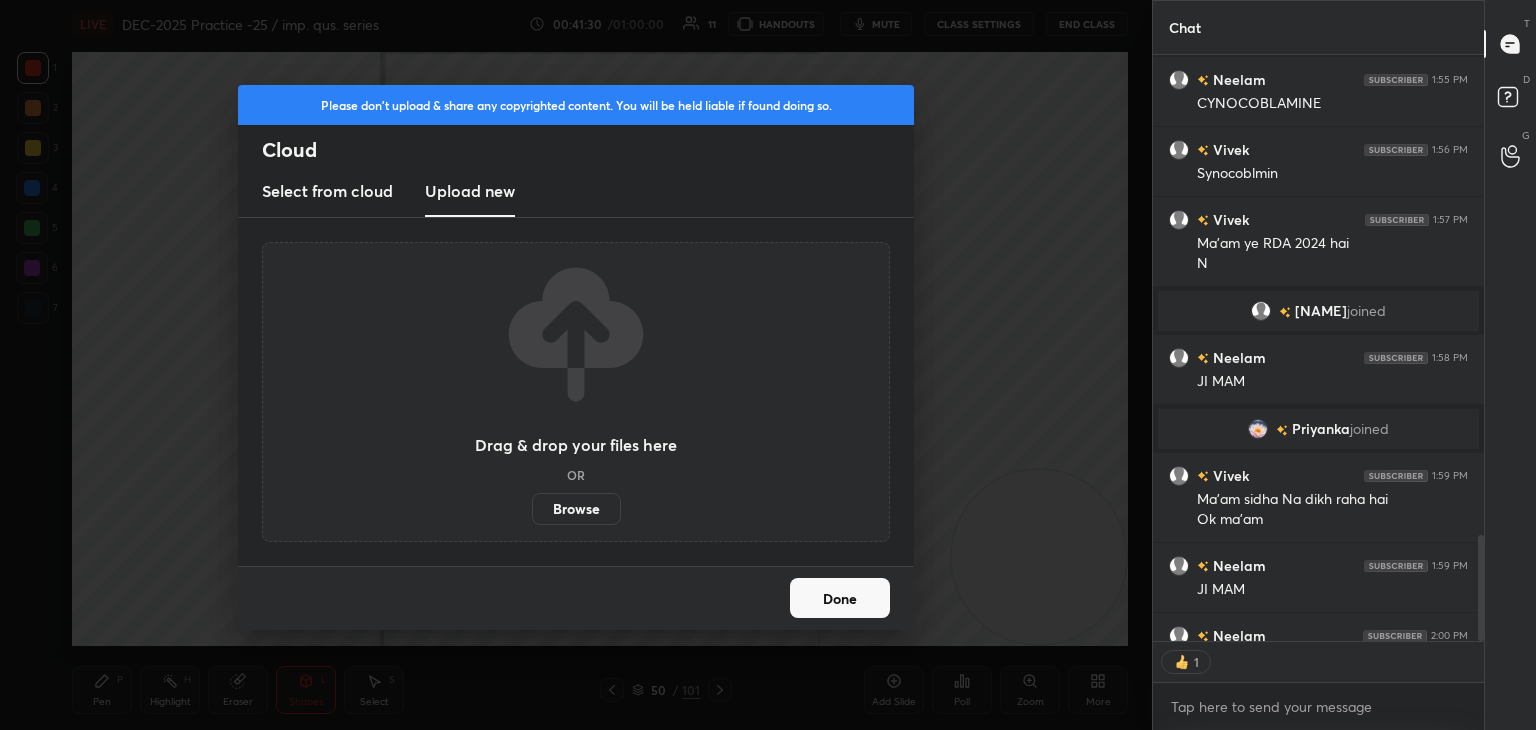click on "Browse" at bounding box center [576, 509] 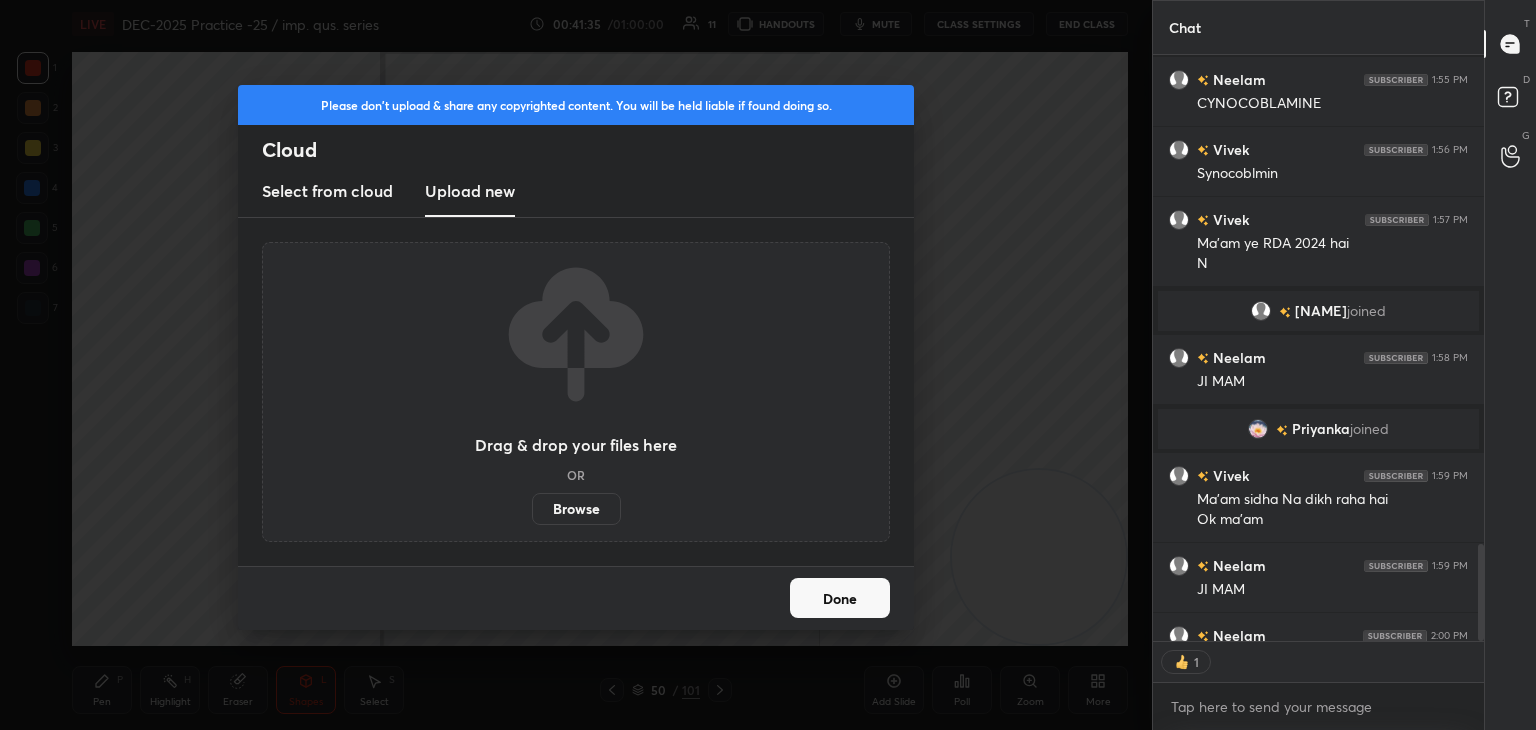 scroll, scrollTop: 2947, scrollLeft: 0, axis: vertical 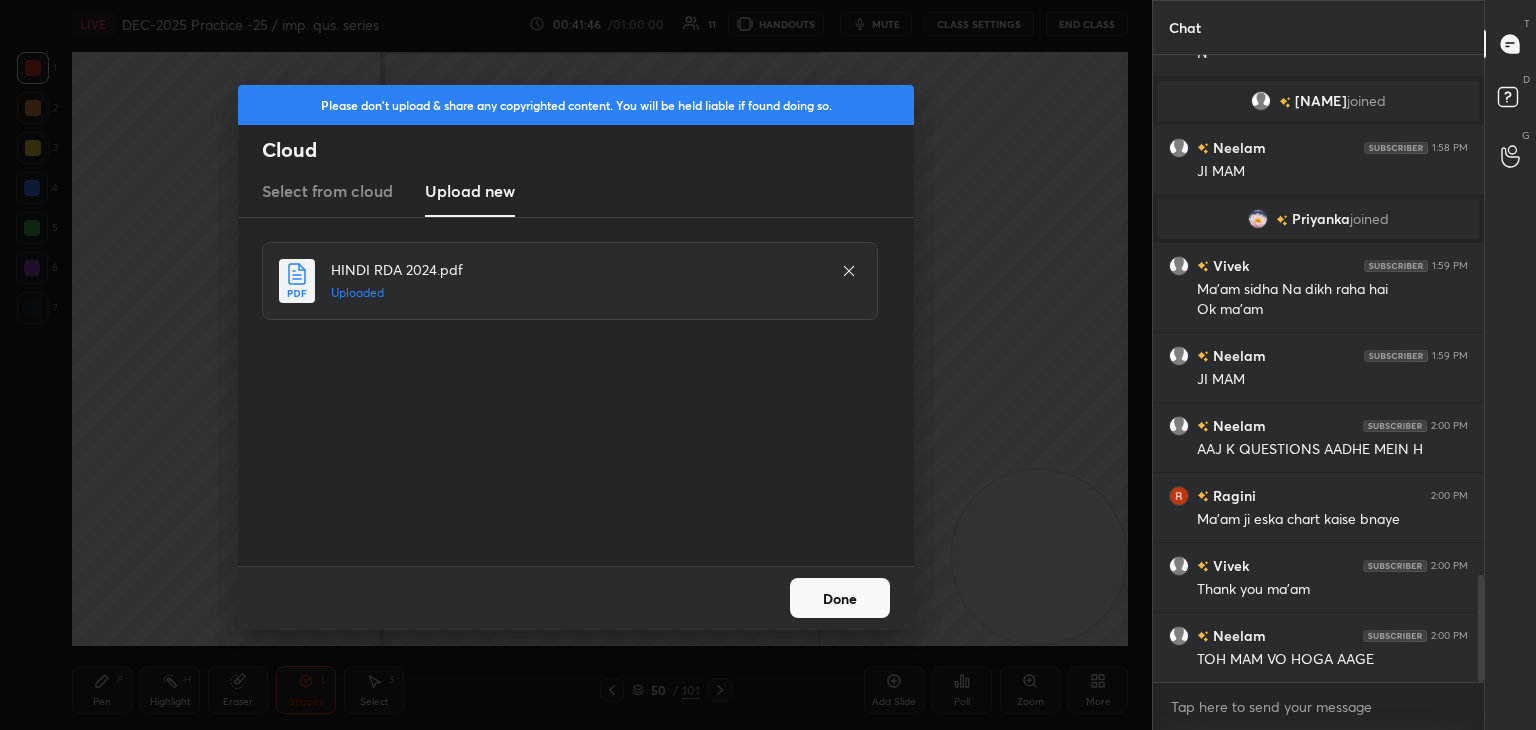 click on "Done" at bounding box center (840, 598) 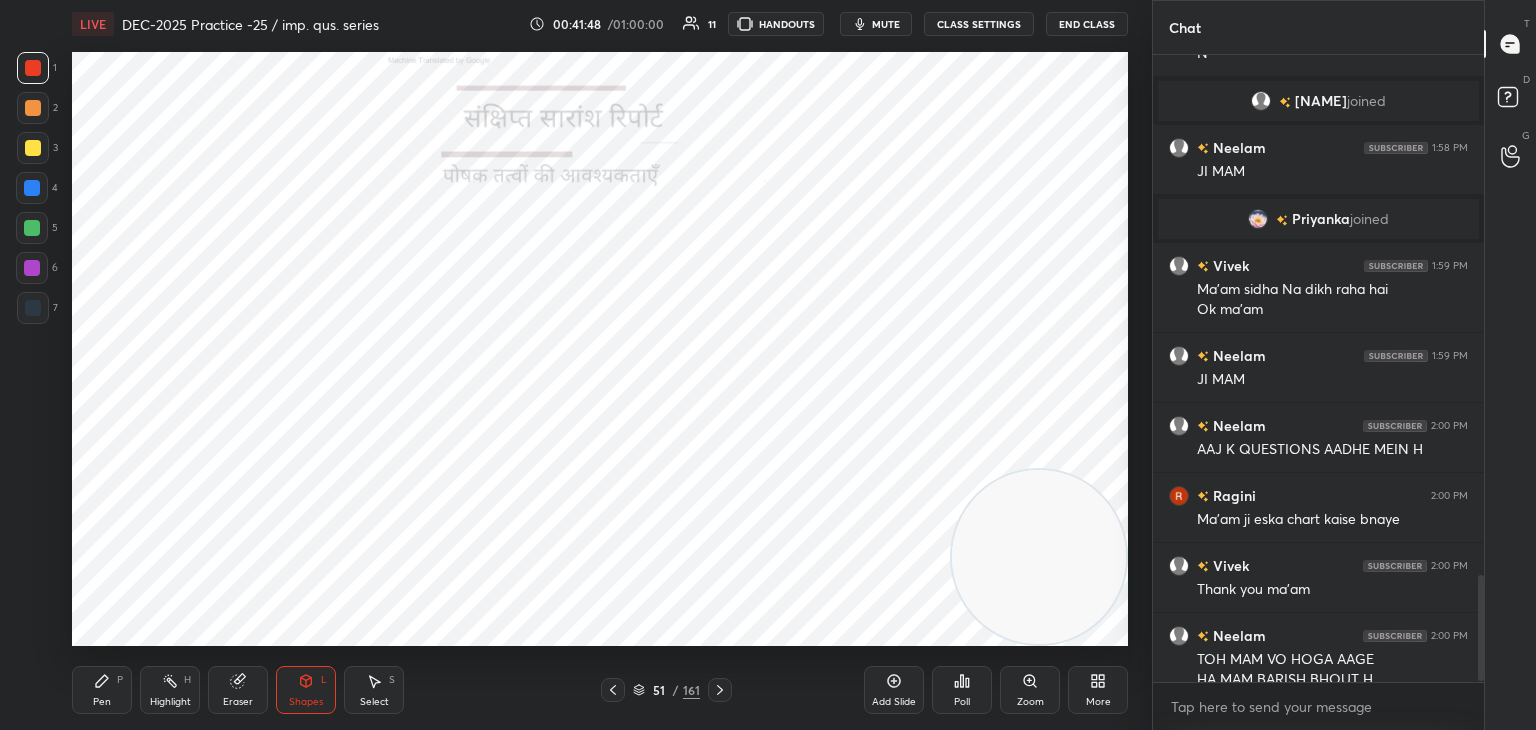 scroll, scrollTop: 3066, scrollLeft: 0, axis: vertical 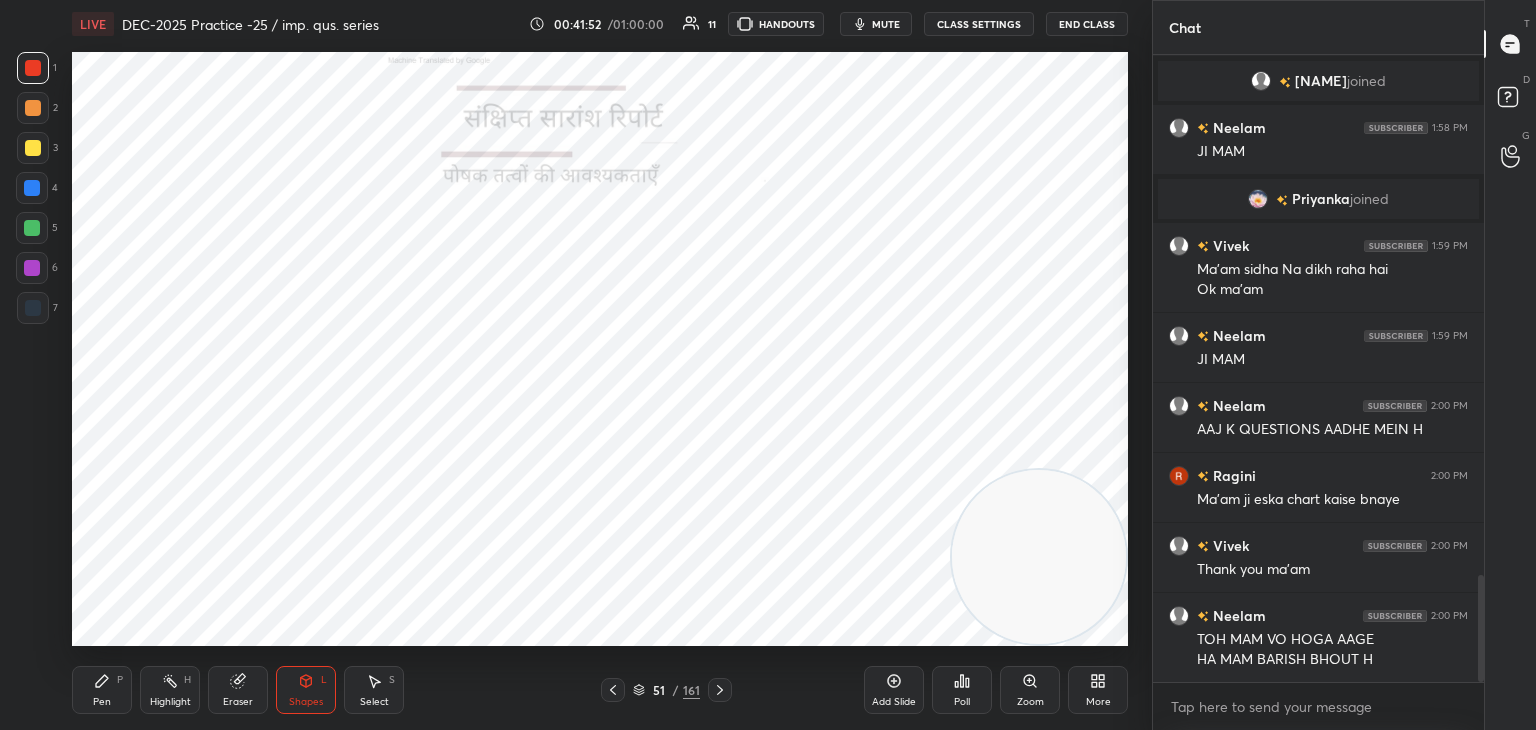 click 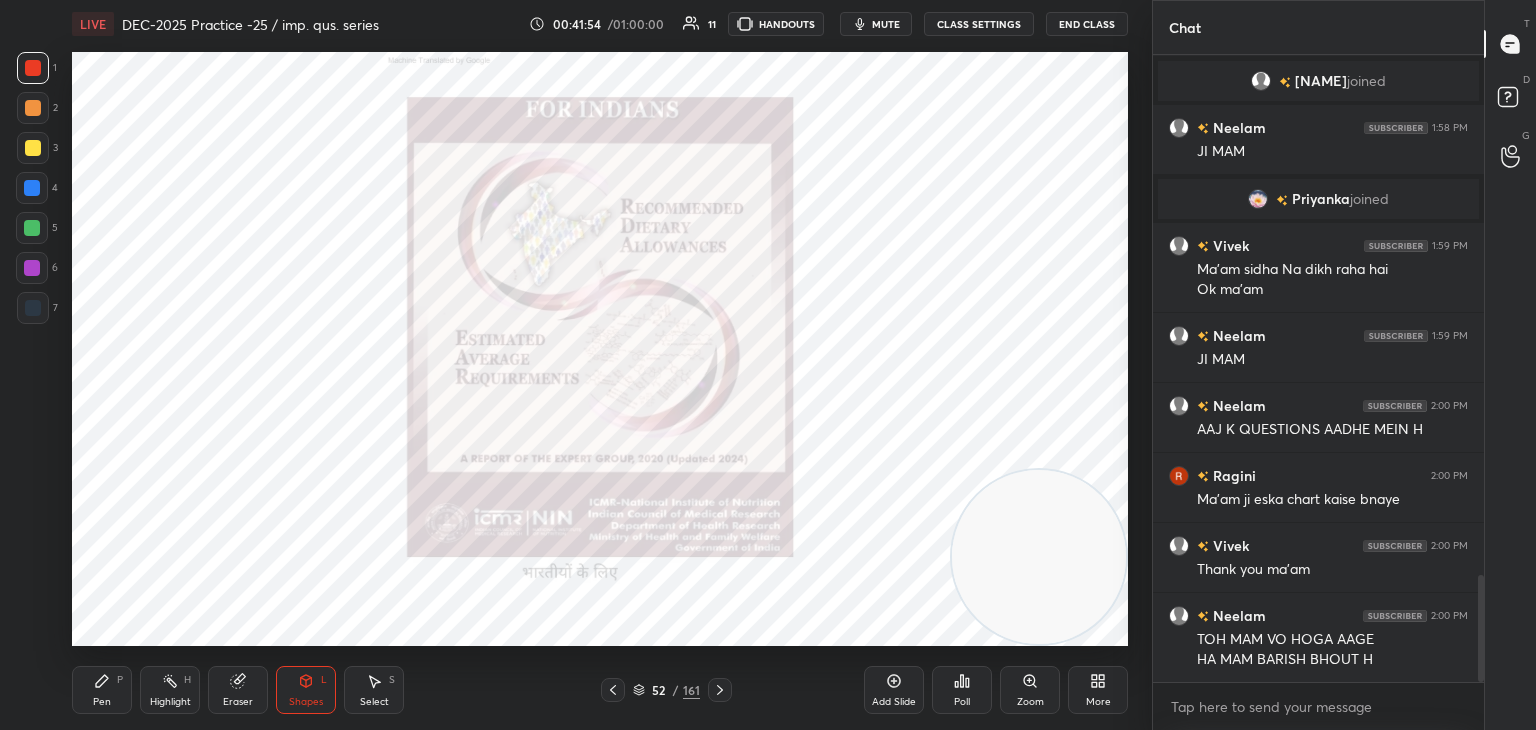 click 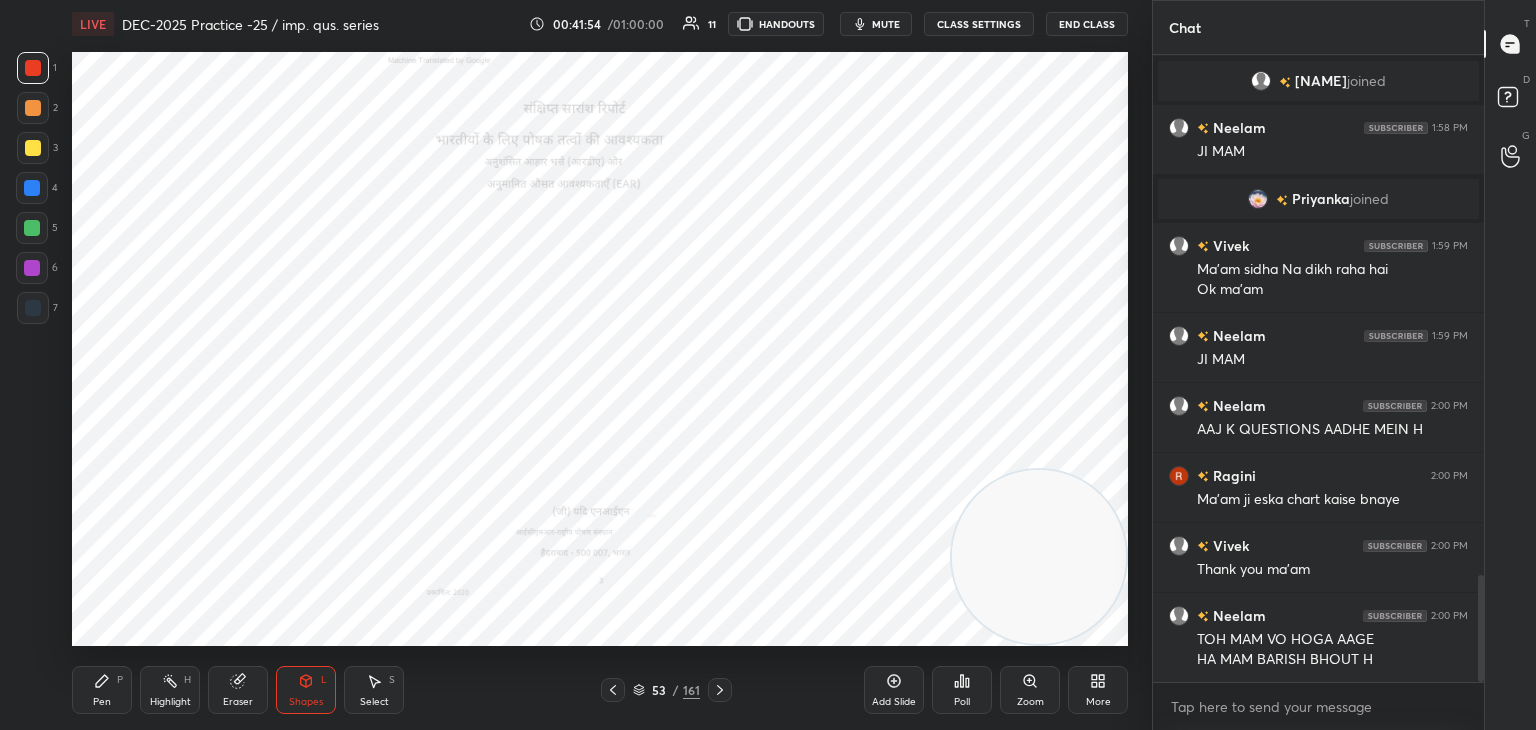 click 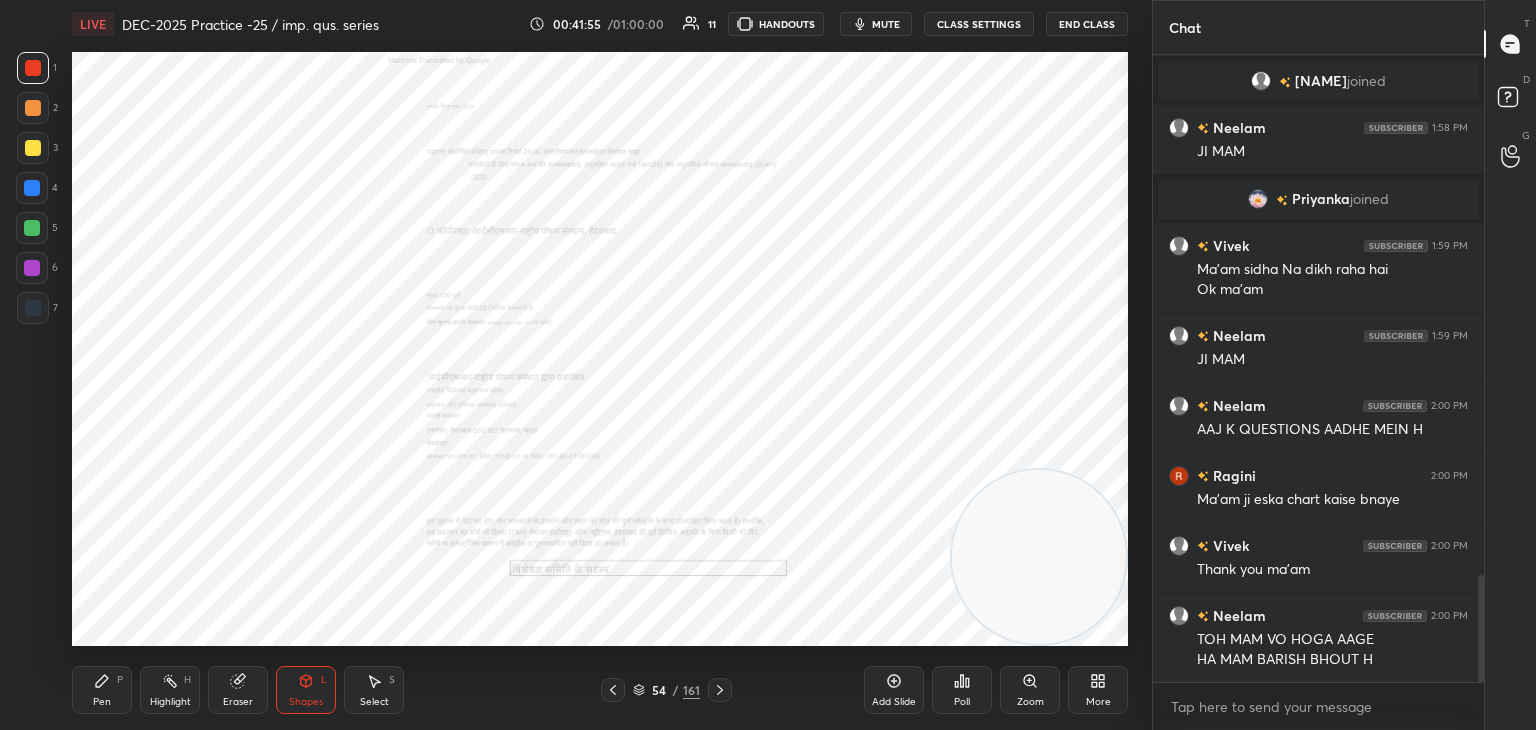 click 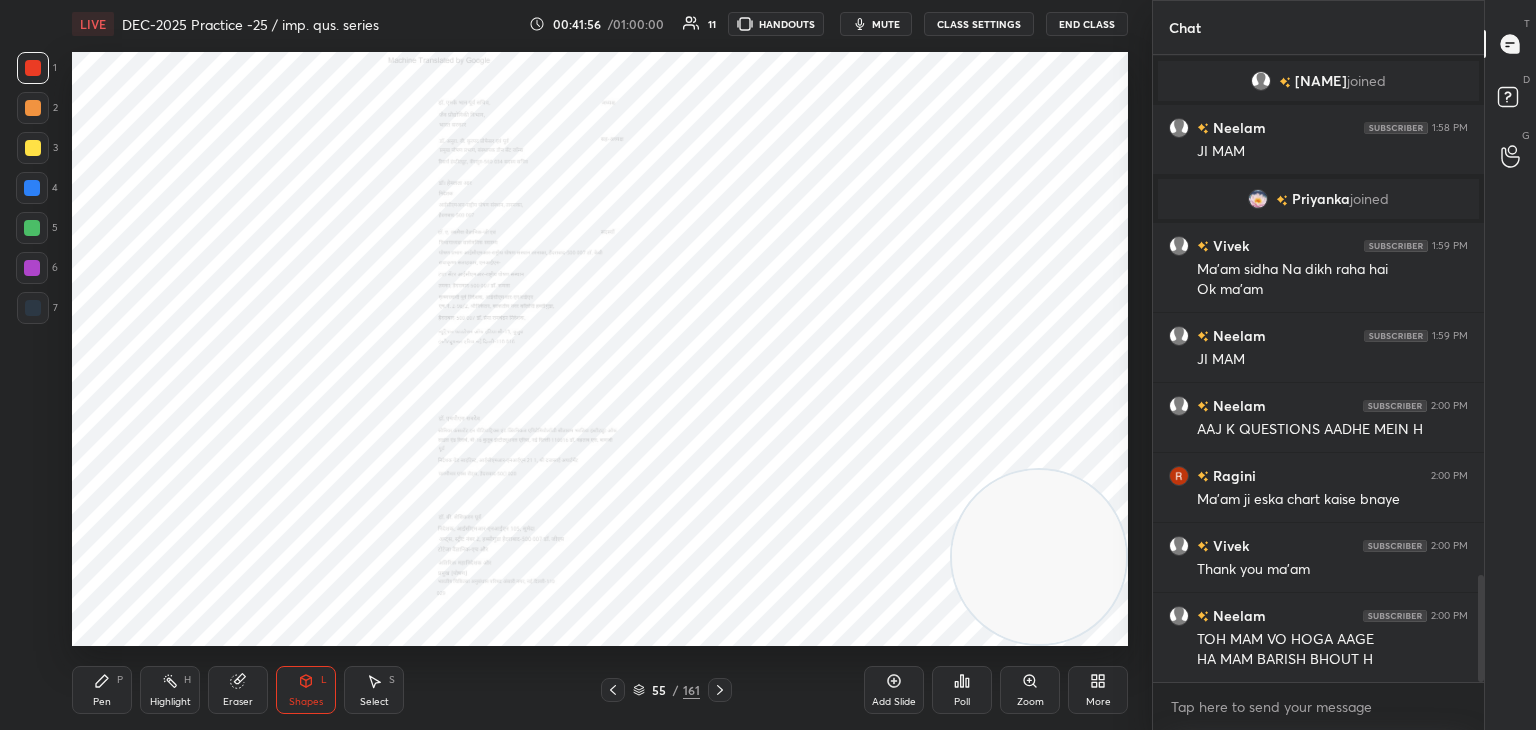 click 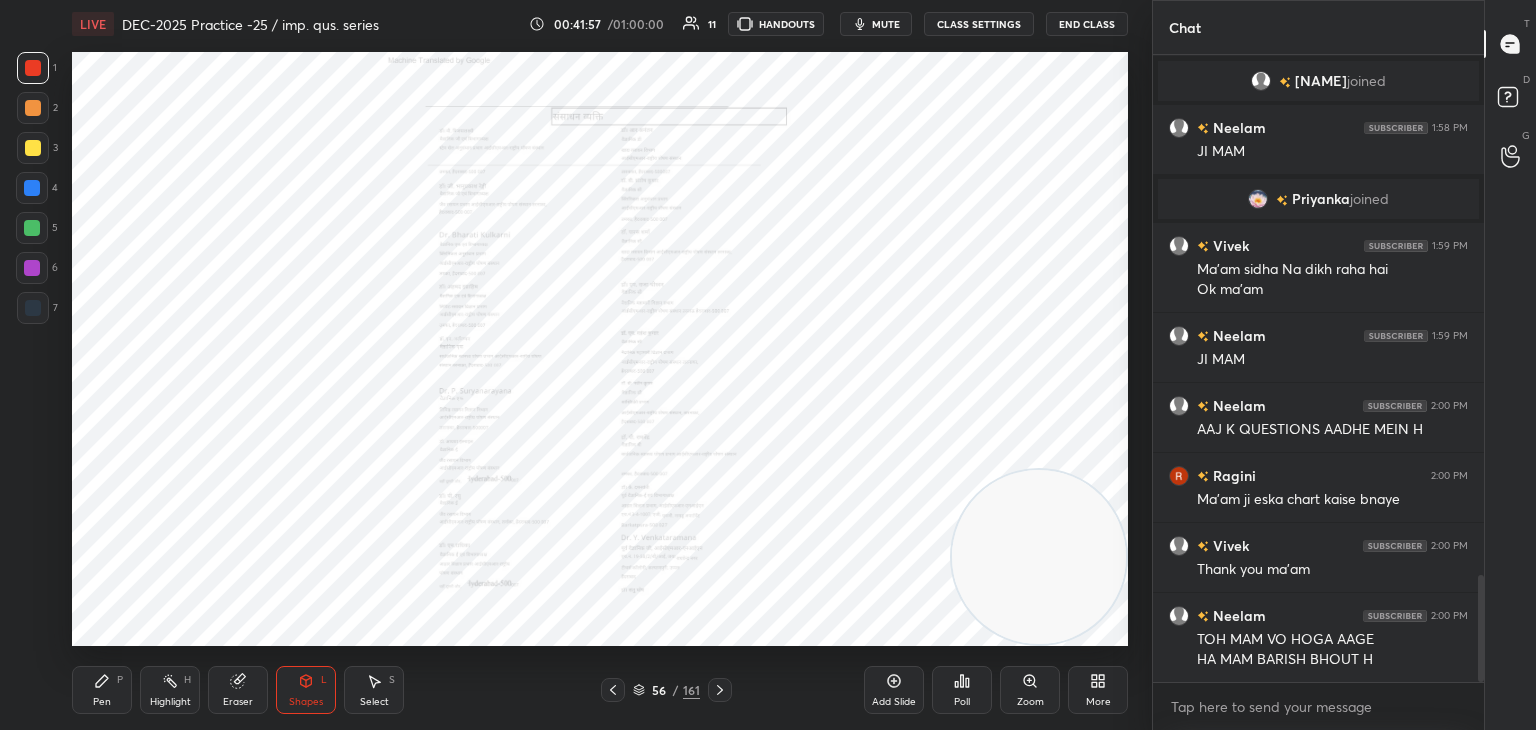 click 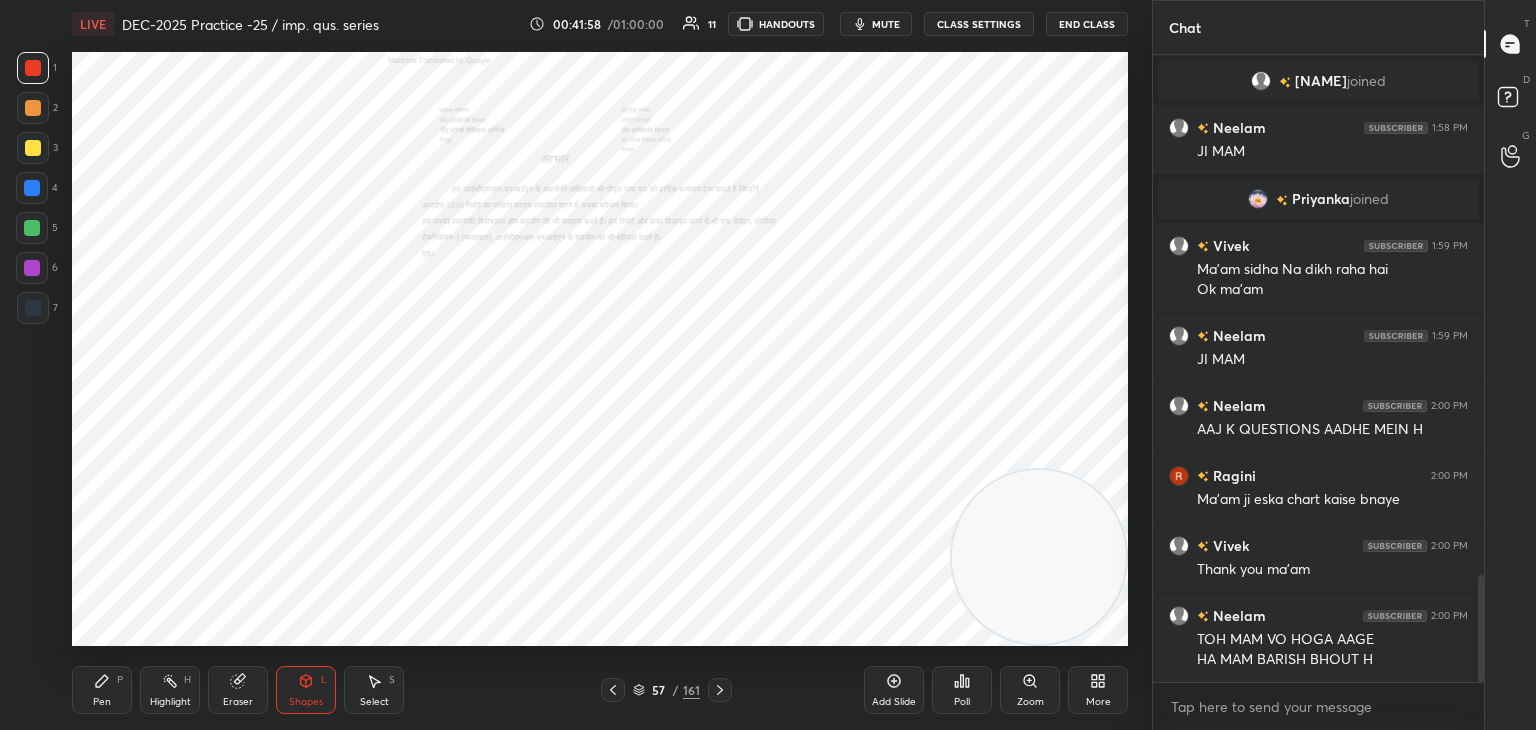 click 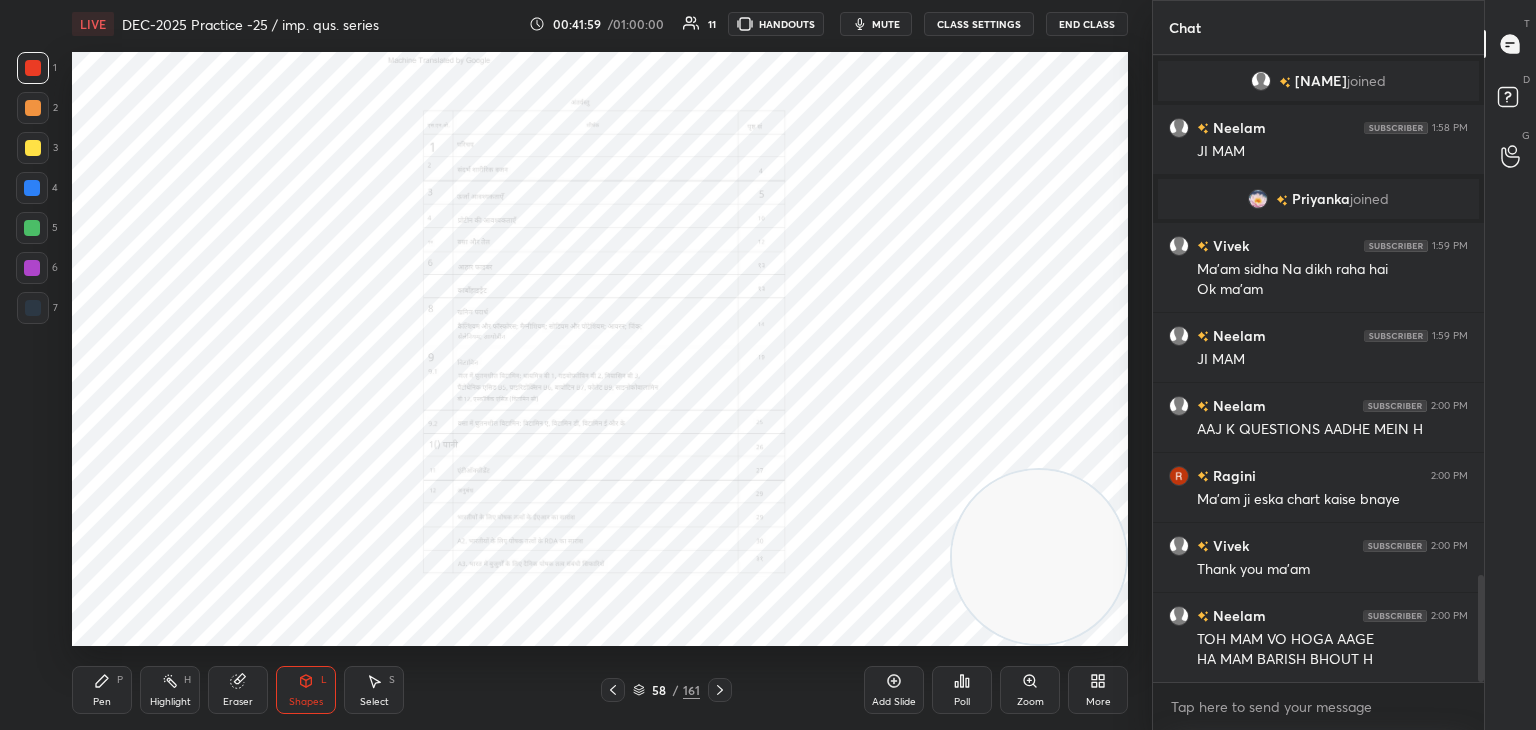 click 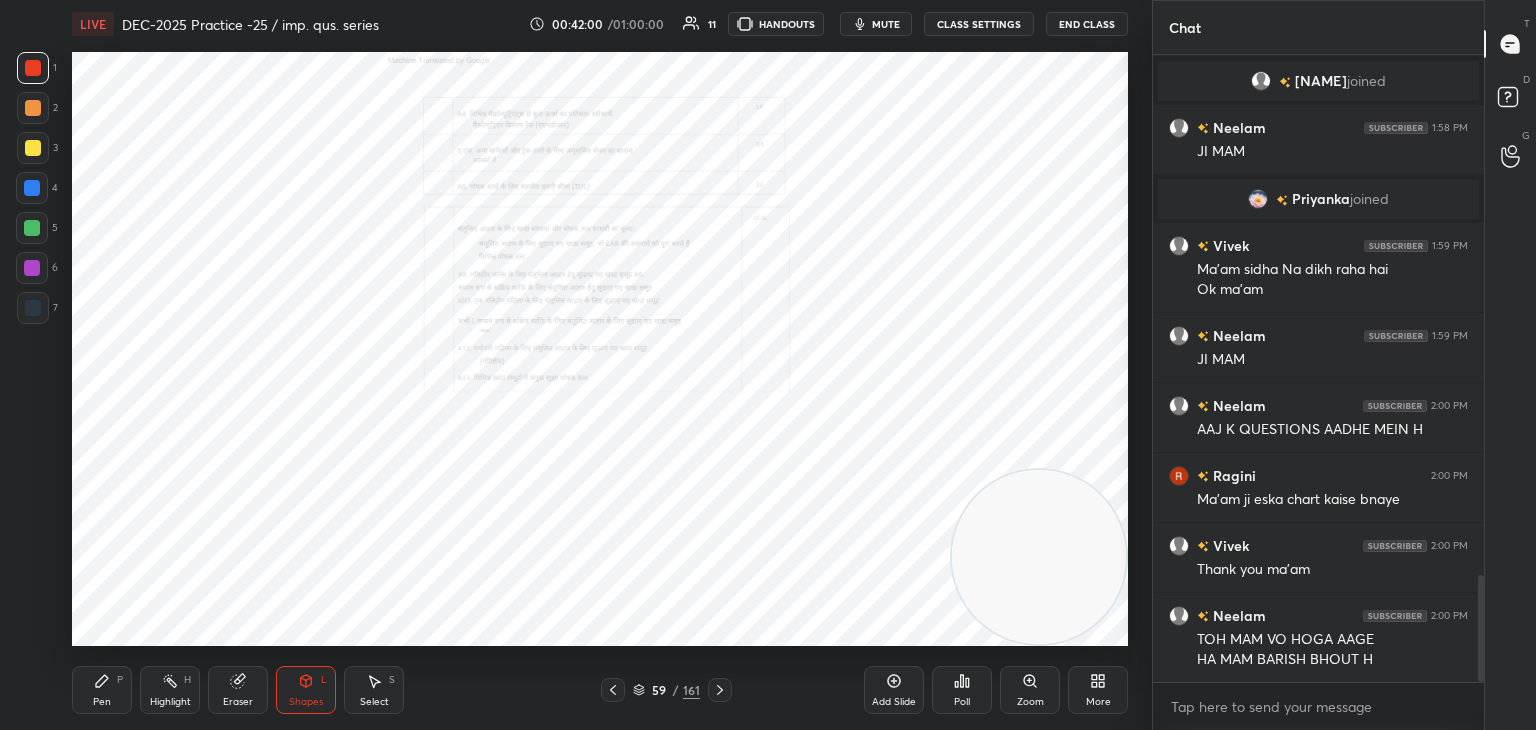 click 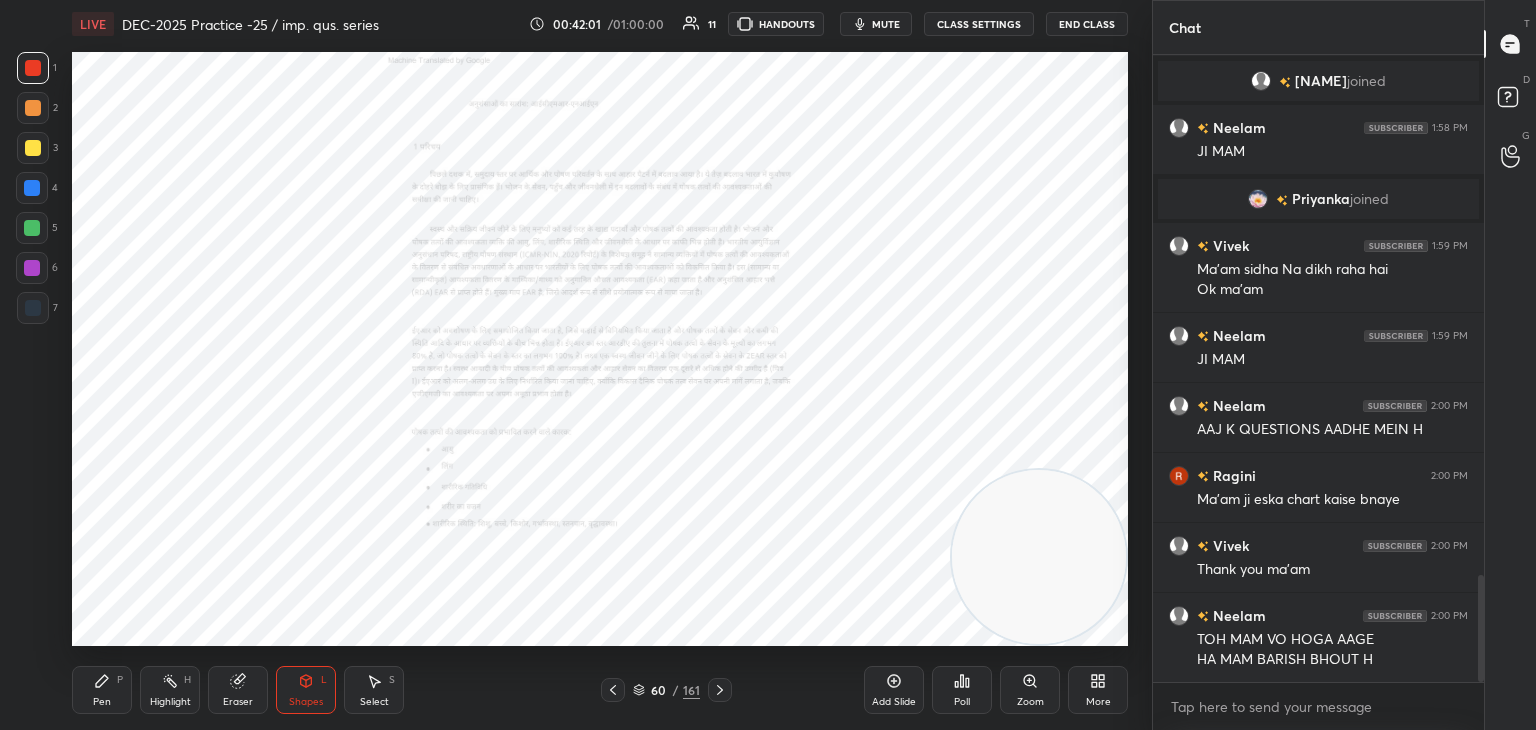 click at bounding box center [720, 690] 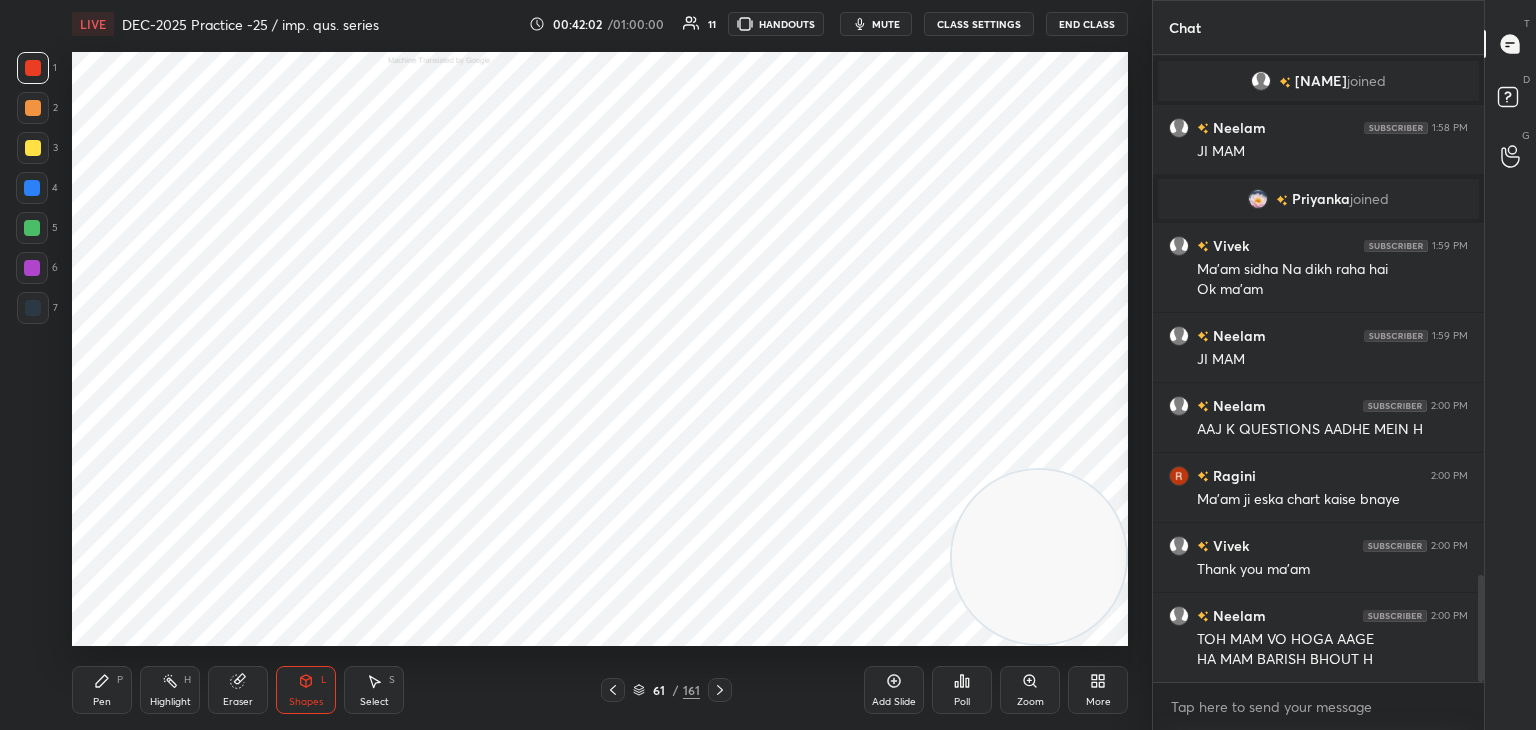 click 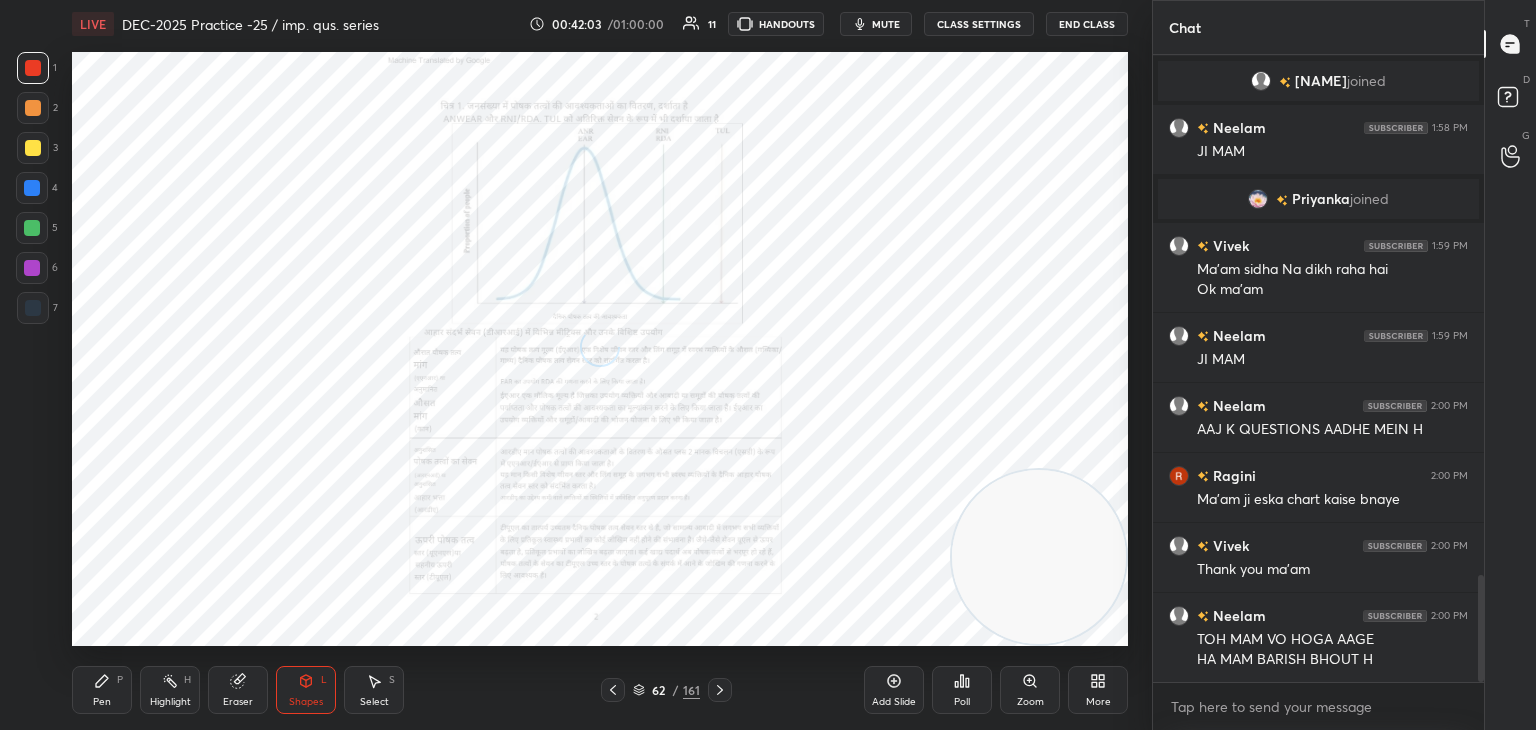 click 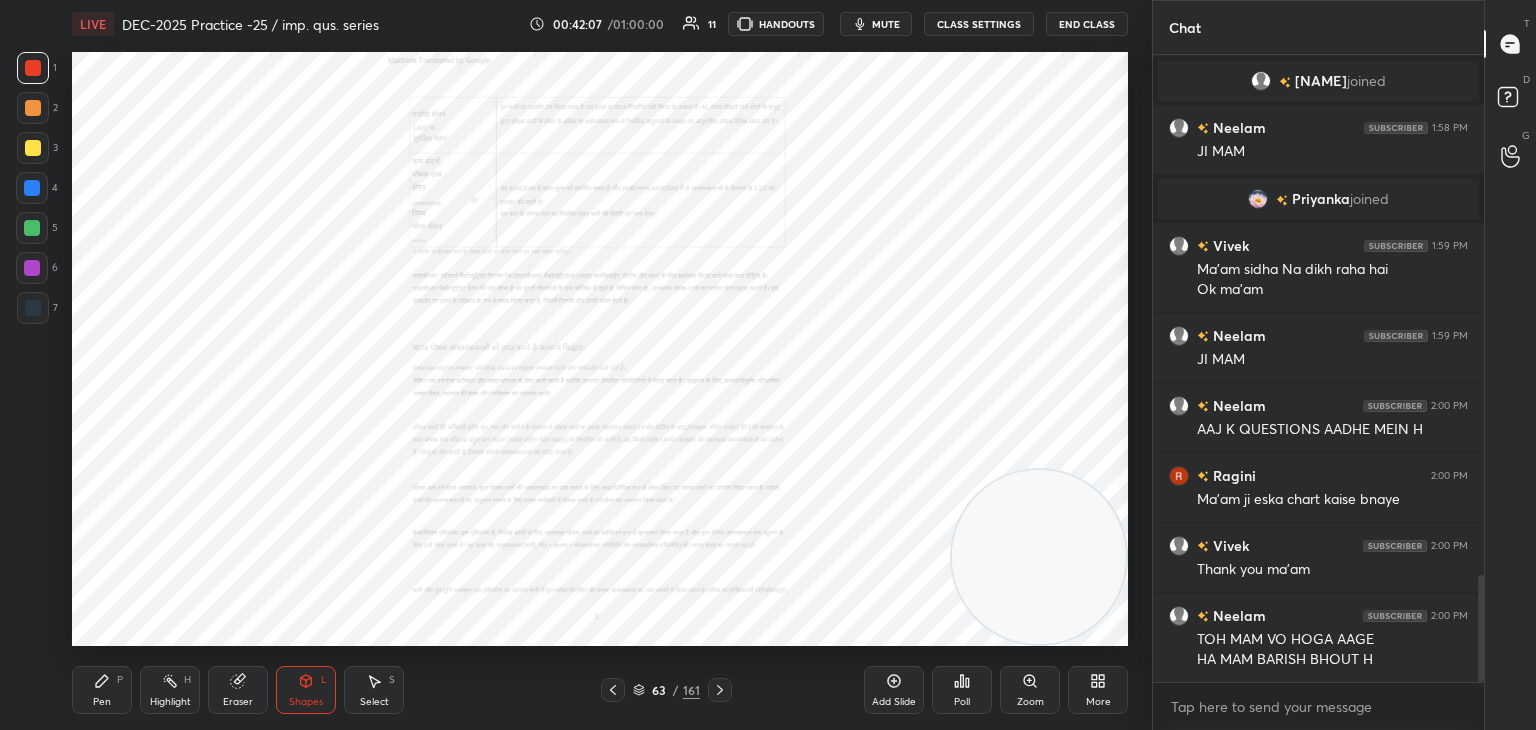 click 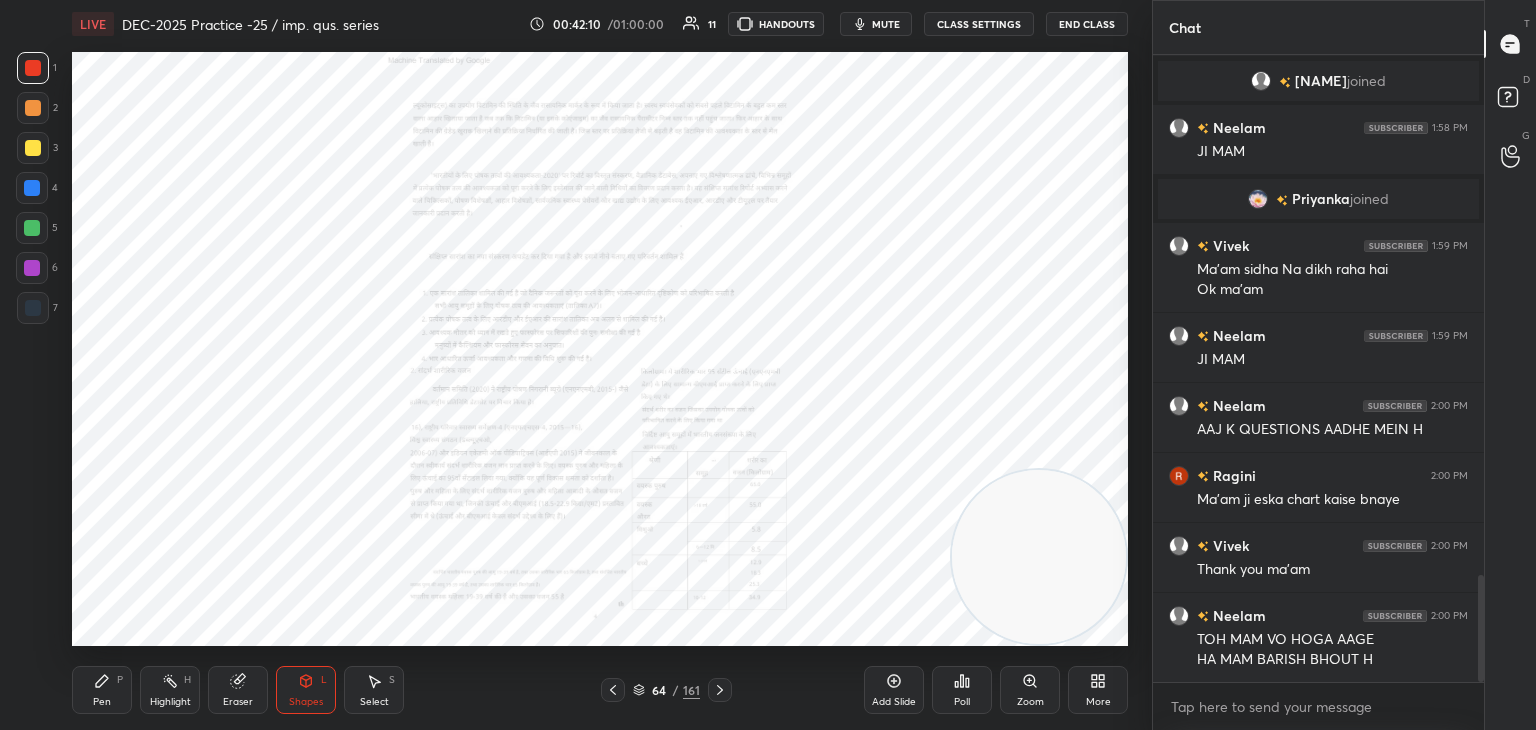click on "Zoom" at bounding box center (1030, 690) 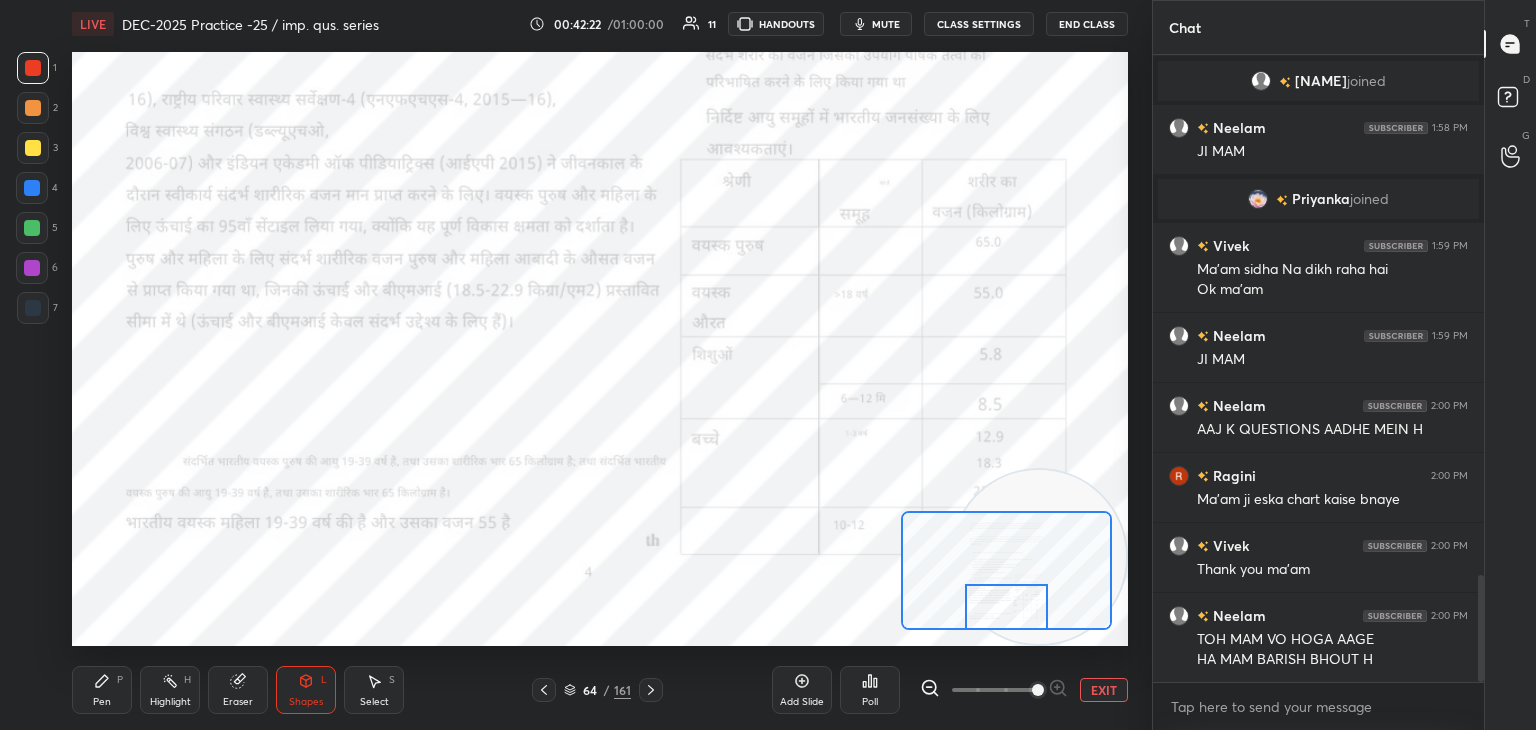 scroll, scrollTop: 3136, scrollLeft: 0, axis: vertical 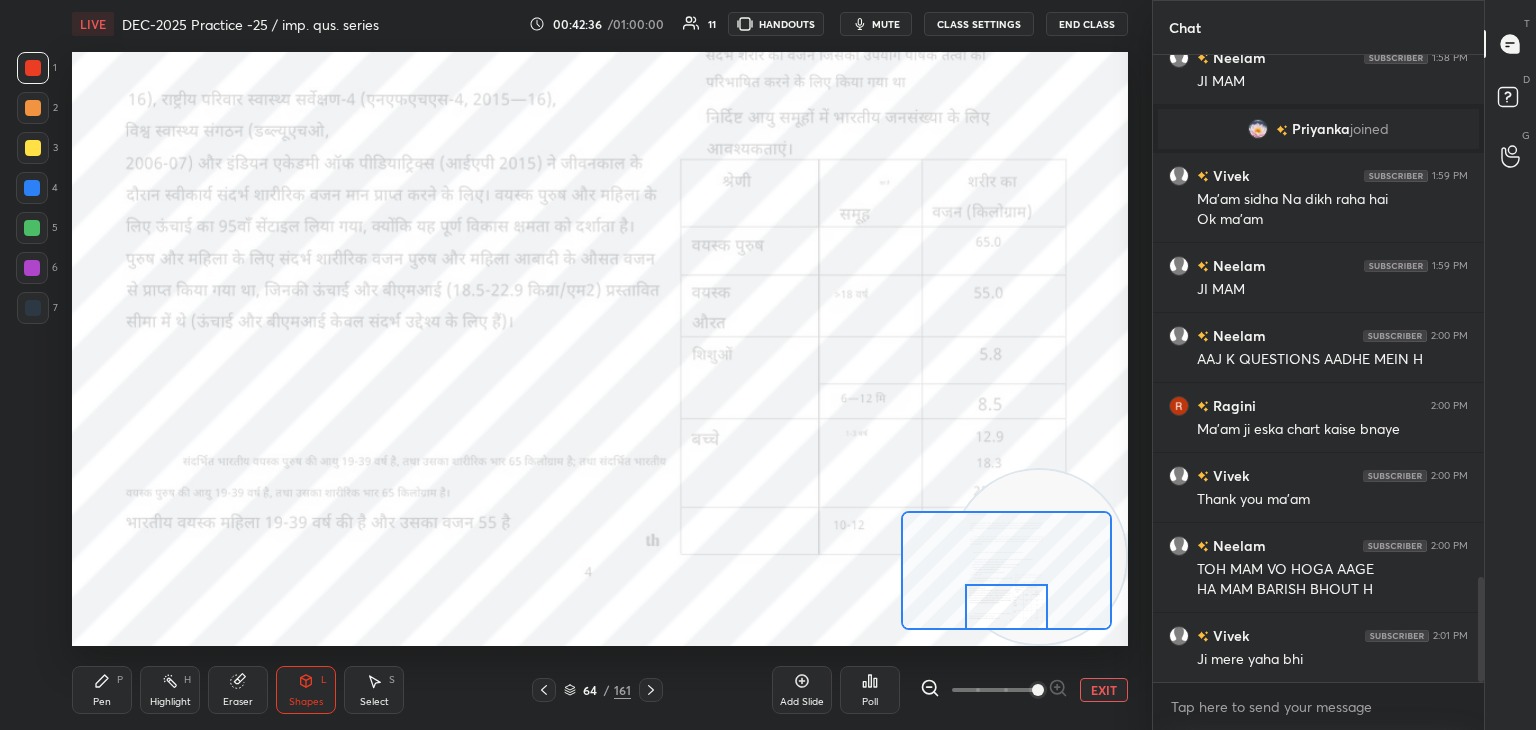 click 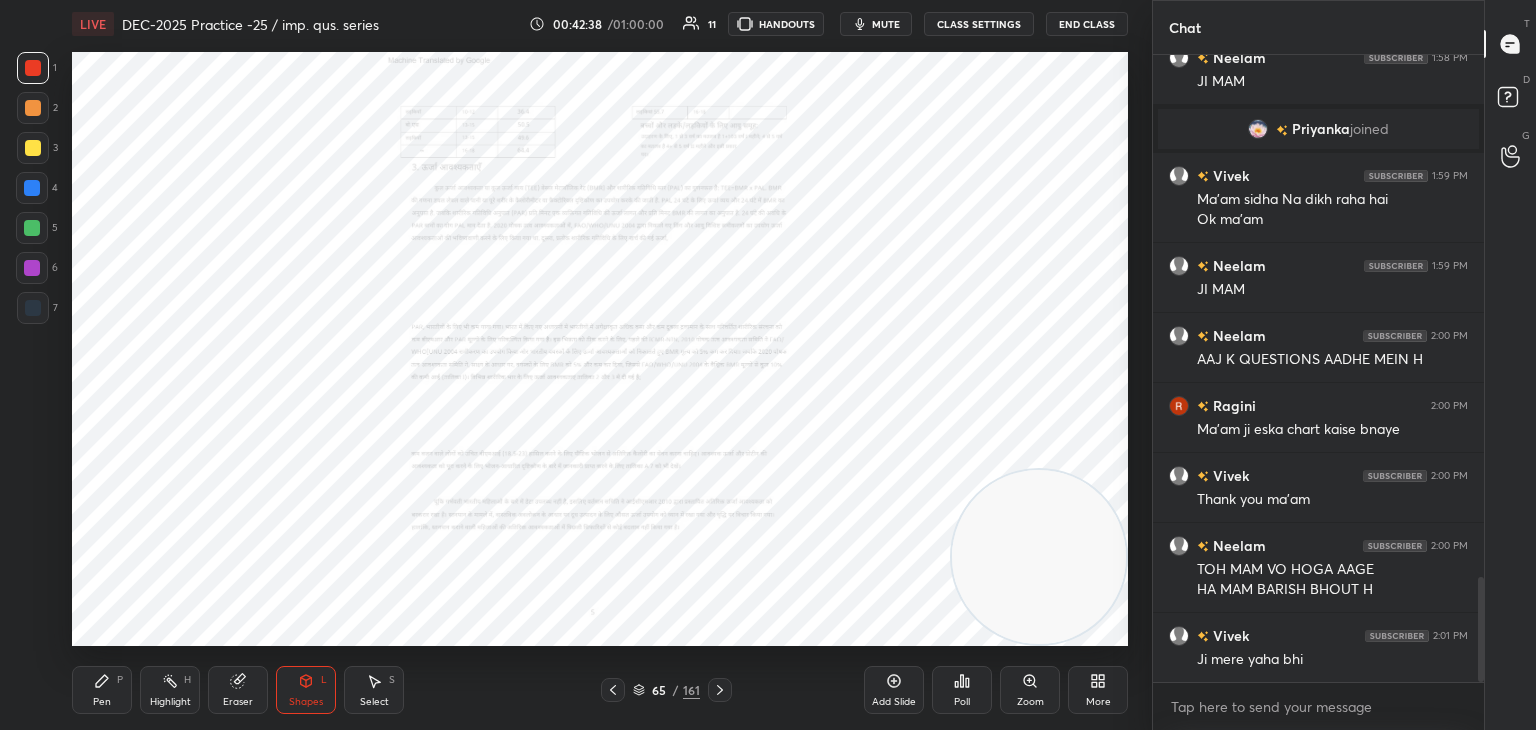 click on "Zoom" at bounding box center [1030, 690] 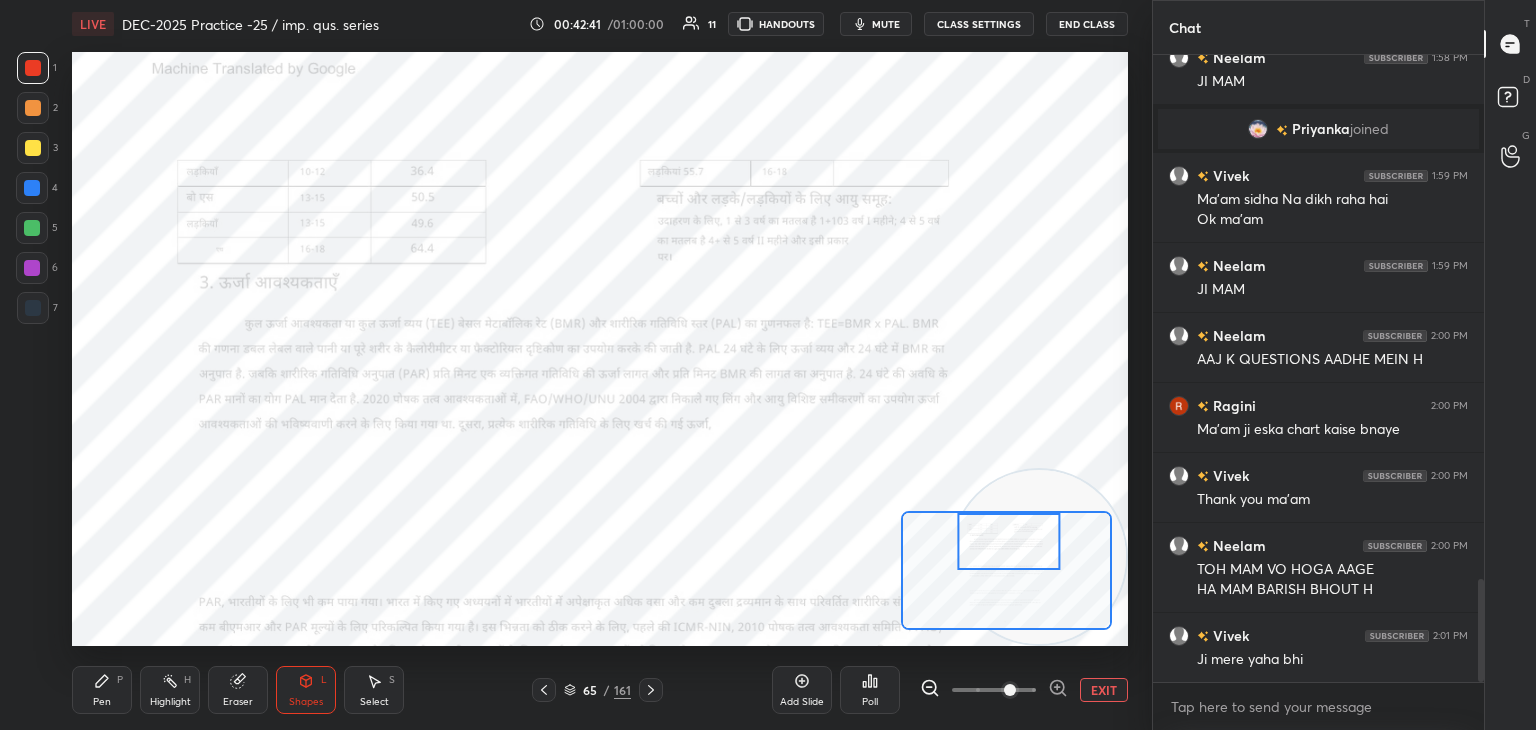 scroll, scrollTop: 3184, scrollLeft: 0, axis: vertical 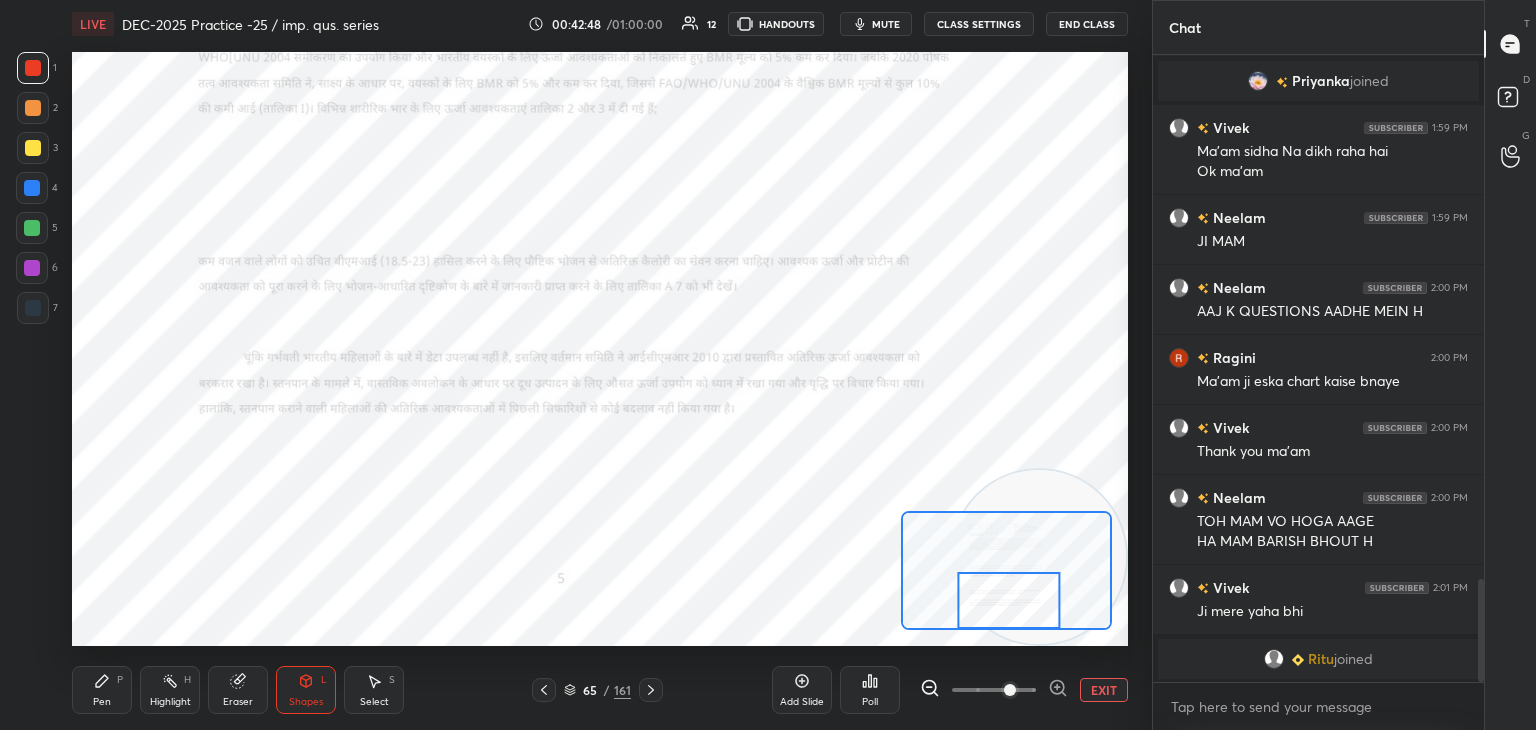 click 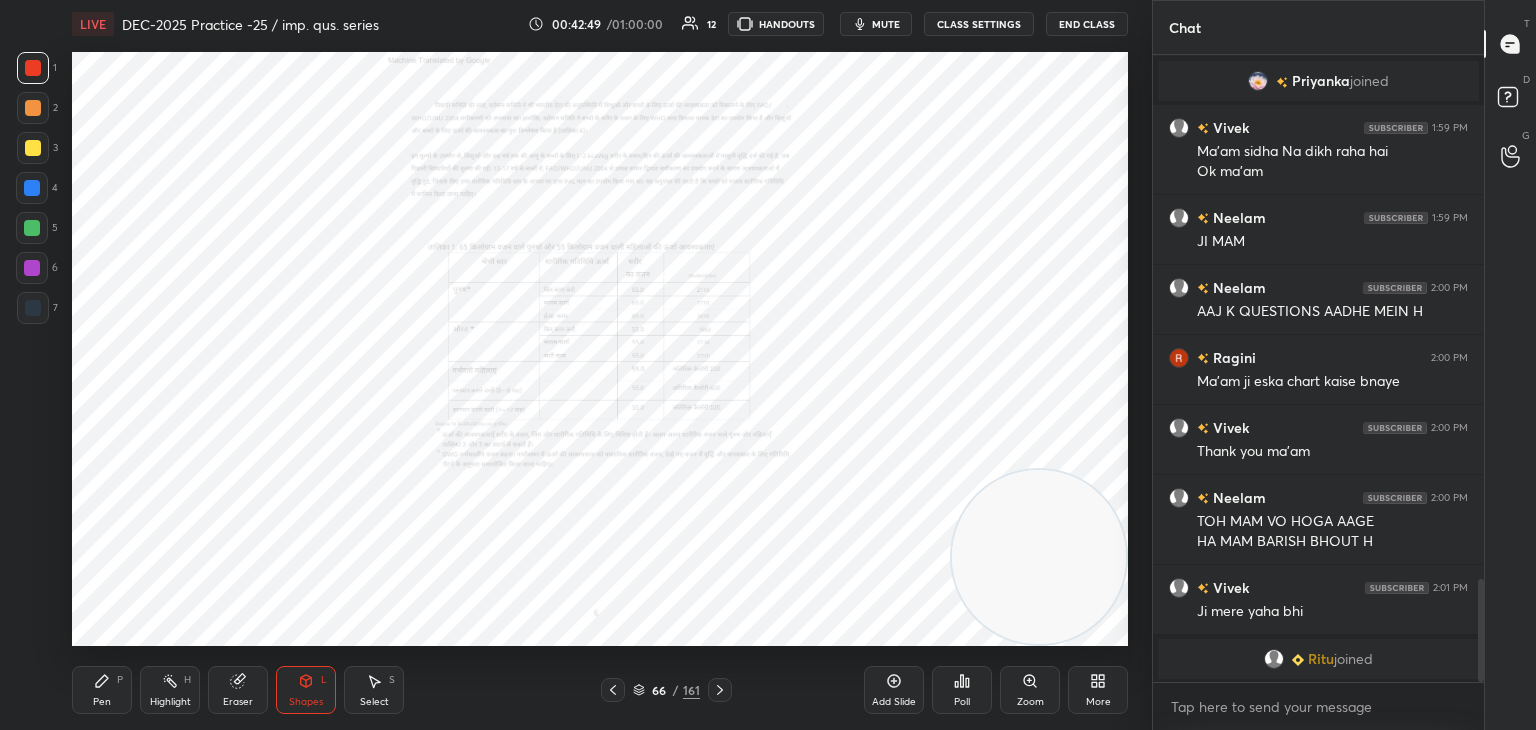 click on "Zoom" at bounding box center [1030, 702] 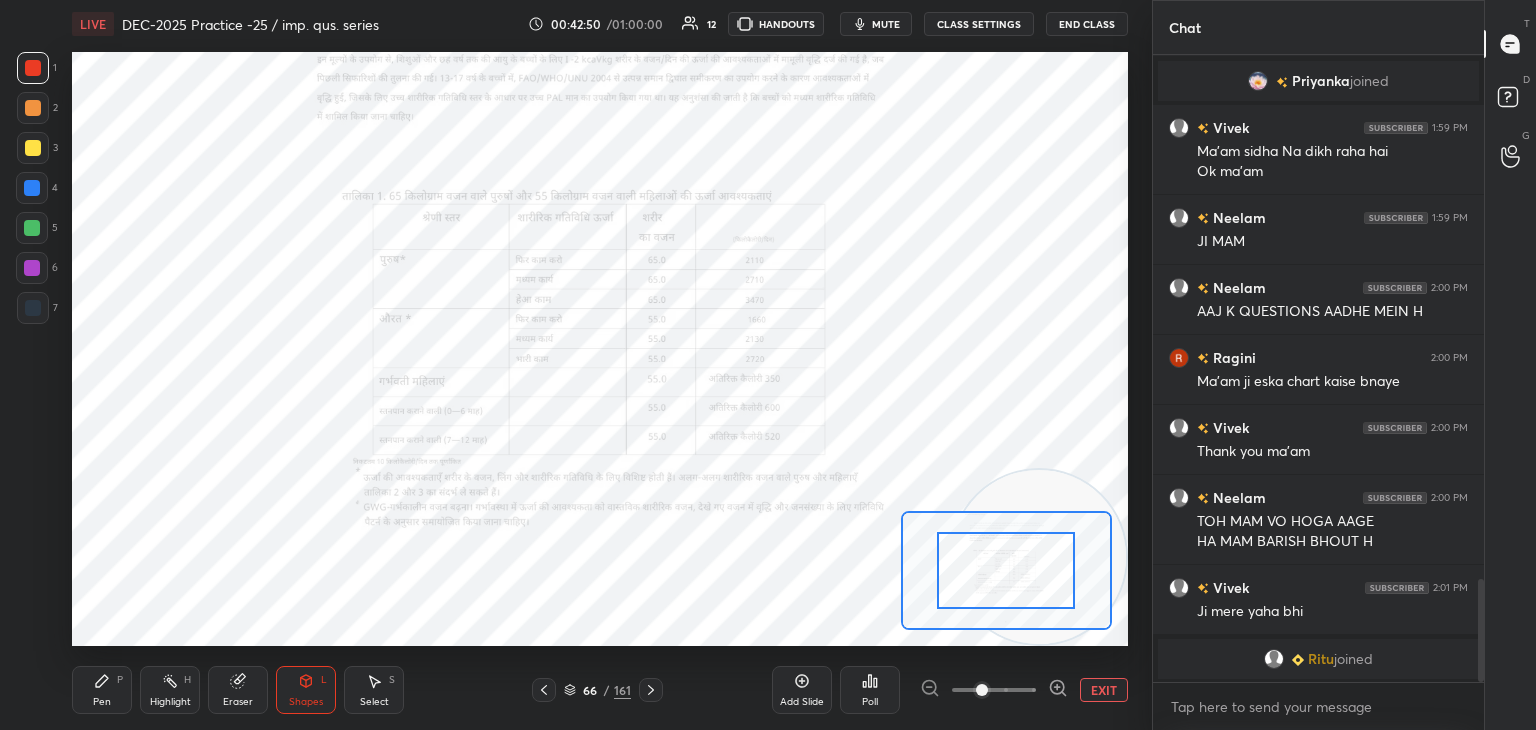 click at bounding box center (982, 690) 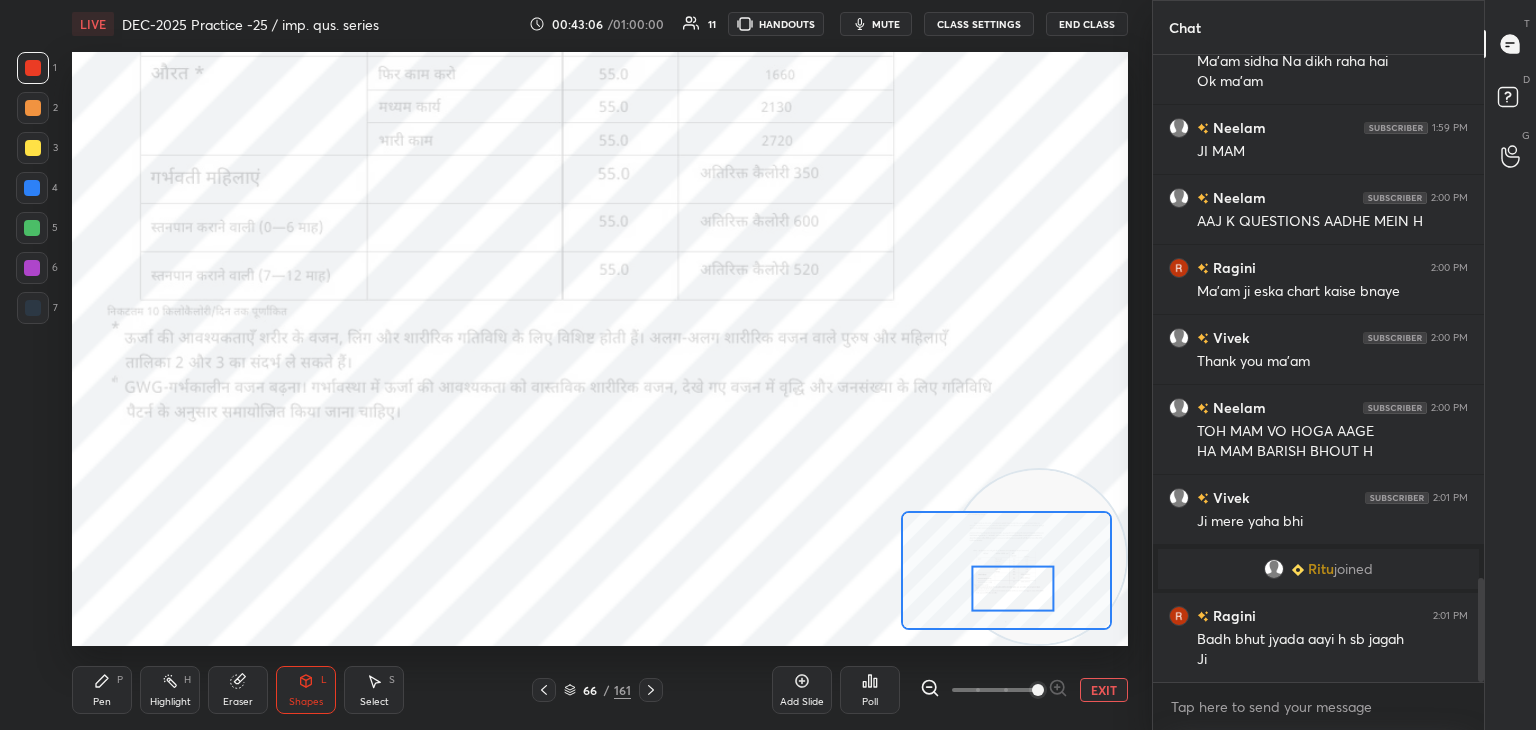scroll, scrollTop: 3150, scrollLeft: 0, axis: vertical 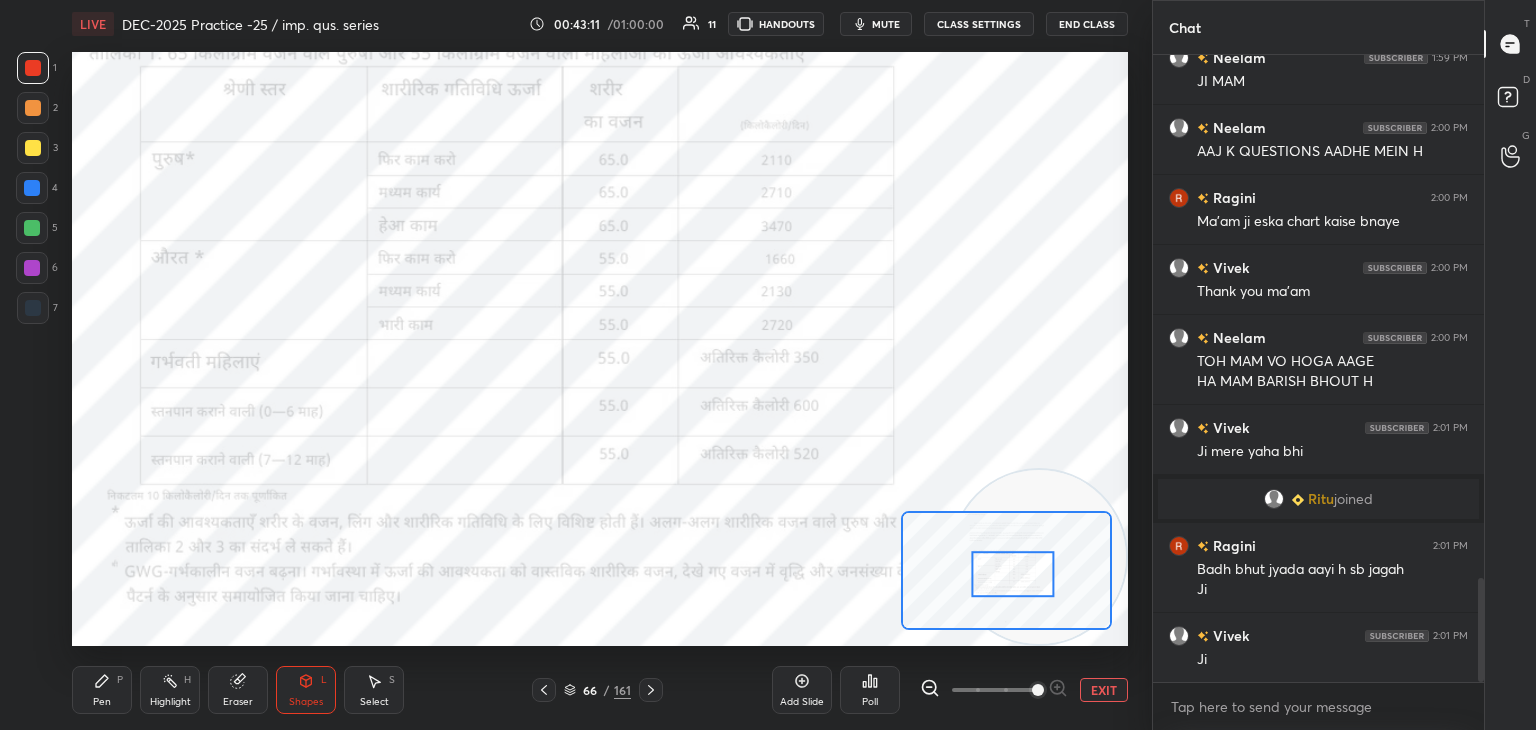 click at bounding box center [651, 690] 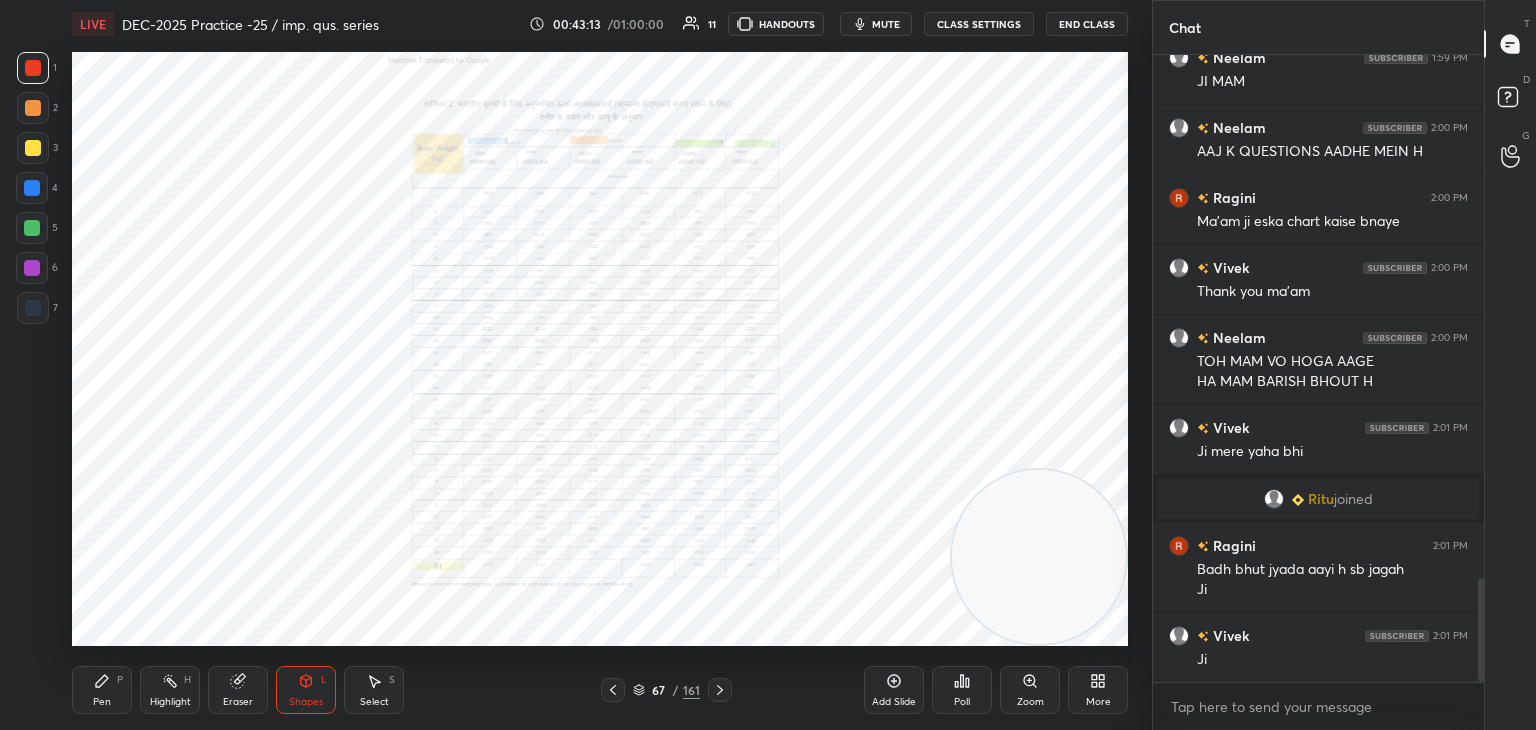 click 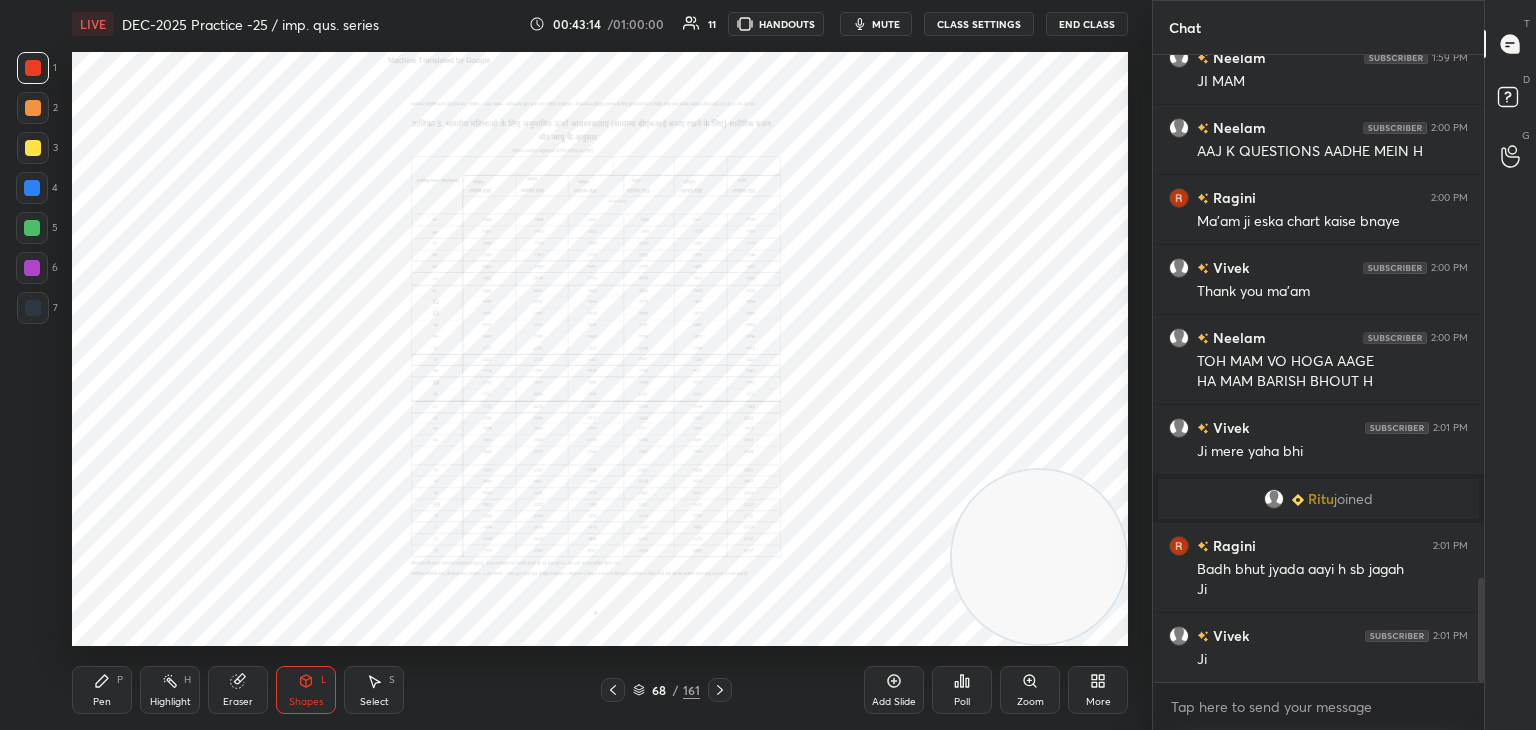 click 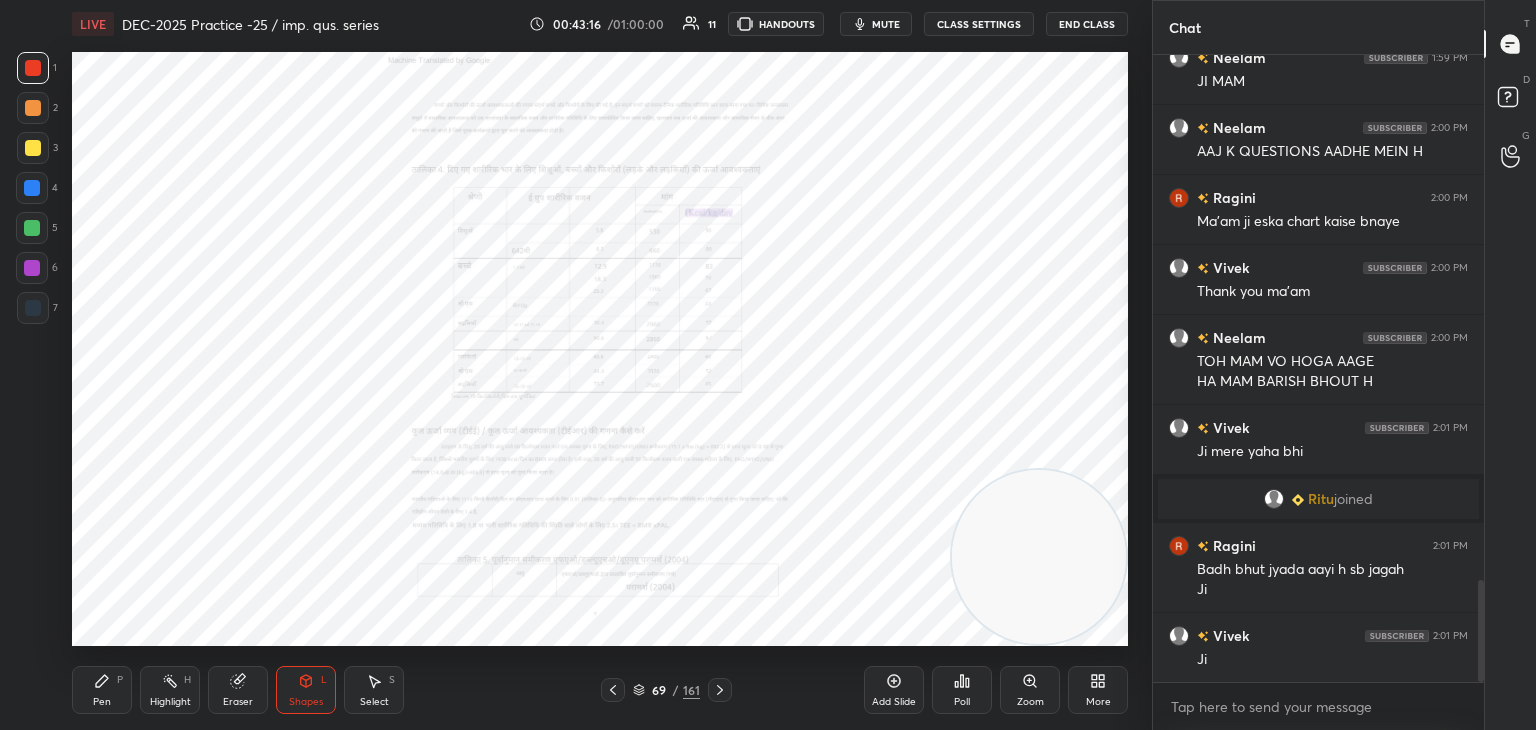 scroll, scrollTop: 3220, scrollLeft: 0, axis: vertical 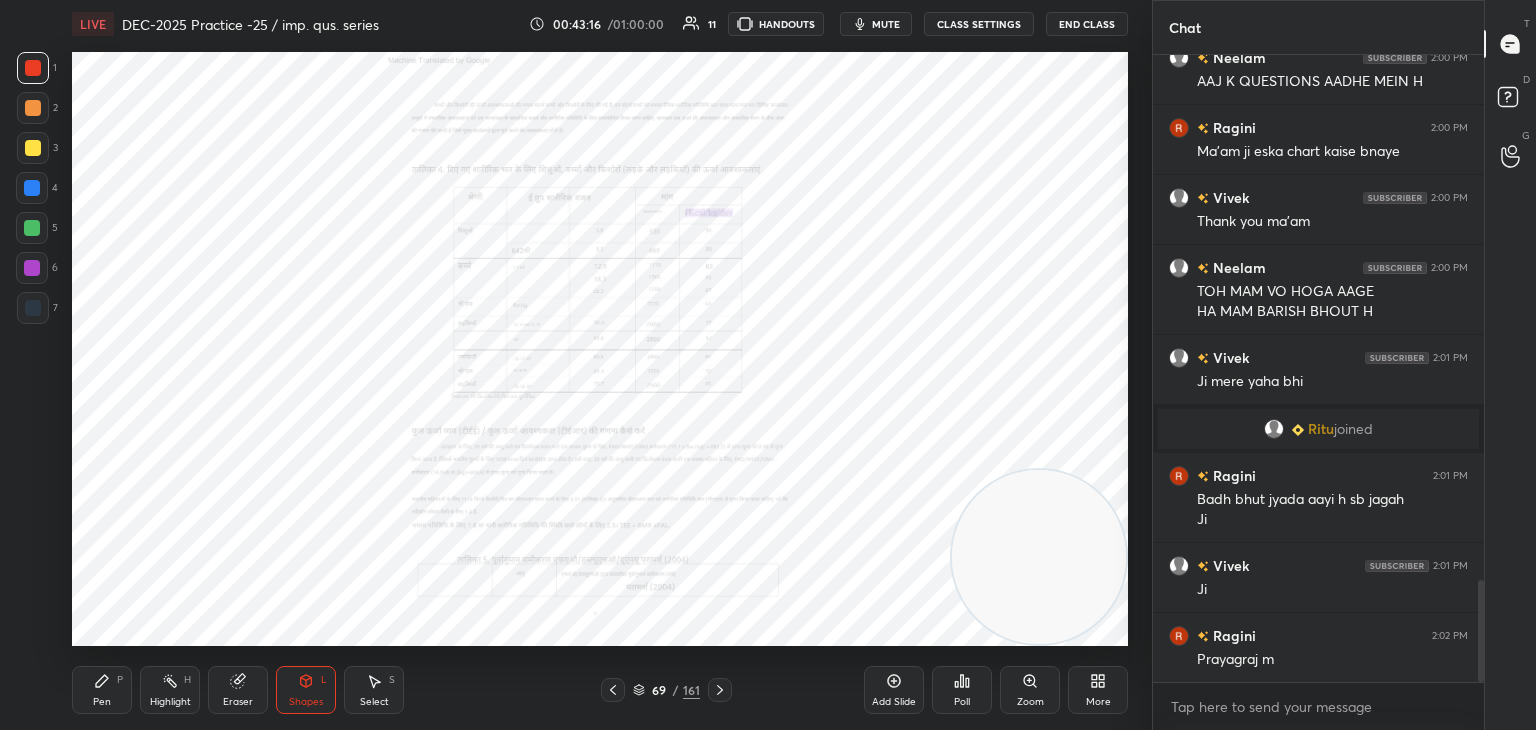 click on "Zoom" at bounding box center [1030, 702] 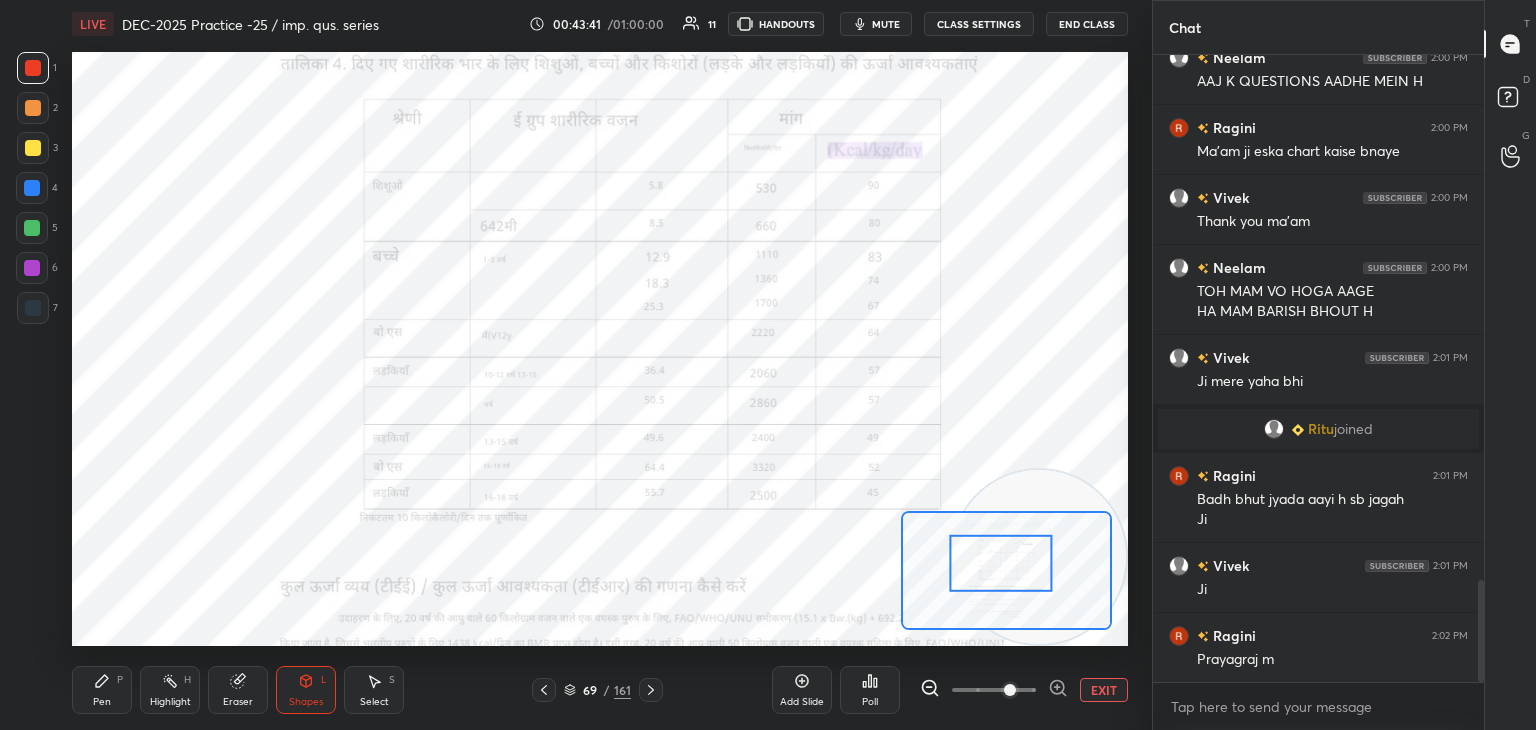scroll, scrollTop: 581, scrollLeft: 325, axis: both 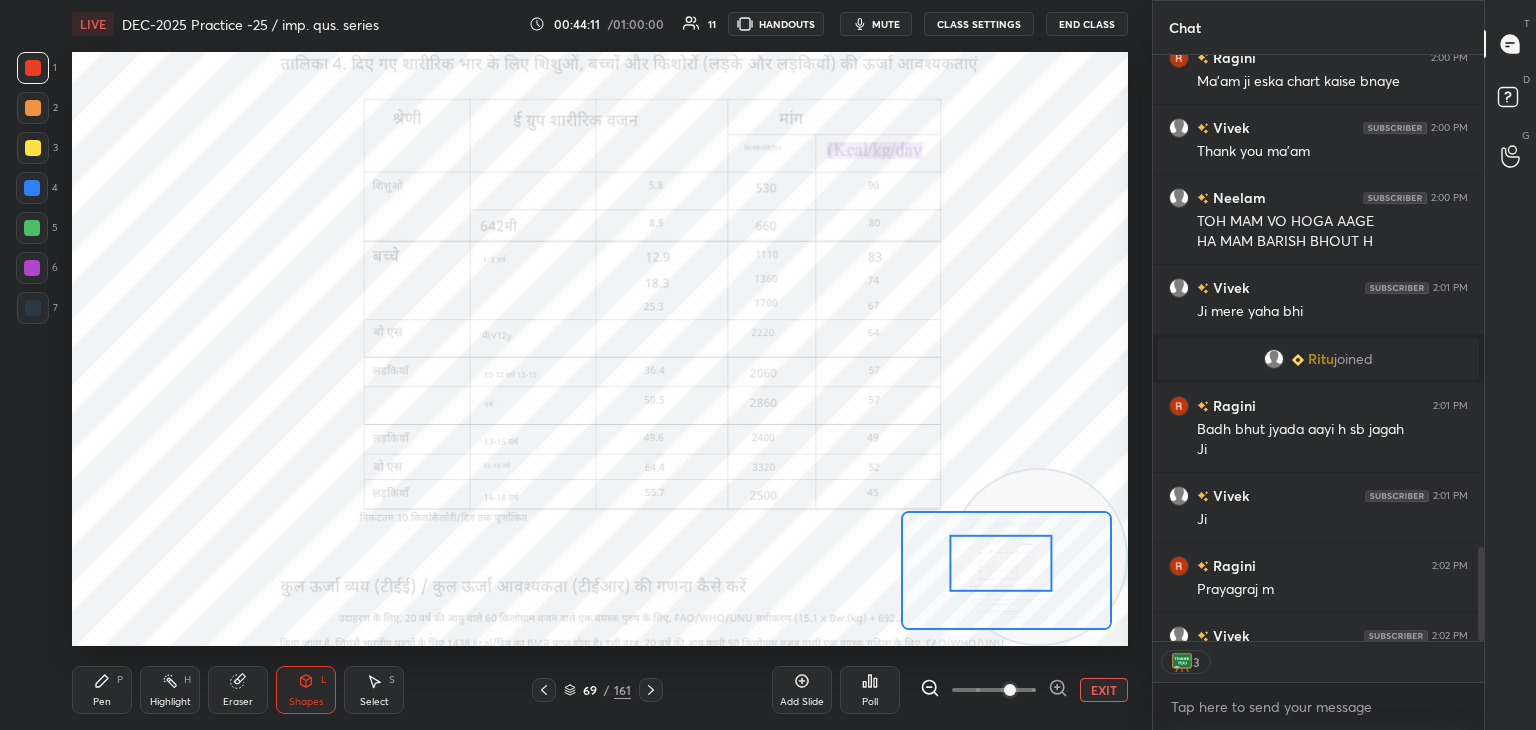 click on "End Class" at bounding box center (1087, 24) 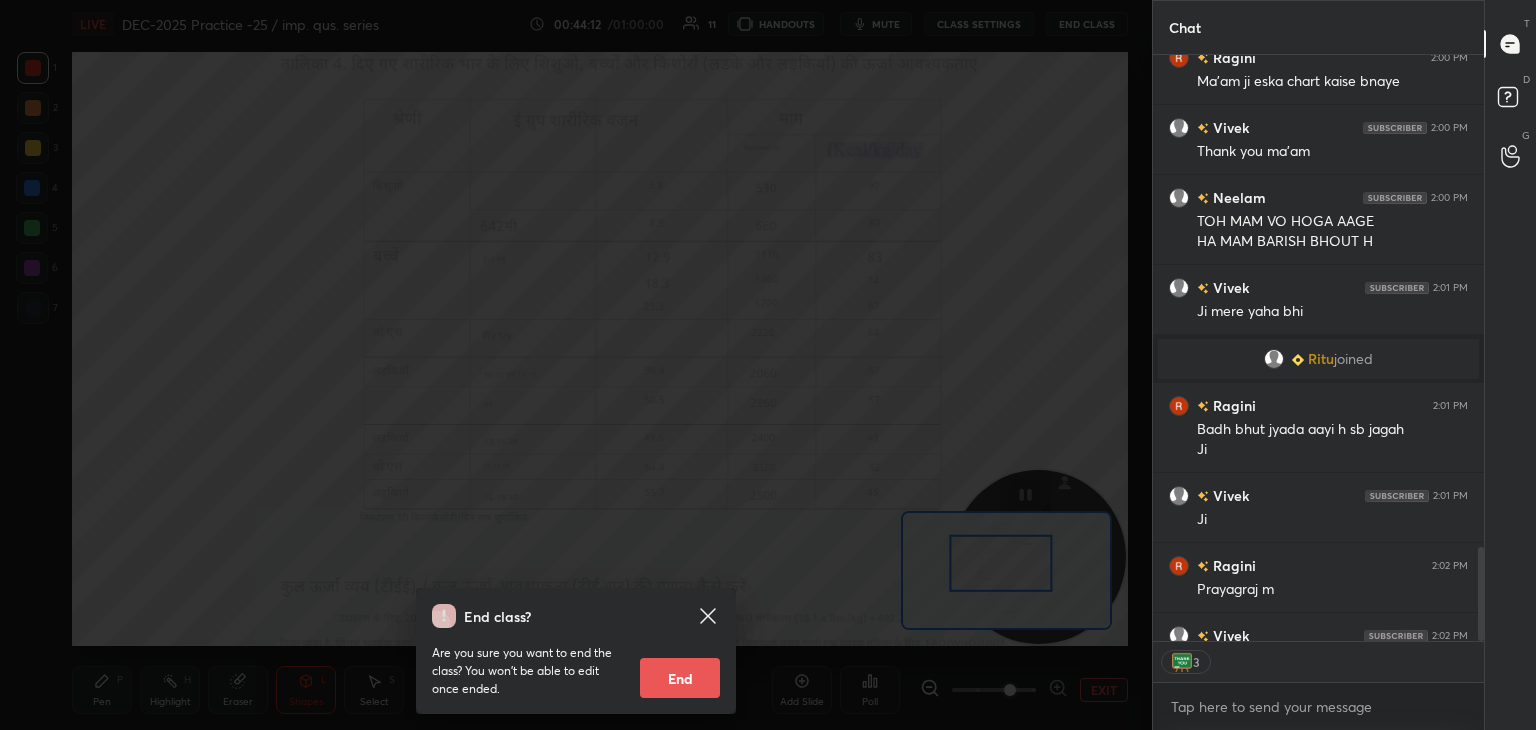 click on "End" at bounding box center (680, 678) 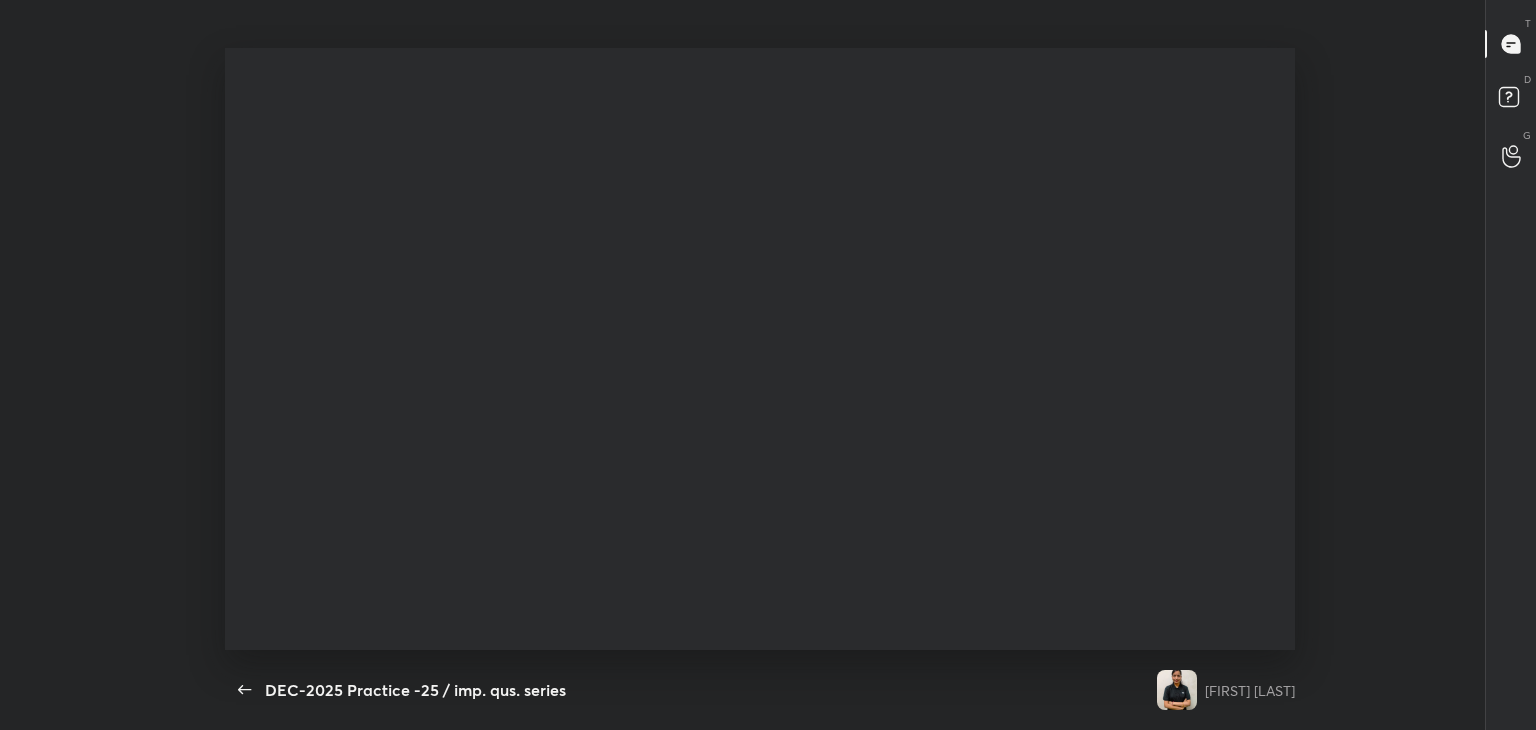 scroll, scrollTop: 99397, scrollLeft: 98511, axis: both 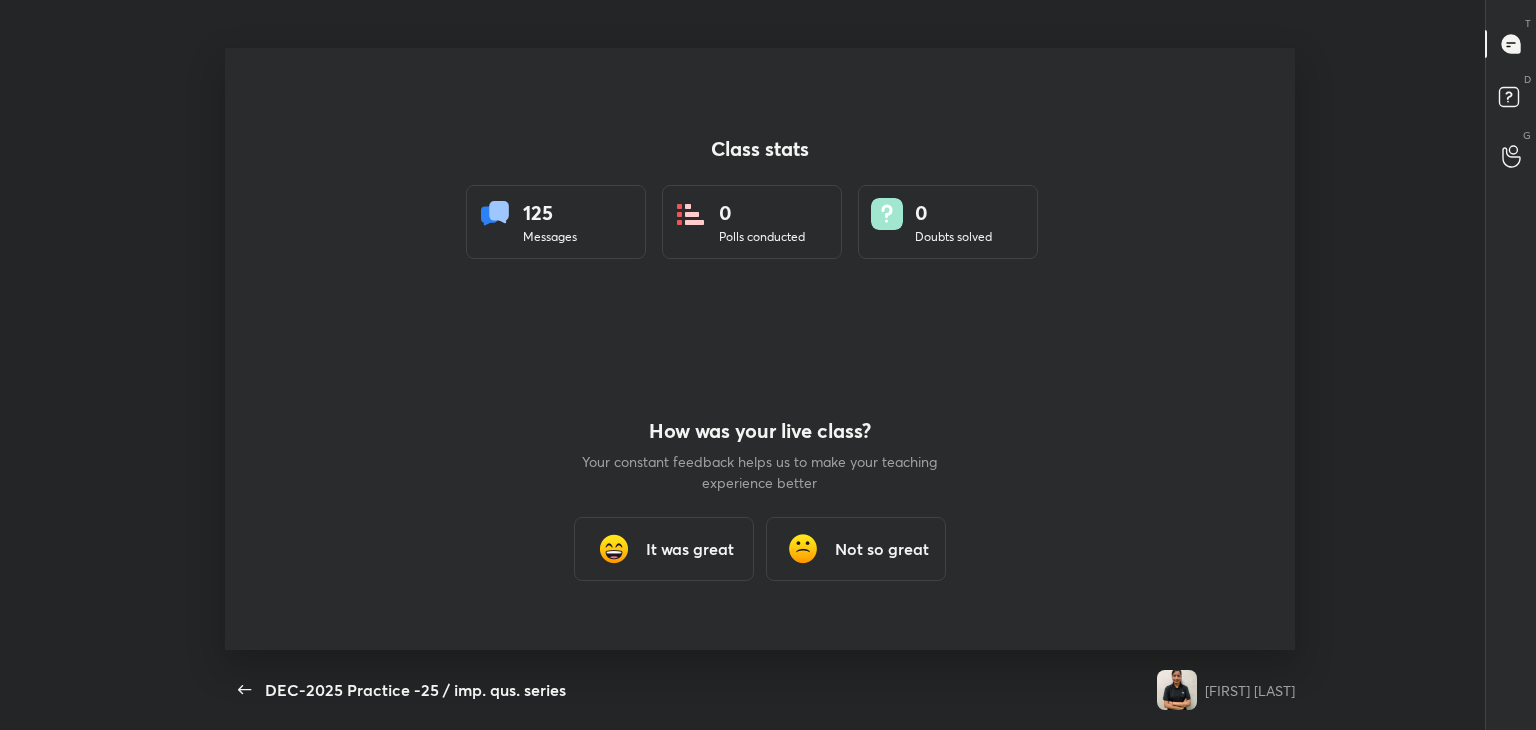 click on "It was great" at bounding box center [690, 549] 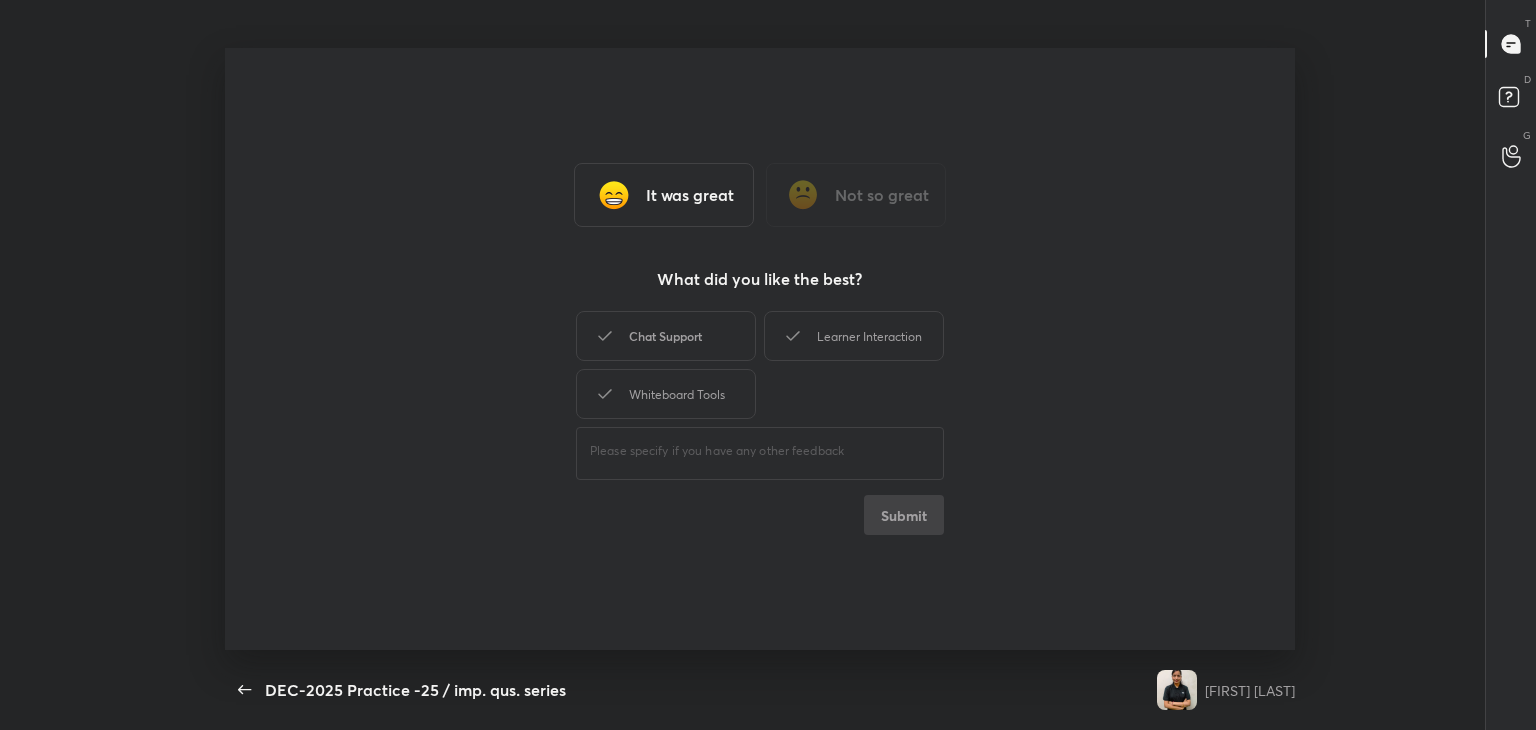 click on "Chat Support" at bounding box center [666, 336] 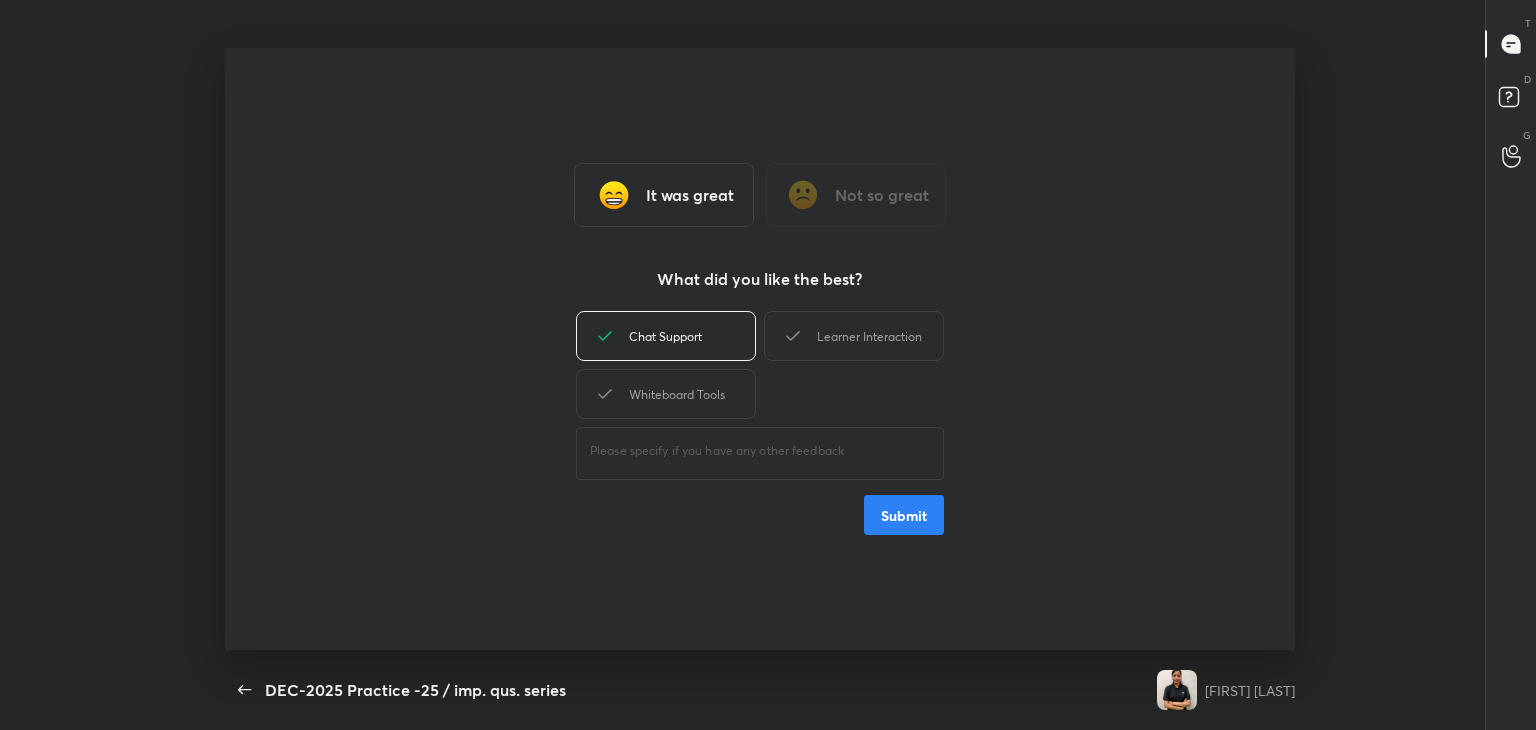 click on "Learner Interaction" at bounding box center [854, 336] 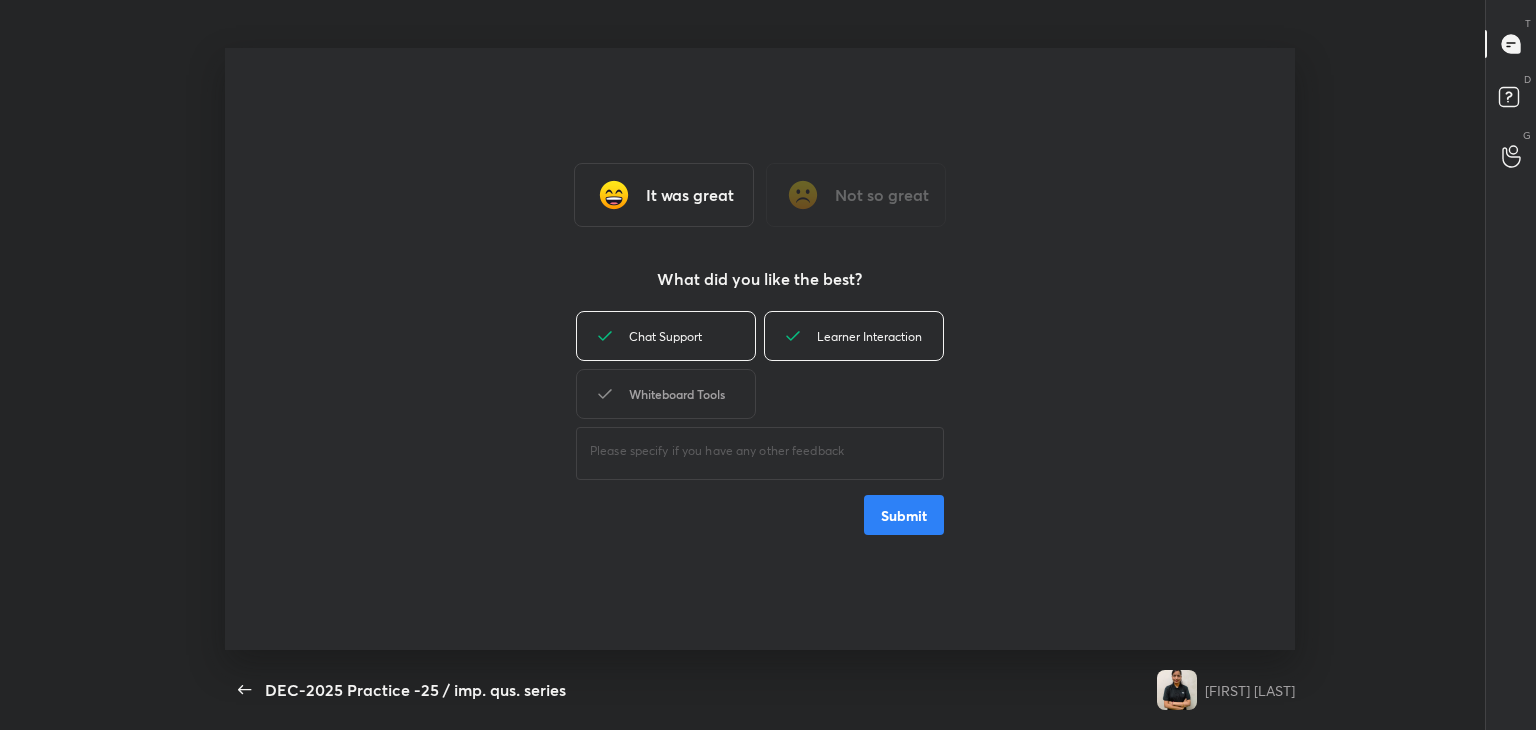 click on "Whiteboard Tools" at bounding box center [666, 394] 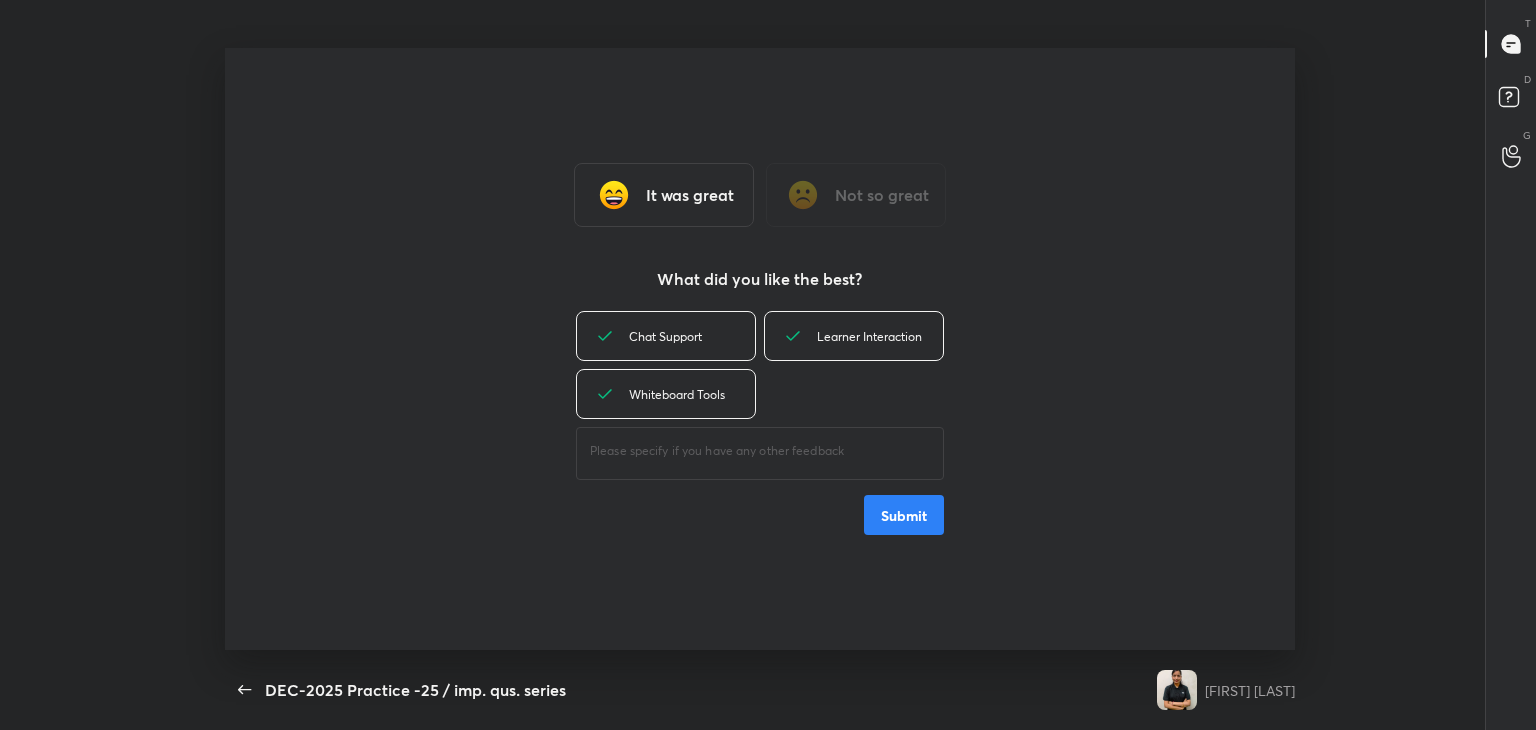 click on "Submit" at bounding box center (904, 515) 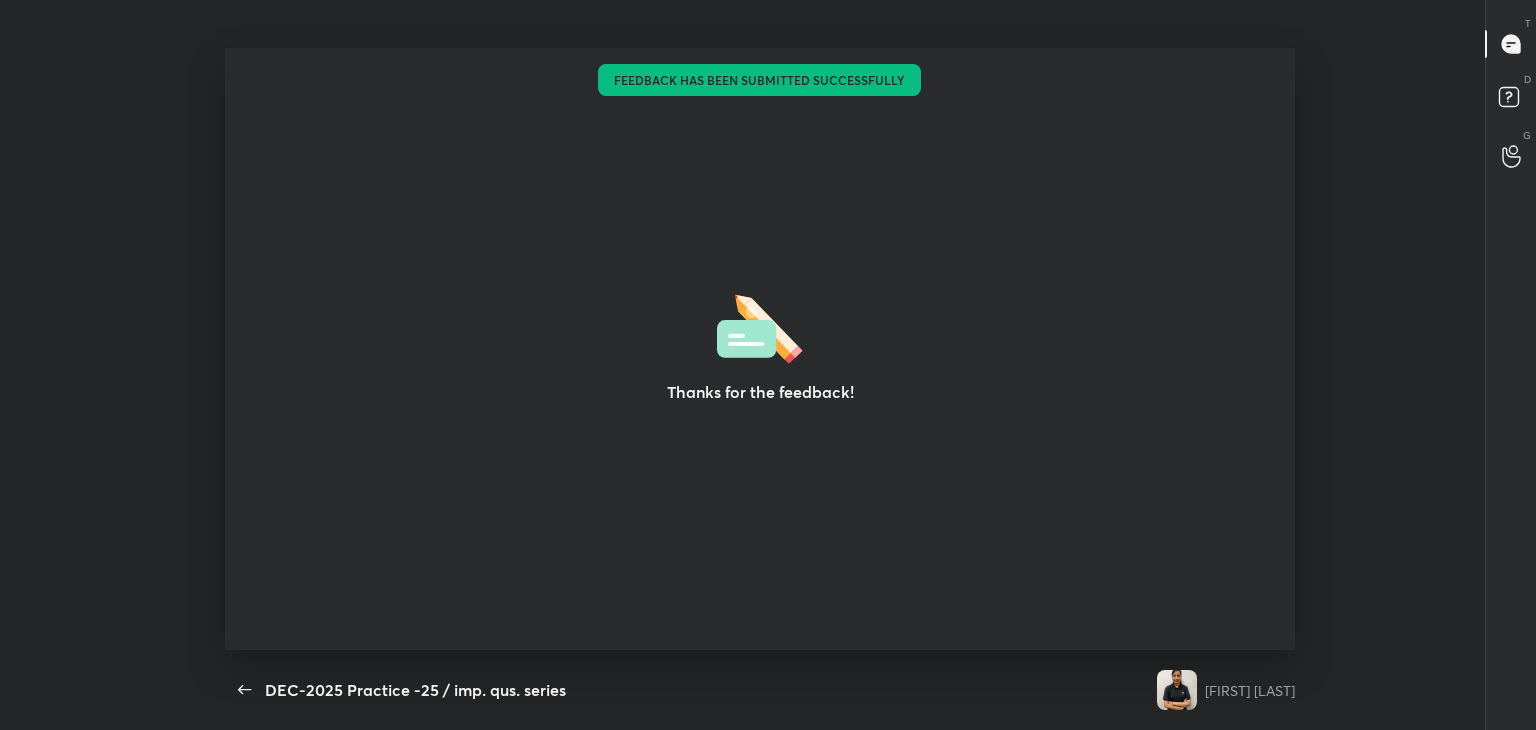 type on "x" 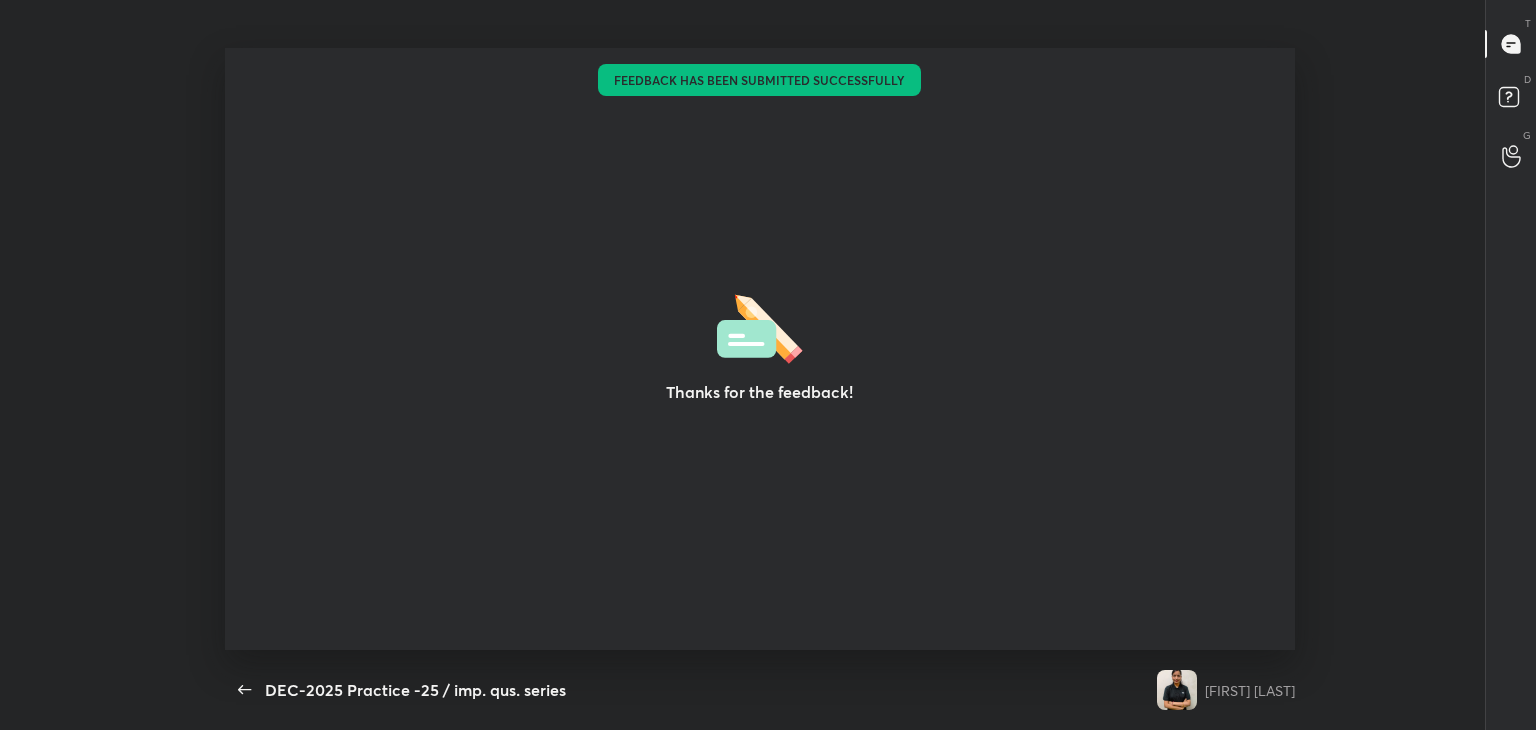 scroll, scrollTop: 6, scrollLeft: 0, axis: vertical 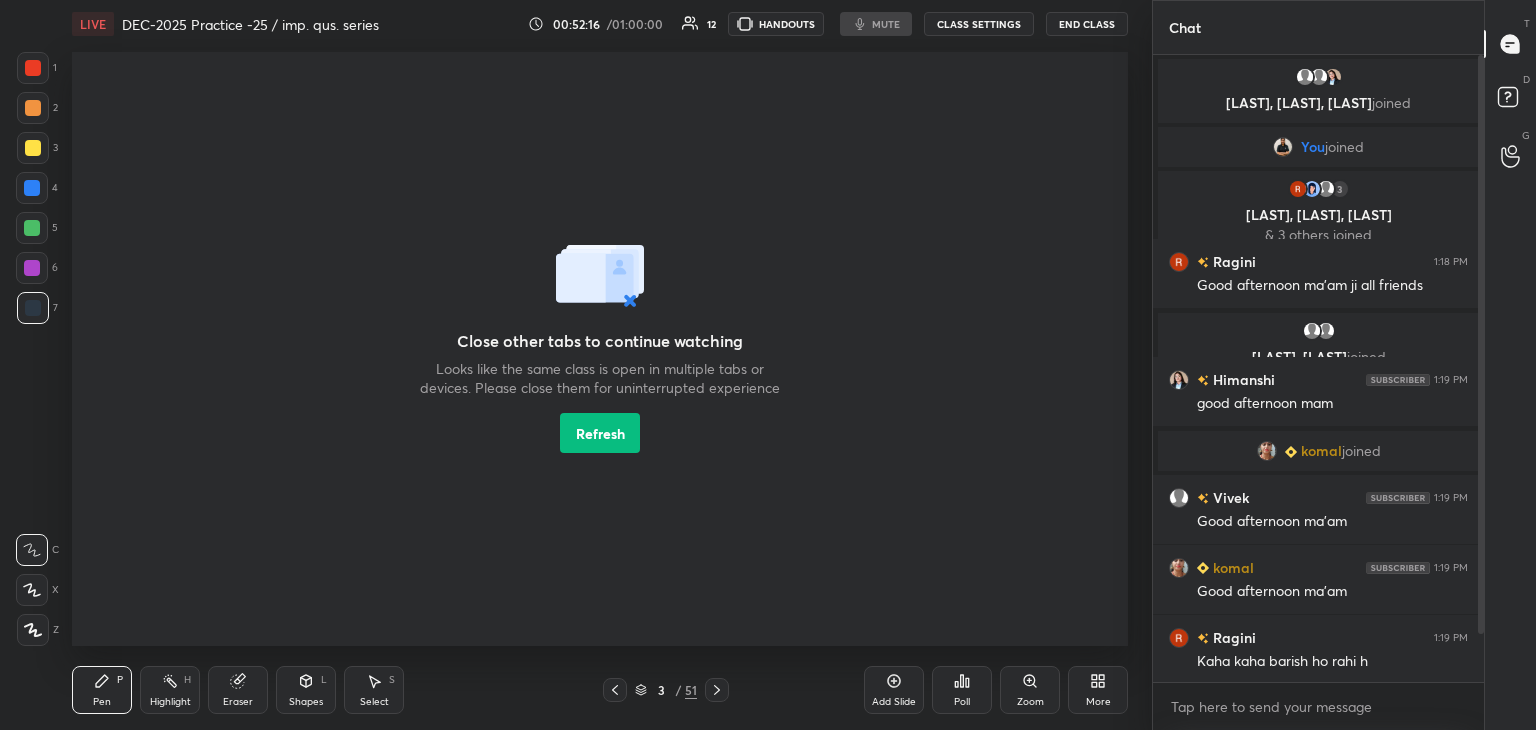click on "End Class" at bounding box center (1087, 24) 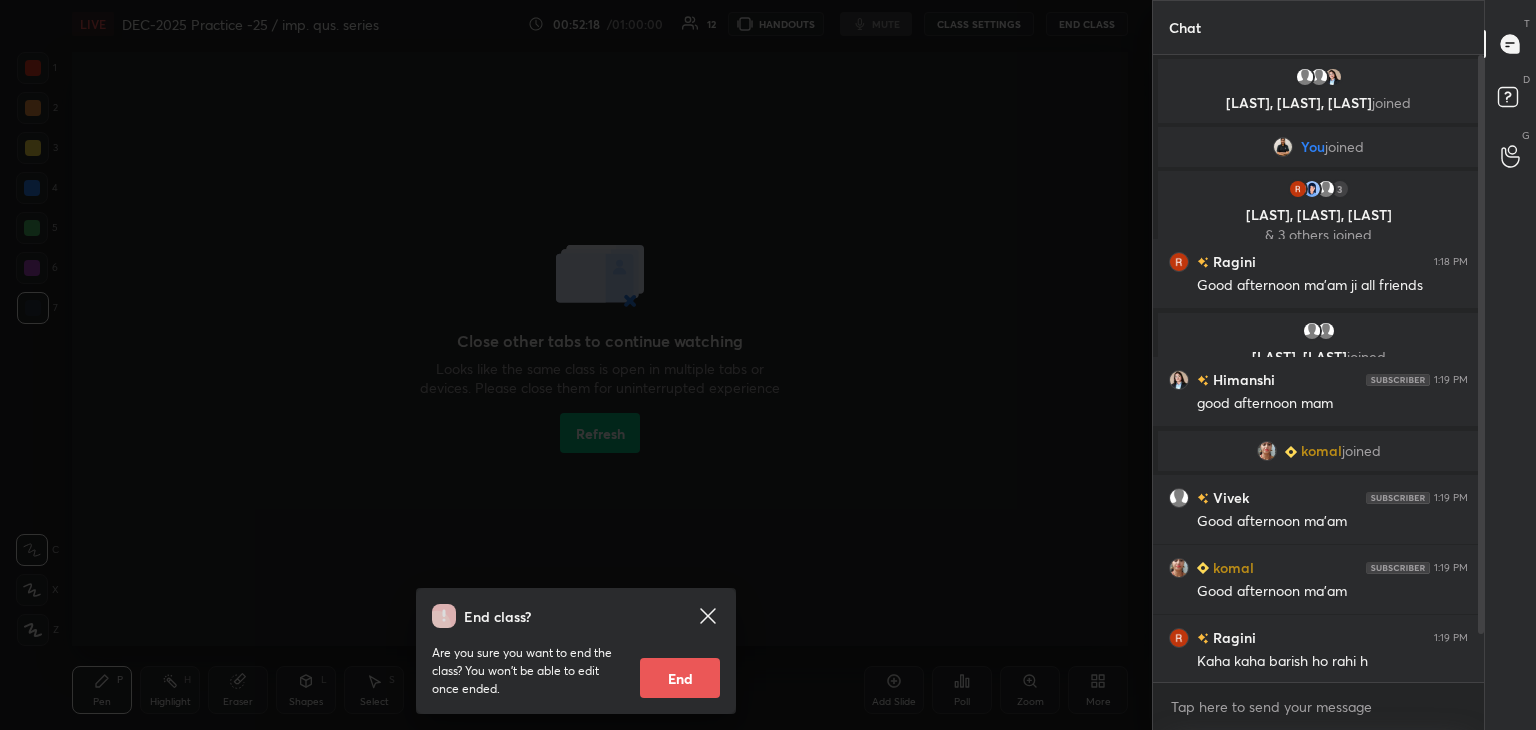 click on "End" at bounding box center [680, 678] 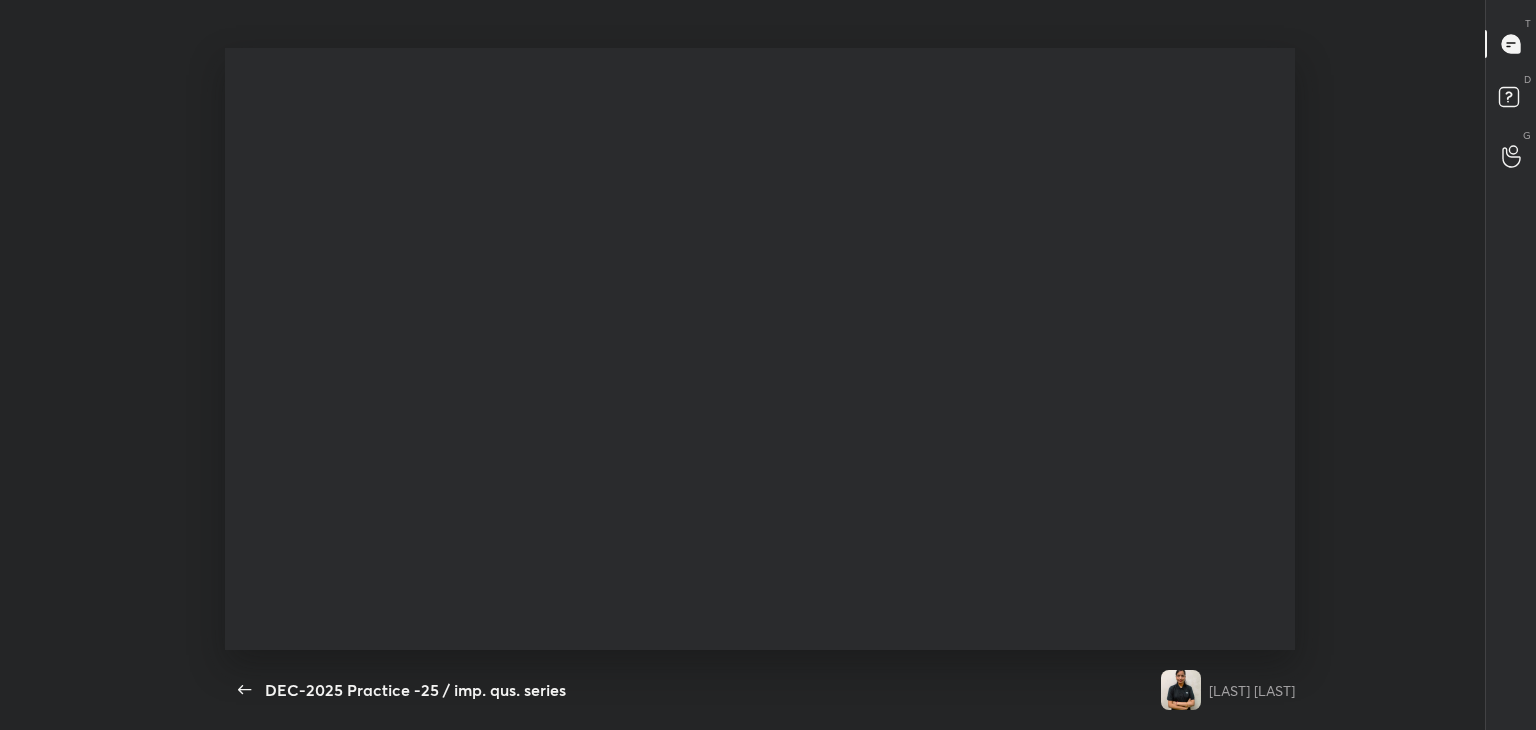 scroll, scrollTop: 99397, scrollLeft: 98850, axis: both 